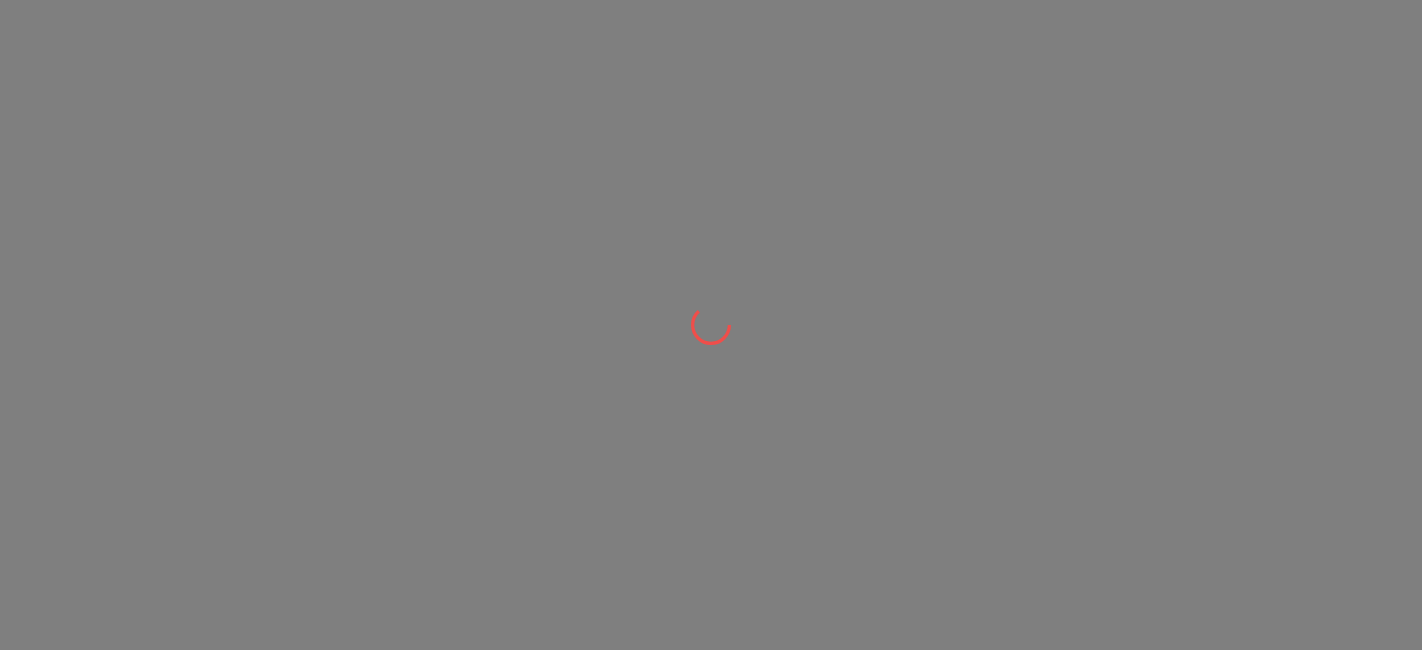 scroll, scrollTop: 0, scrollLeft: 0, axis: both 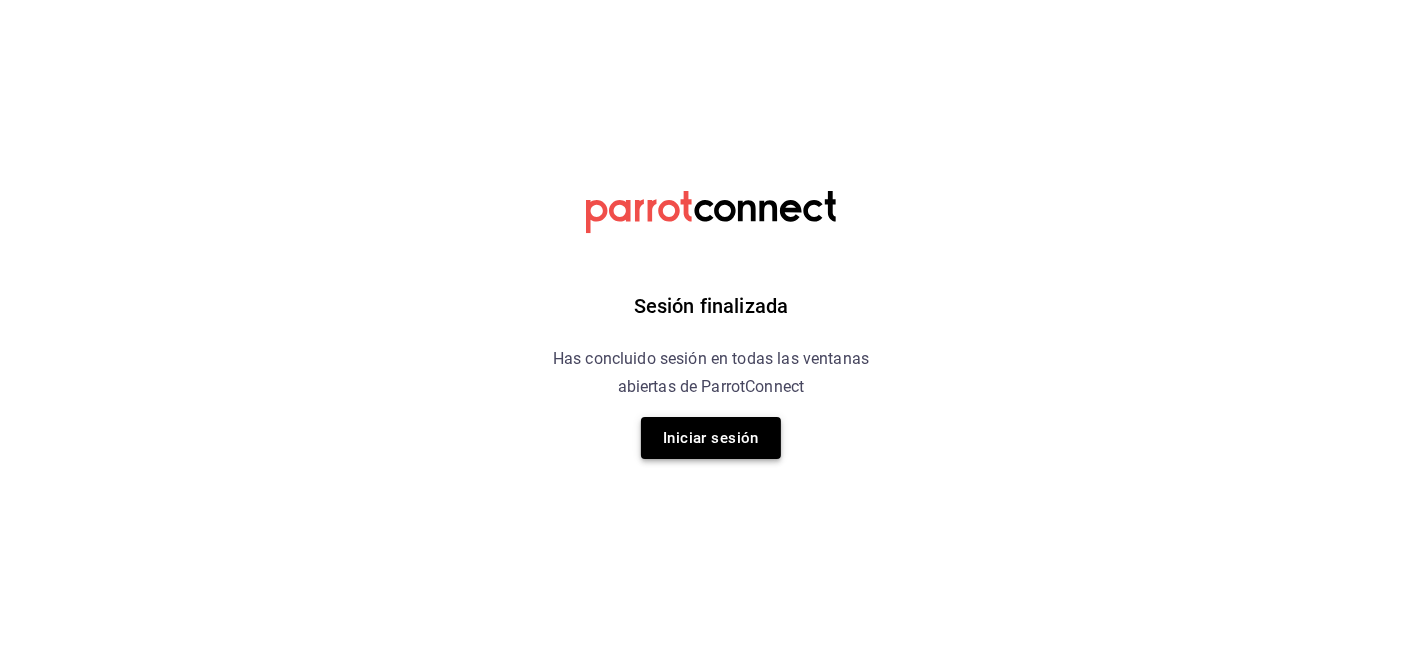 click on "Iniciar sesión" at bounding box center [711, 438] 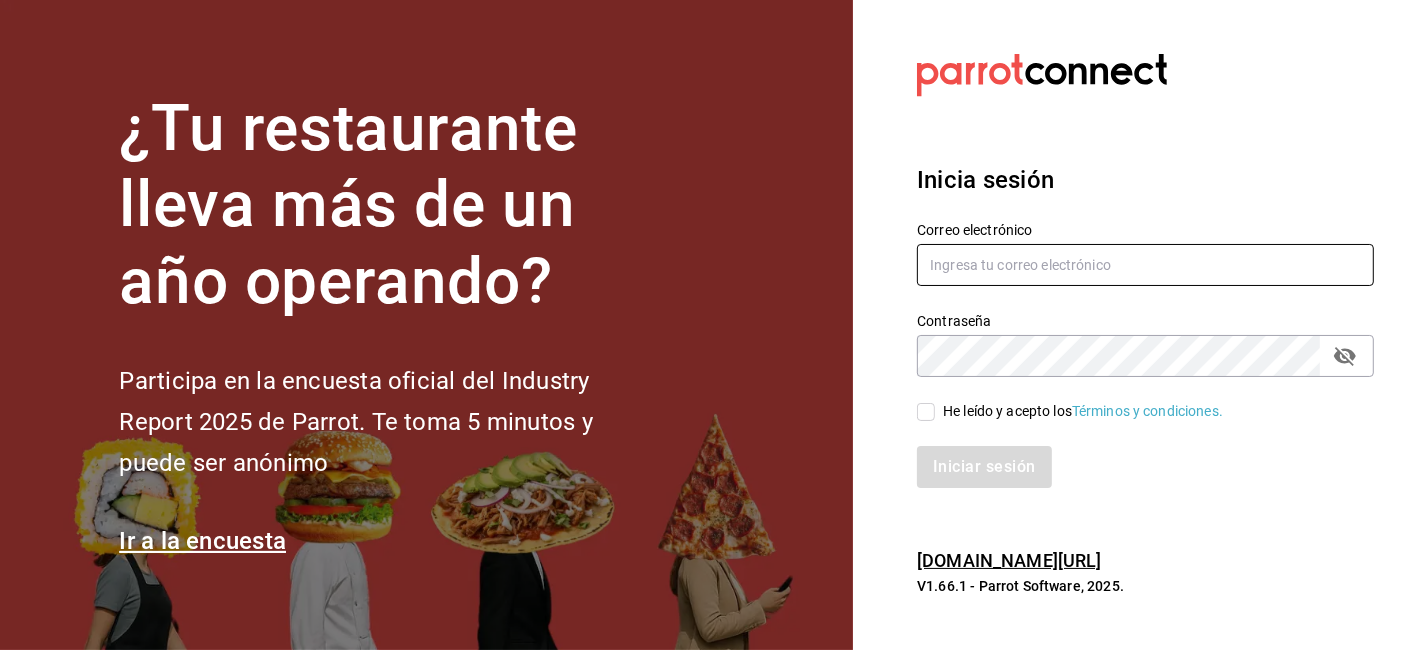click at bounding box center (1145, 265) 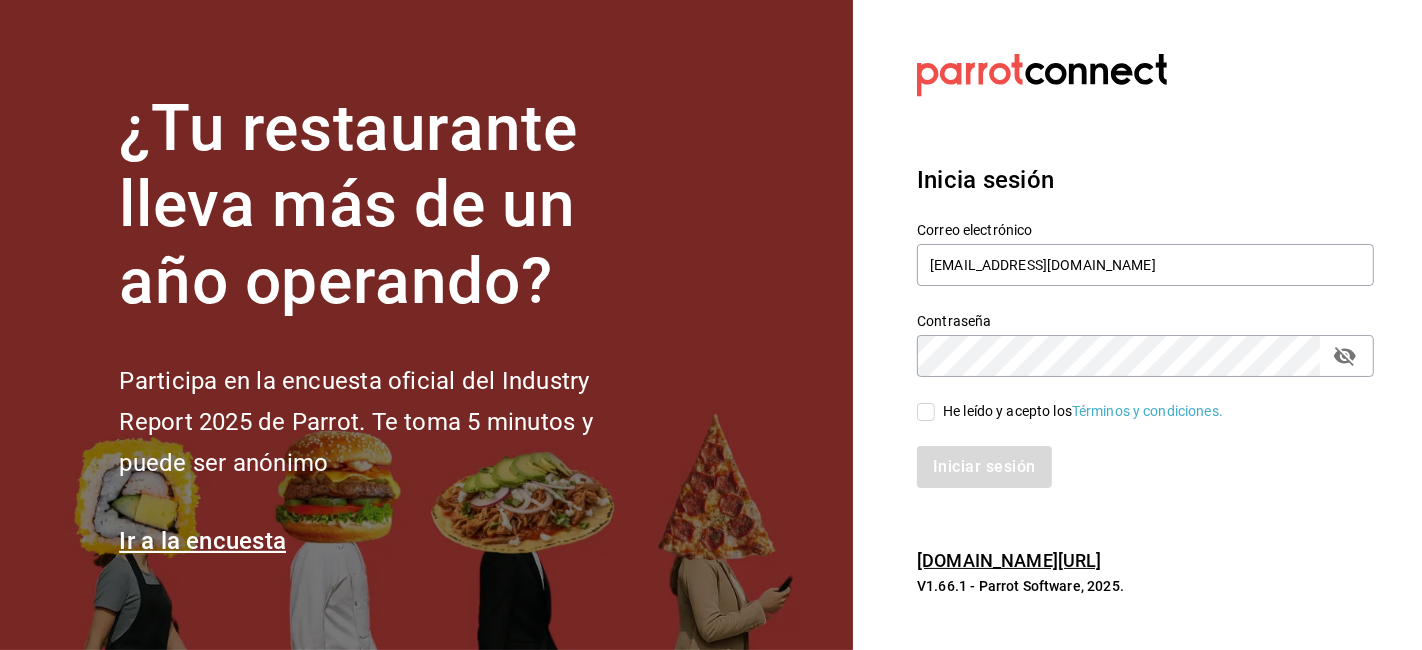 click on "He leído y acepto los  Términos y condiciones." at bounding box center (926, 412) 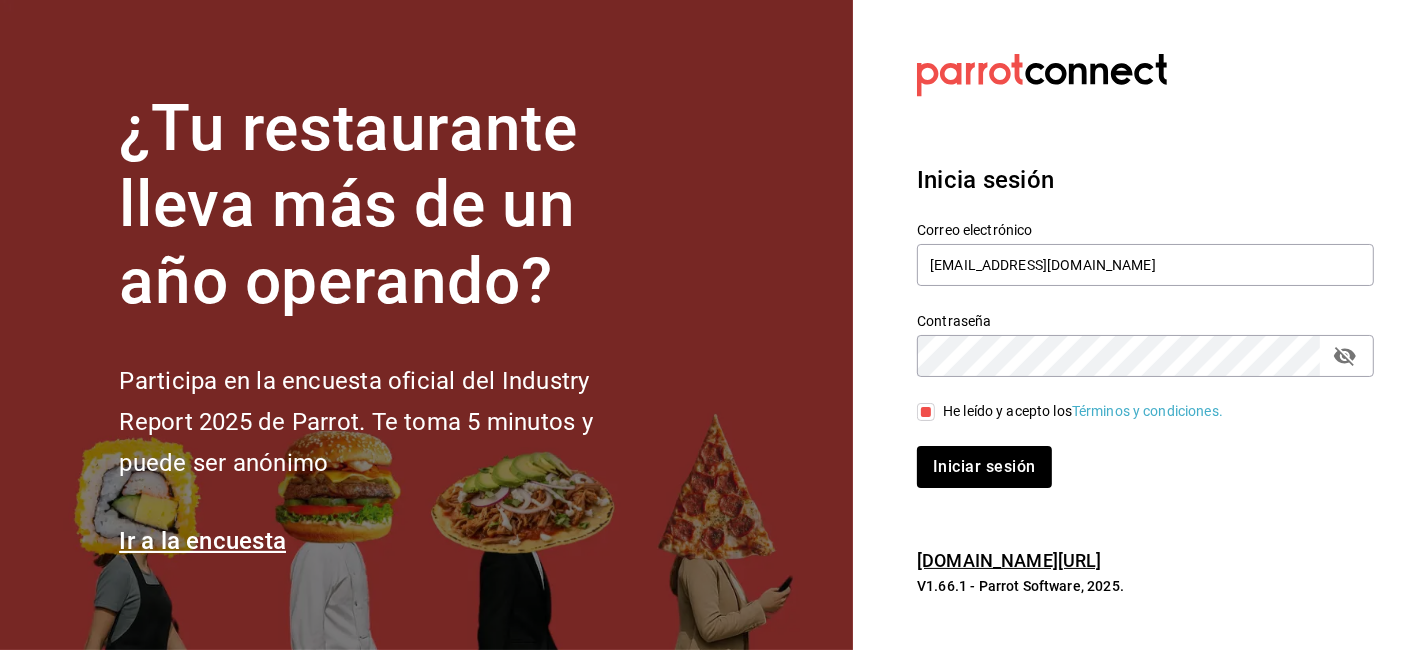 click on "Iniciar sesión" at bounding box center (1133, 455) 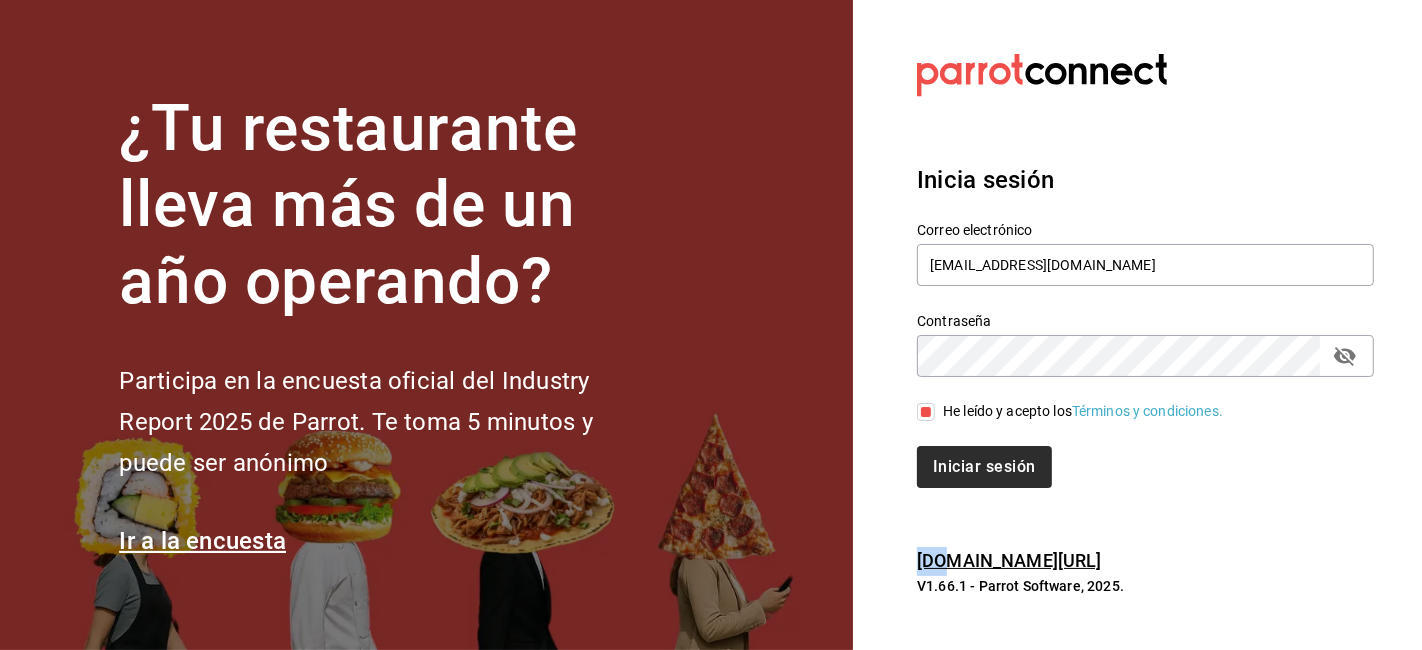 click on "Iniciar sesión" at bounding box center [984, 467] 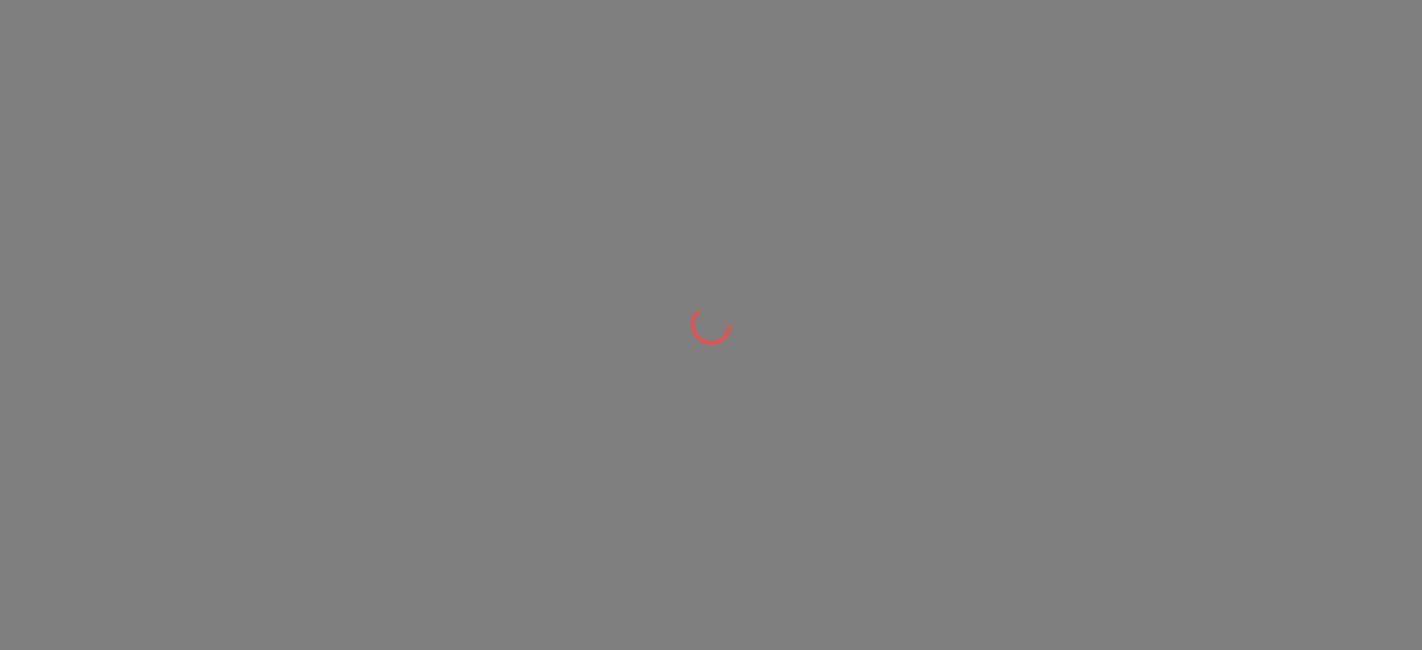scroll, scrollTop: 0, scrollLeft: 0, axis: both 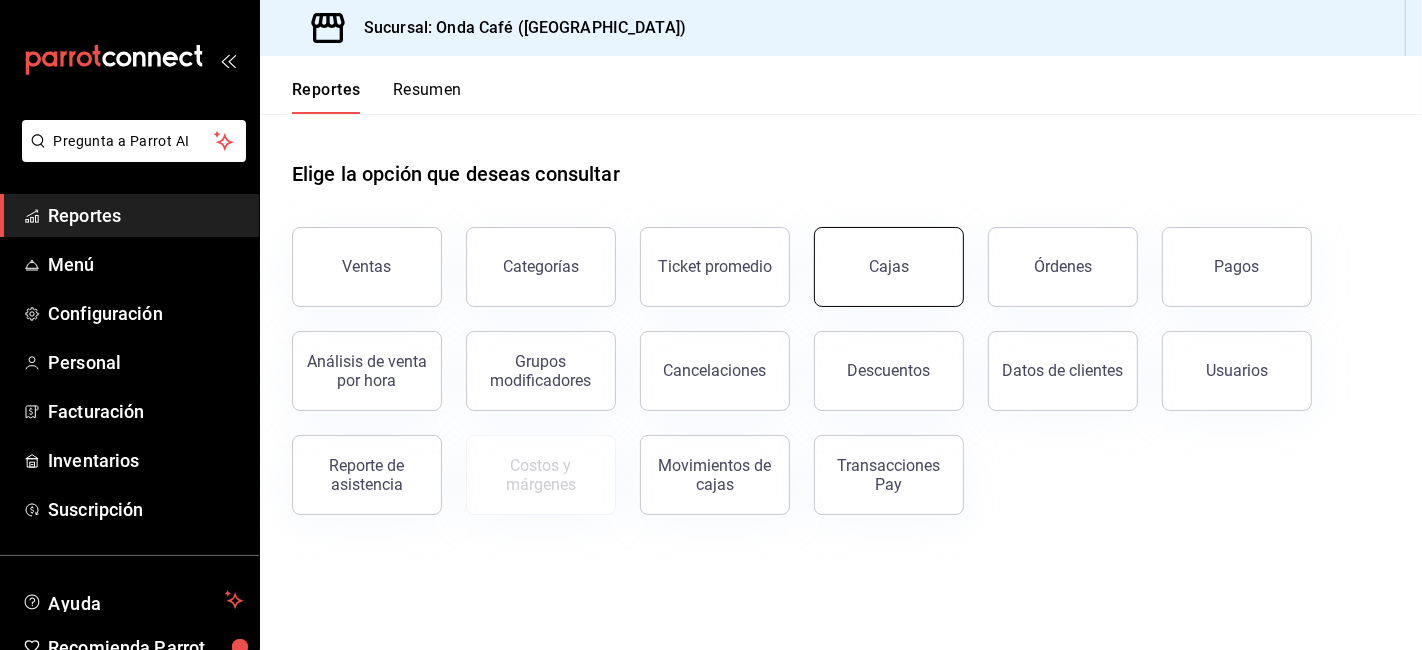click on "Cajas" at bounding box center [889, 266] 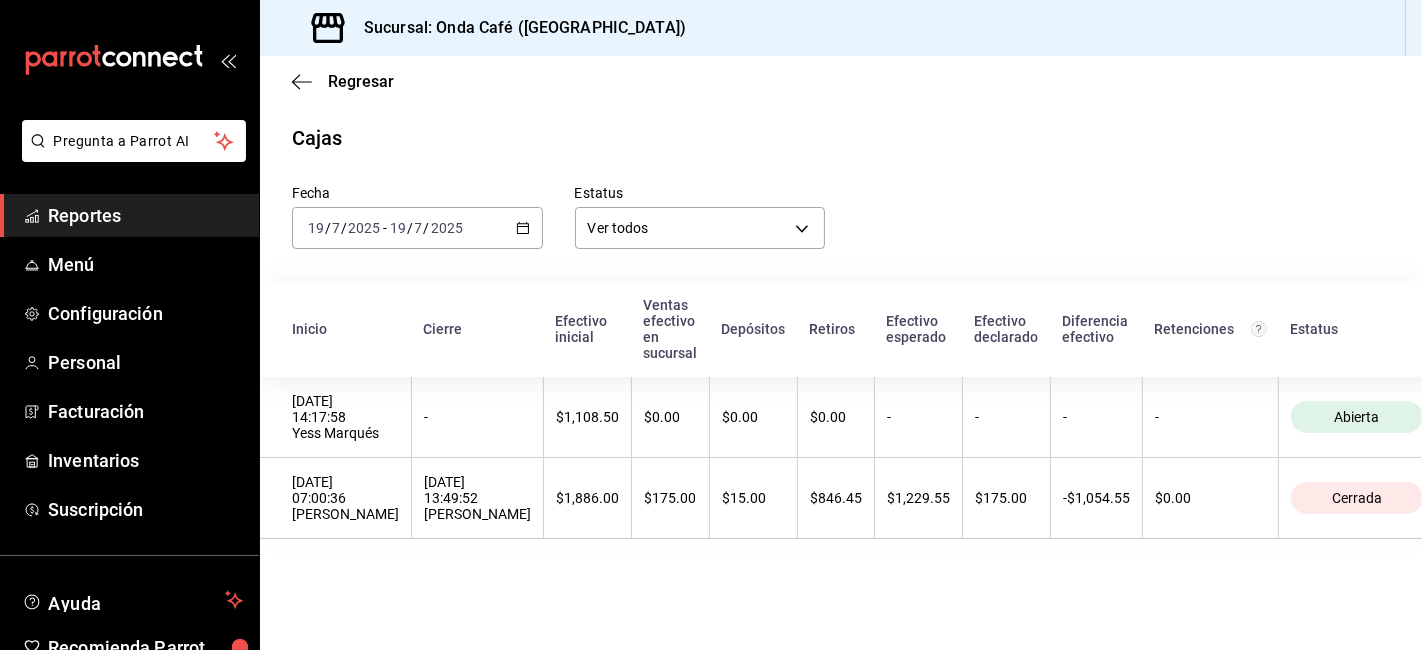 click on "[DATE] [DATE] - [DATE] [DATE]" at bounding box center (417, 228) 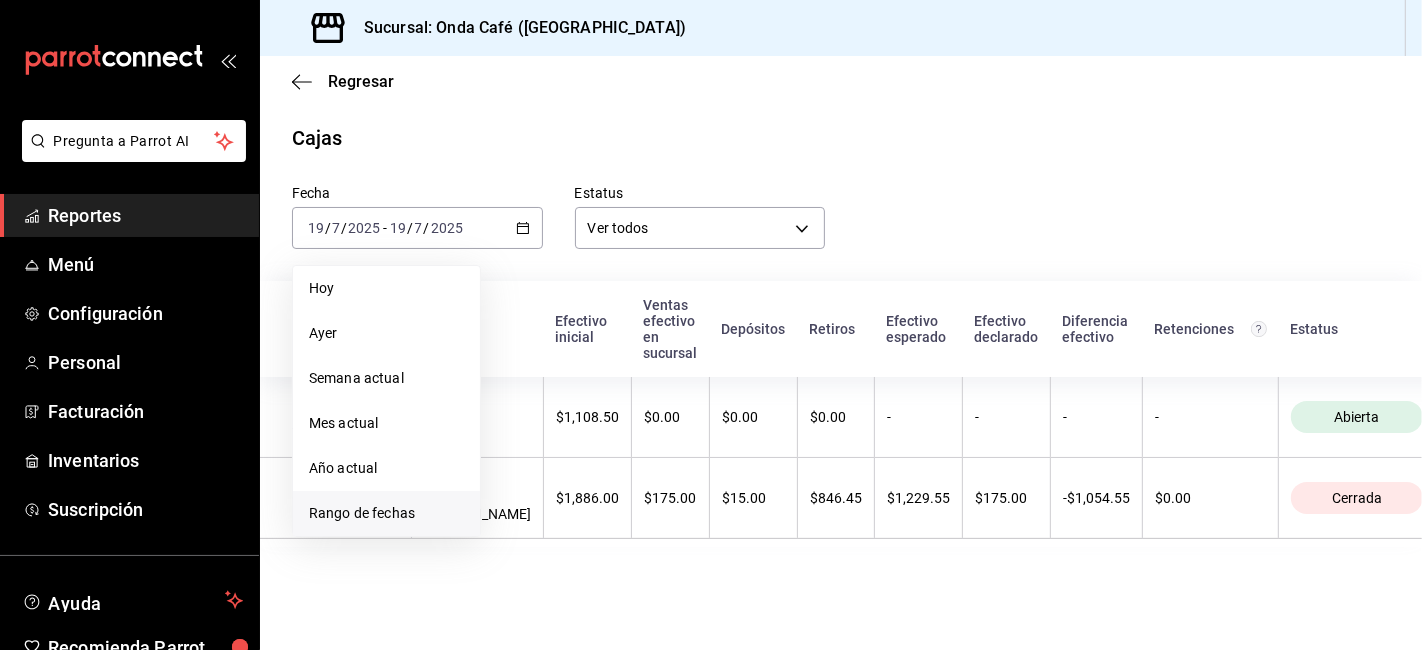 click on "Rango de fechas" at bounding box center [386, 513] 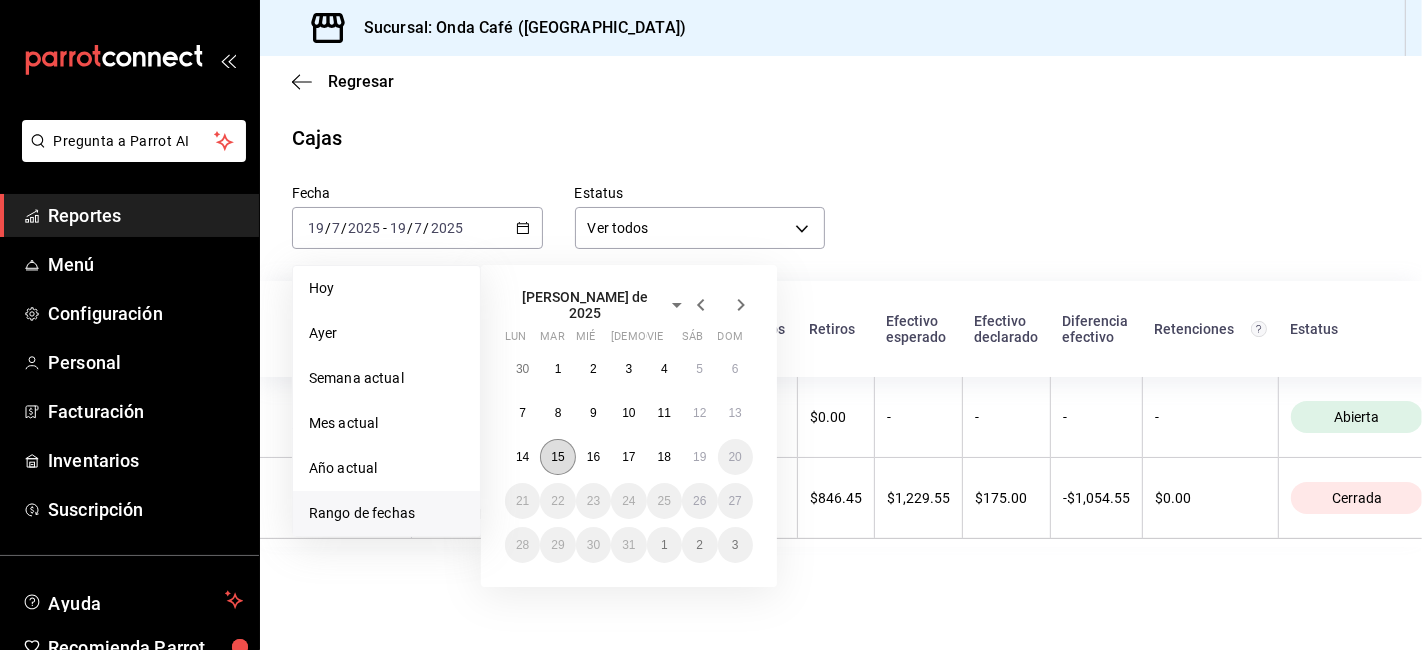click on "15" at bounding box center (557, 457) 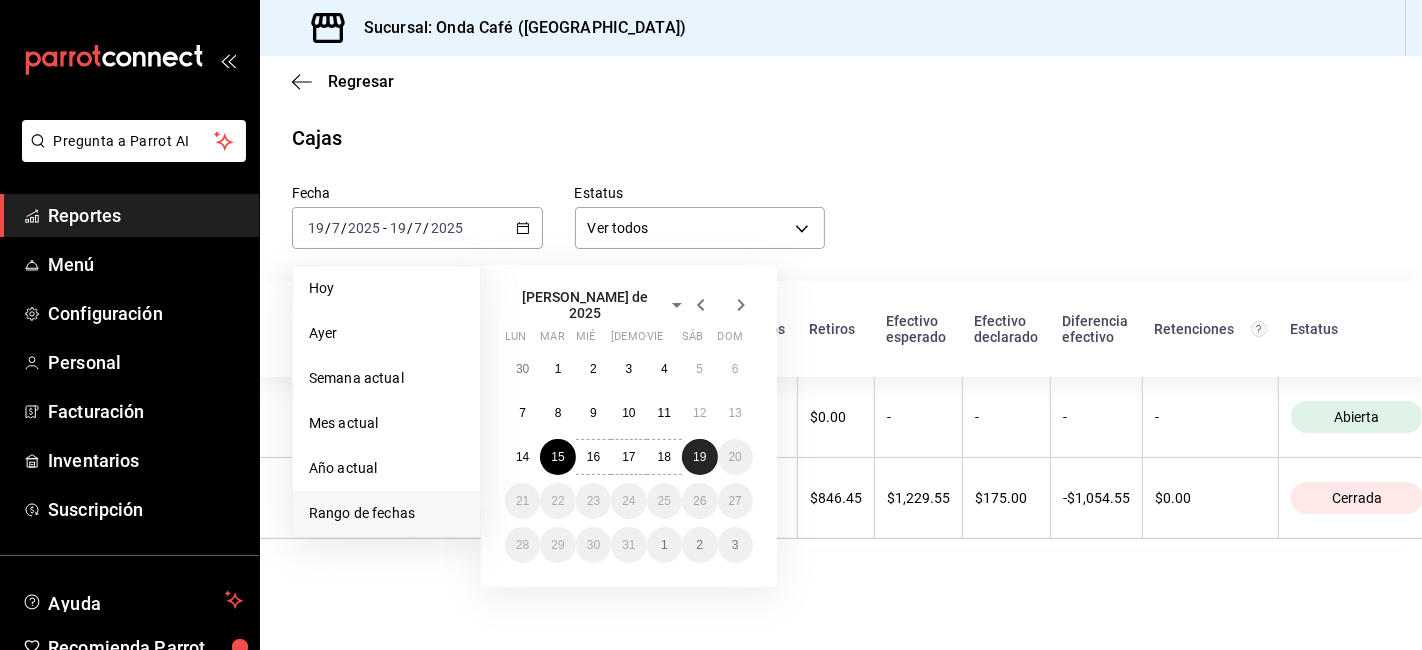 click on "19" at bounding box center [699, 457] 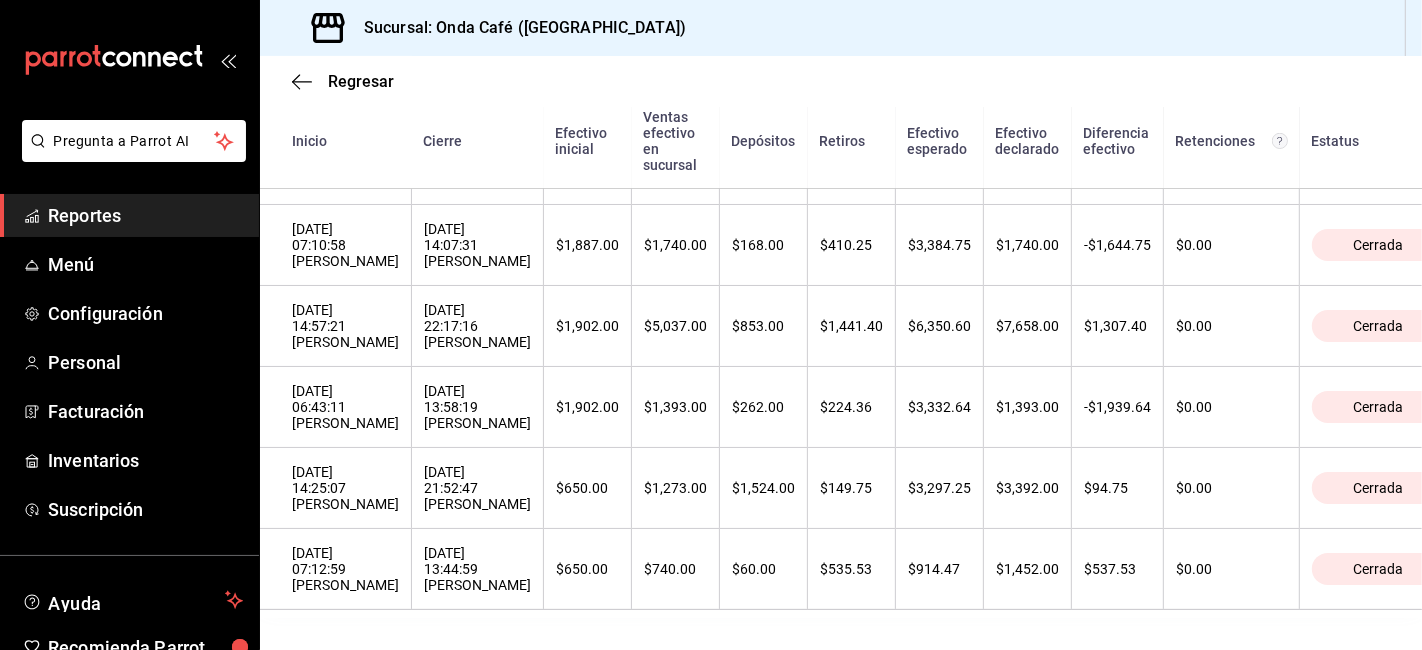 scroll, scrollTop: 663, scrollLeft: 0, axis: vertical 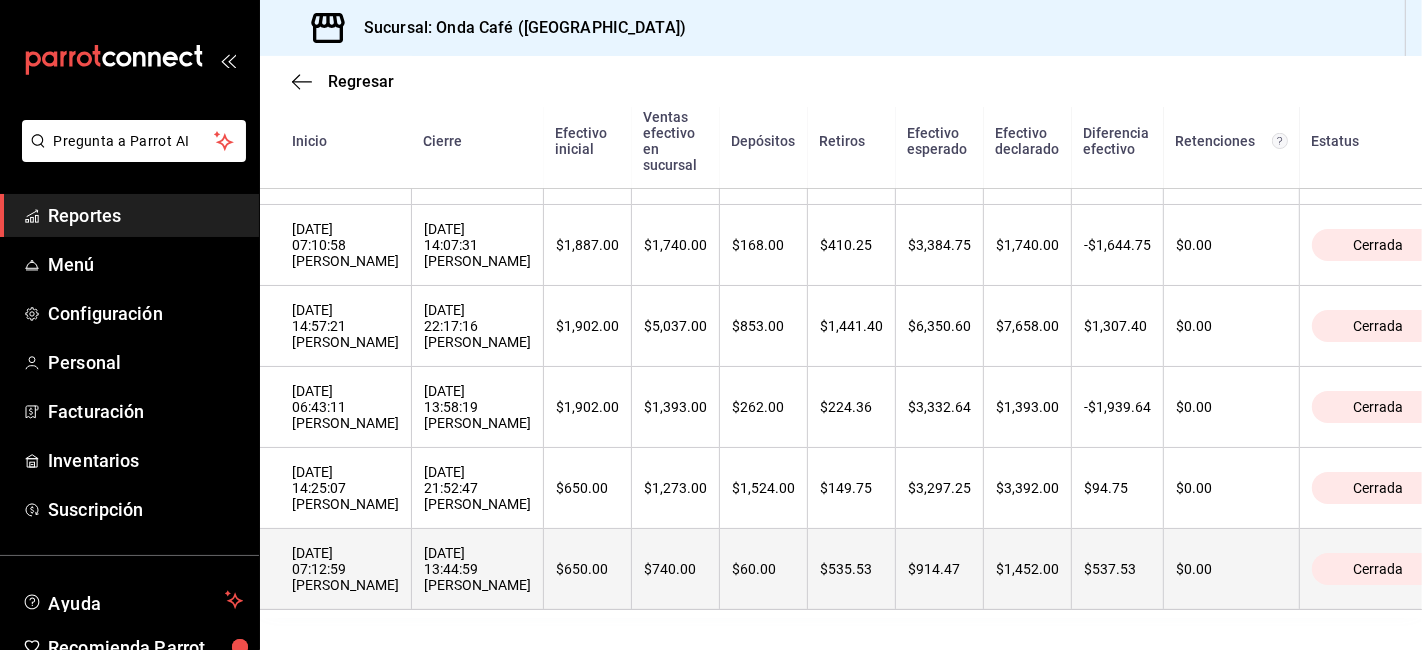 click on "[DATE]
07:12:59
[PERSON_NAME]" at bounding box center [345, 569] 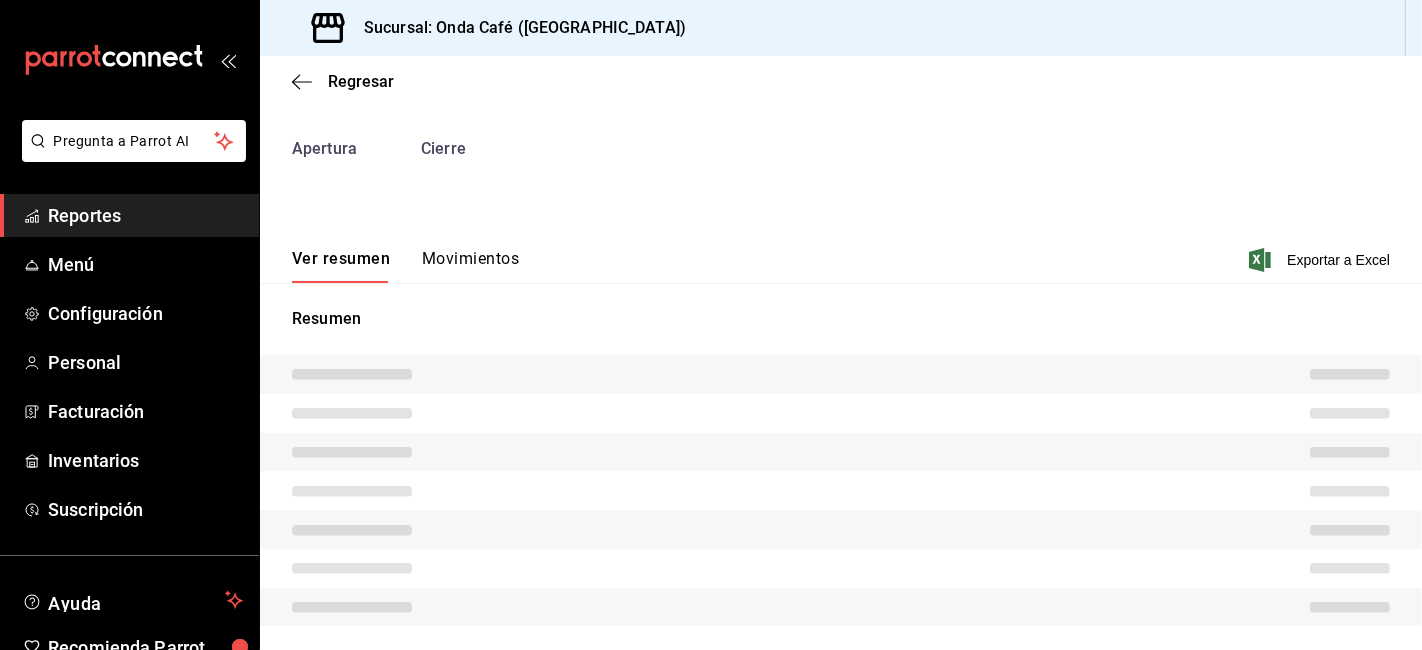 scroll, scrollTop: 86, scrollLeft: 0, axis: vertical 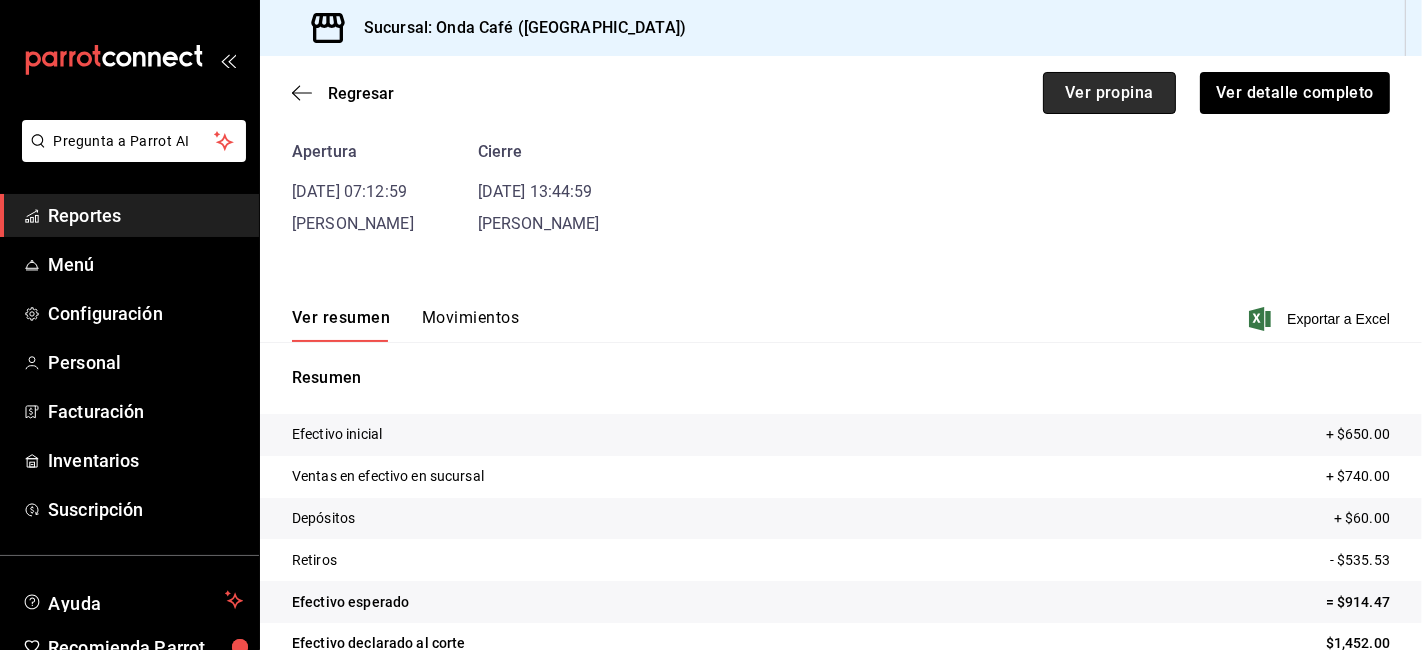 click on "Ver propina" at bounding box center [1109, 93] 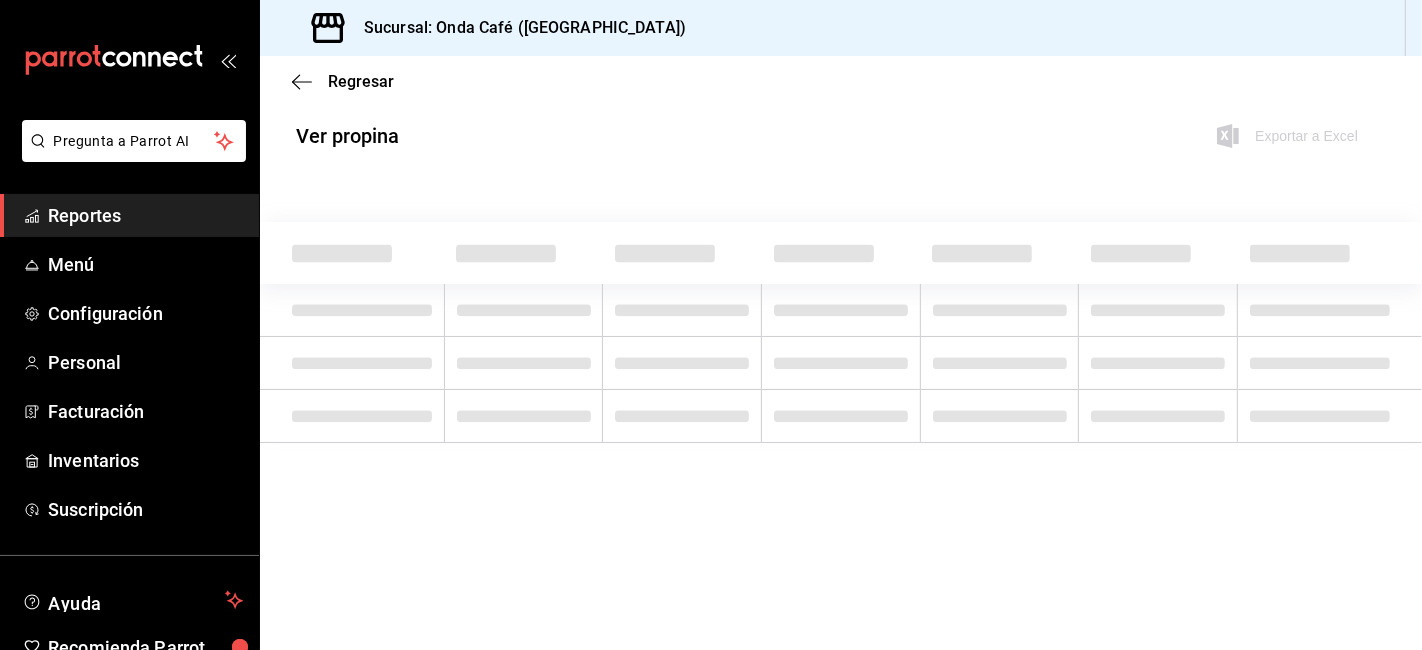 scroll, scrollTop: 0, scrollLeft: 0, axis: both 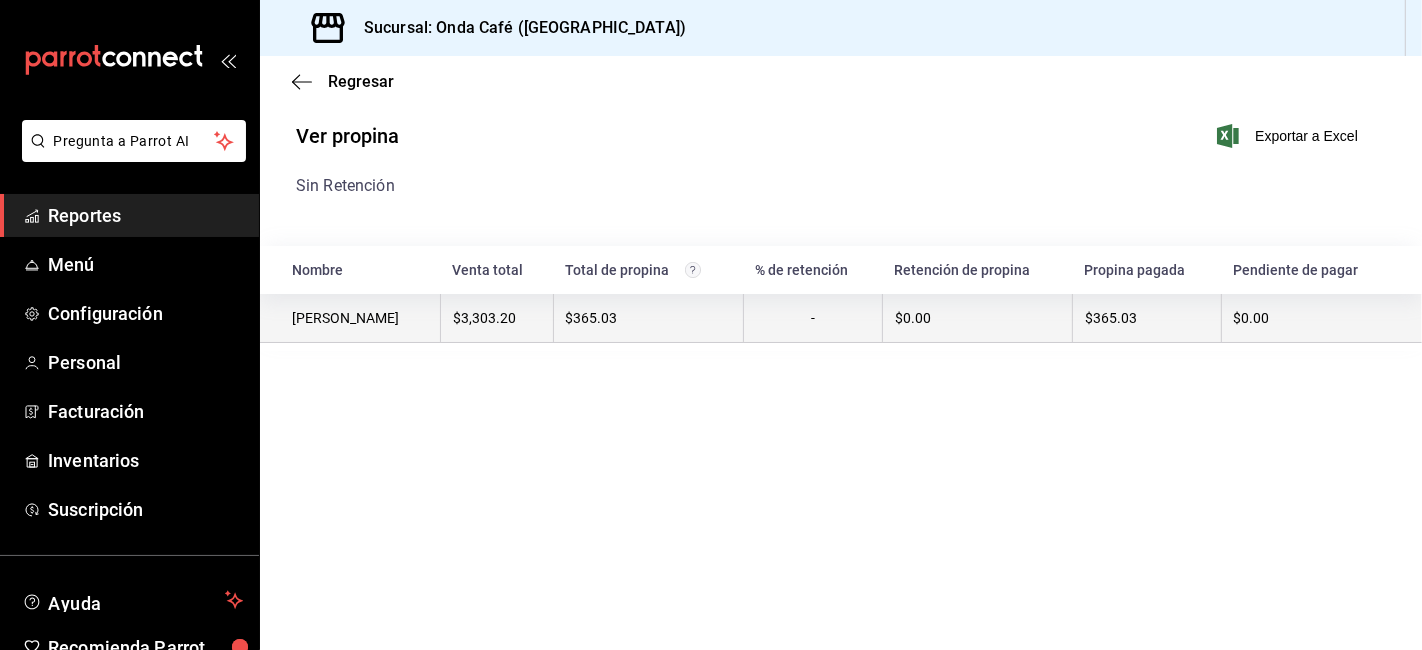 click on "$365.03" at bounding box center [648, 318] 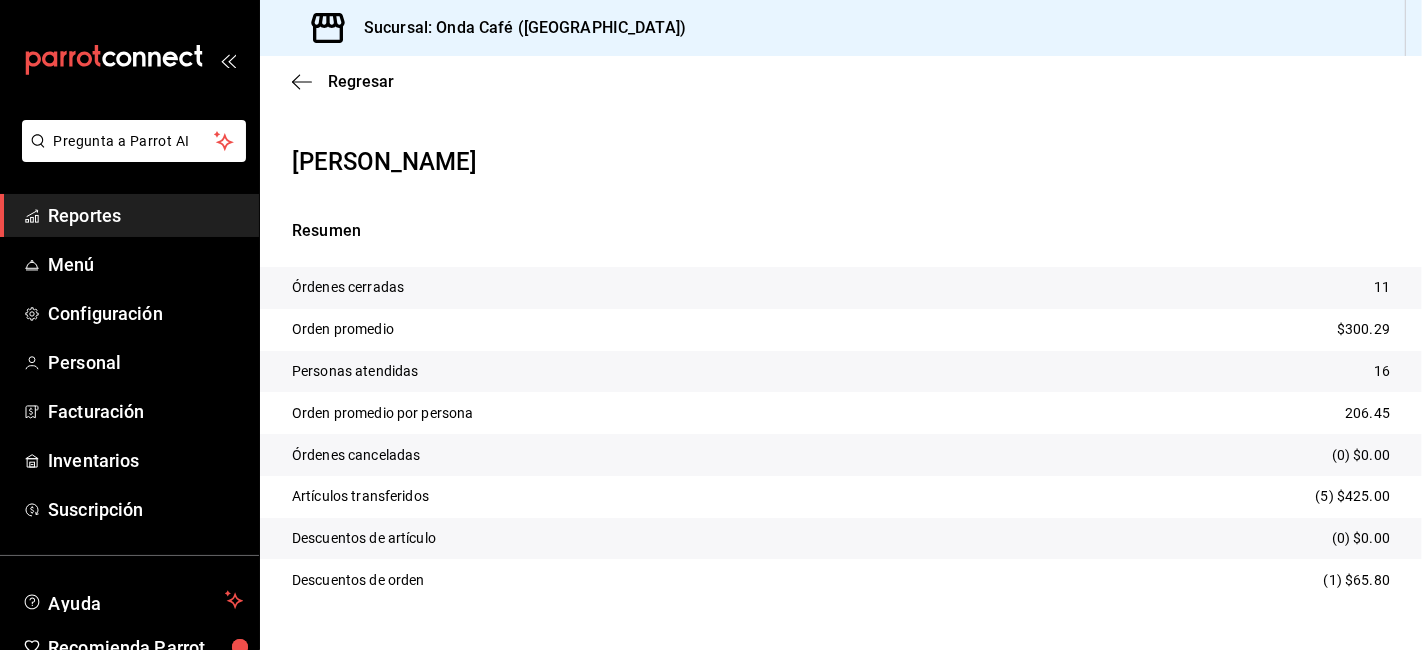 click on "Regresar" at bounding box center (841, 81) 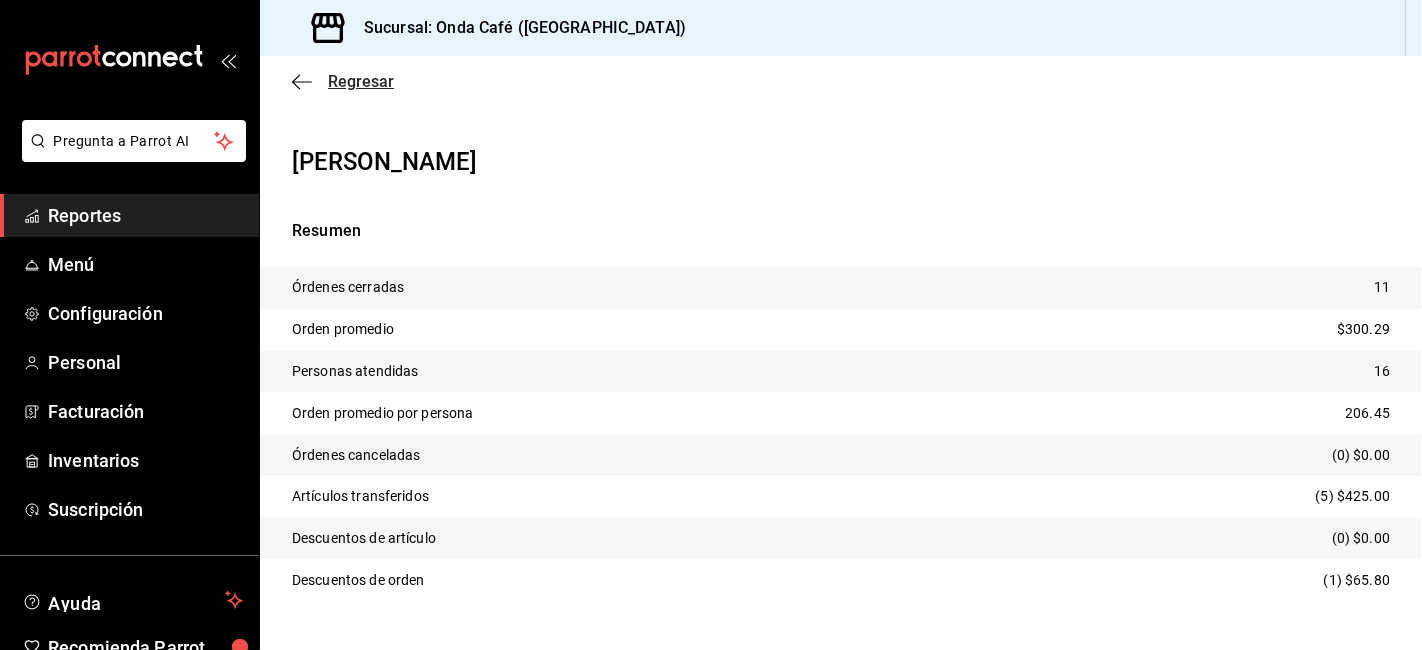 click 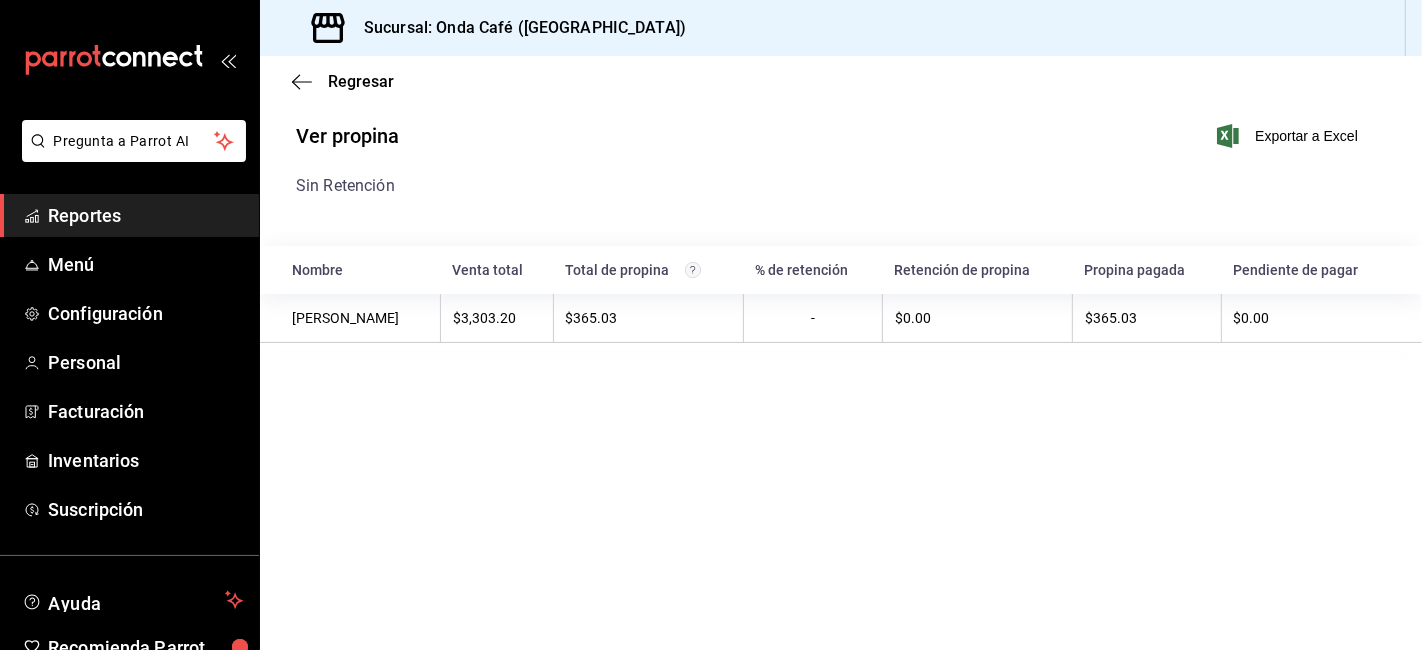click 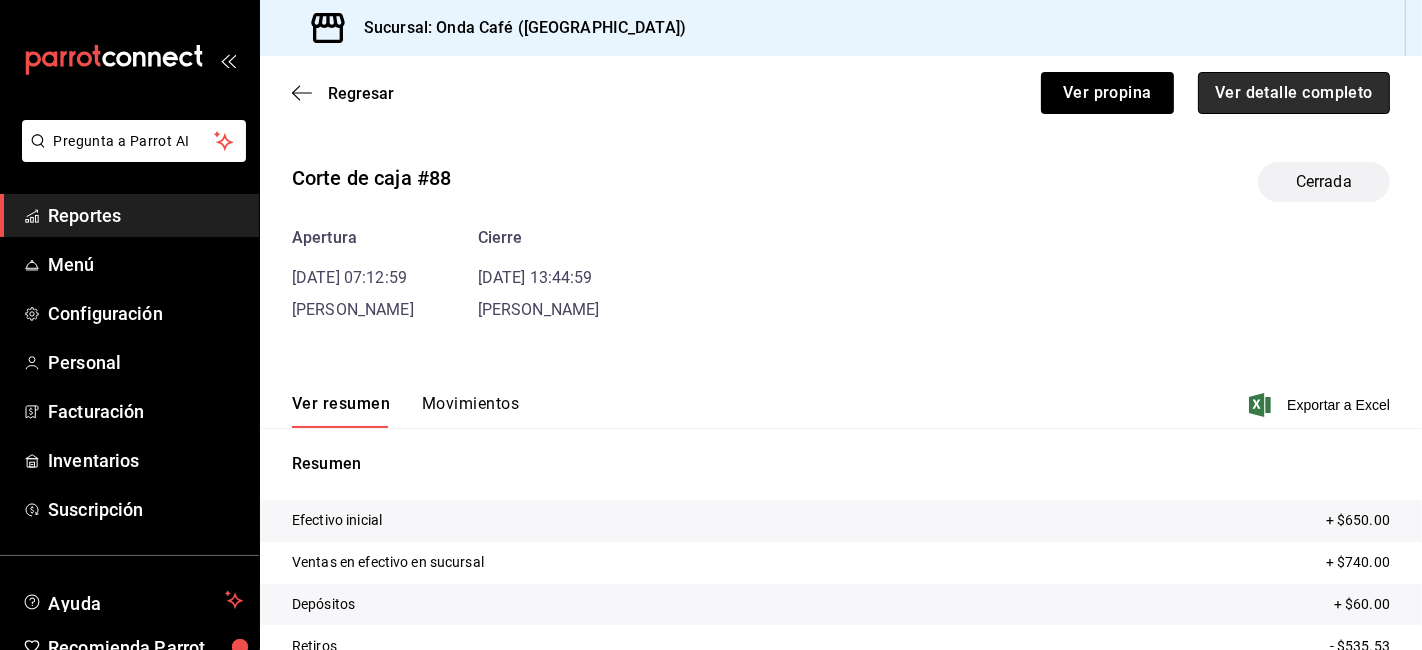 click on "Ver detalle completo" at bounding box center [1294, 93] 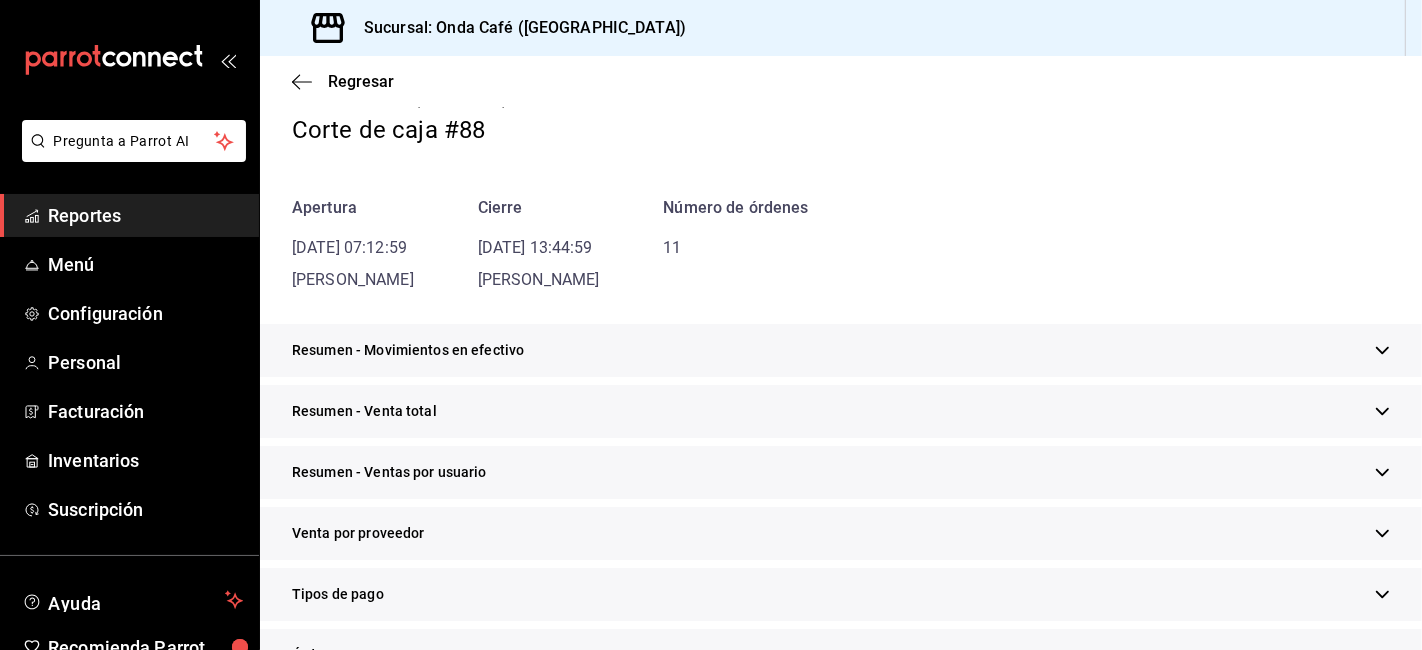 drag, startPoint x: 422, startPoint y: 407, endPoint x: 437, endPoint y: 393, distance: 20.518284 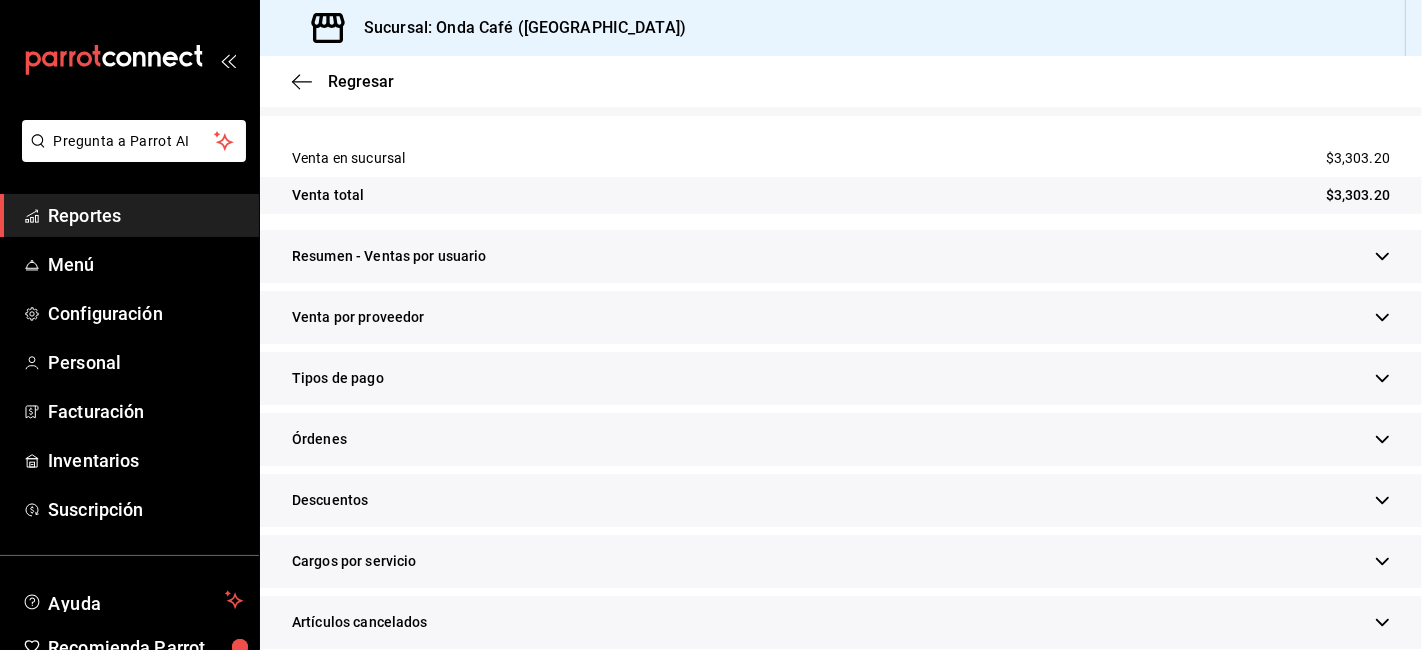 scroll, scrollTop: 444, scrollLeft: 0, axis: vertical 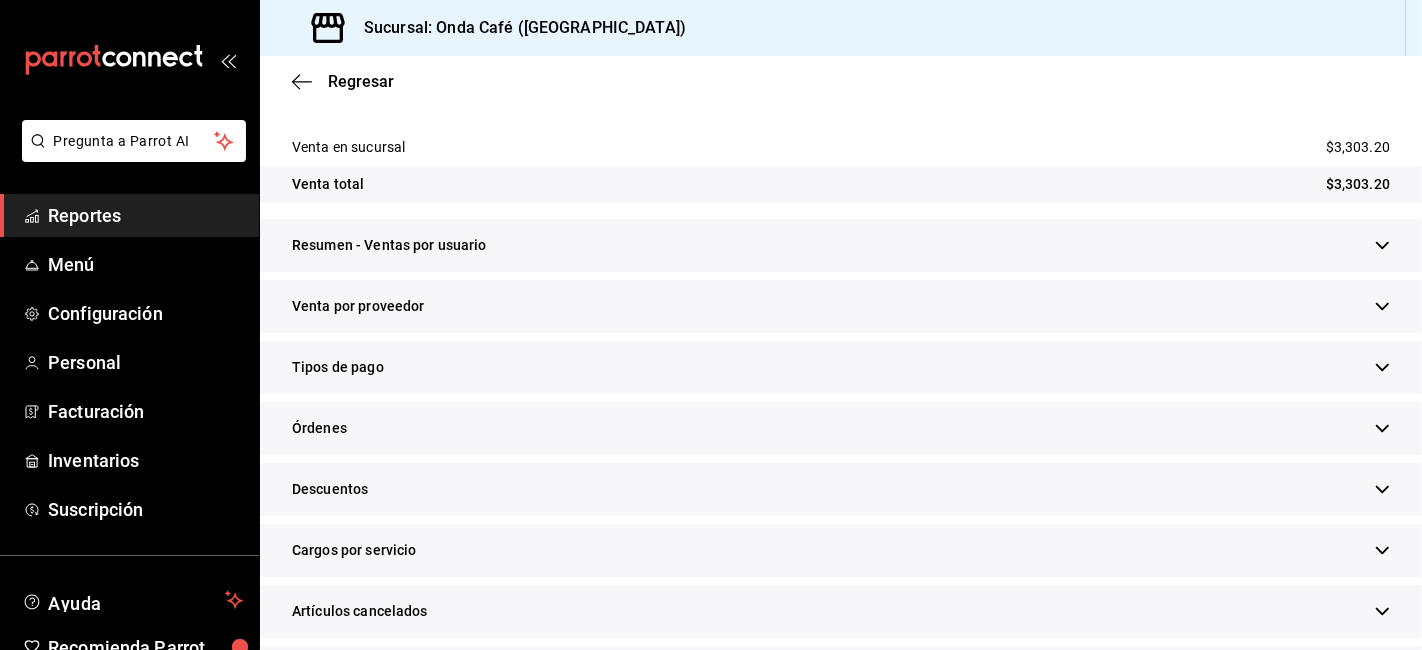 click on "$3,303.20" at bounding box center (1358, 184) 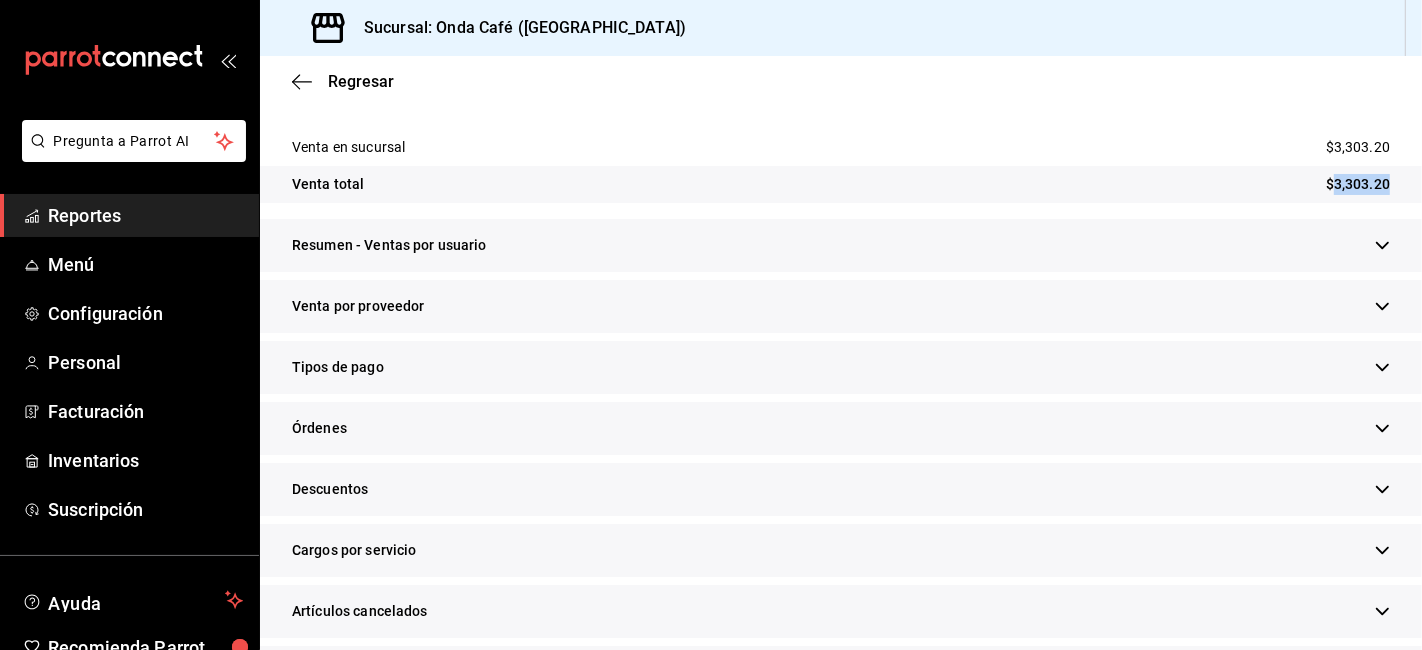 click on "$3,303.20" at bounding box center [1358, 184] 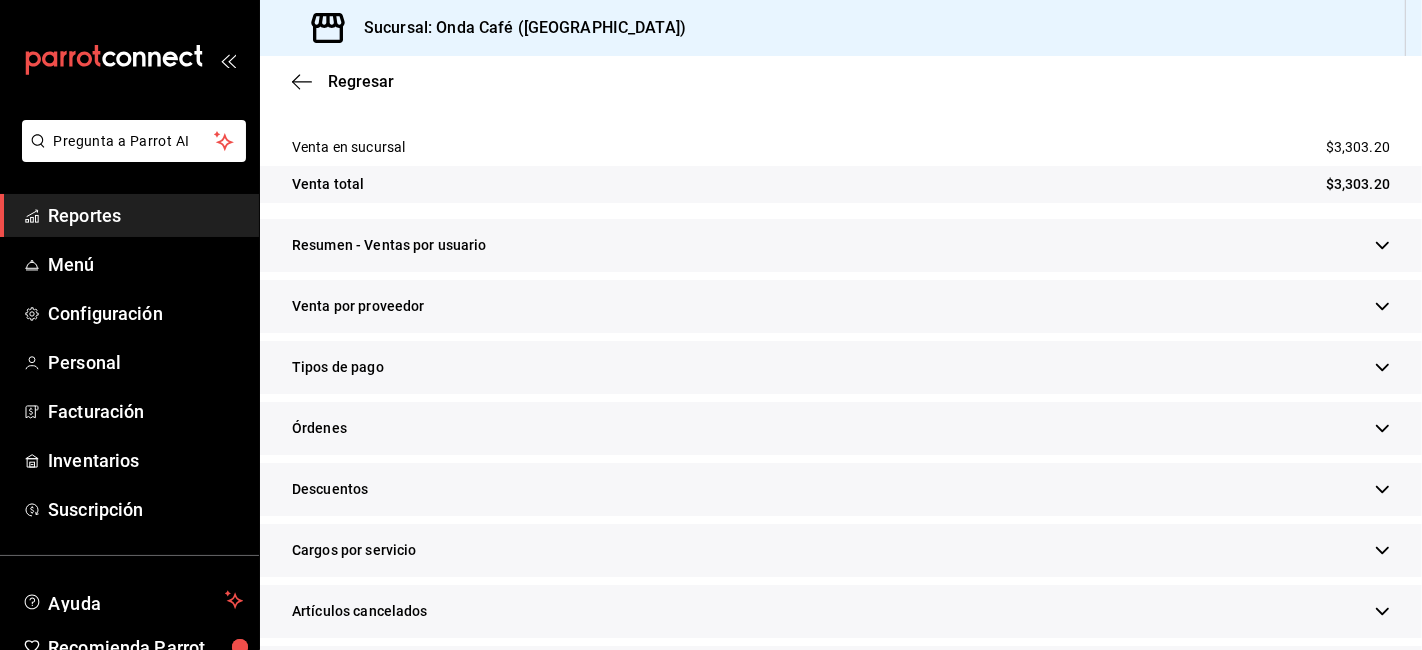 click on "Descuentos" at bounding box center [330, 489] 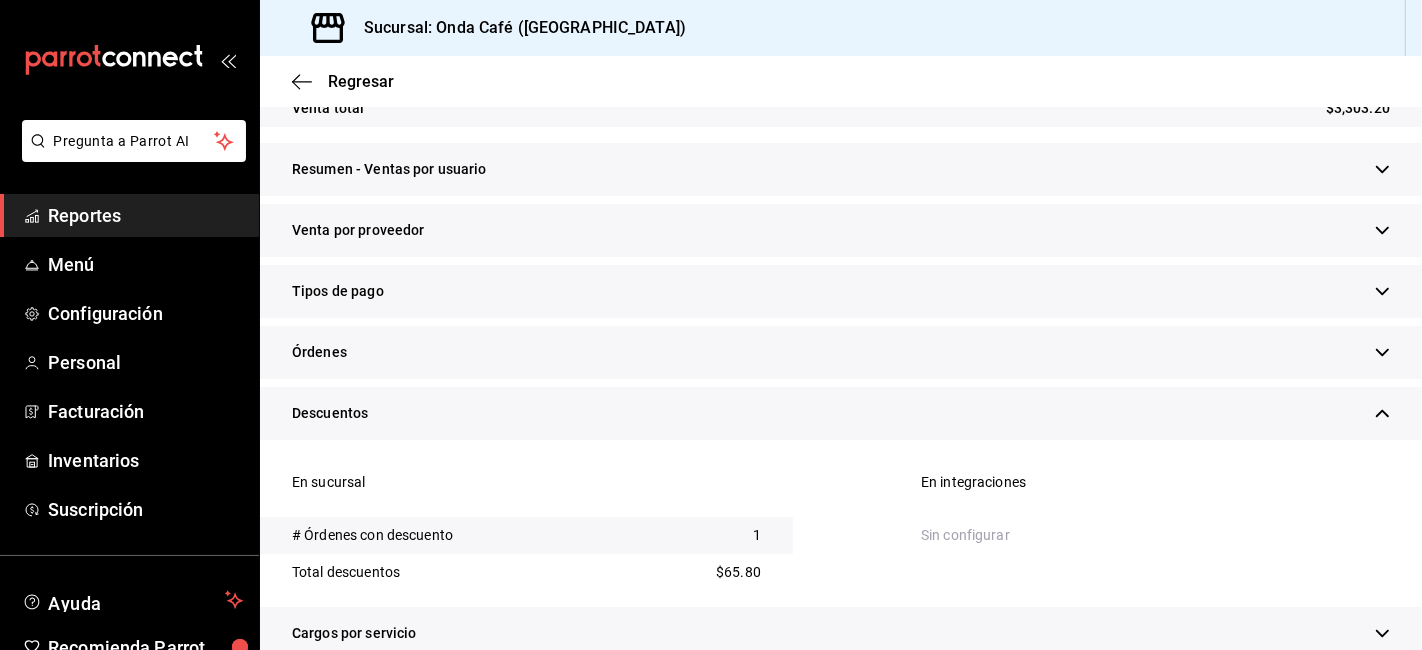 scroll, scrollTop: 555, scrollLeft: 0, axis: vertical 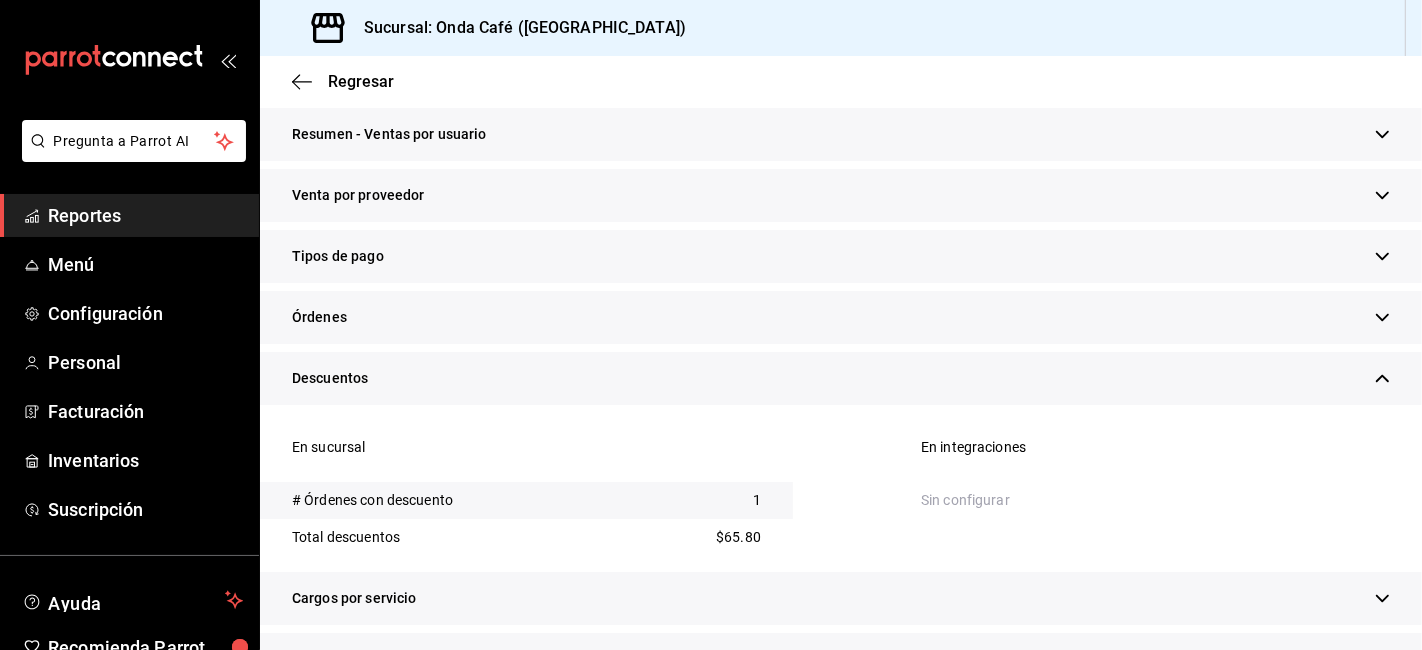 click on "$65.80" at bounding box center (738, 537) 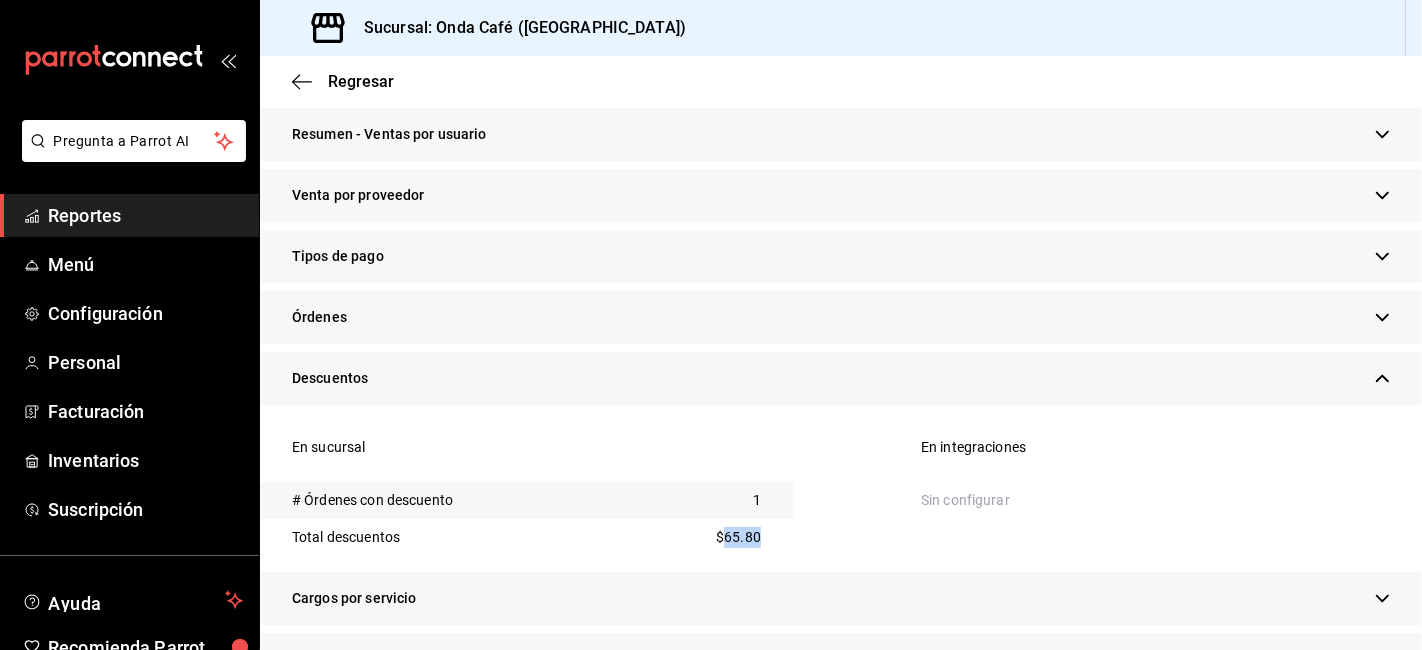 click on "$65.80" at bounding box center (738, 537) 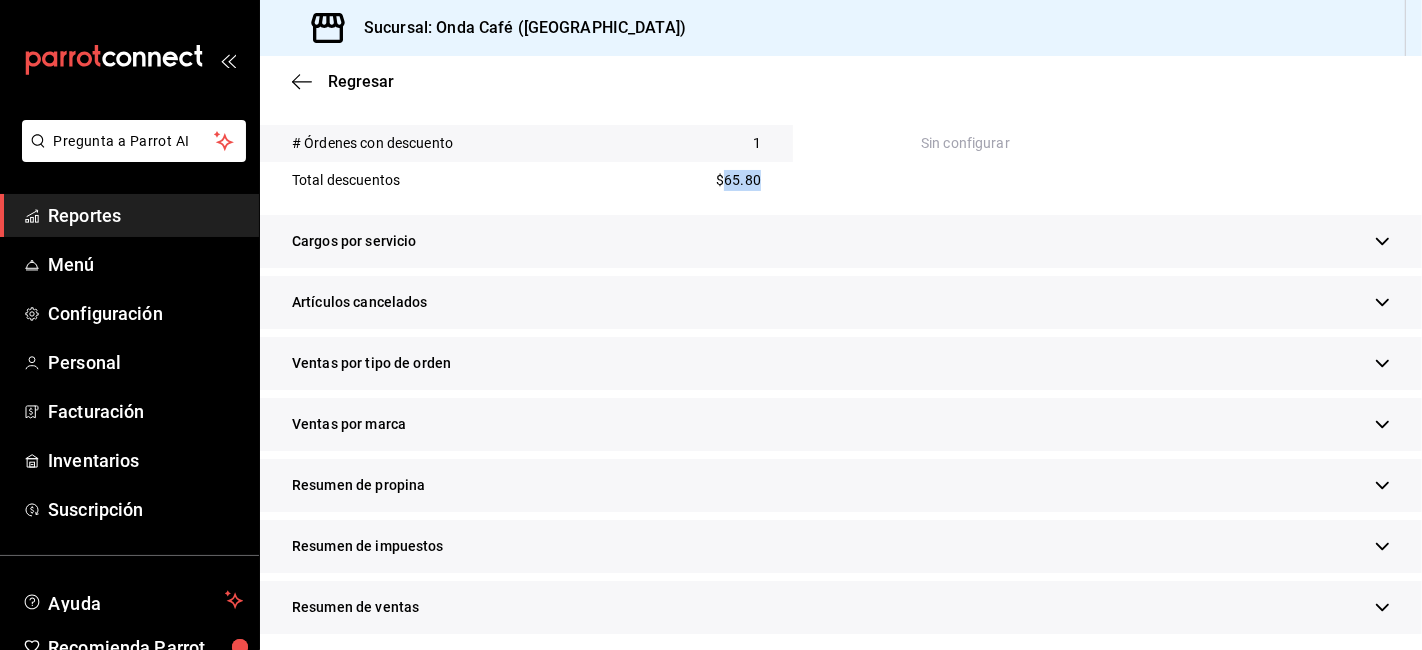 scroll, scrollTop: 920, scrollLeft: 0, axis: vertical 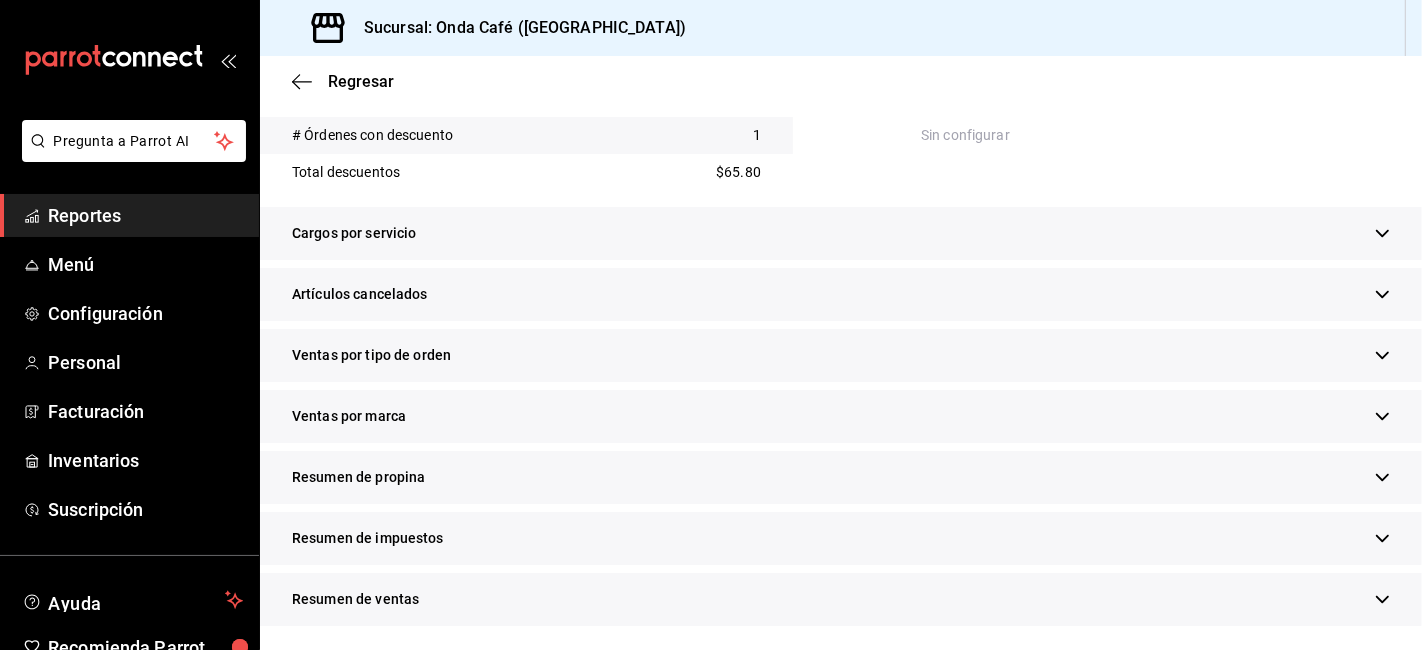 click on "Ventas por tipo de orden" at bounding box center [841, 355] 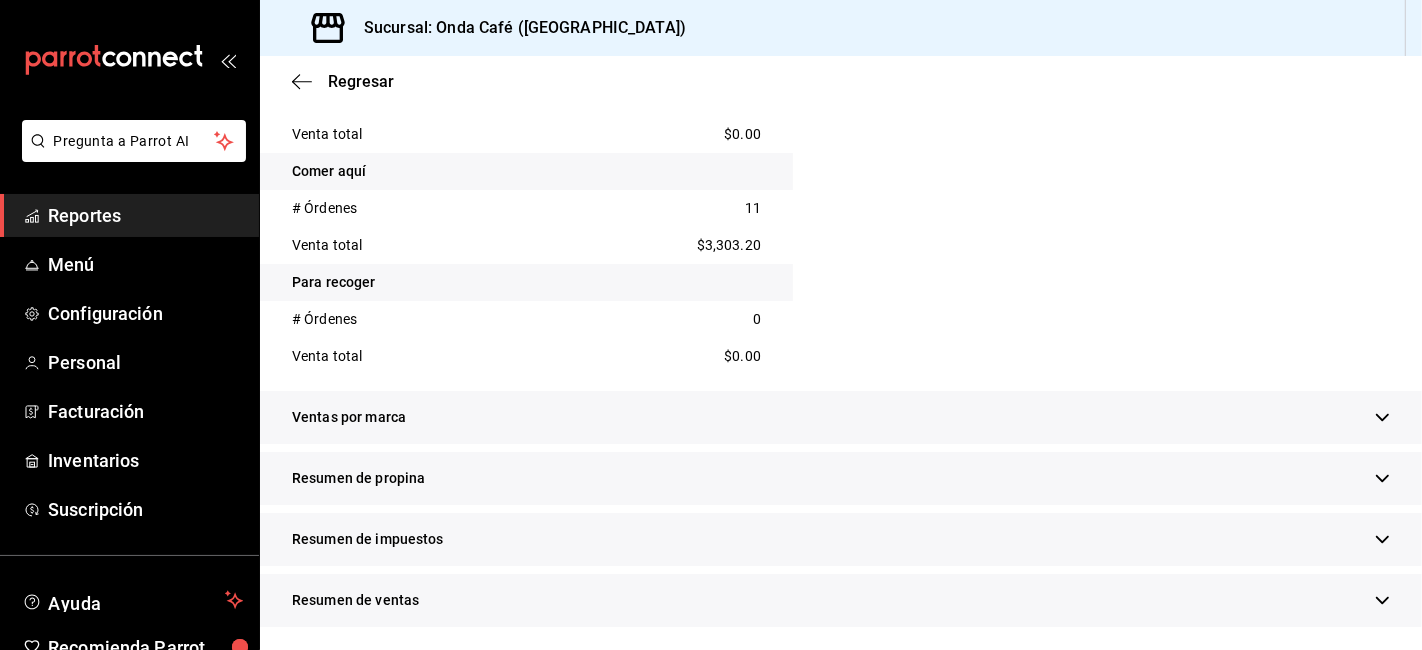 scroll, scrollTop: 1115, scrollLeft: 0, axis: vertical 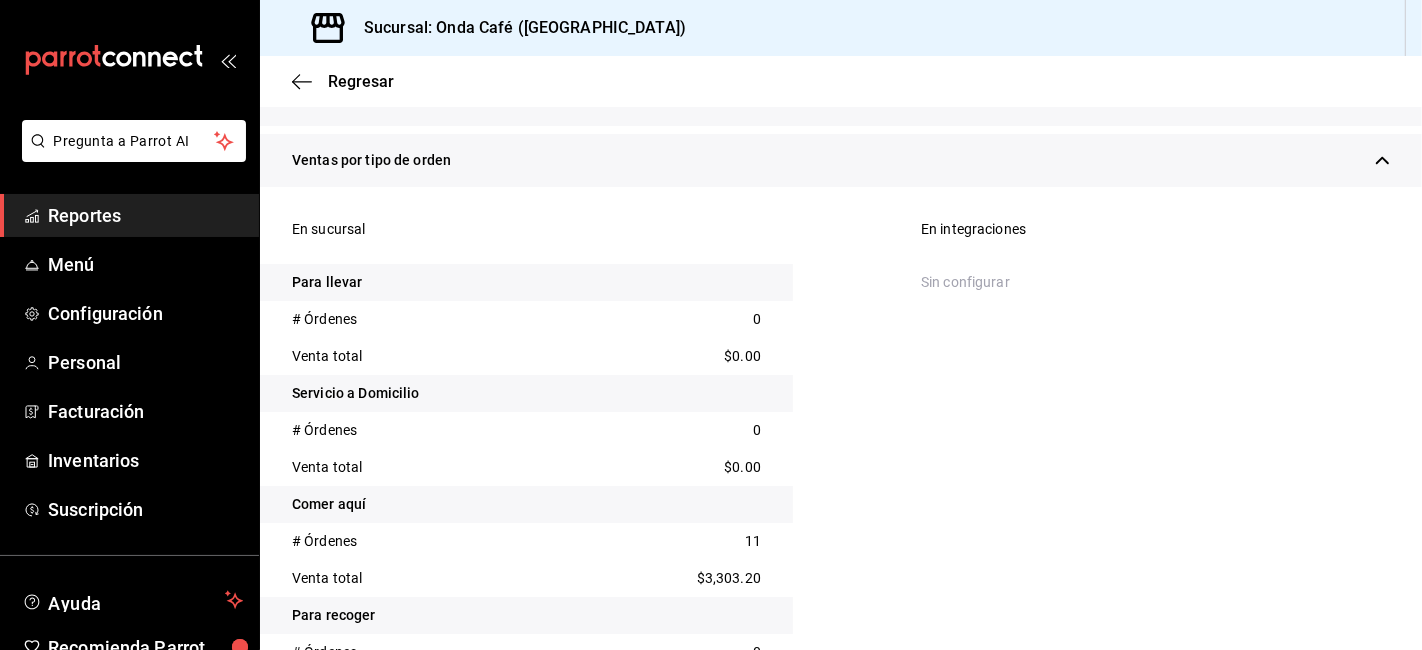 click on "Ventas por tipo de orden" at bounding box center [841, 160] 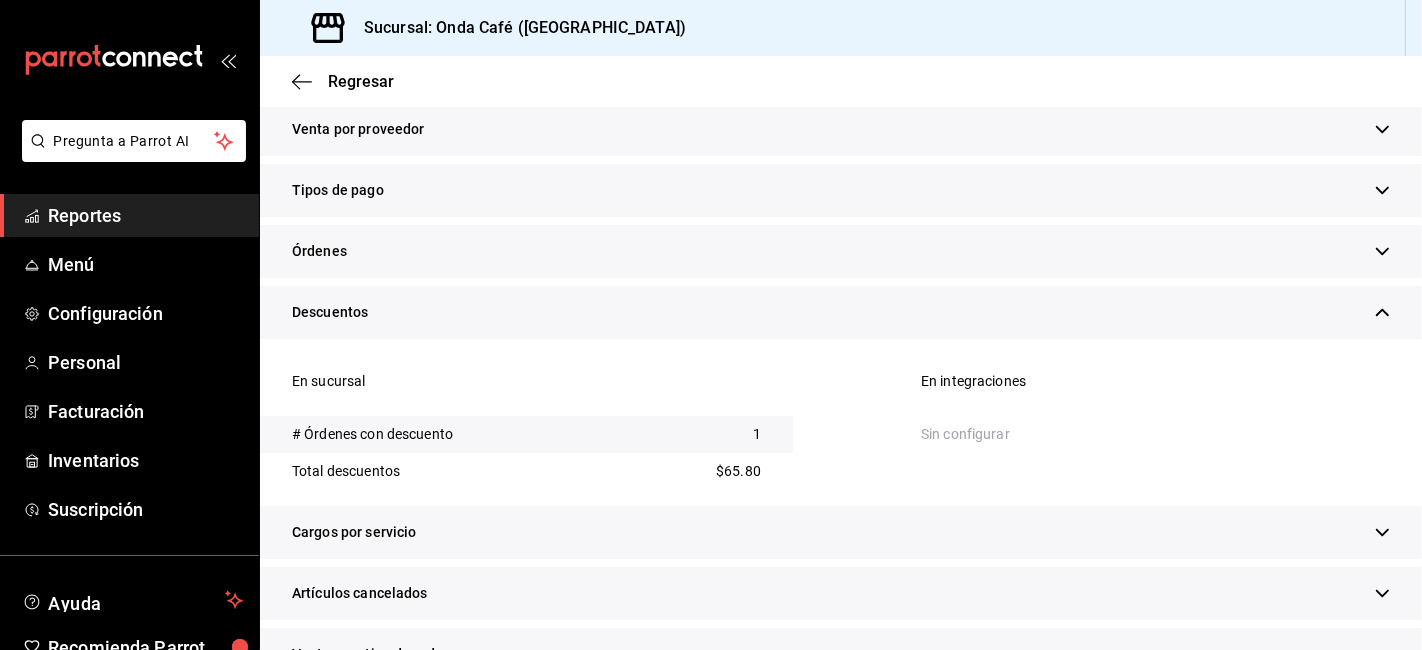 scroll, scrollTop: 586, scrollLeft: 0, axis: vertical 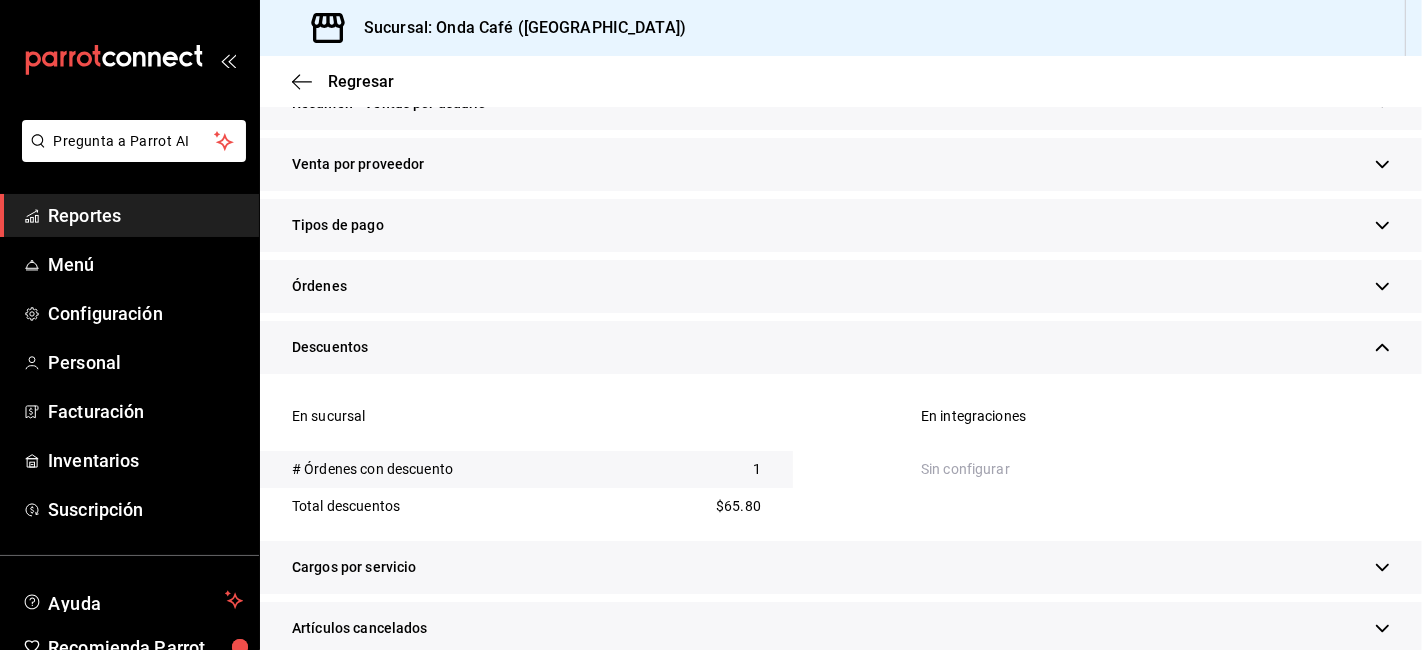 click on "Tipos de pago" at bounding box center (841, 225) 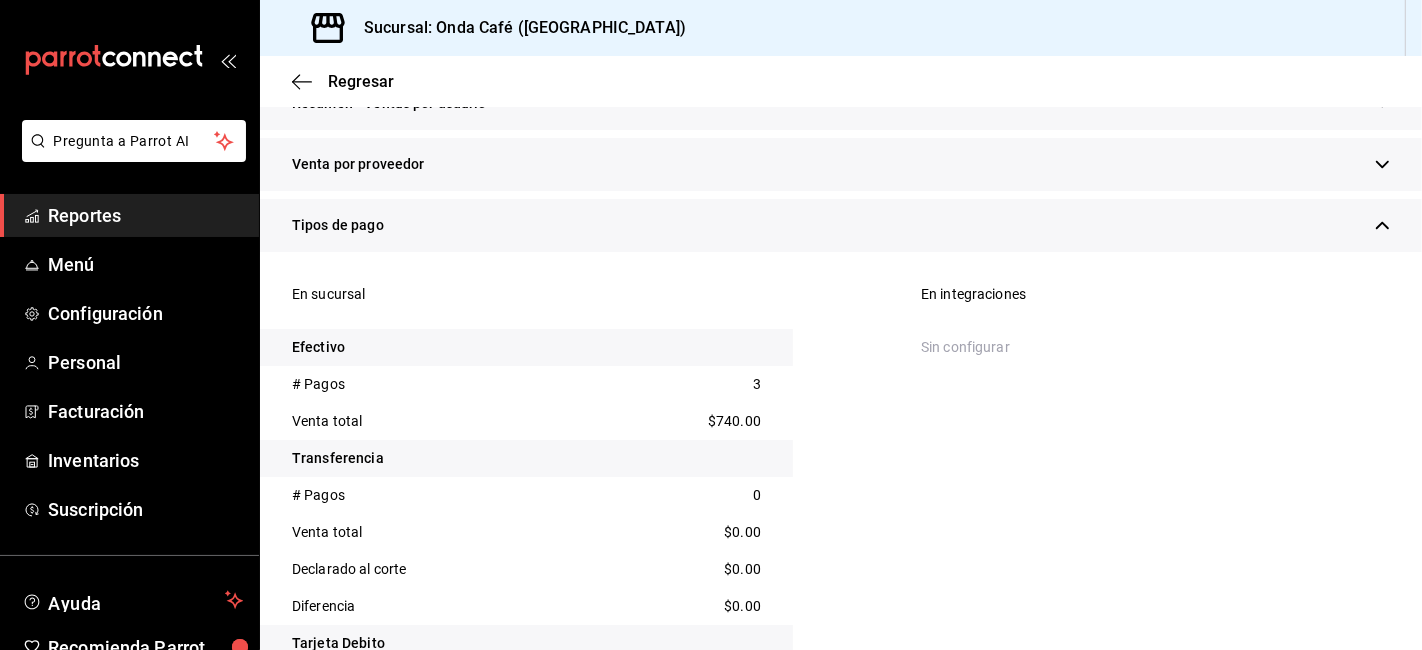 scroll, scrollTop: 697, scrollLeft: 0, axis: vertical 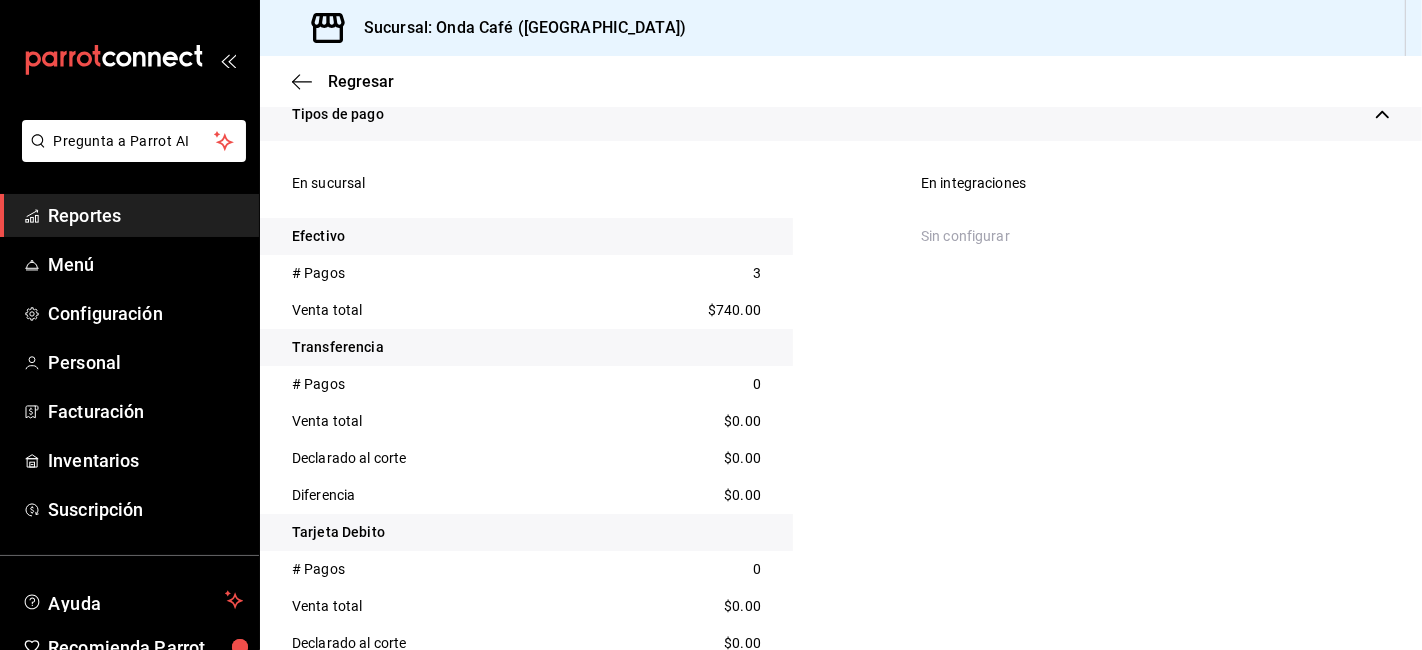 click on "$740.00" at bounding box center (734, 310) 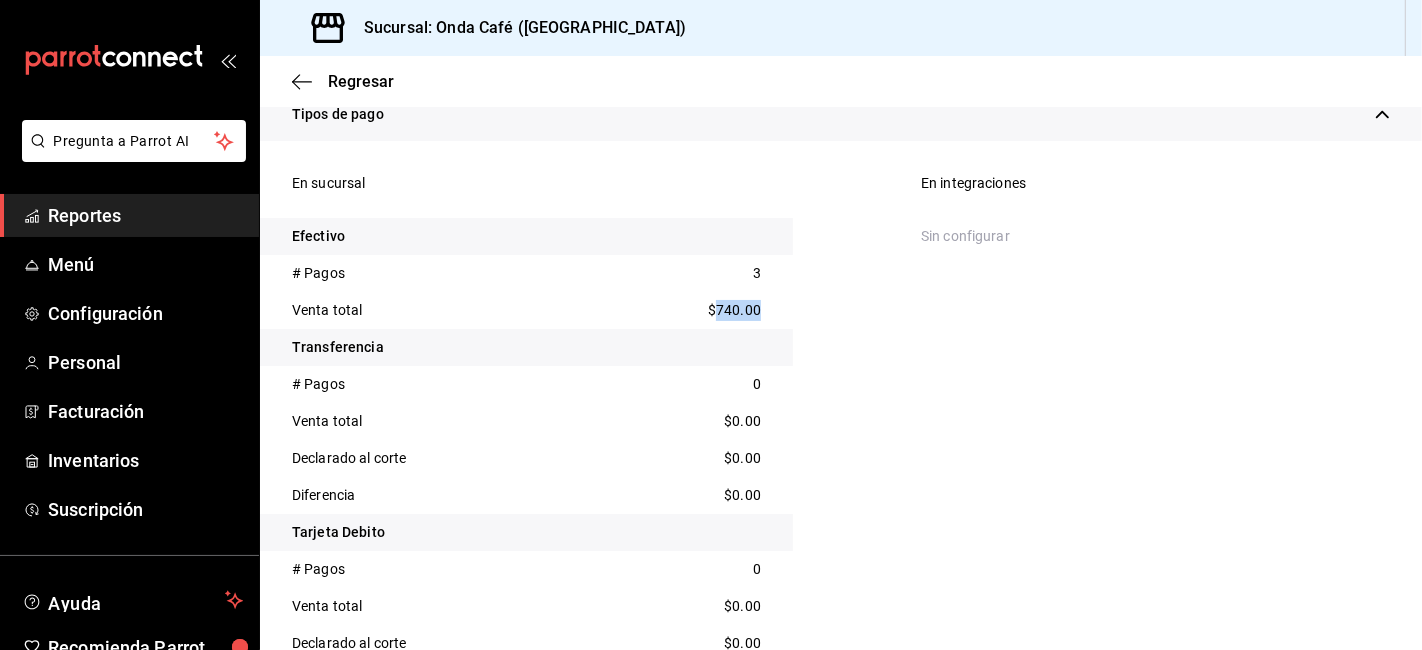 click on "$740.00" at bounding box center [734, 310] 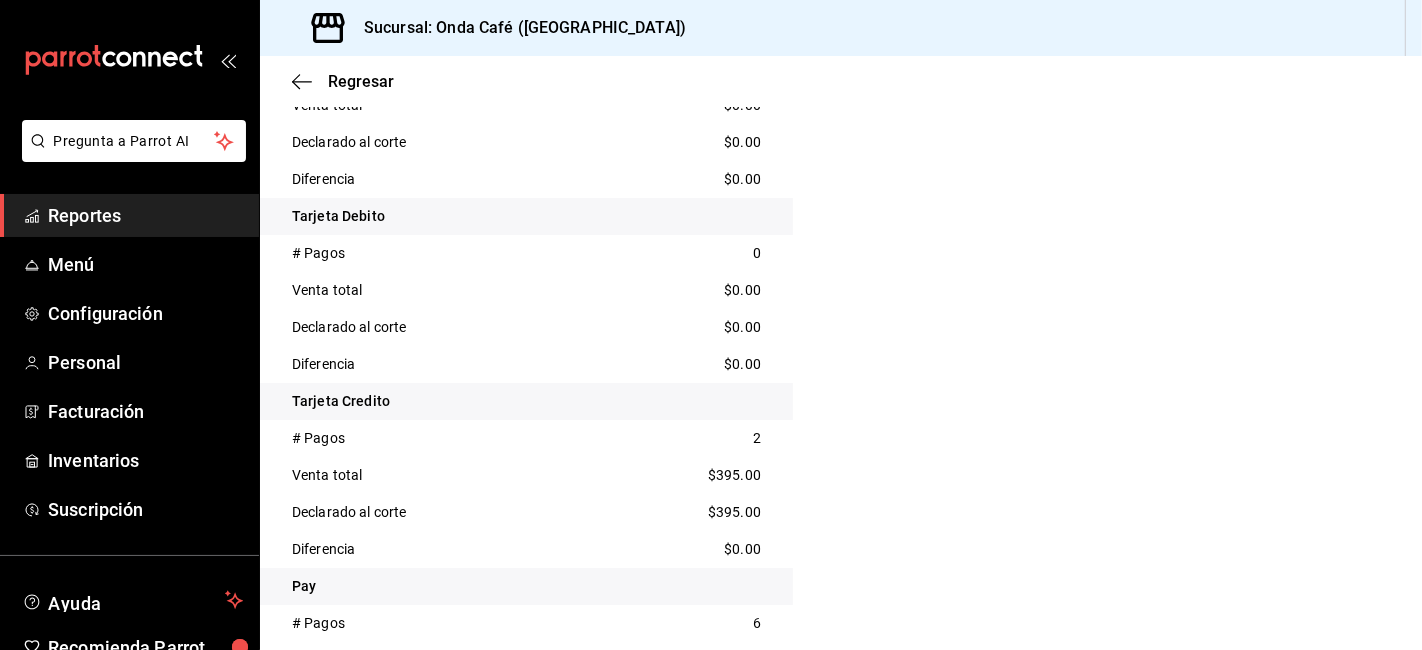 scroll, scrollTop: 1142, scrollLeft: 0, axis: vertical 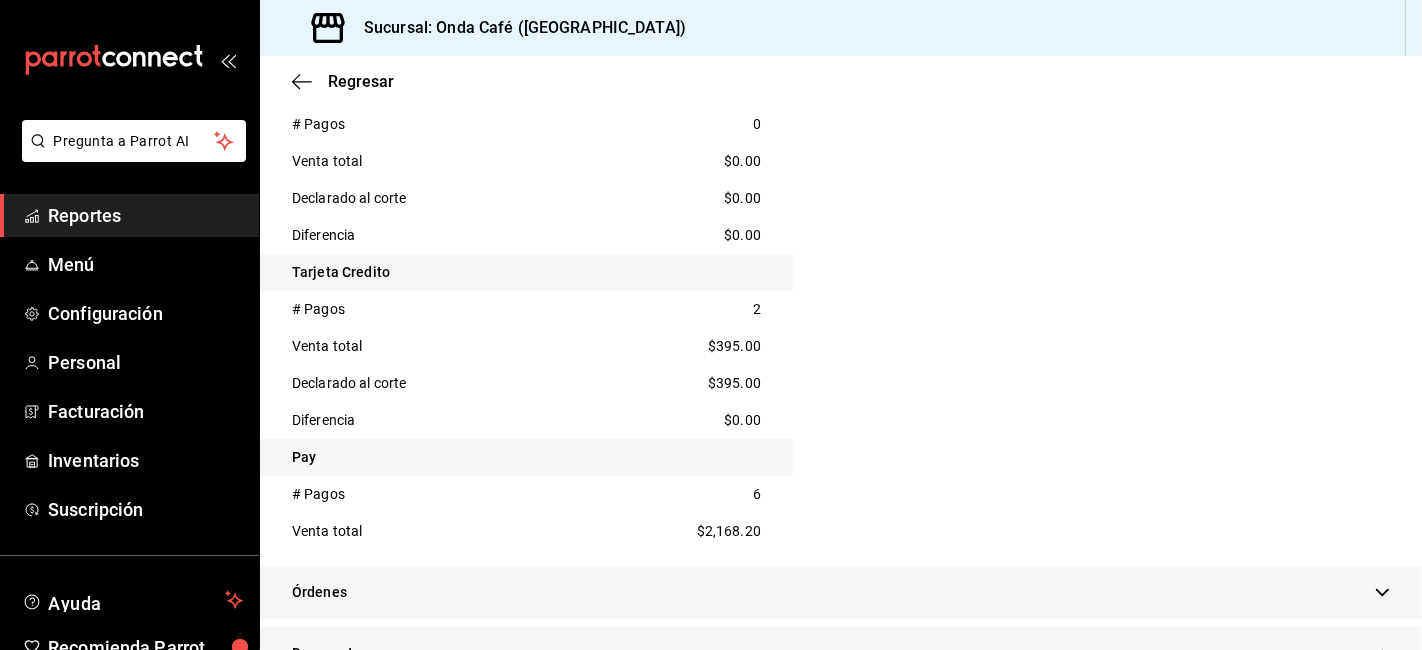 click on "$395.00" at bounding box center (734, 346) 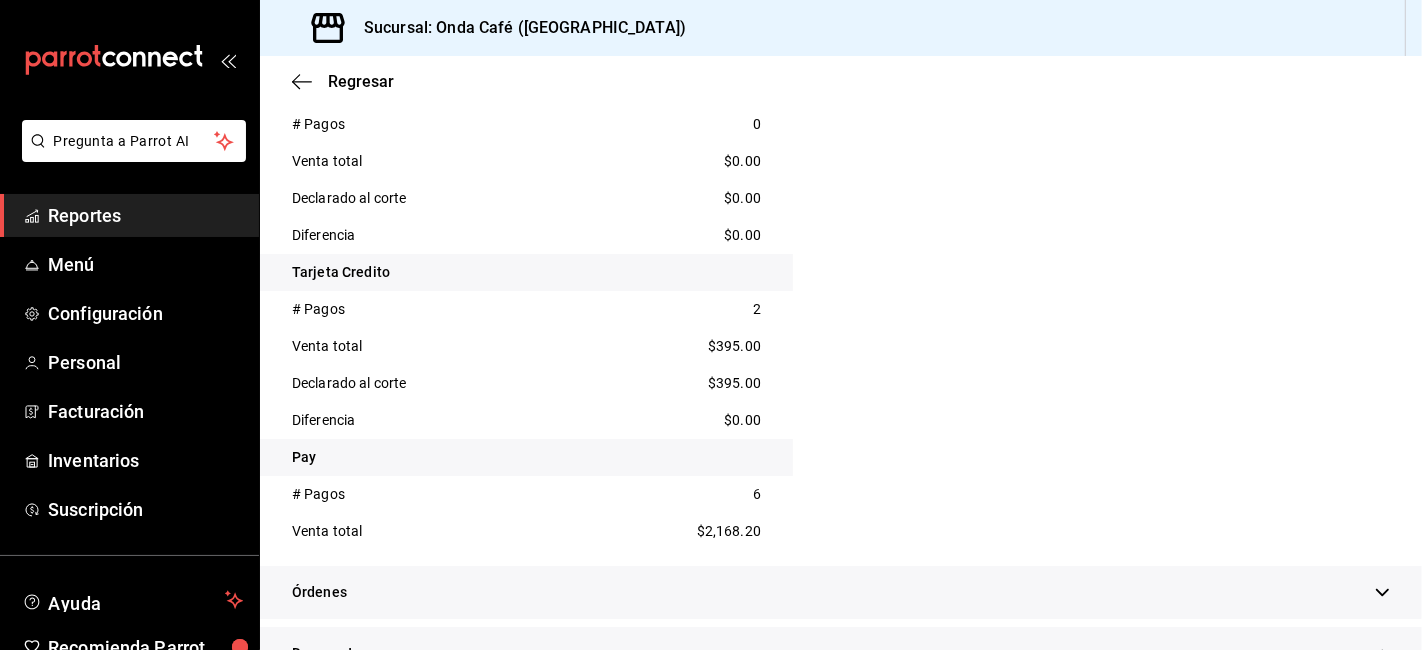 click on "$395.00" at bounding box center [734, 346] 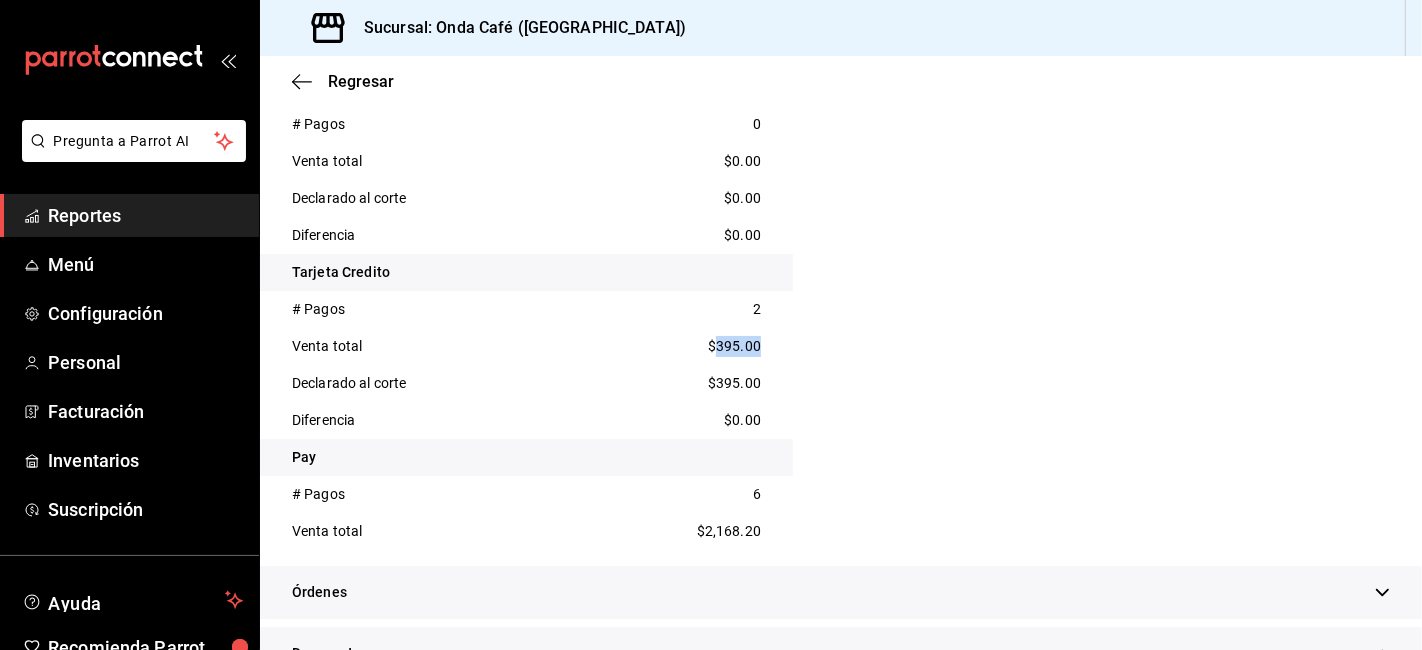 click on "$395.00" at bounding box center (734, 346) 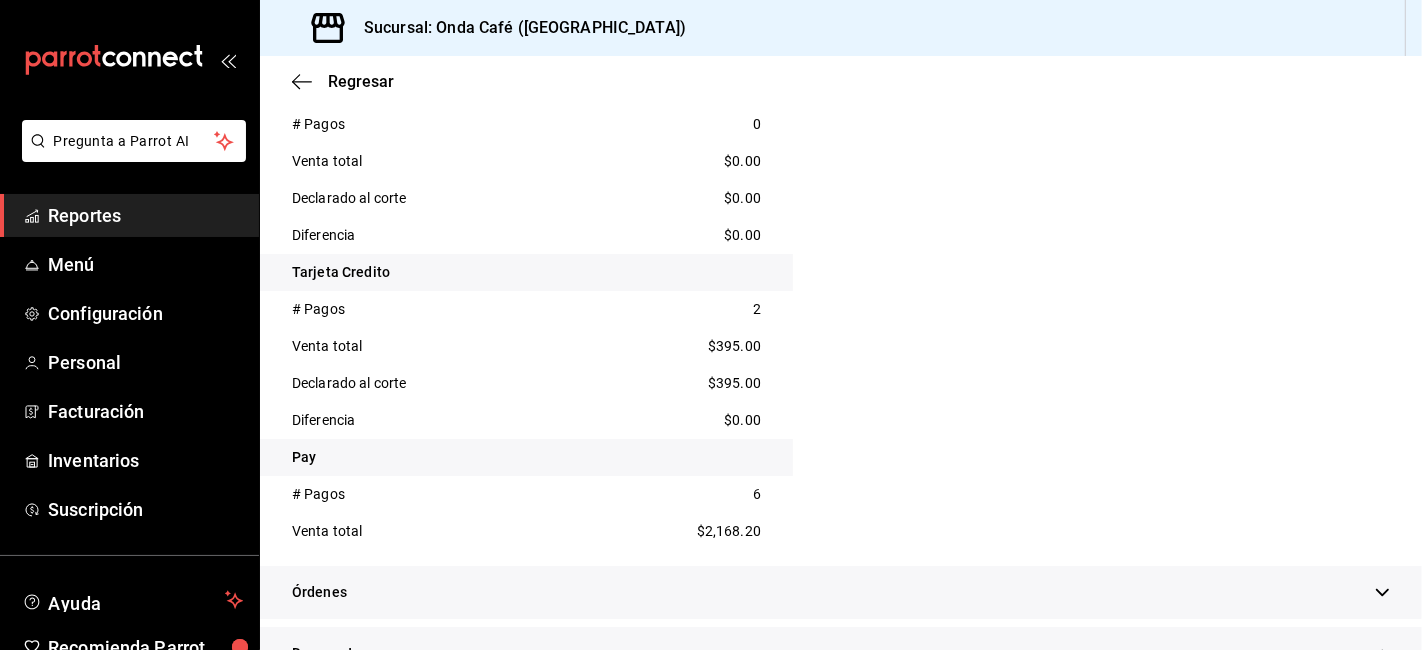 click on "$2,168.20" at bounding box center [729, 531] 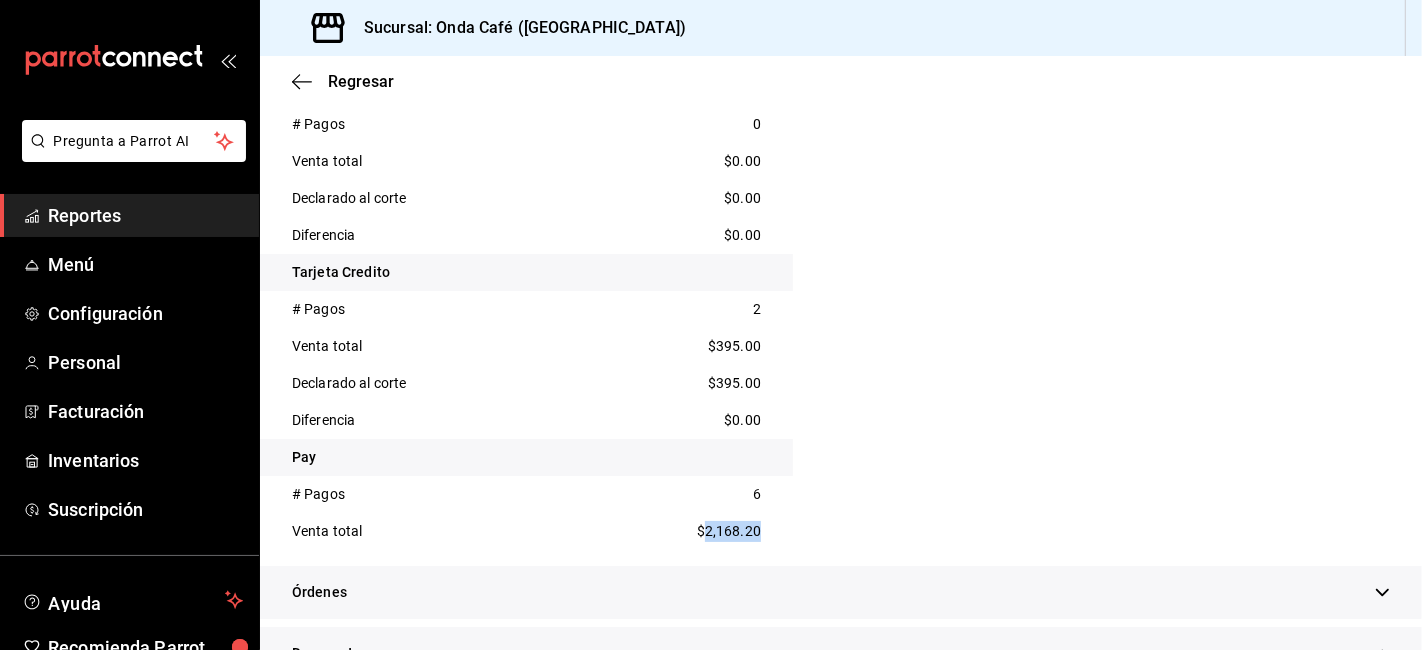 click on "$2,168.20" at bounding box center [729, 531] 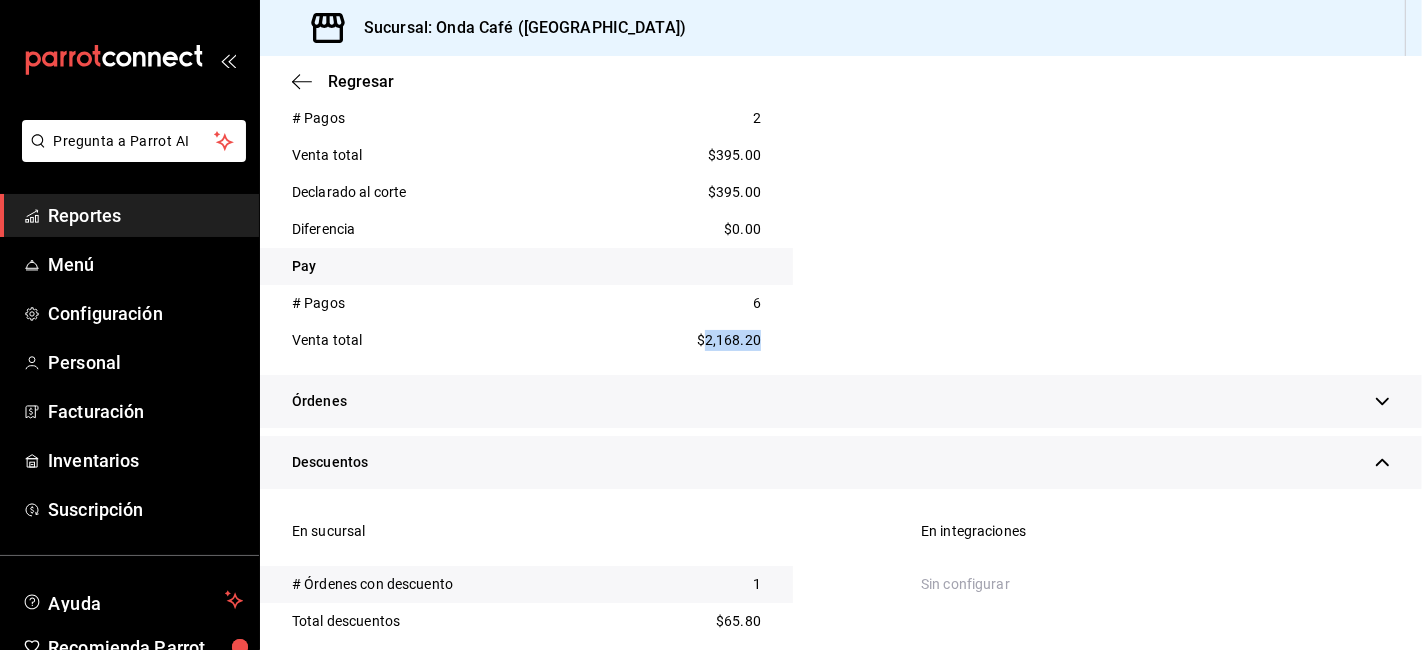 scroll, scrollTop: 1781, scrollLeft: 0, axis: vertical 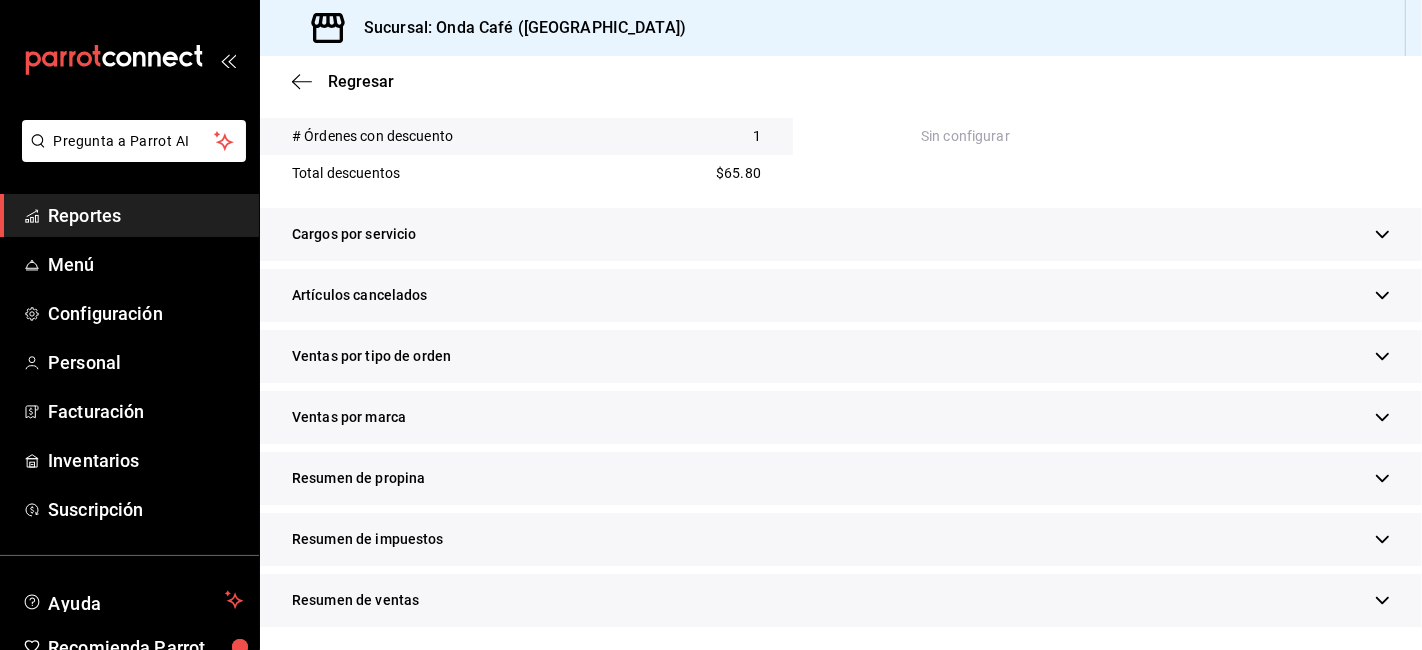 click on "Resumen de propina" at bounding box center [841, 478] 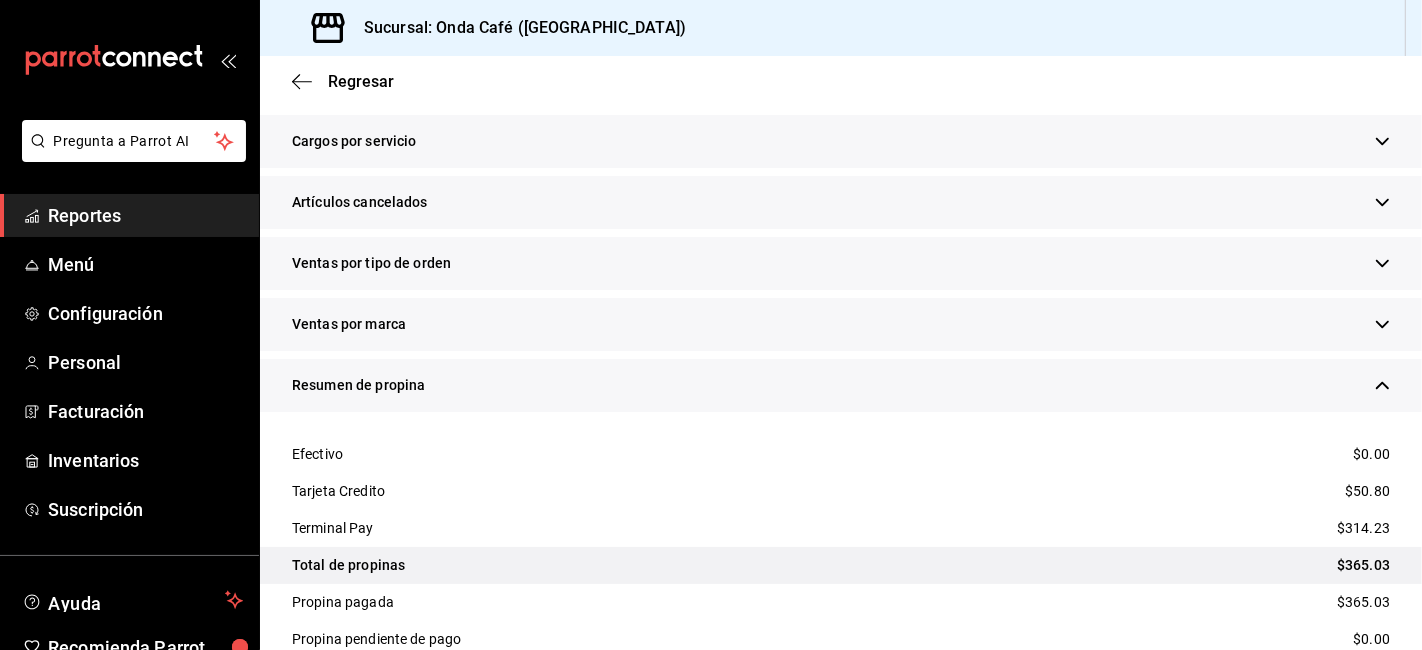 scroll, scrollTop: 2003, scrollLeft: 0, axis: vertical 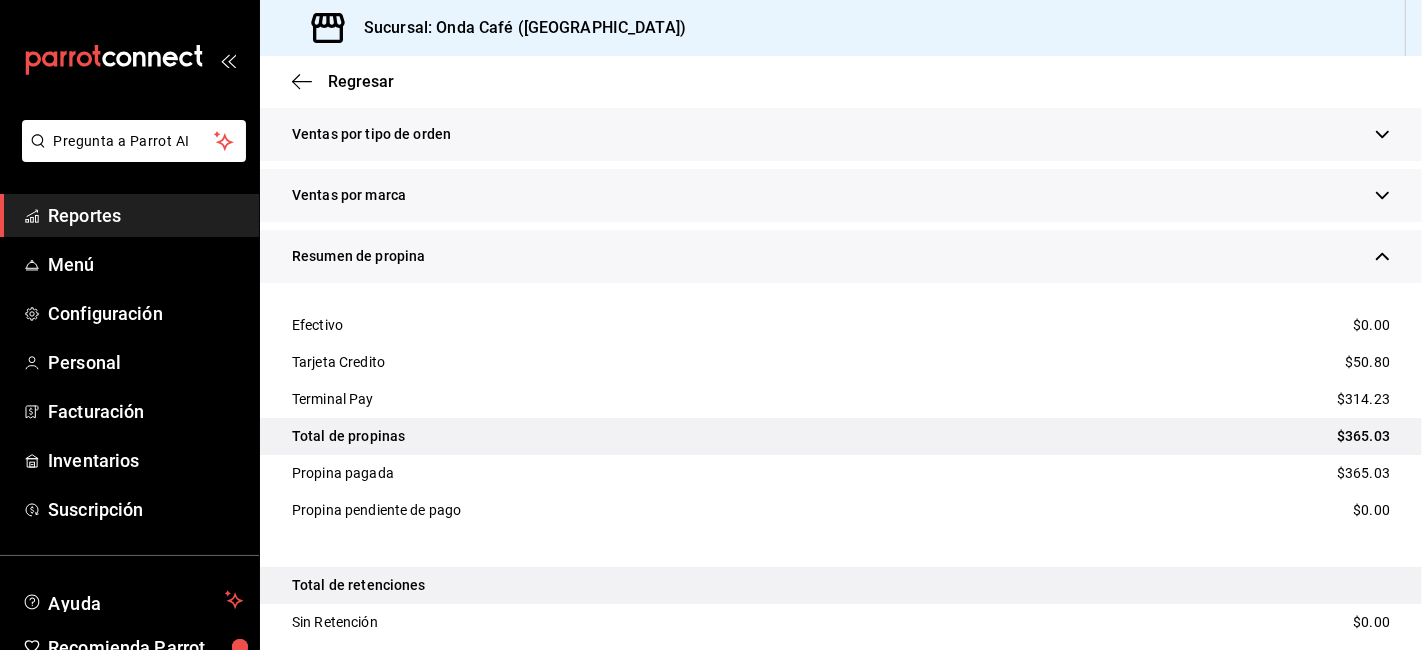 click on "$50.80" at bounding box center [1367, 362] 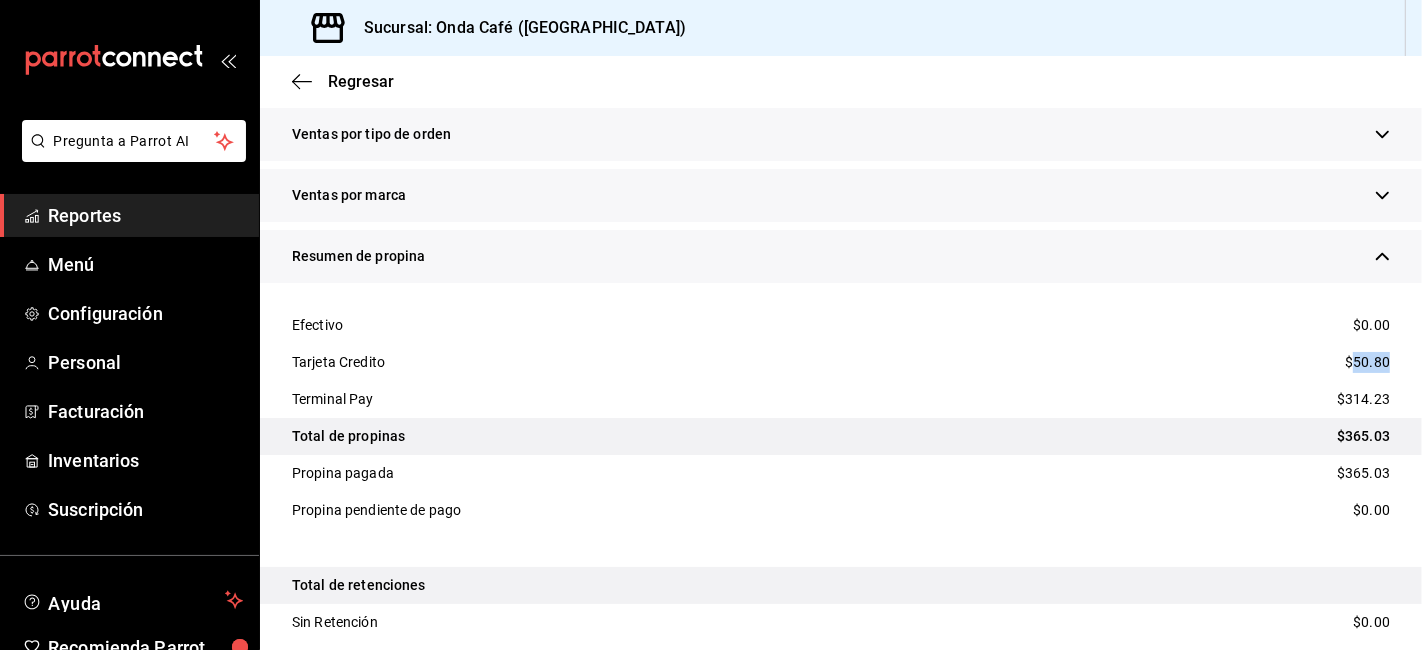 click on "$50.80" at bounding box center (1367, 362) 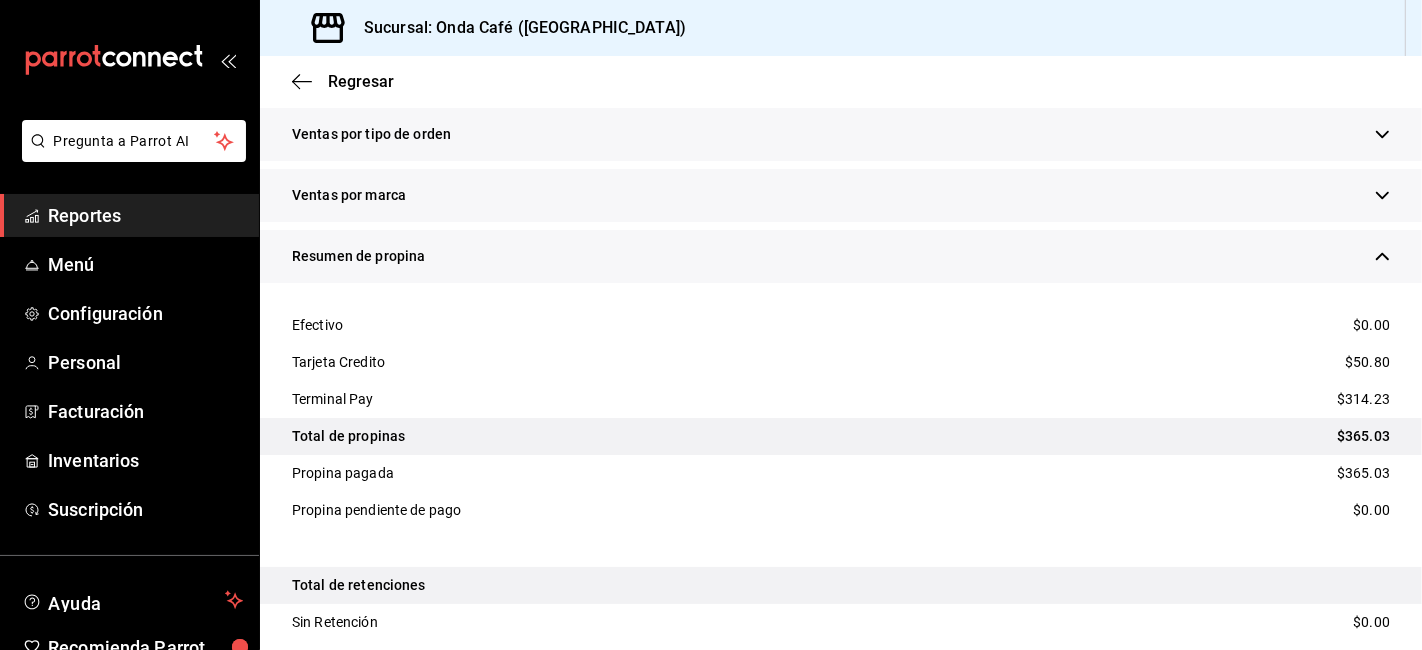 click on "$314.23" at bounding box center [1363, 399] 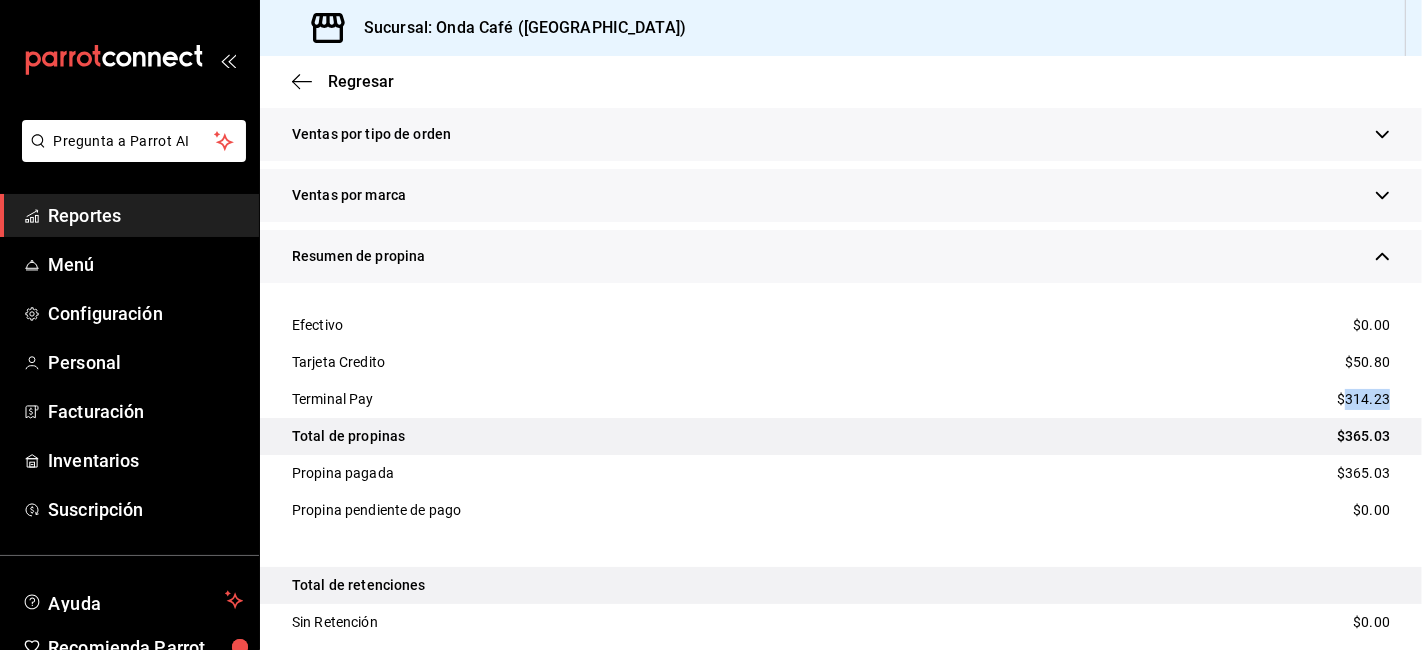 click on "$314.23" at bounding box center (1363, 399) 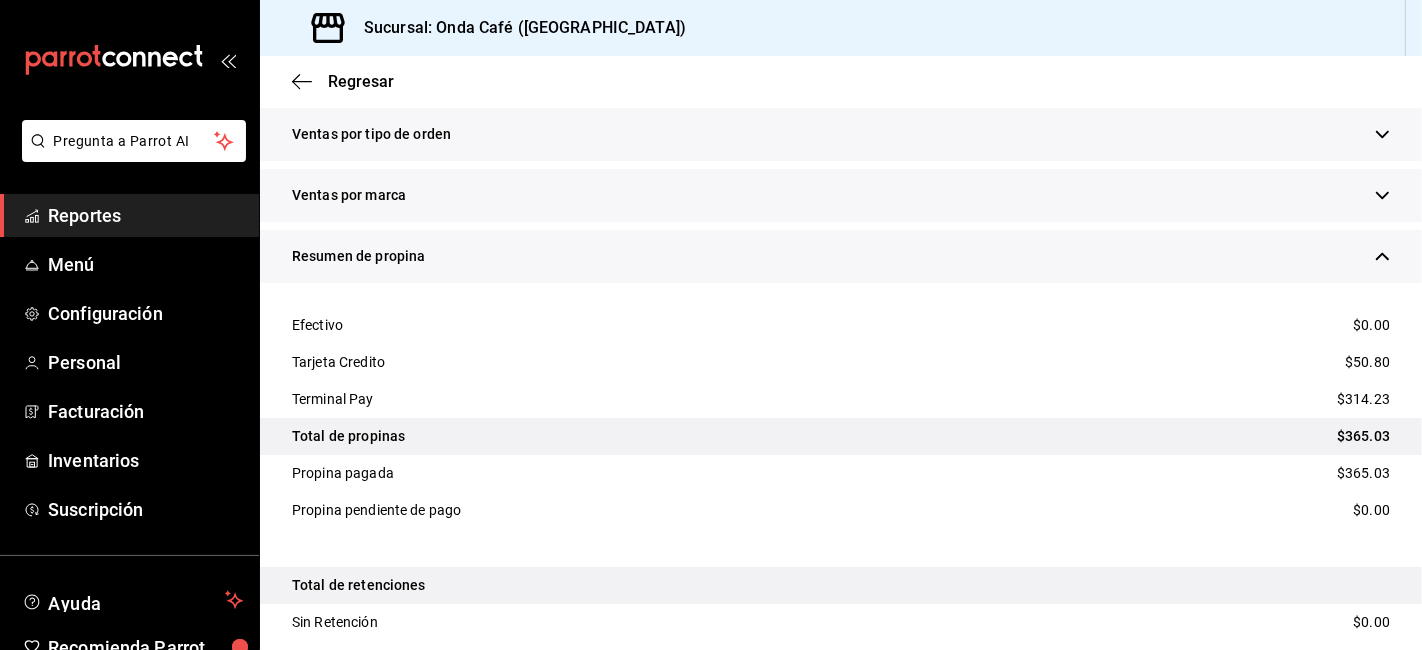 click on "$365.03" at bounding box center (1363, 436) 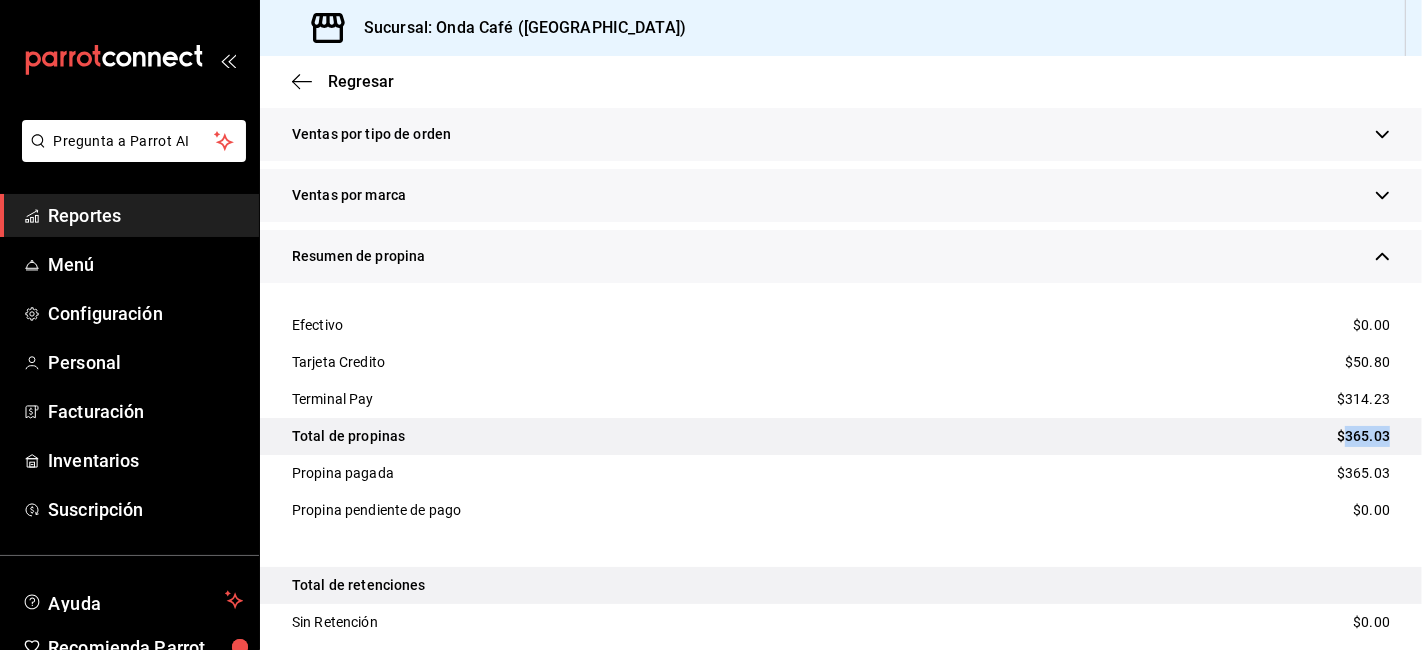 click on "$365.03" at bounding box center (1363, 436) 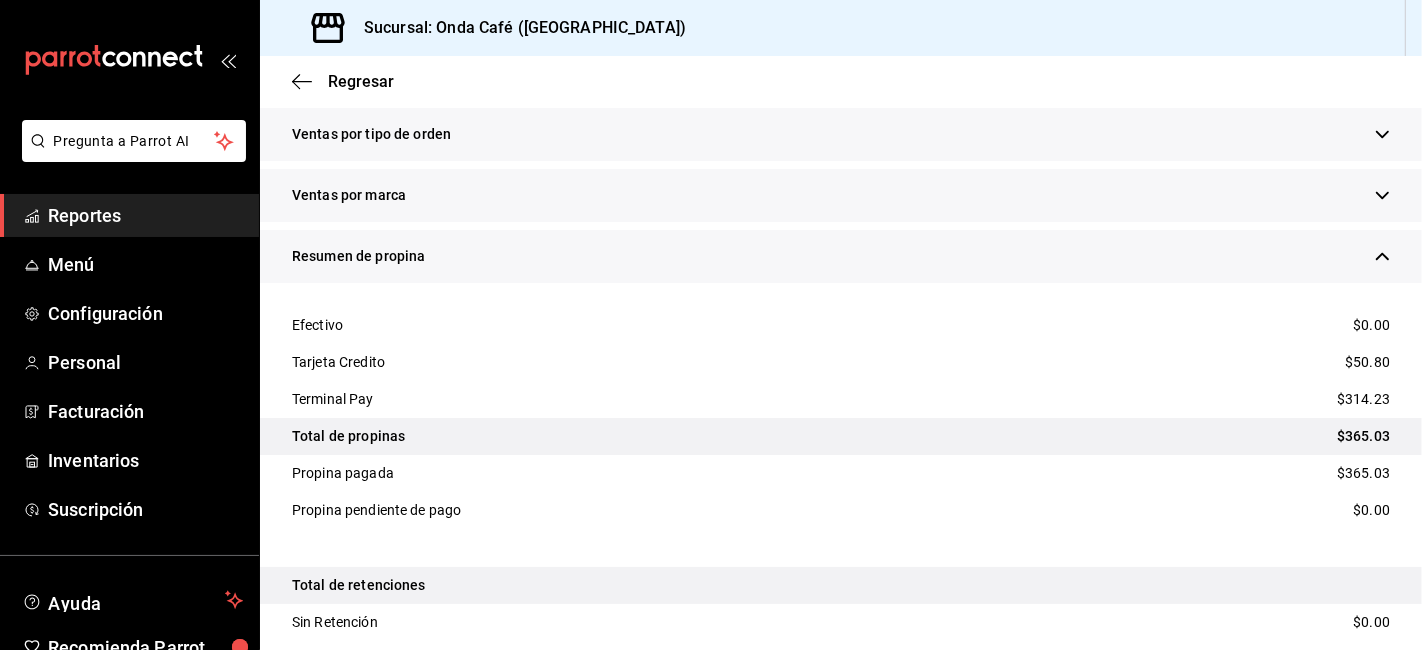 click on "Regresar" at bounding box center [841, 81] 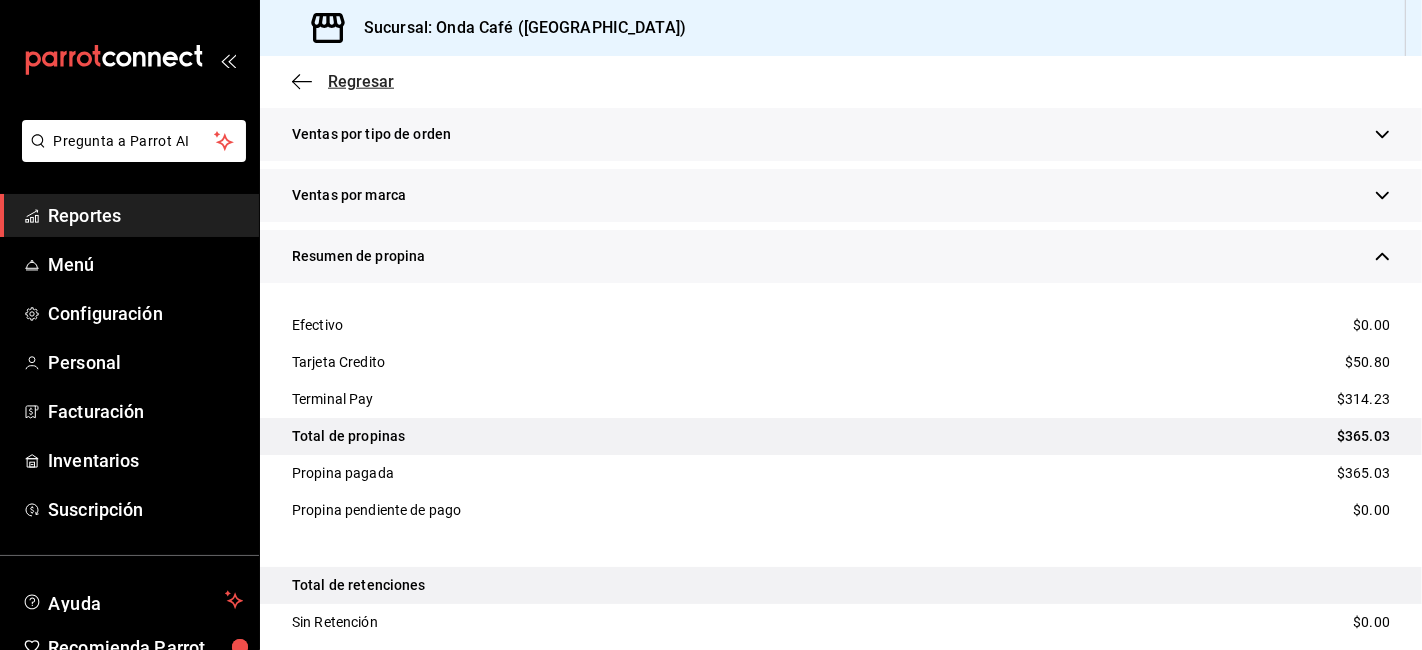 click 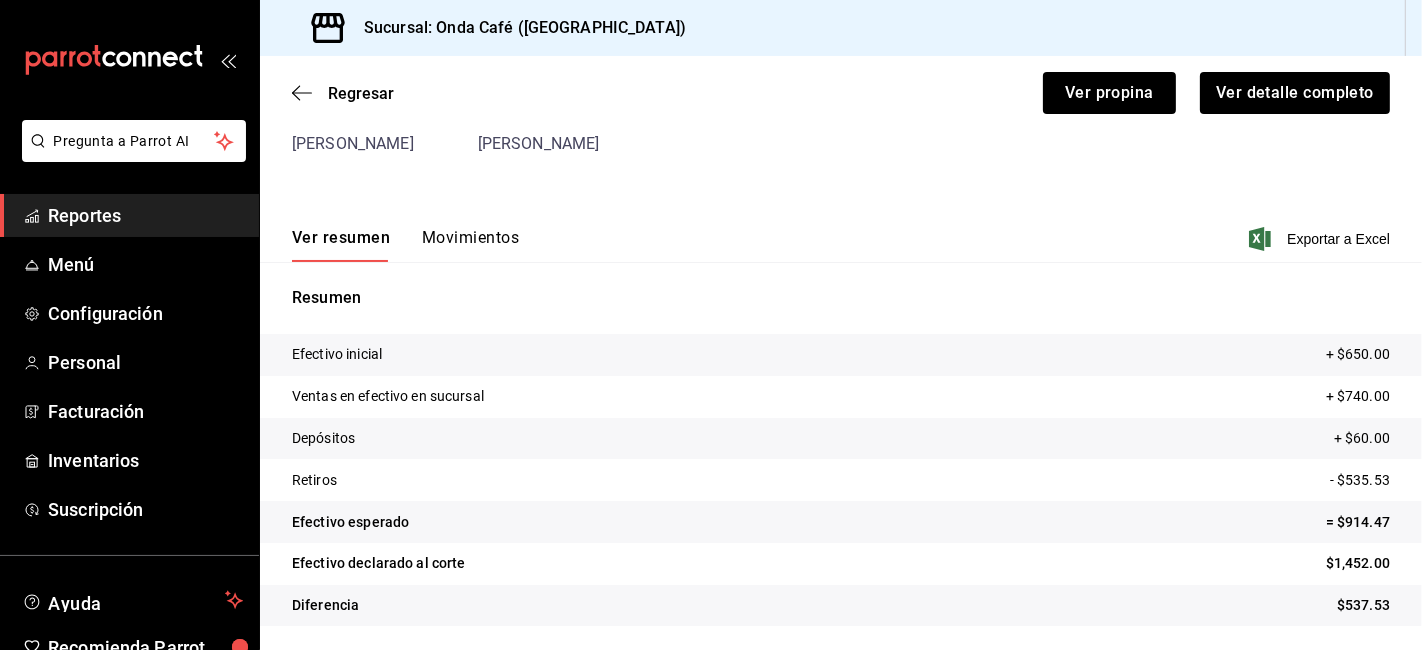 scroll, scrollTop: 166, scrollLeft: 0, axis: vertical 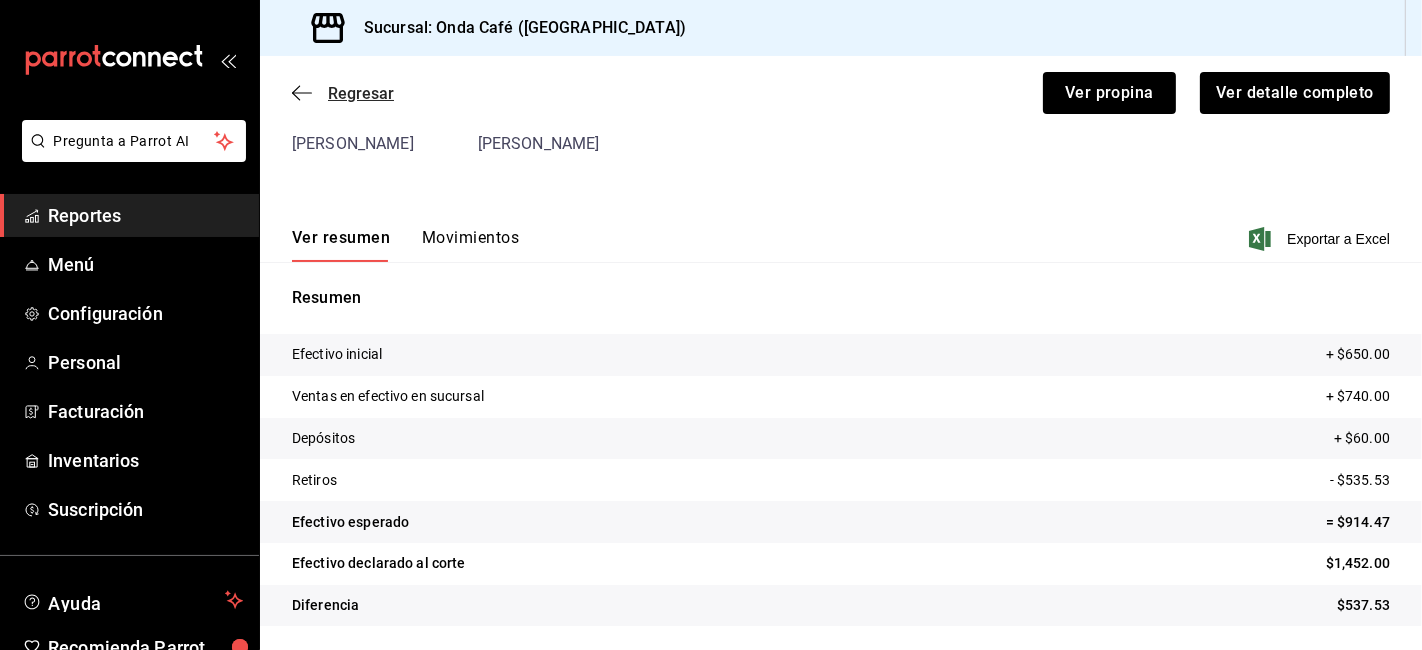 drag, startPoint x: 331, startPoint y: 104, endPoint x: 304, endPoint y: 89, distance: 30.88689 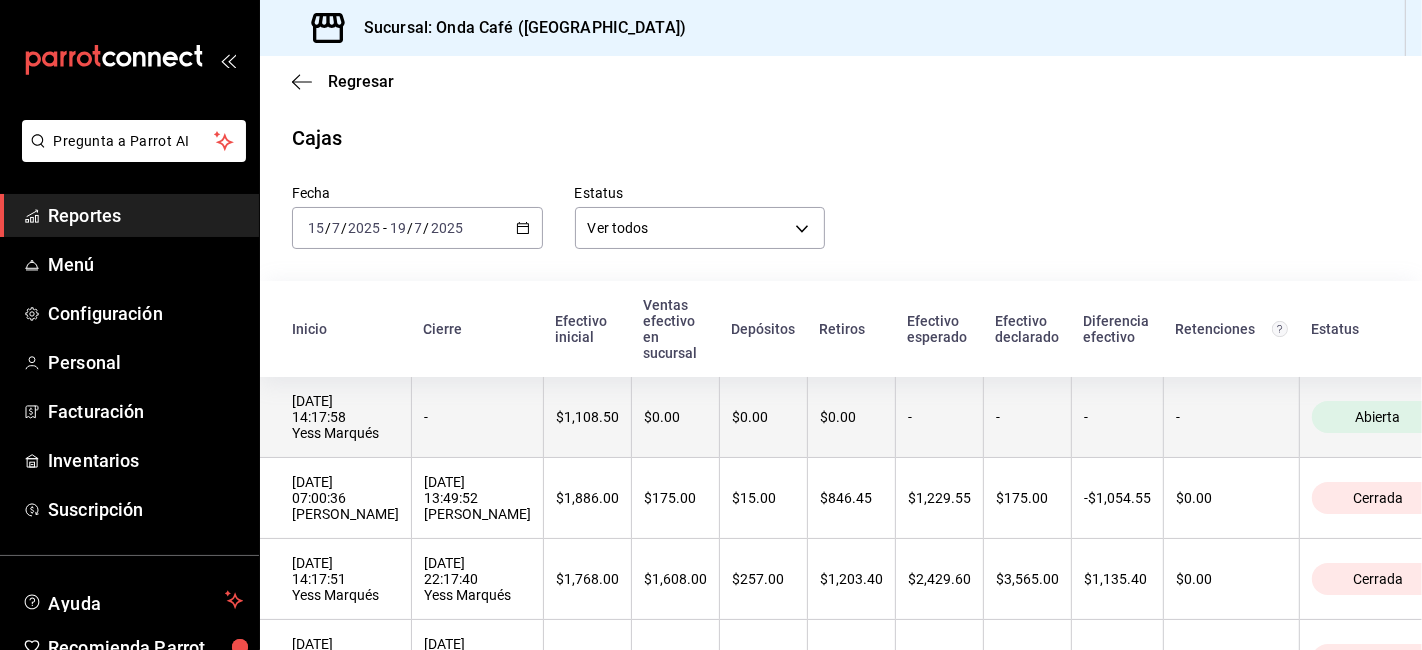 scroll, scrollTop: 663, scrollLeft: 0, axis: vertical 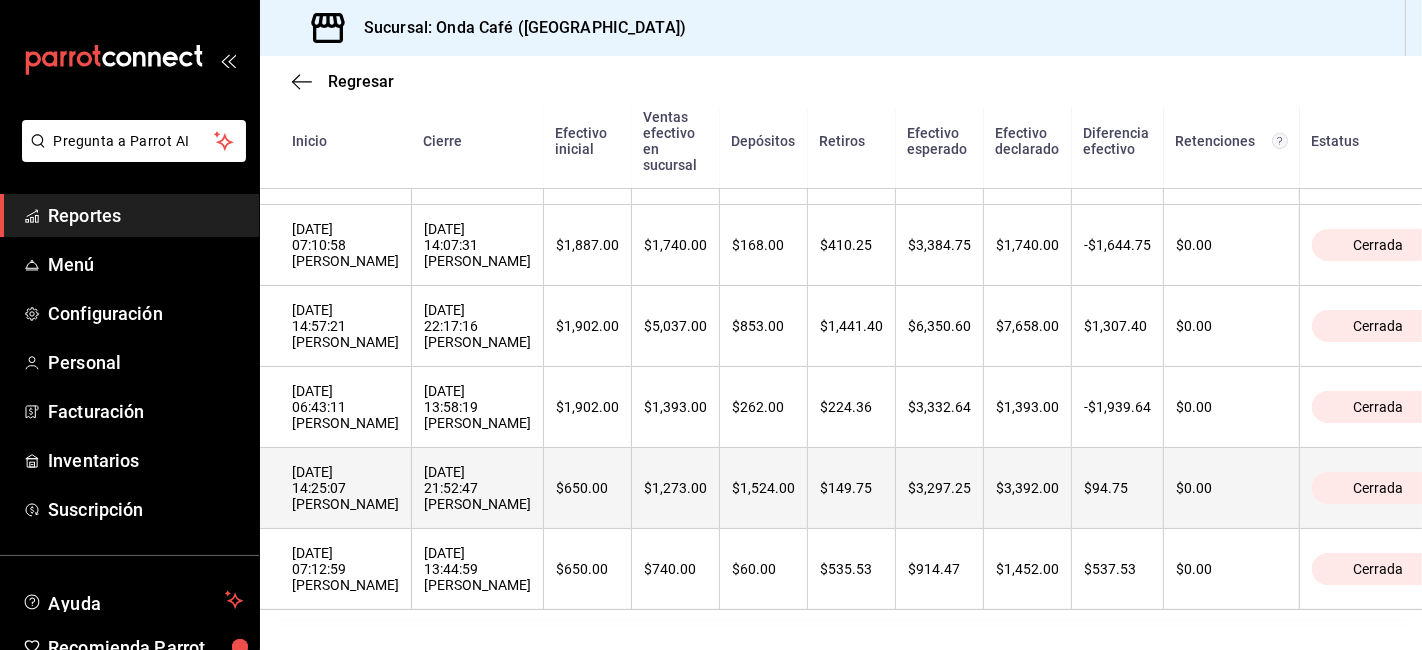 click on "[DATE]
14:25:07
[PERSON_NAME]" at bounding box center (345, 488) 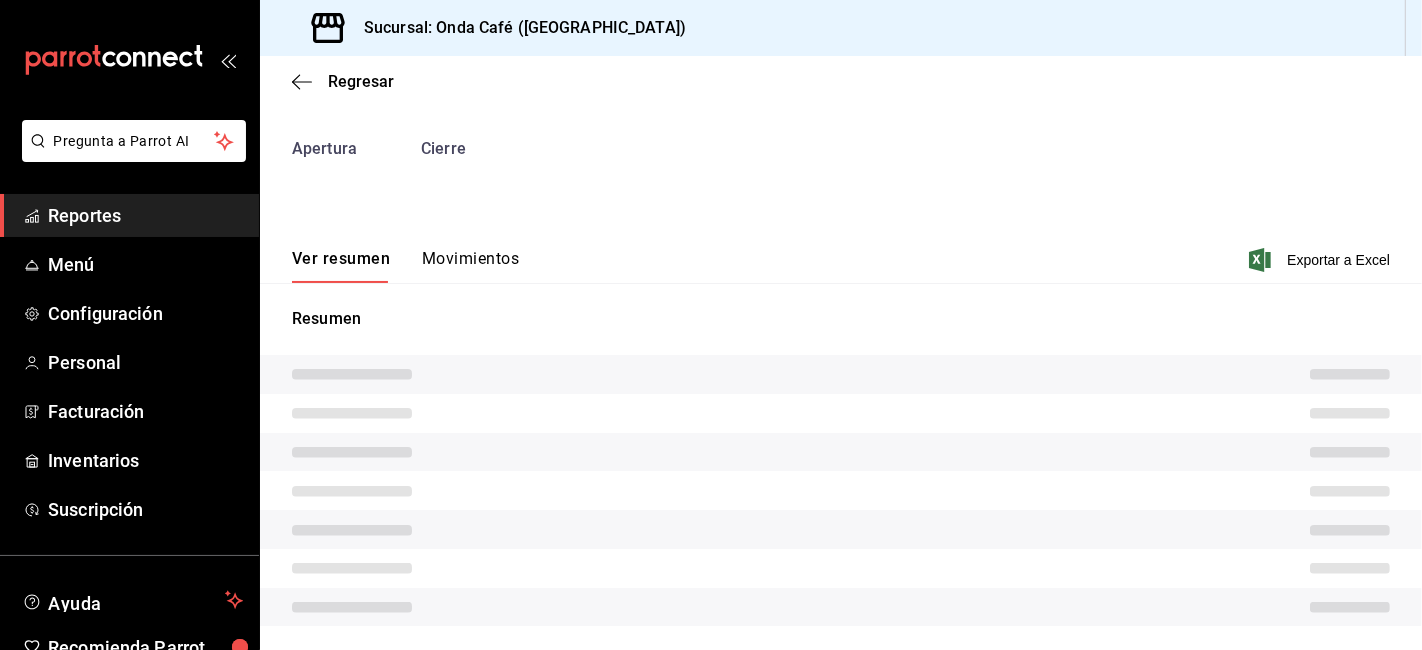 scroll, scrollTop: 86, scrollLeft: 0, axis: vertical 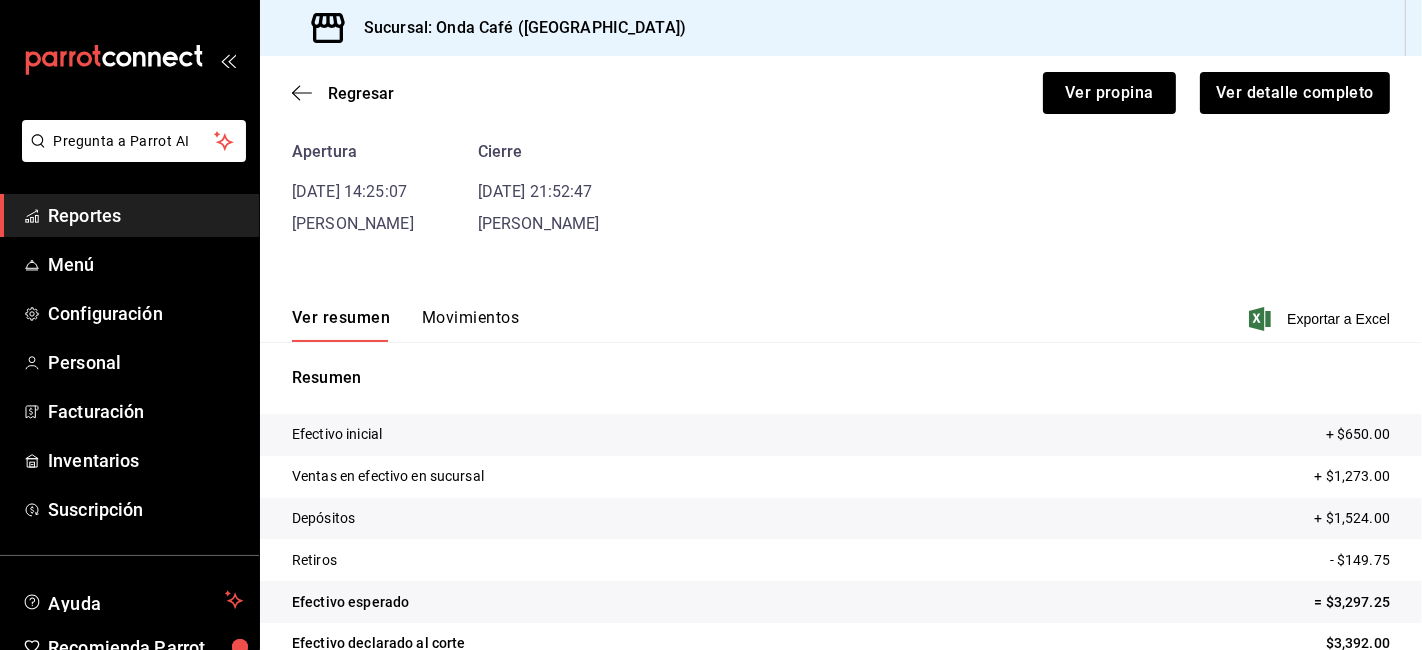 click on "Movimientos" at bounding box center (470, 325) 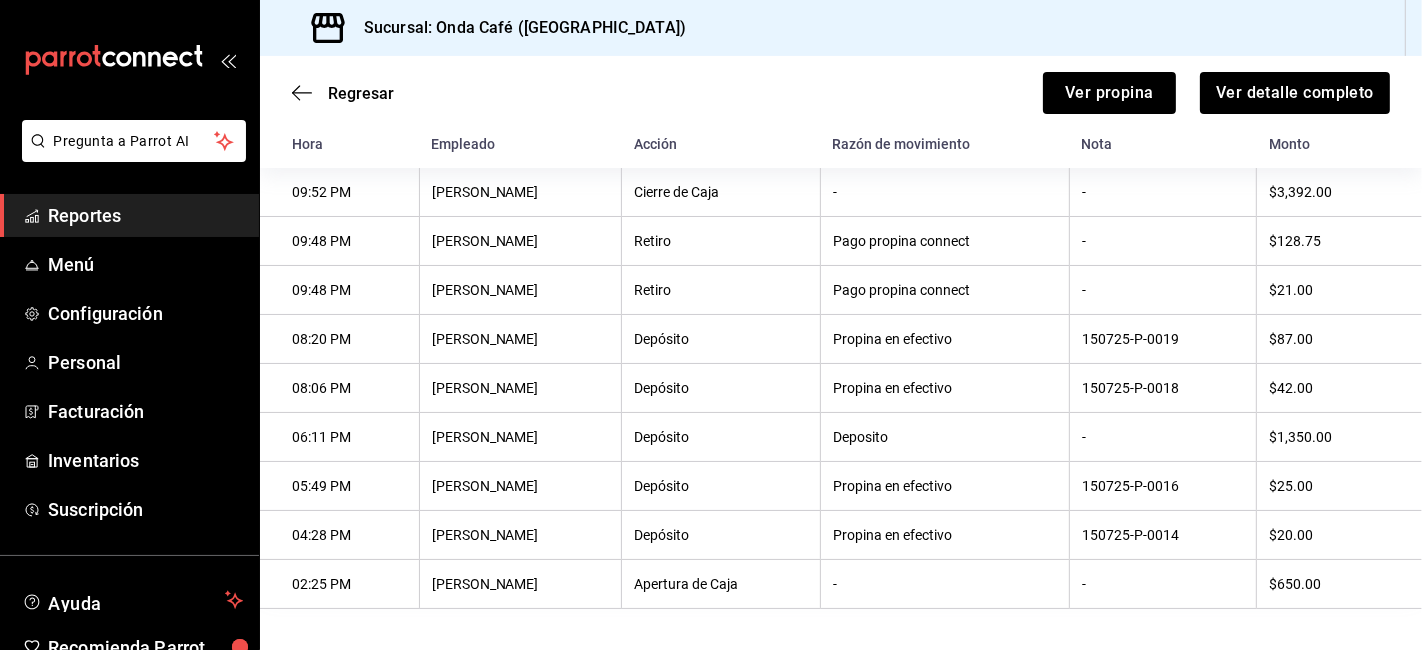 scroll, scrollTop: 197, scrollLeft: 0, axis: vertical 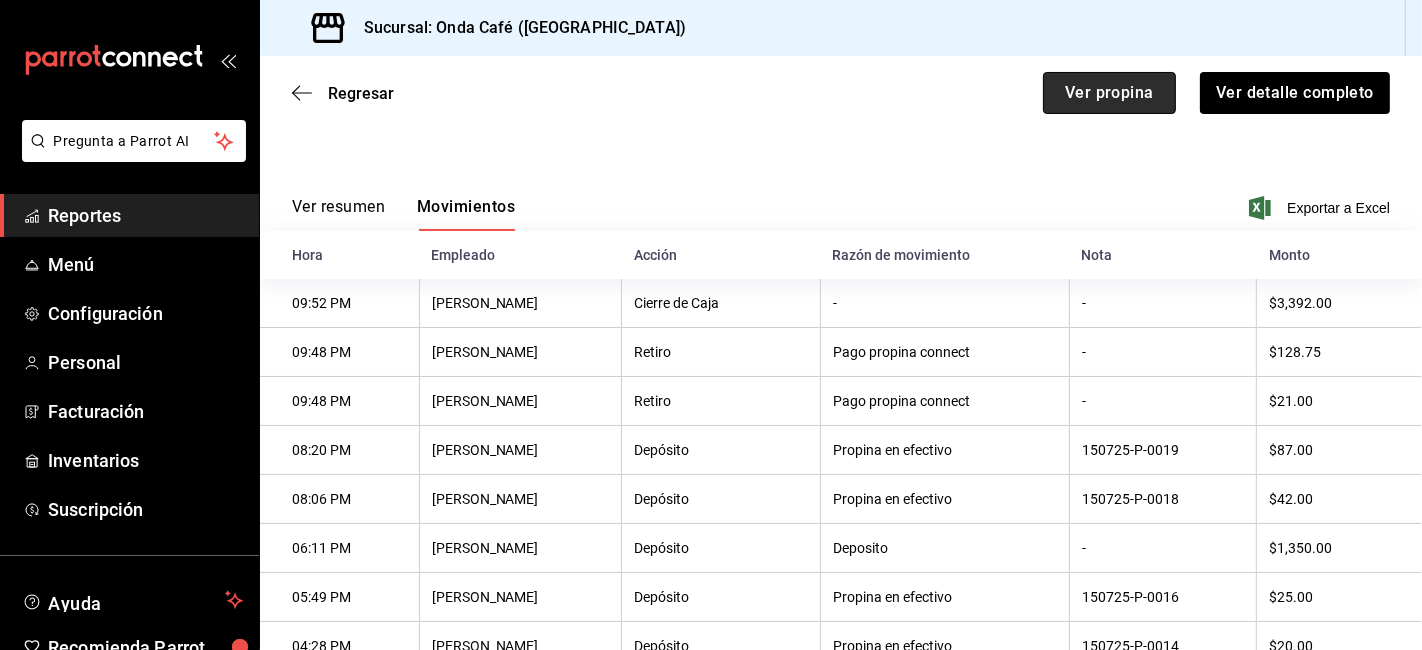 click on "Ver propina" at bounding box center (1109, 93) 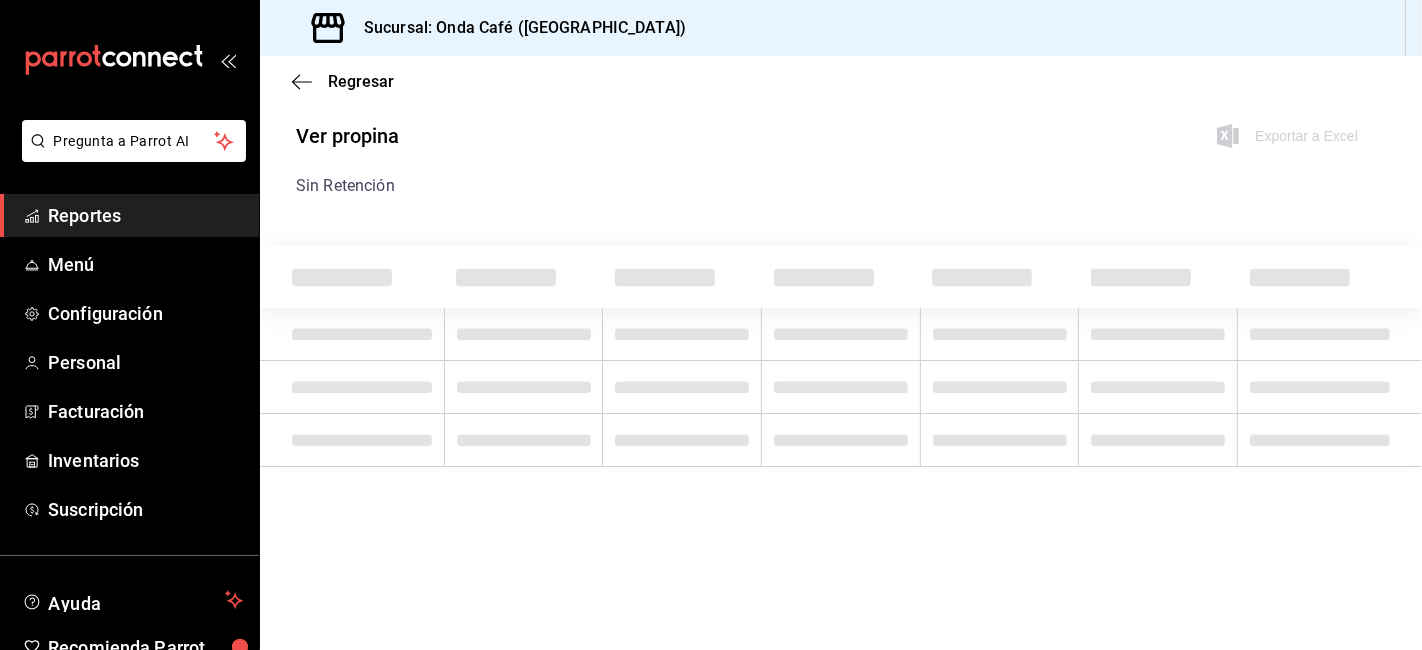 scroll, scrollTop: 0, scrollLeft: 0, axis: both 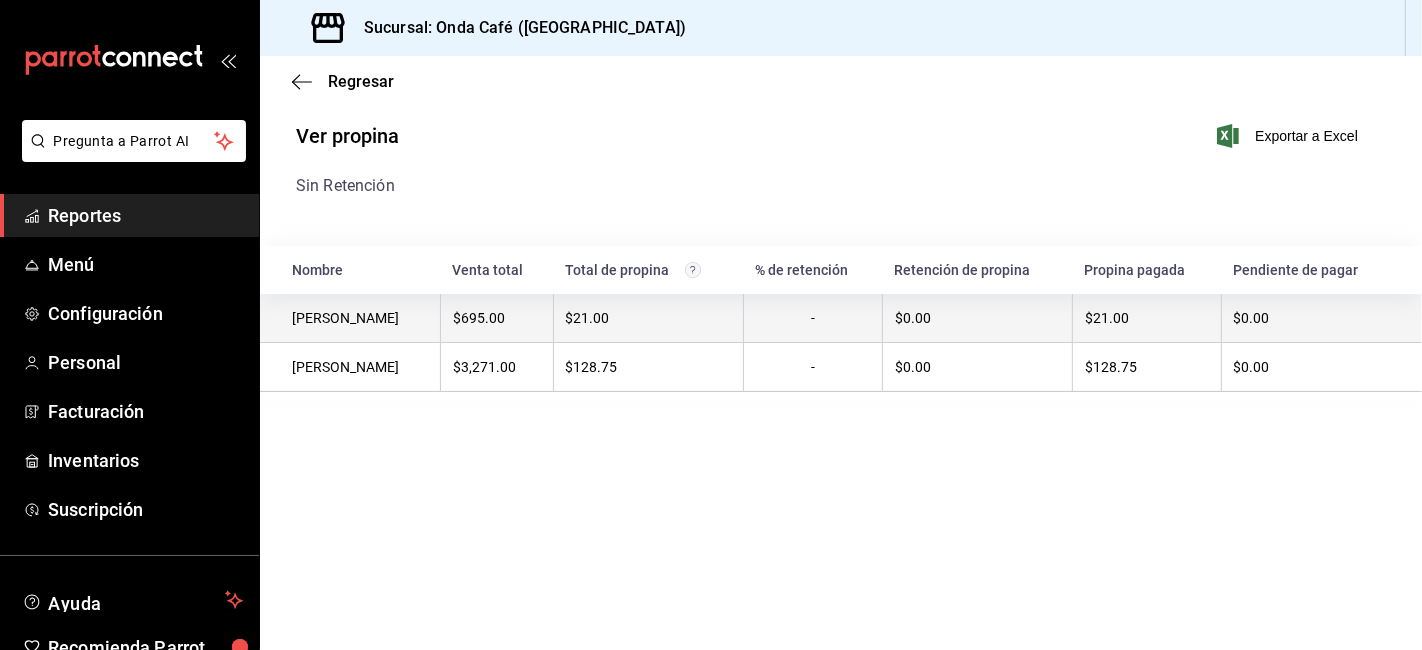 click on "$695.00" at bounding box center (496, 318) 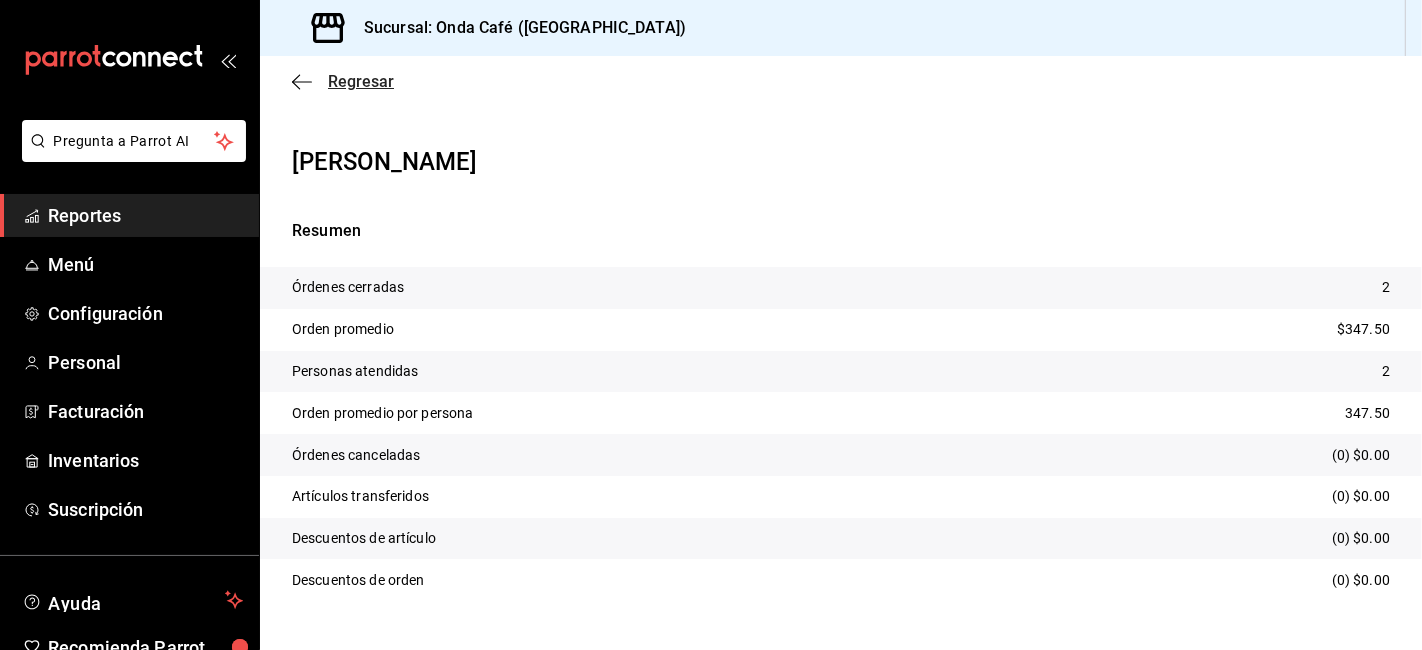 click 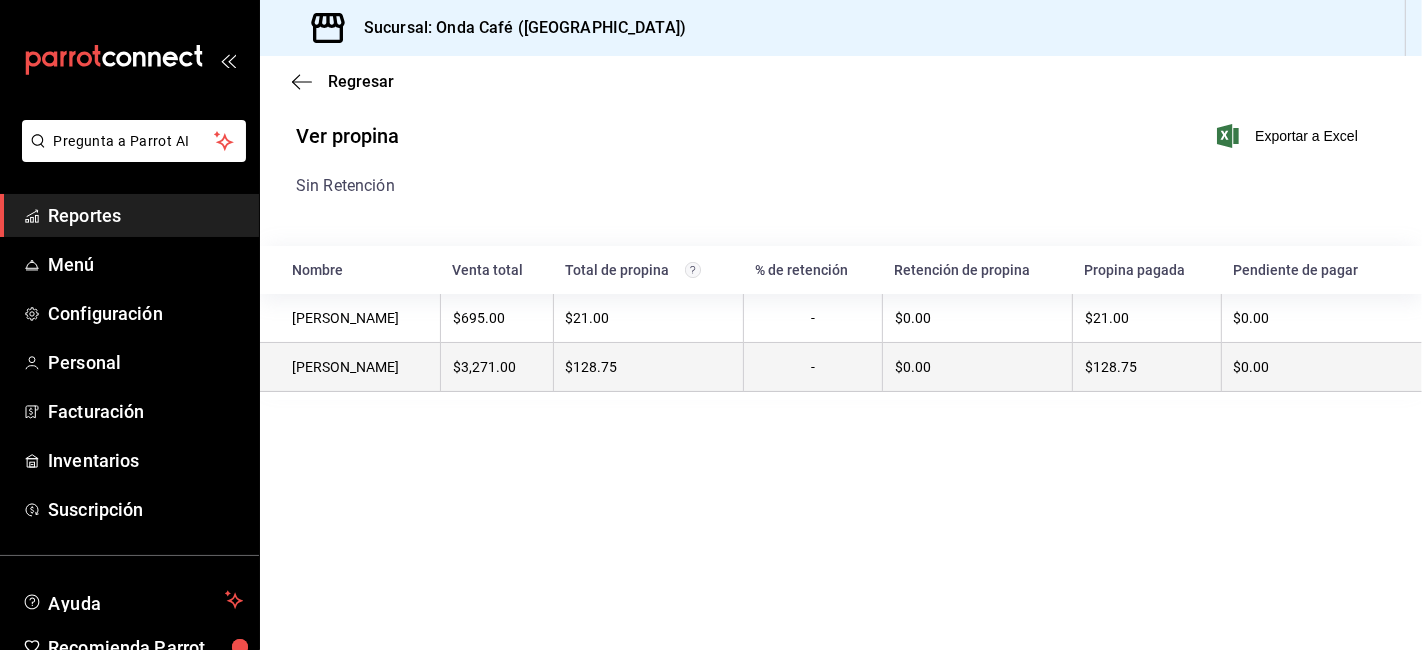click on "[PERSON_NAME]" at bounding box center (360, 367) 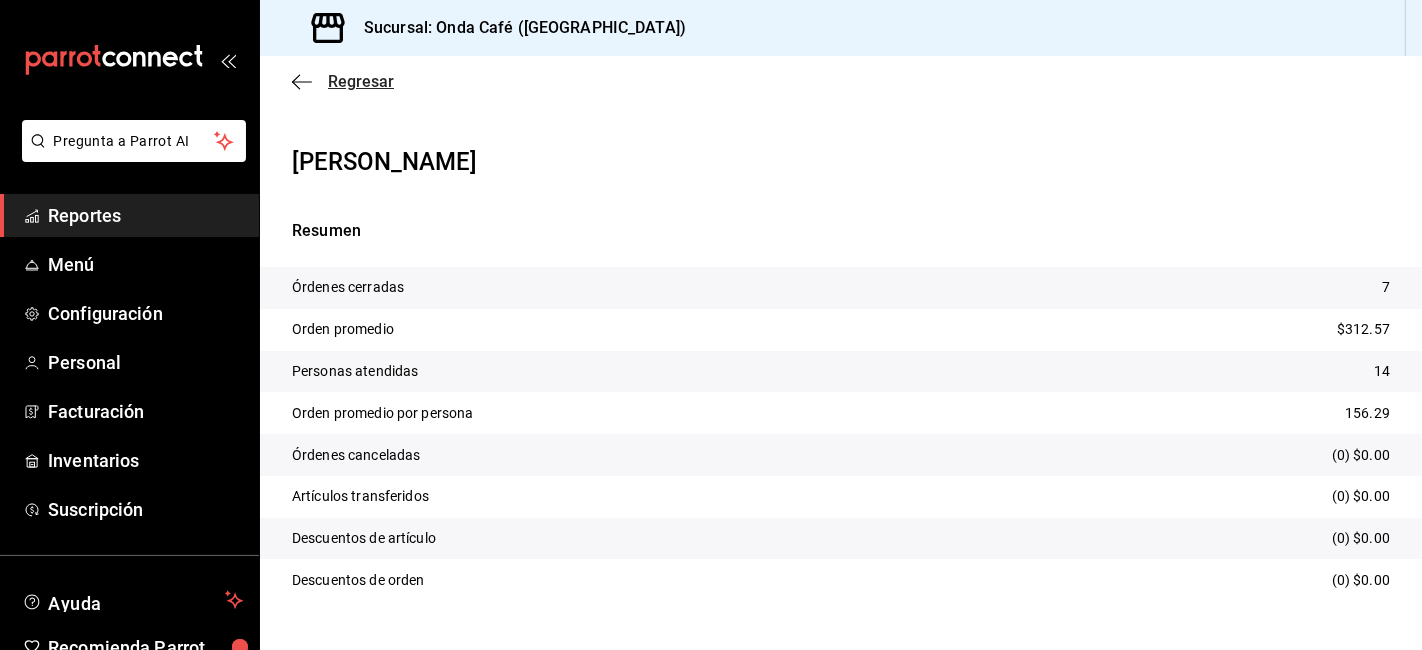 click on "Regresar" at bounding box center (343, 81) 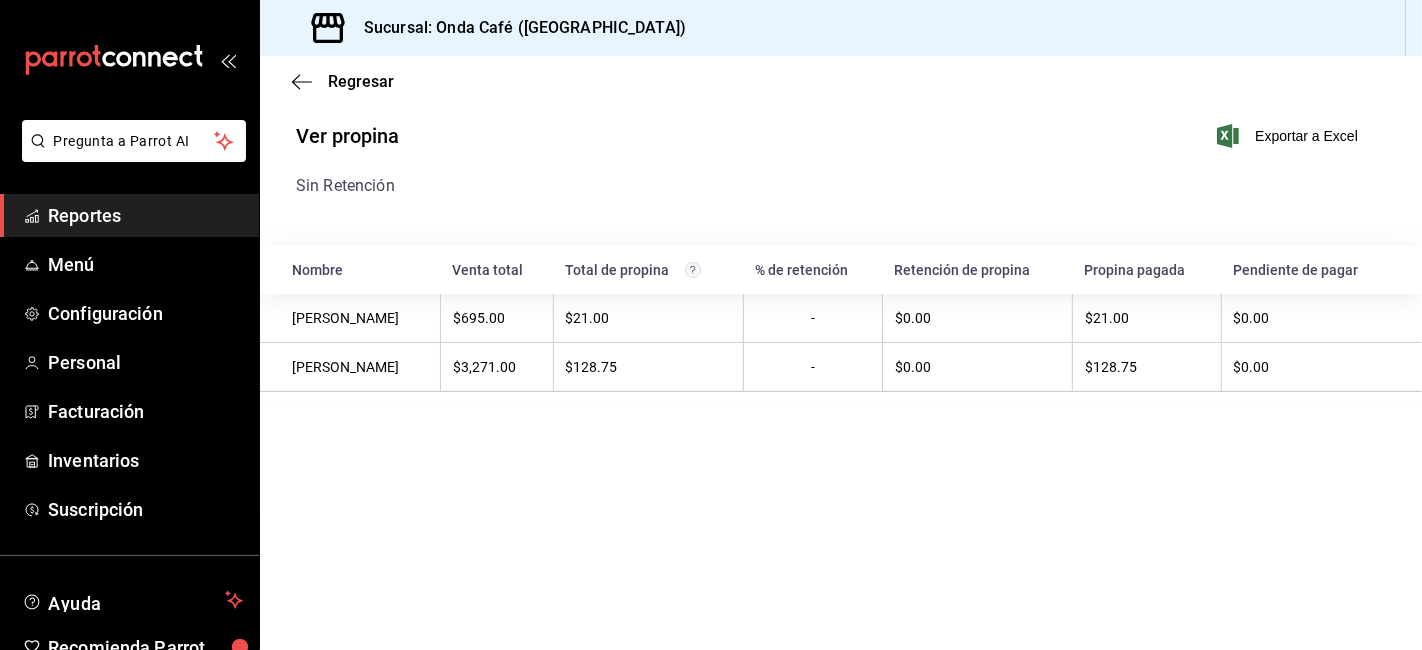 click on "Regresar" at bounding box center [343, 81] 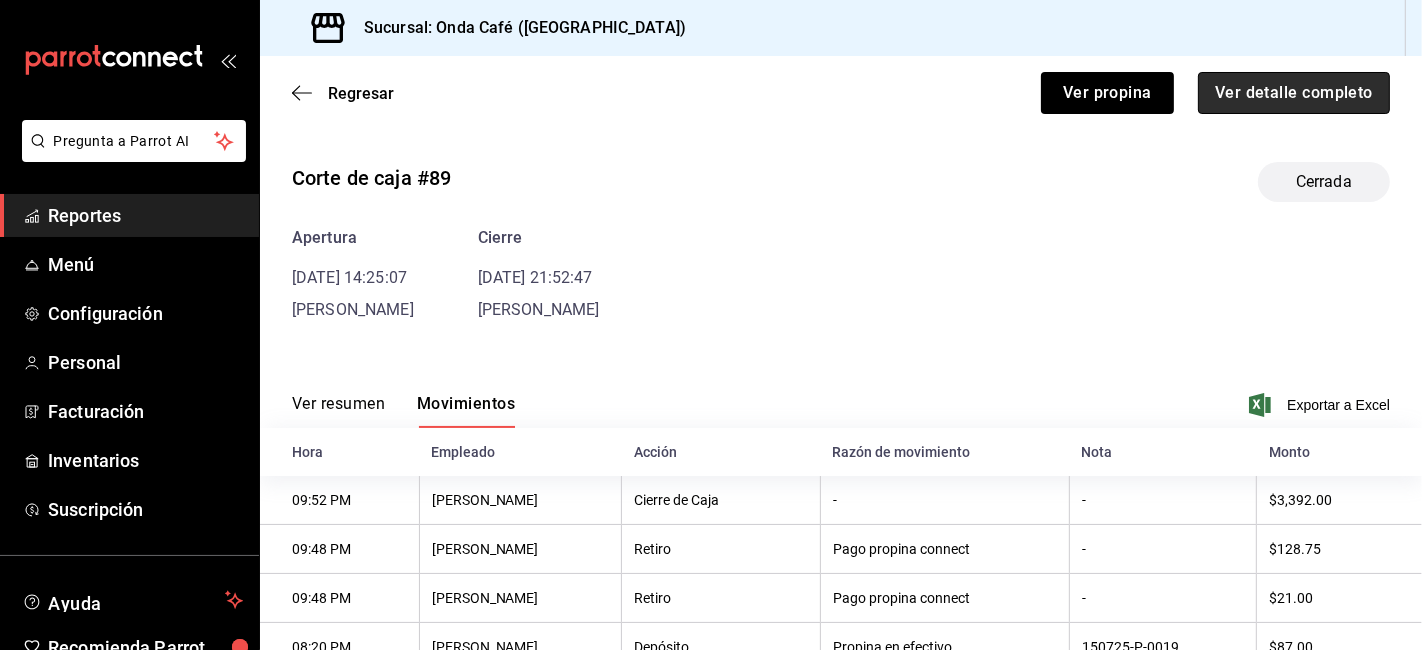 click on "Ver detalle completo" at bounding box center (1294, 93) 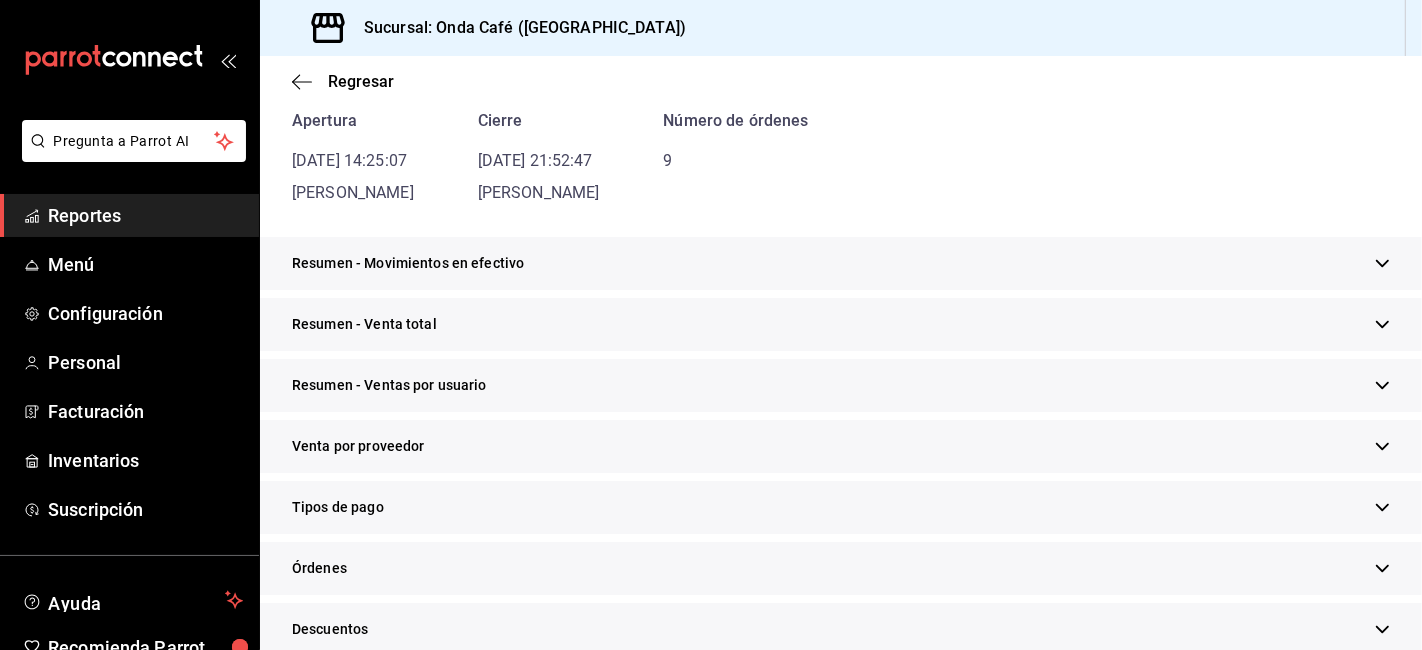 scroll, scrollTop: 333, scrollLeft: 0, axis: vertical 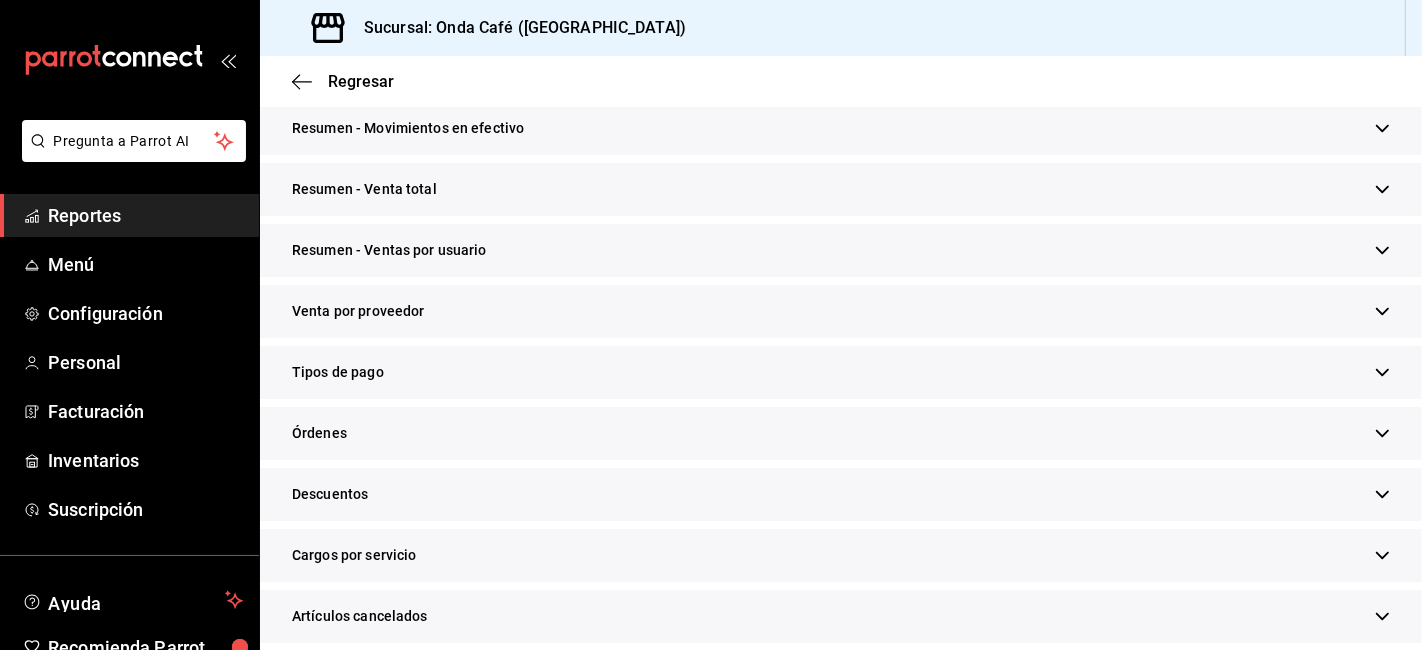 click on "Resumen - Movimientos en efectivo" at bounding box center (841, 128) 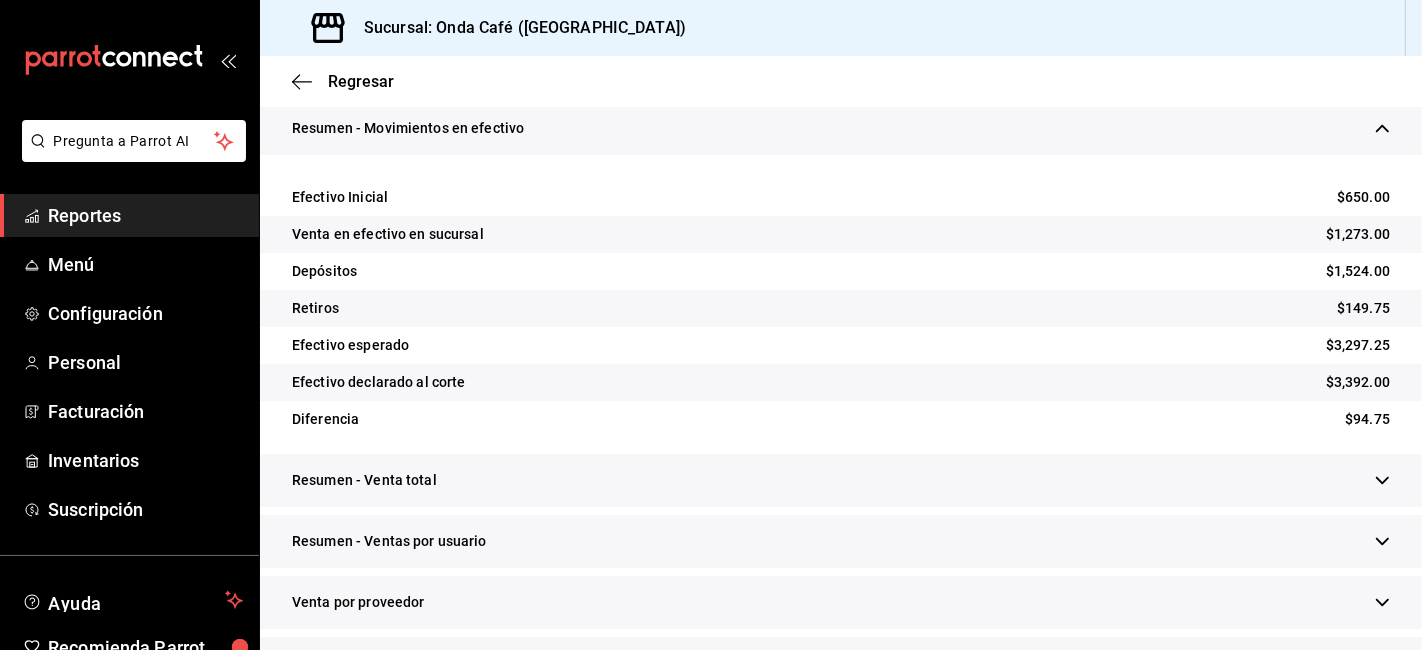 click on "Resumen - Movimientos en efectivo" at bounding box center (841, 128) 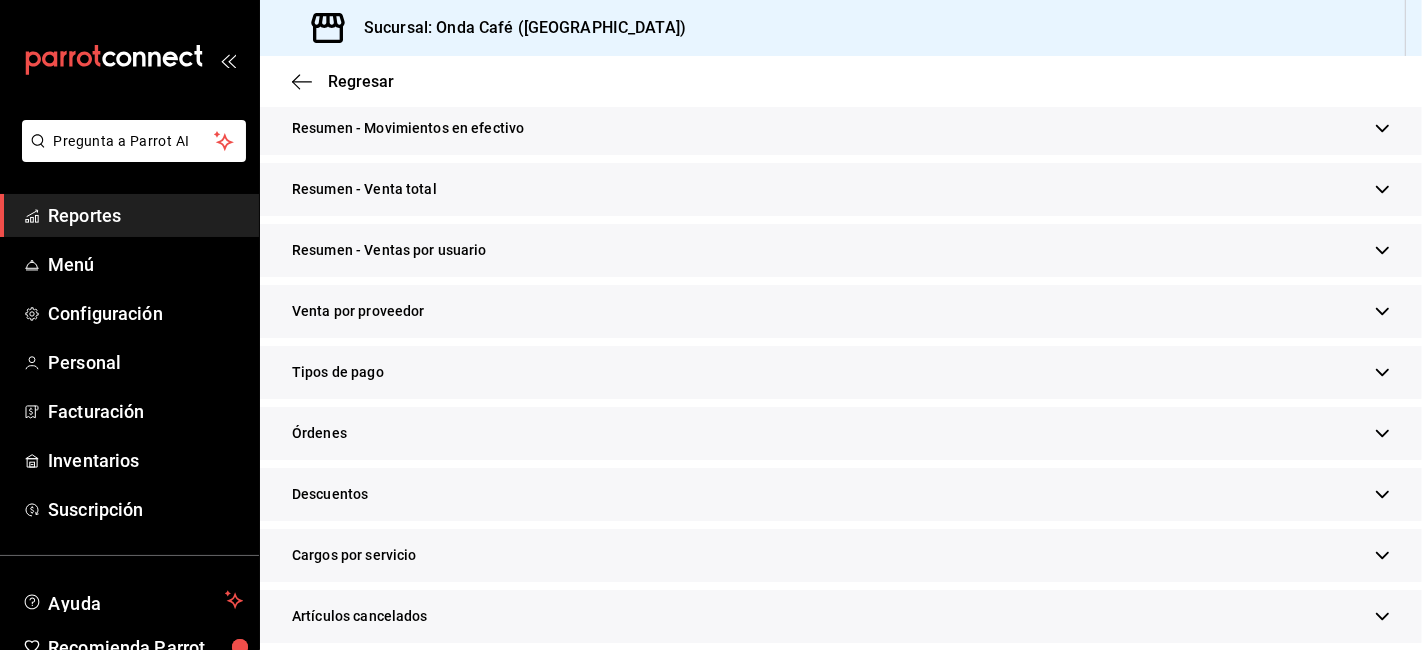 click on "Resumen - Venta total" at bounding box center (841, 189) 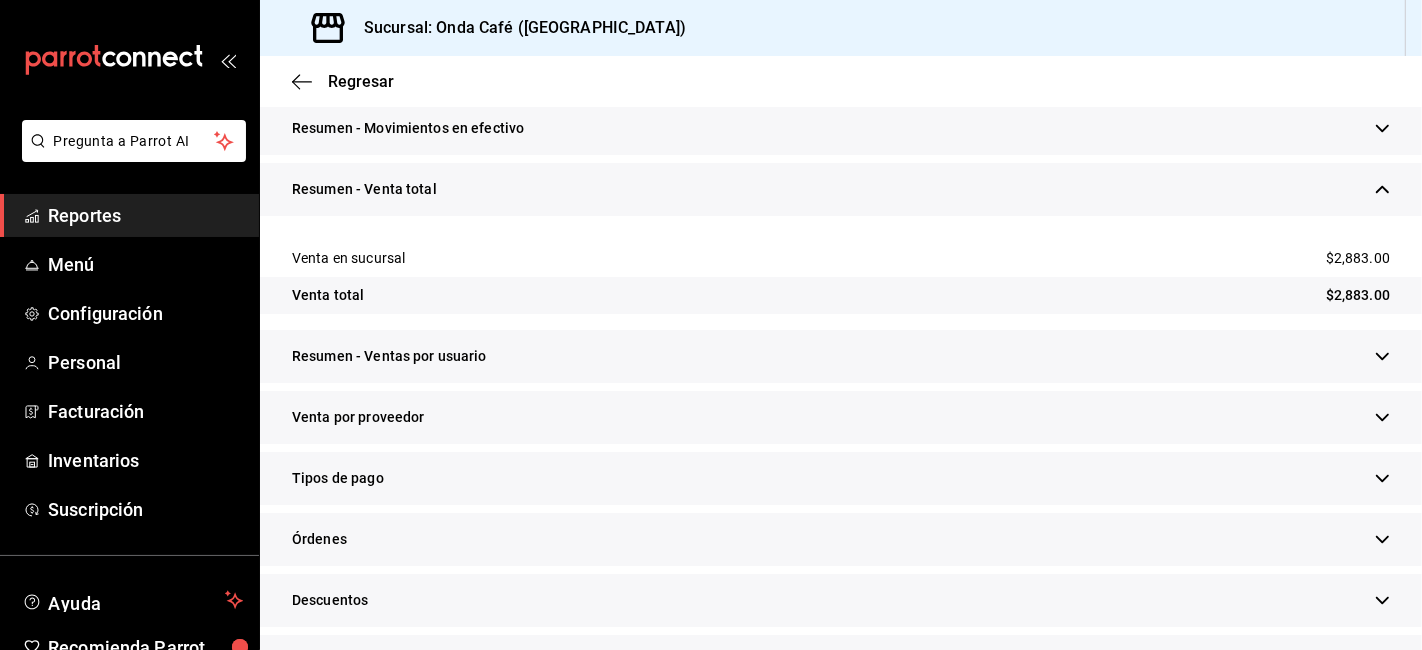 click on "Tipos de pago" at bounding box center (841, 478) 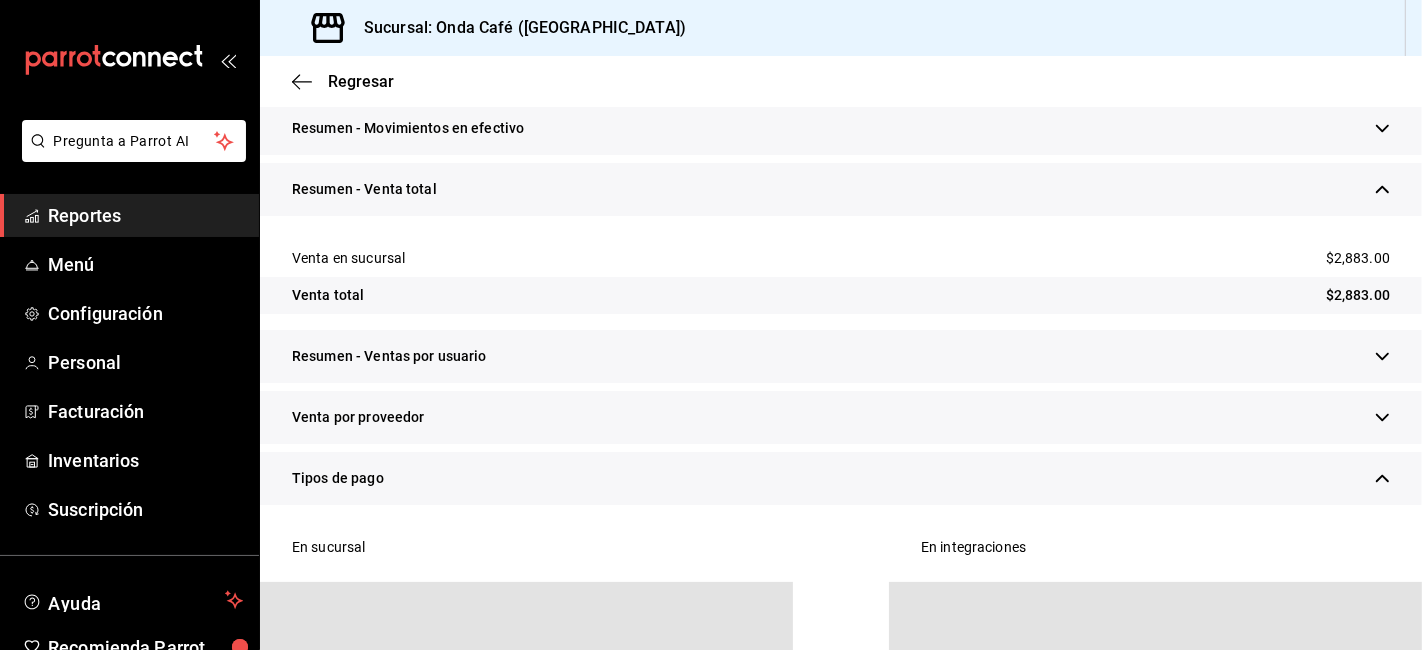 scroll, scrollTop: 666, scrollLeft: 0, axis: vertical 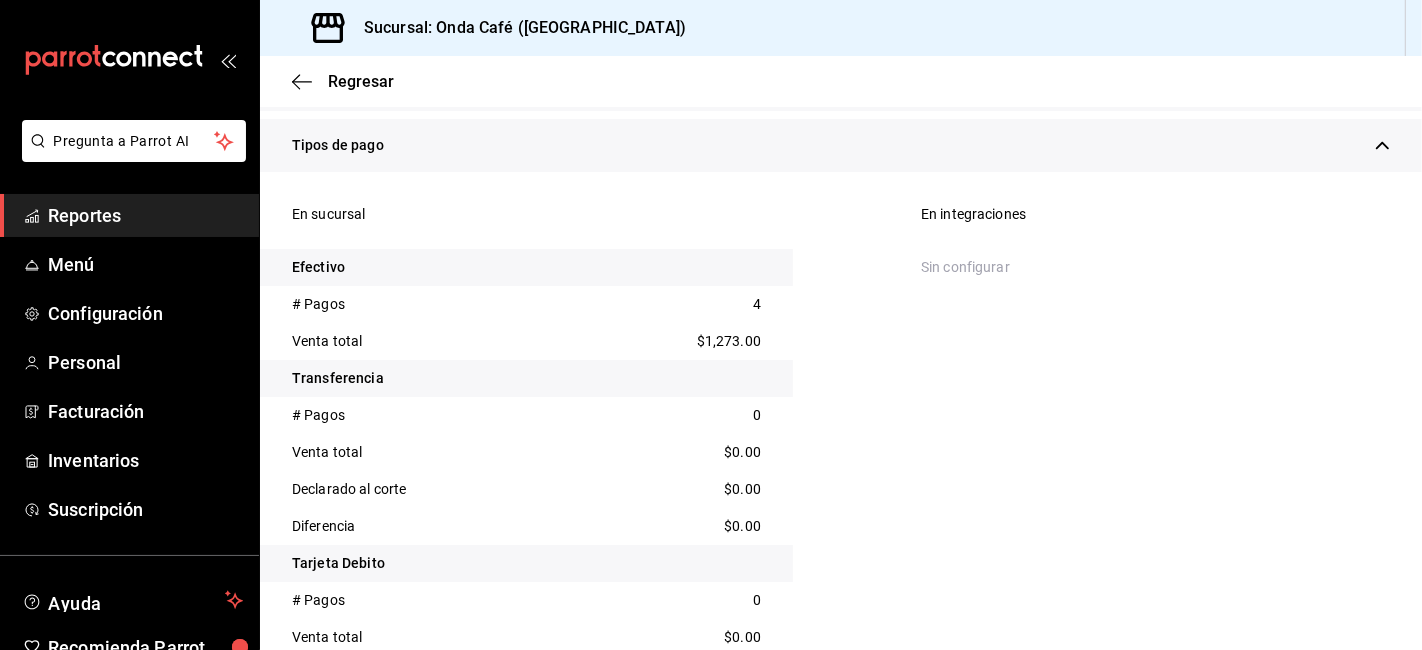 click on "$1,273.00" at bounding box center [729, 341] 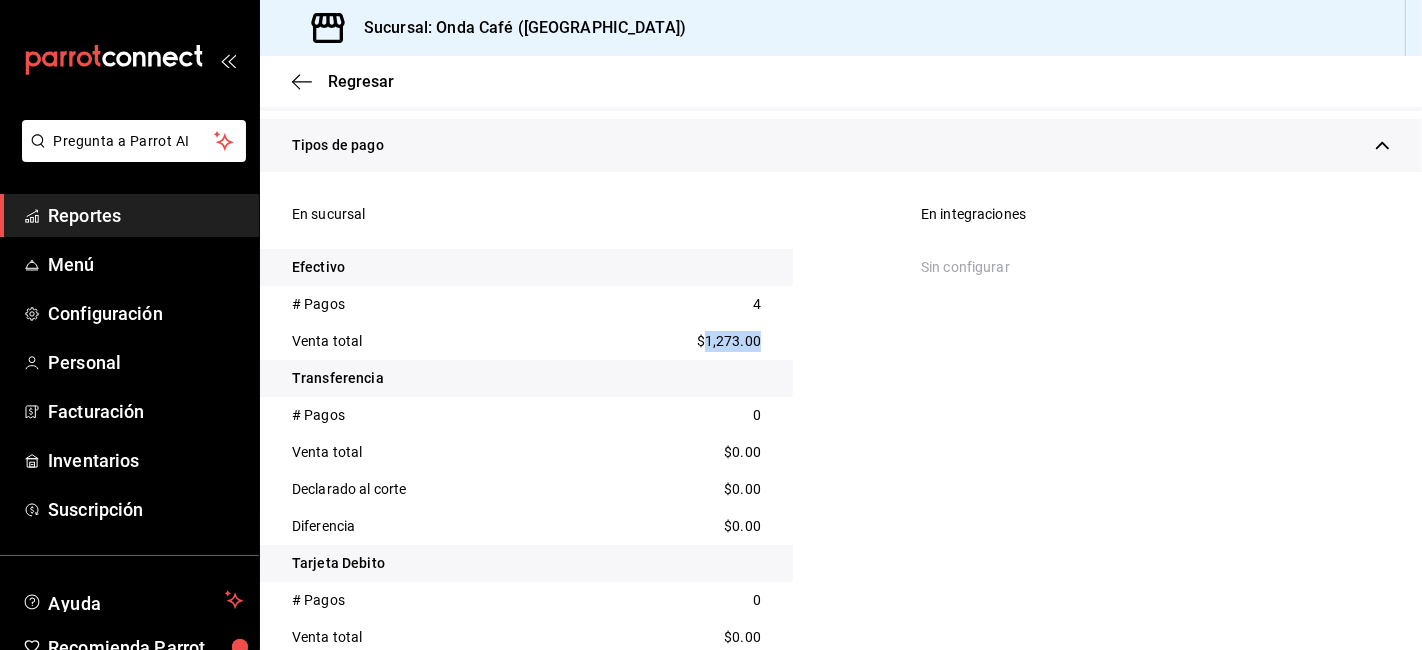click on "$1,273.00" at bounding box center [729, 341] 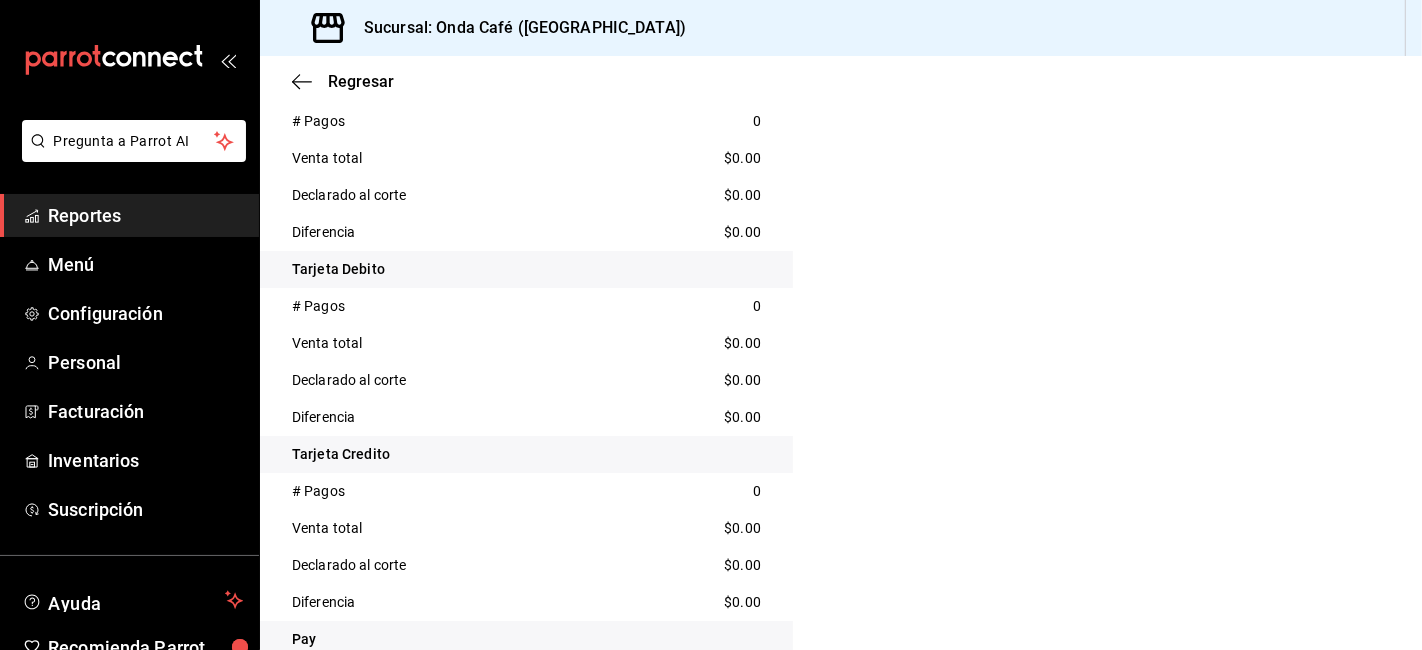 scroll, scrollTop: 1111, scrollLeft: 0, axis: vertical 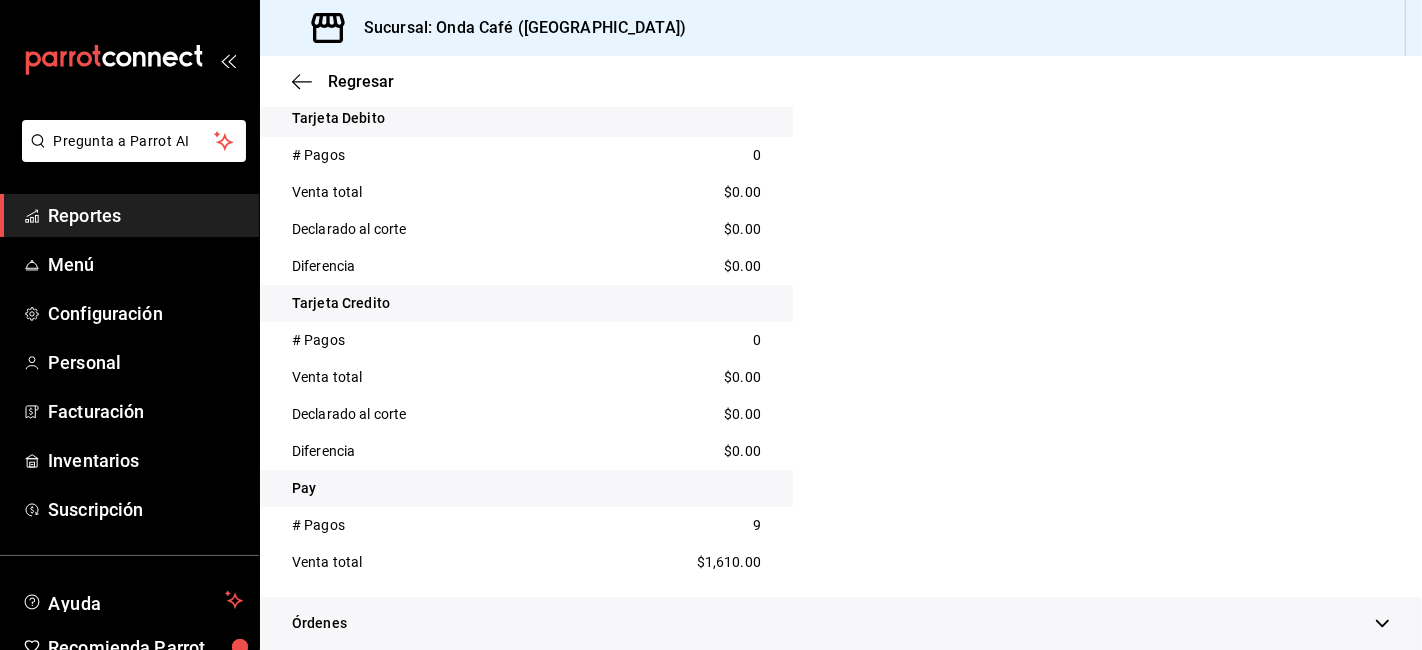 drag, startPoint x: 767, startPoint y: 575, endPoint x: 757, endPoint y: 569, distance: 11.661903 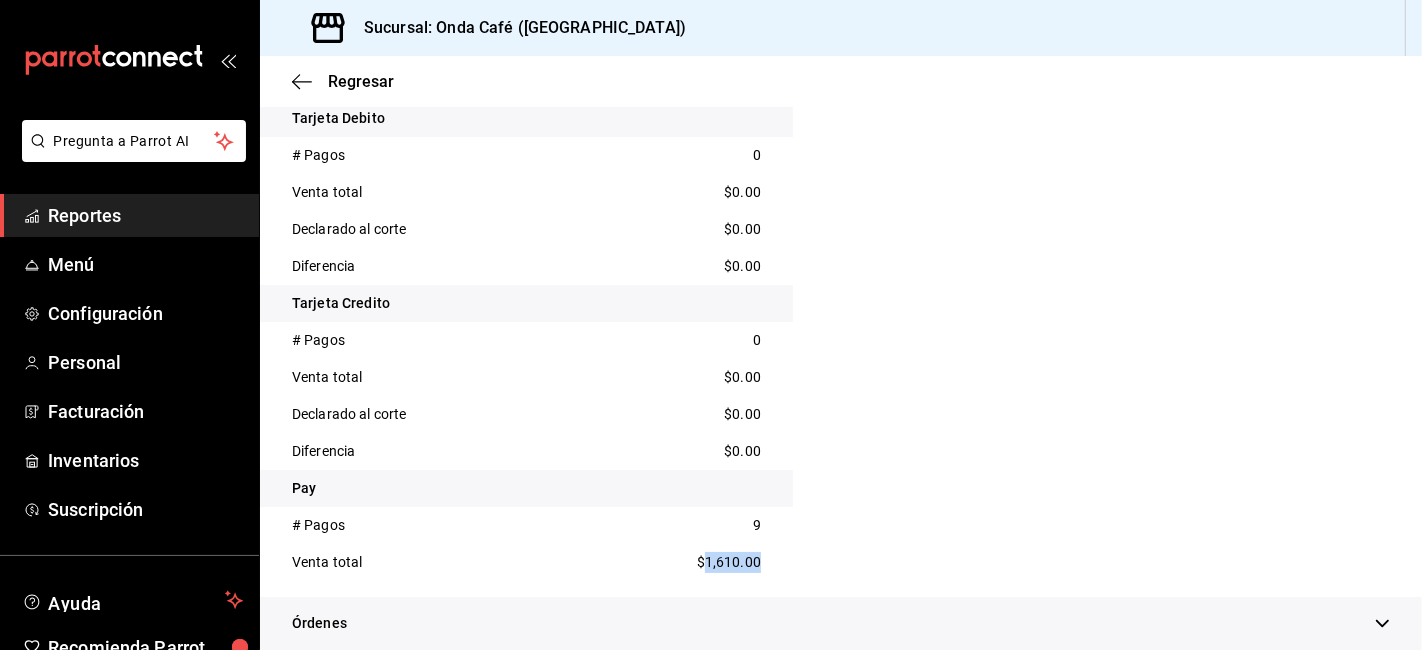 click on "$1,610.00" at bounding box center (729, 562) 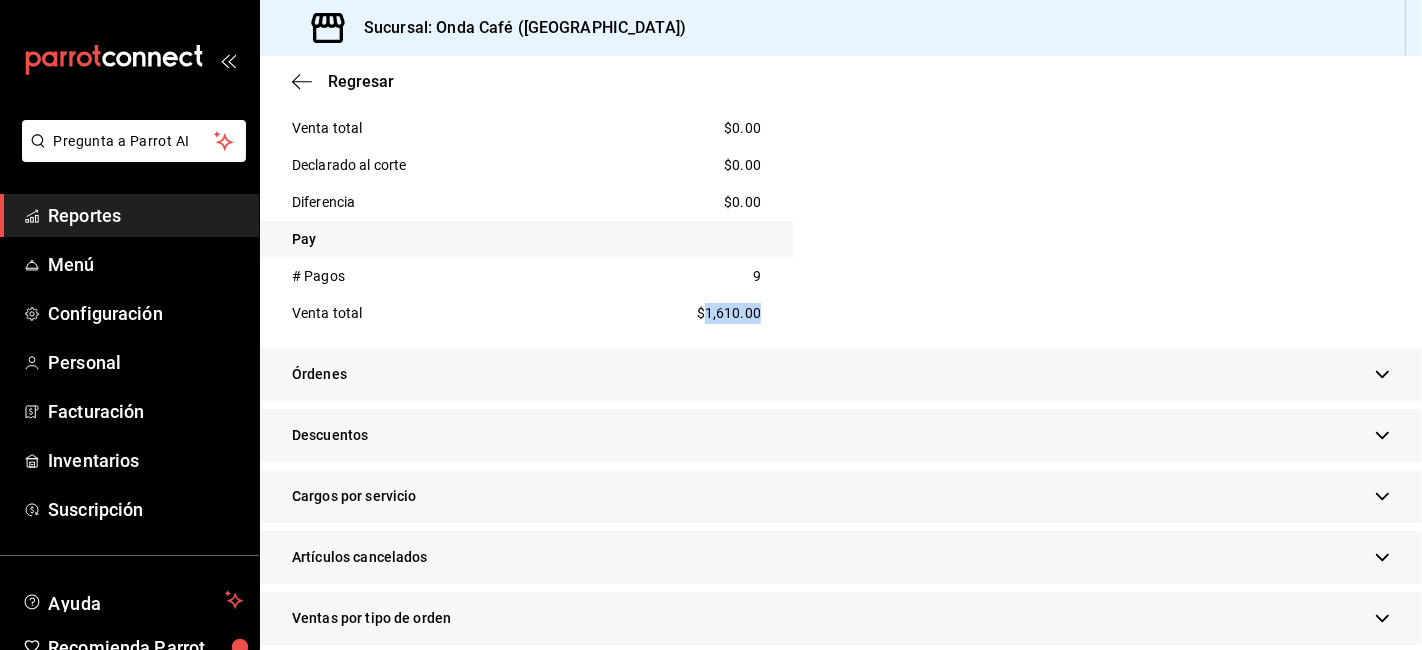 scroll, scrollTop: 1555, scrollLeft: 0, axis: vertical 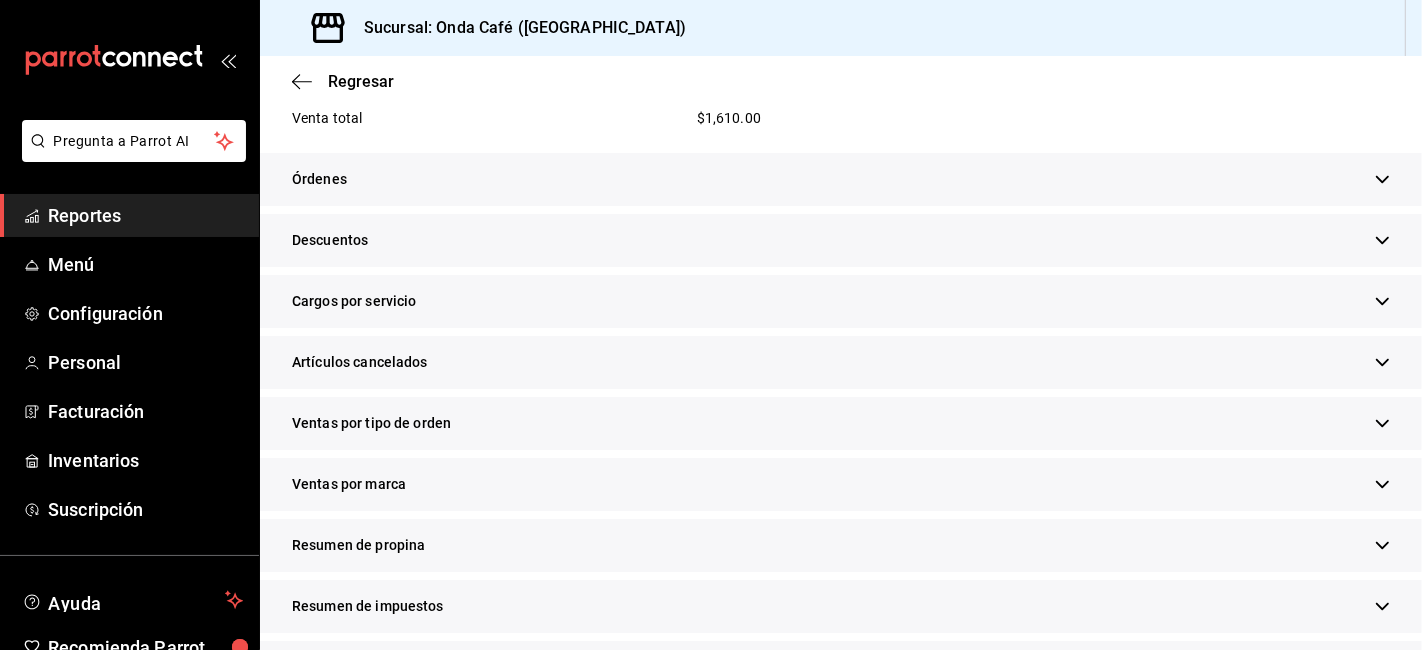 click on "Ventas por tipo de orden" at bounding box center (371, 423) 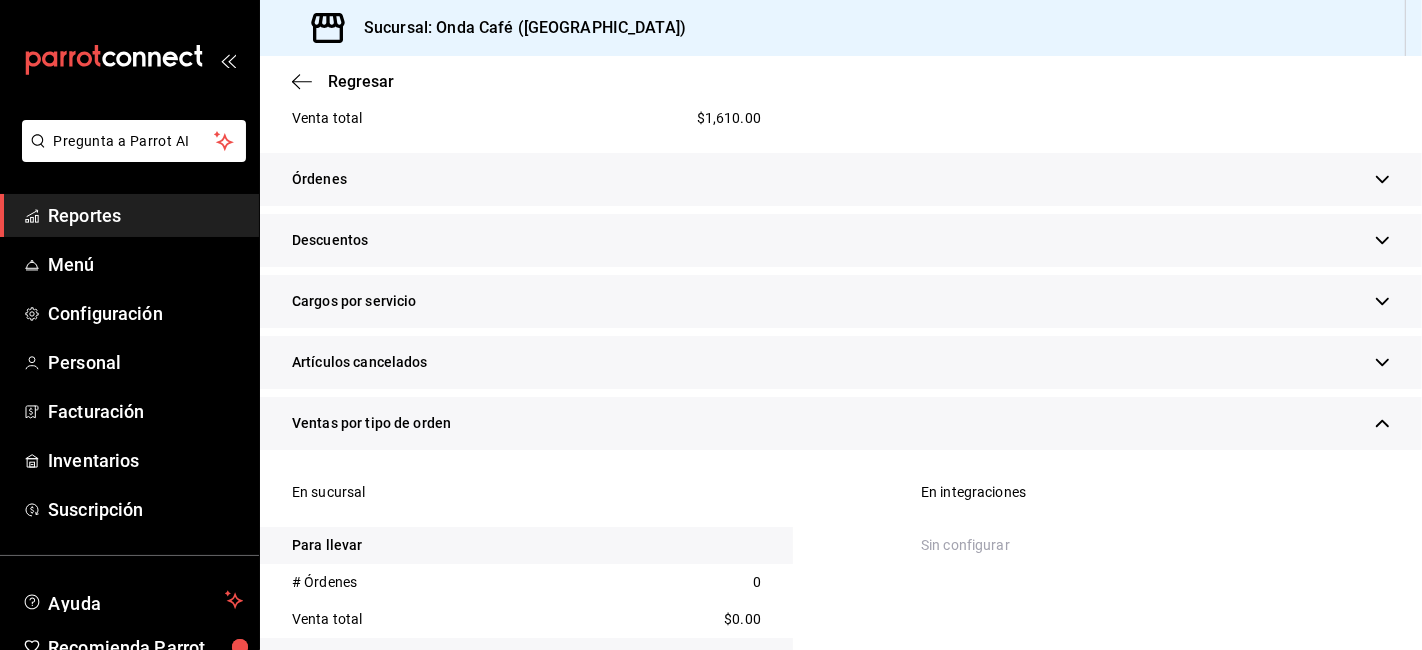 click on "Ventas por tipo de orden" at bounding box center (841, 423) 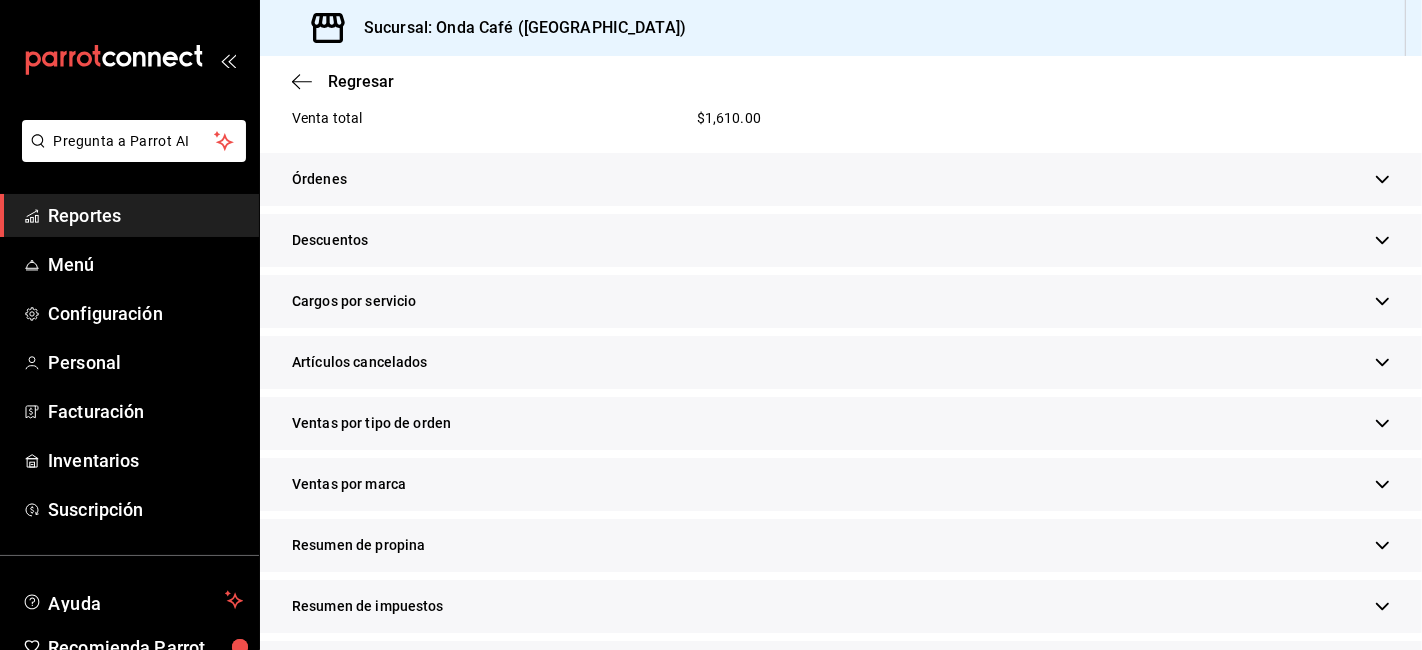 click on "Ventas por tipo de orden" at bounding box center [841, 423] 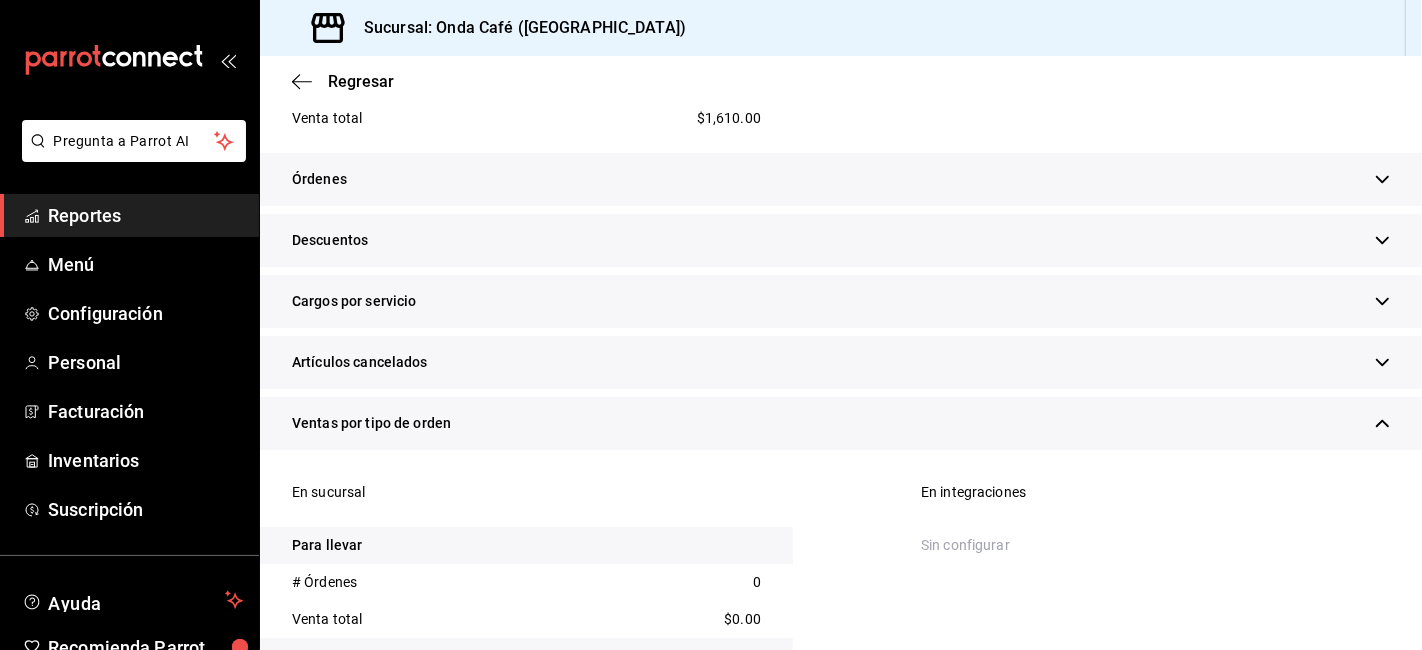 click on "Ventas por tipo de orden" at bounding box center (841, 423) 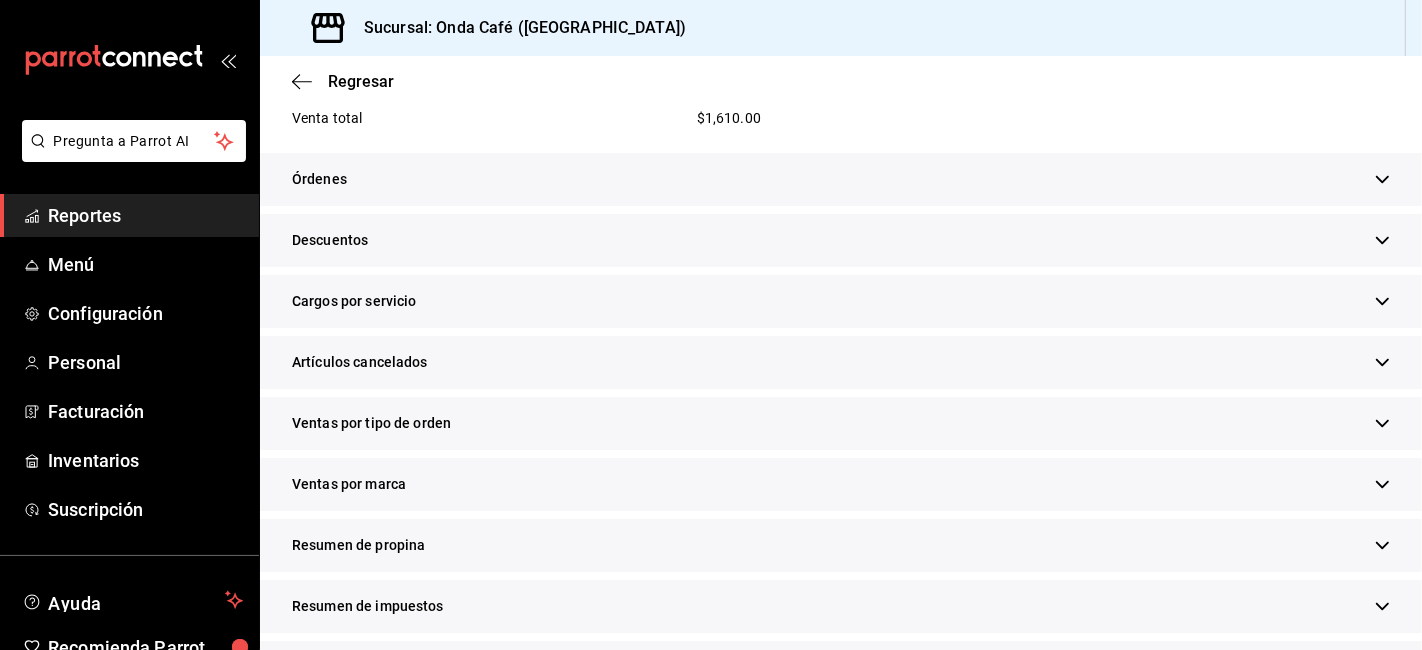 click on "Descuentos" at bounding box center (841, 240) 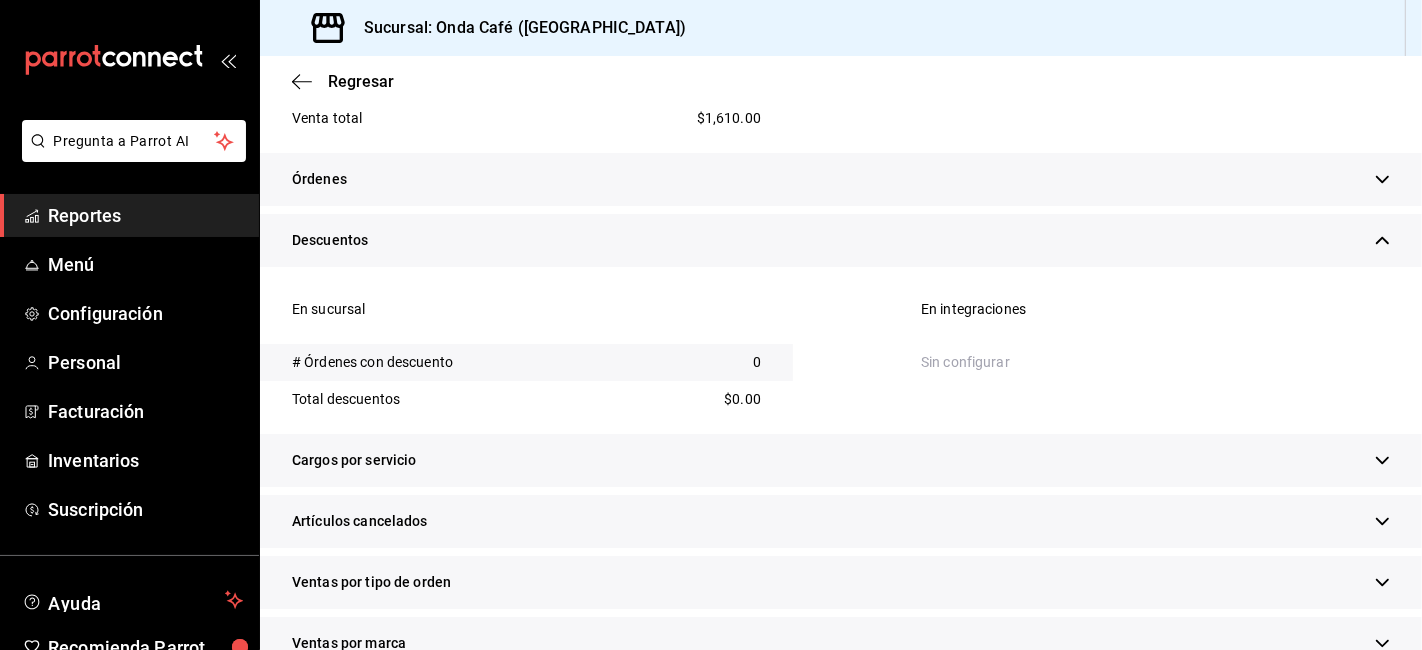 click on "Descuentos" at bounding box center [841, 240] 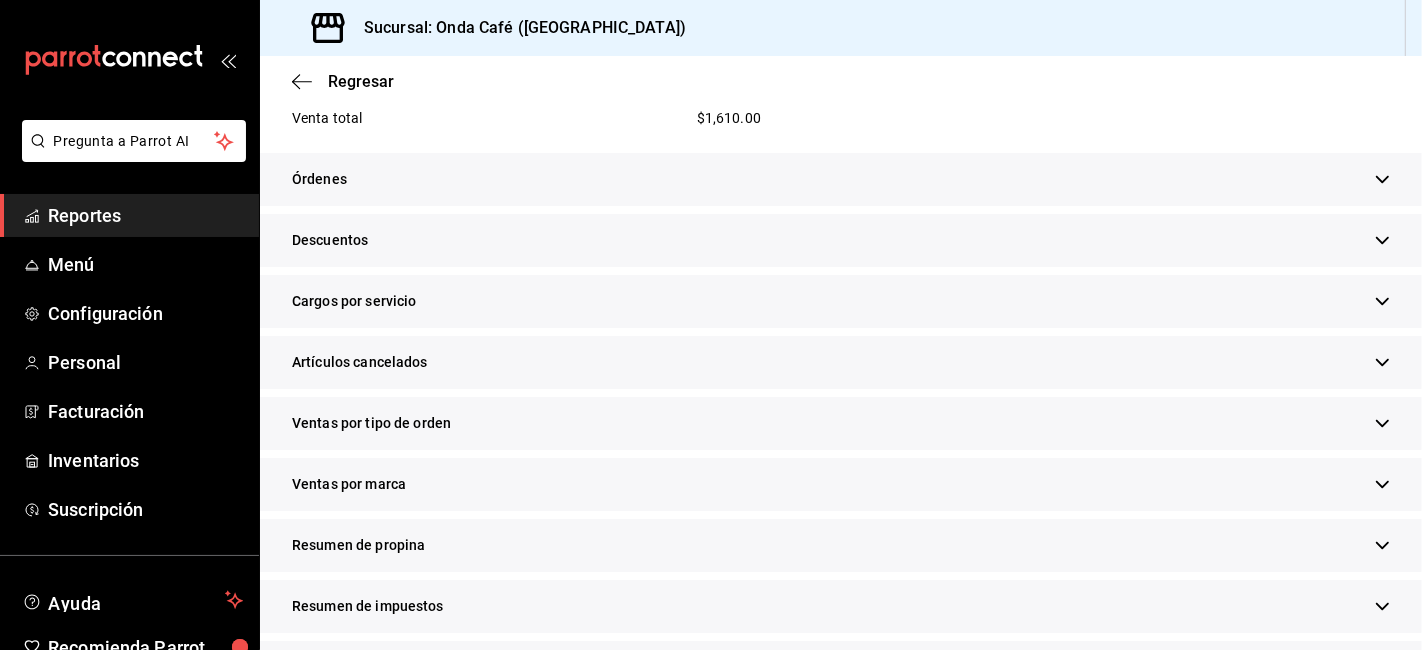 click on "Resumen de propina" at bounding box center [841, 545] 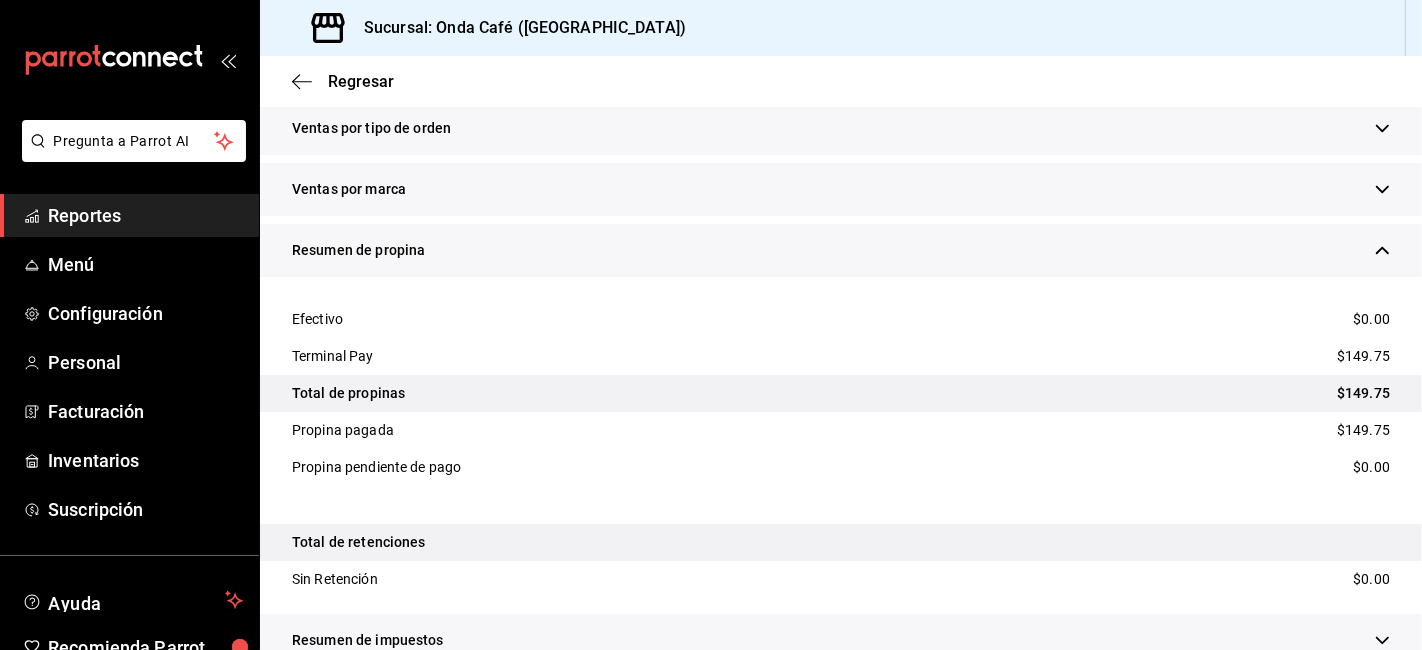scroll, scrollTop: 1888, scrollLeft: 0, axis: vertical 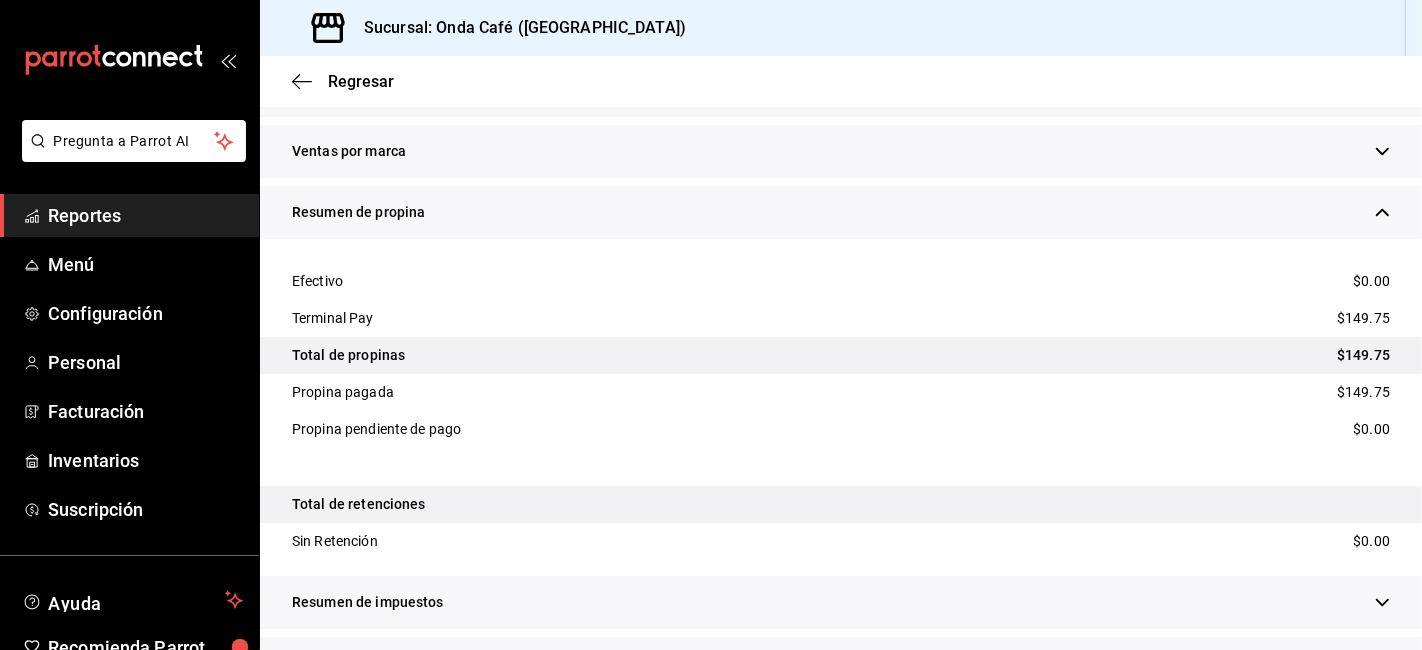 click on "$149.75" at bounding box center [1363, 318] 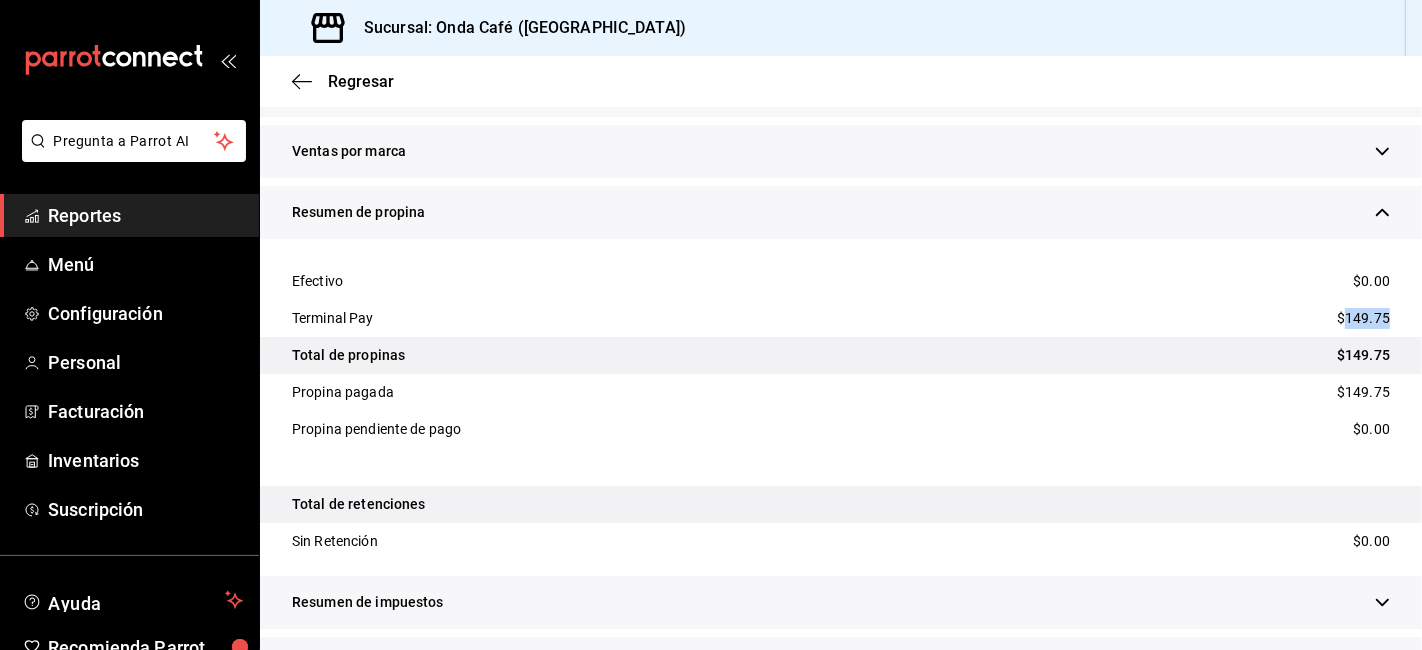 click on "$149.75" at bounding box center (1363, 318) 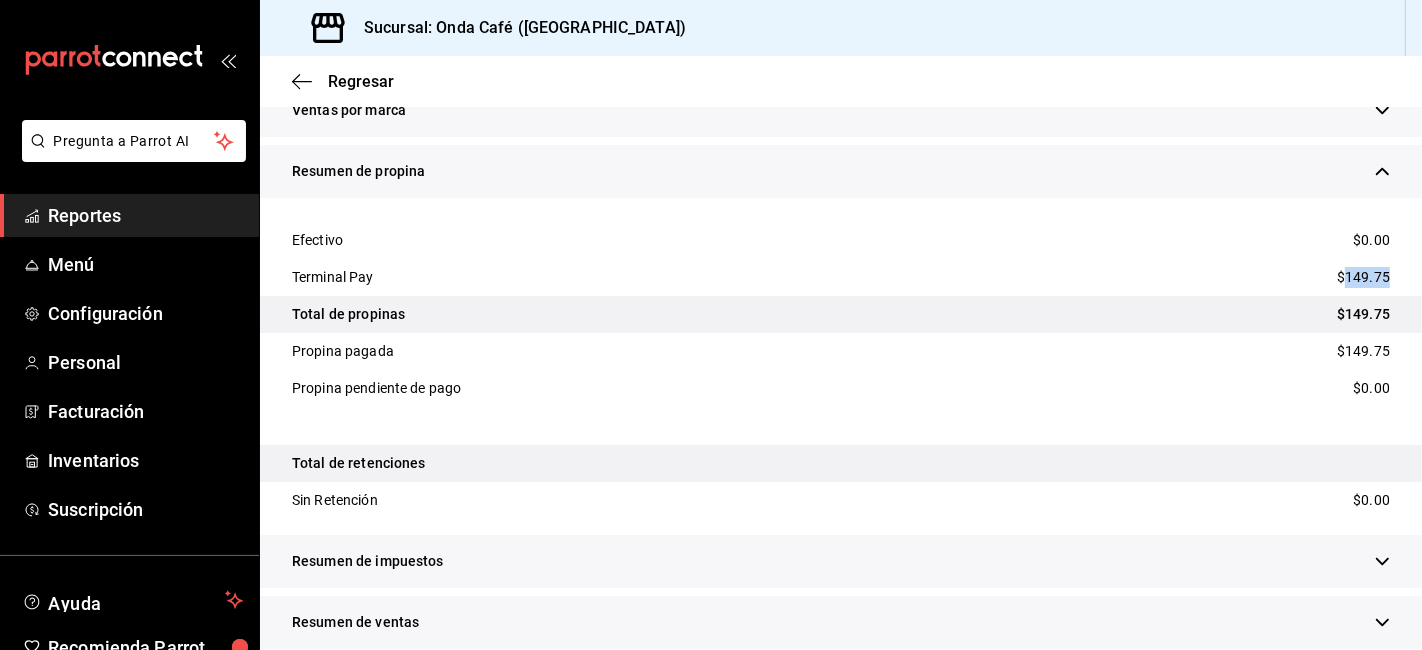 scroll, scrollTop: 1951, scrollLeft: 0, axis: vertical 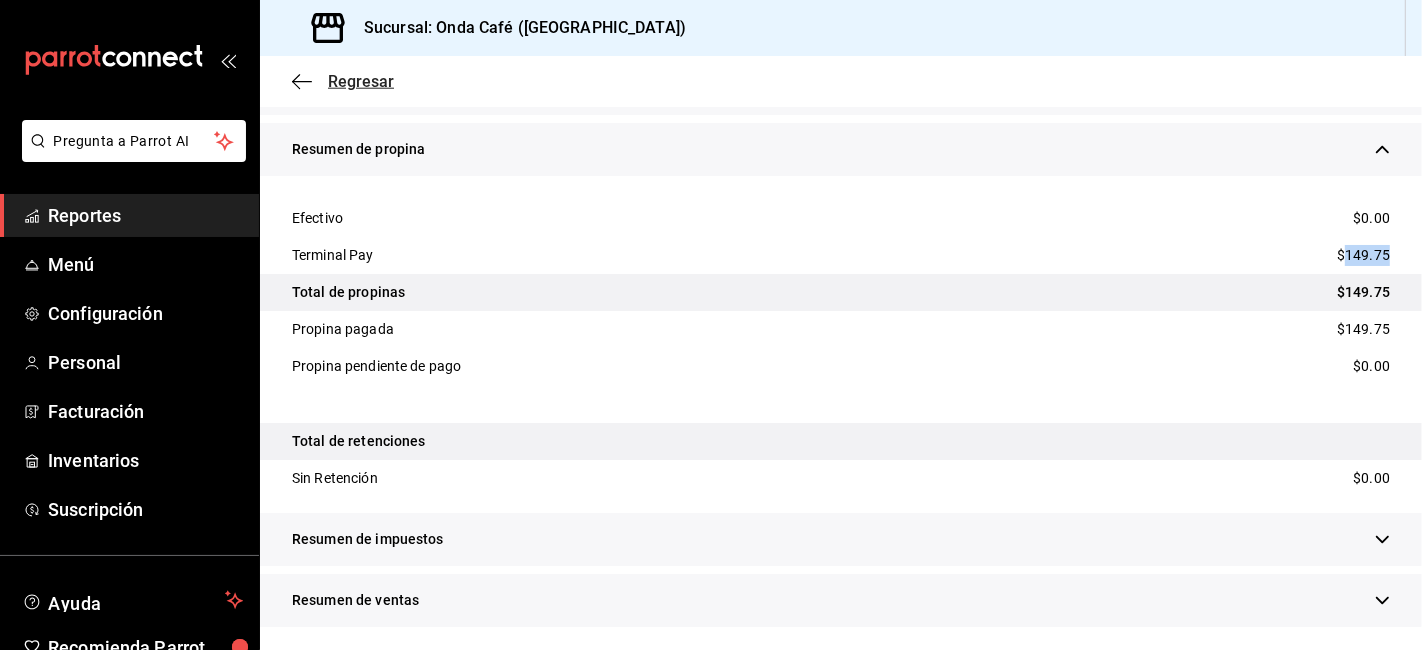 click 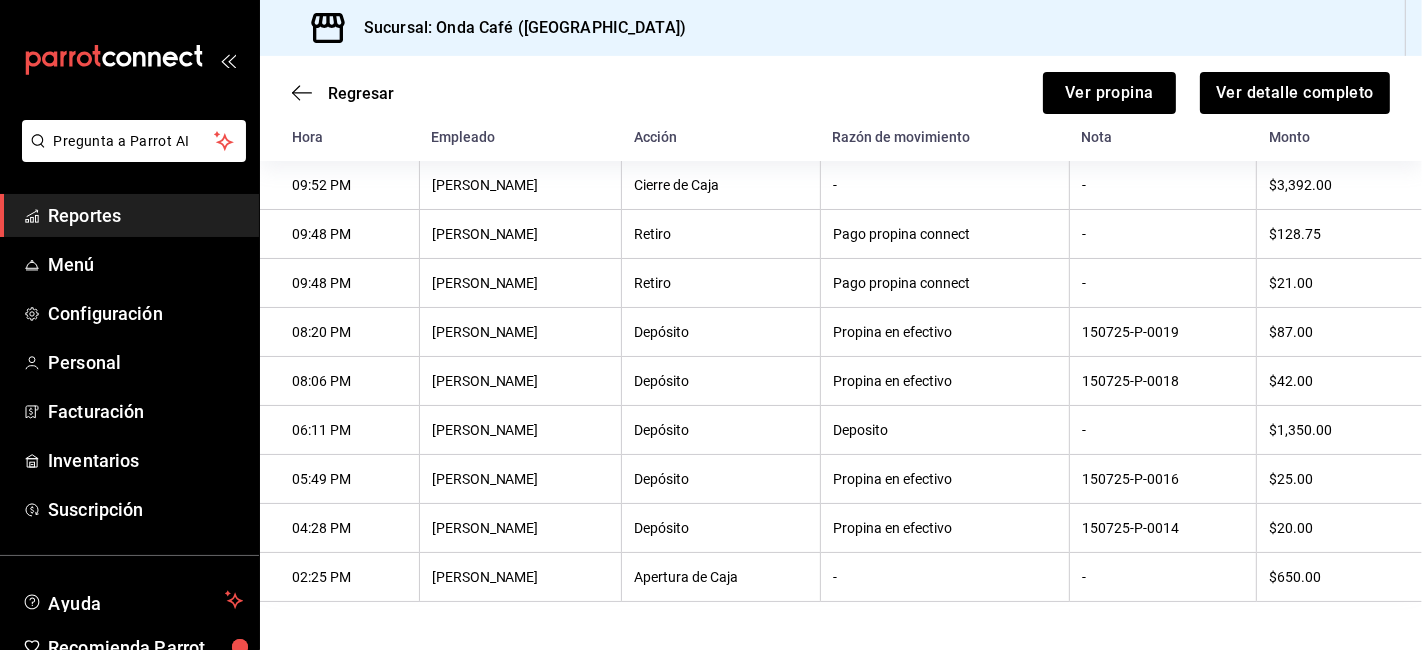 scroll, scrollTop: 322, scrollLeft: 0, axis: vertical 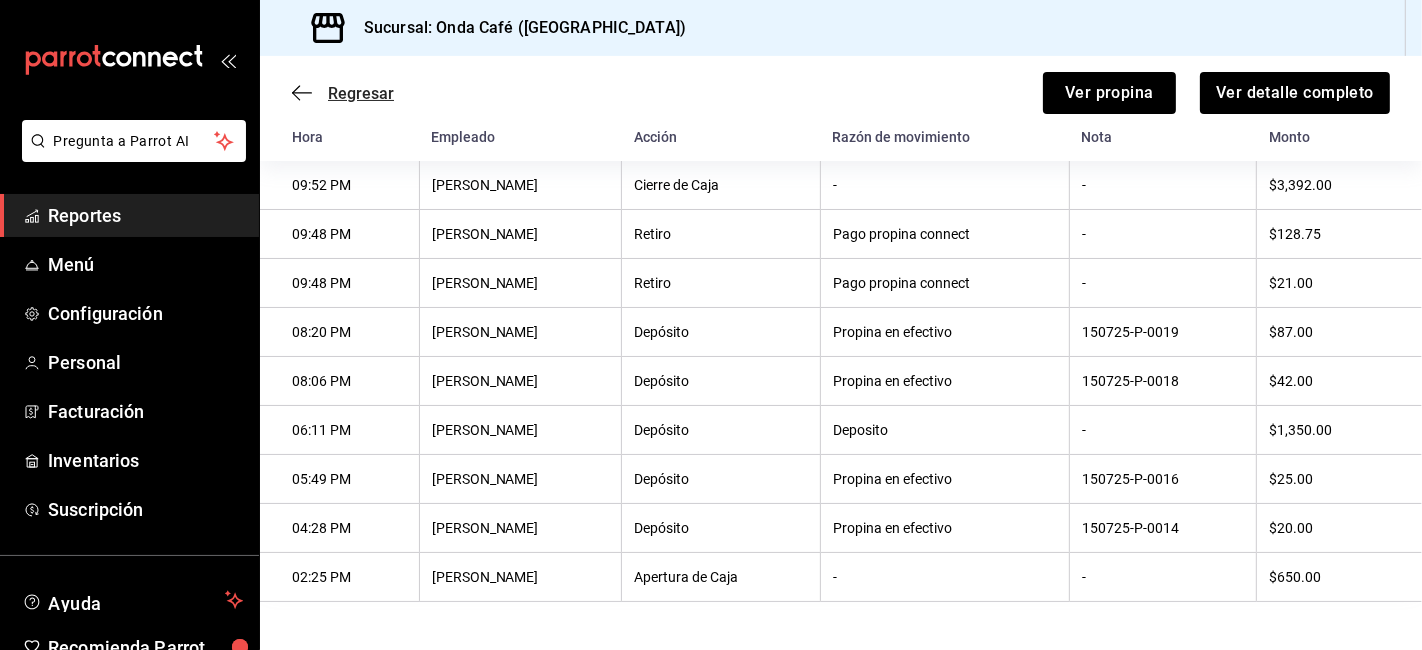 click 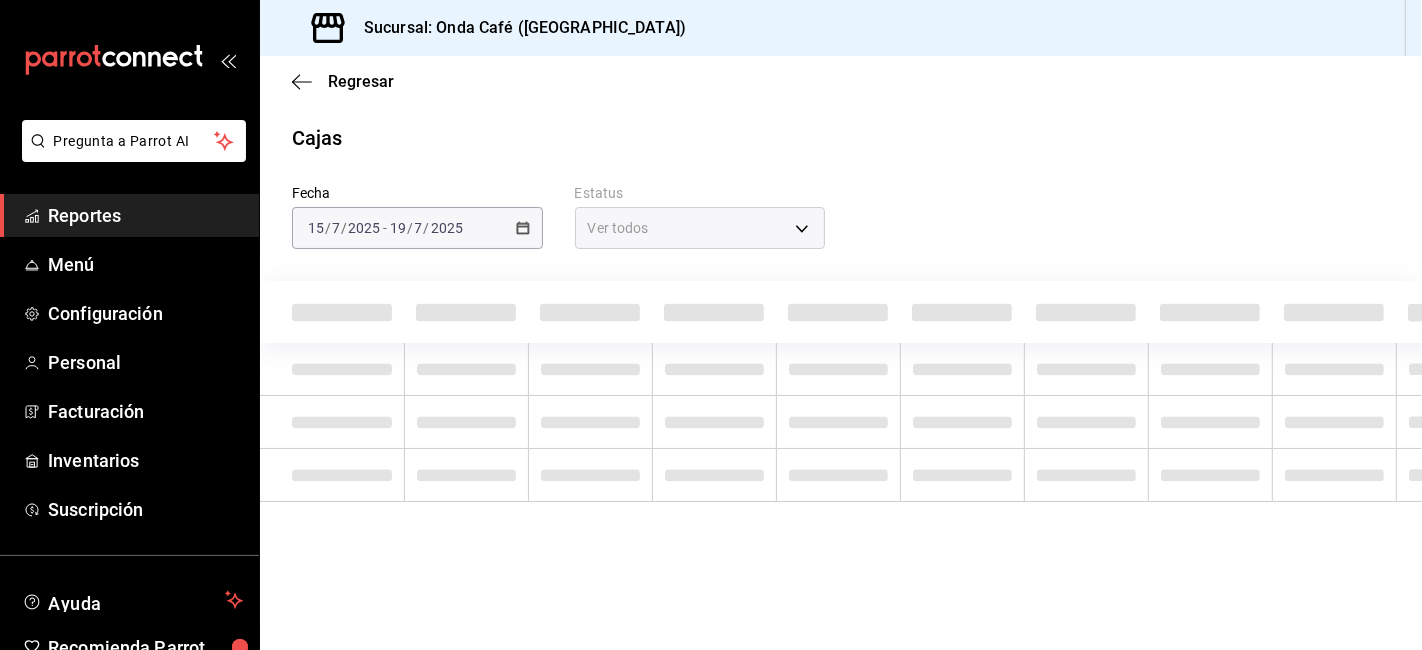 scroll, scrollTop: 0, scrollLeft: 0, axis: both 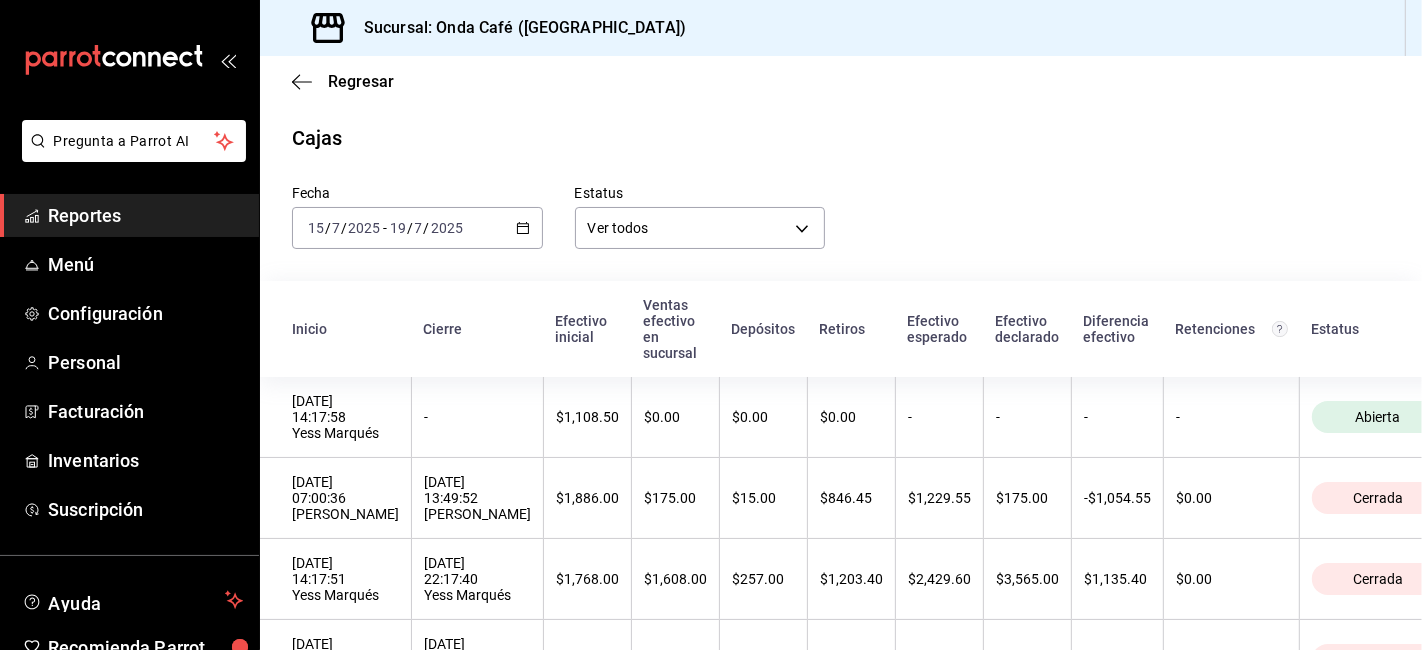 click on "Regresar" at bounding box center [841, 81] 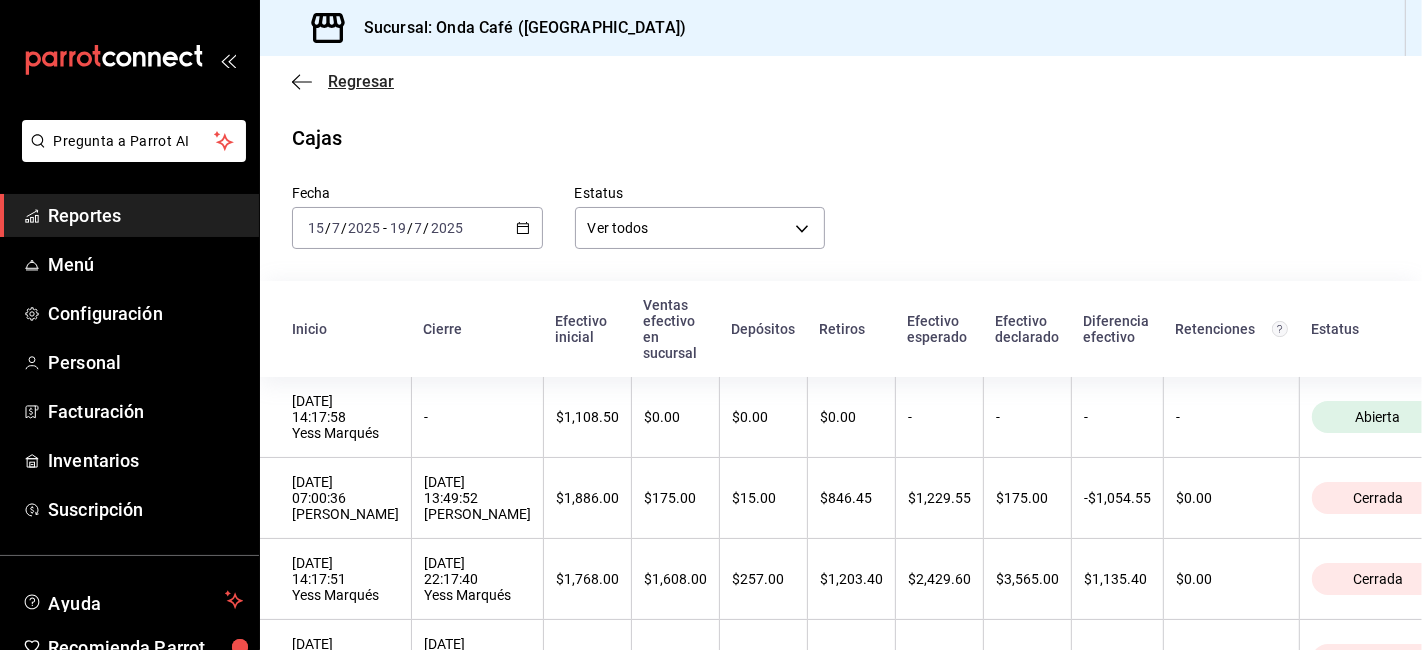 click 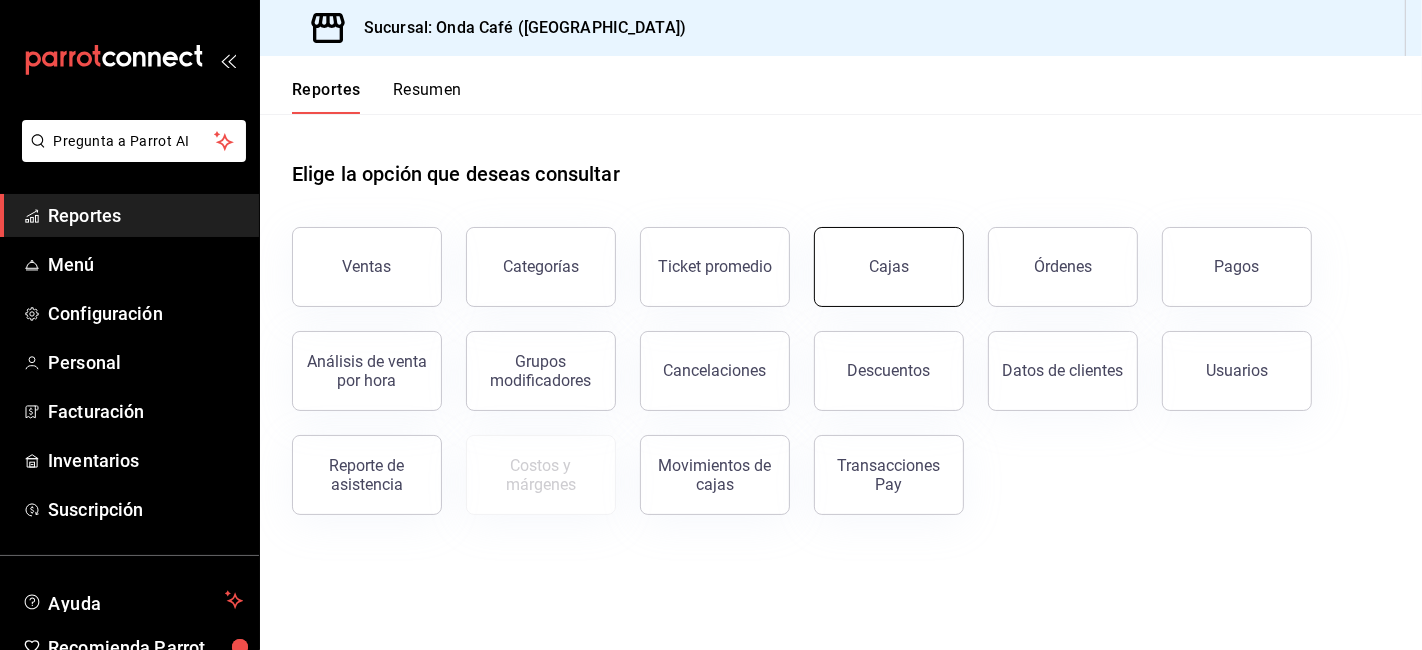 click on "Cajas" at bounding box center (889, 267) 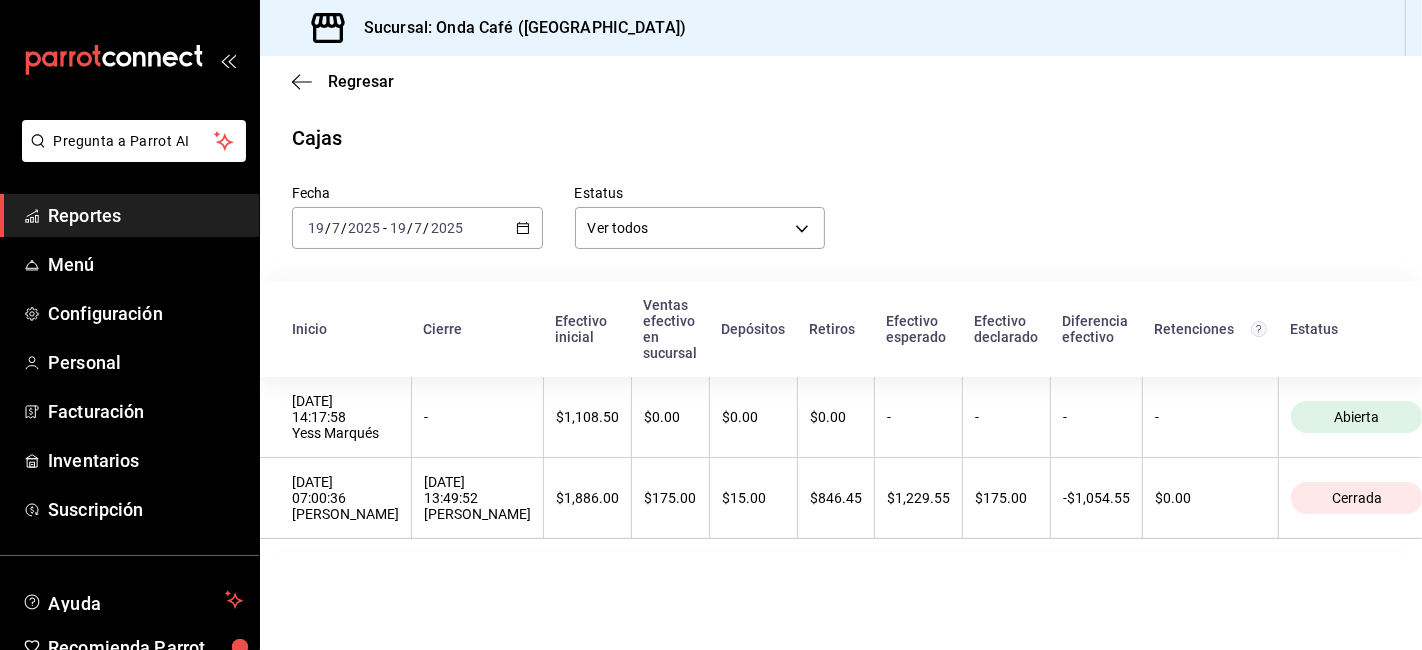 click 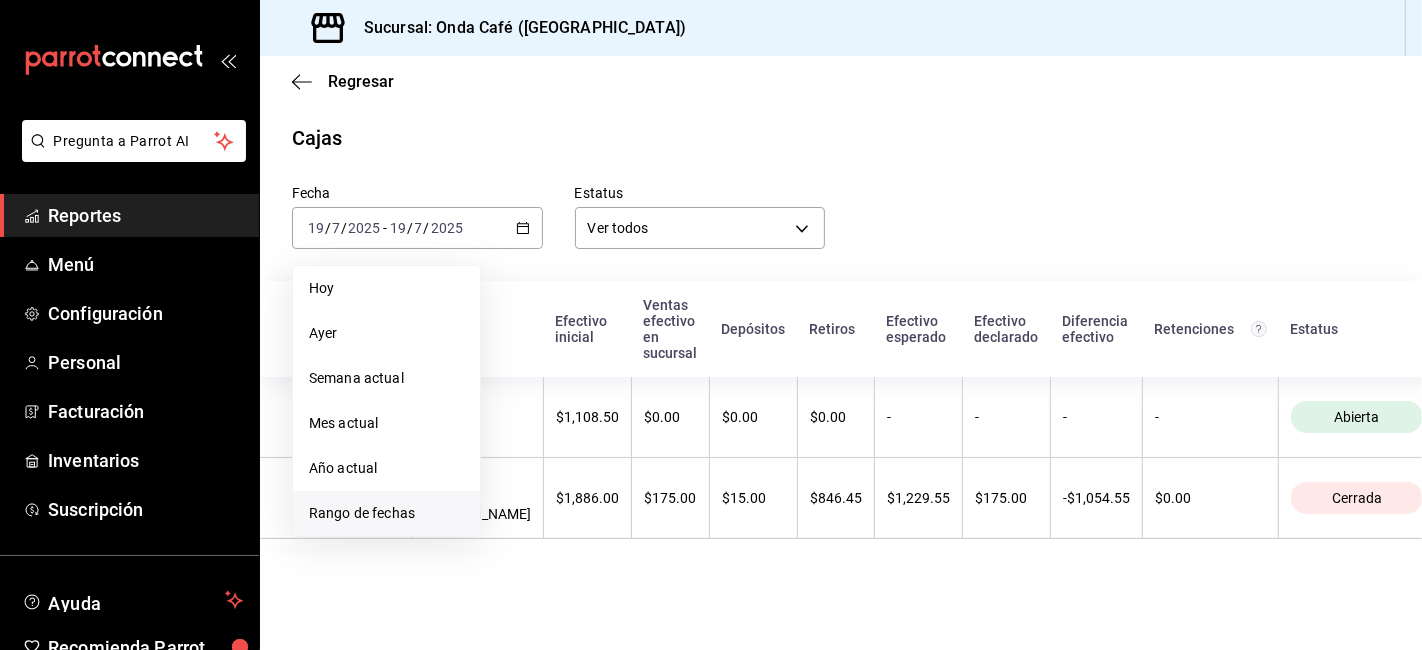 click on "Rango de fechas" at bounding box center (386, 513) 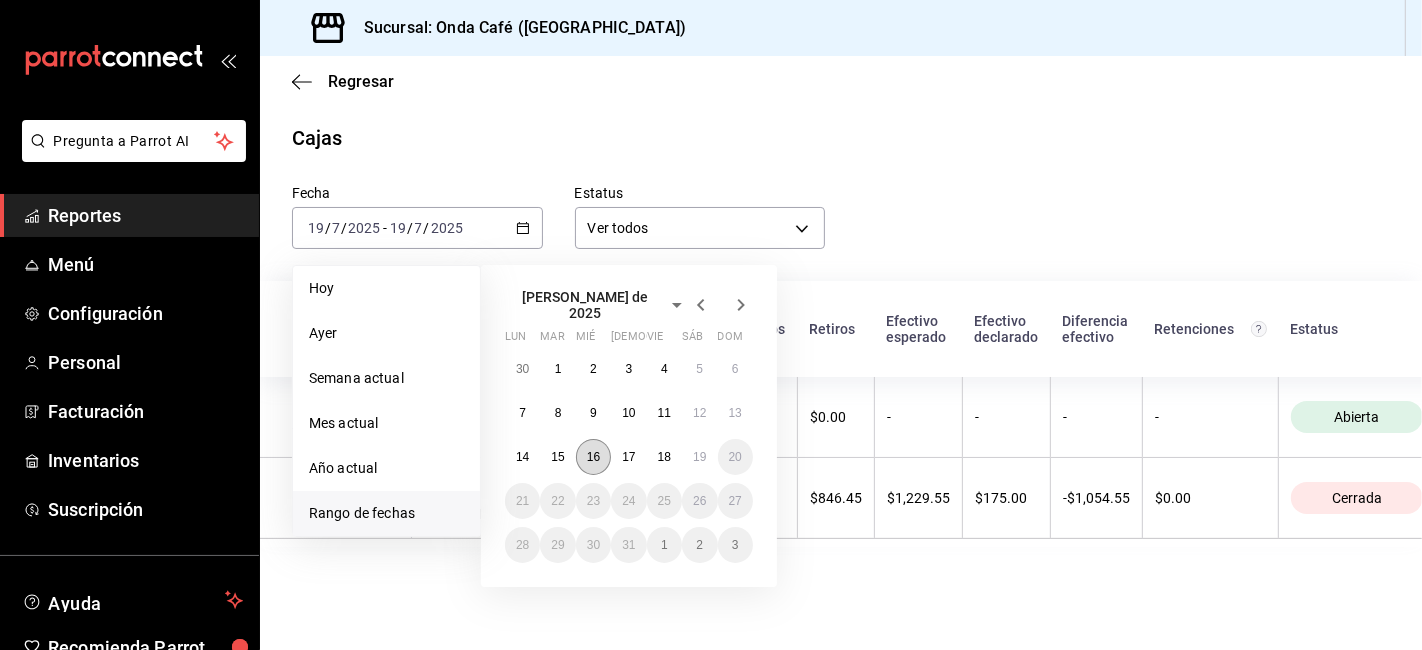 click on "16" at bounding box center [593, 457] 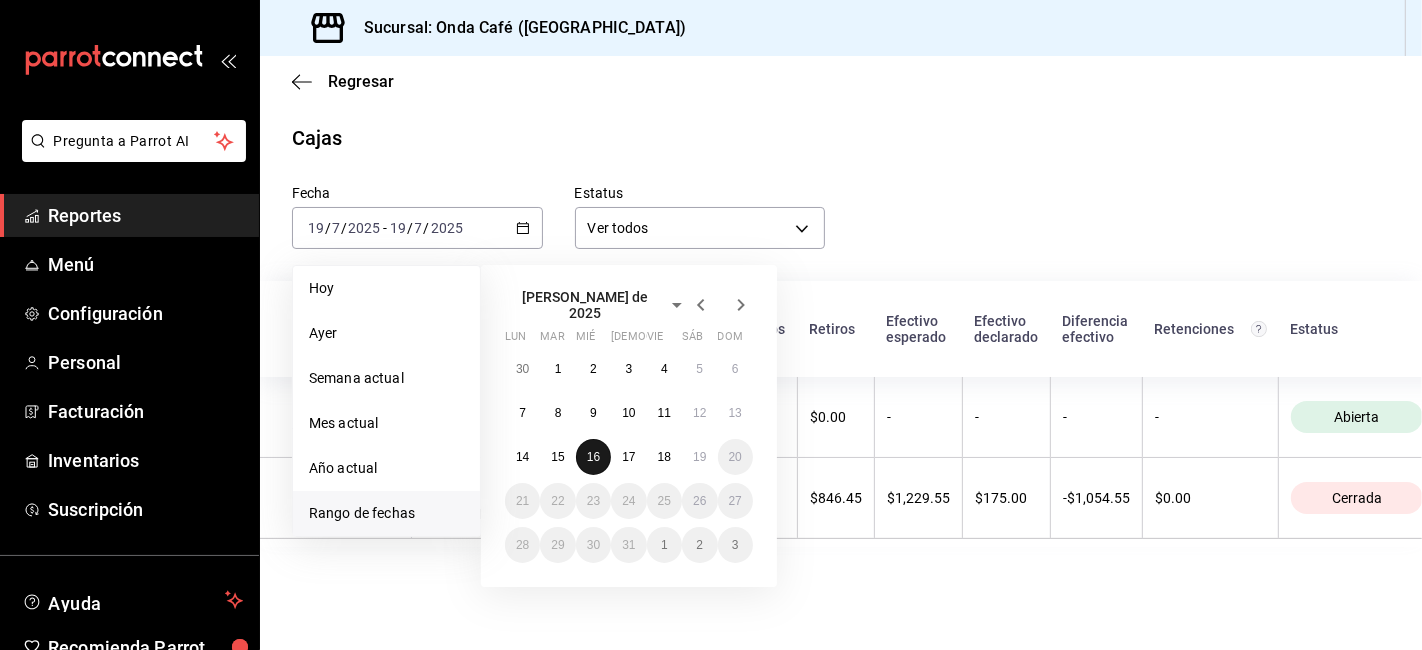 click on "16" at bounding box center (593, 457) 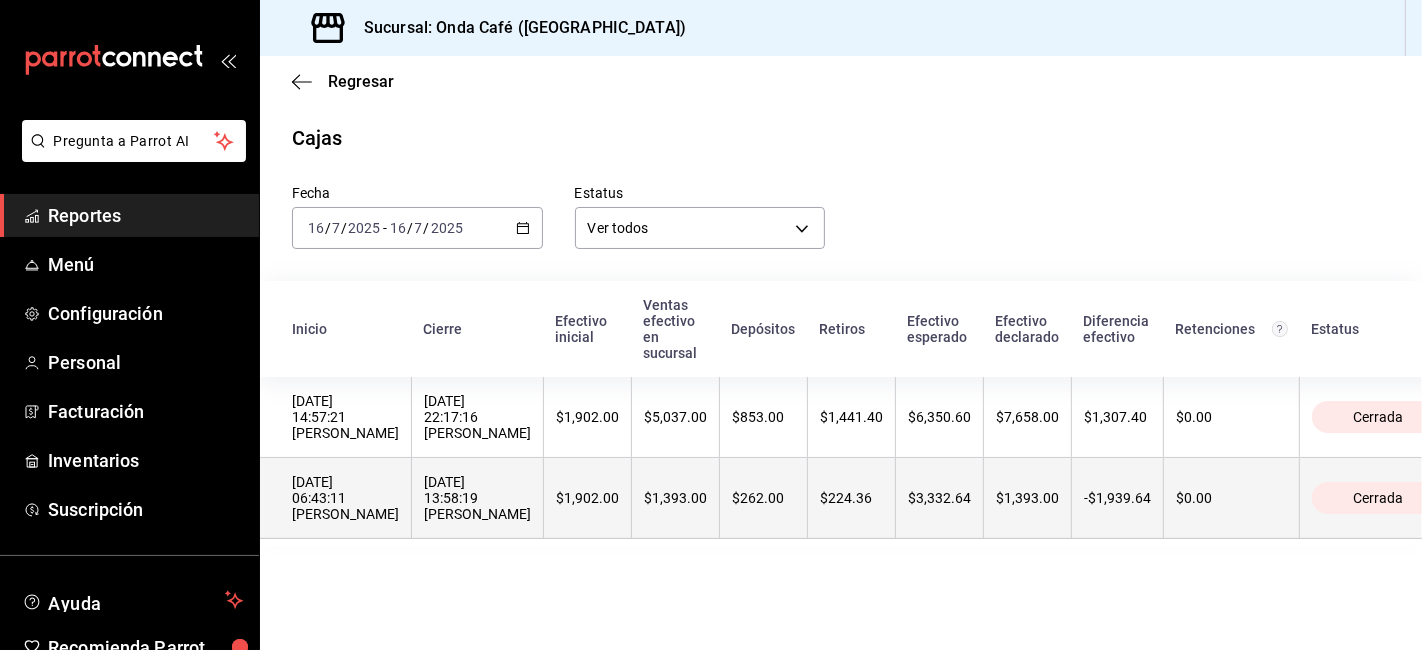 click on "[DATE]
06:43:11
[PERSON_NAME]" at bounding box center [345, 498] 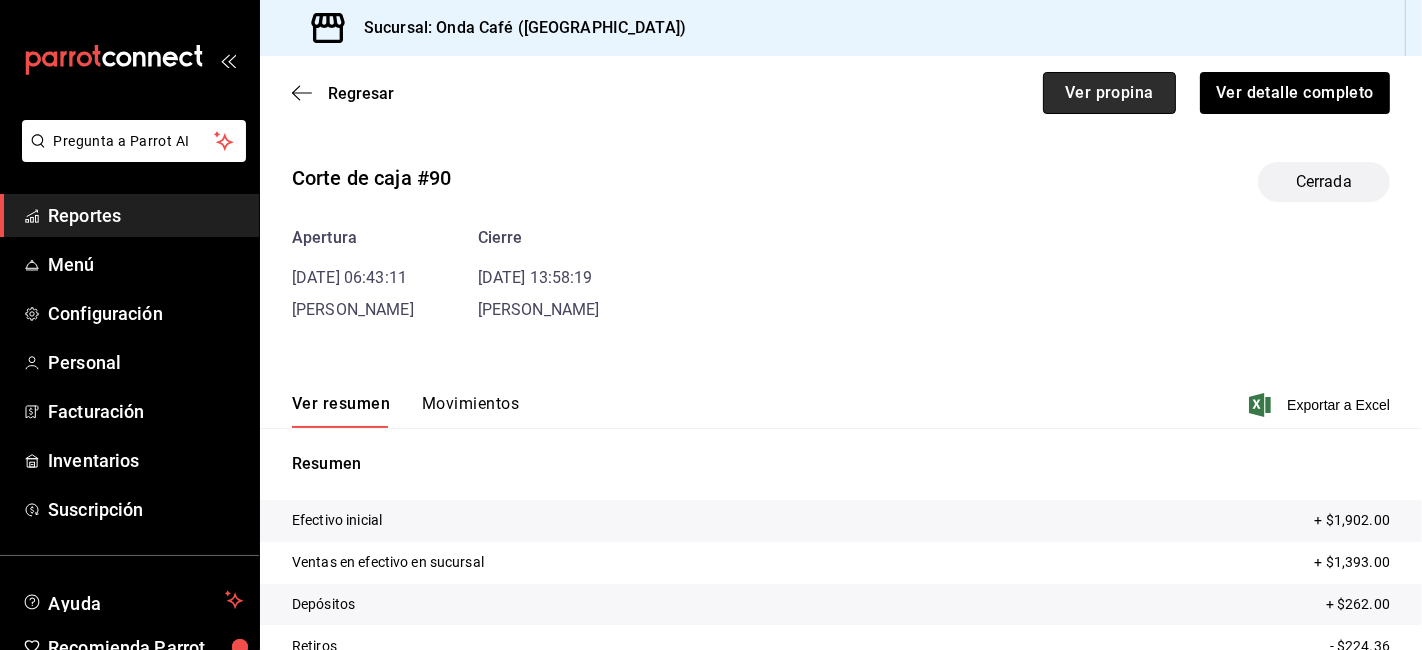 click on "Ver propina" at bounding box center [1109, 93] 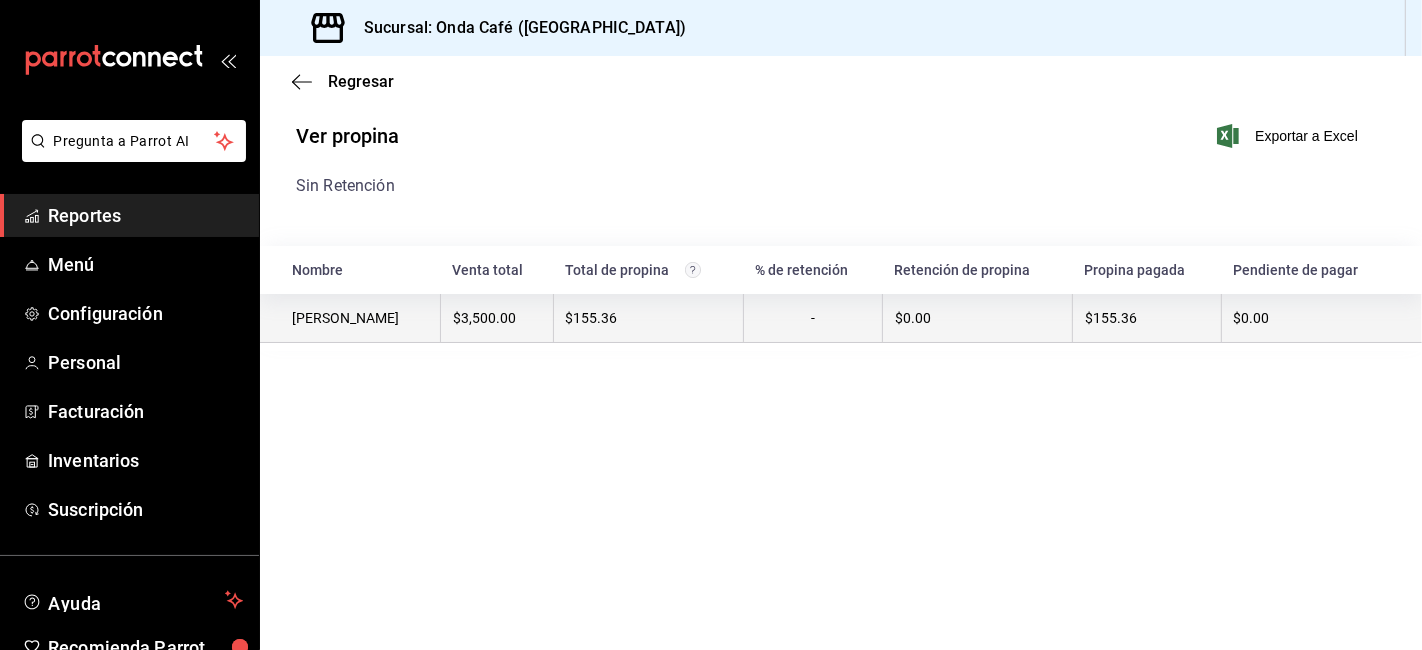 click on "-" at bounding box center (812, 318) 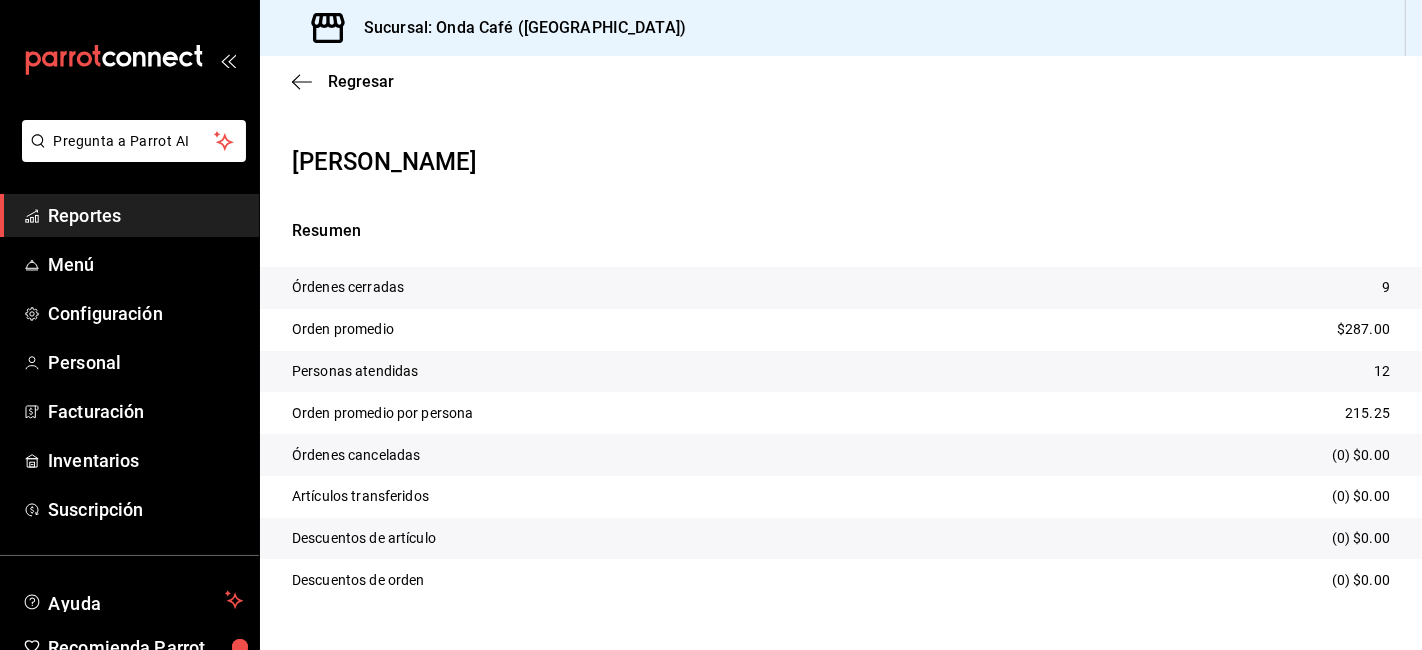 click on "Regresar" at bounding box center [841, 81] 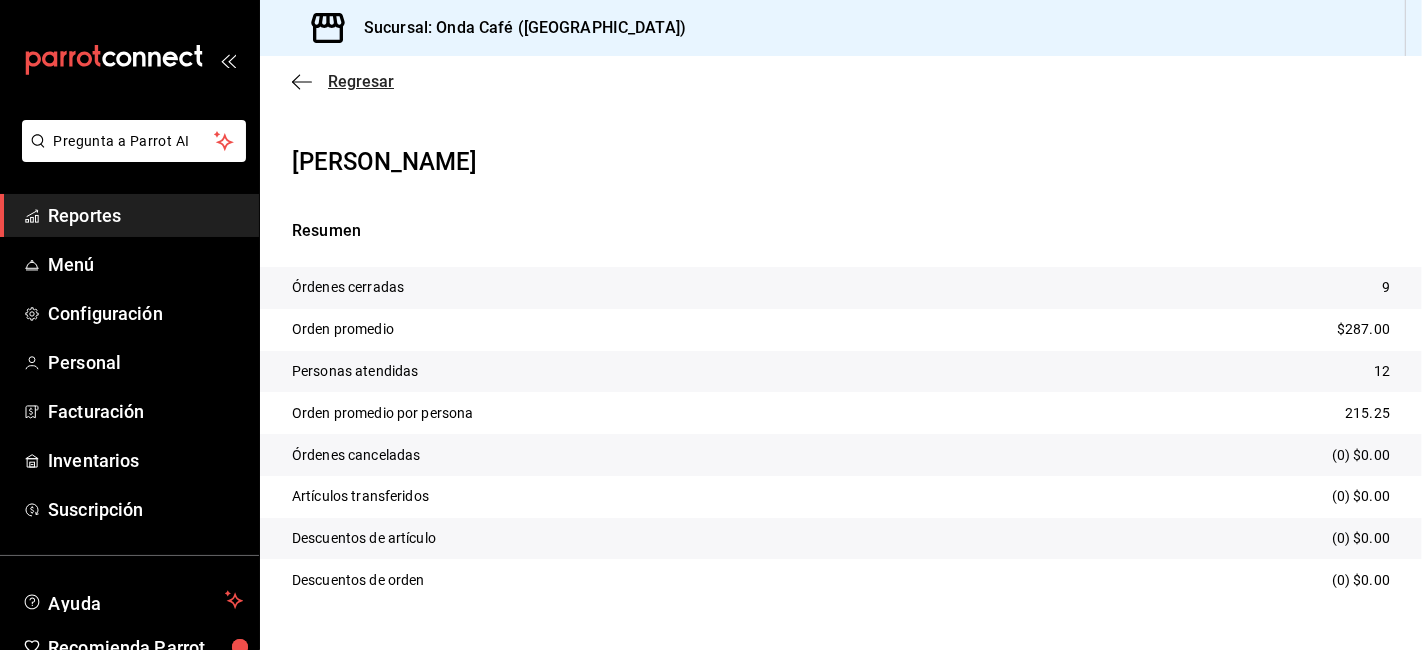 click on "Regresar" at bounding box center (841, 81) 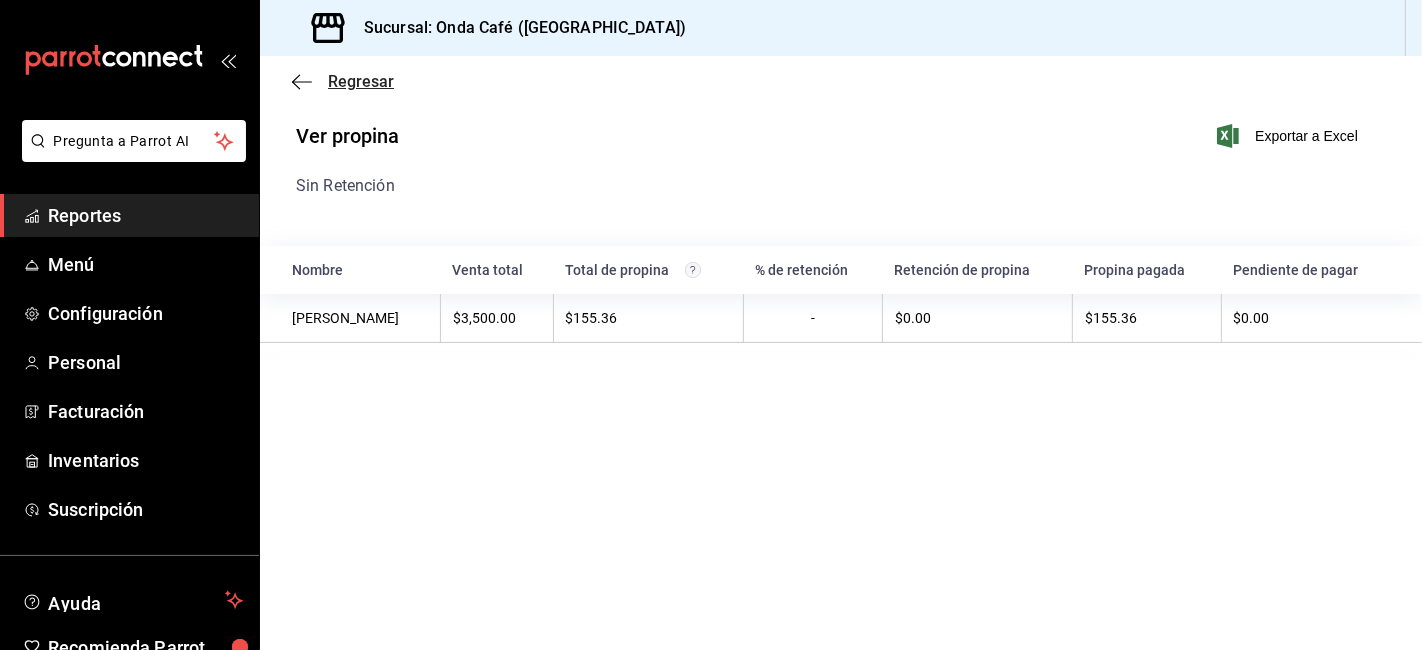 click 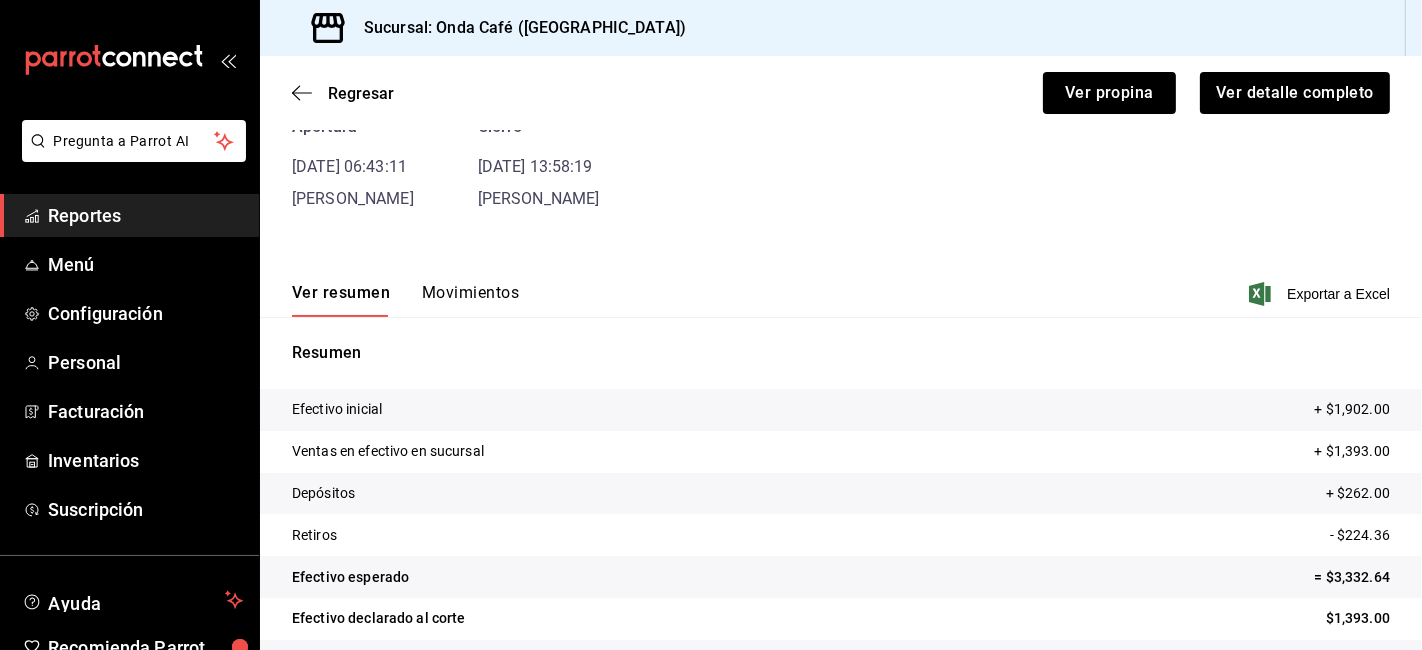 scroll, scrollTop: 0, scrollLeft: 0, axis: both 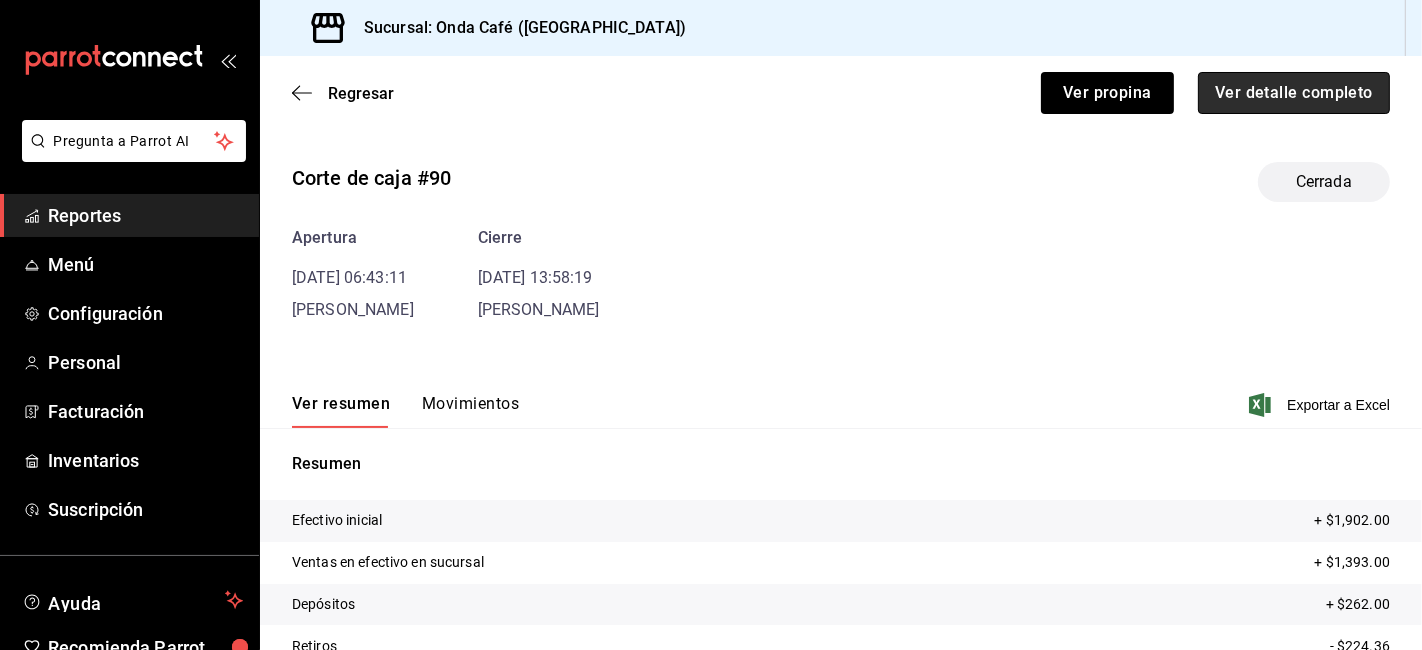 click on "Ver detalle completo" at bounding box center (1294, 93) 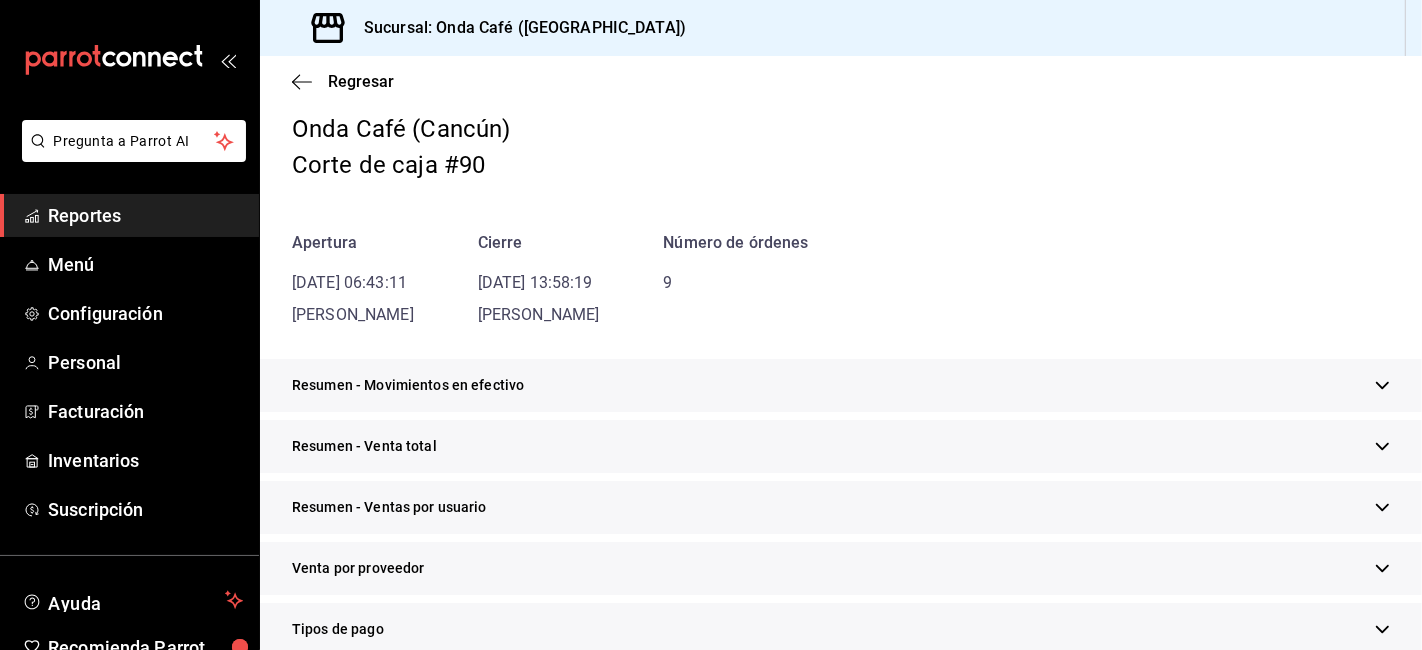 scroll, scrollTop: 111, scrollLeft: 0, axis: vertical 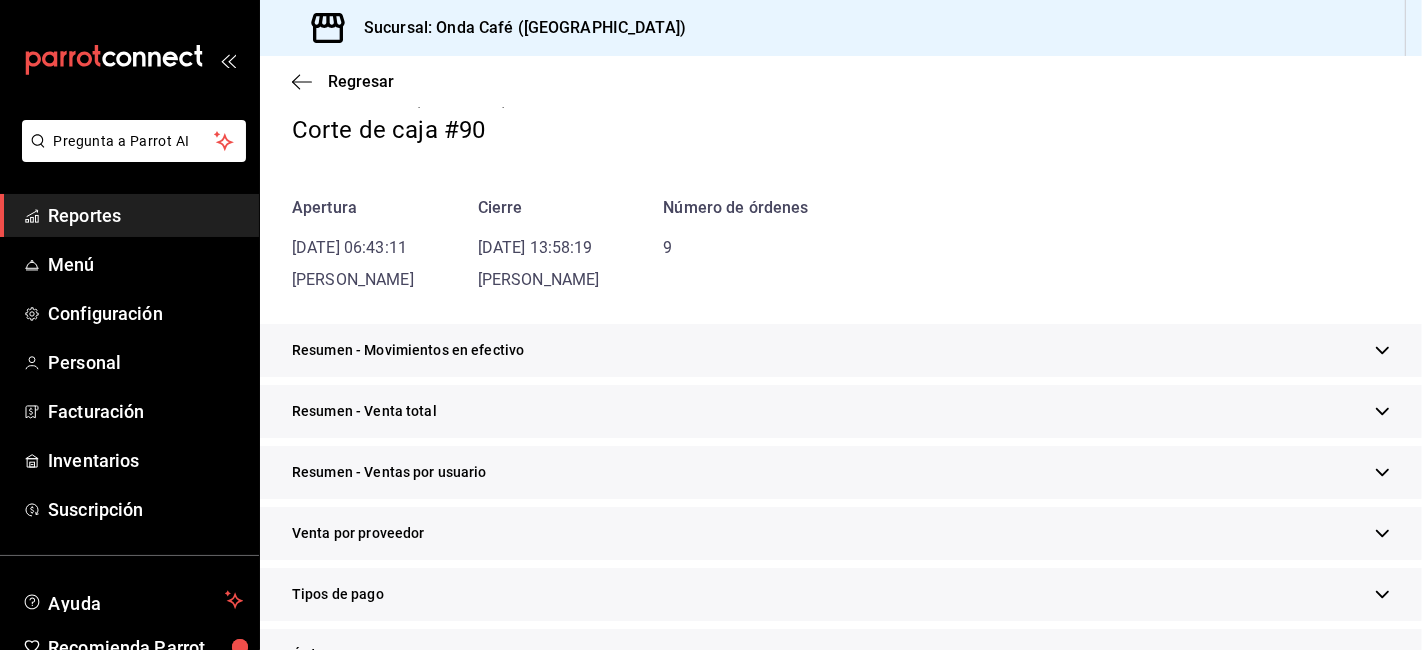 click on "Resumen - Venta total" at bounding box center (841, 411) 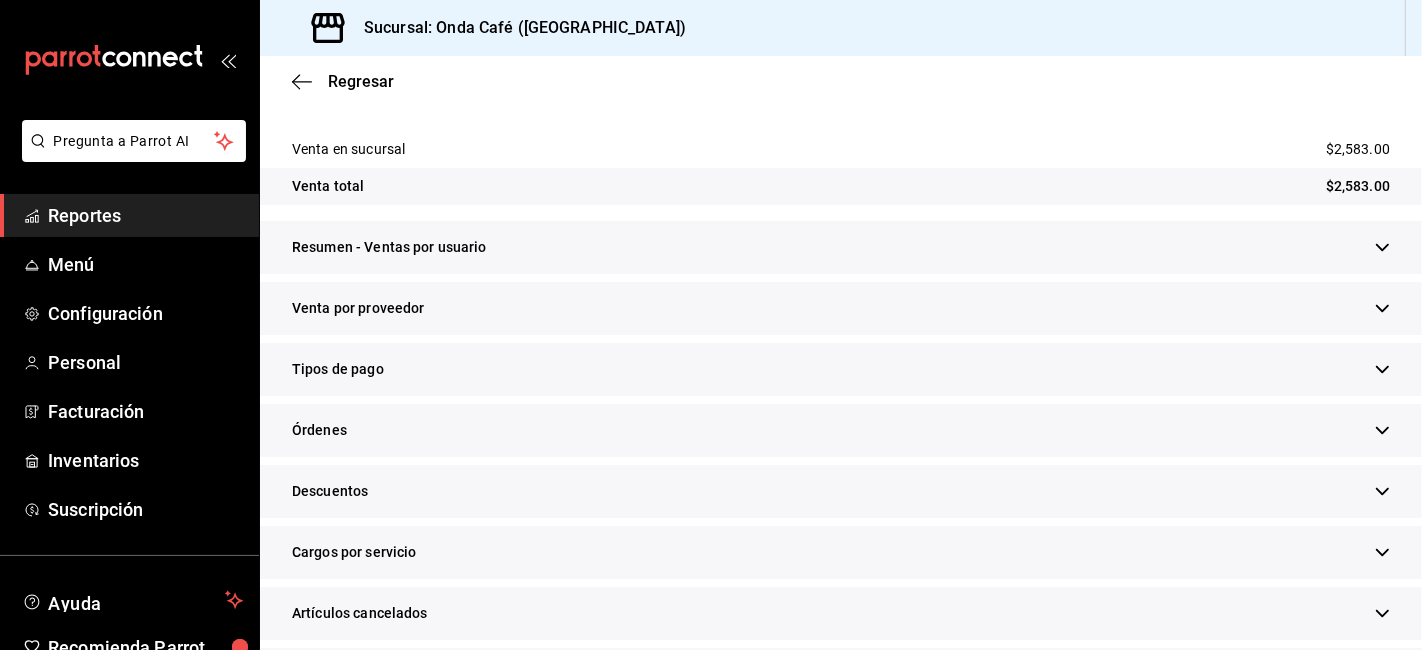 scroll, scrollTop: 555, scrollLeft: 0, axis: vertical 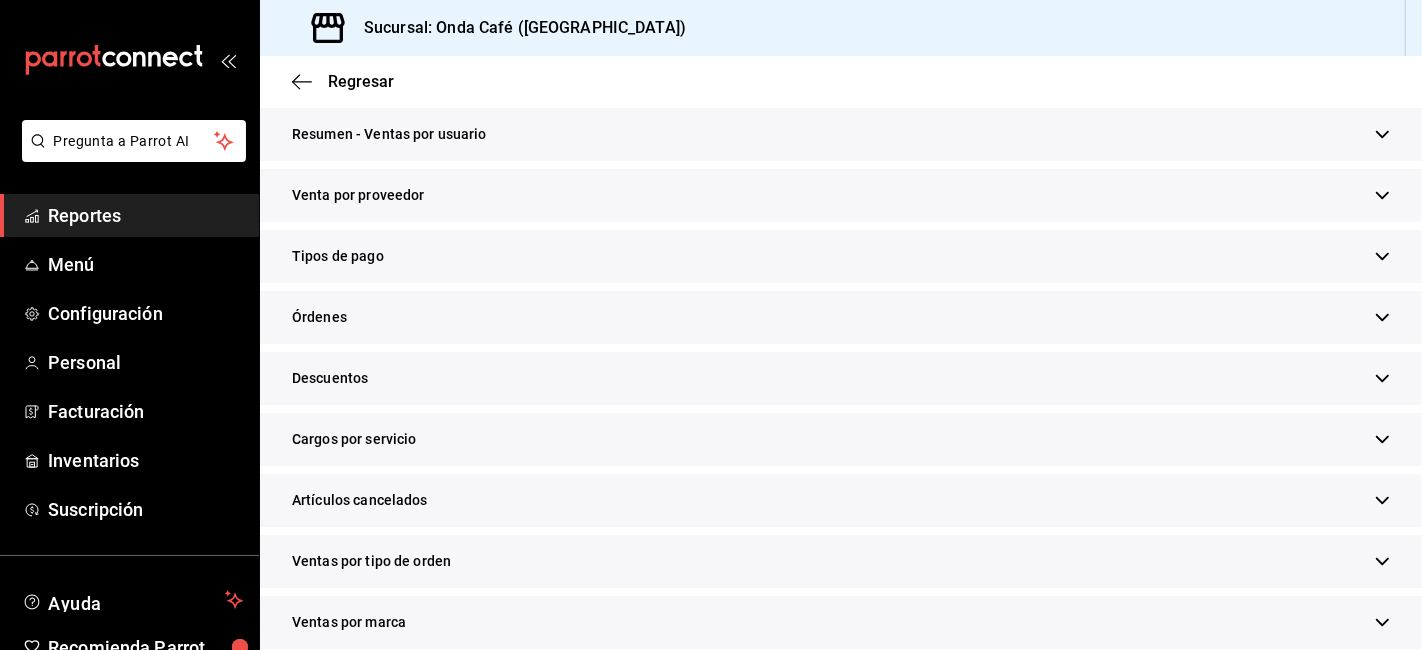 click on "Tipos de pago" at bounding box center (841, 256) 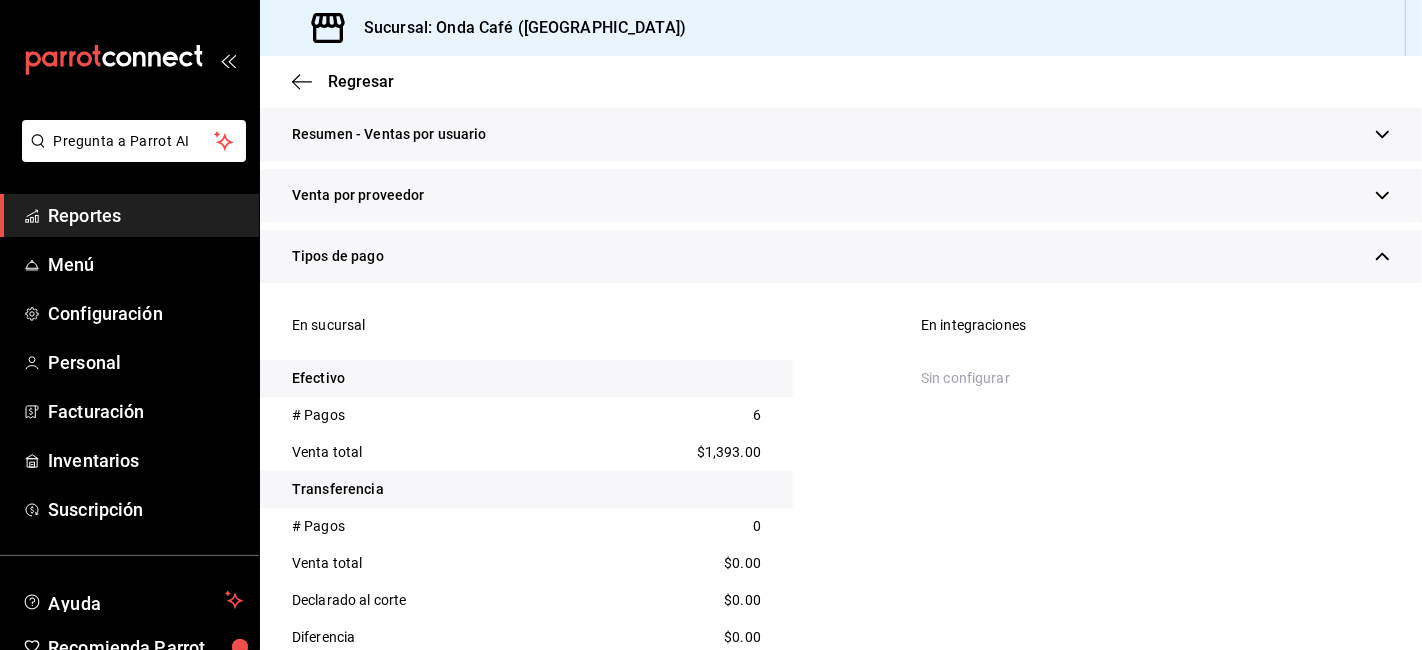 click on "$1,393.00" at bounding box center [729, 452] 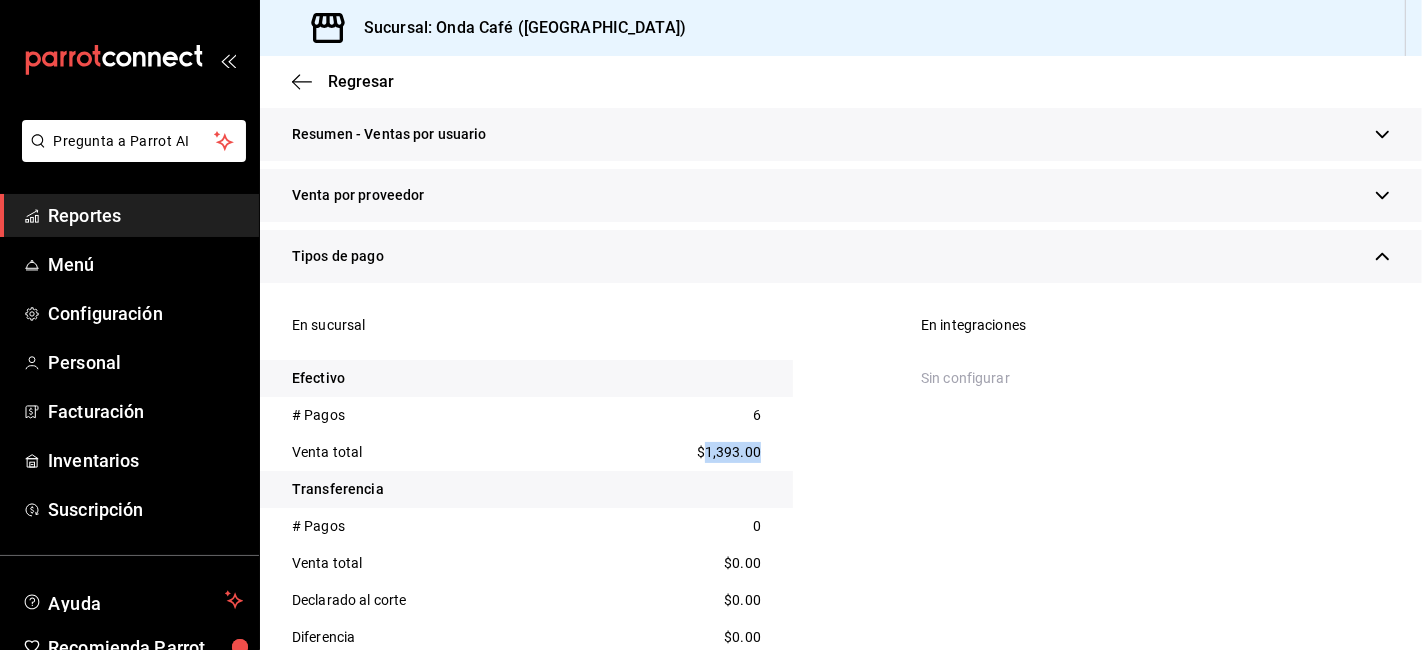 click on "$1,393.00" at bounding box center [729, 452] 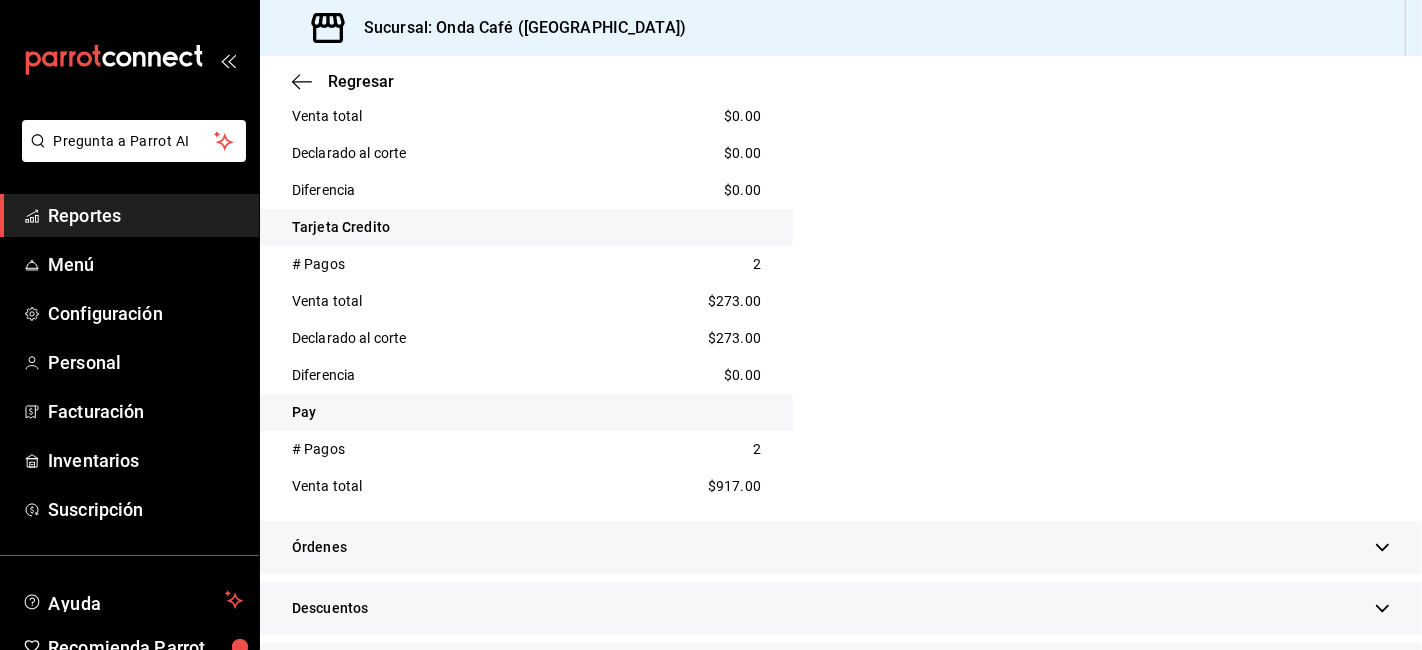 scroll, scrollTop: 1222, scrollLeft: 0, axis: vertical 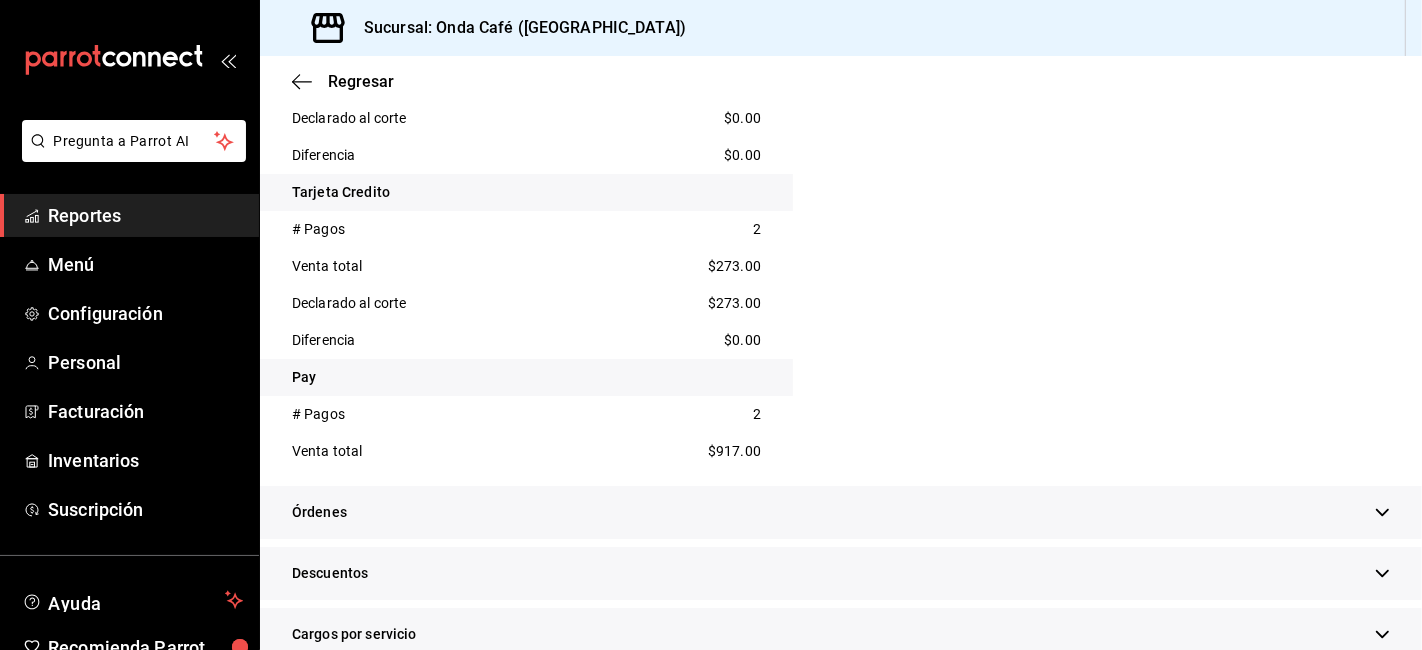 click on "$273.00" at bounding box center [734, 266] 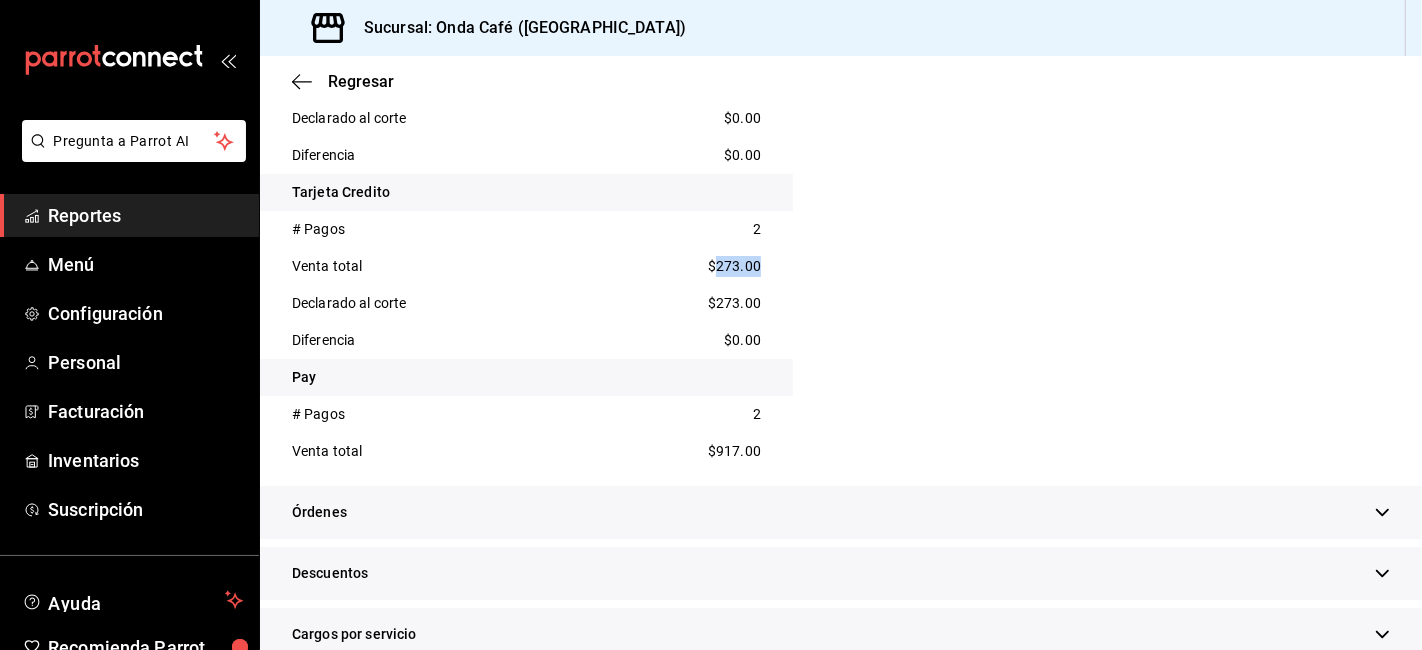 click on "$273.00" at bounding box center [734, 266] 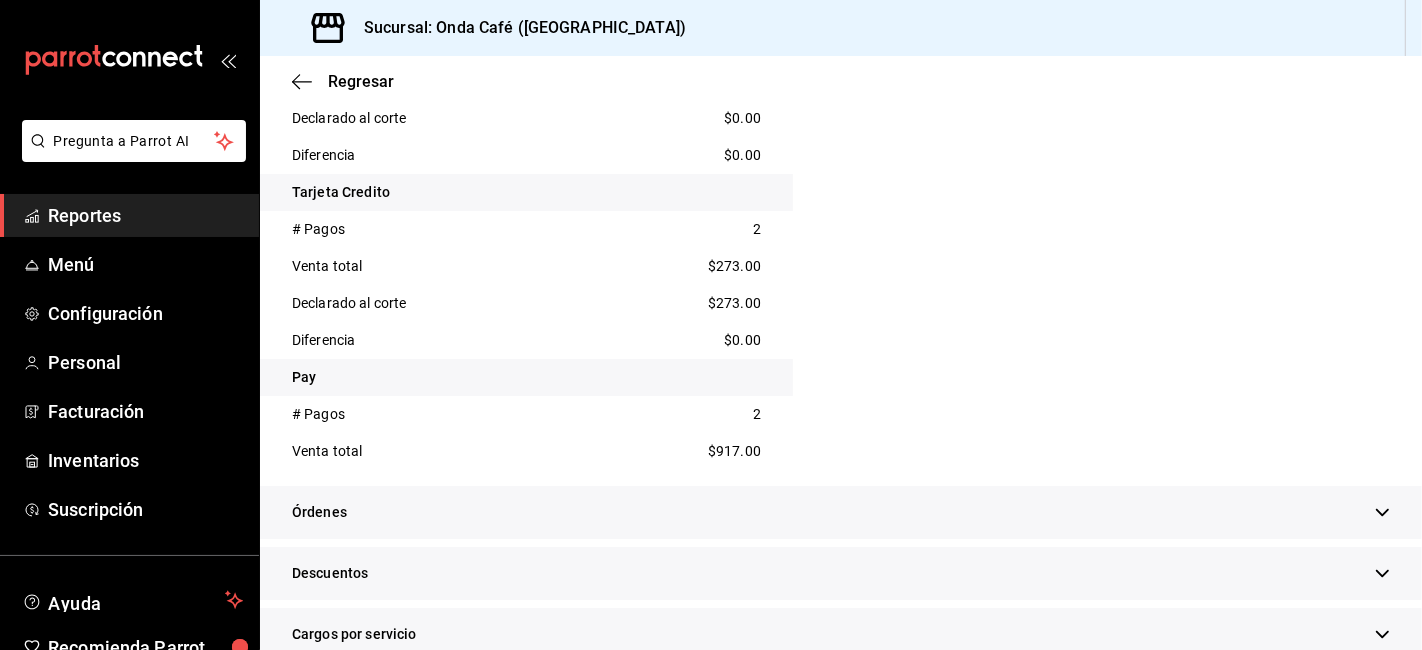 click on "$917.00" at bounding box center (734, 451) 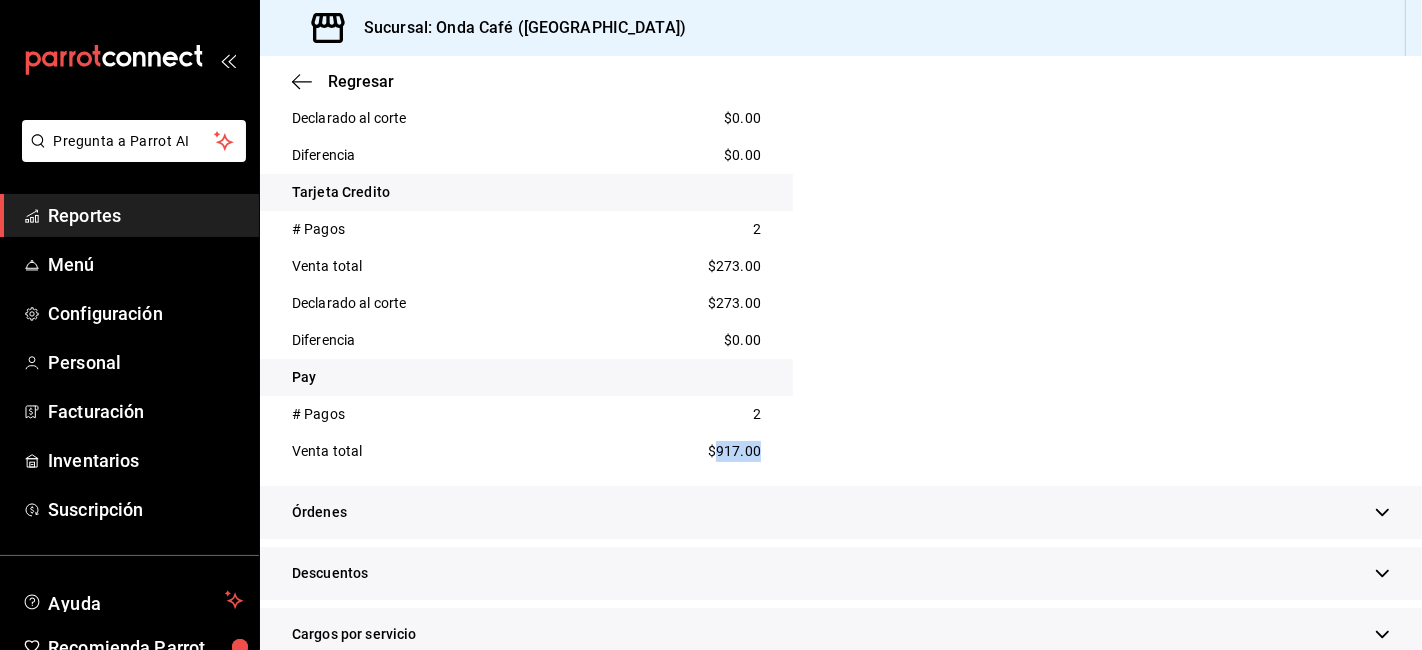 click on "$917.00" at bounding box center (734, 451) 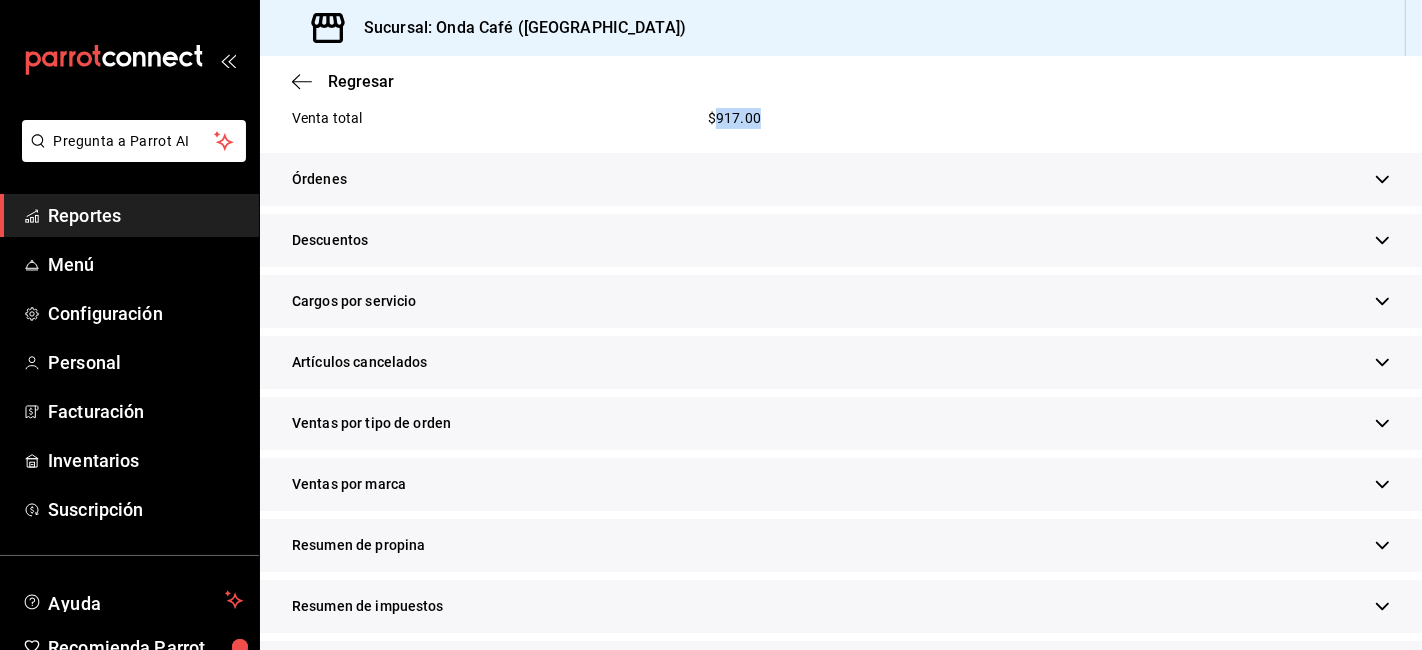 scroll, scrollTop: 1622, scrollLeft: 0, axis: vertical 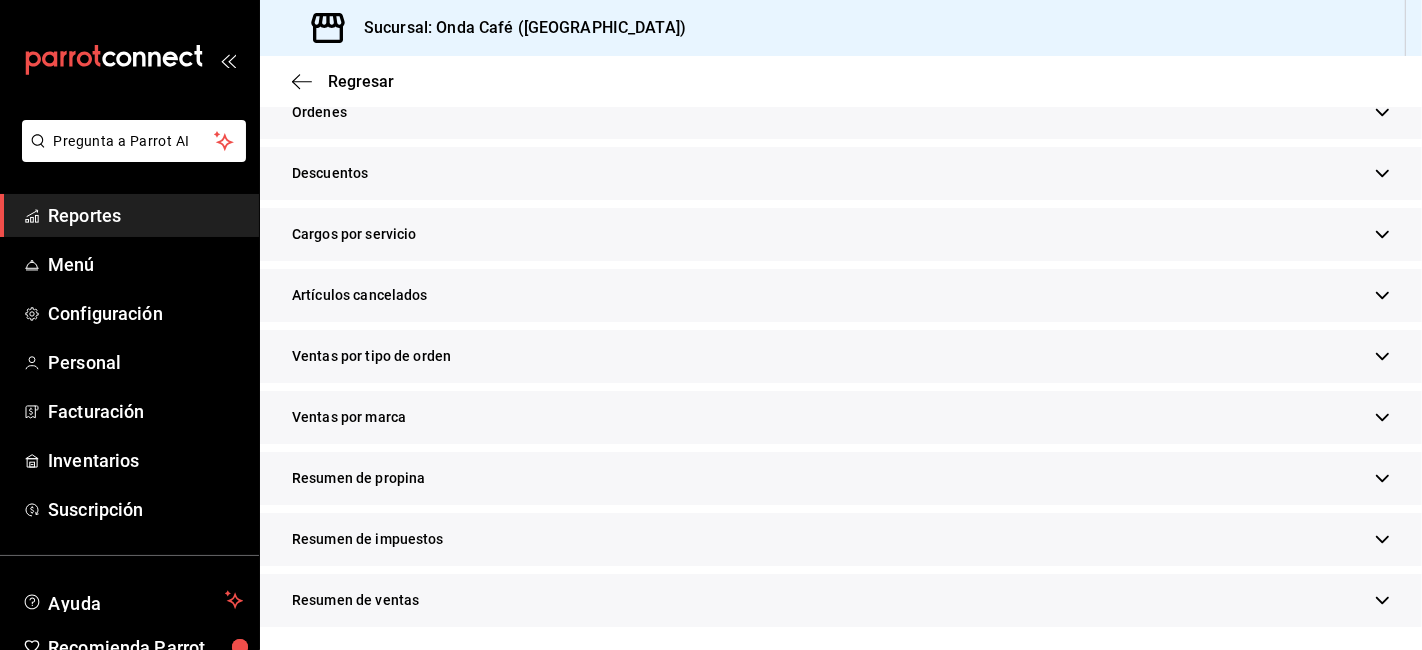 click on "Resumen de propina" at bounding box center [841, 478] 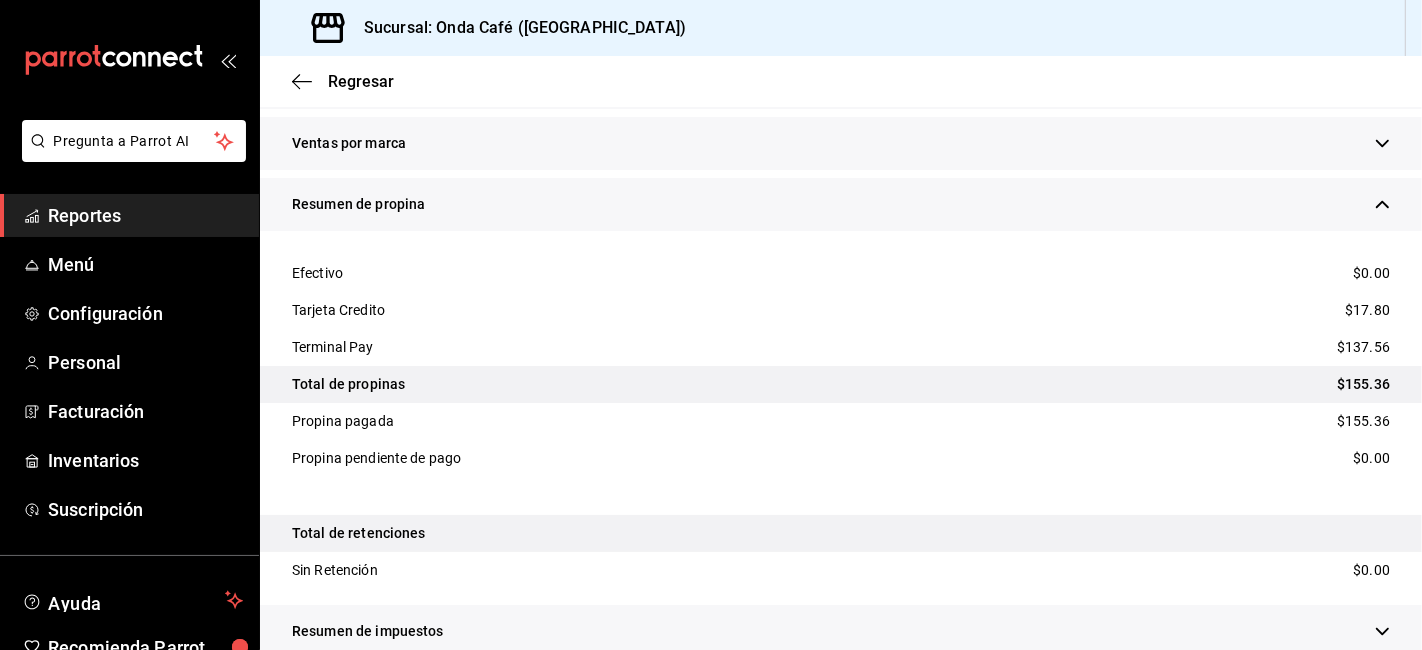 scroll, scrollTop: 1956, scrollLeft: 0, axis: vertical 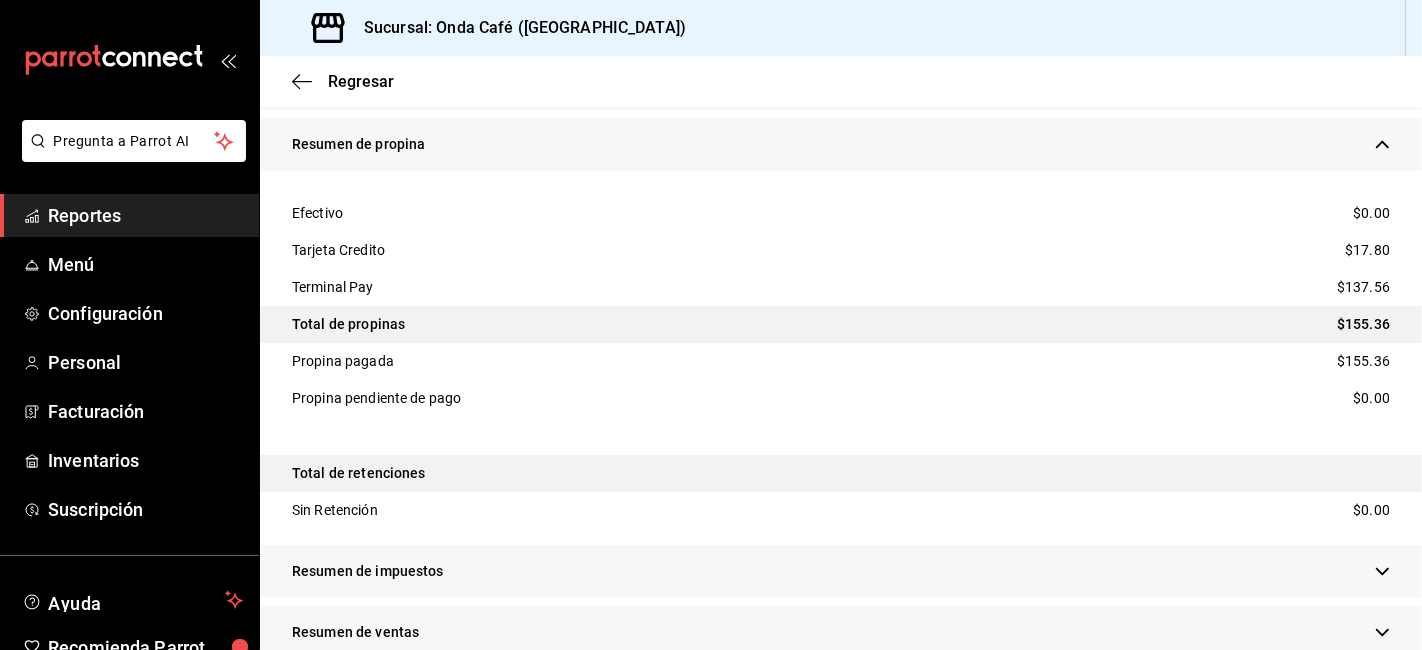 click on "$137.56" at bounding box center (1363, 287) 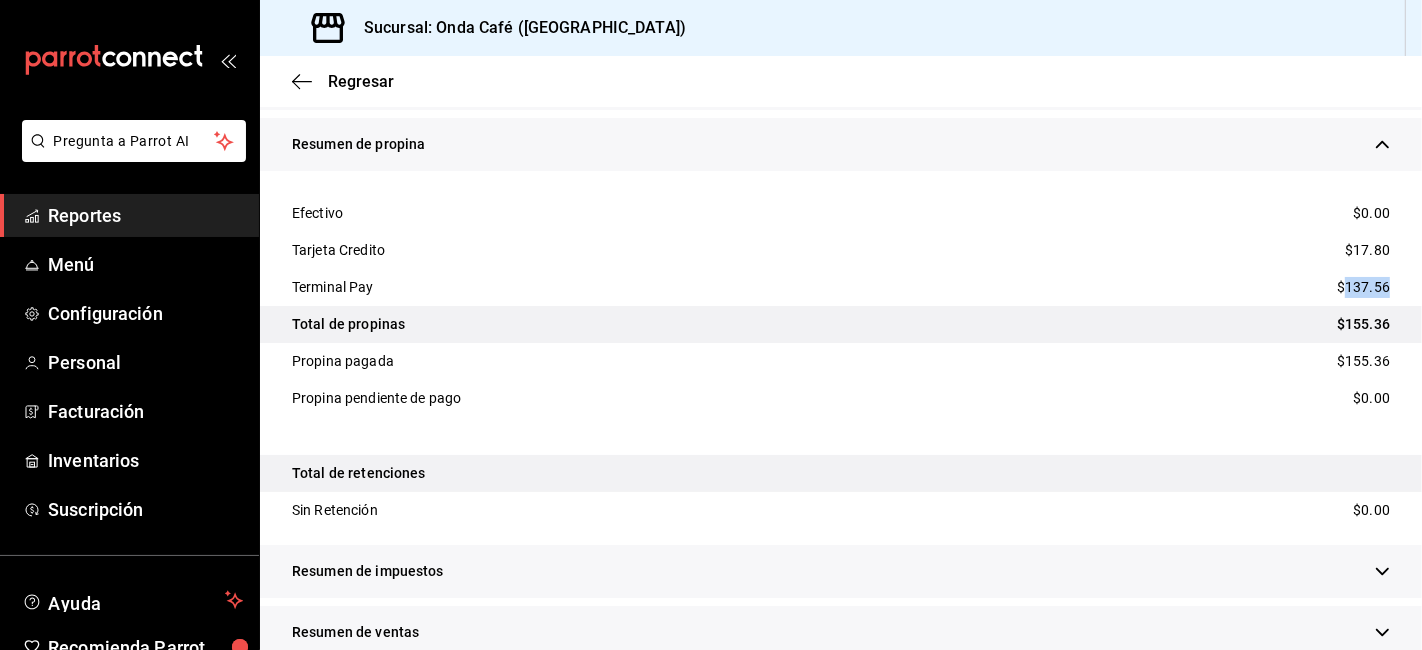 click on "$137.56" at bounding box center [1363, 287] 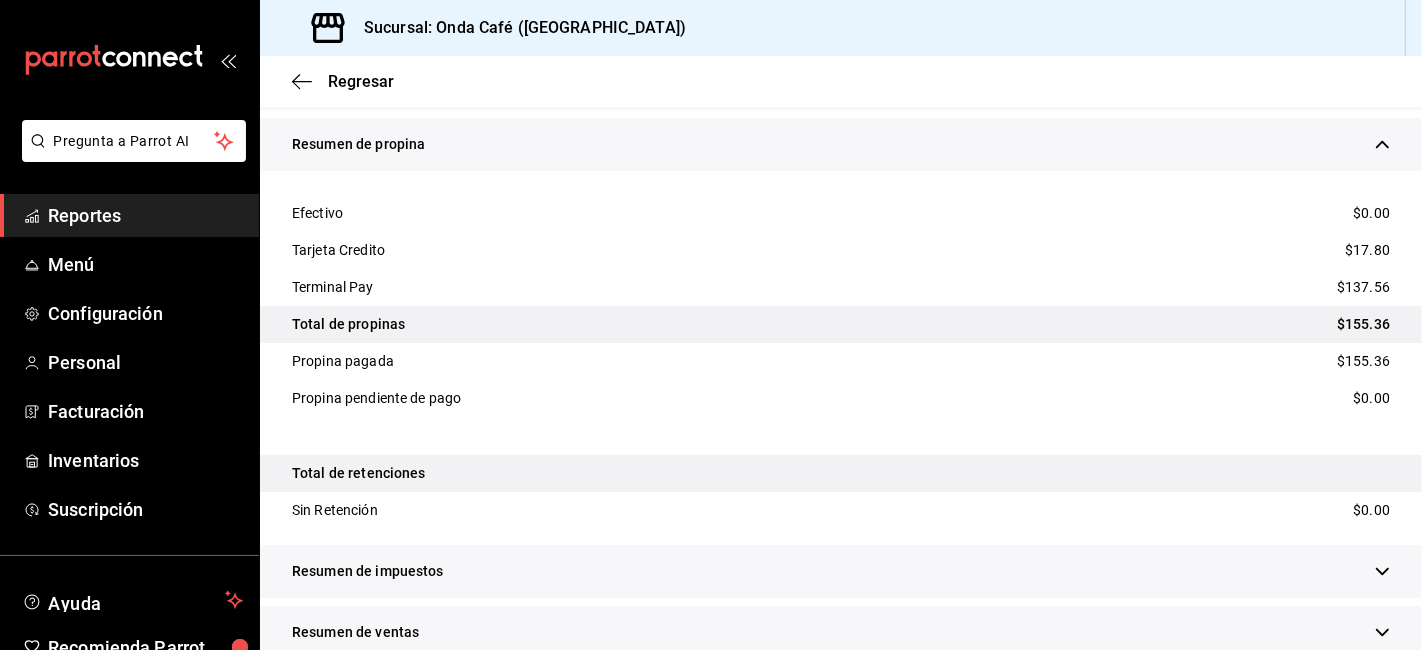 click on "Total de propinas $155.36" at bounding box center [841, 324] 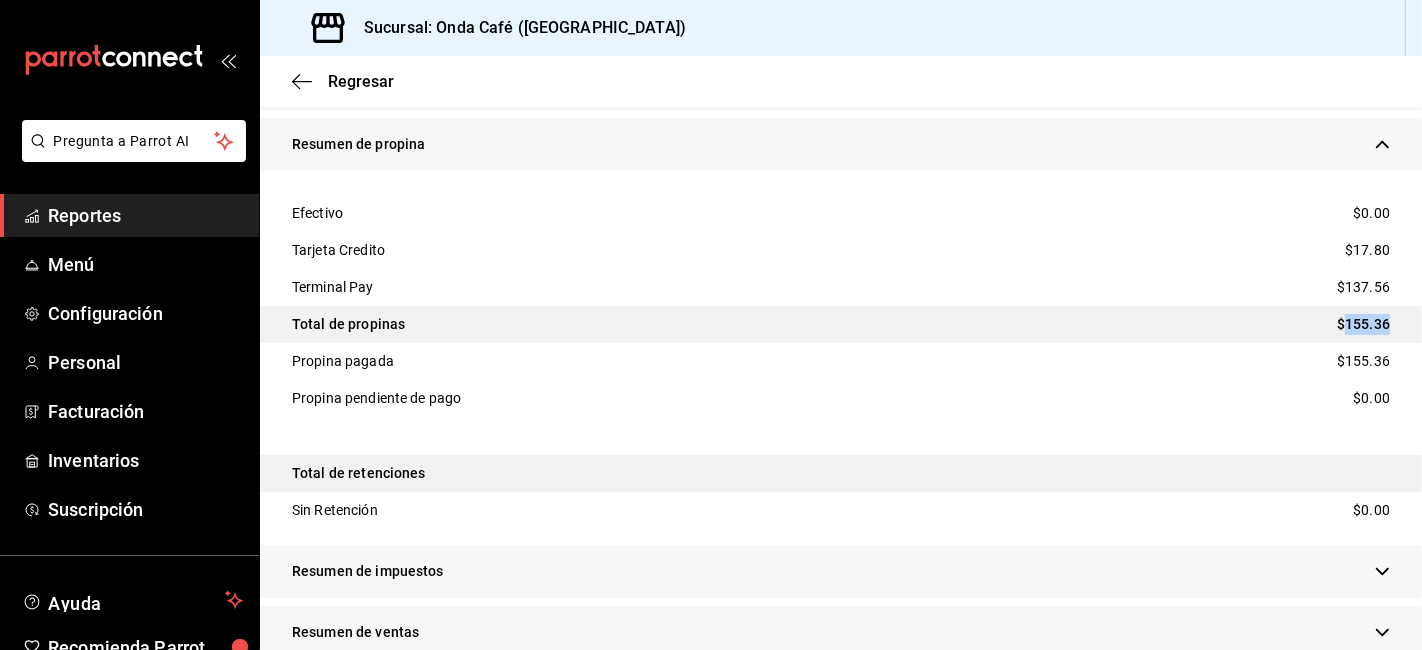 click on "$155.36" at bounding box center [1363, 324] 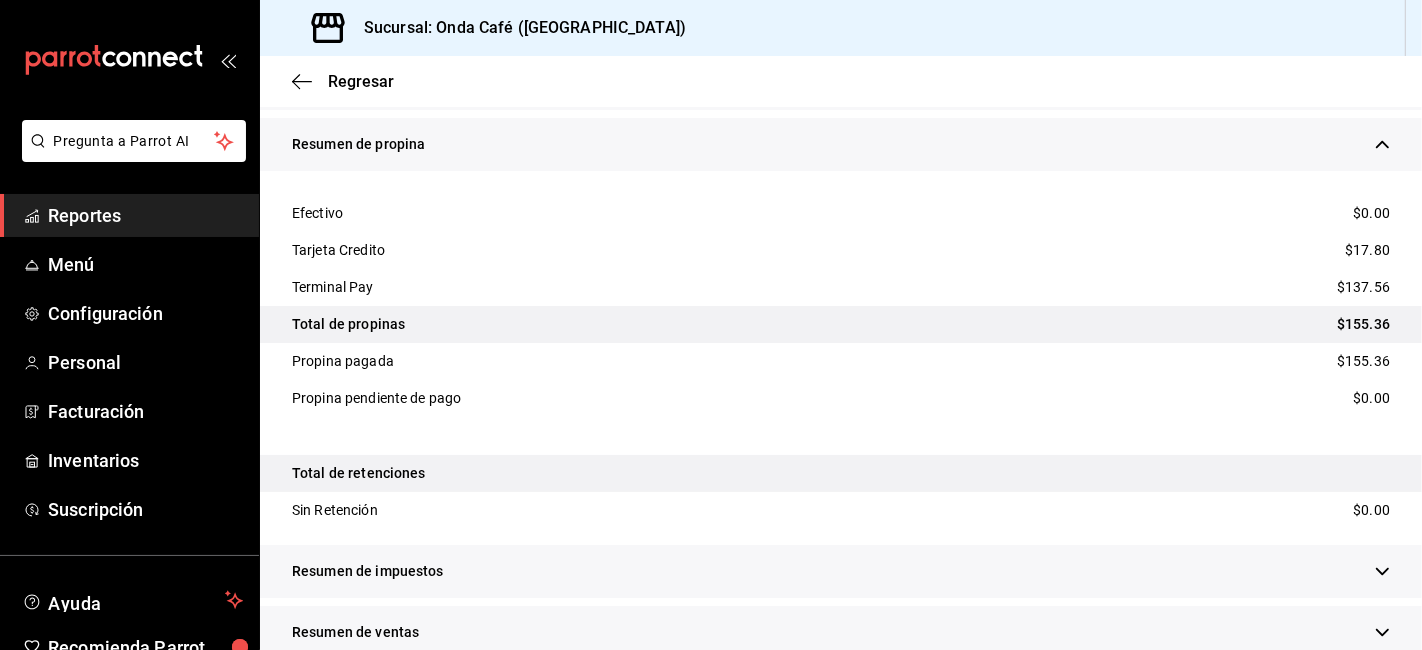 click on "$155.36" at bounding box center (1363, 361) 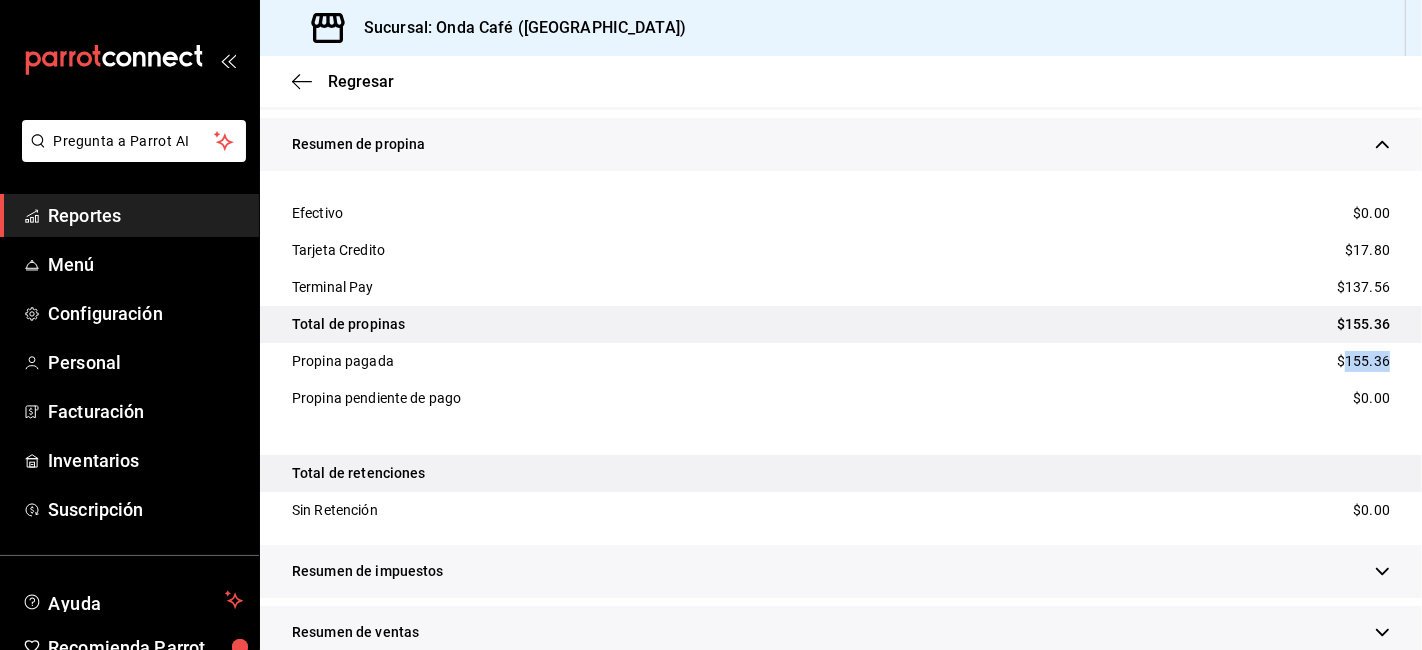 click on "$155.36" at bounding box center (1363, 361) 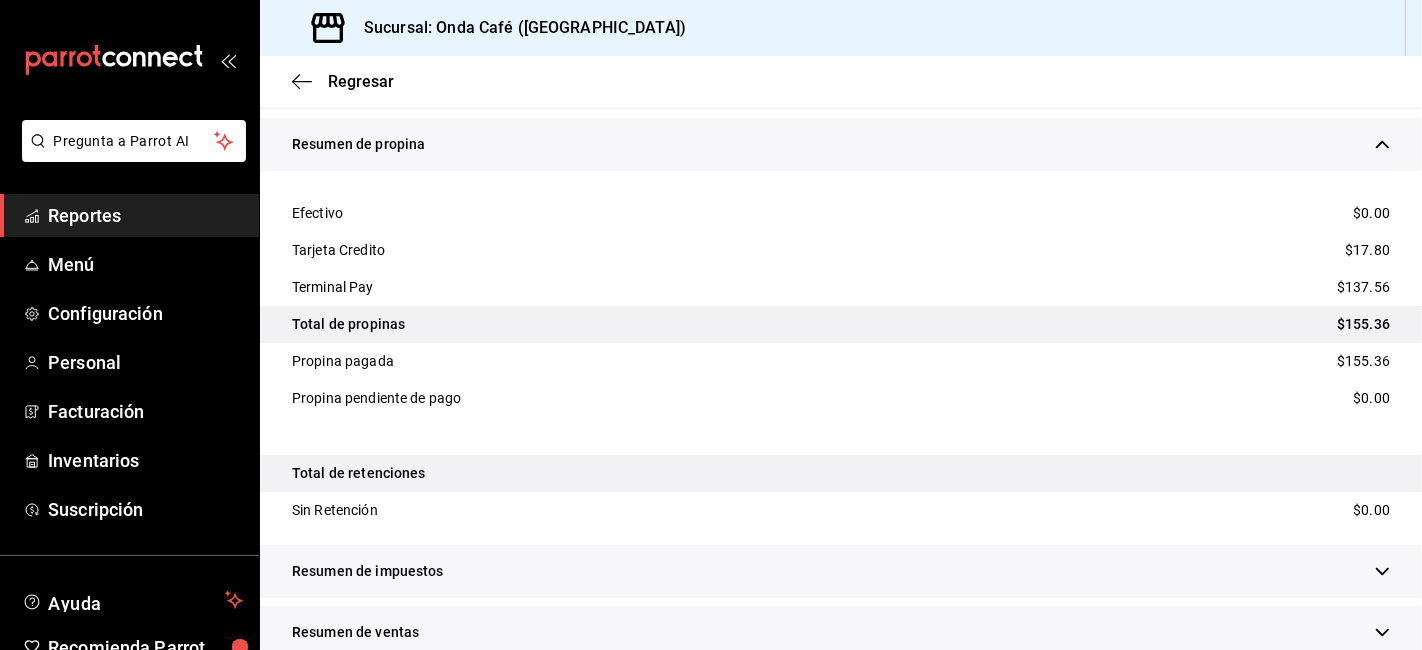 click on "$17.80" at bounding box center (1367, 250) 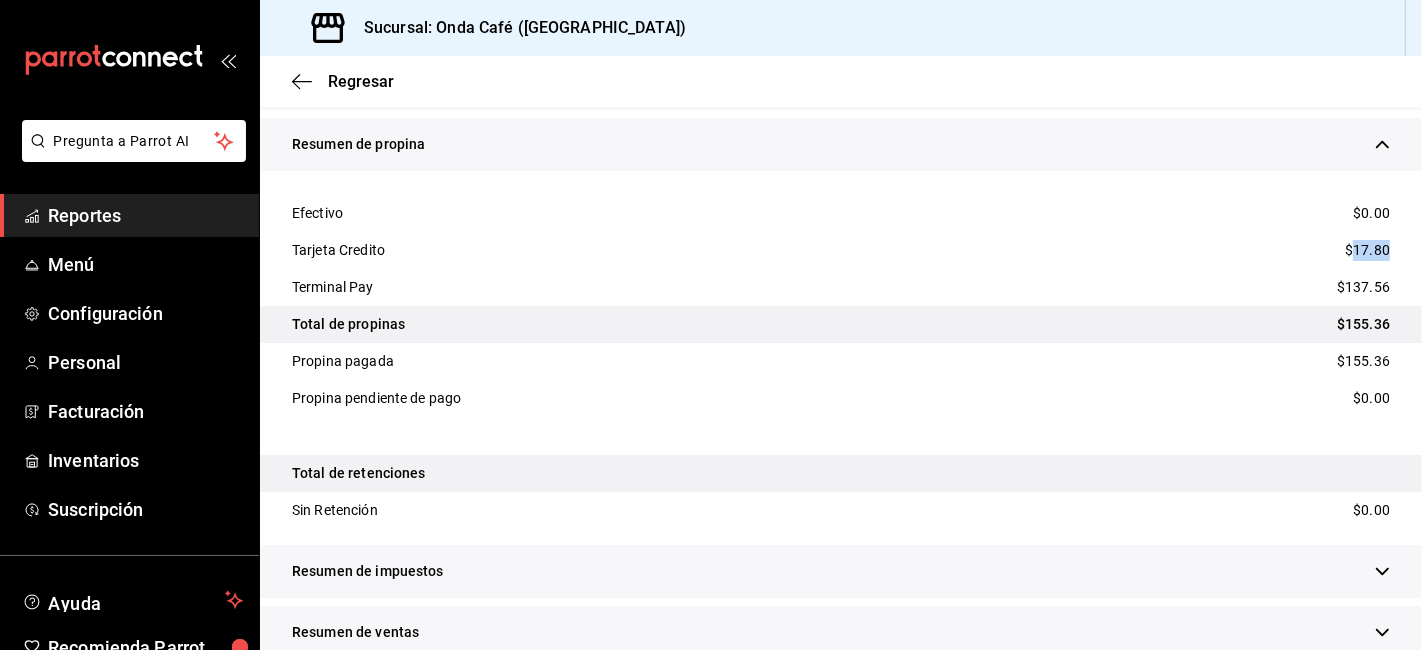 click on "$17.80" at bounding box center (1367, 250) 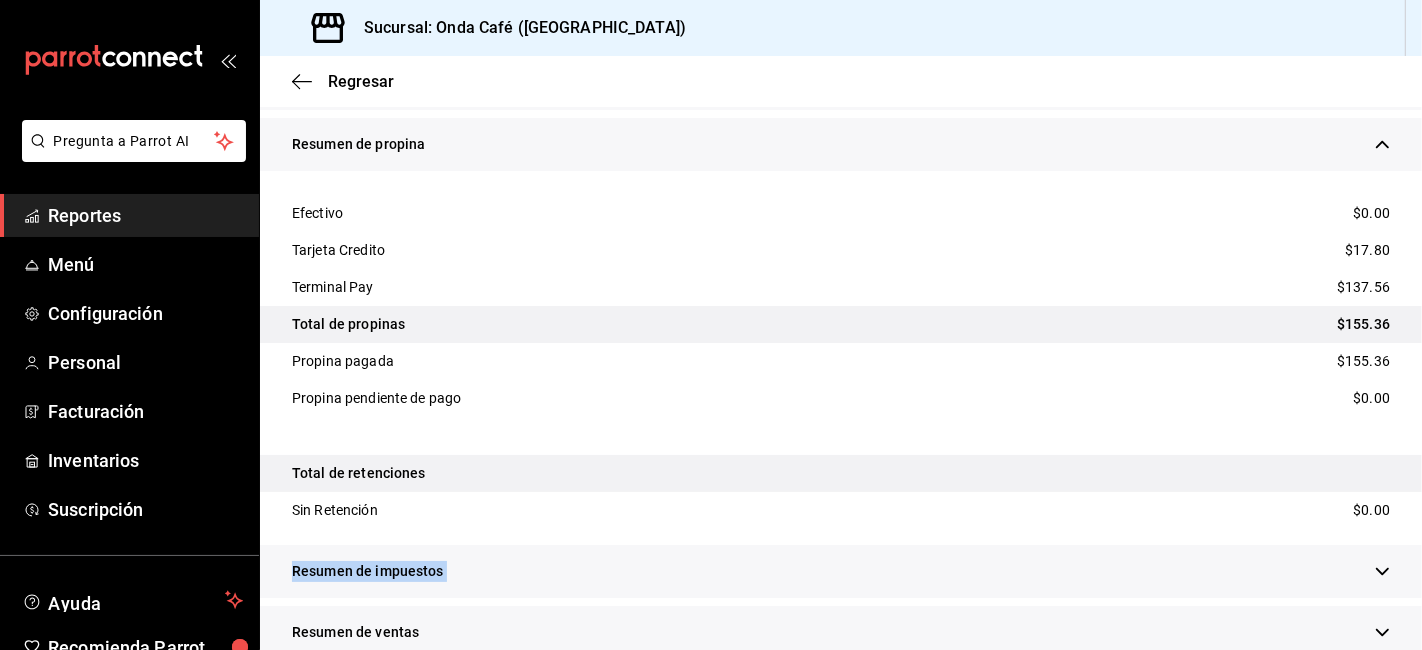 drag, startPoint x: 1398, startPoint y: 562, endPoint x: 1420, endPoint y: 522, distance: 45.65085 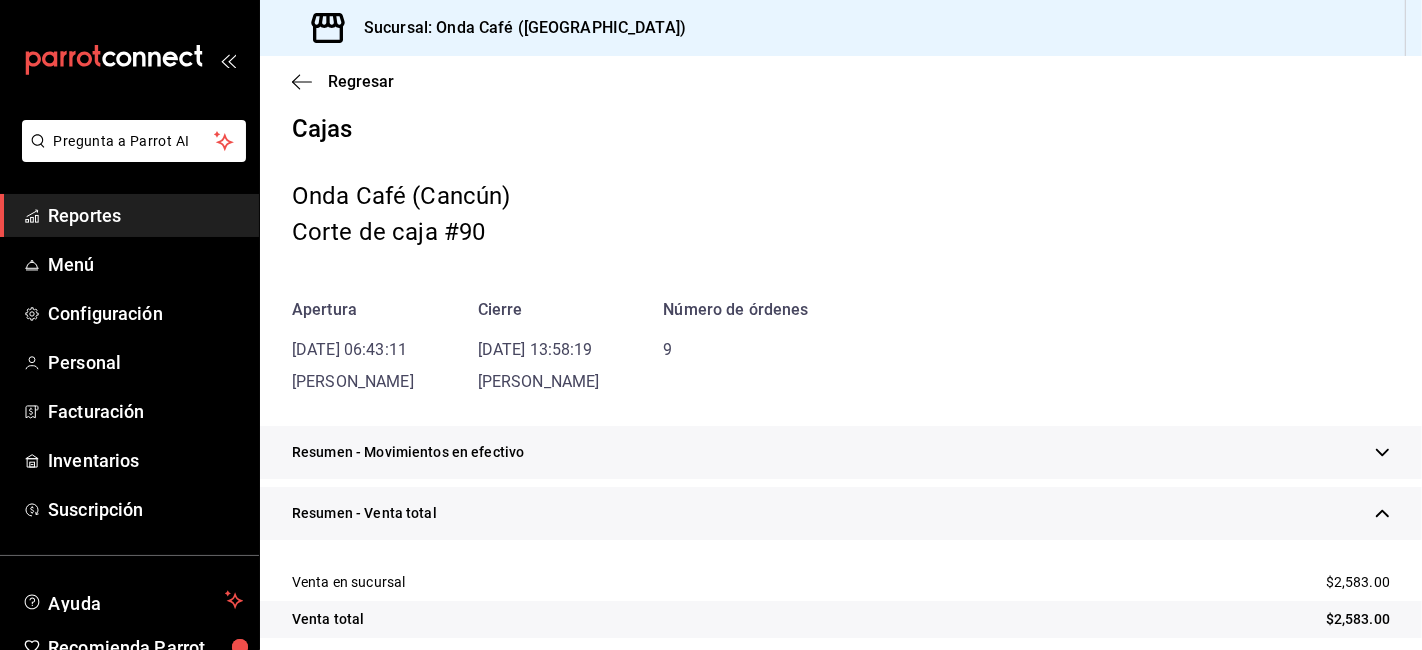 scroll, scrollTop: 0, scrollLeft: 0, axis: both 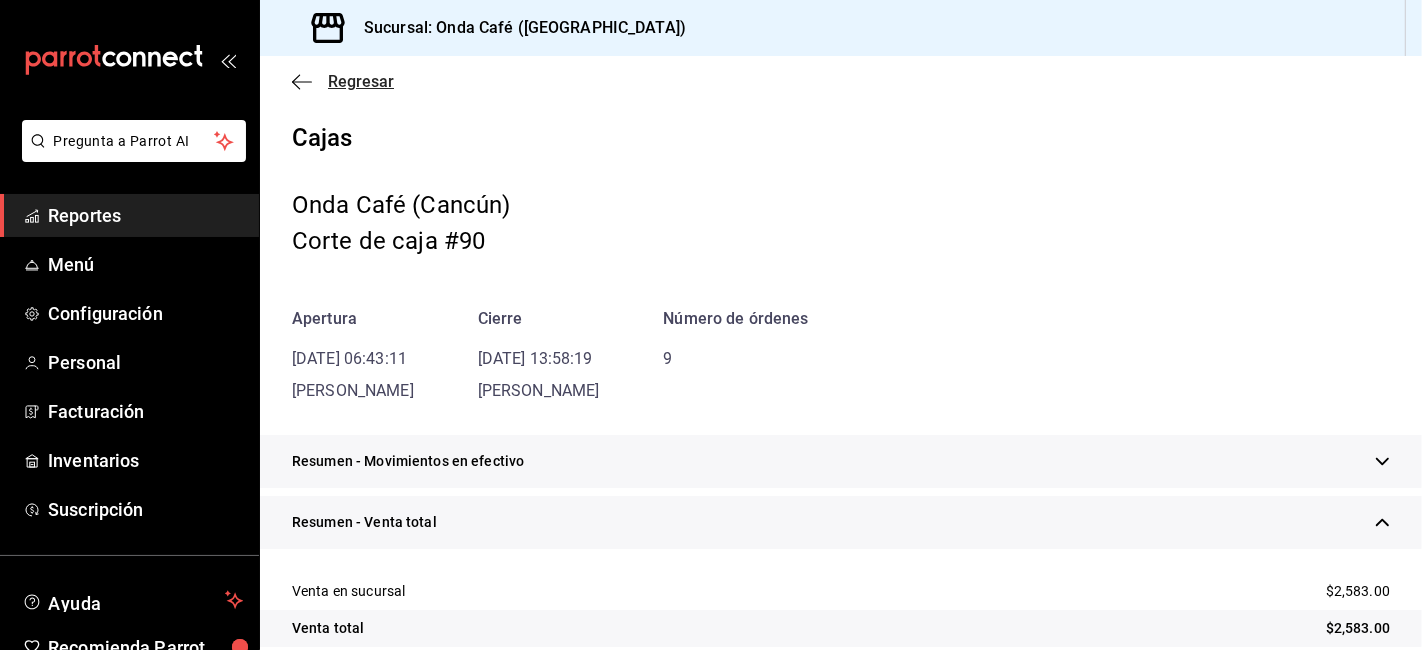 click 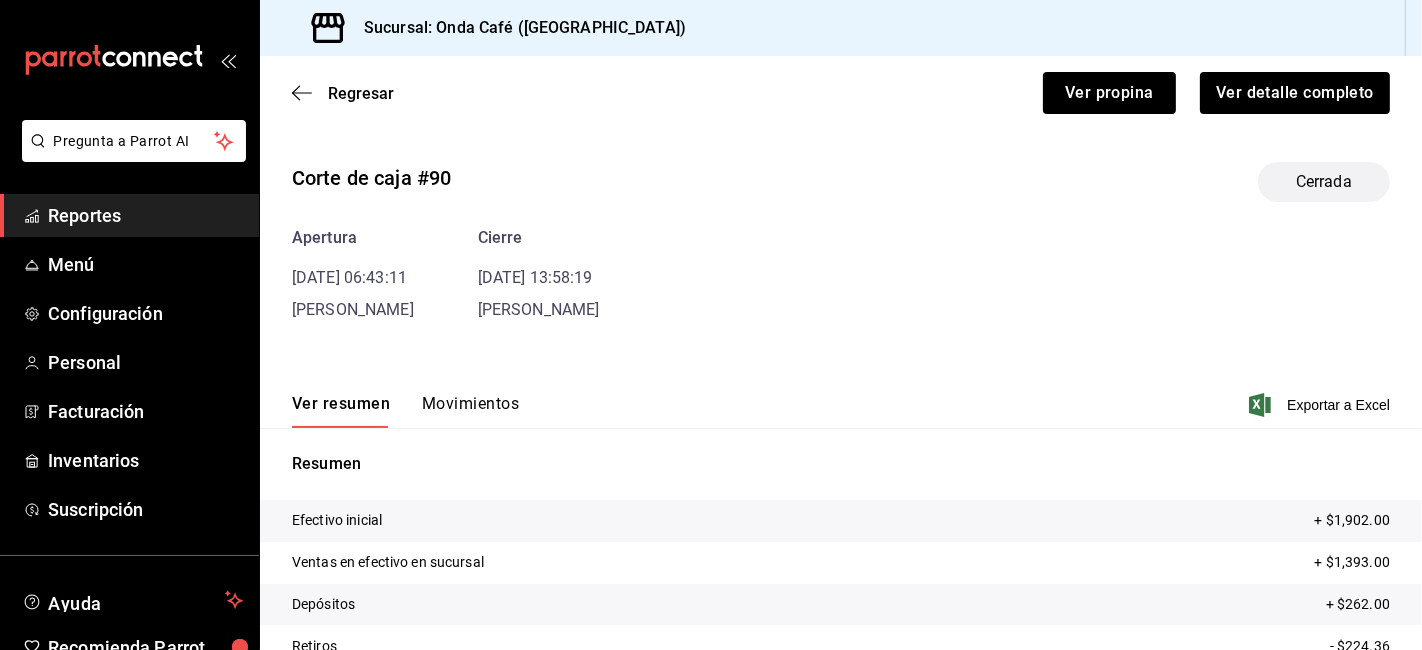 click on "Regresar Ver propina Ver detalle completo" at bounding box center [841, 93] 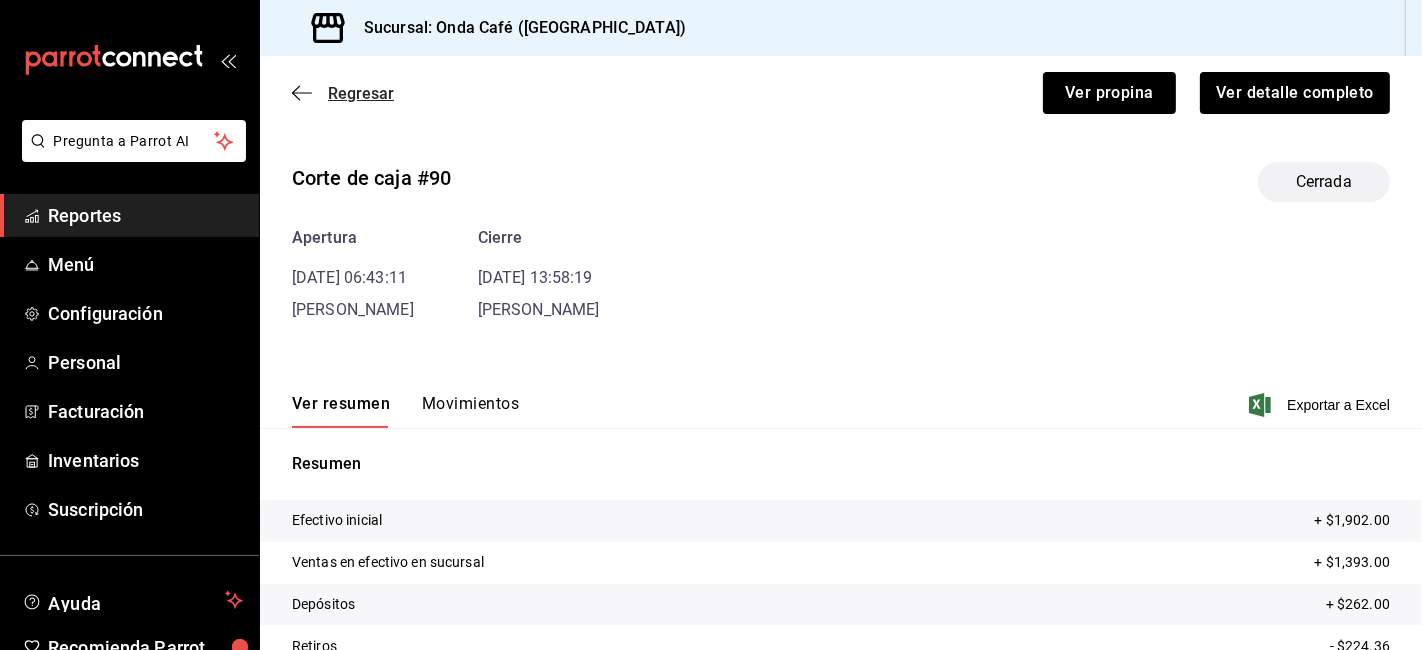 click 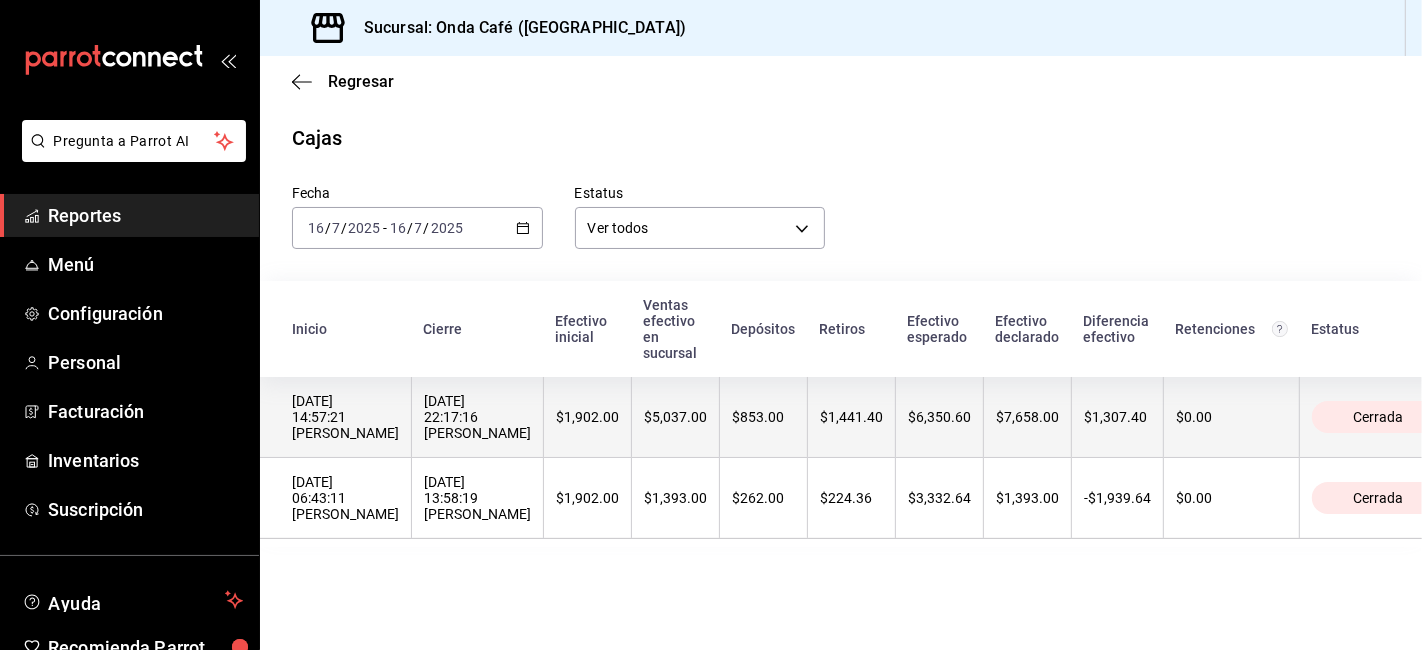click on "[DATE]
14:57:21
[PERSON_NAME]" at bounding box center (345, 417) 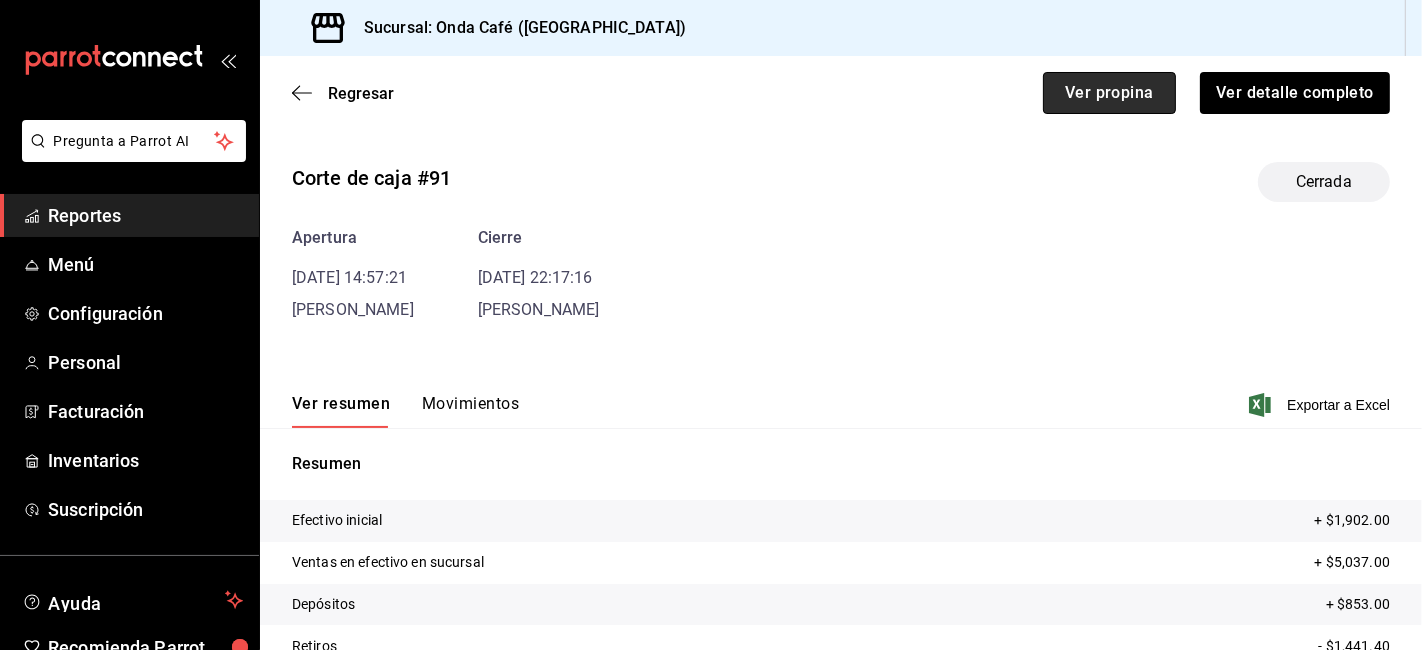 click on "Ver propina" at bounding box center [1109, 93] 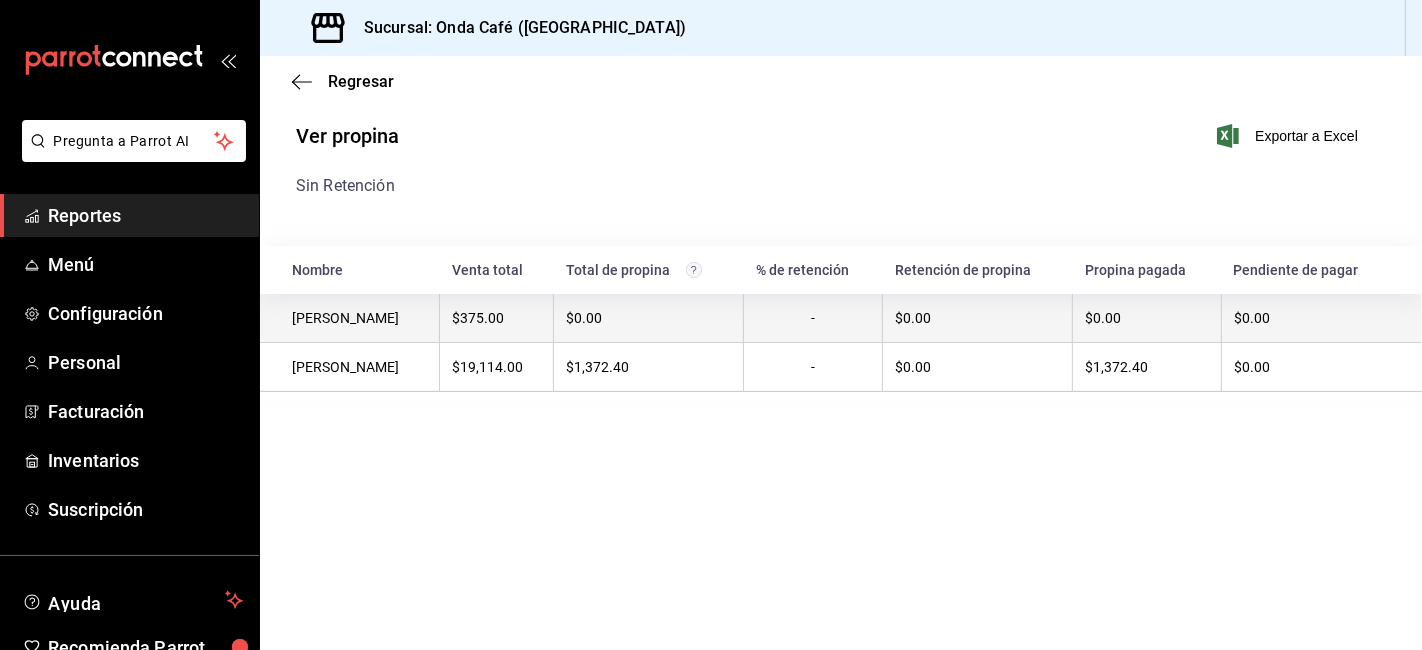 click on "$375.00" at bounding box center (496, 318) 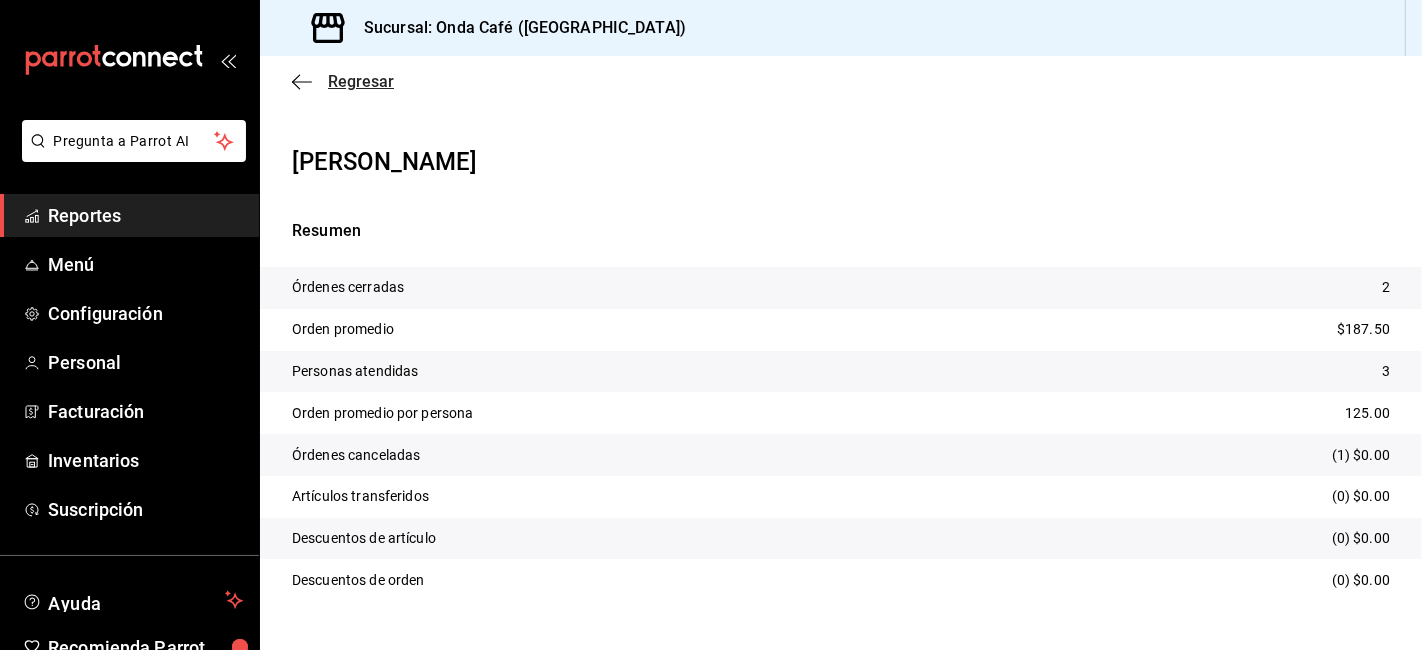 click 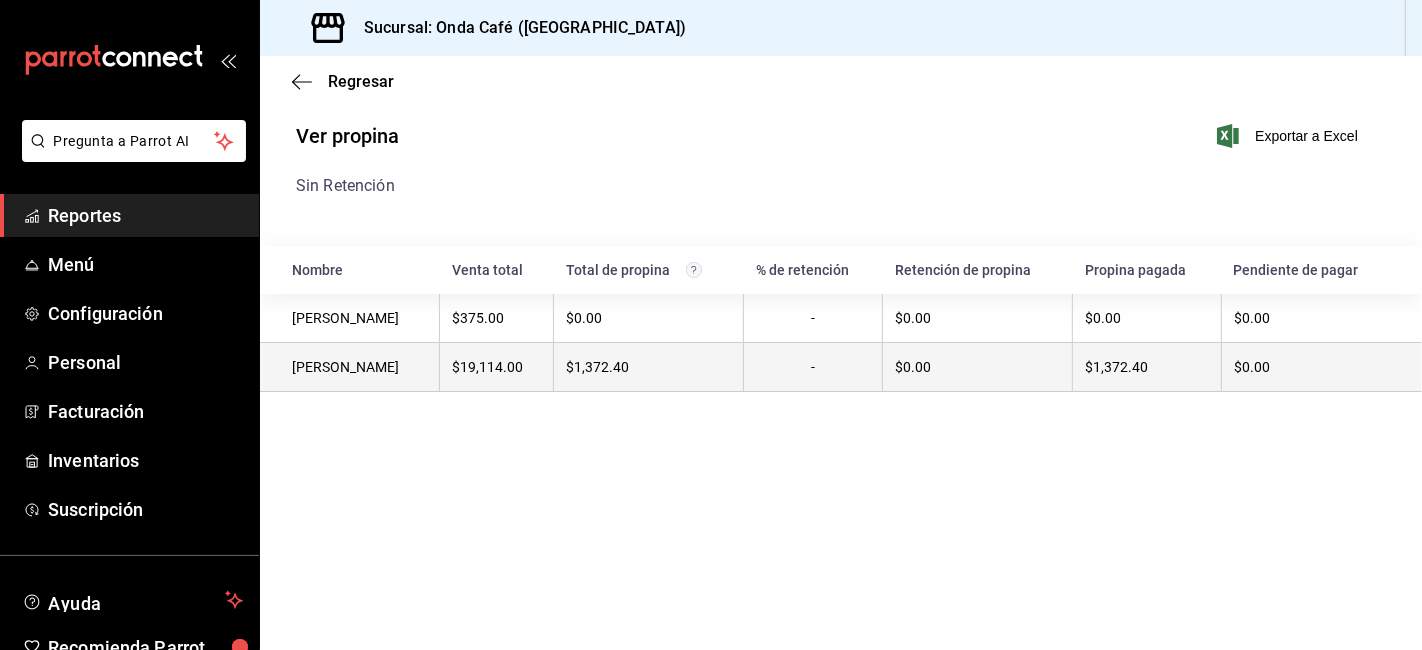 click on "$19,114.00" at bounding box center [497, 366] 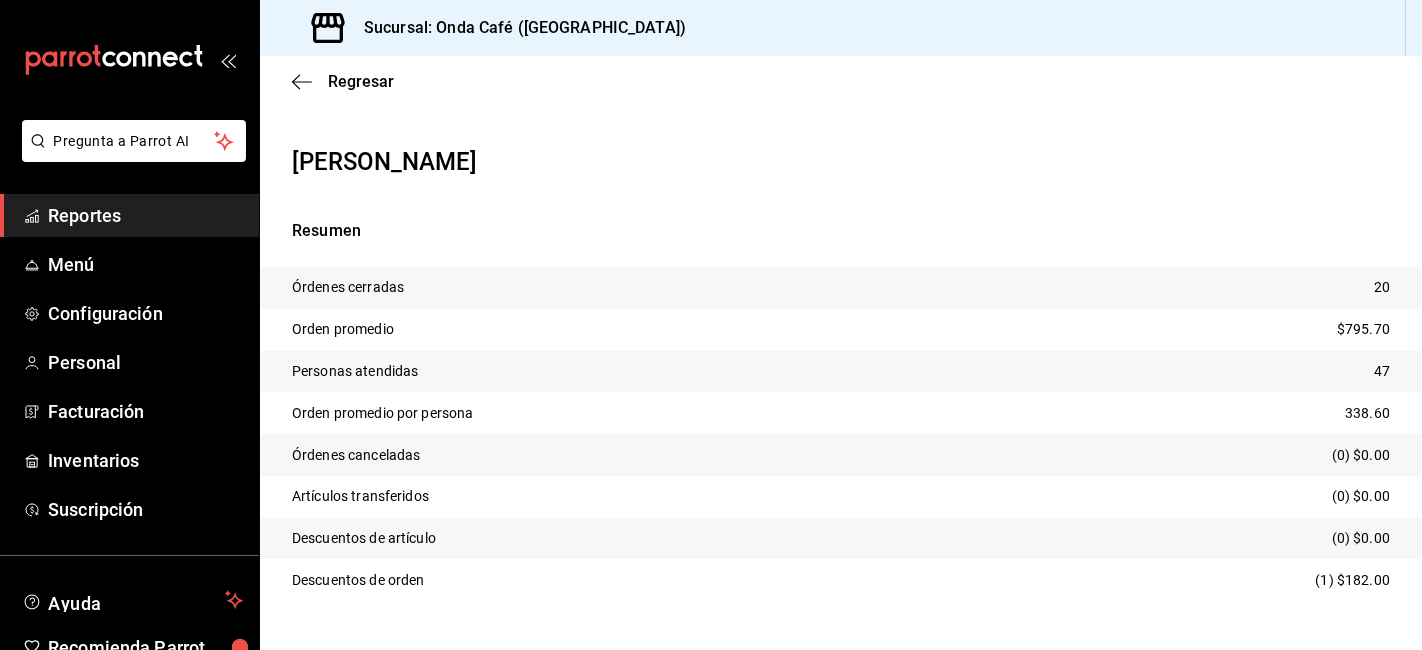 click on "Regresar" at bounding box center (841, 81) 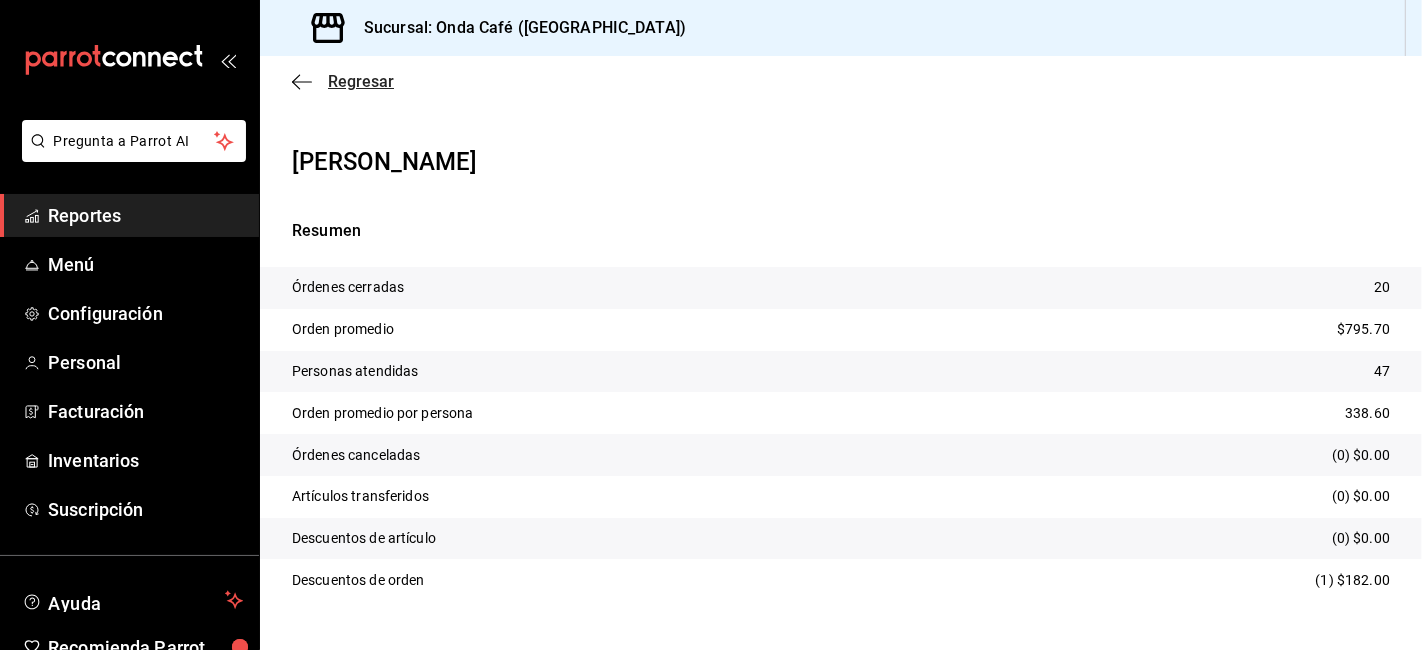 click 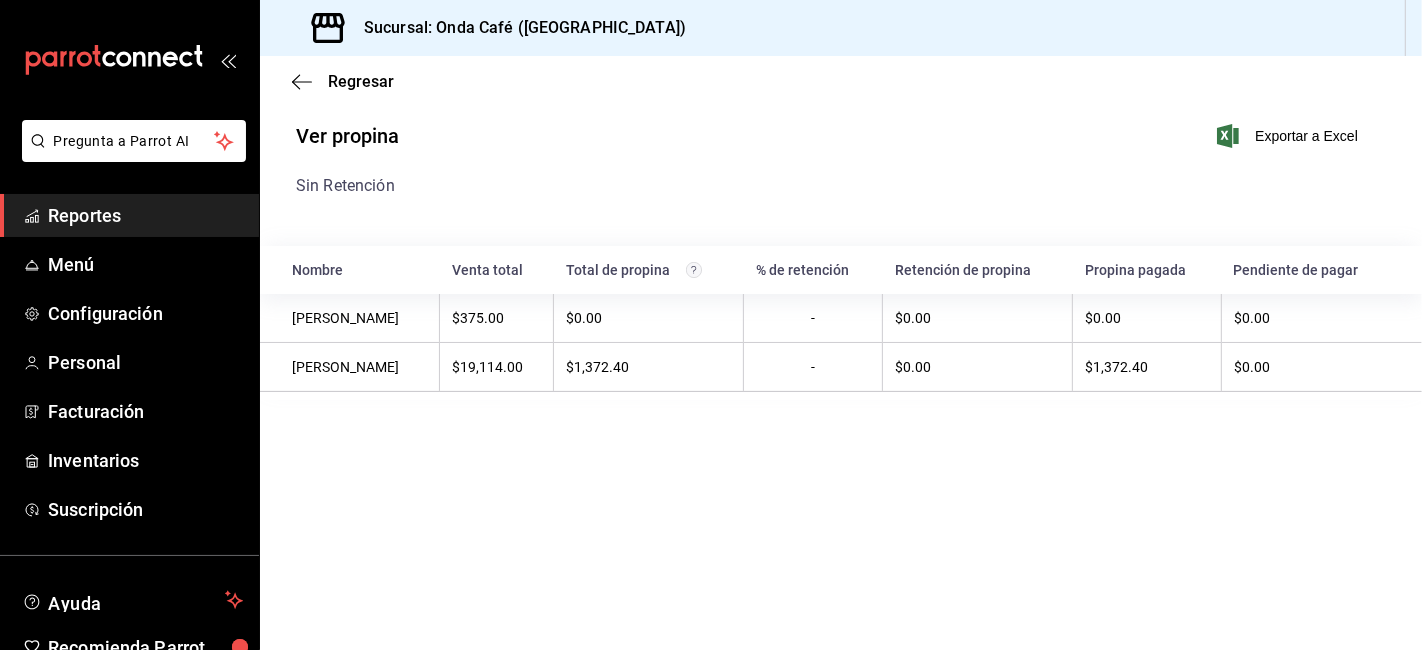 click on "Regresar" at bounding box center [841, 81] 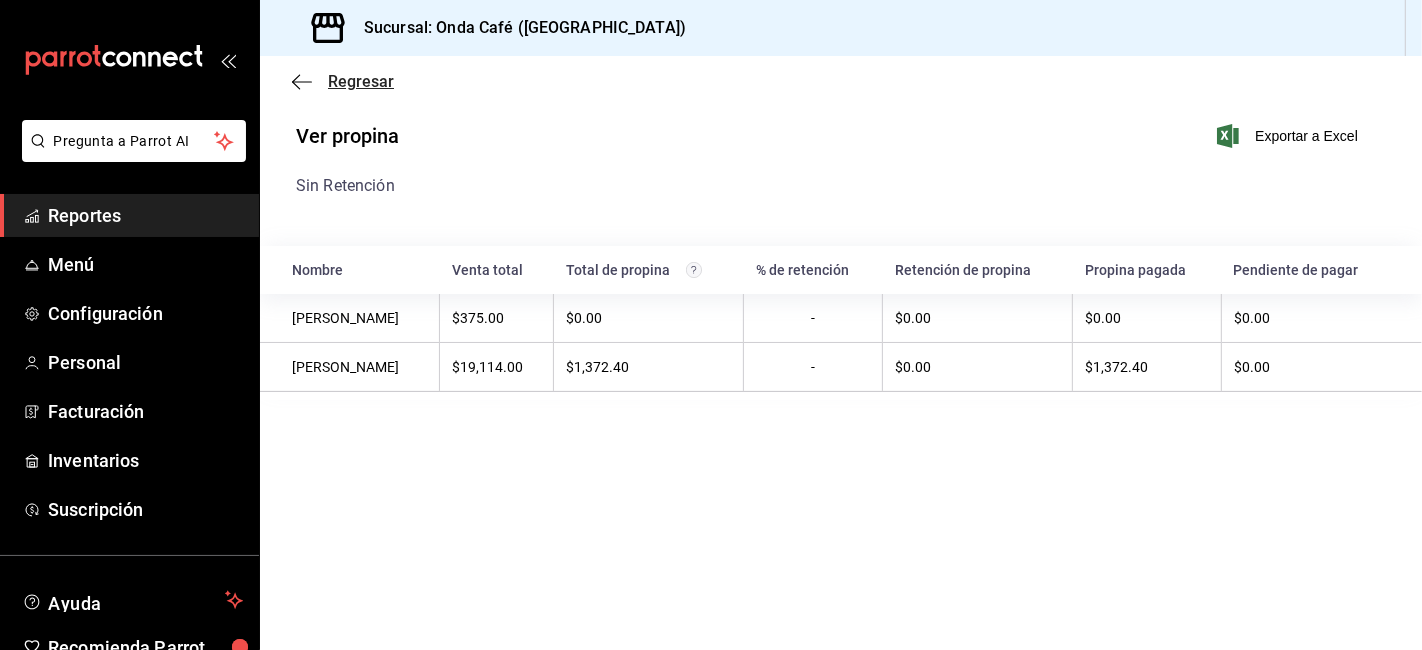 click 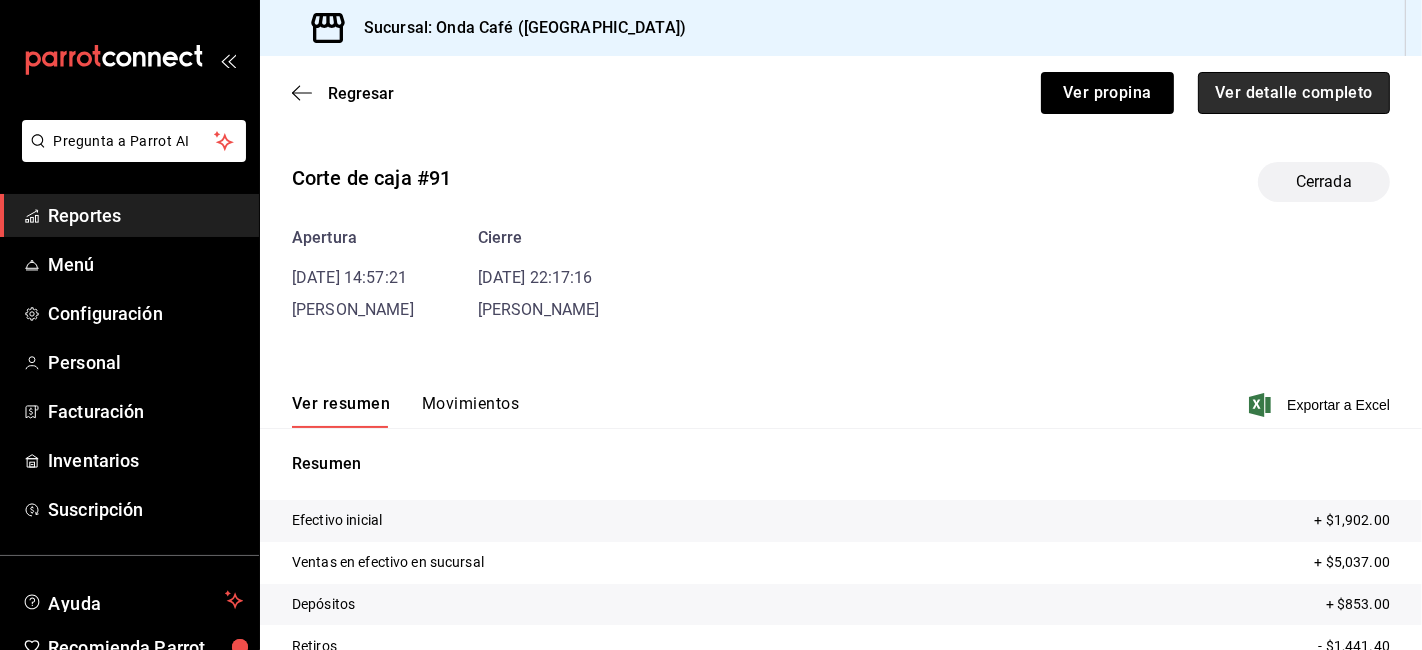 click on "Ver detalle completo" at bounding box center (1294, 93) 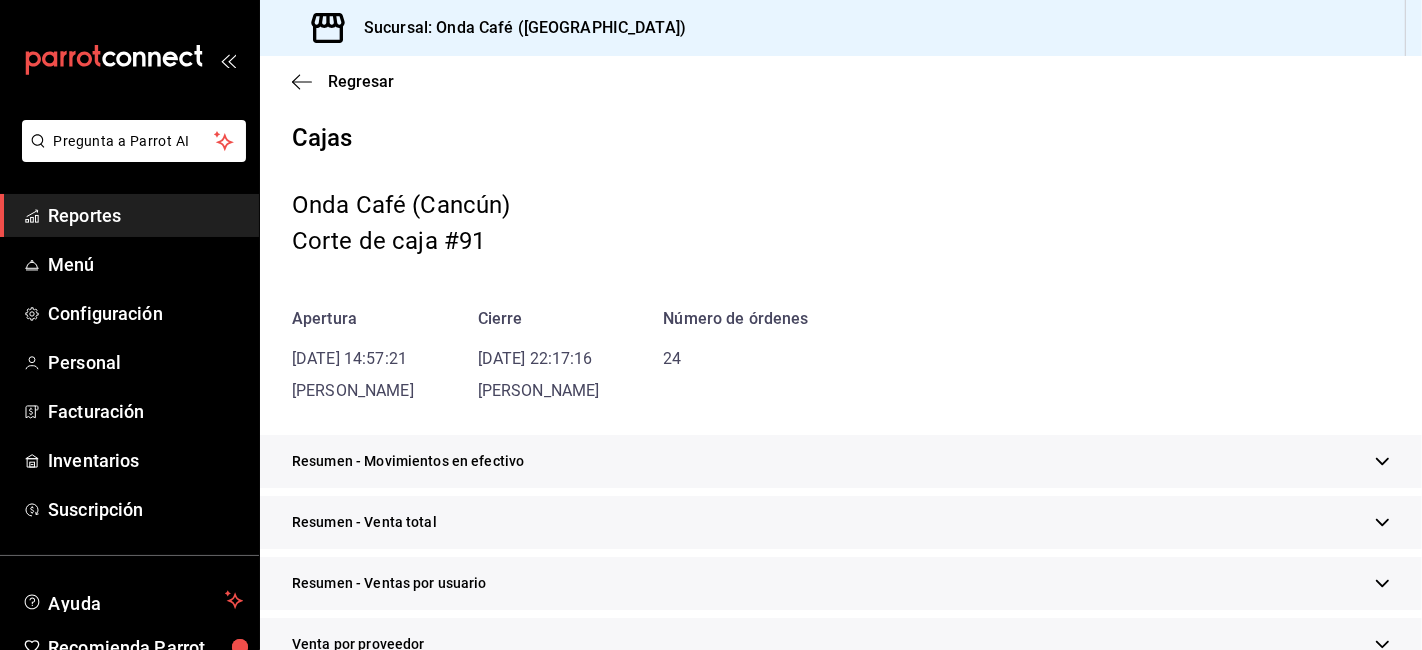 click on "Resumen - Venta total" at bounding box center [841, 522] 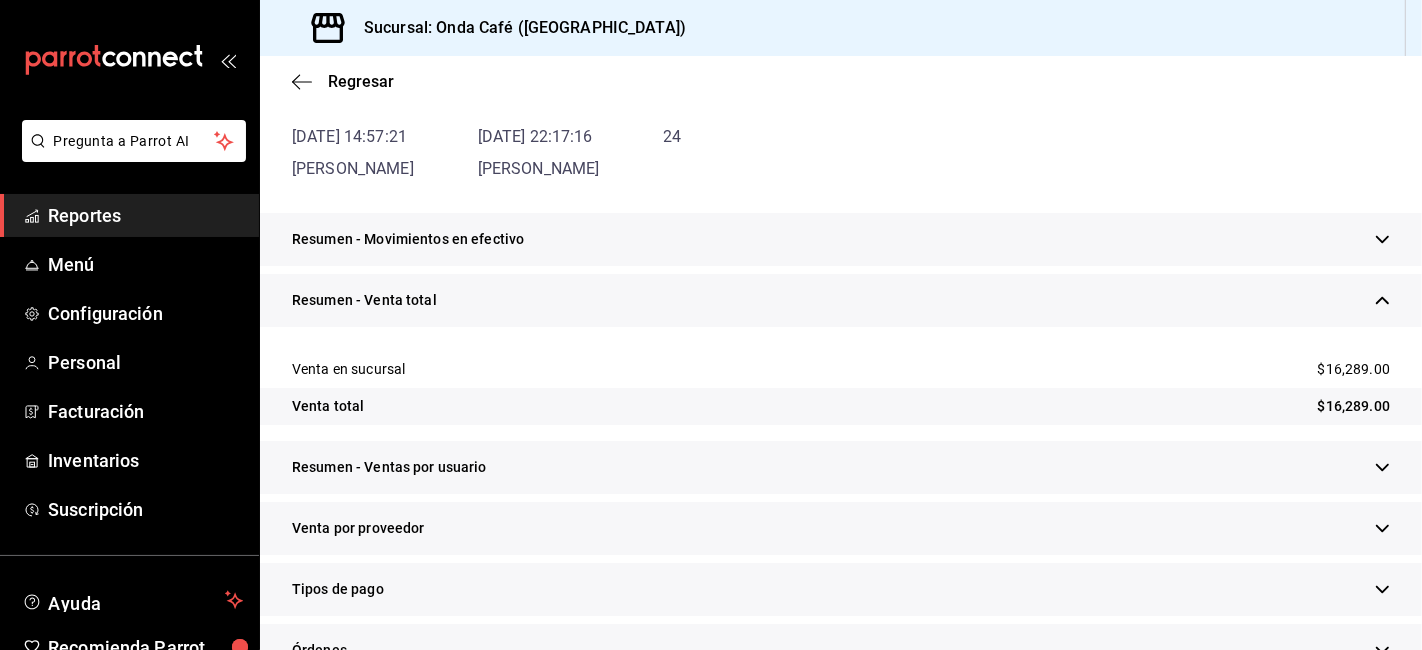 scroll, scrollTop: 555, scrollLeft: 0, axis: vertical 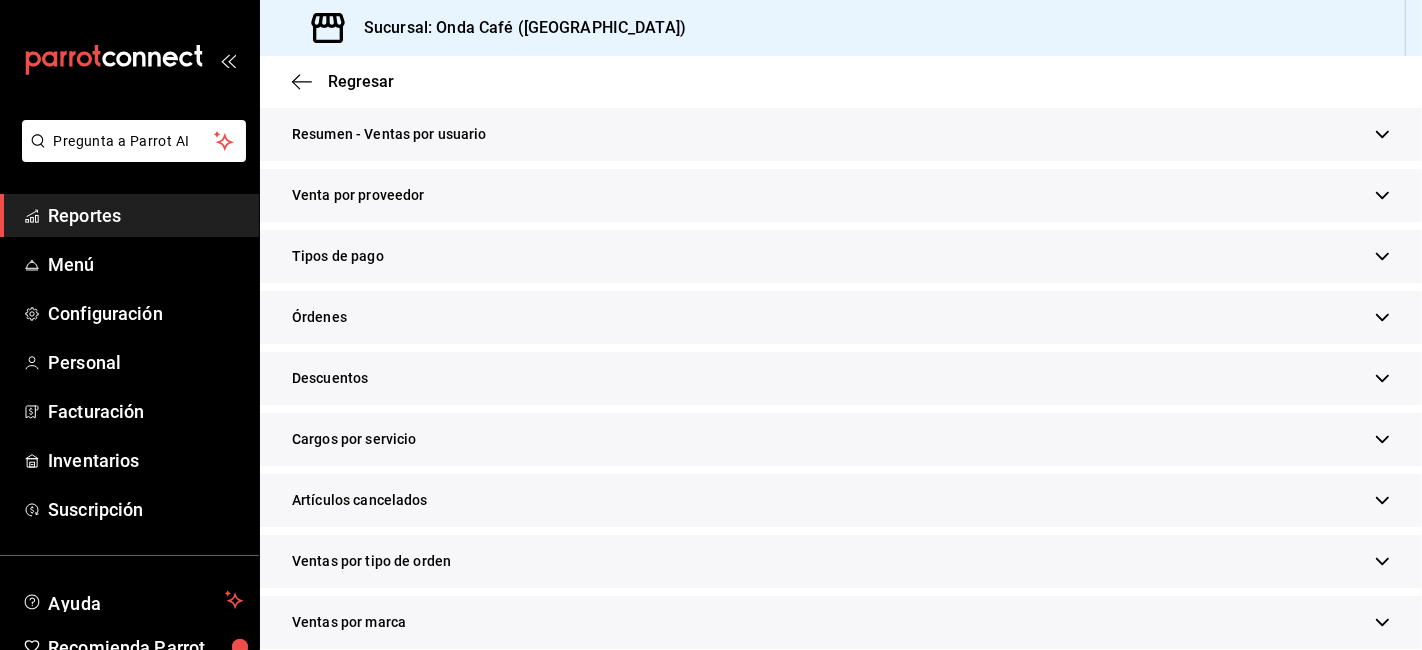 click on "Tipos de pago" at bounding box center (338, 256) 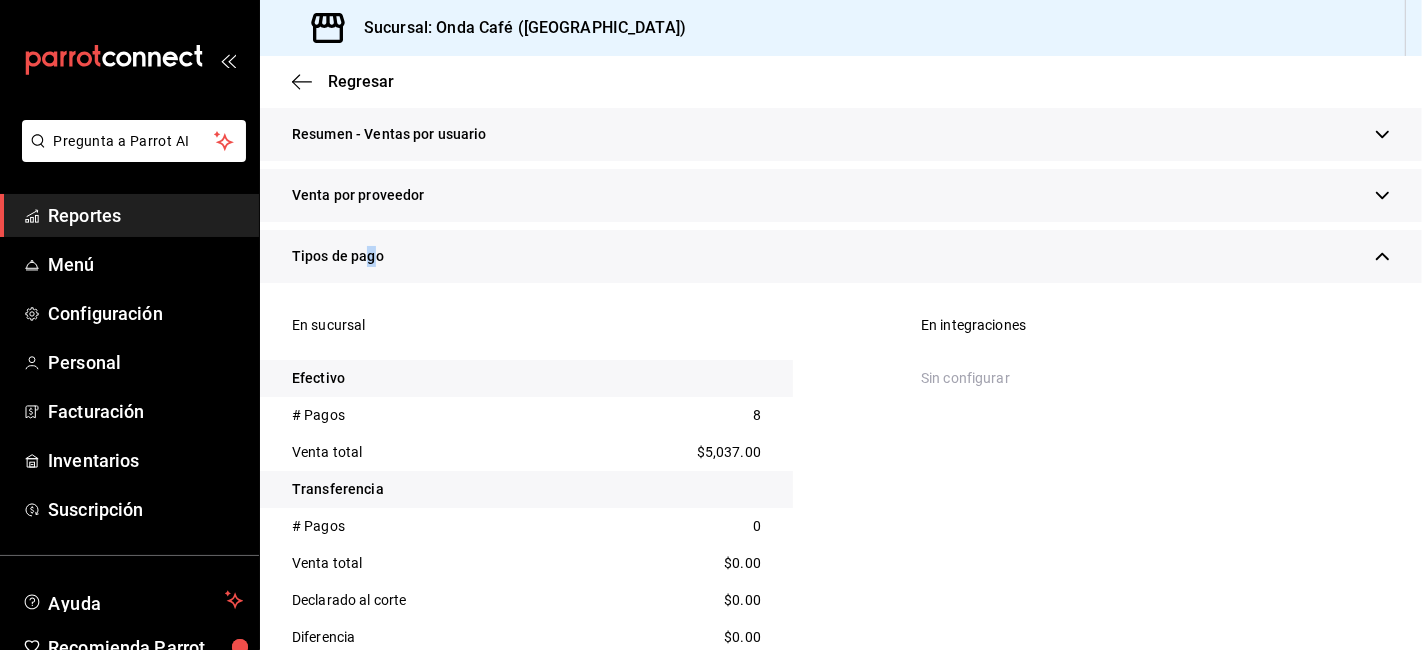 scroll, scrollTop: 777, scrollLeft: 0, axis: vertical 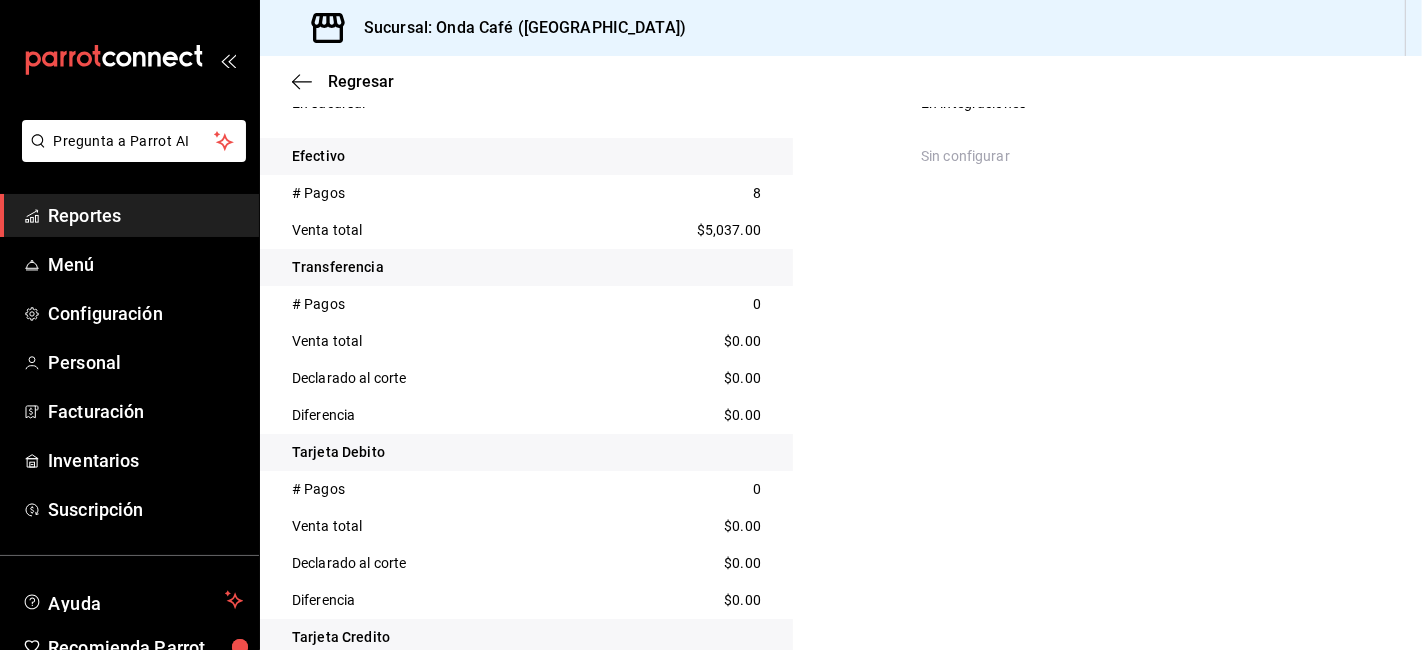 click on "$5,037.00" at bounding box center [729, 230] 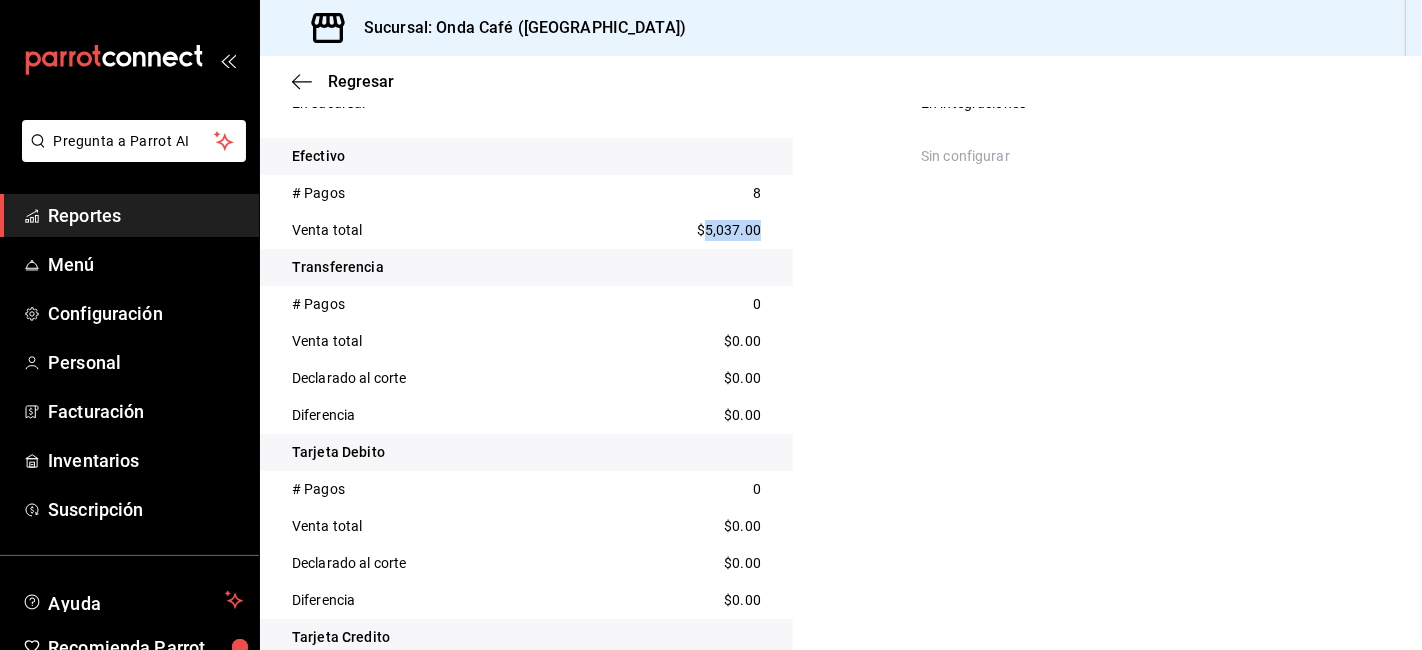 click on "$5,037.00" at bounding box center (729, 230) 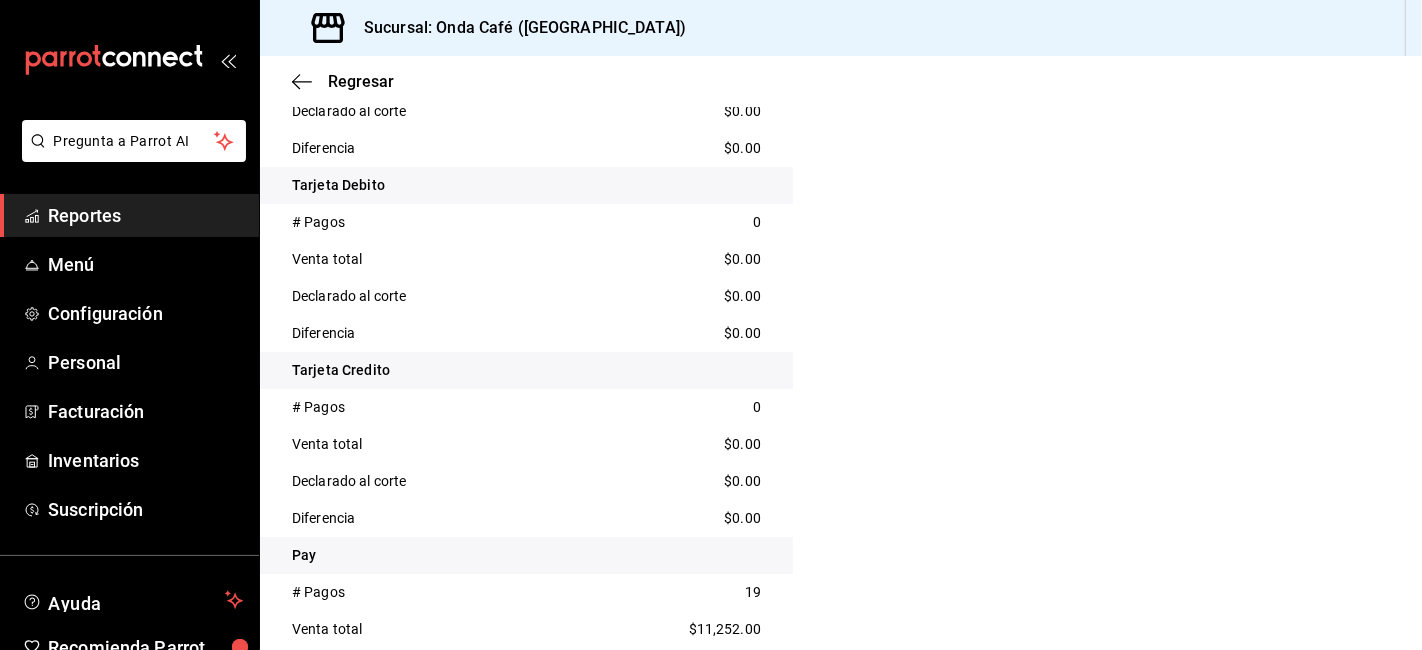 scroll, scrollTop: 1222, scrollLeft: 0, axis: vertical 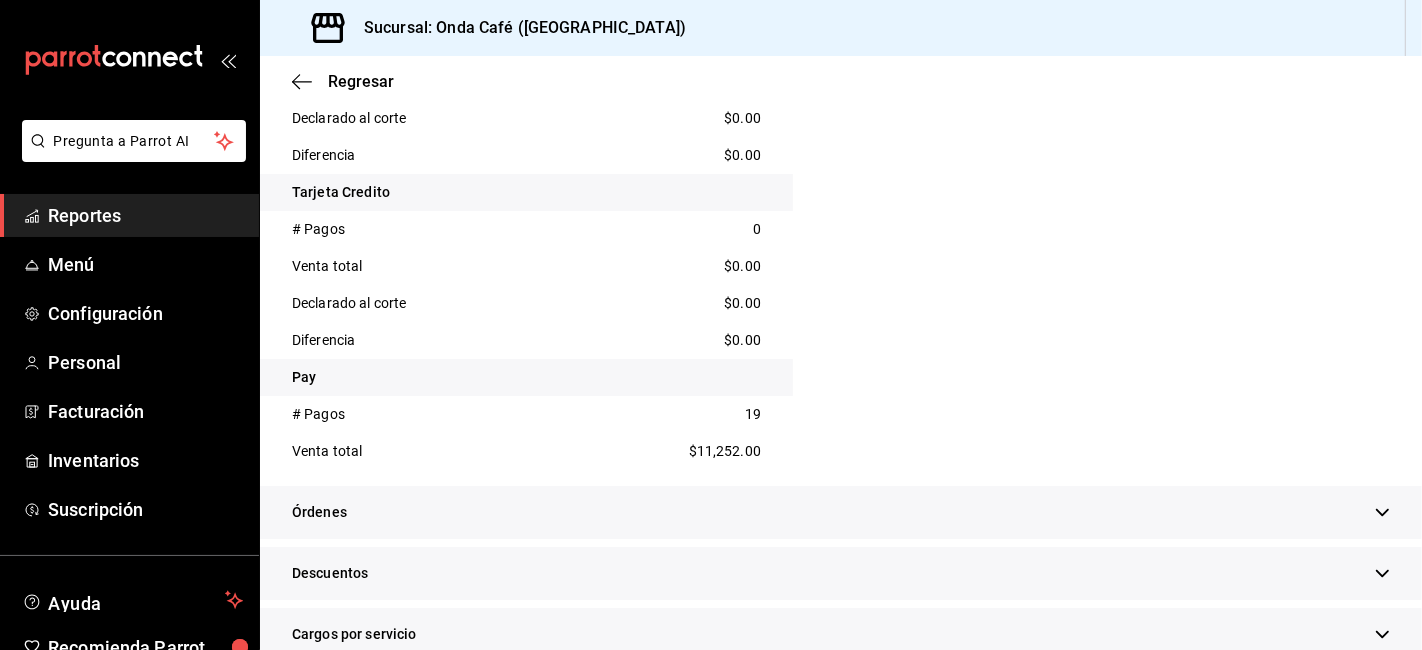click on "$11,252.00" at bounding box center (725, 451) 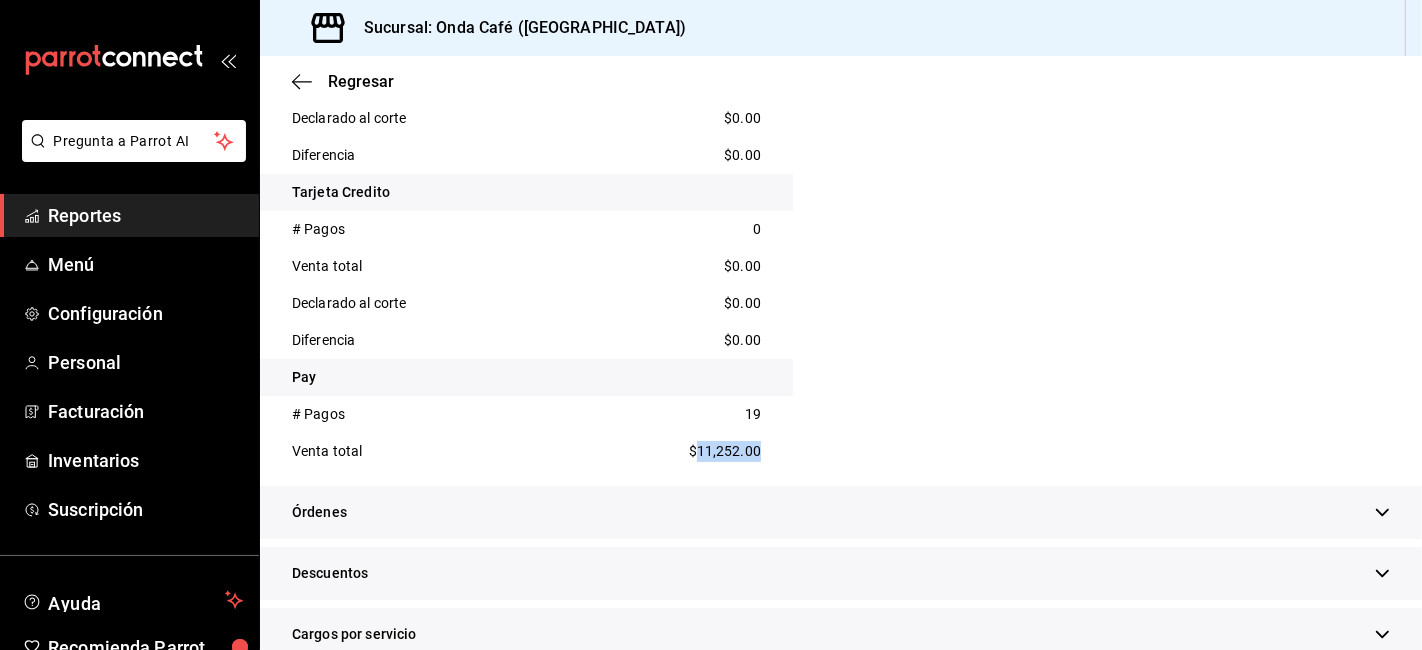 click on "$11,252.00" at bounding box center [725, 451] 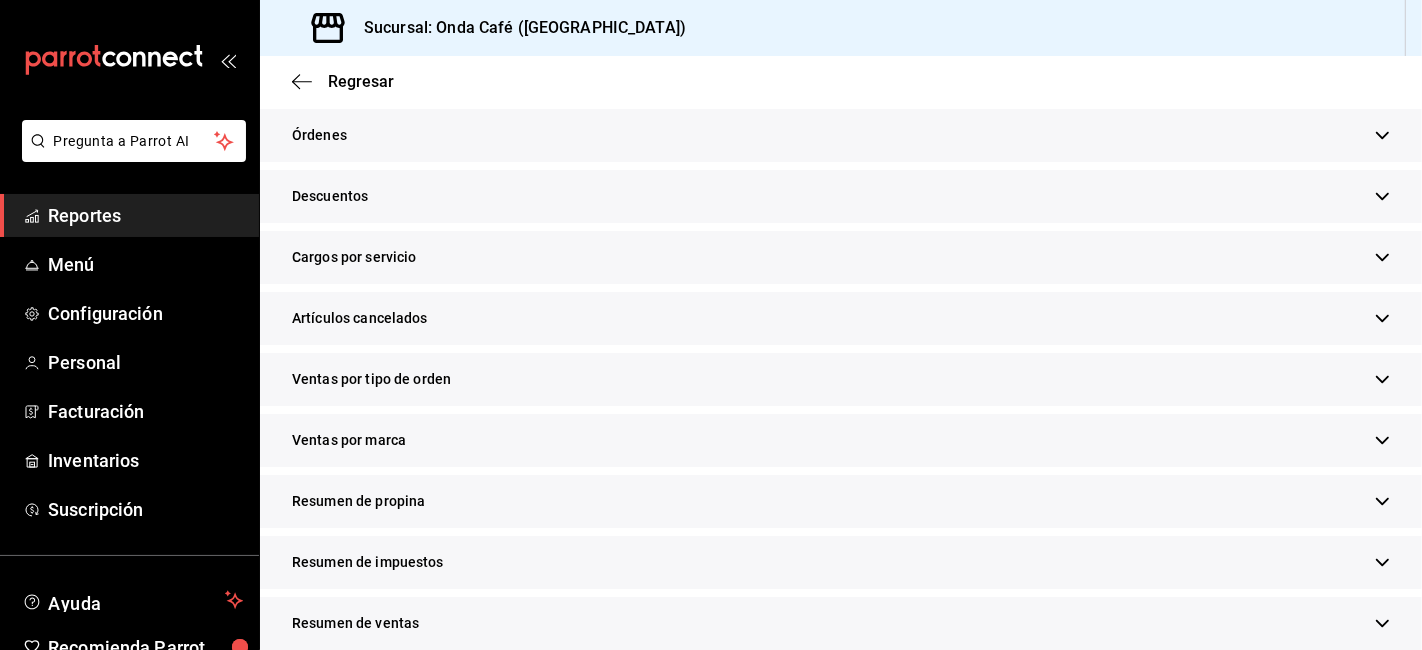scroll, scrollTop: 1622, scrollLeft: 0, axis: vertical 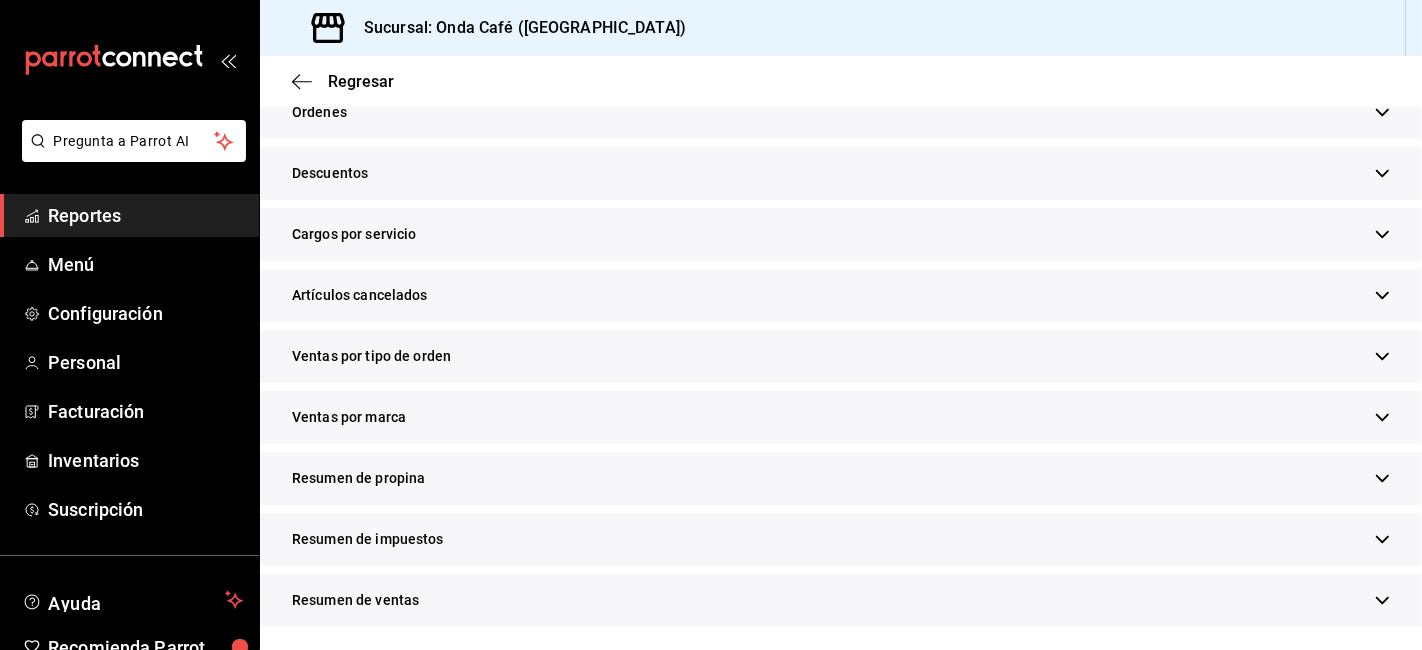 click on "Resumen de propina" at bounding box center (841, 478) 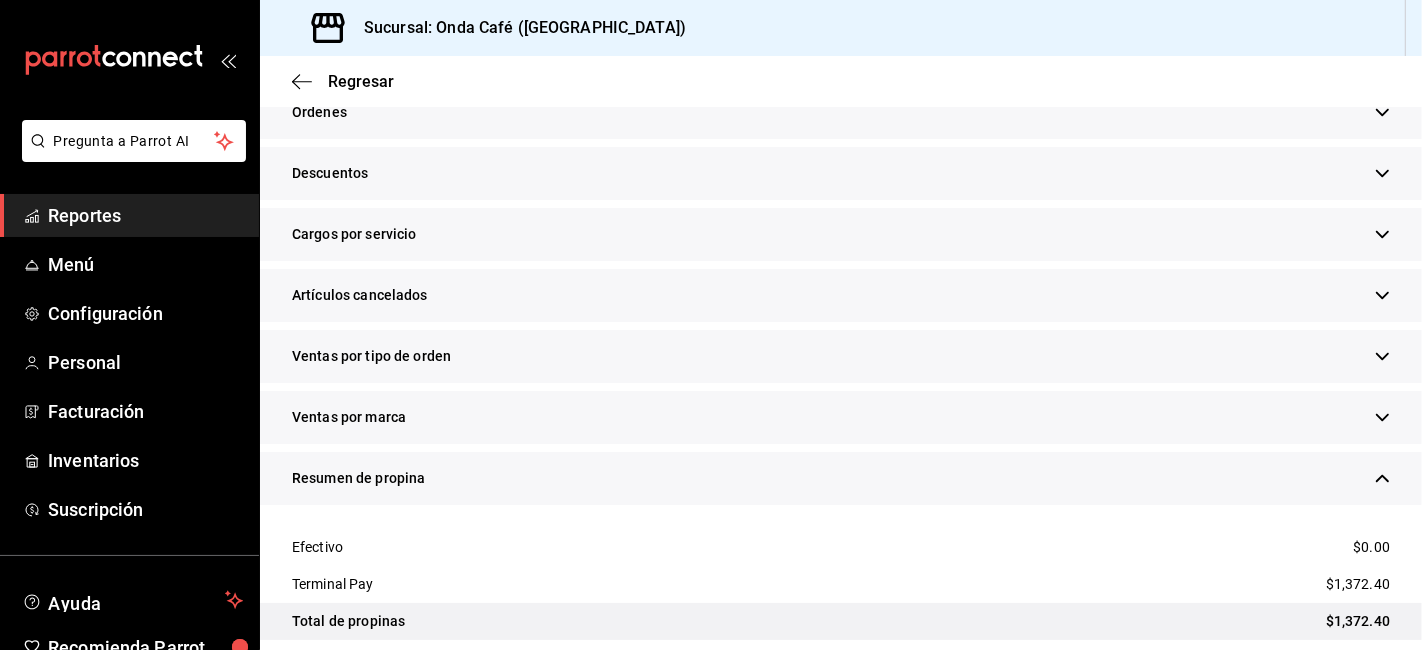 scroll, scrollTop: 1845, scrollLeft: 0, axis: vertical 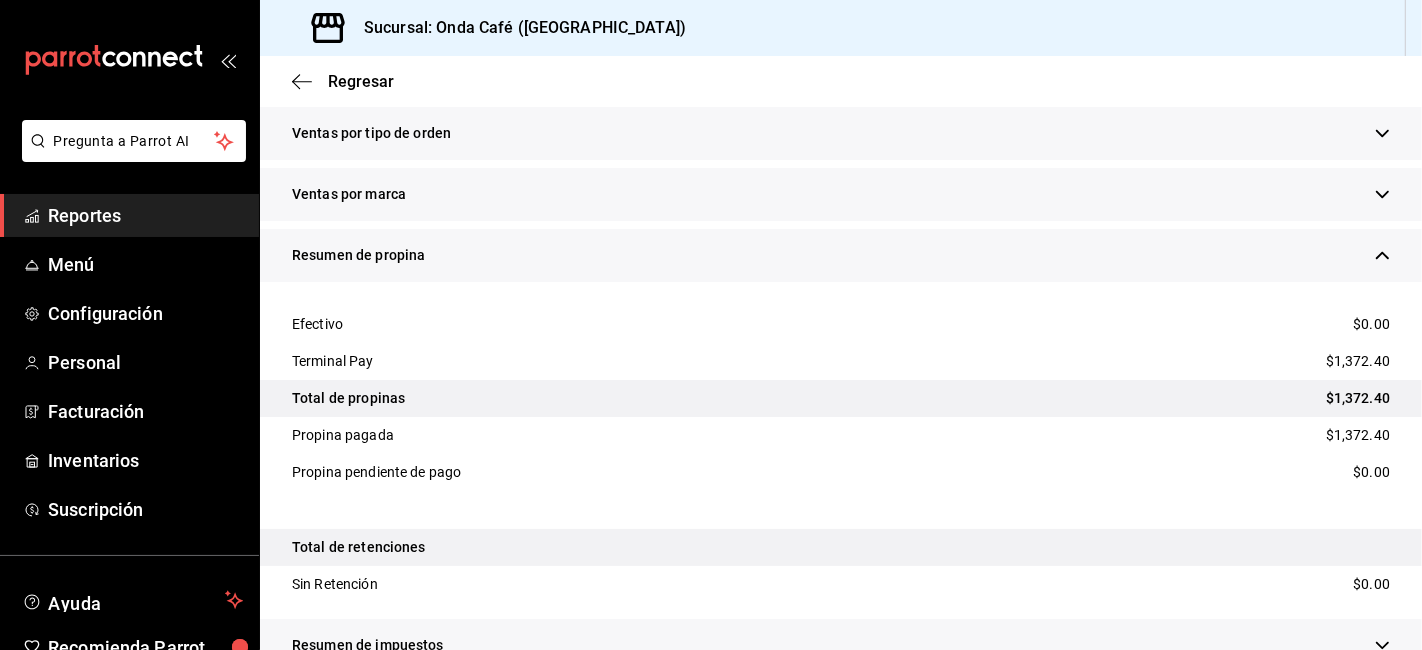 click on "$1,372.40" at bounding box center (1358, 361) 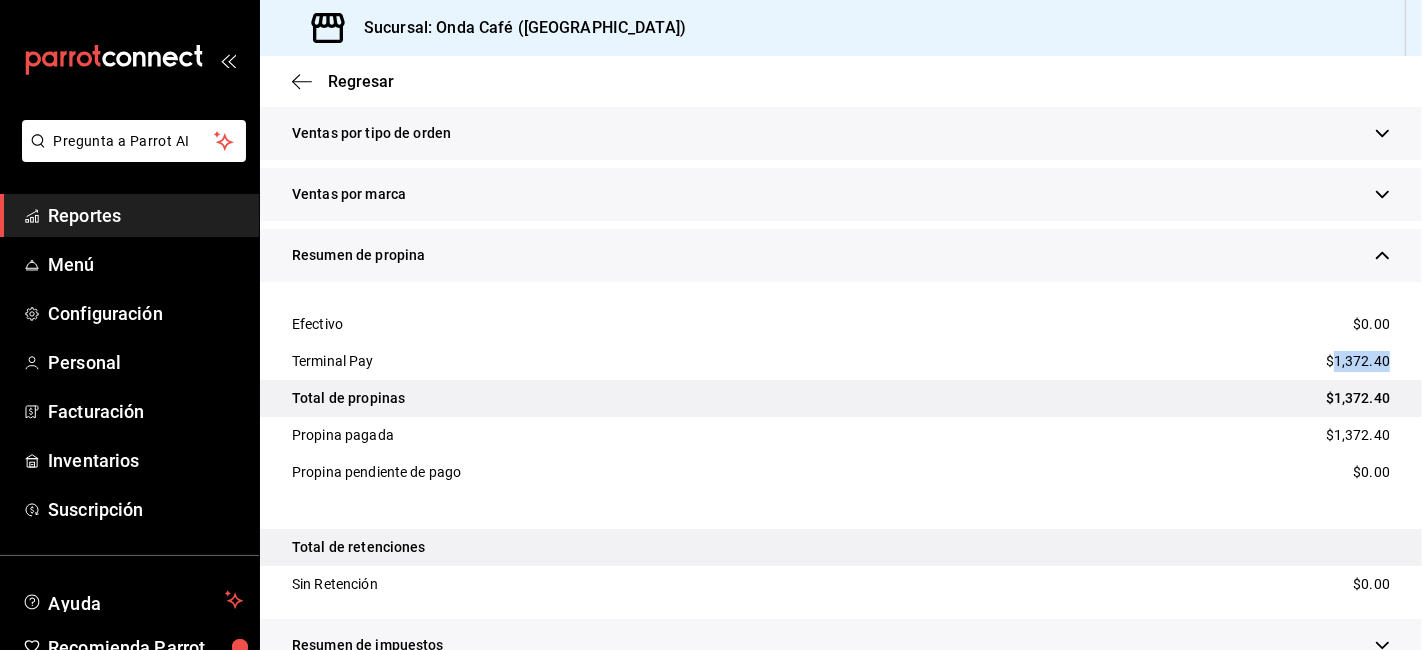 click on "$1,372.40" at bounding box center (1358, 361) 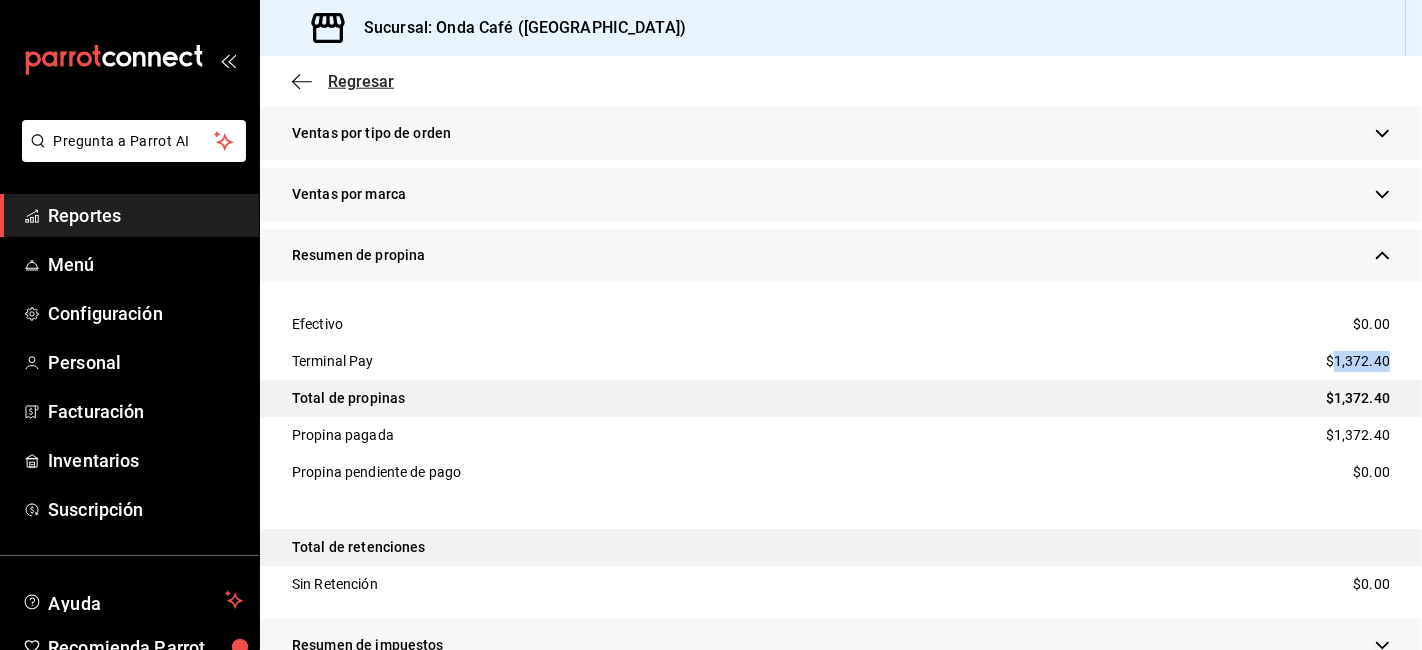 click 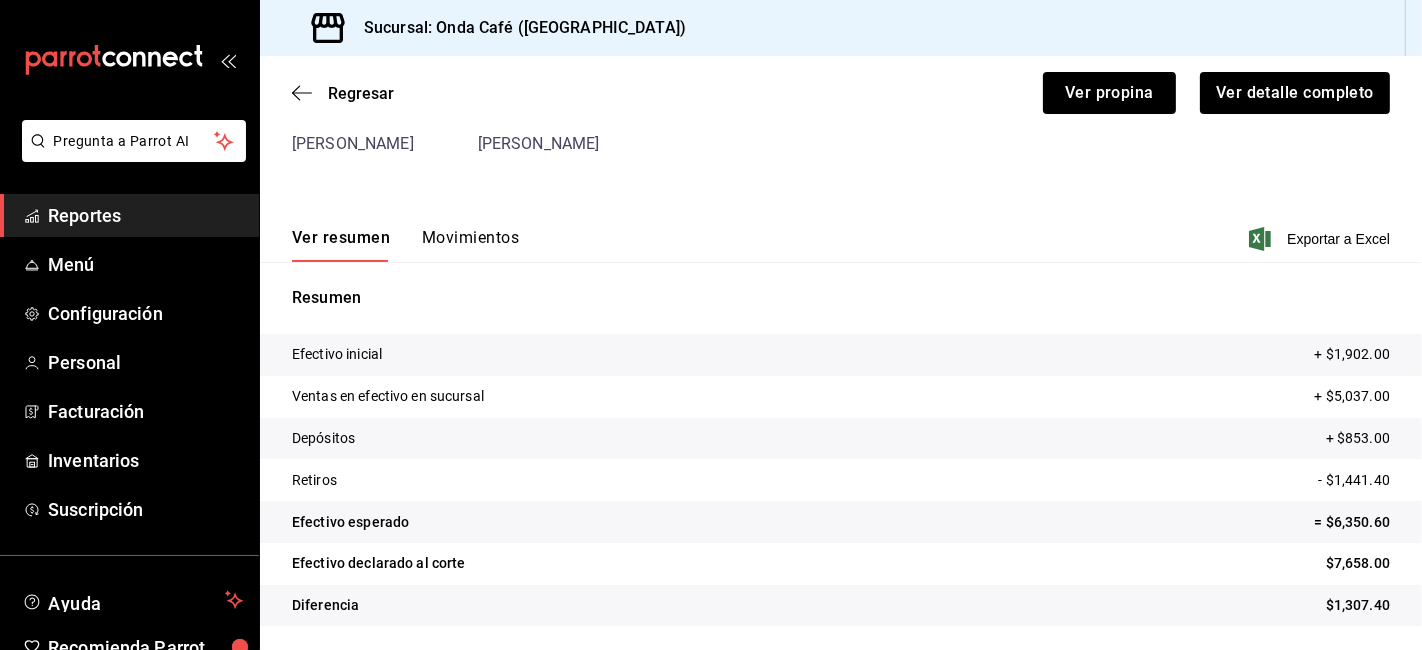 scroll, scrollTop: 166, scrollLeft: 0, axis: vertical 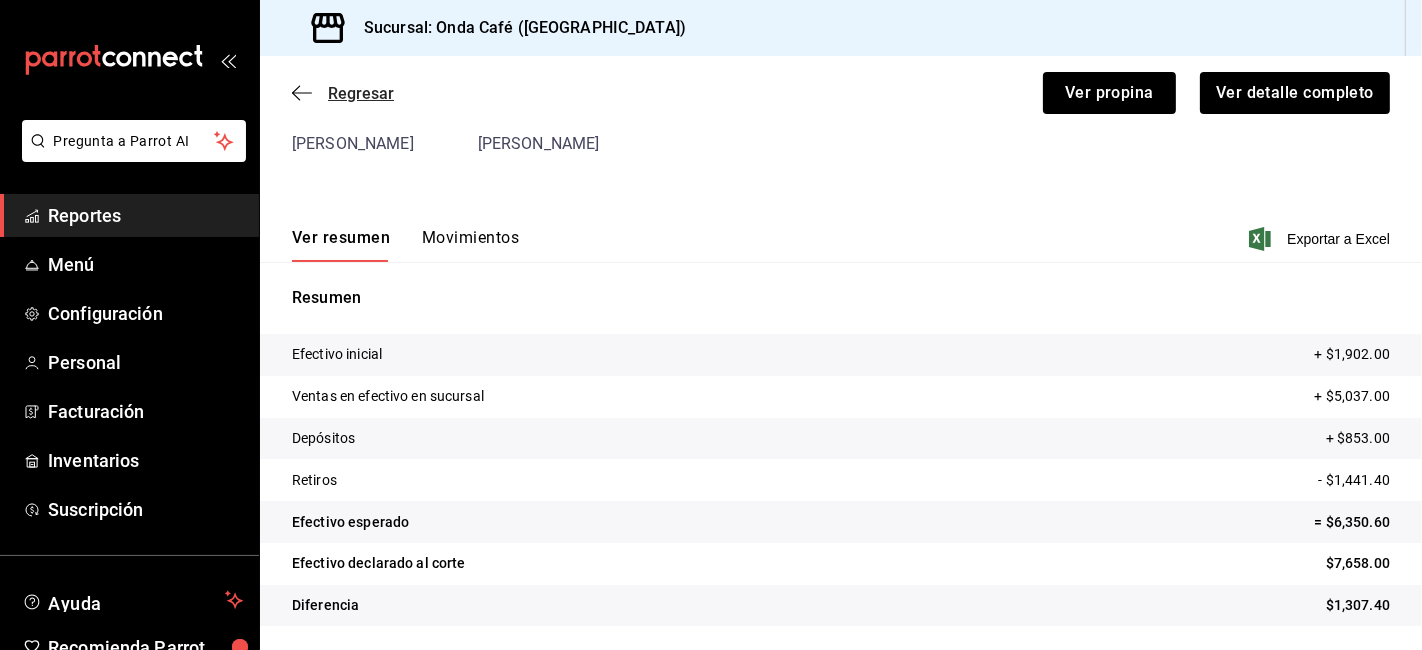 click 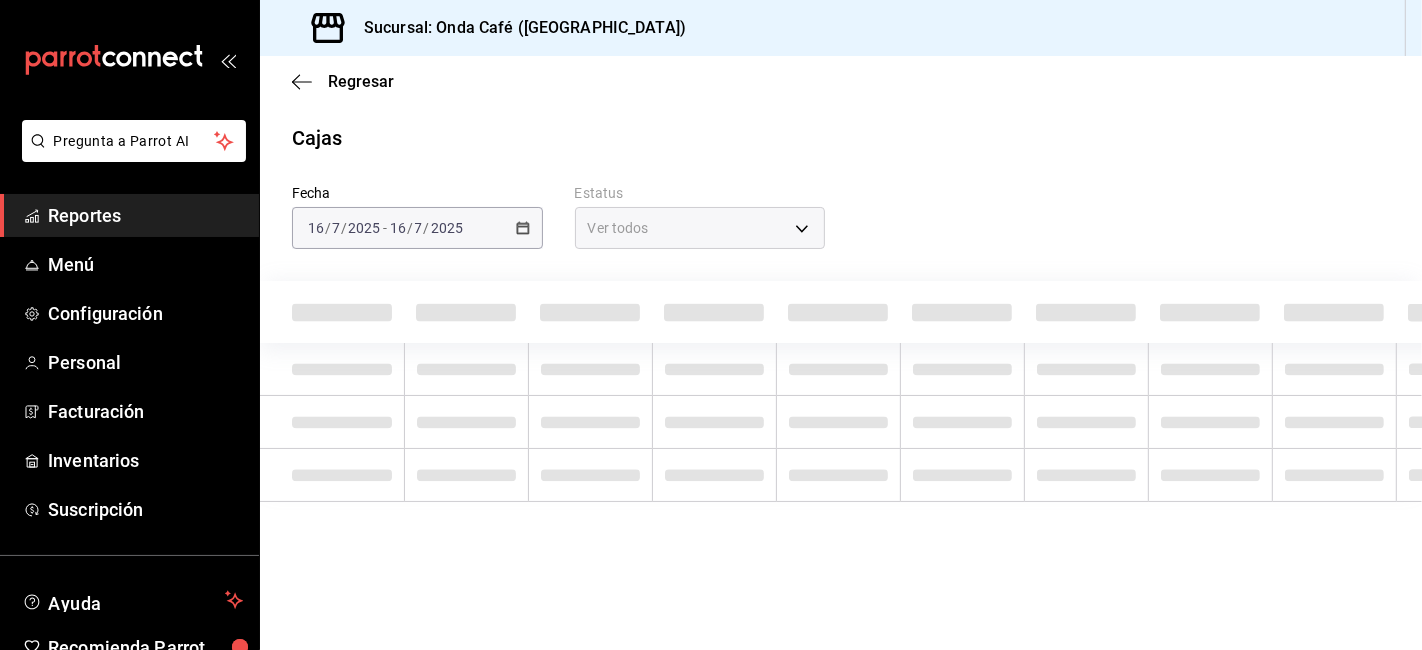 scroll, scrollTop: 0, scrollLeft: 0, axis: both 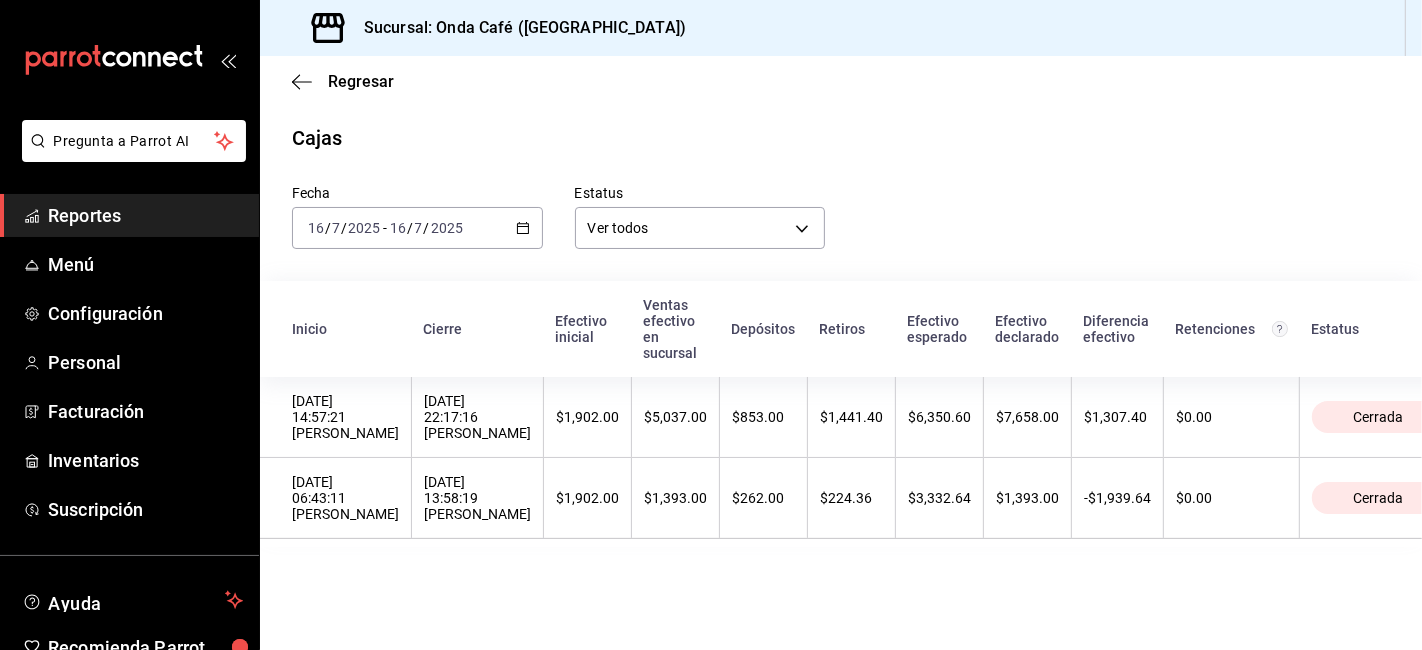 click on "[DATE] [DATE] - [DATE] [DATE]" at bounding box center (417, 228) 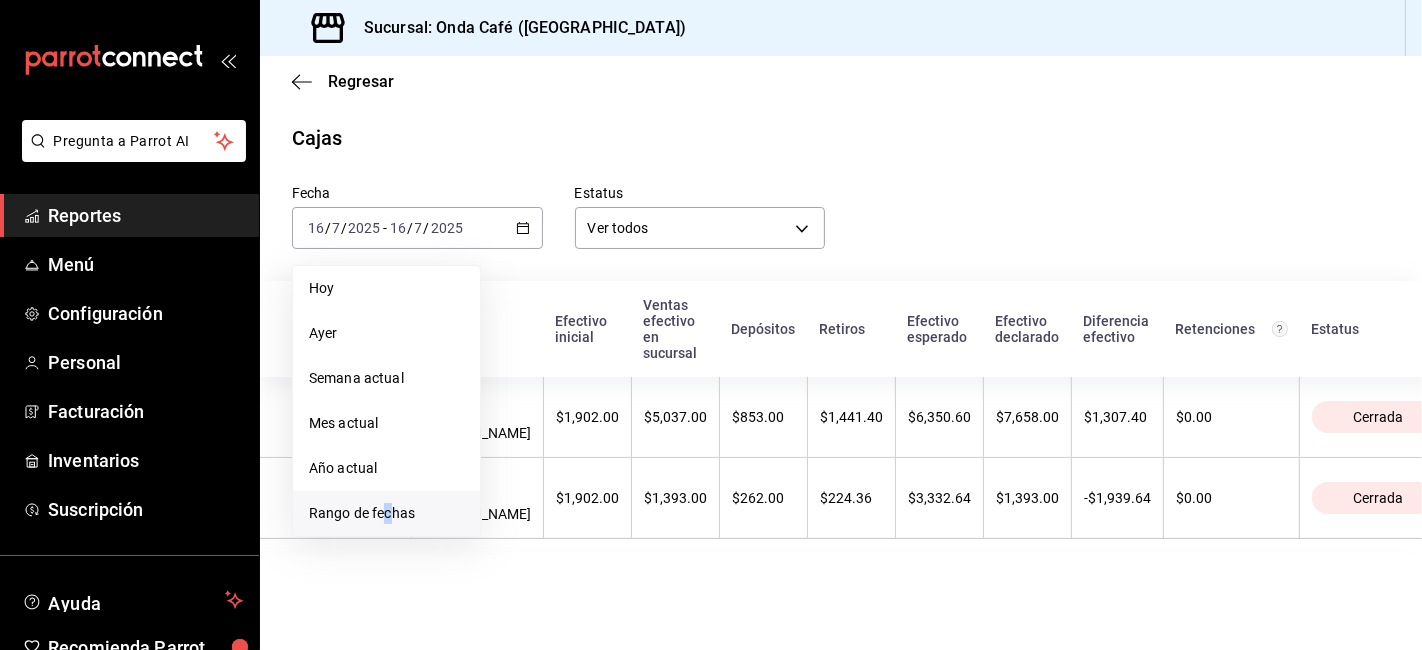click on "Rango de fechas" at bounding box center [386, 513] 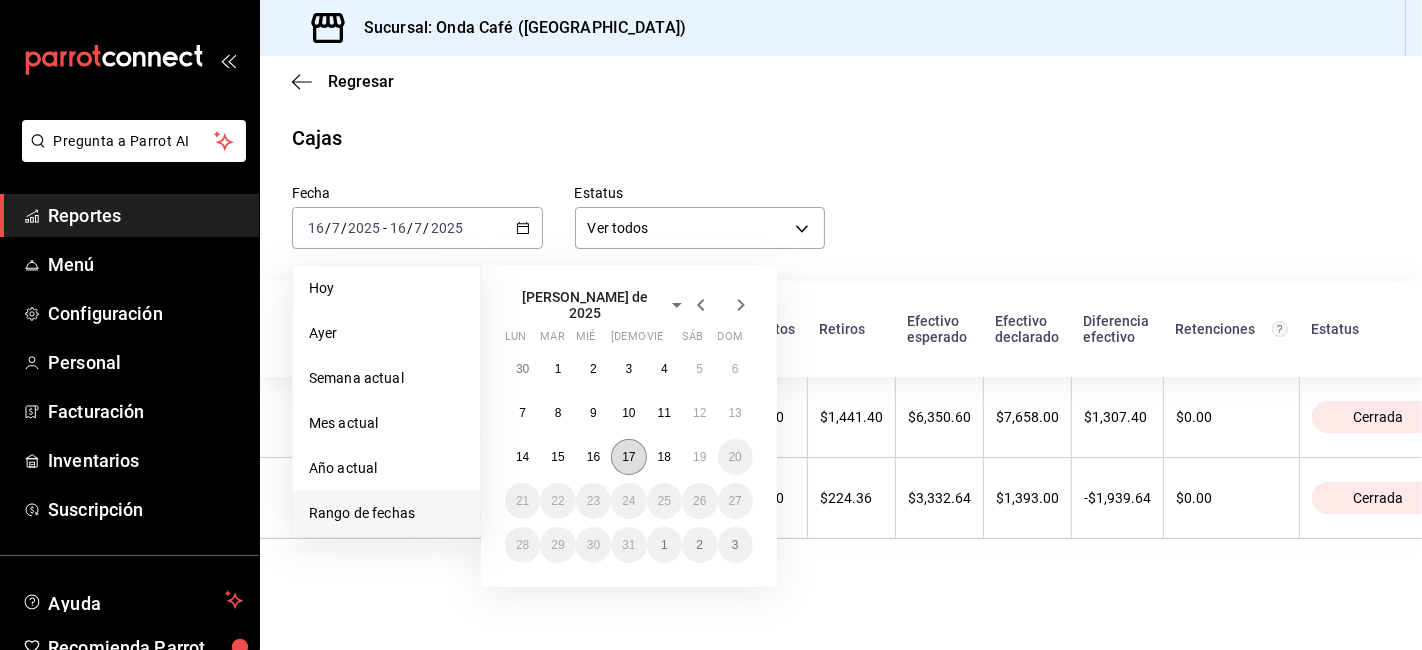 click on "17" at bounding box center (628, 457) 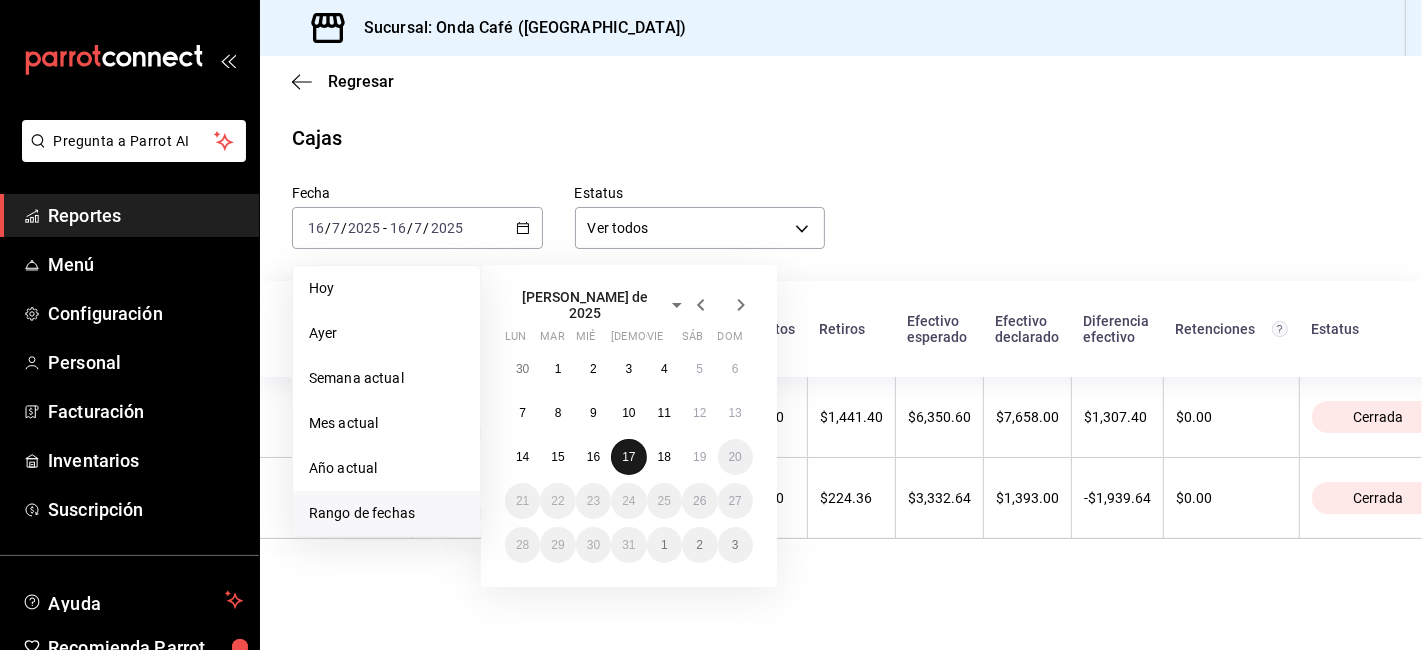 click on "17" at bounding box center [628, 457] 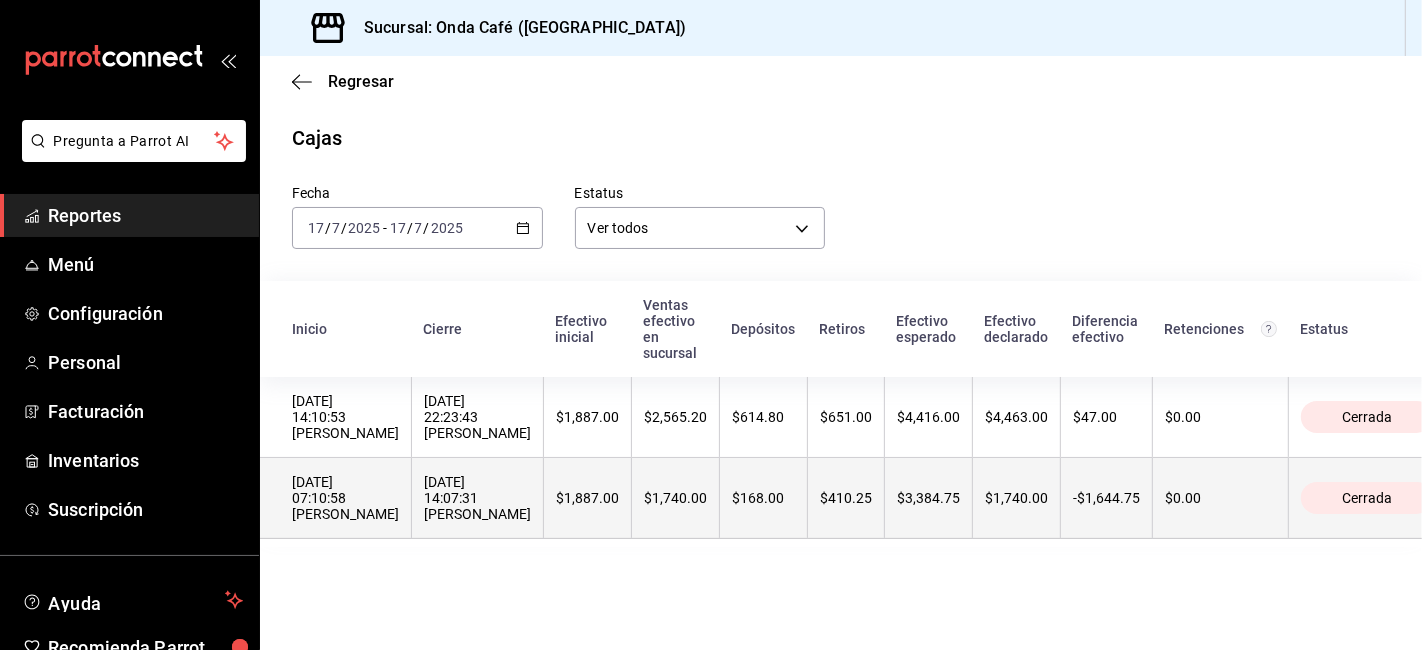 click on "[DATE]
07:10:58
[PERSON_NAME]" at bounding box center (345, 498) 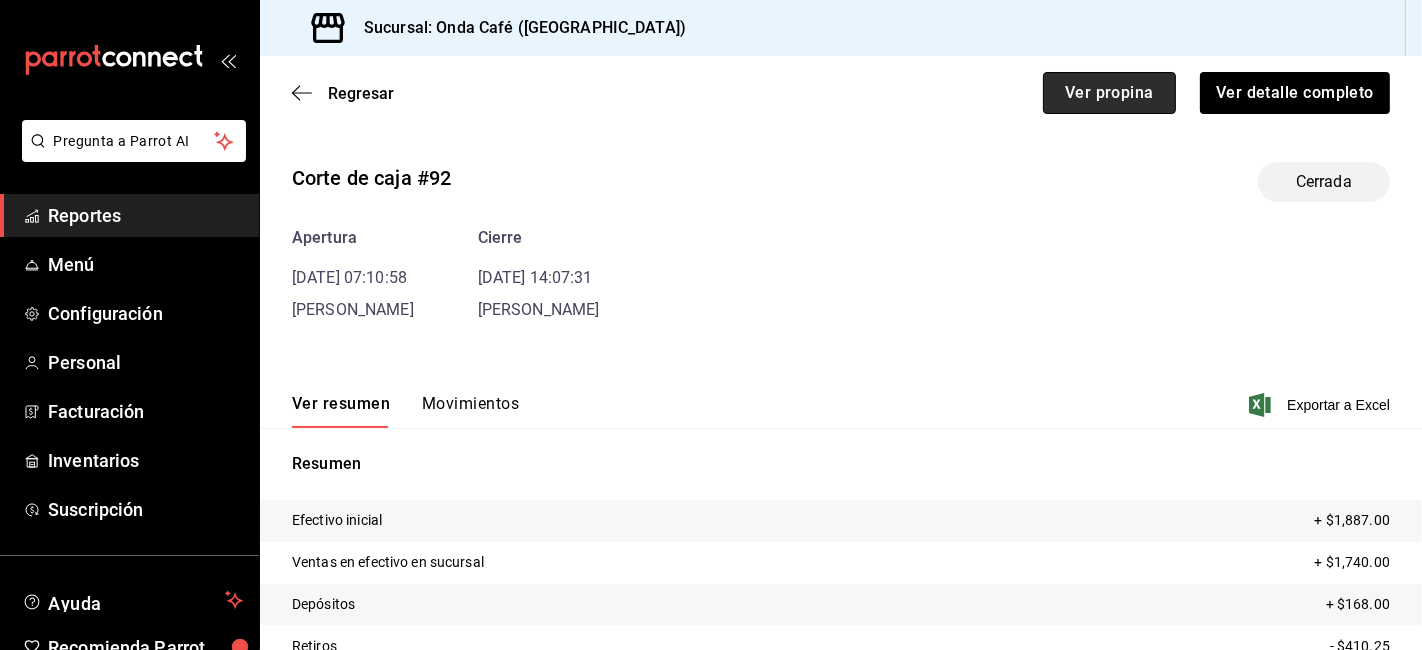 click on "Ver propina" at bounding box center (1109, 93) 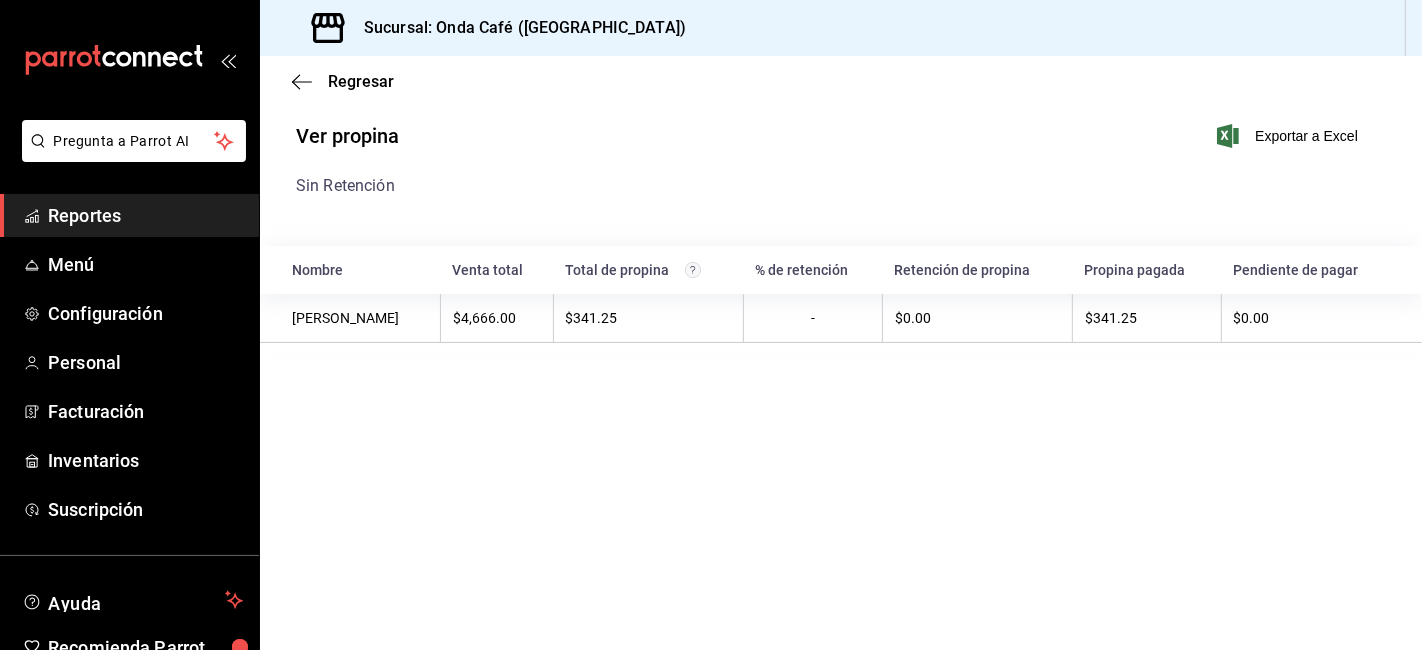 click on "Nombre Venta total Total de propina % de retención Retención de propina Propina pagada Pendiente de pagar Estefhany [PERSON_NAME] $4,666.00 $341.25 - $0.00 $341.25 $0.00" at bounding box center [841, 298] 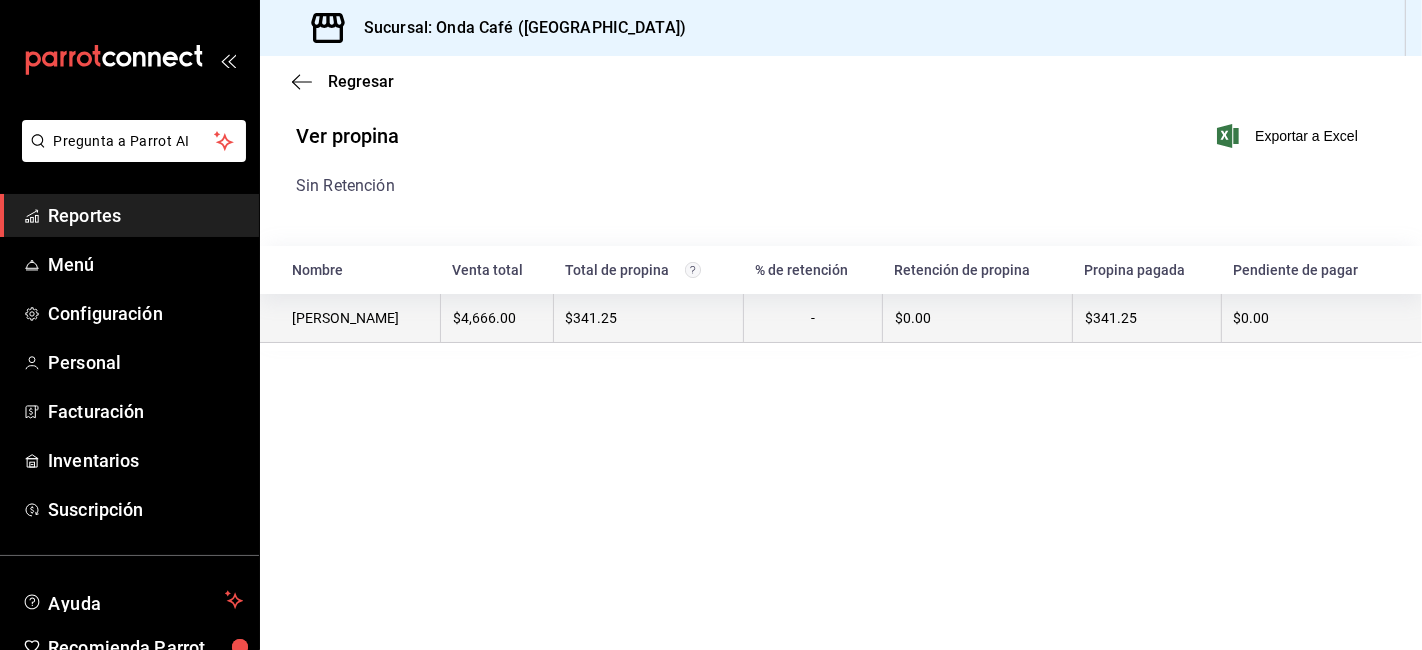 click on "$341.25" at bounding box center [648, 318] 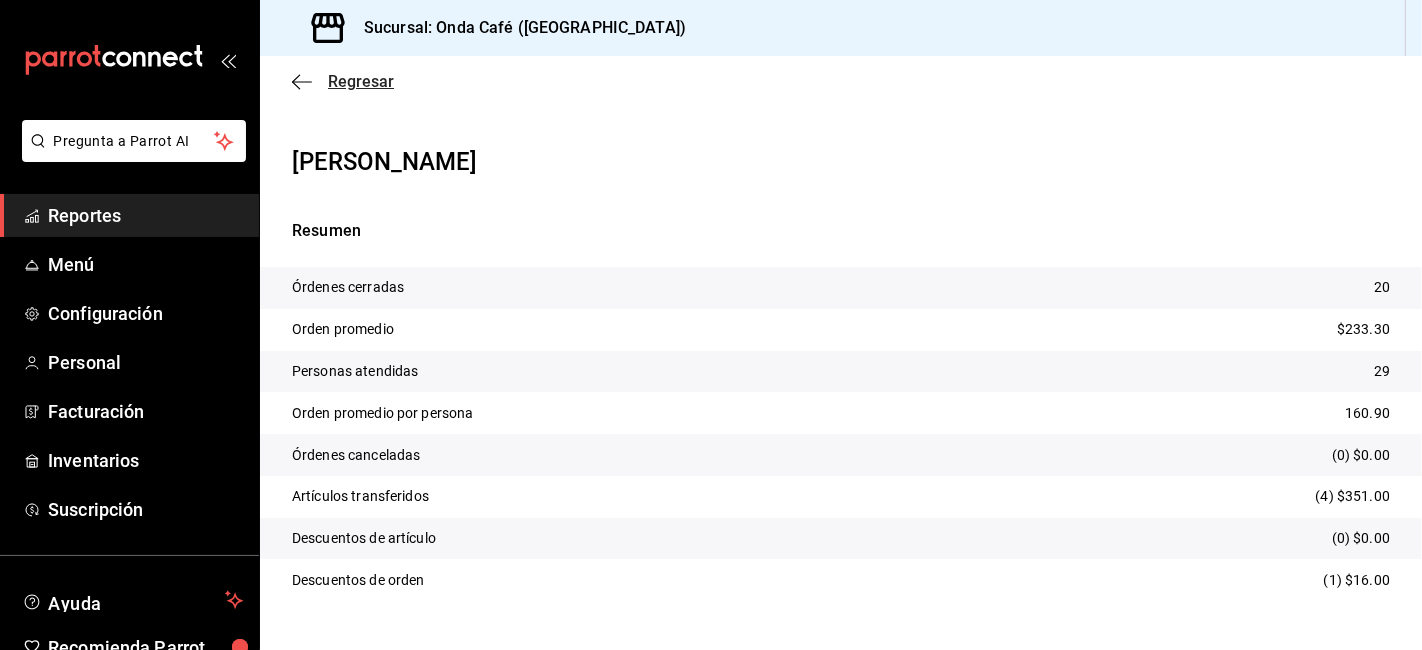 click 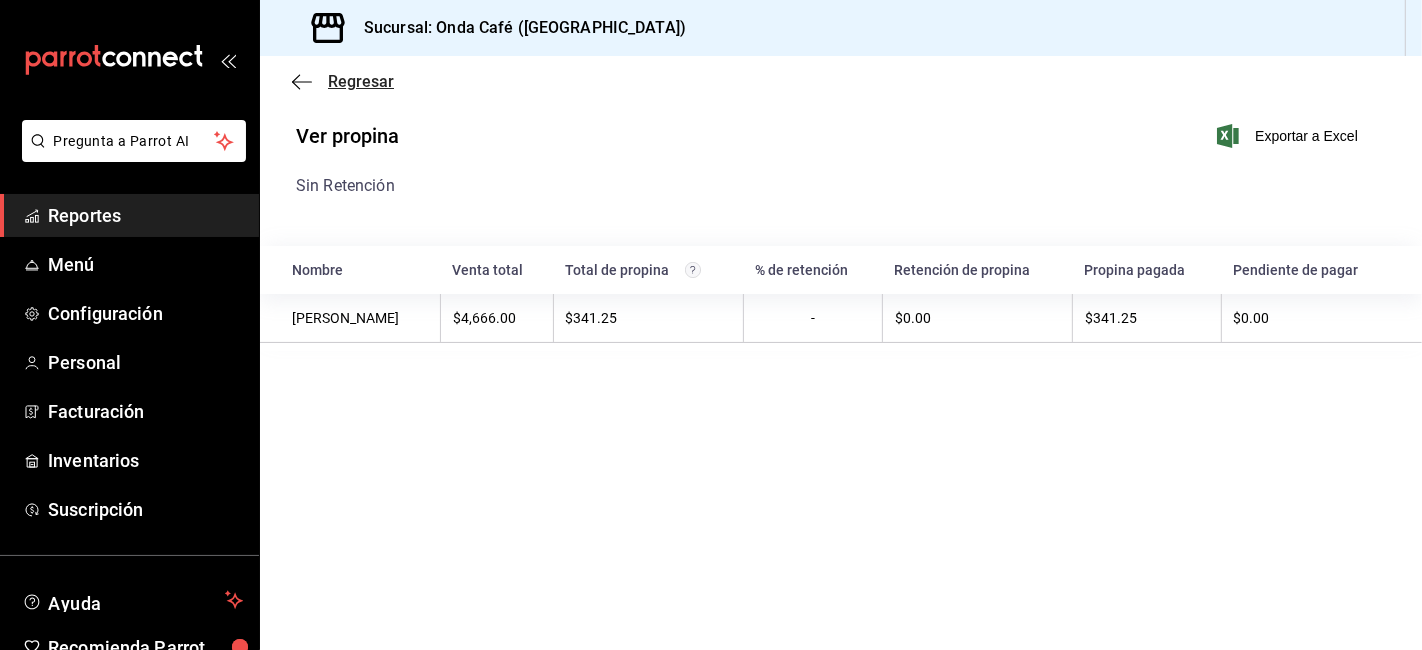 click 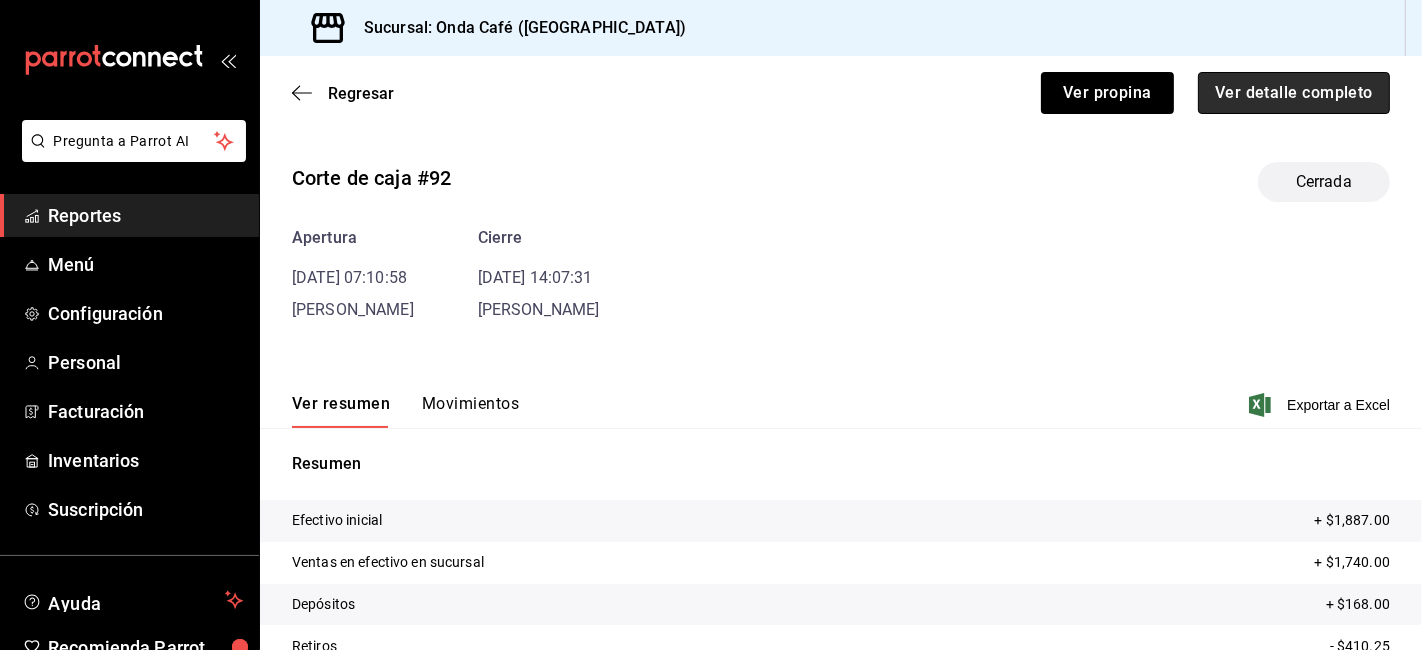 click on "Ver detalle completo" at bounding box center (1294, 93) 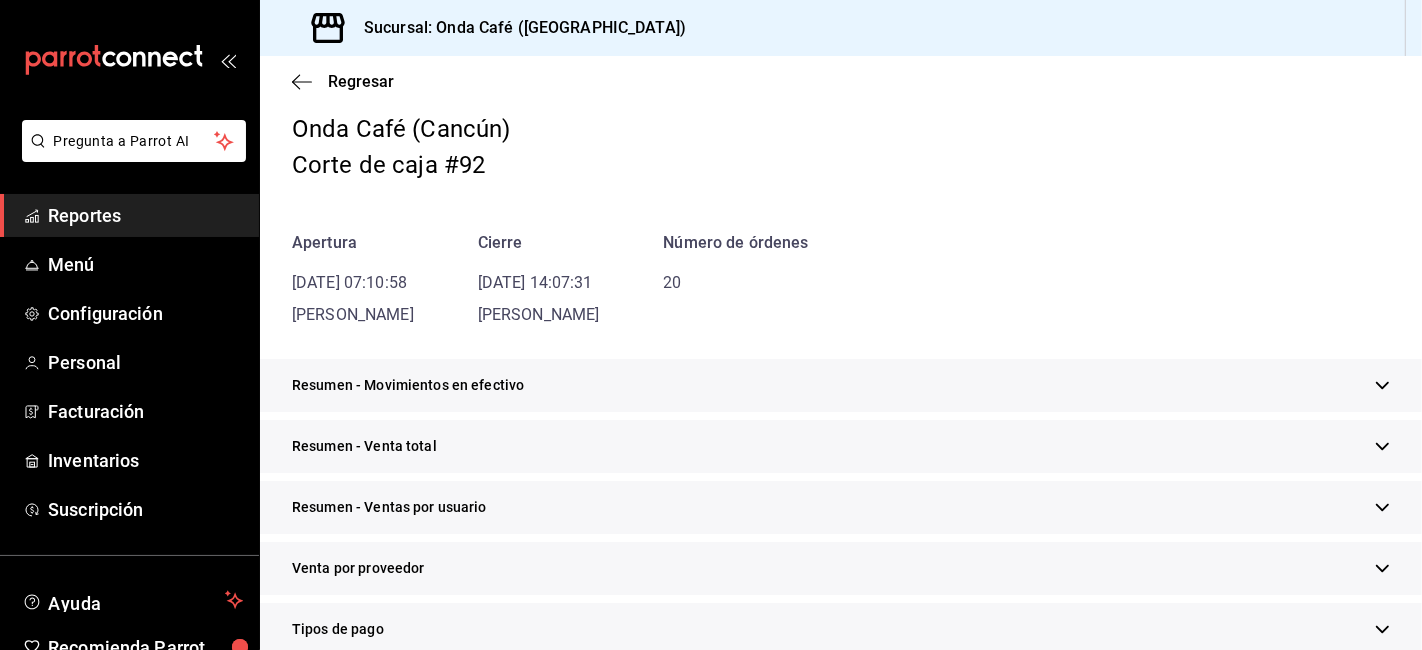 scroll, scrollTop: 111, scrollLeft: 0, axis: vertical 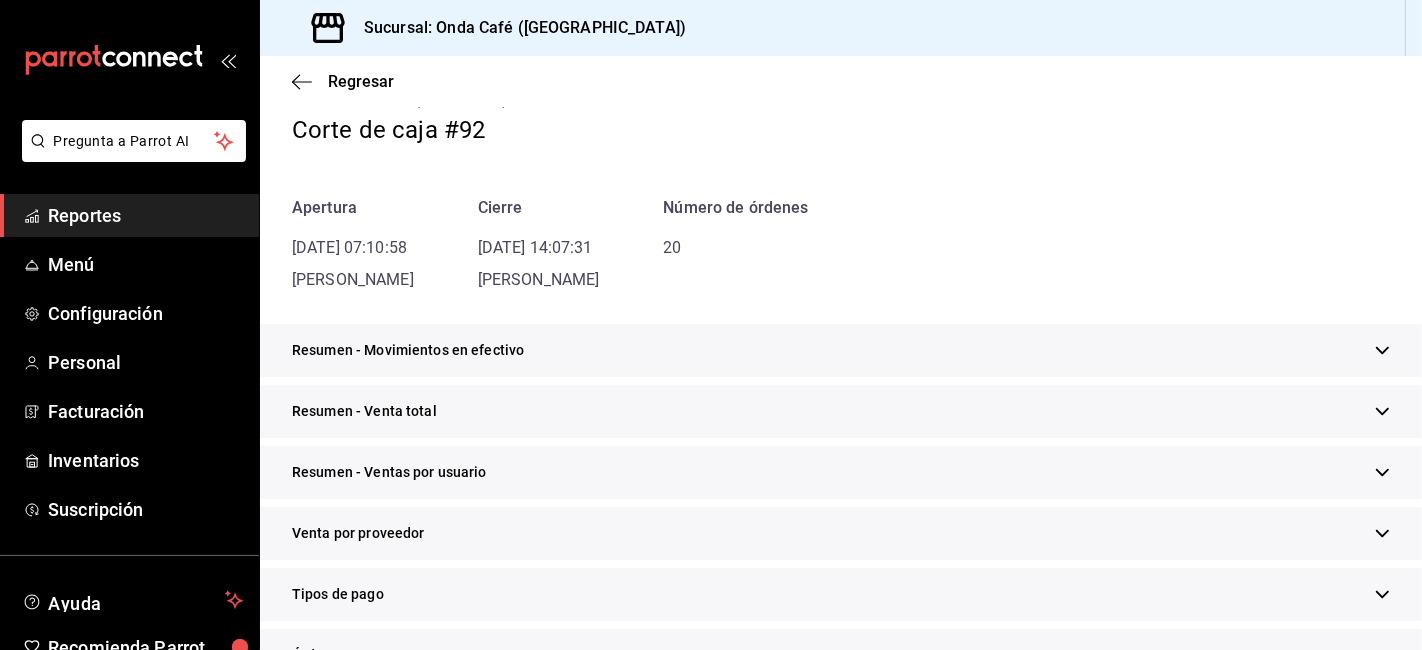 click on "Resumen - Venta total" at bounding box center (841, 411) 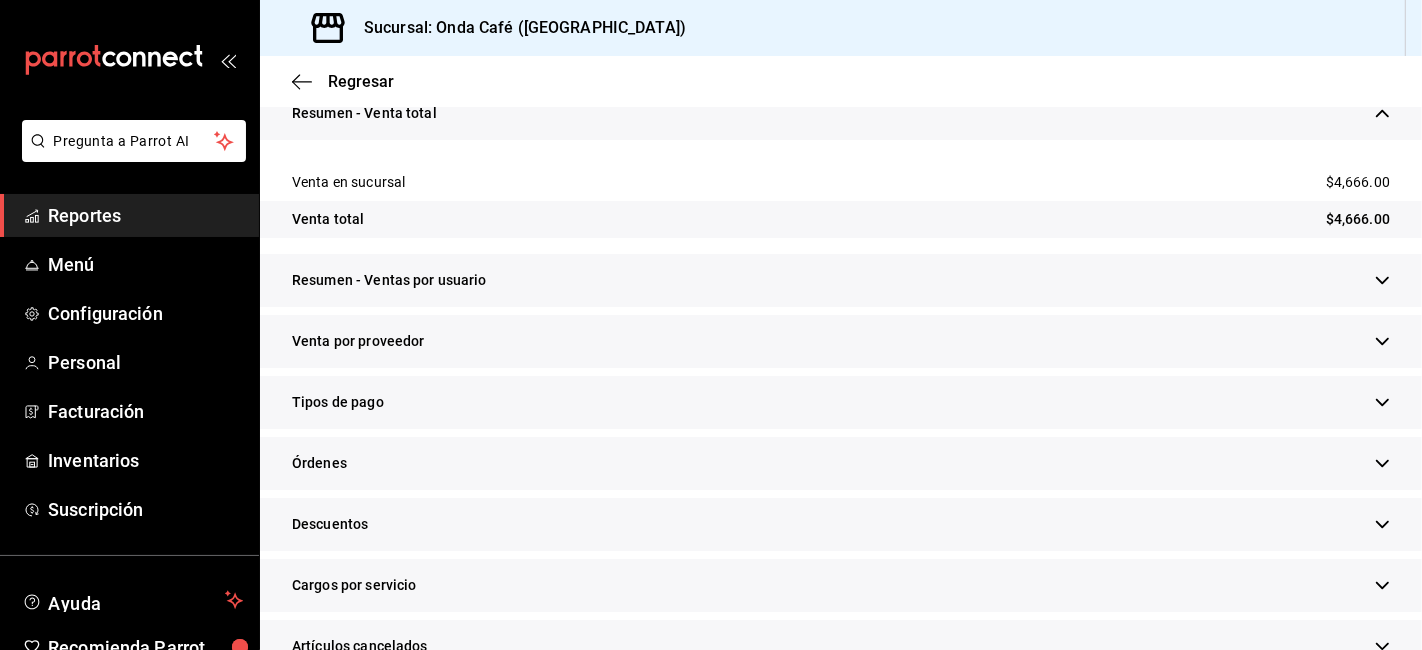 scroll, scrollTop: 444, scrollLeft: 0, axis: vertical 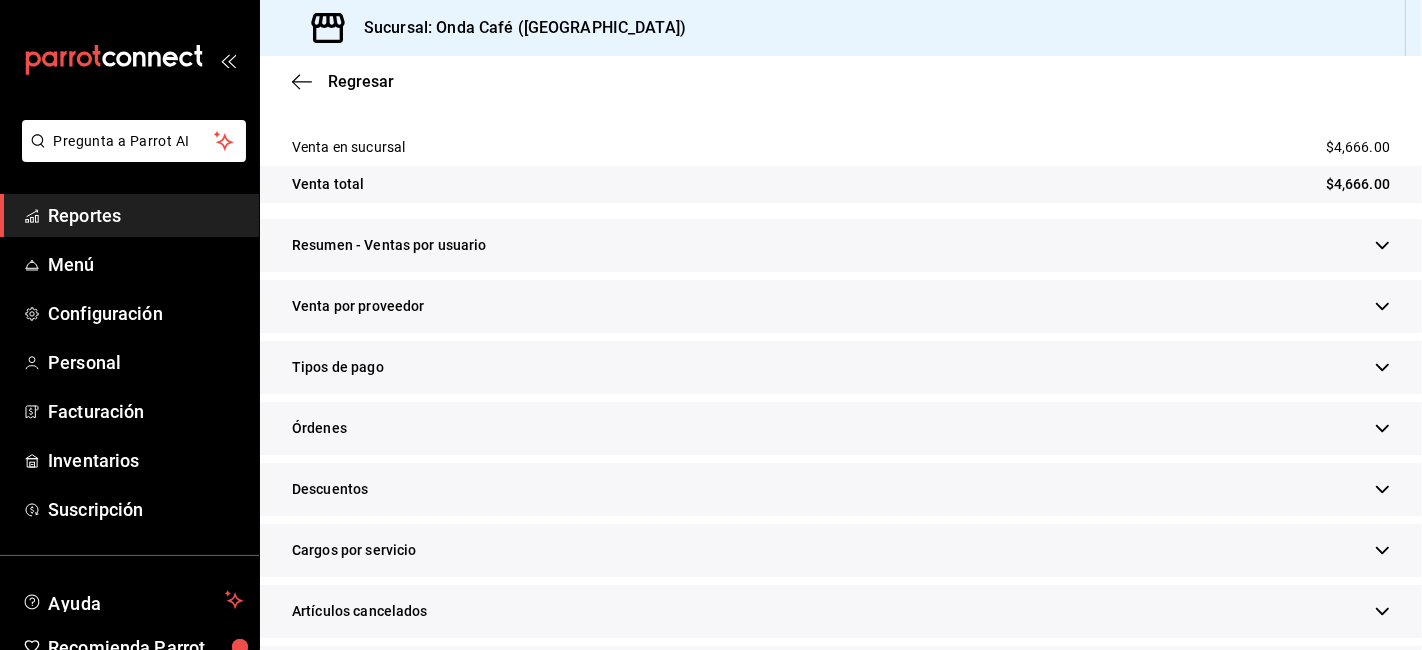 click on "Tipos de pago" at bounding box center [841, 367] 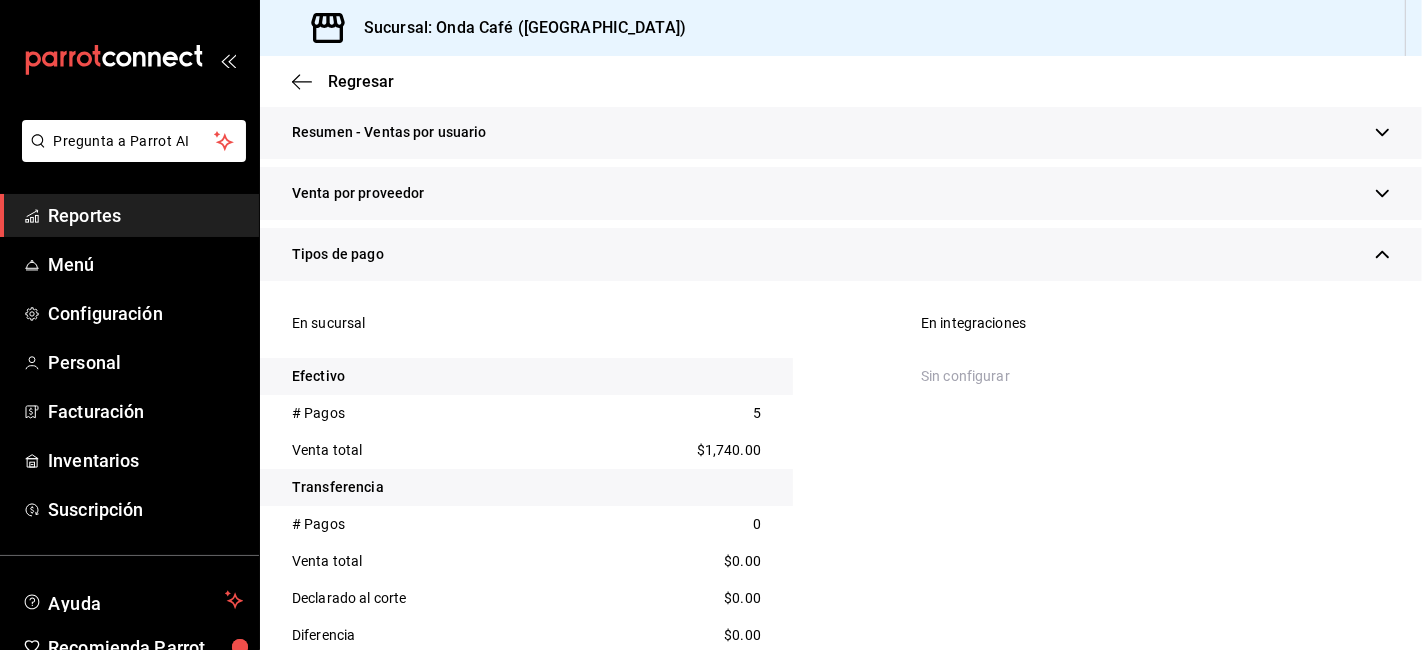 scroll, scrollTop: 666, scrollLeft: 0, axis: vertical 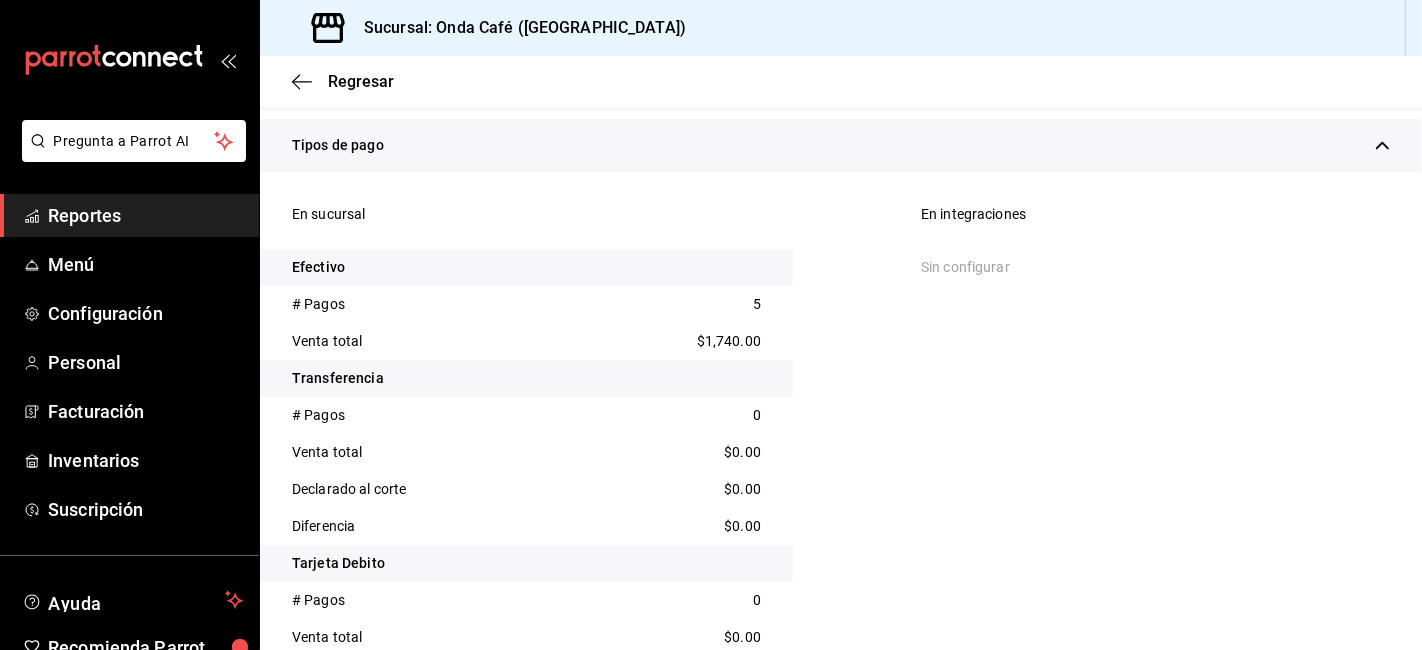 click on "$1,740.00" at bounding box center (729, 341) 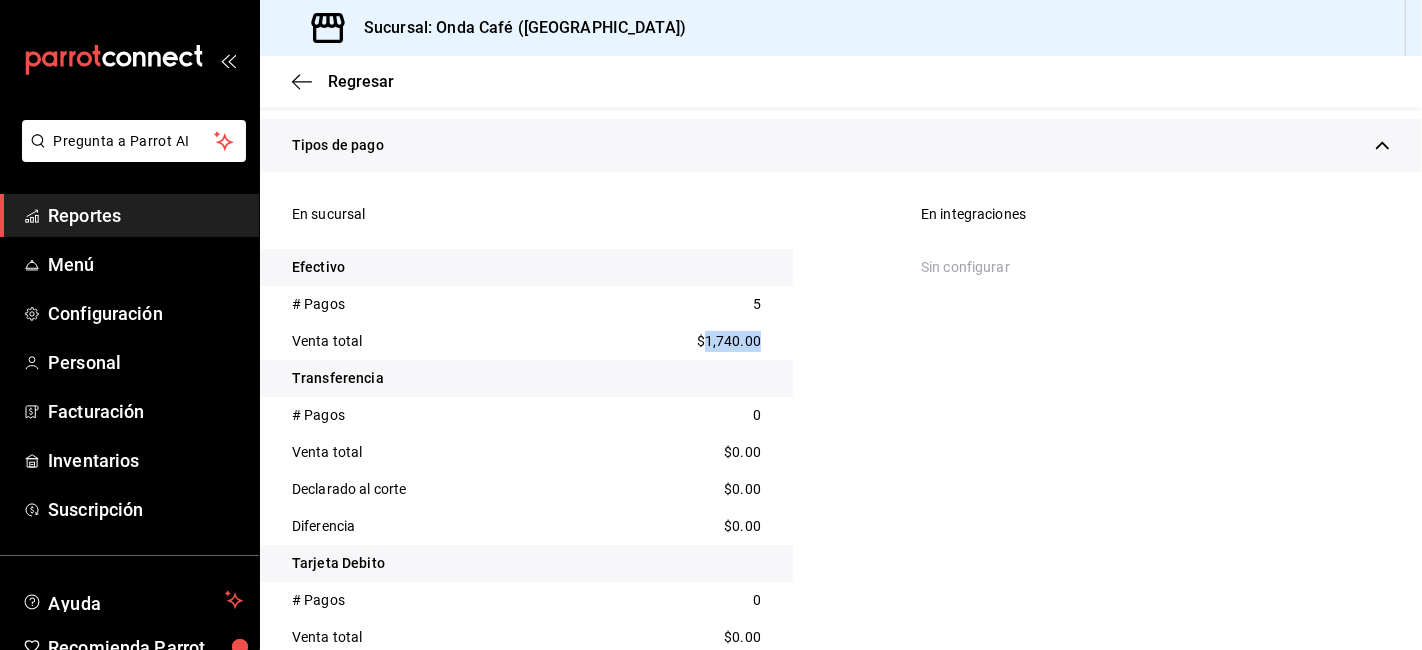 click on "$1,740.00" at bounding box center (729, 341) 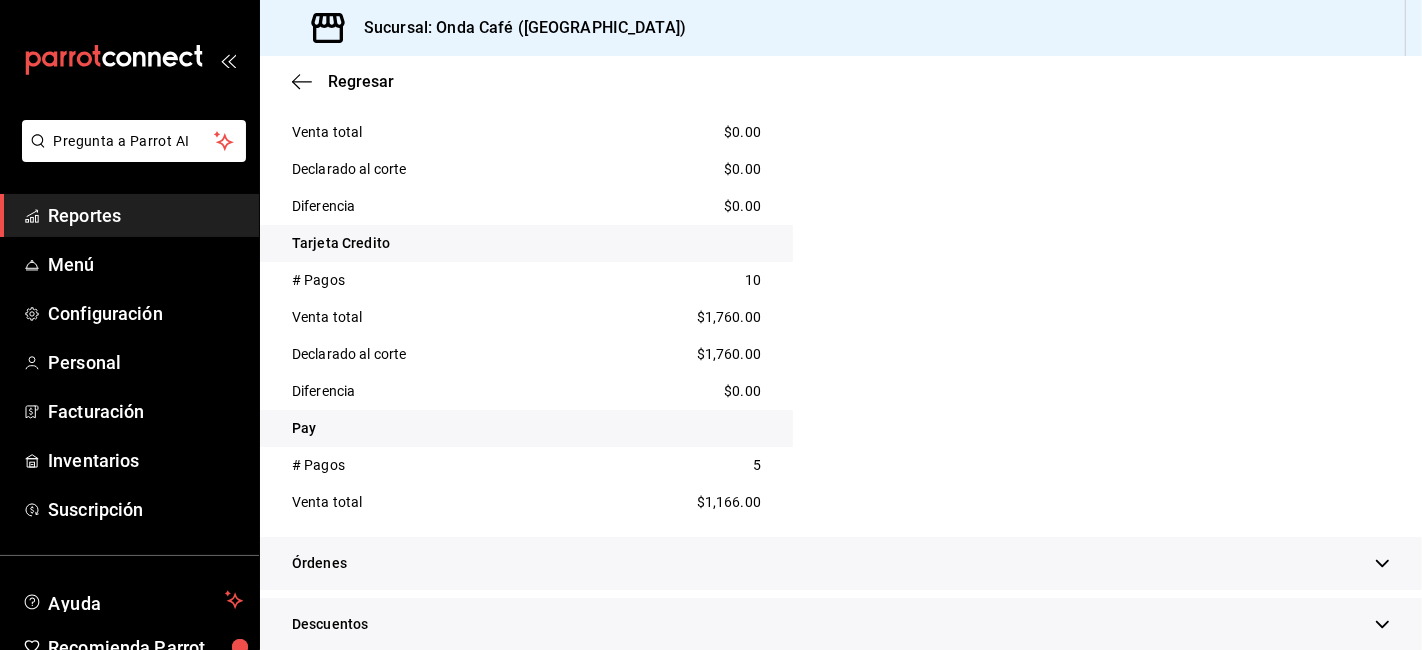 scroll, scrollTop: 1222, scrollLeft: 0, axis: vertical 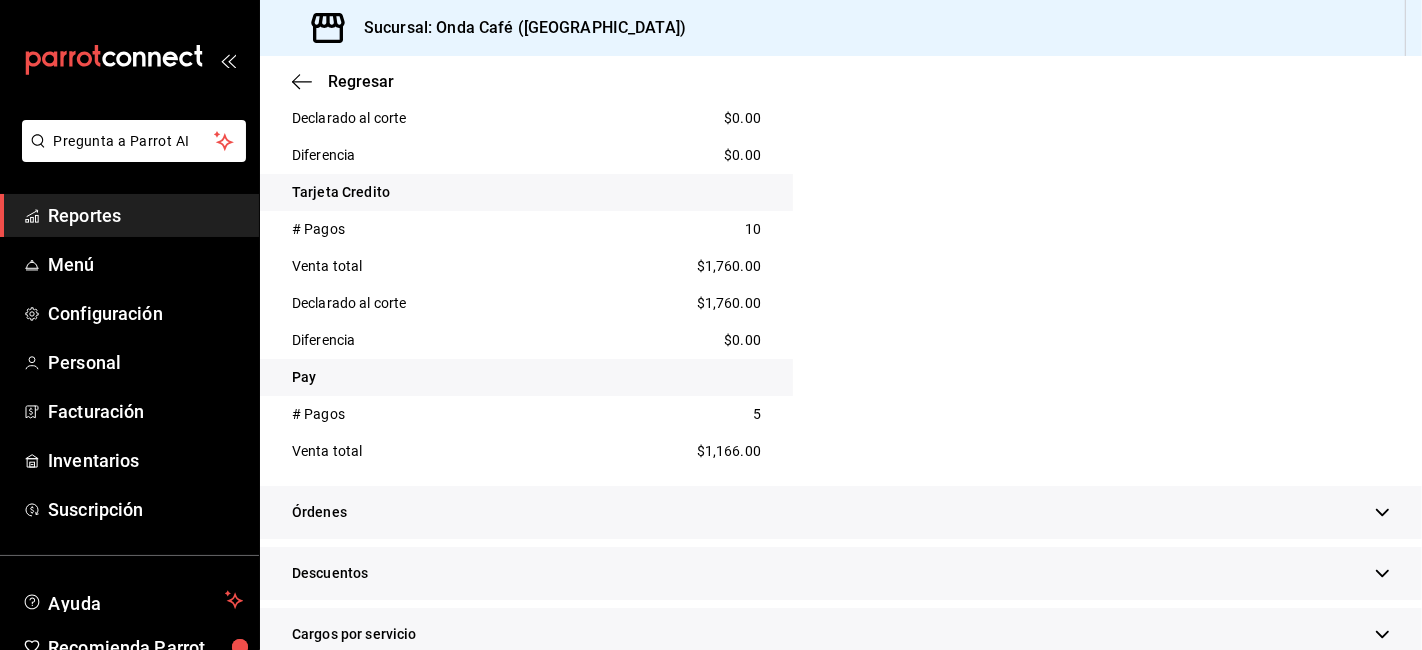 click on "Venta total $1,760.00" at bounding box center (526, 266) 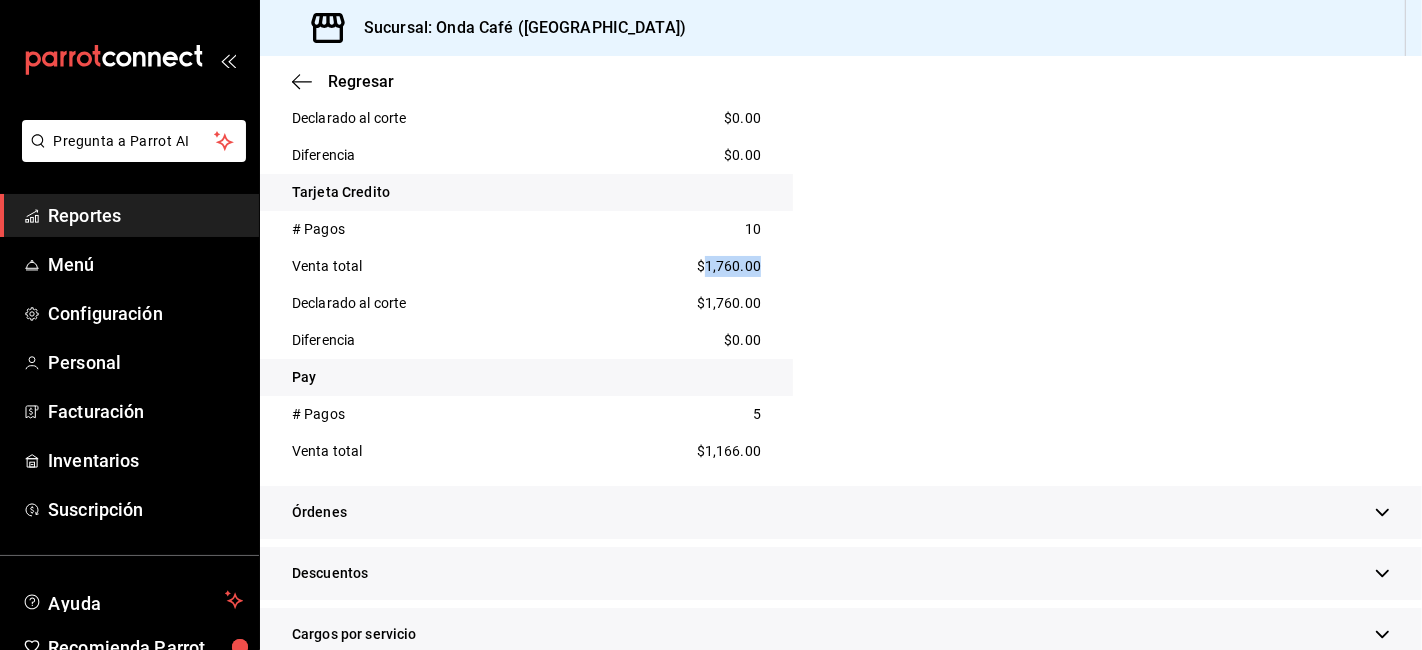 click on "Venta total $1,760.00" at bounding box center [526, 266] 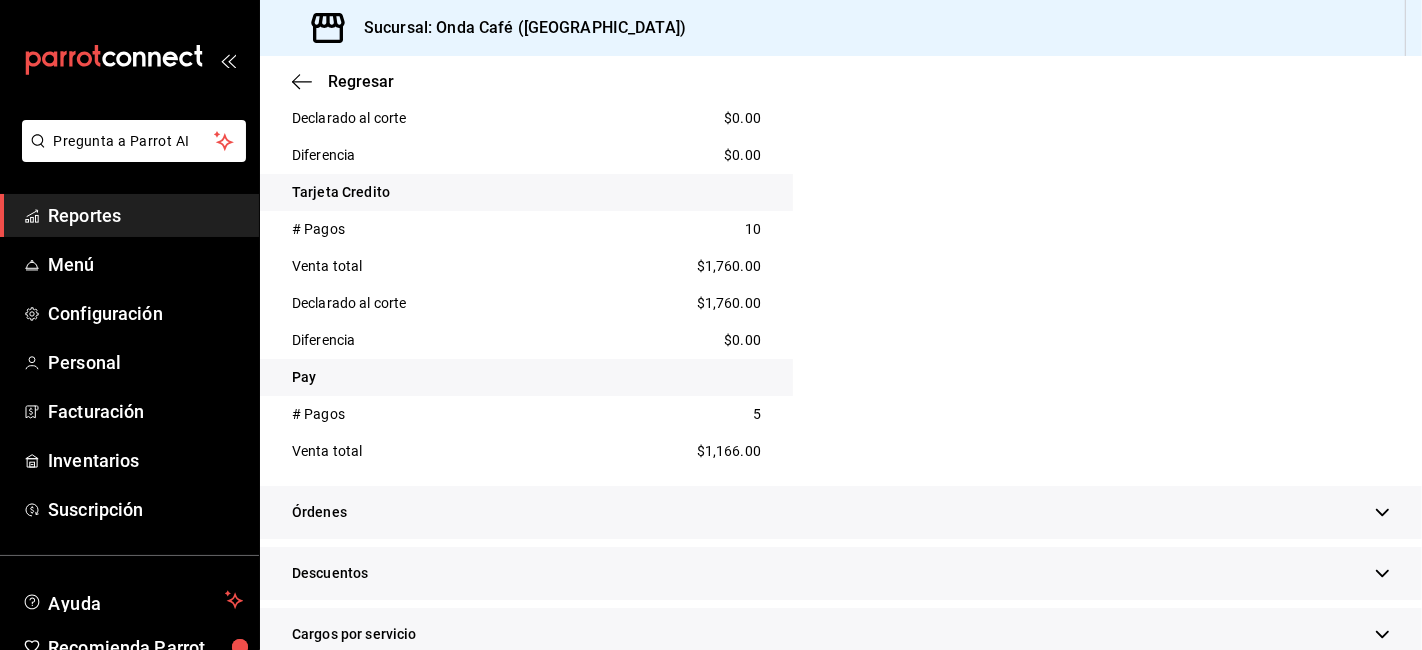 click on "$1,166.00" at bounding box center [729, 451] 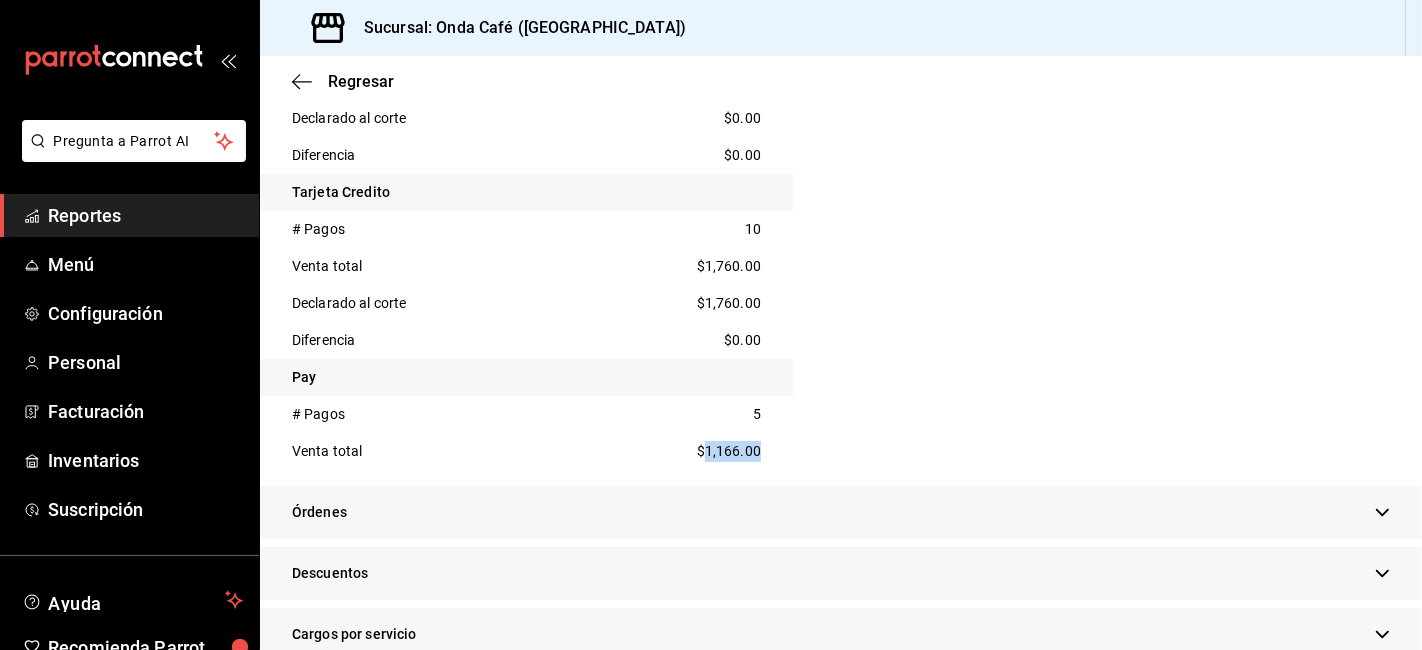 click on "$1,166.00" at bounding box center [729, 451] 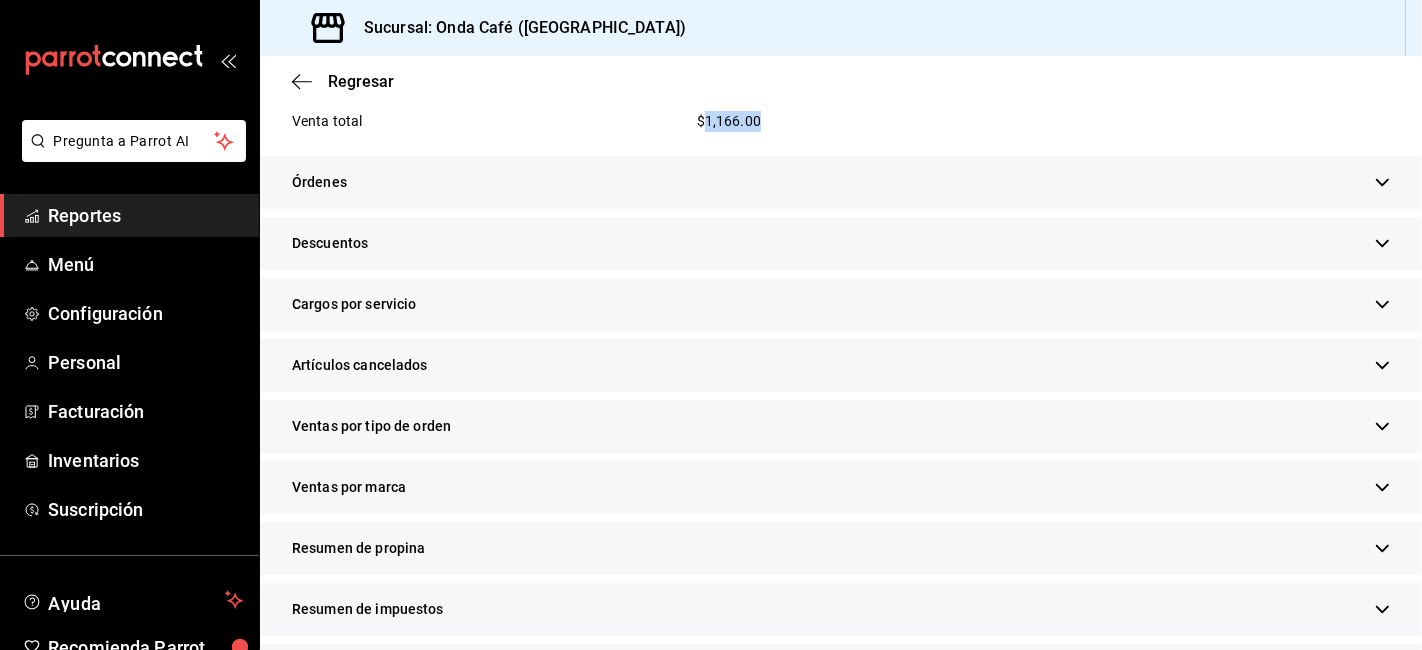 scroll, scrollTop: 1622, scrollLeft: 0, axis: vertical 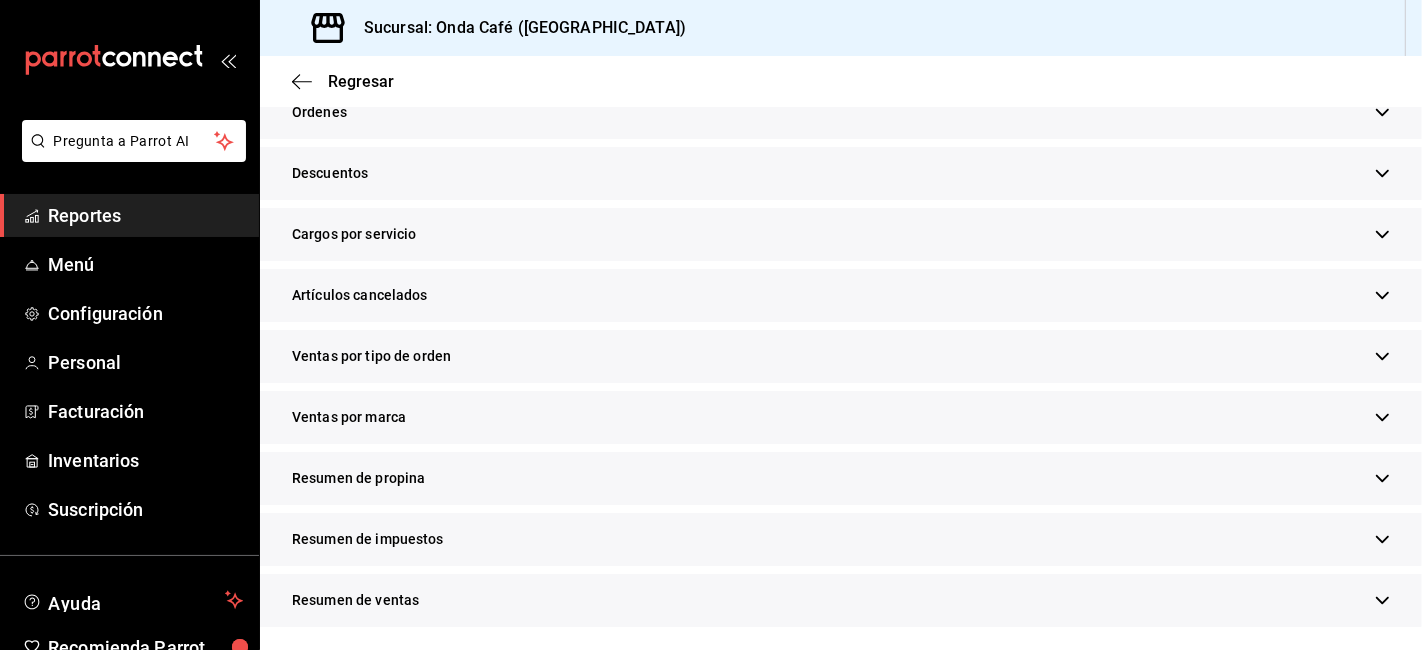 click on "Descuentos" at bounding box center [841, 173] 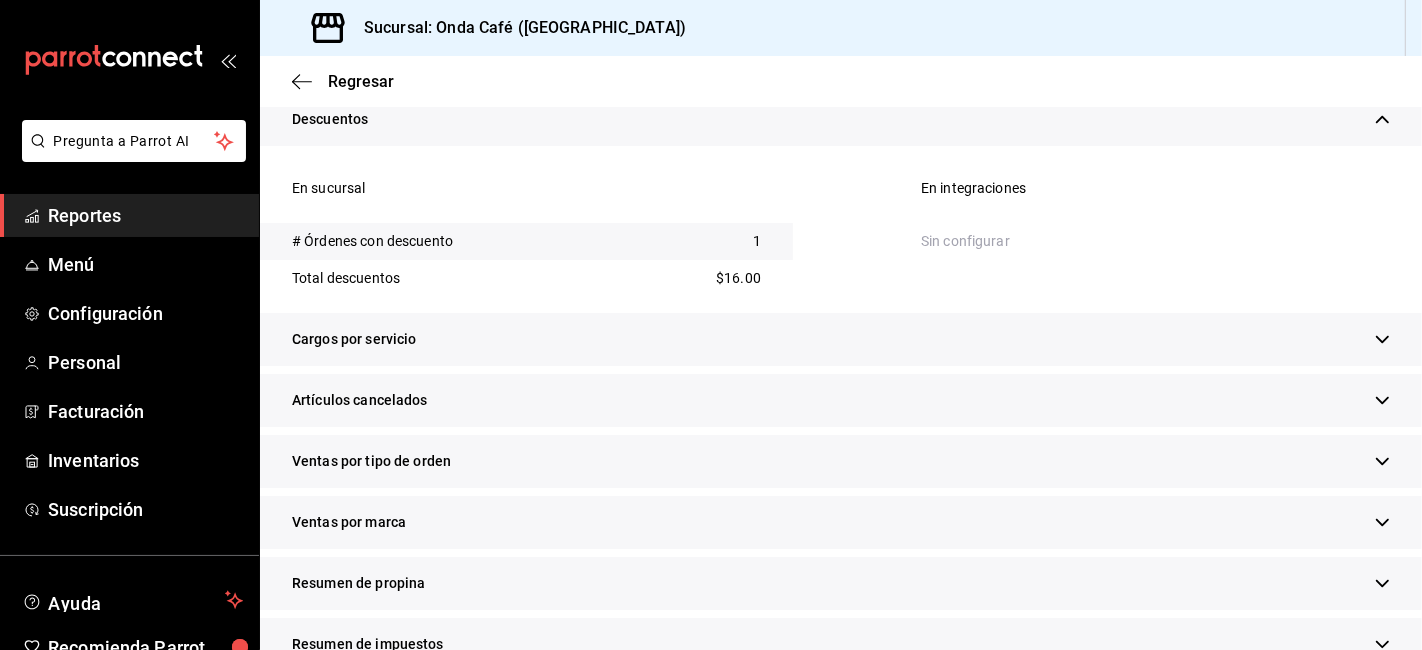 scroll, scrollTop: 1559, scrollLeft: 0, axis: vertical 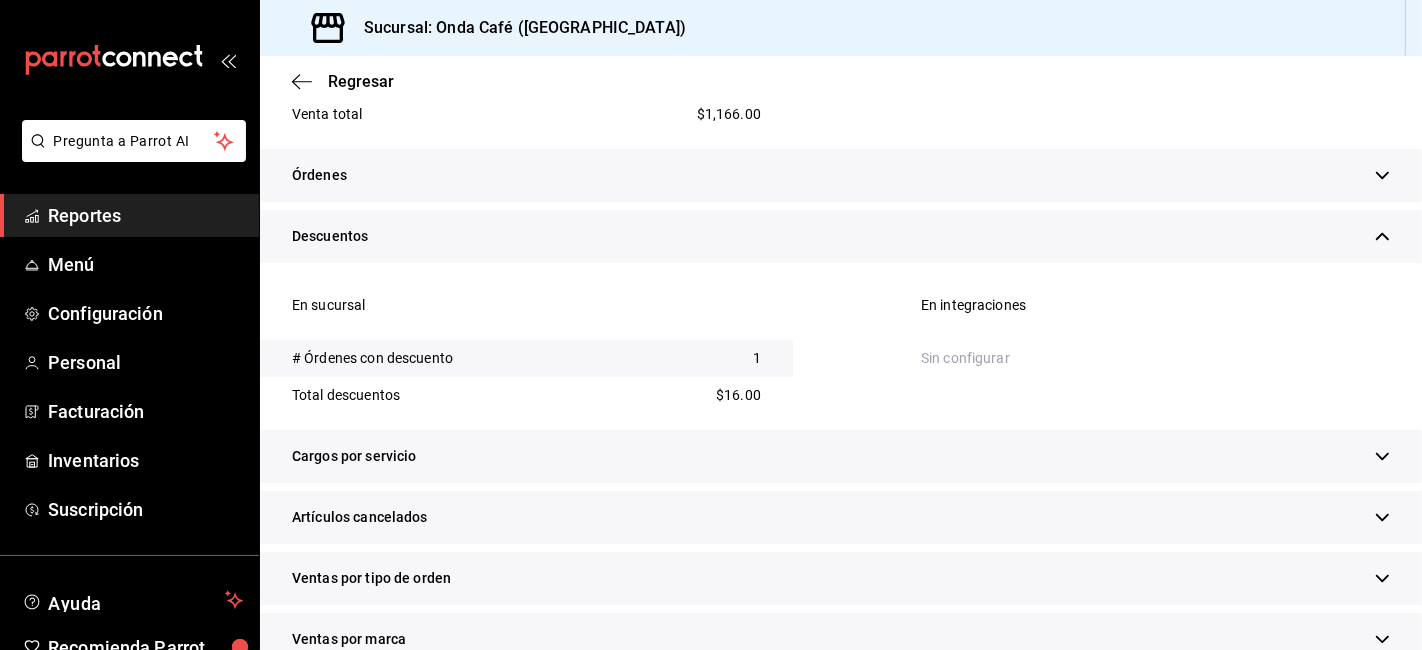 click on "$16.00" at bounding box center [738, 395] 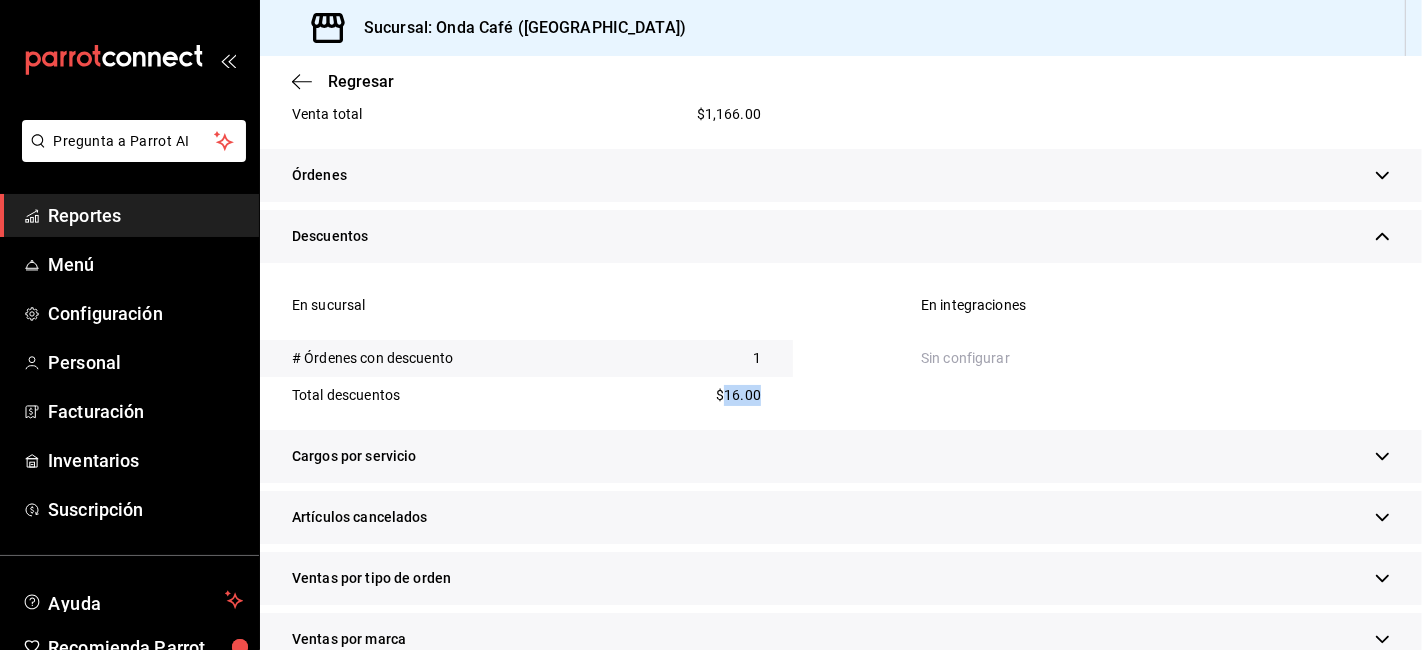 click on "$16.00" at bounding box center [738, 395] 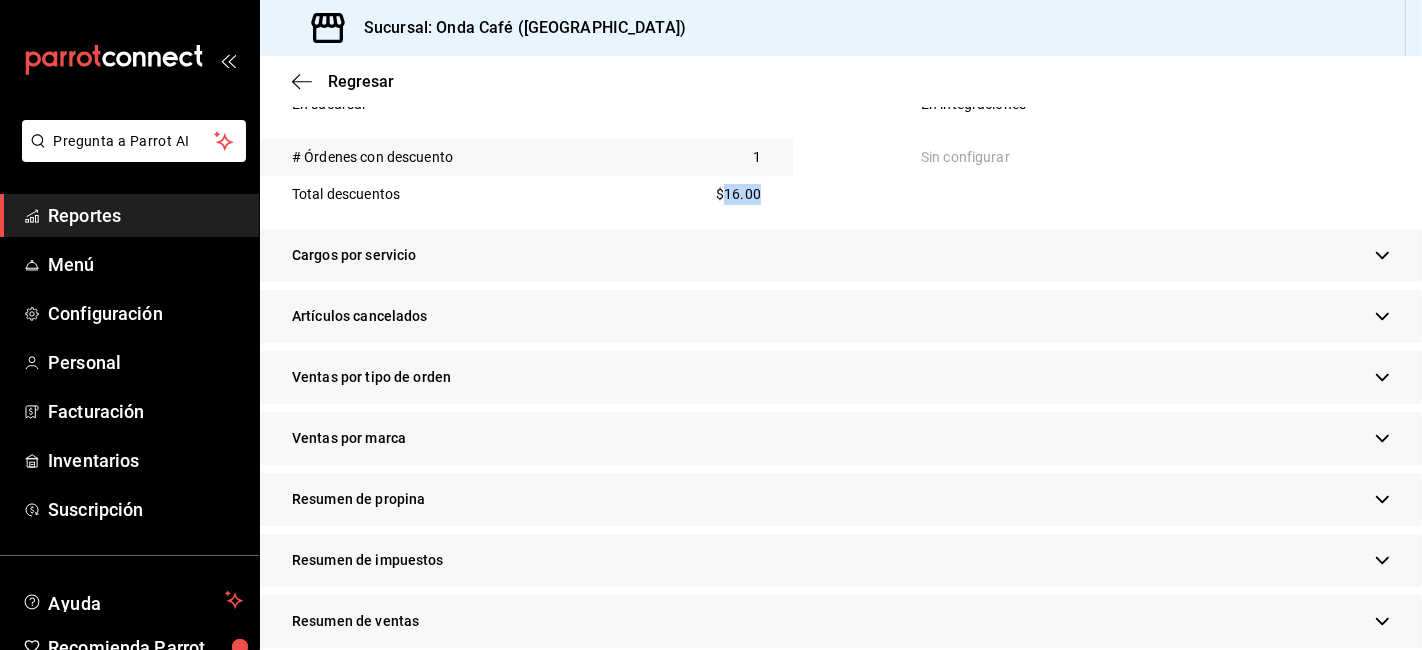 scroll, scrollTop: 1781, scrollLeft: 0, axis: vertical 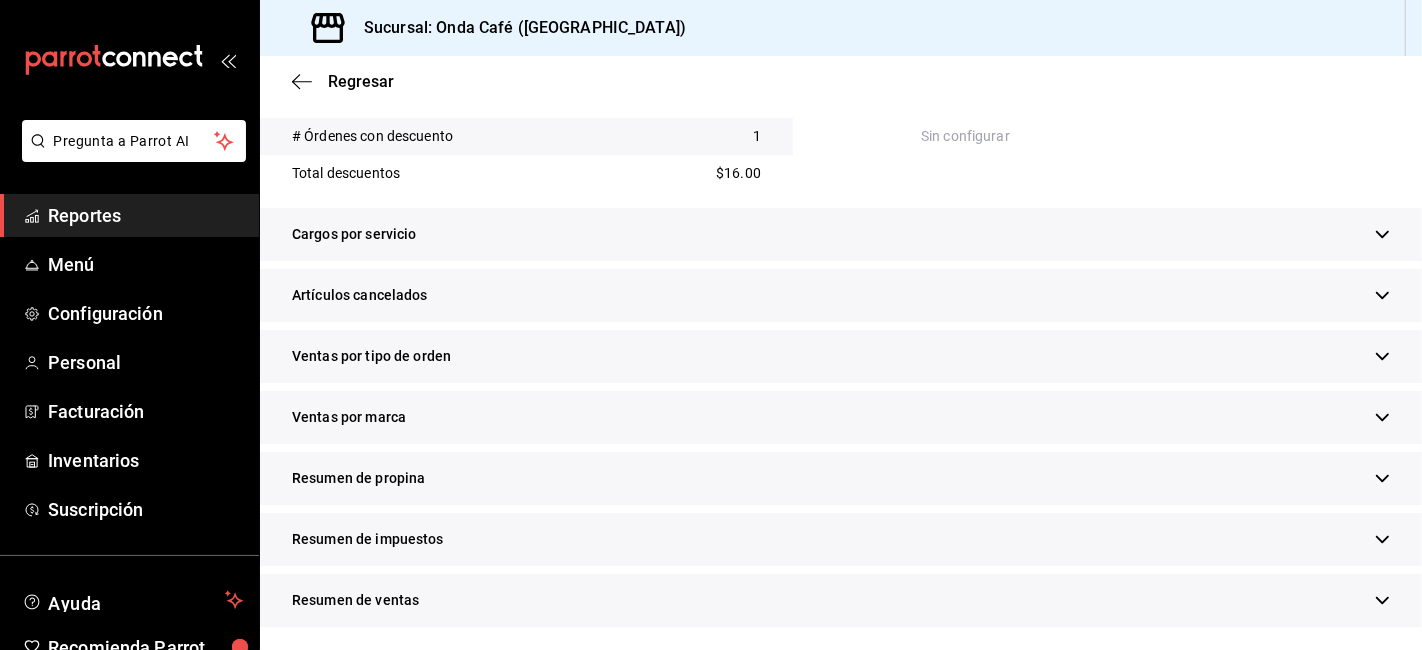 click on "Resumen de propina" at bounding box center [841, 478] 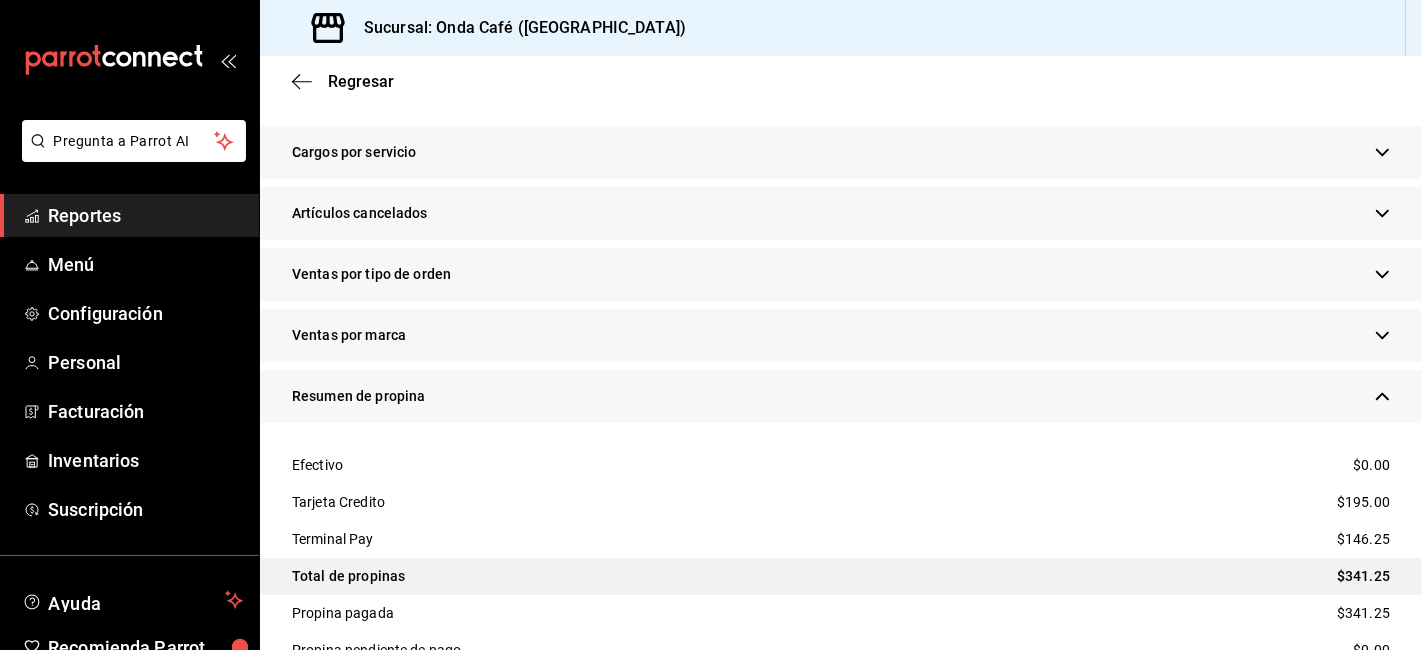 scroll, scrollTop: 1963, scrollLeft: 0, axis: vertical 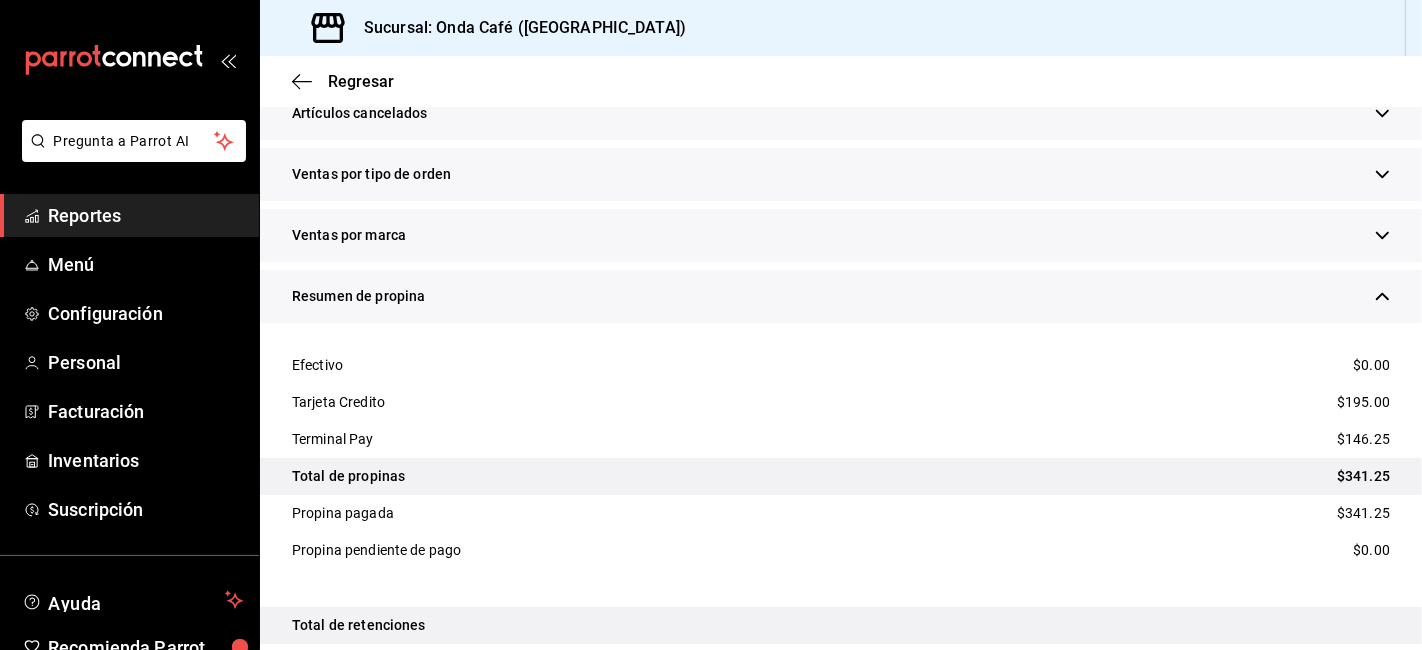 click on "$341.25" at bounding box center [1363, 476] 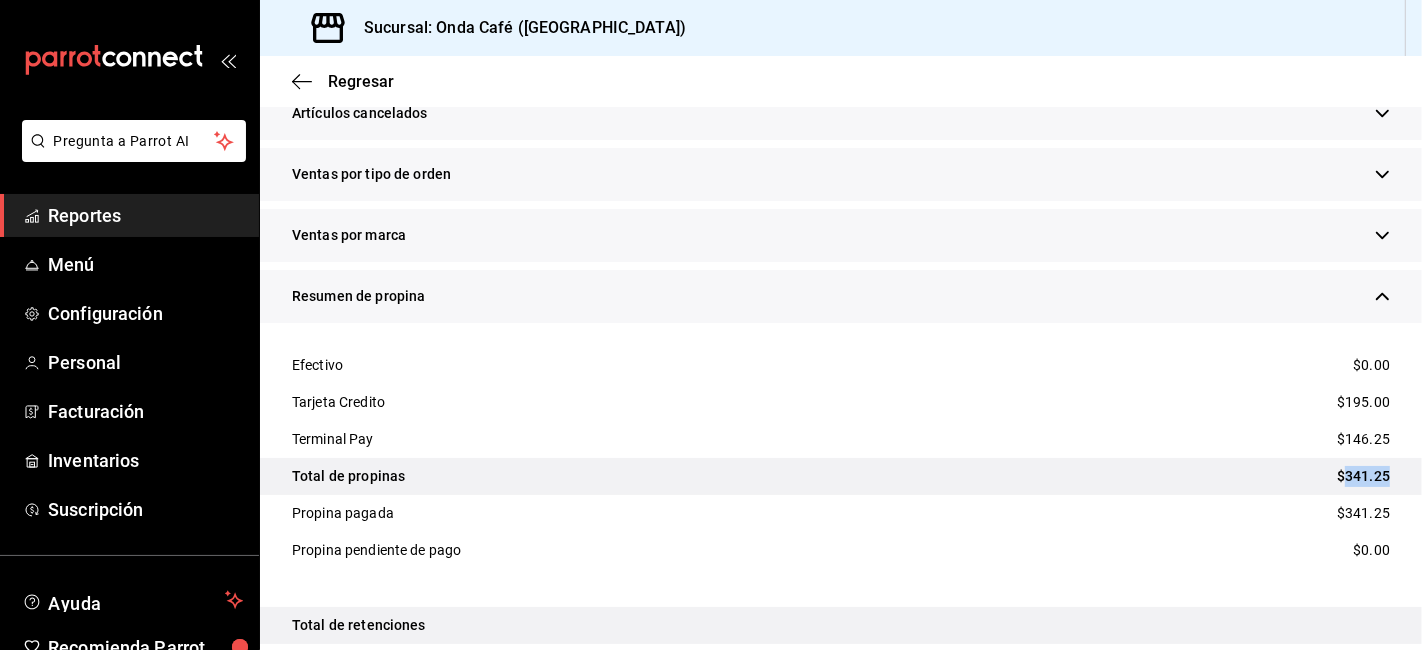 click on "$341.25" at bounding box center (1363, 476) 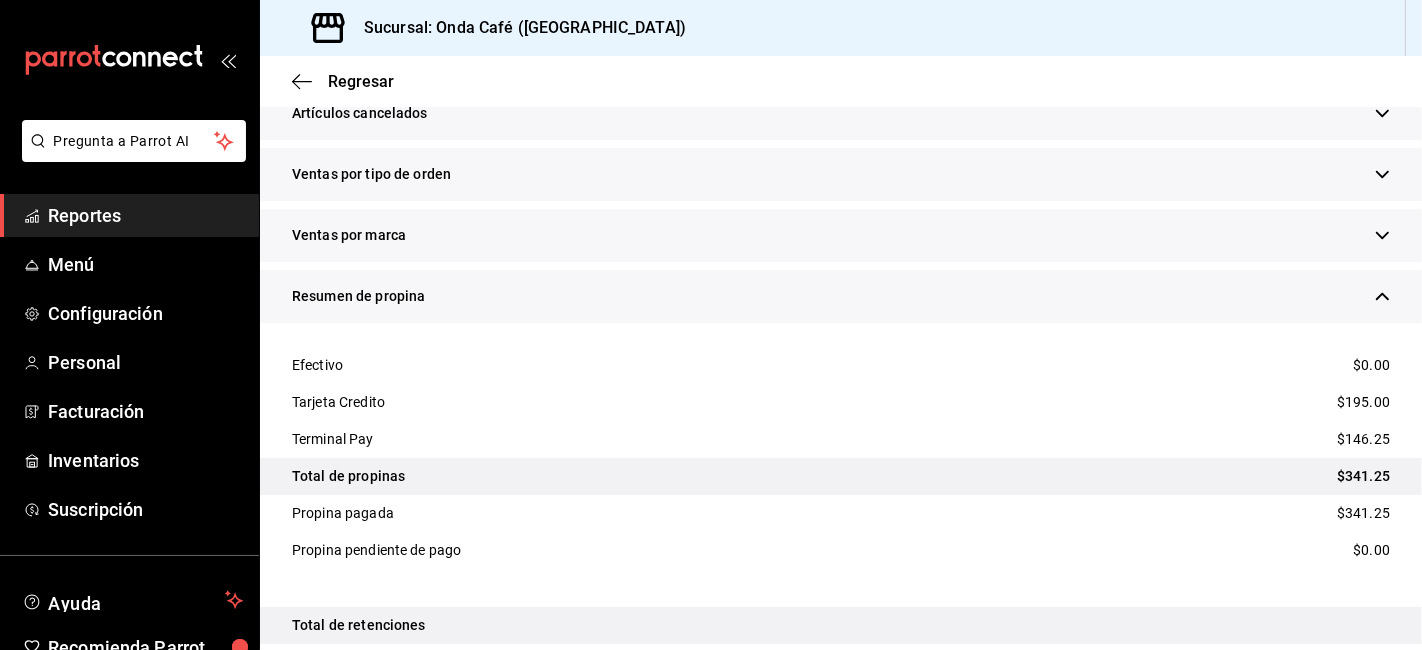 click on "$195.00" at bounding box center (1363, 402) 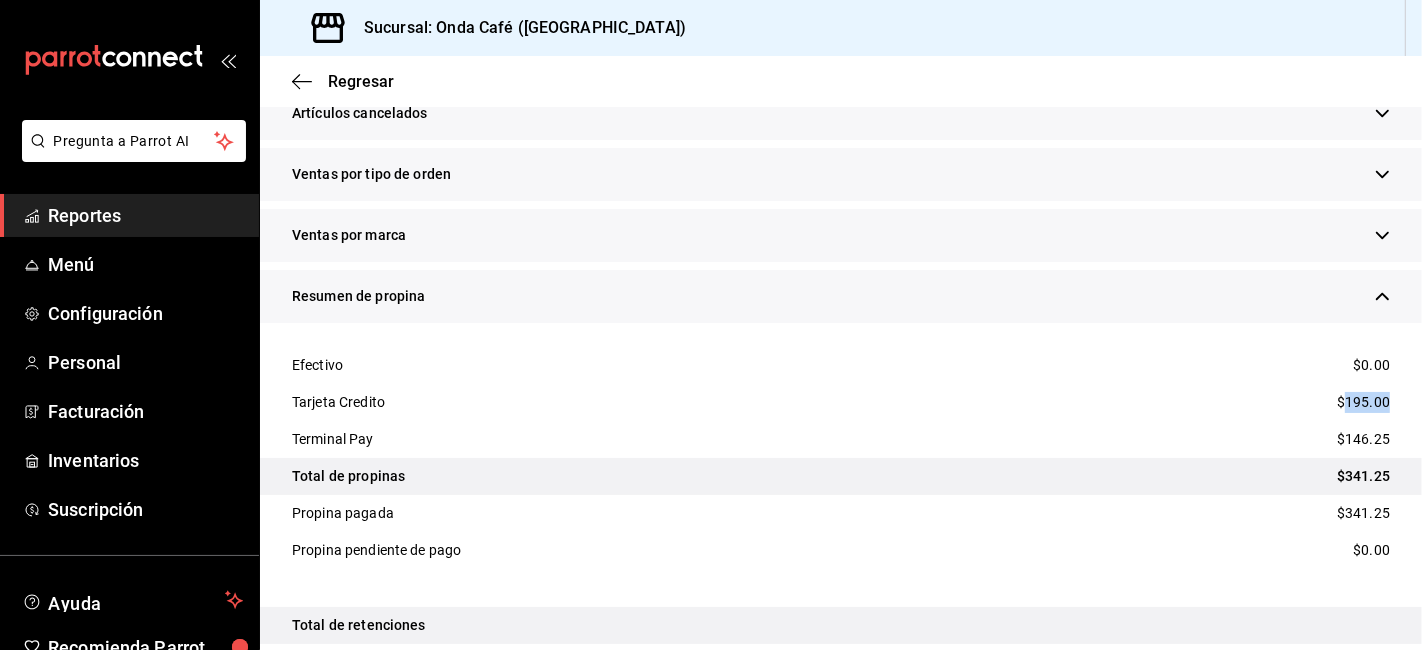 click on "$195.00" at bounding box center (1363, 402) 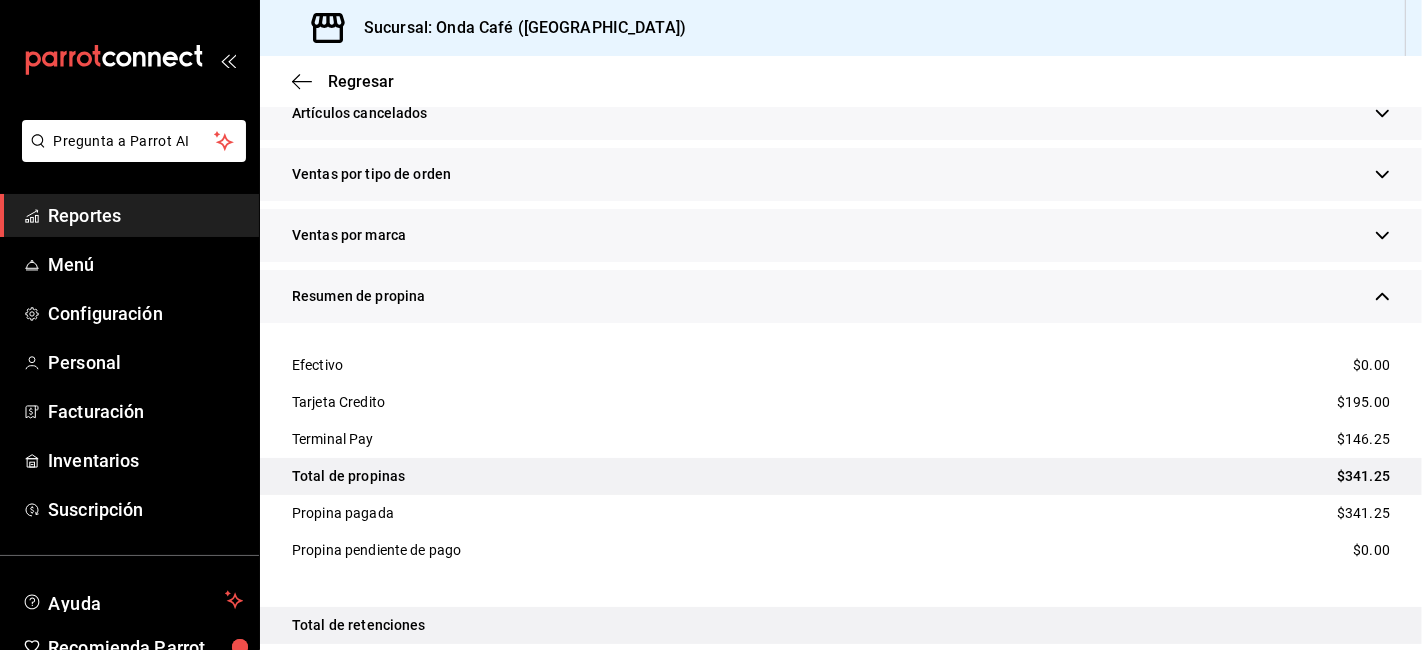 click on "$146.25" at bounding box center (1363, 439) 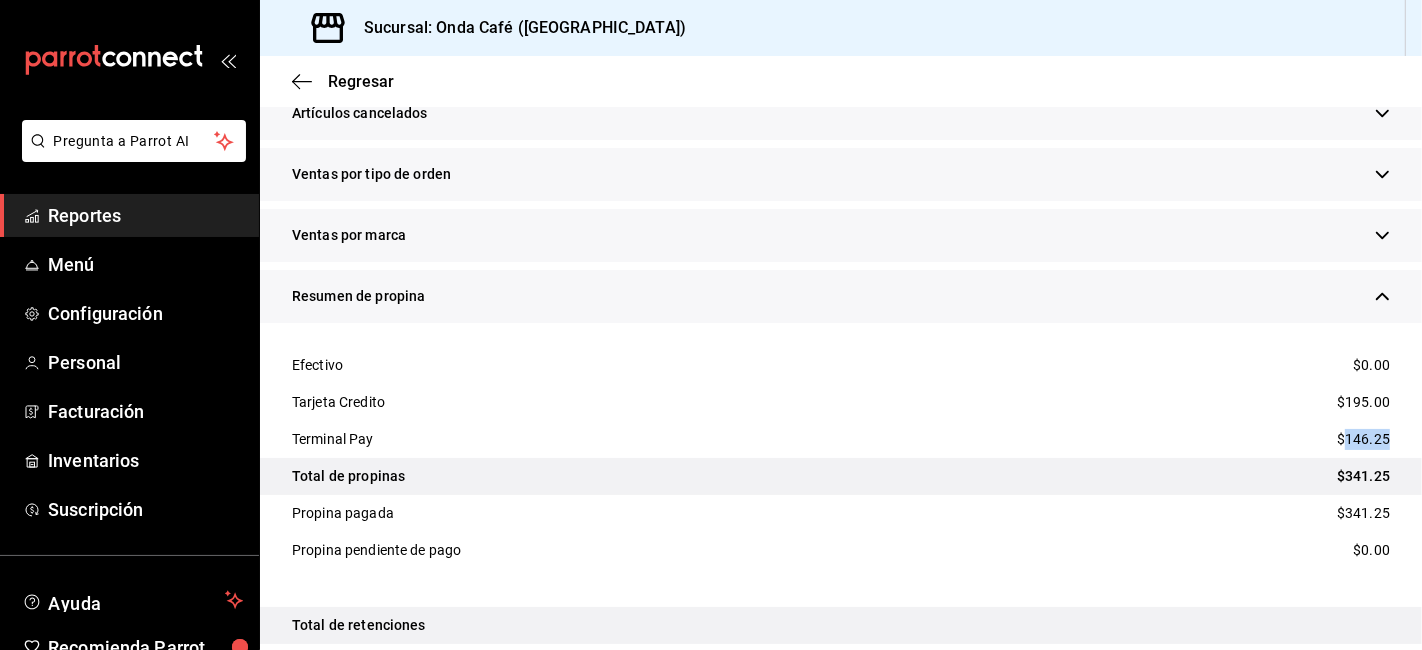 click on "$146.25" at bounding box center (1363, 439) 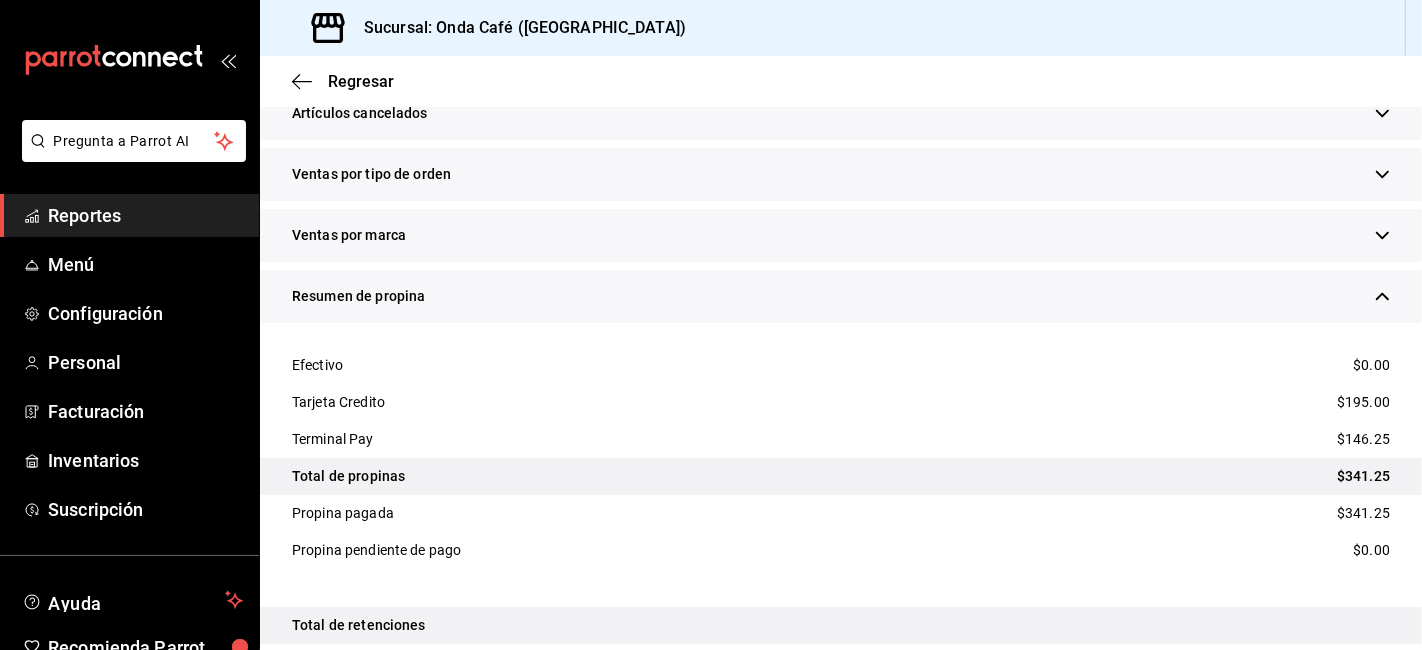 click on "Regresar" at bounding box center [841, 81] 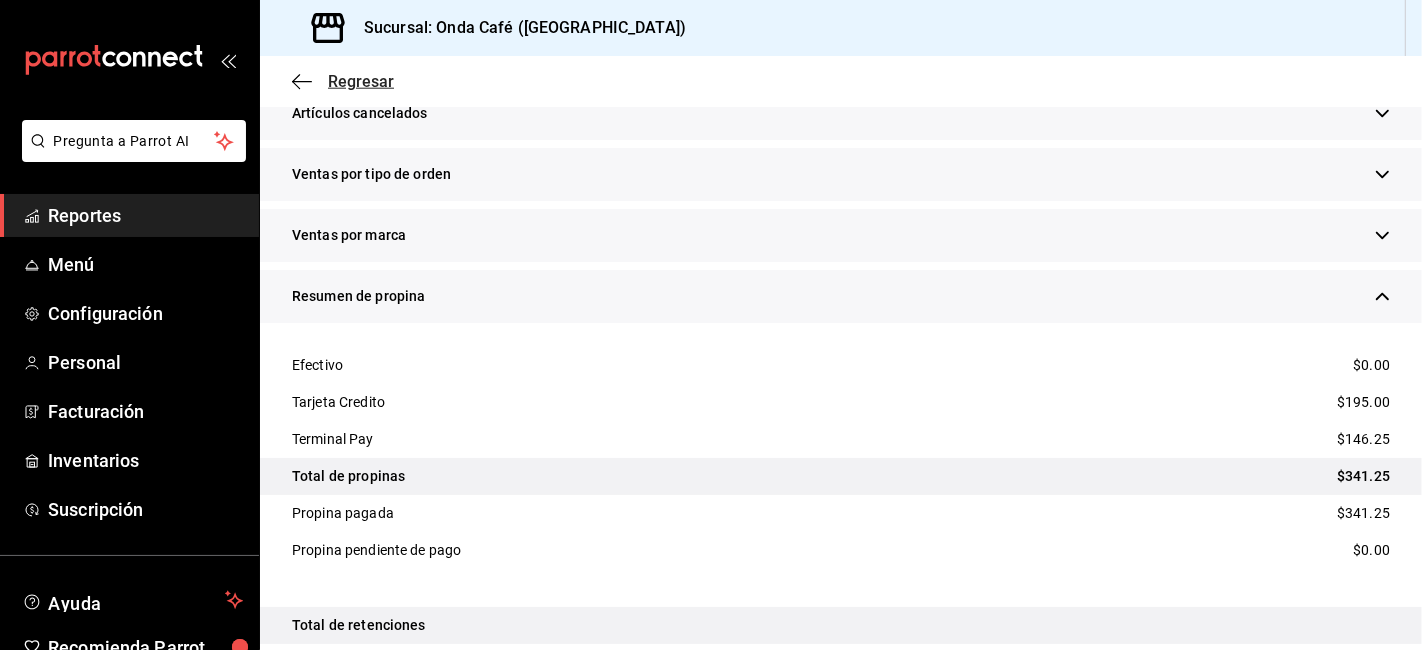 click 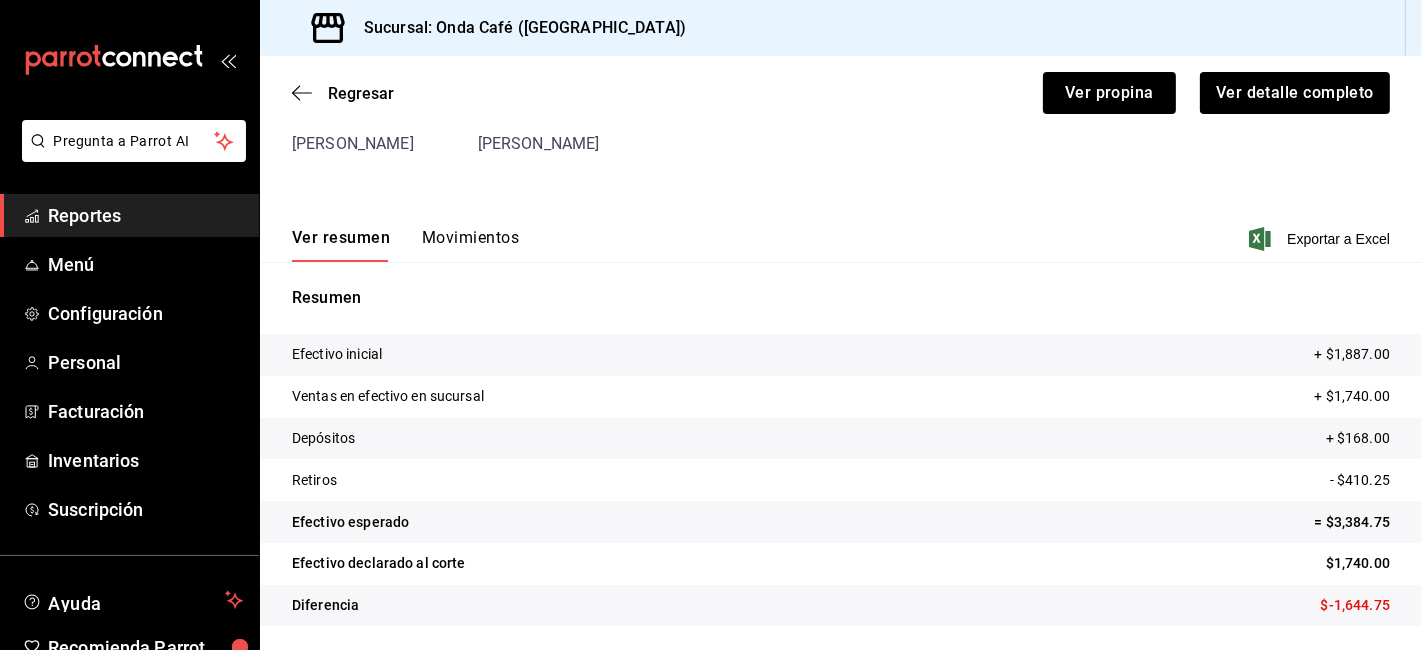 scroll, scrollTop: 166, scrollLeft: 0, axis: vertical 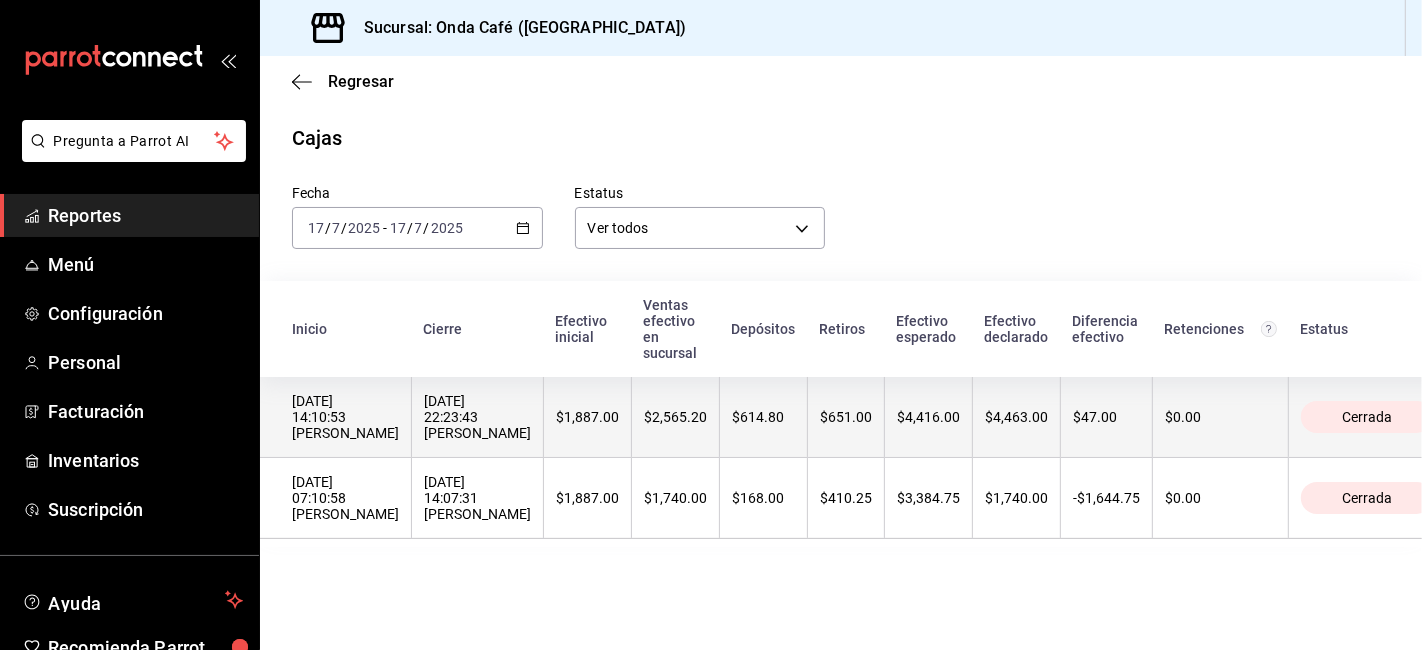 click on "[DATE]
14:10:53
[PERSON_NAME]" at bounding box center (345, 417) 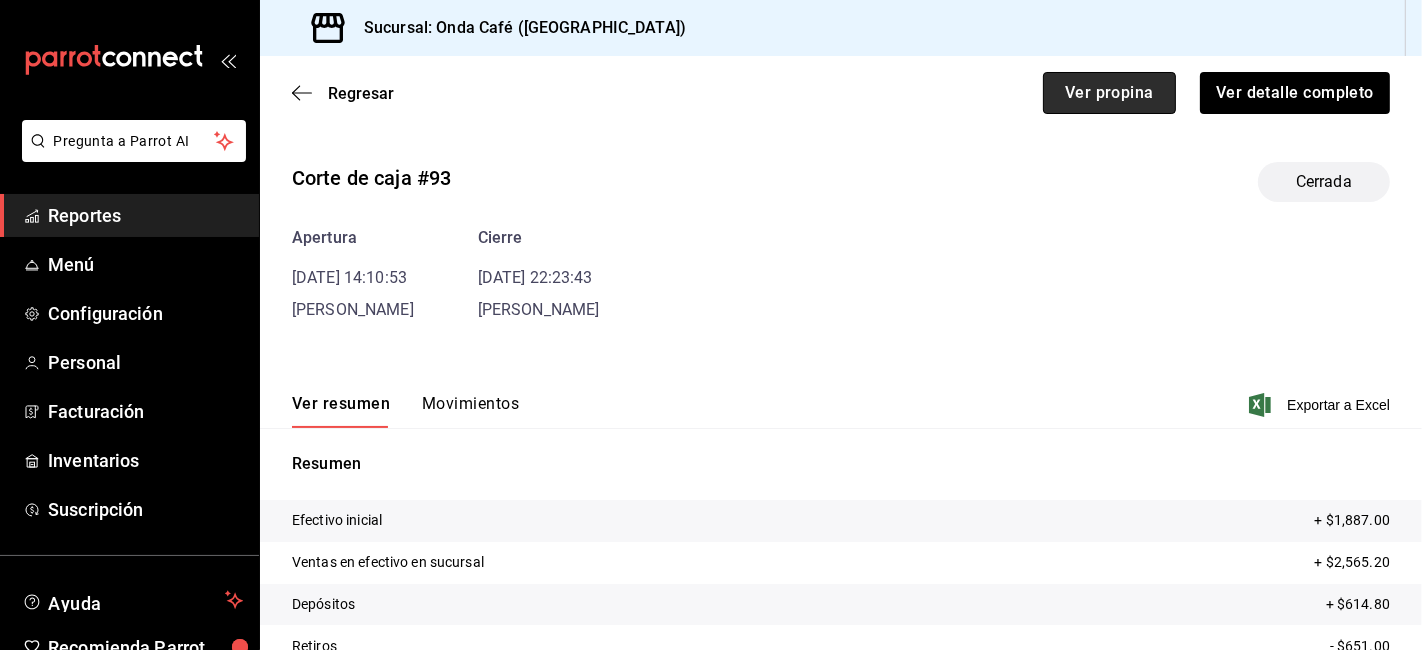 click on "Ver propina" at bounding box center (1109, 93) 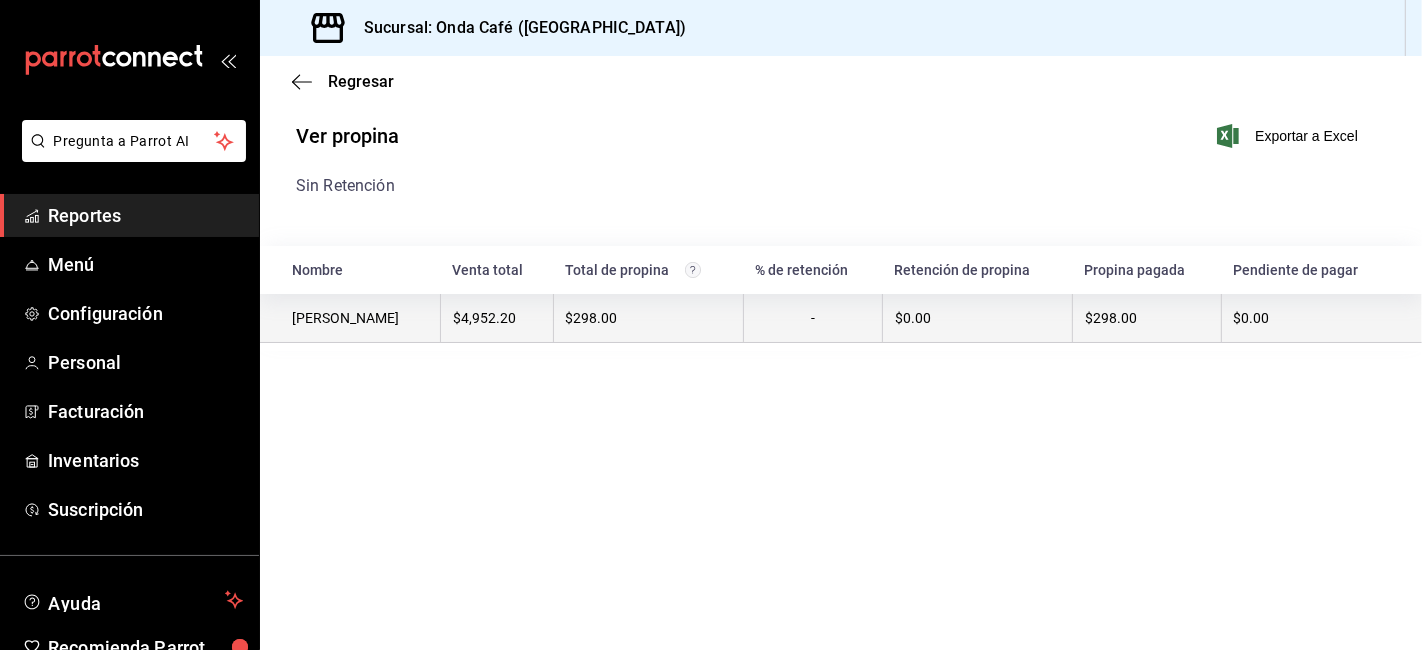 click on "$298.00" at bounding box center (648, 318) 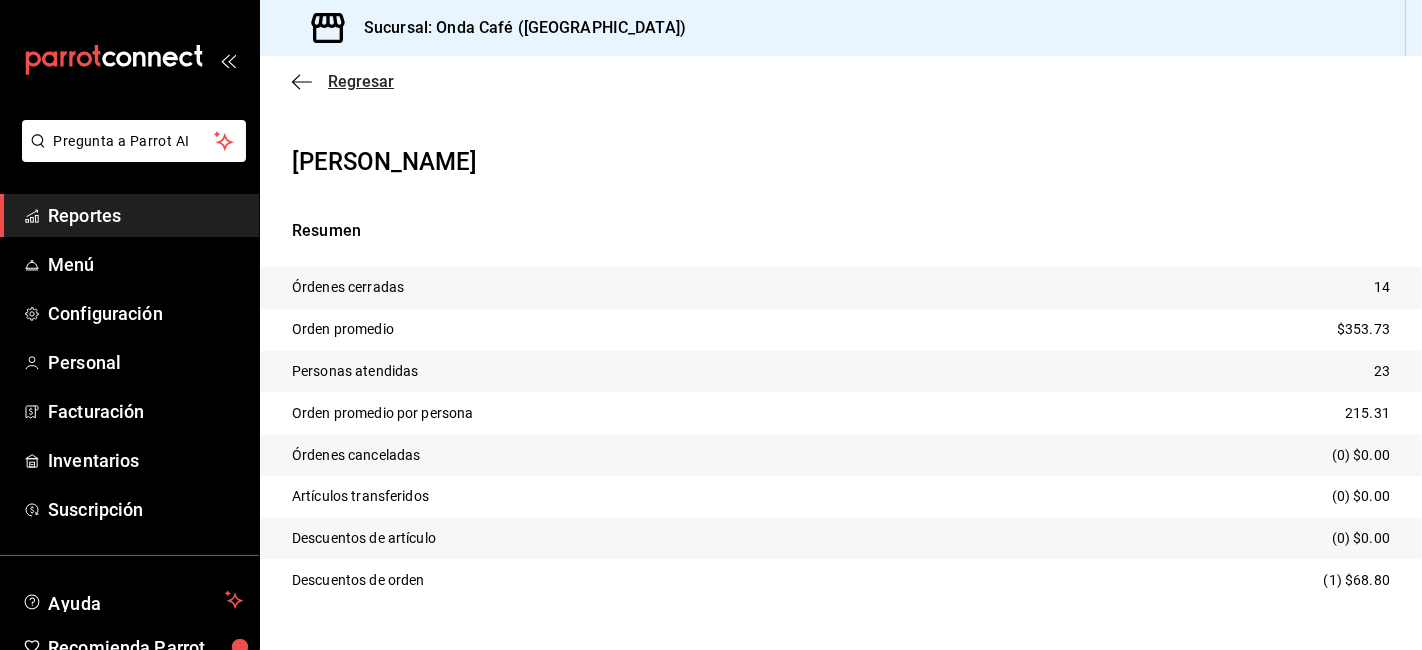 click 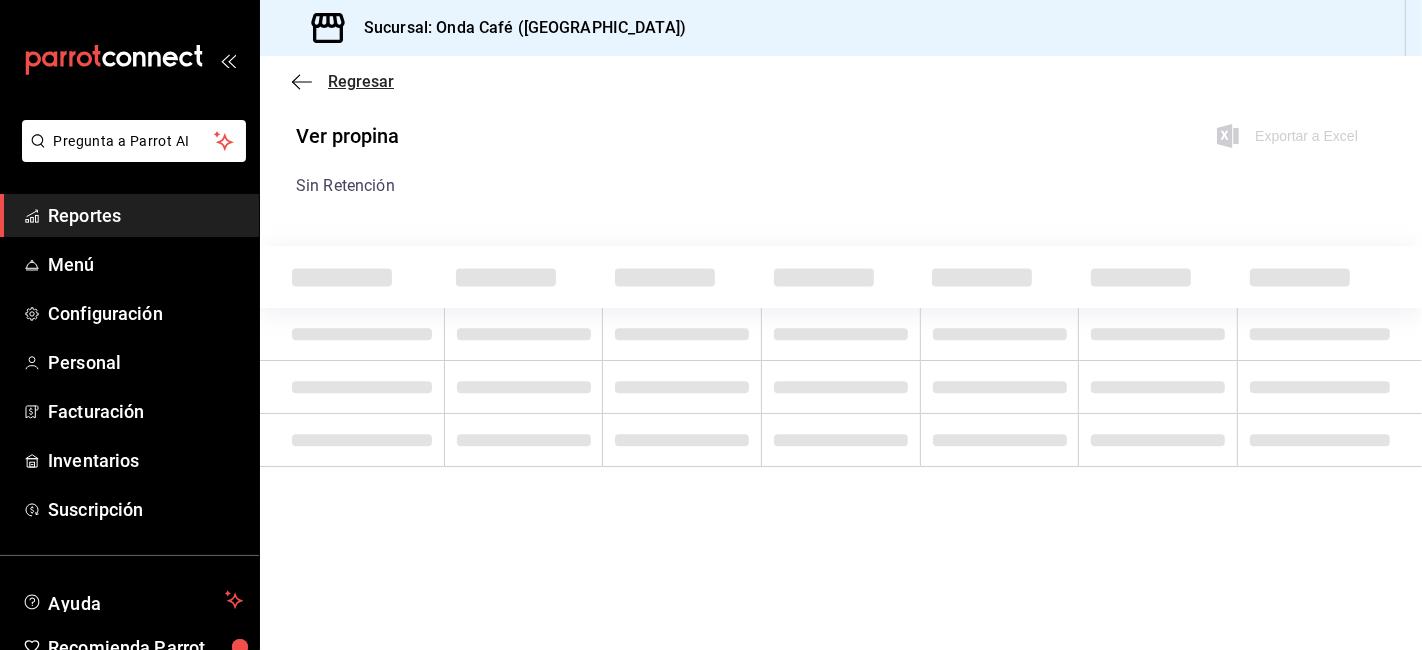 click 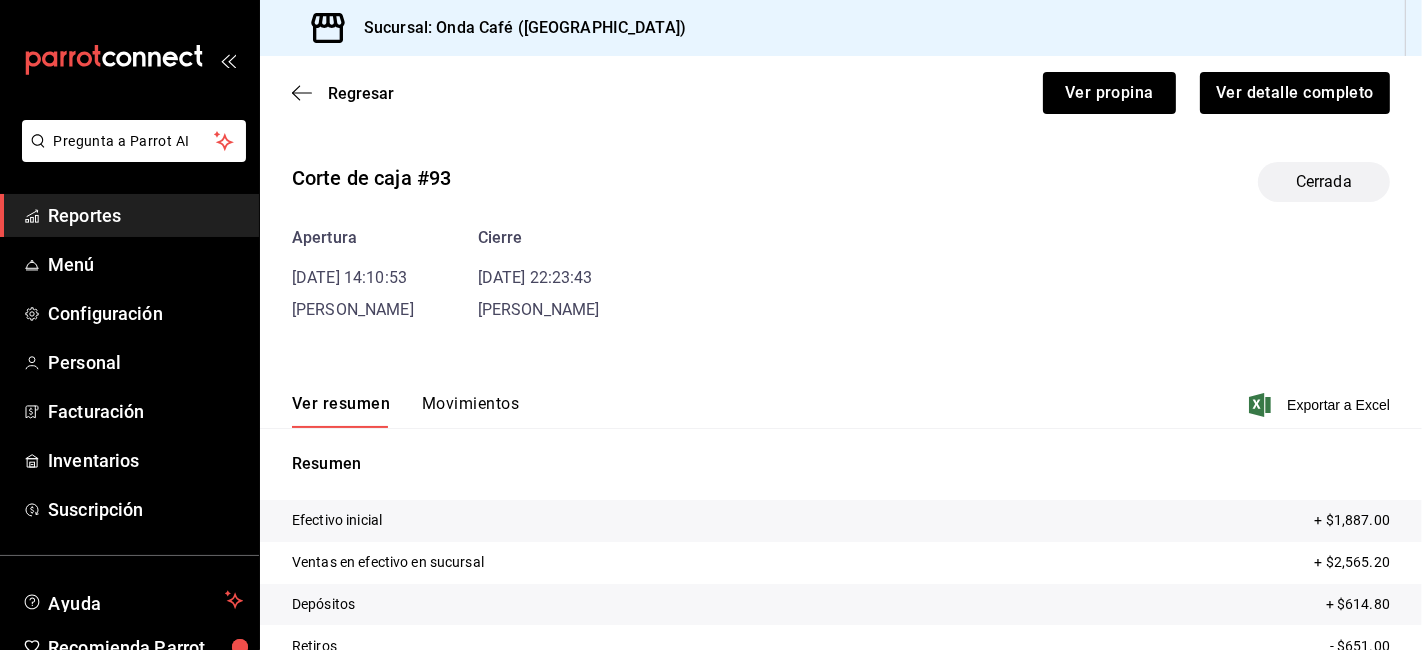 click on "Ver detalle completo" at bounding box center (1283, 81) 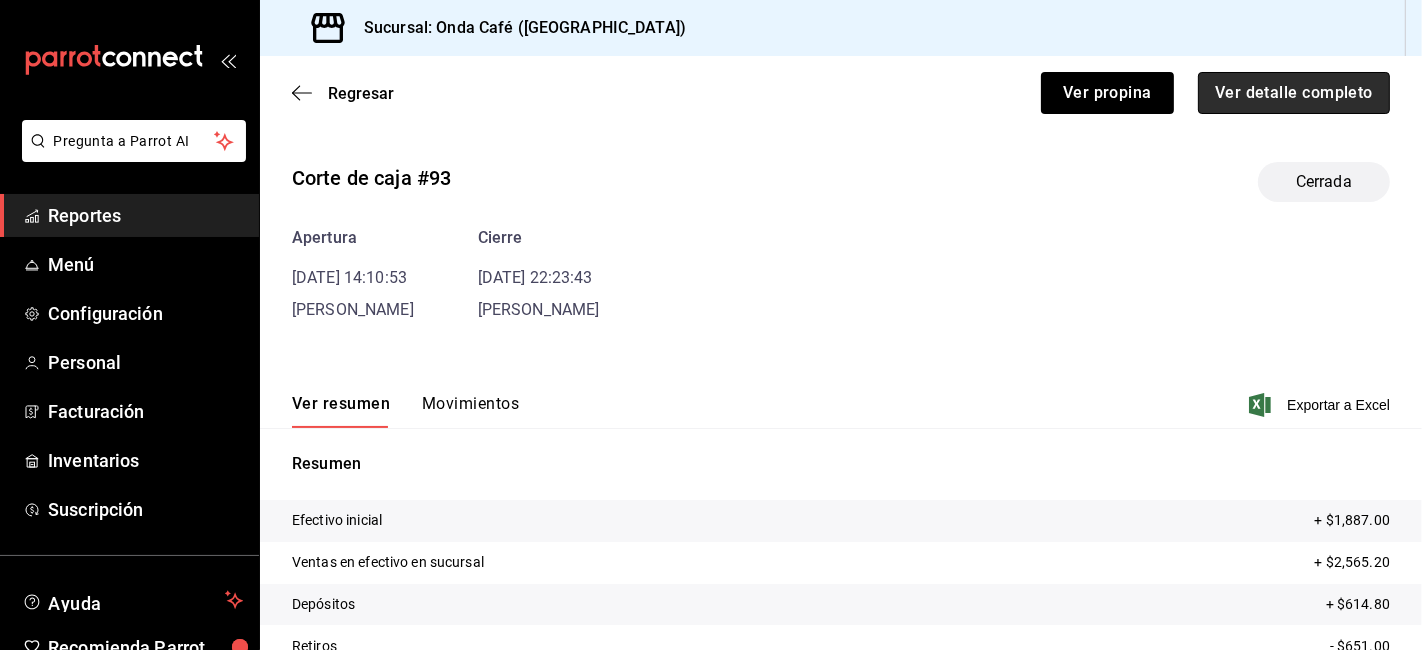 click on "Ver detalle completo" at bounding box center (1294, 93) 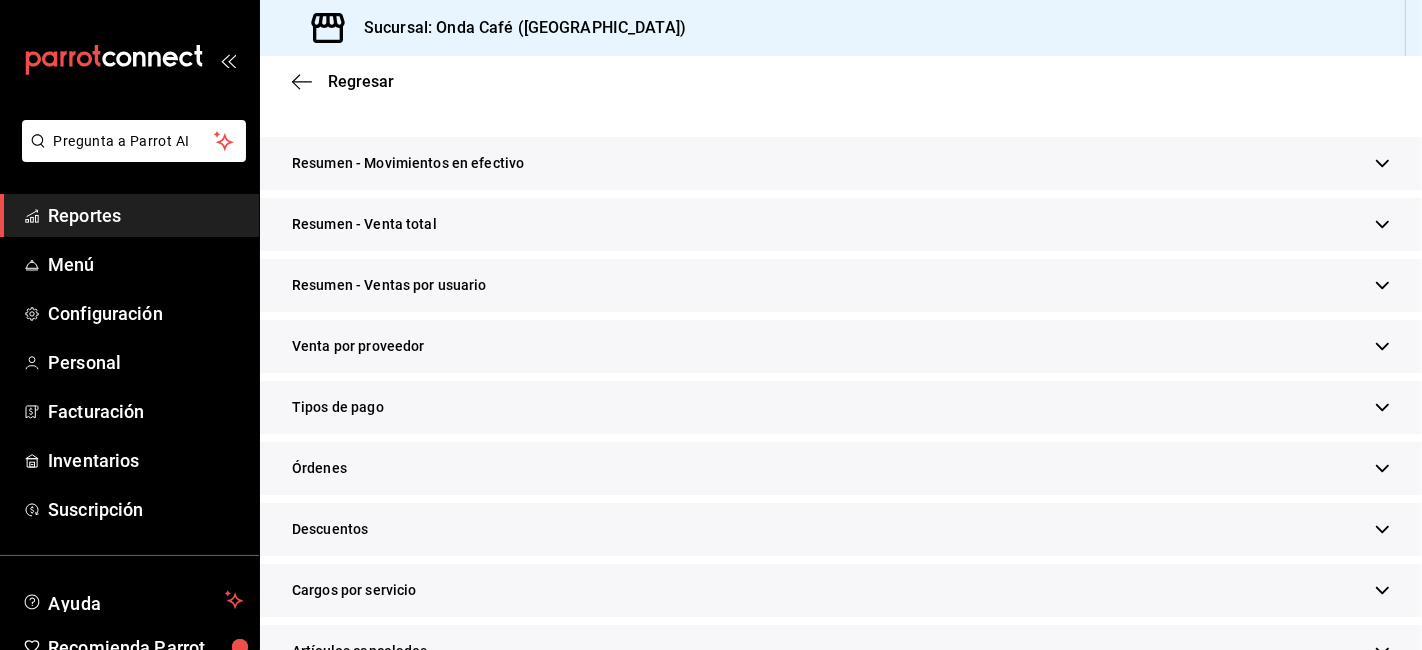 scroll, scrollTop: 333, scrollLeft: 0, axis: vertical 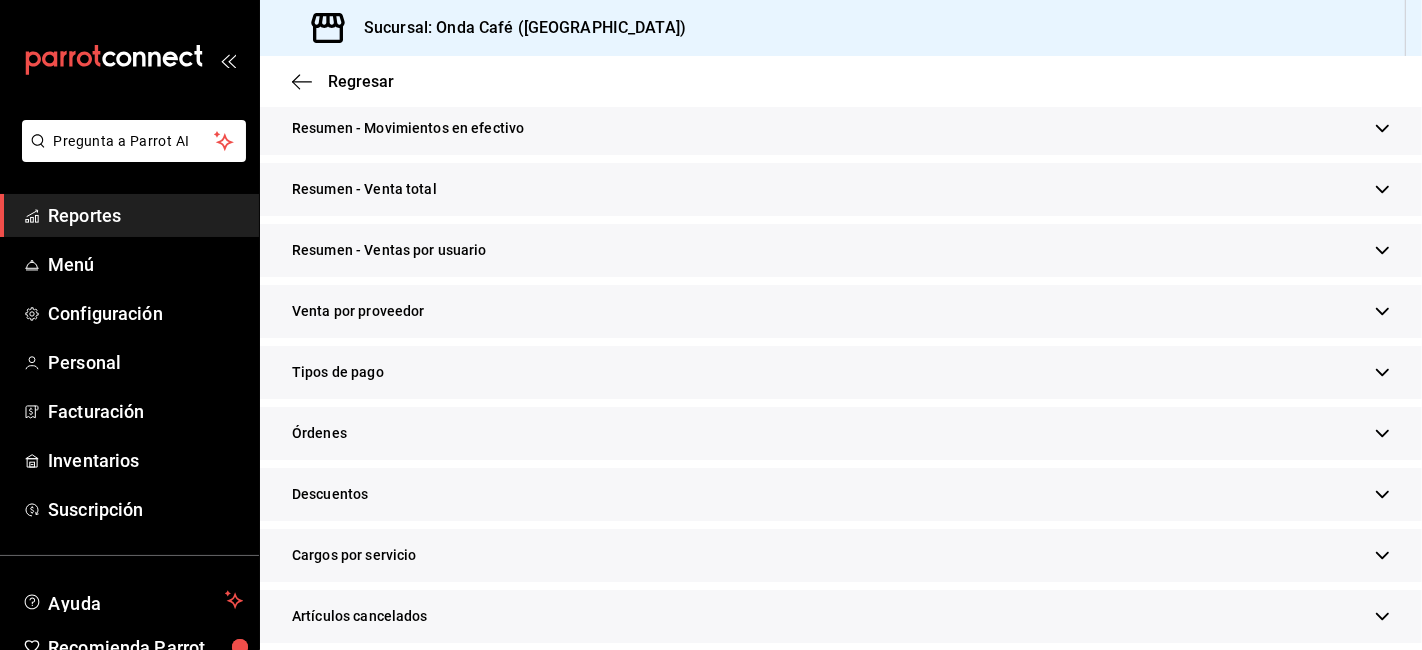 click on "Resumen - Venta total" at bounding box center [841, 189] 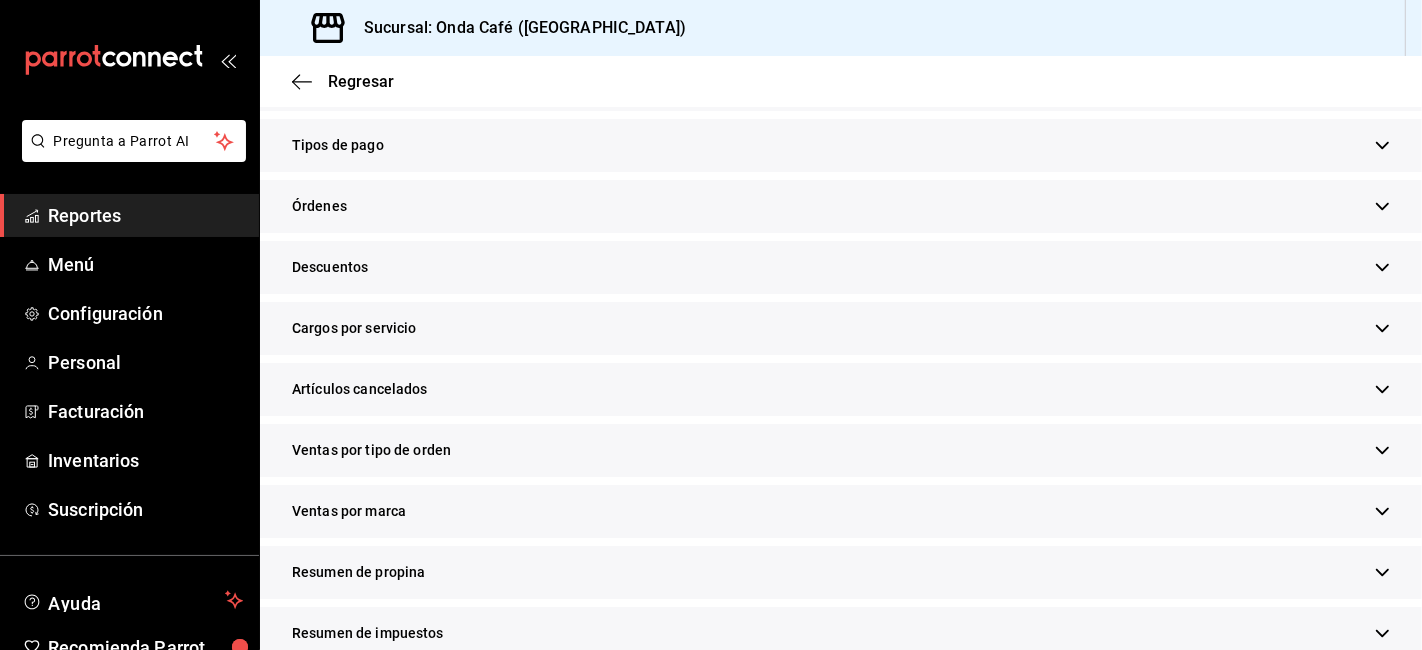 scroll, scrollTop: 760, scrollLeft: 0, axis: vertical 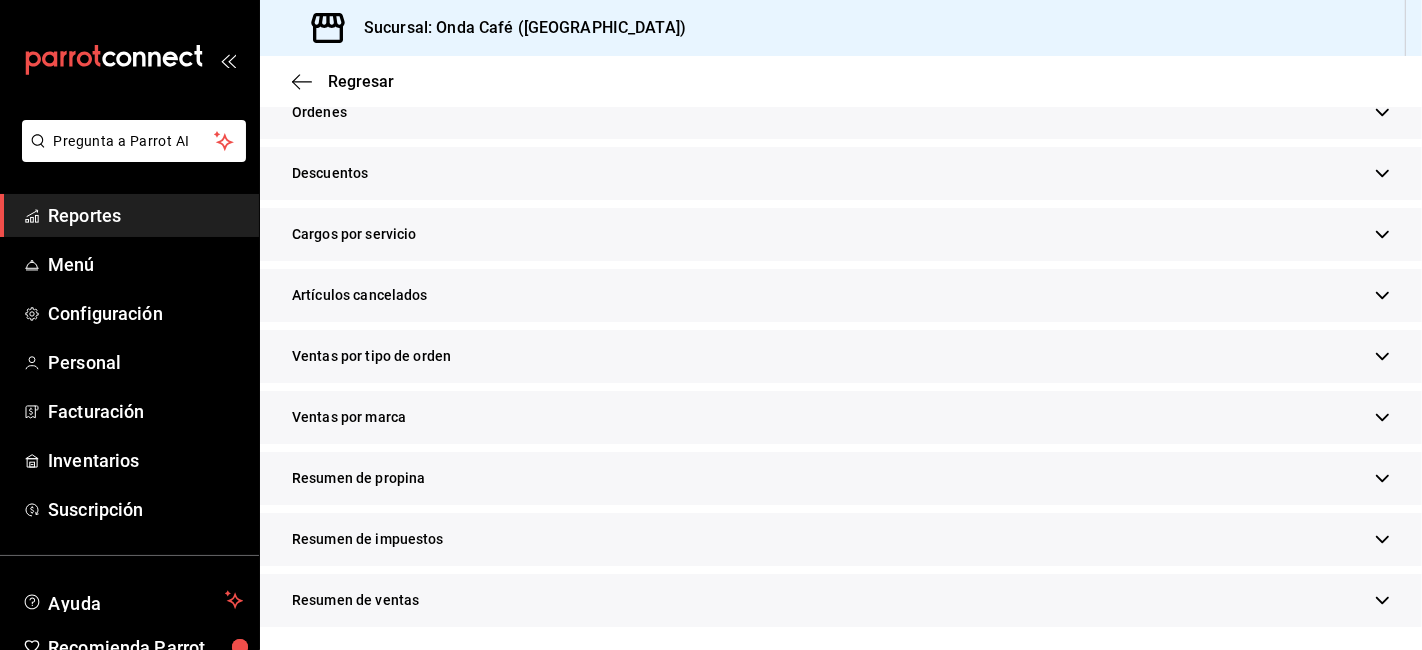 click on "Resumen de propina" at bounding box center (841, 478) 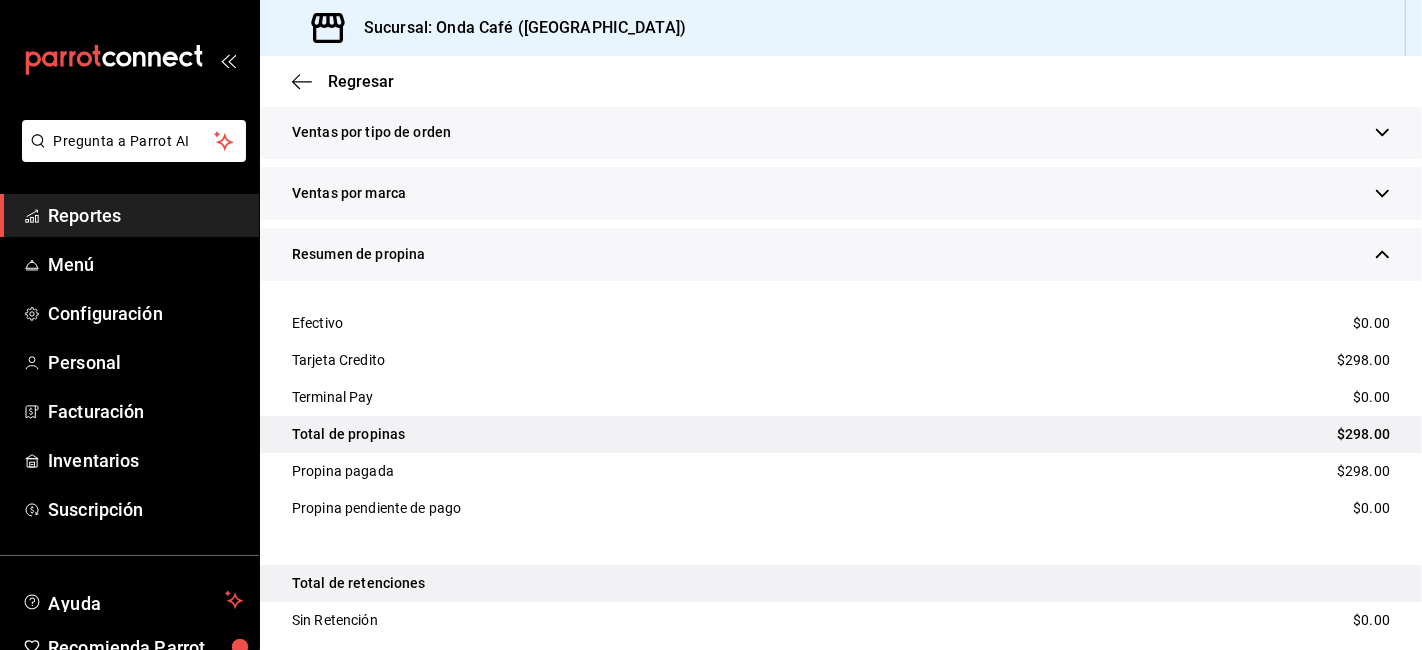scroll, scrollTop: 1094, scrollLeft: 0, axis: vertical 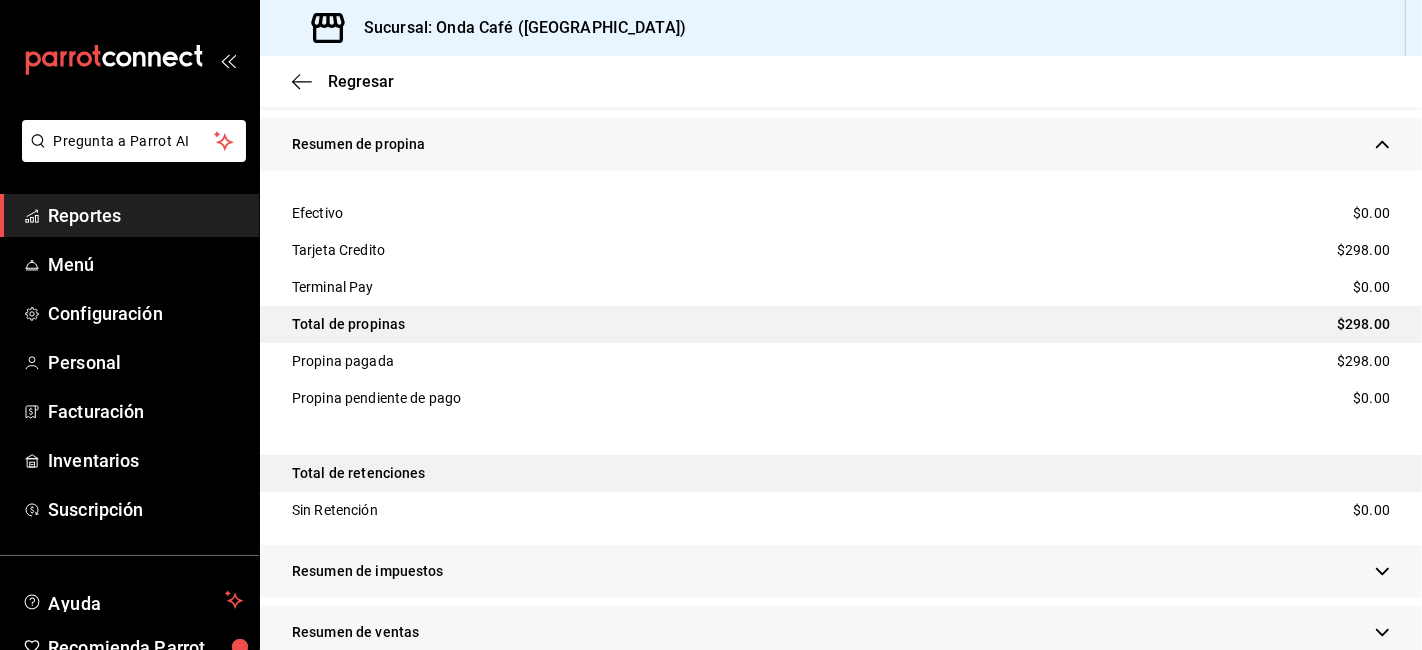click on "$298.00" at bounding box center [1363, 250] 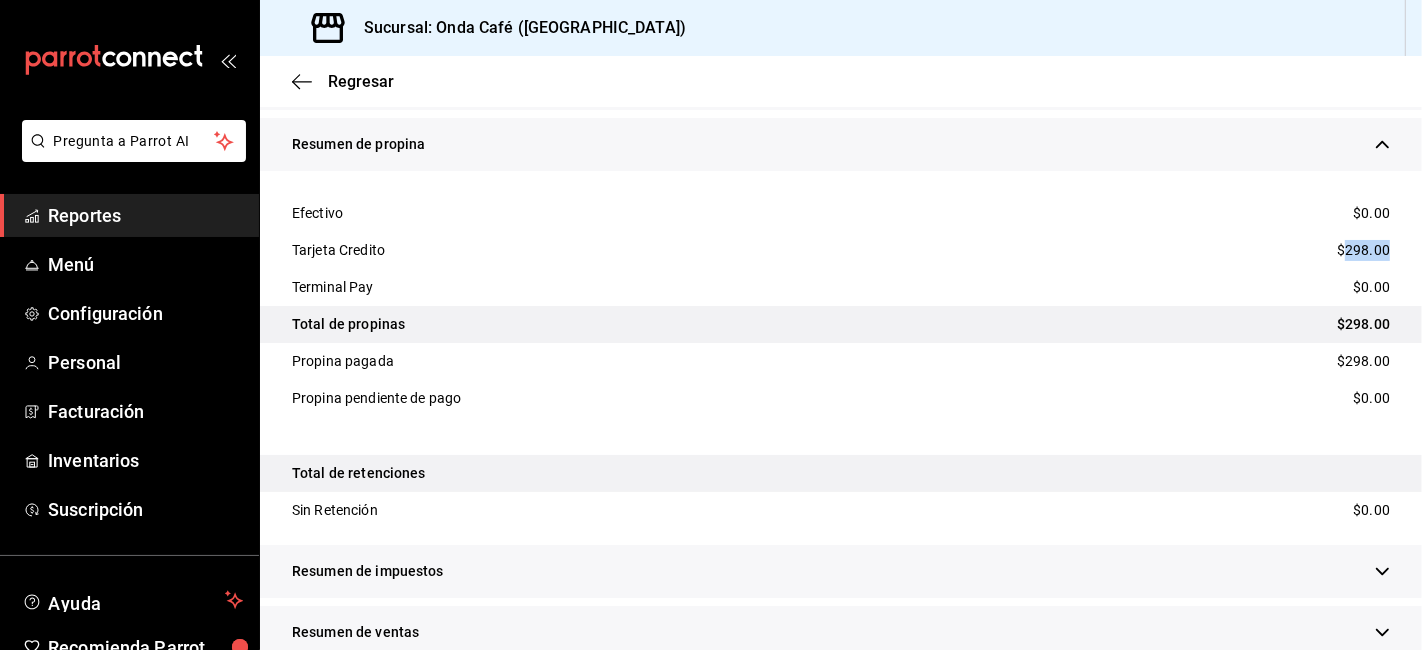 click on "$298.00" at bounding box center [1363, 250] 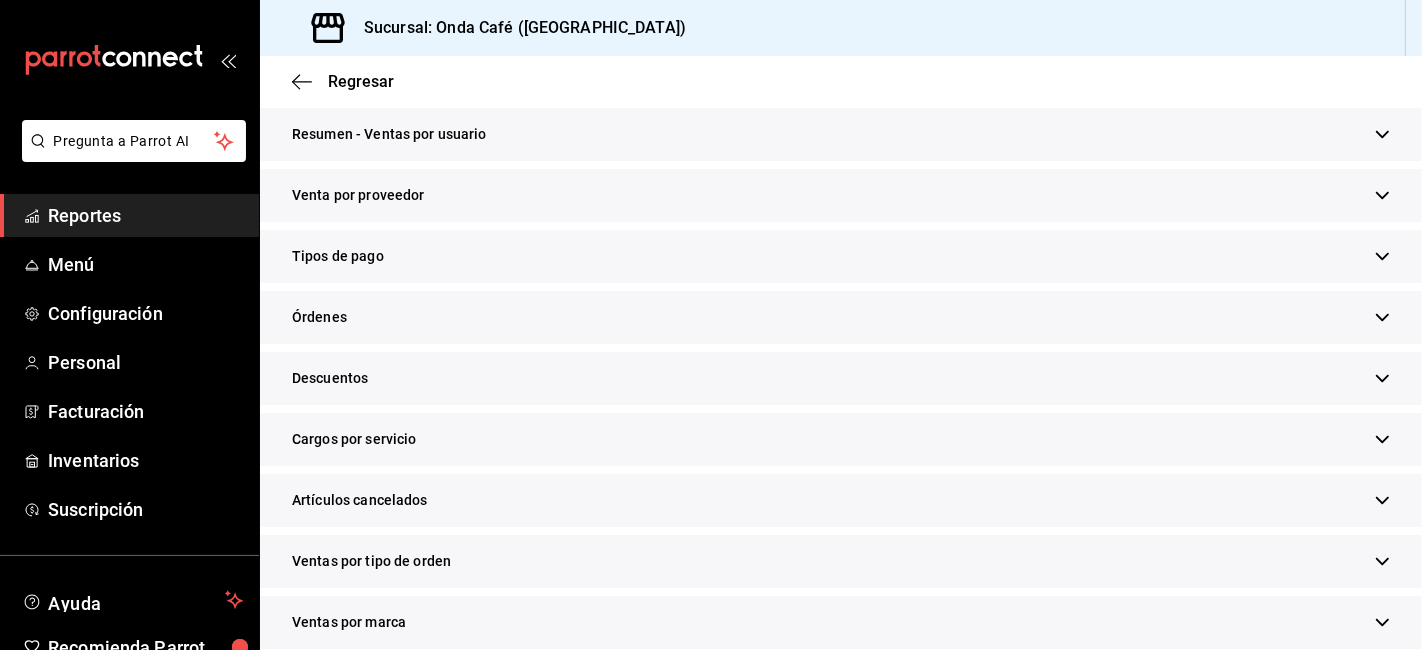 scroll, scrollTop: 649, scrollLeft: 0, axis: vertical 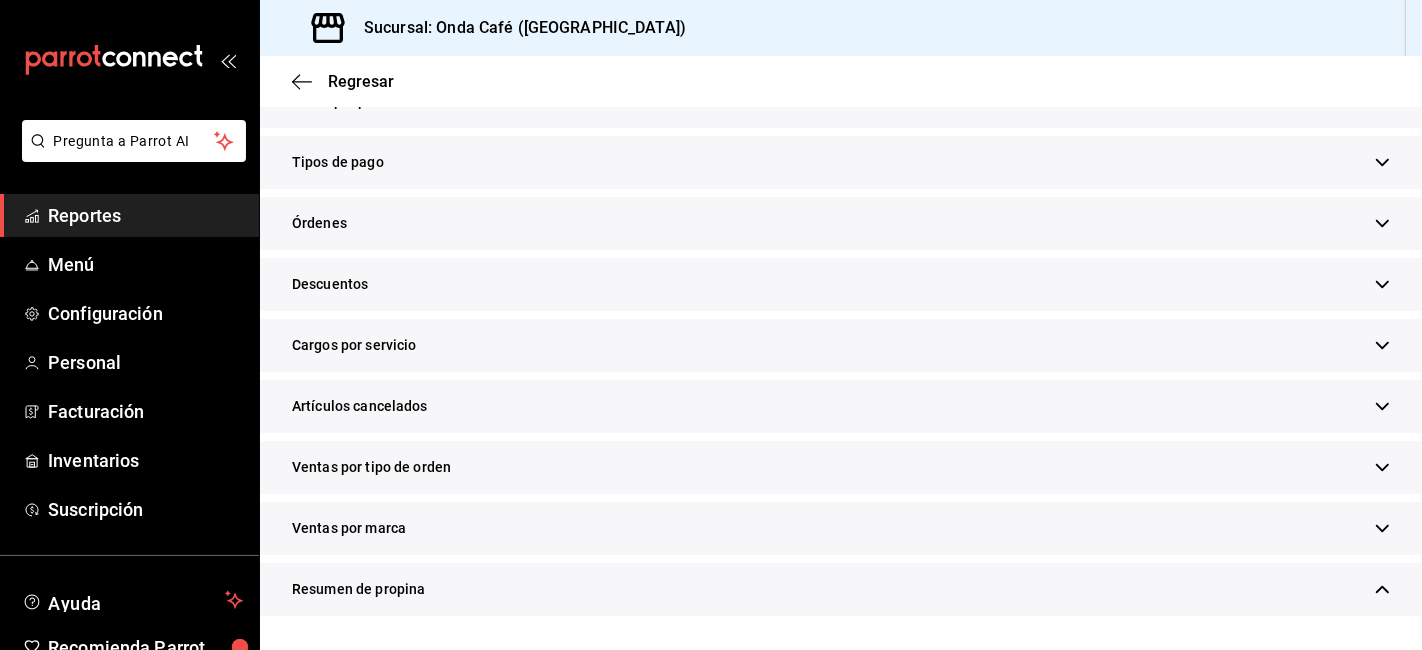 click on "Ventas por tipo de orden" at bounding box center [841, 467] 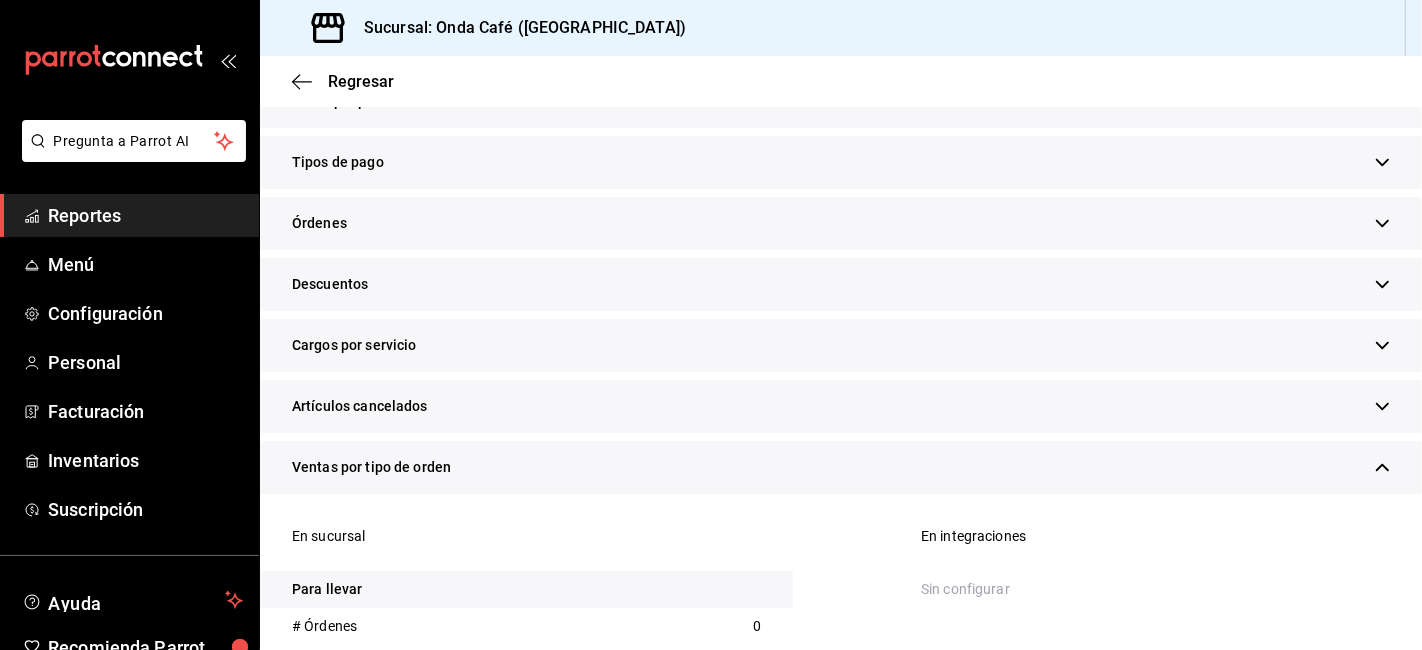 scroll, scrollTop: 871, scrollLeft: 0, axis: vertical 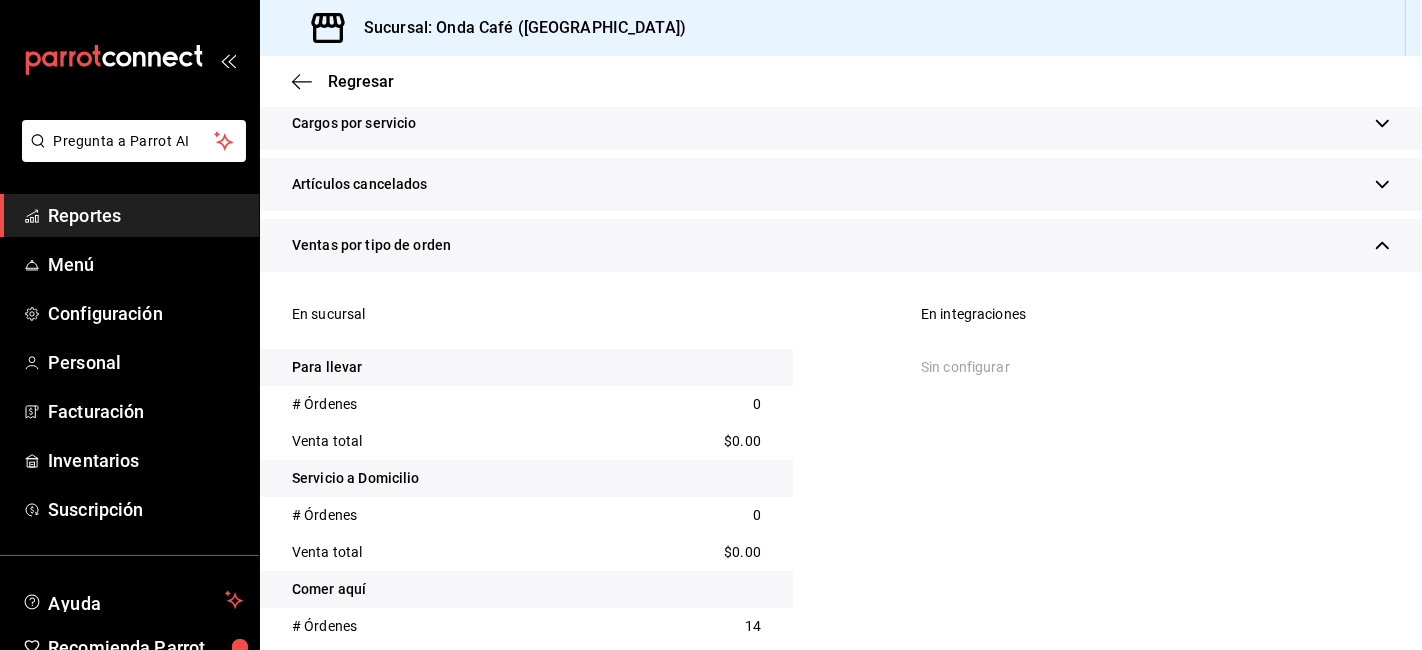 click on "Ventas por tipo de orden" at bounding box center (371, 245) 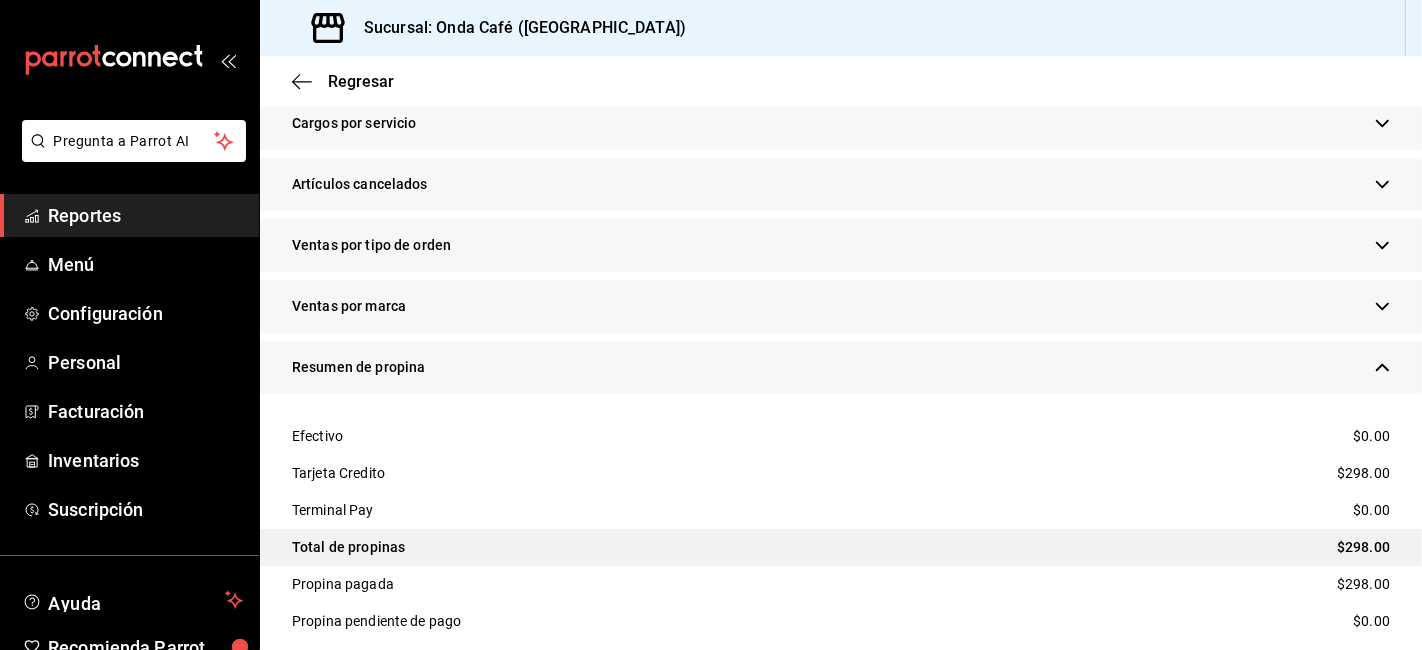 click on "Ventas por marca" at bounding box center [841, 306] 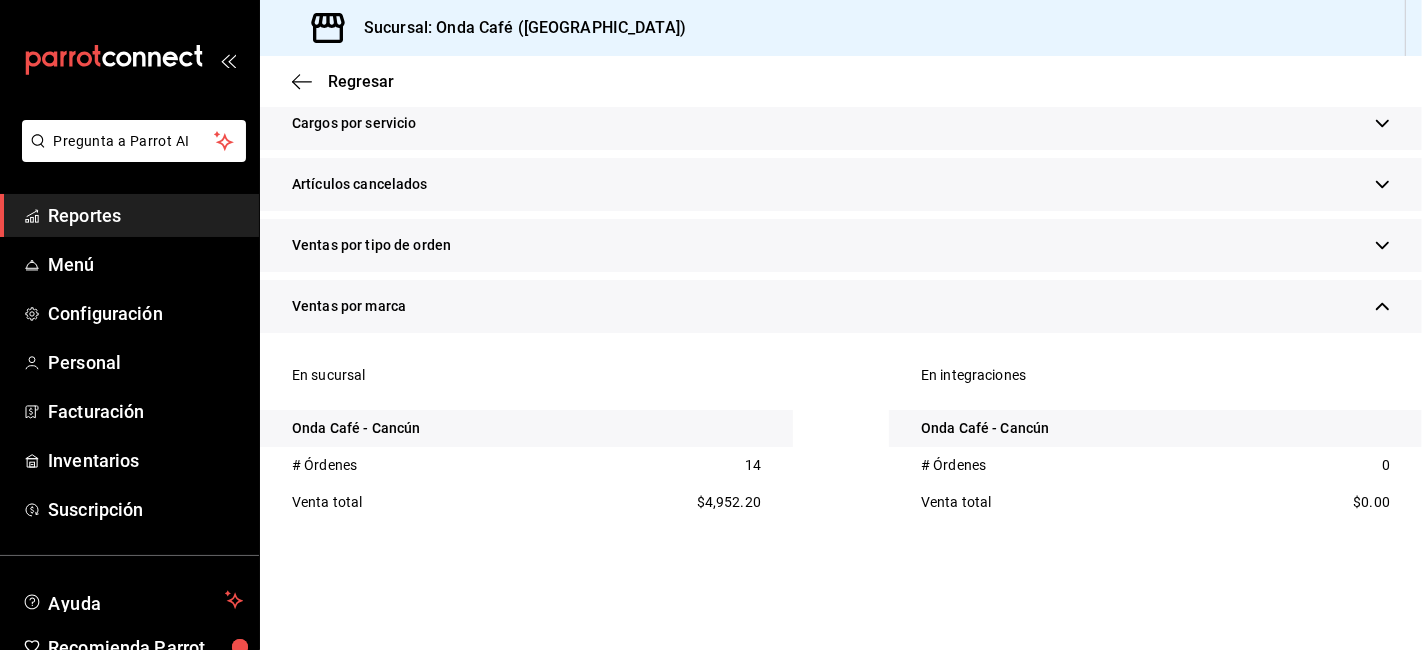 click on "Ventas por marca" at bounding box center [841, 306] 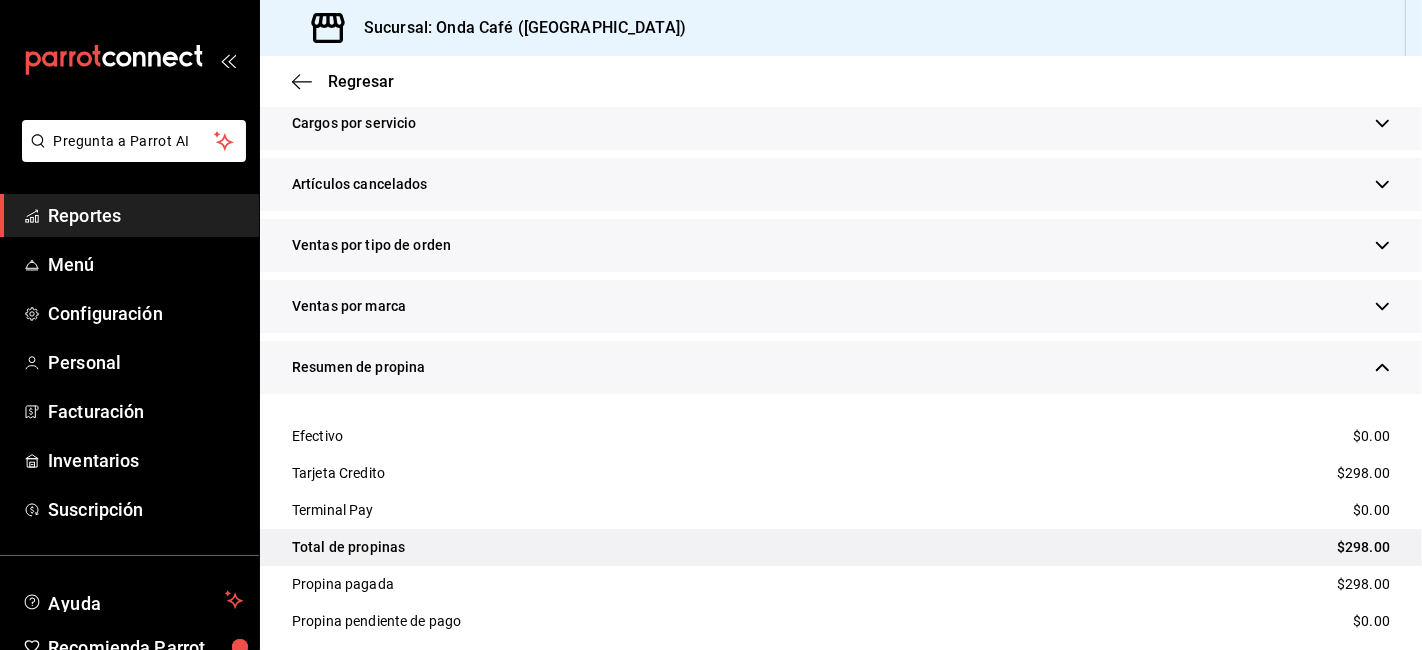 click on "Resumen de propina" at bounding box center [358, 367] 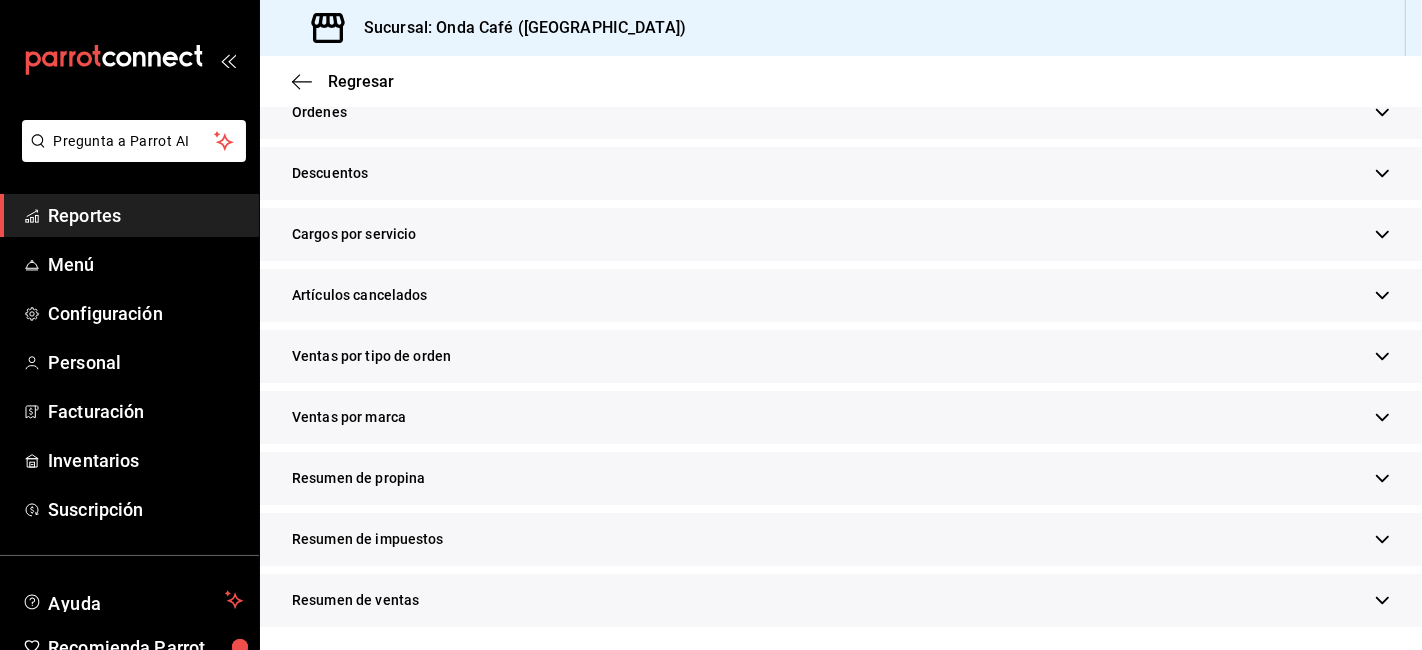 scroll, scrollTop: 649, scrollLeft: 0, axis: vertical 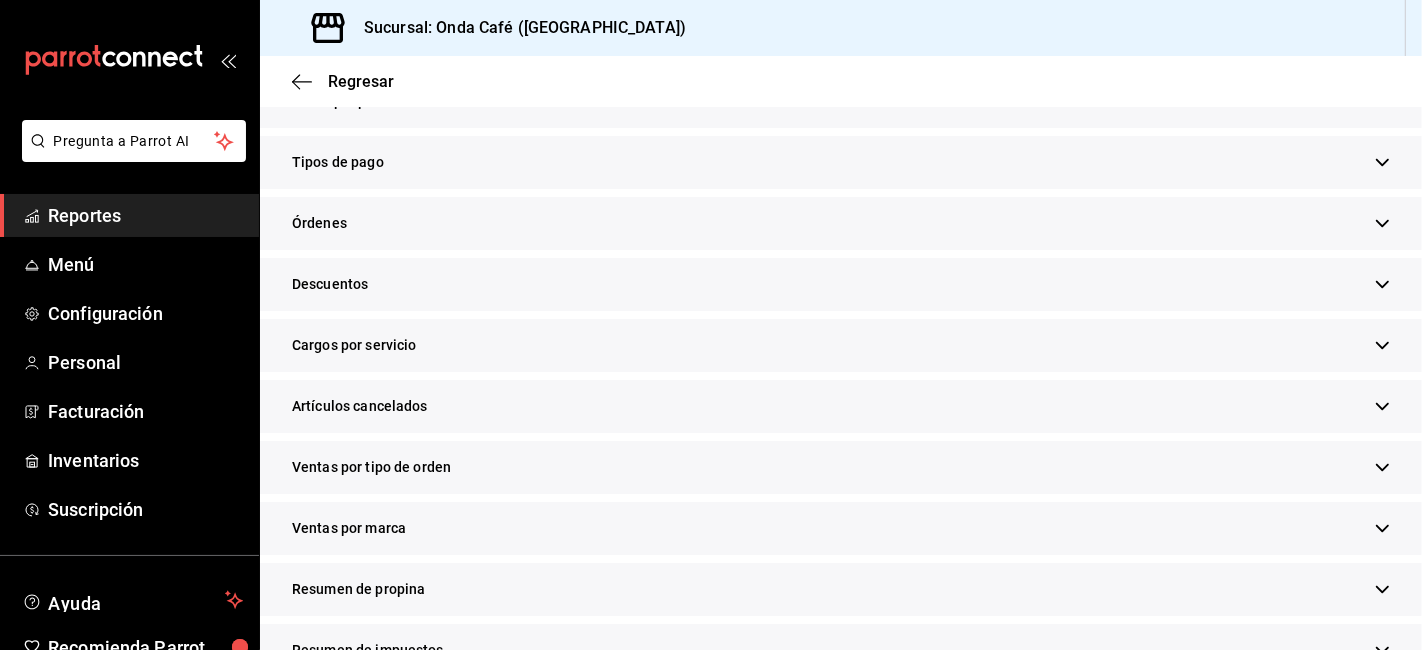 click on "Tipos de pago" at bounding box center (841, 162) 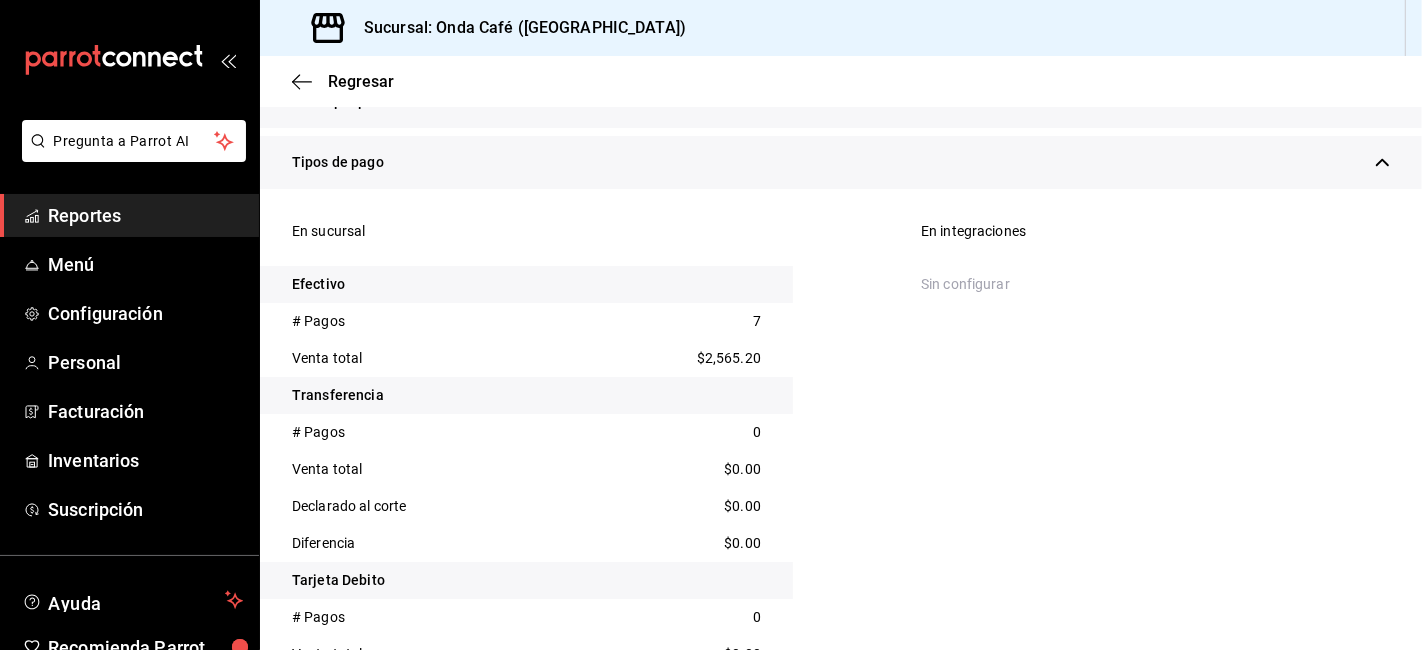 click on "$2,565.20" at bounding box center (729, 358) 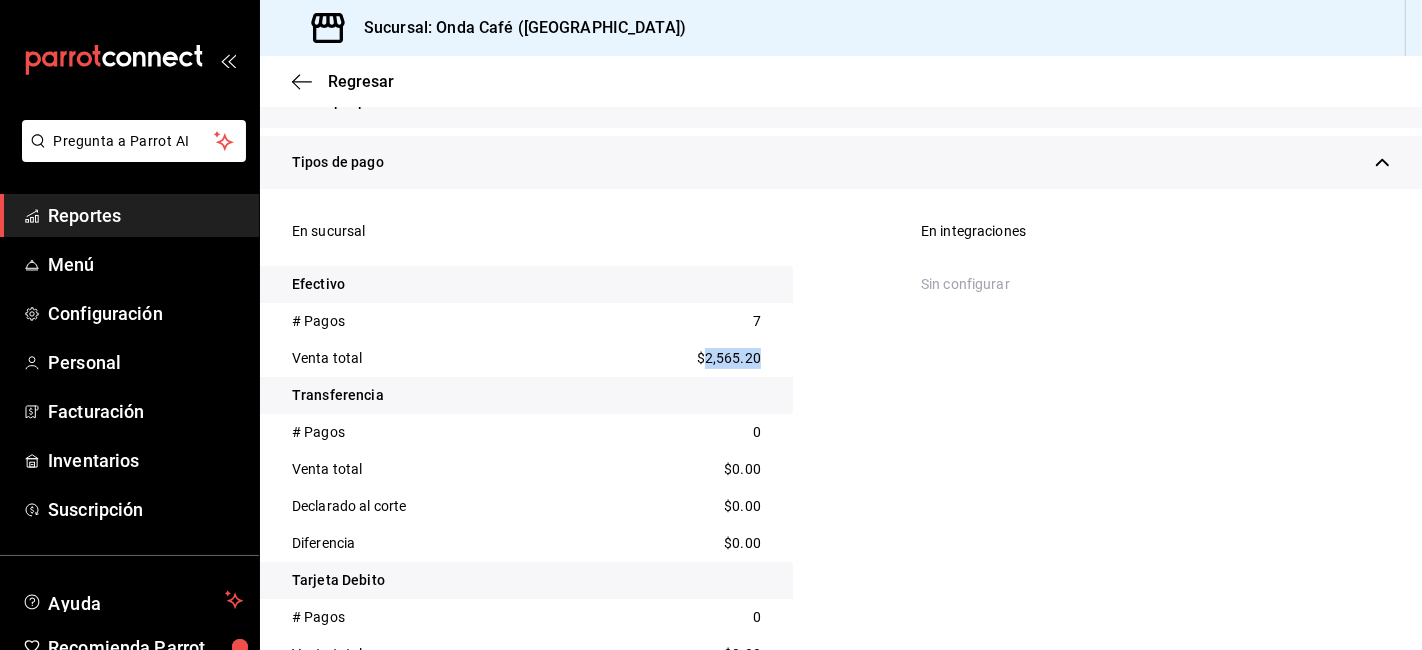 click on "$2,565.20" at bounding box center (729, 358) 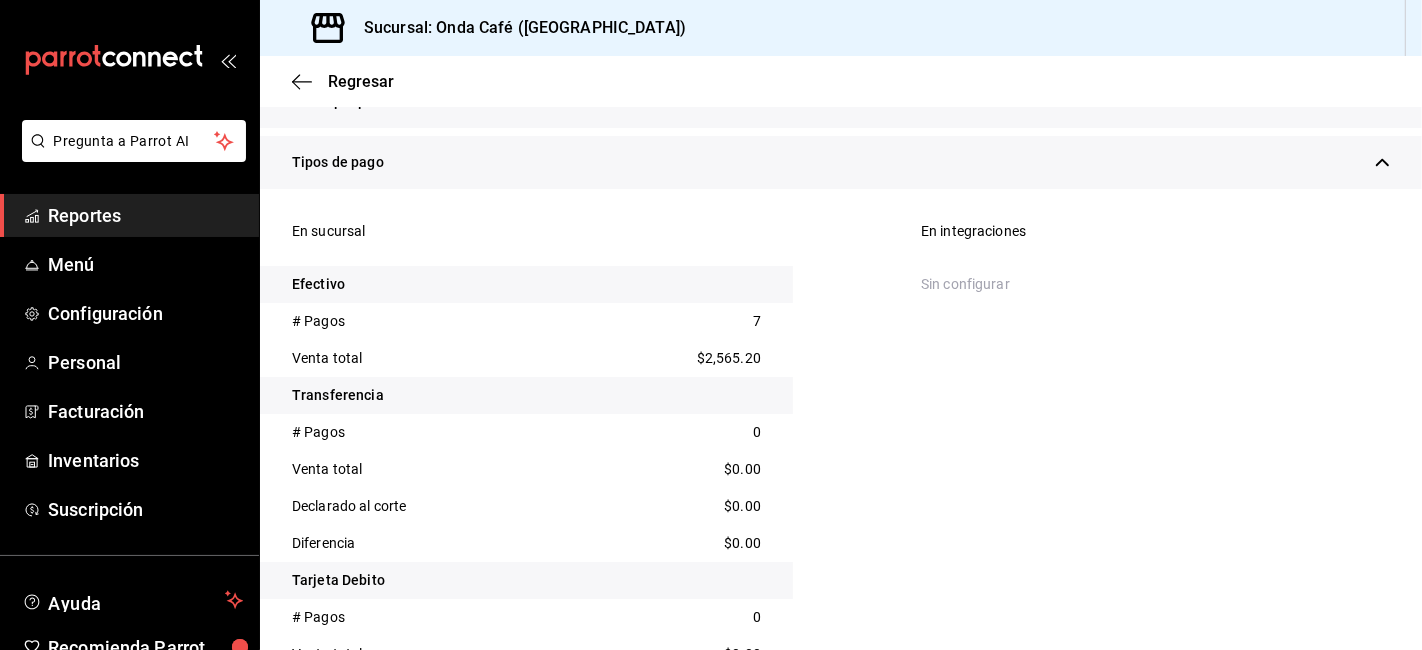 click on "En integraciones Sin configurar" at bounding box center [1155, 628] 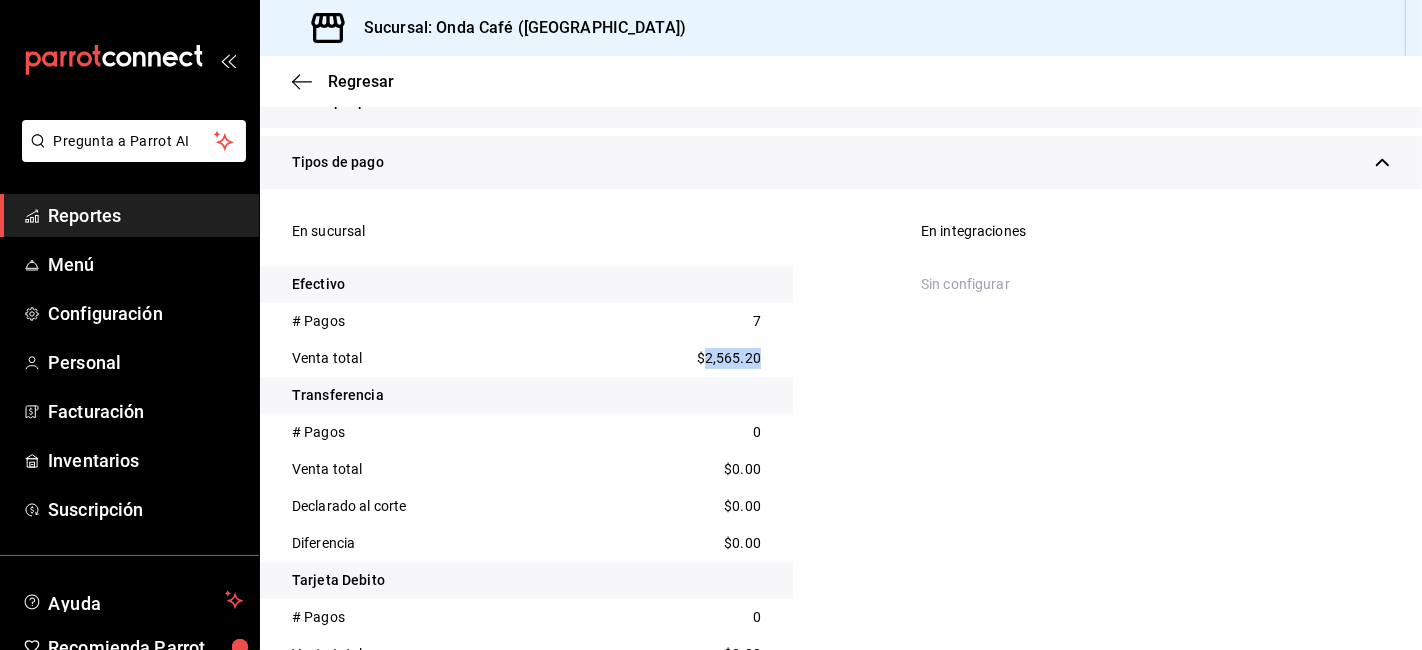 click on "$2,565.20" at bounding box center [729, 358] 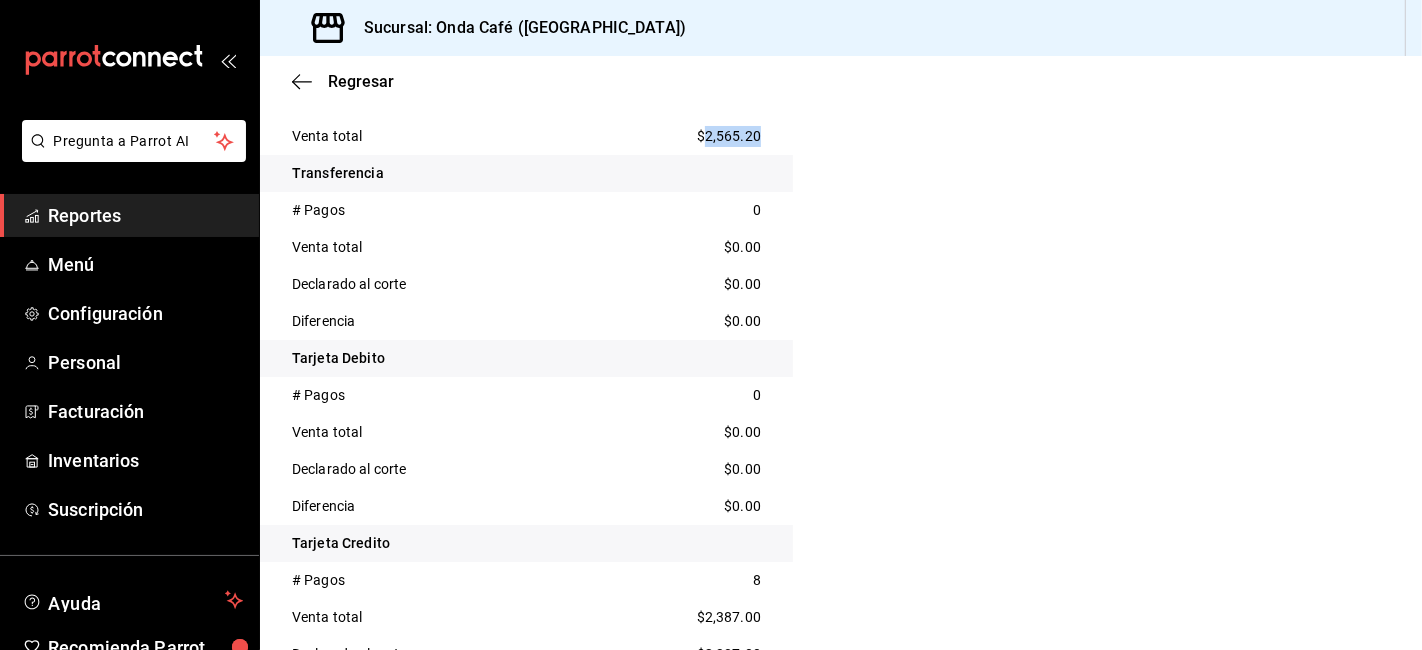 scroll, scrollTop: 1094, scrollLeft: 0, axis: vertical 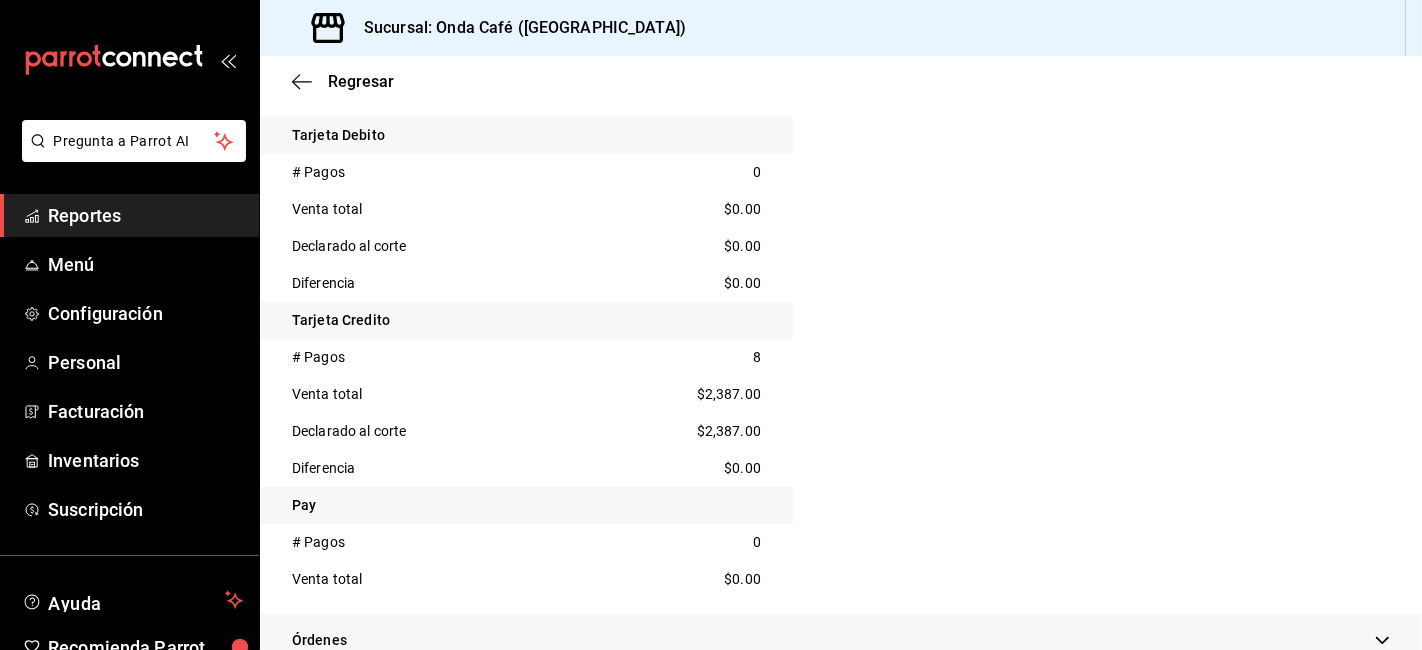 click on "$2,387.00" at bounding box center (729, 394) 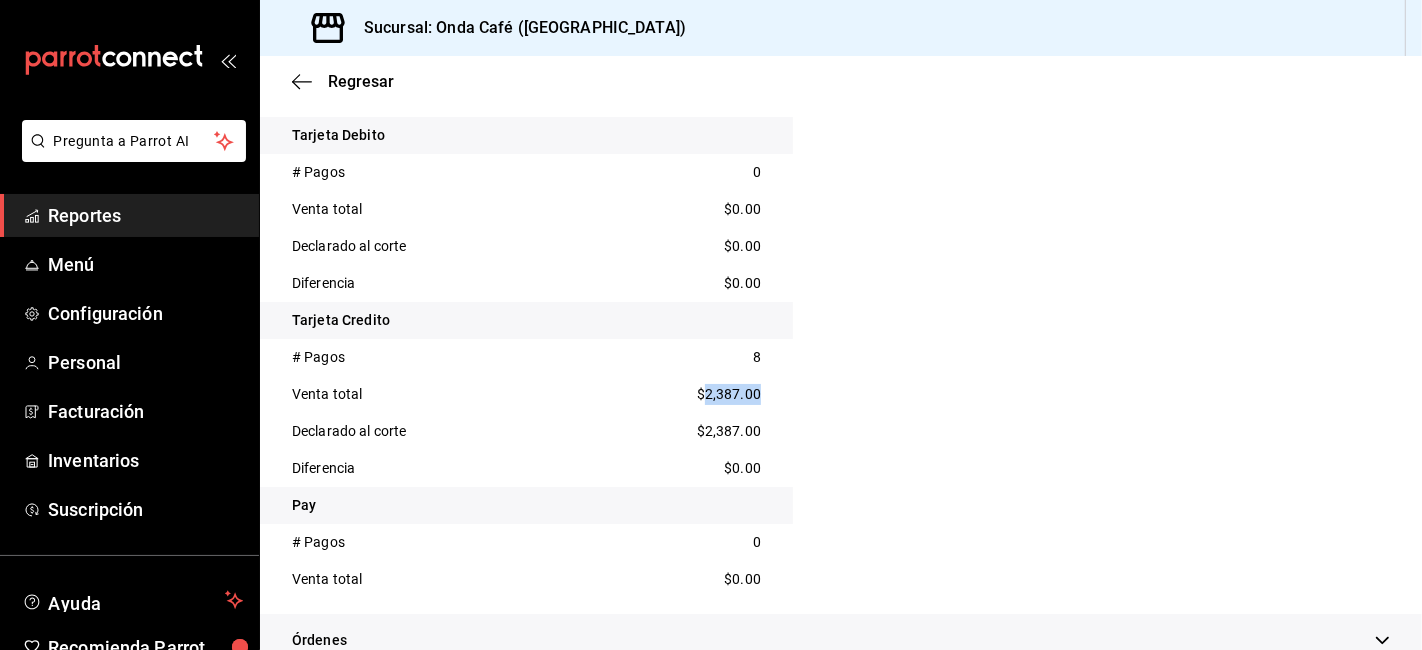 click on "$2,387.00" at bounding box center (729, 394) 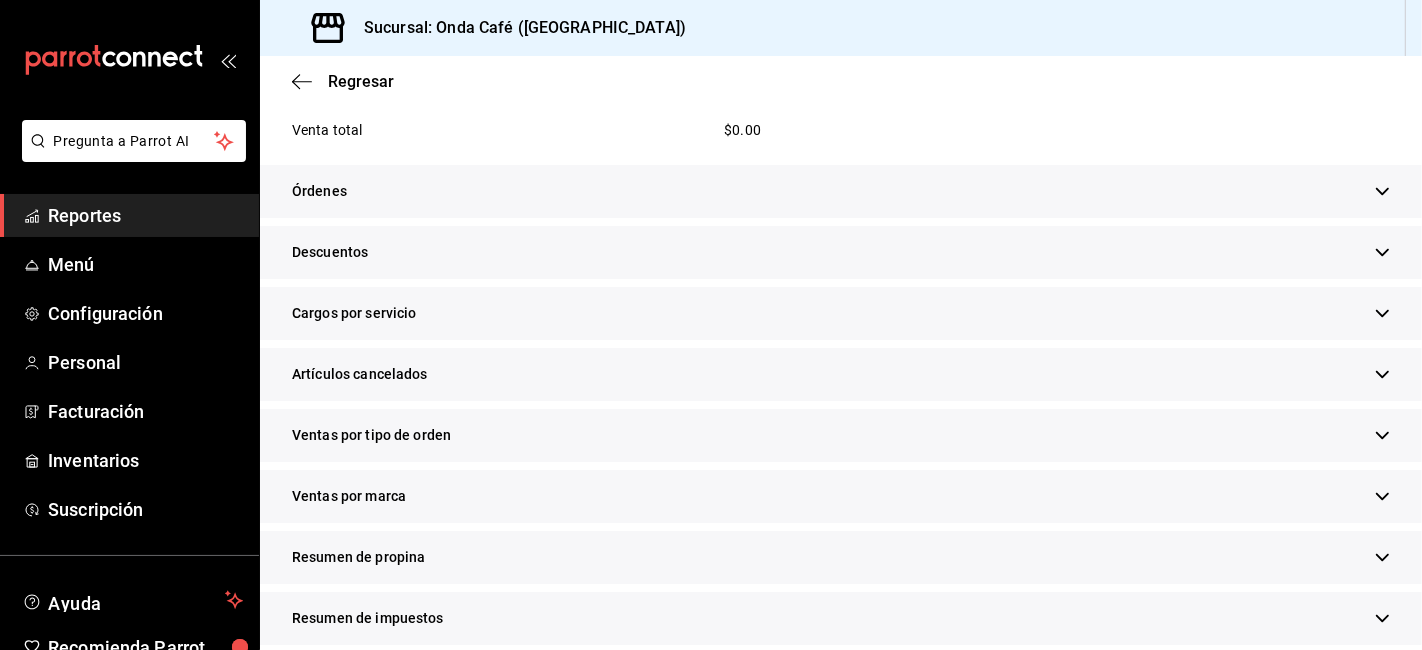 scroll, scrollTop: 1622, scrollLeft: 0, axis: vertical 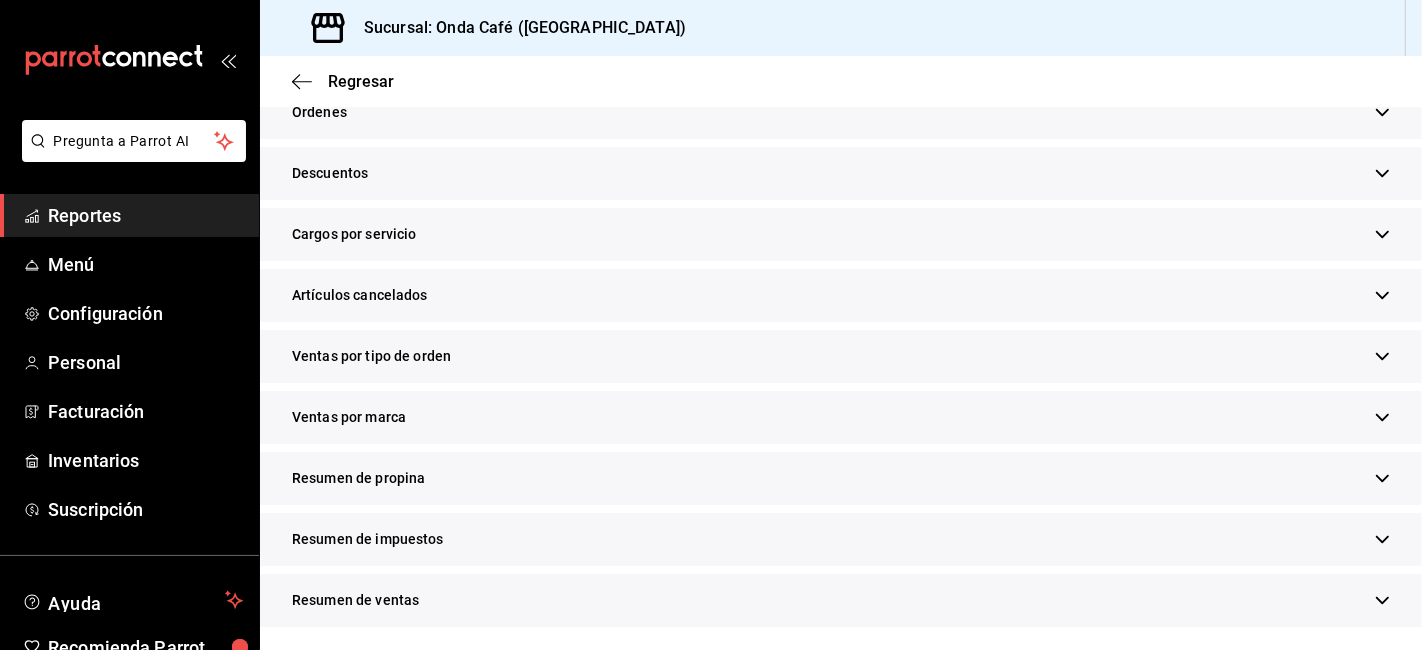 click on "Resumen de propina" at bounding box center (841, 478) 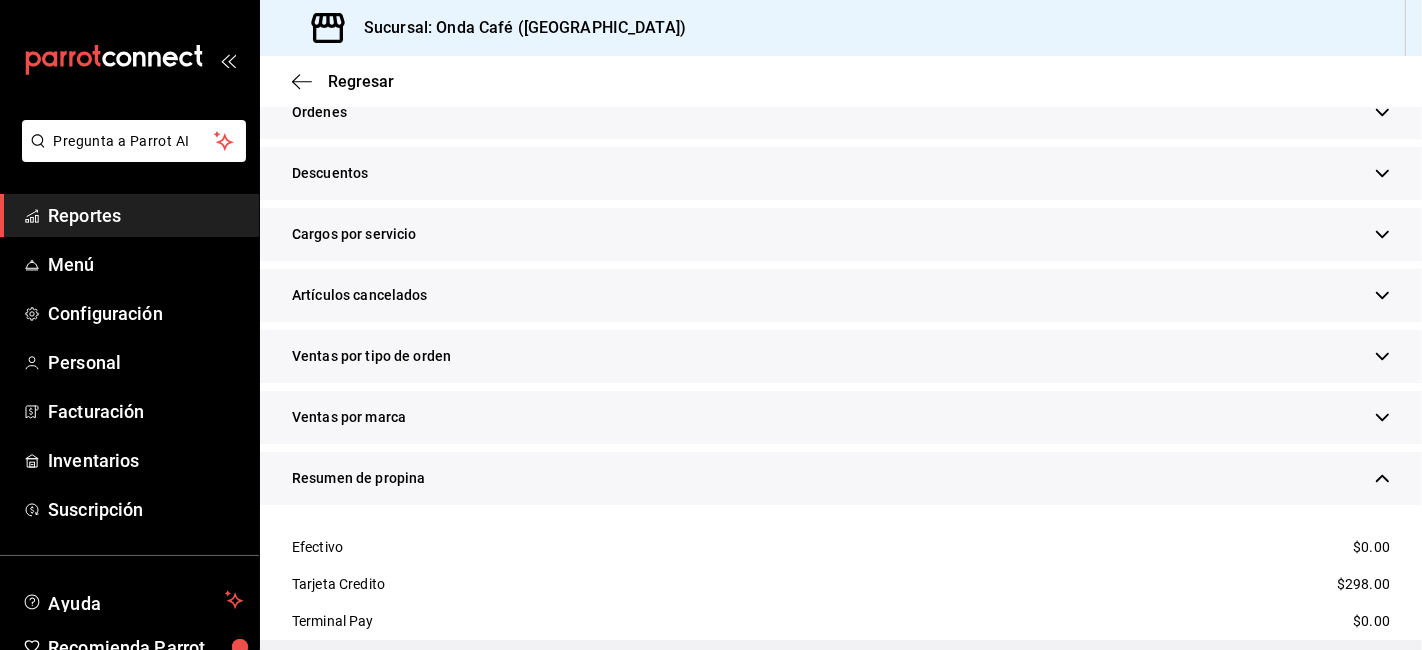 scroll, scrollTop: 1734, scrollLeft: 0, axis: vertical 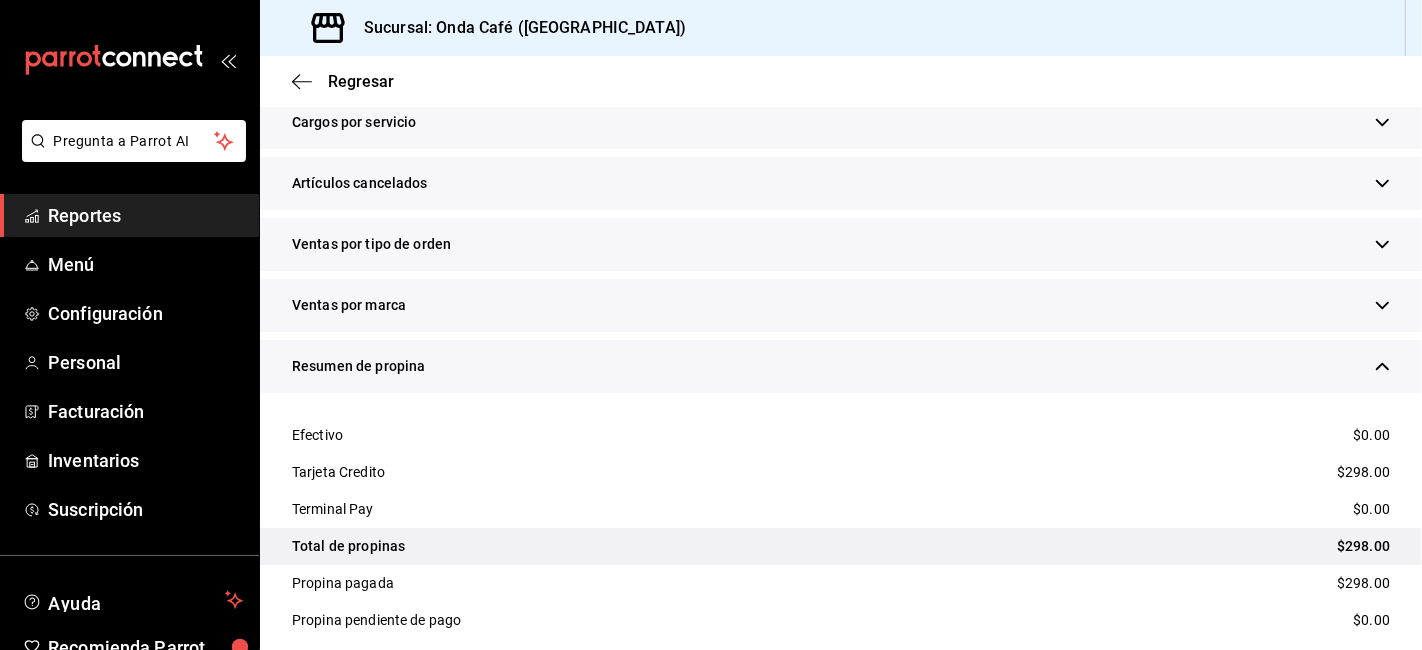 click on "Tarjeta Credito $298.00" at bounding box center [841, 472] 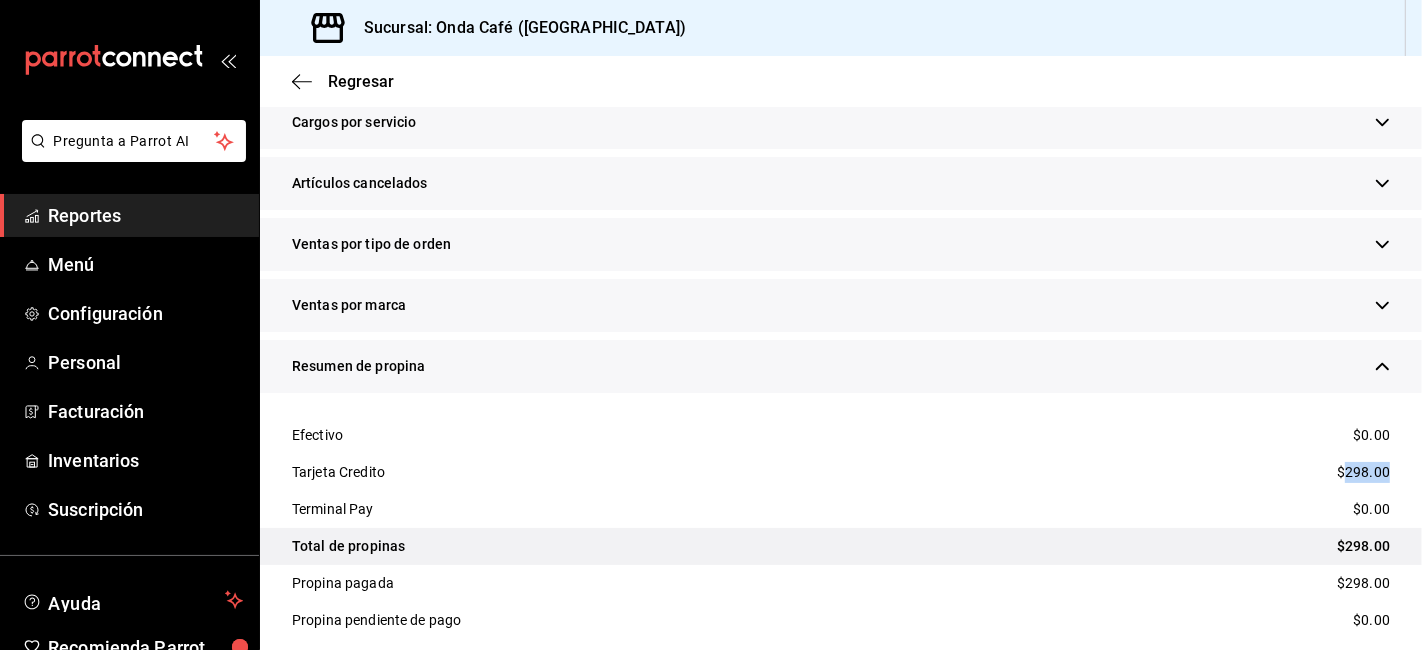 click on "$298.00" at bounding box center [1363, 472] 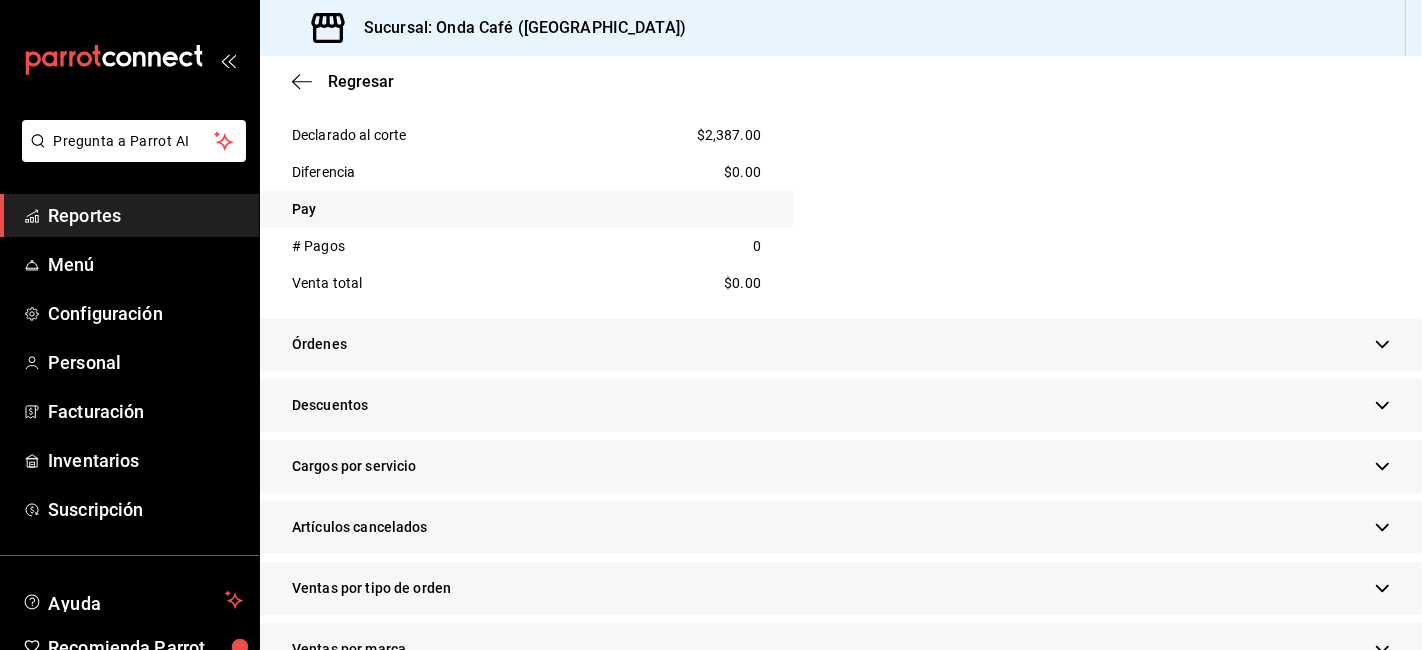 scroll, scrollTop: 1511, scrollLeft: 0, axis: vertical 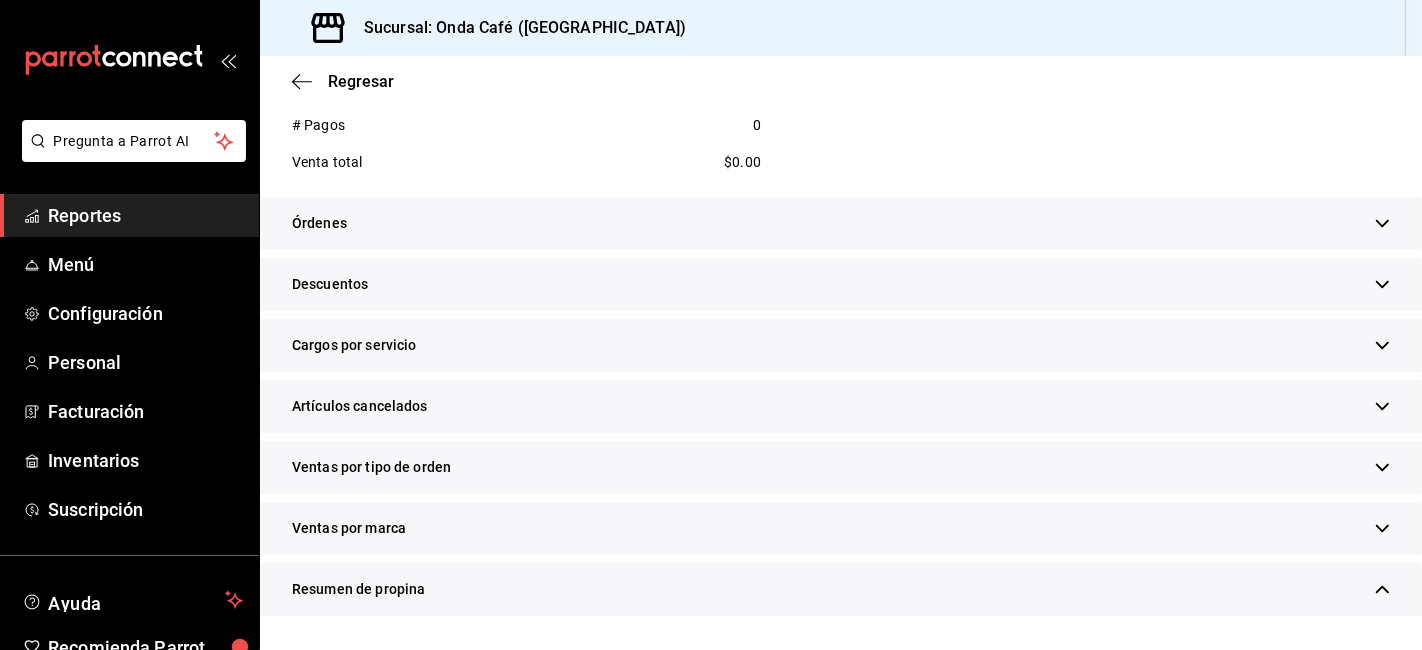 click on "Descuentos" at bounding box center [841, 284] 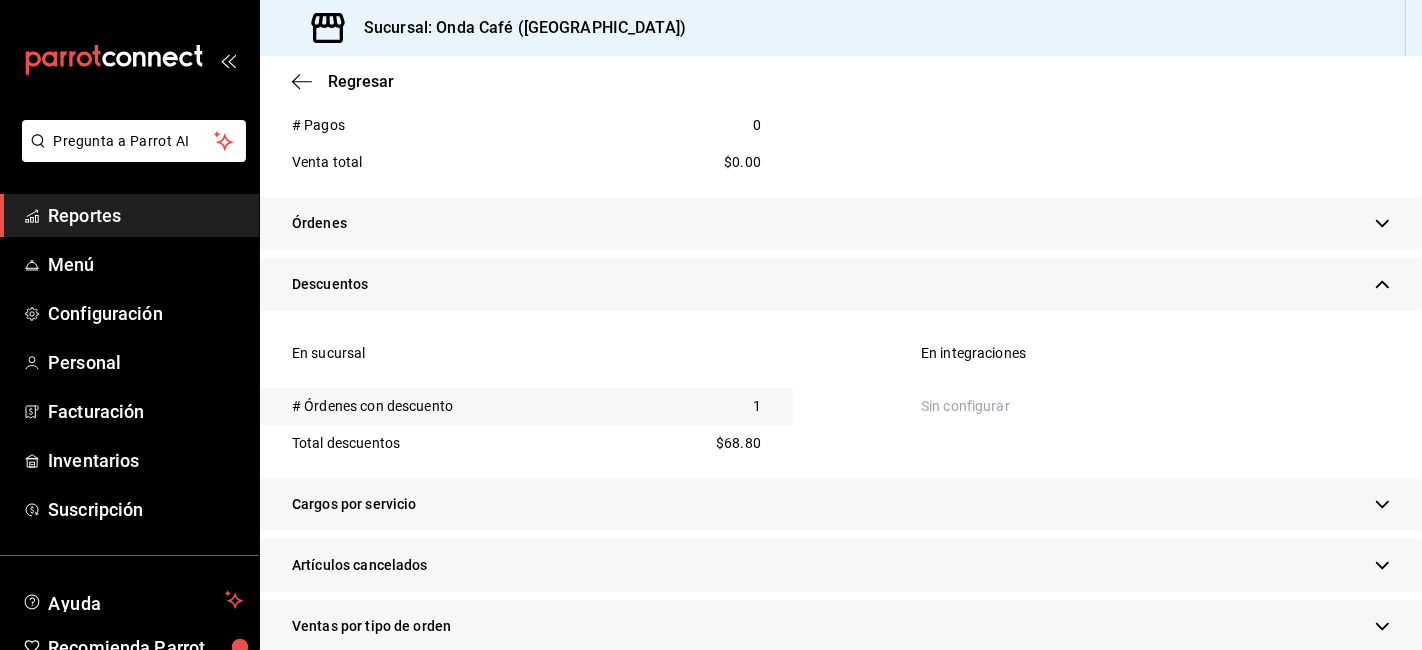 click on "$68.80" at bounding box center [738, 443] 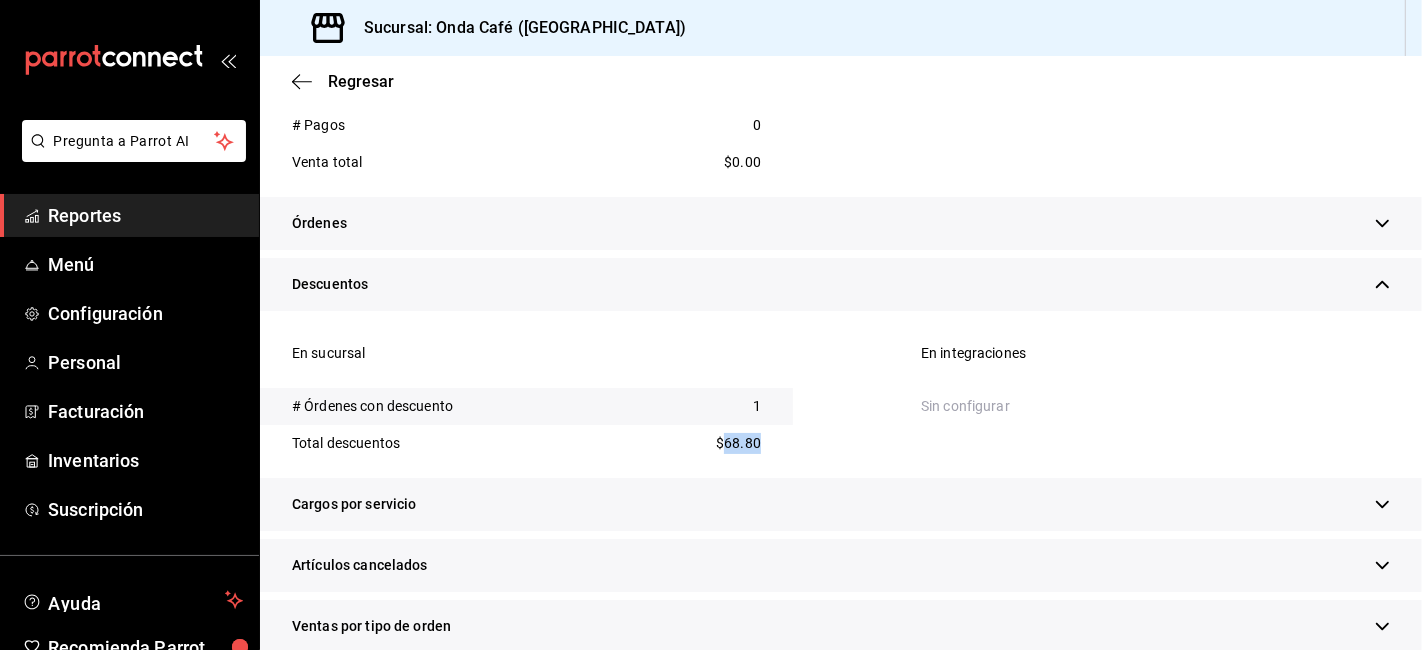 click on "$68.80" at bounding box center (738, 443) 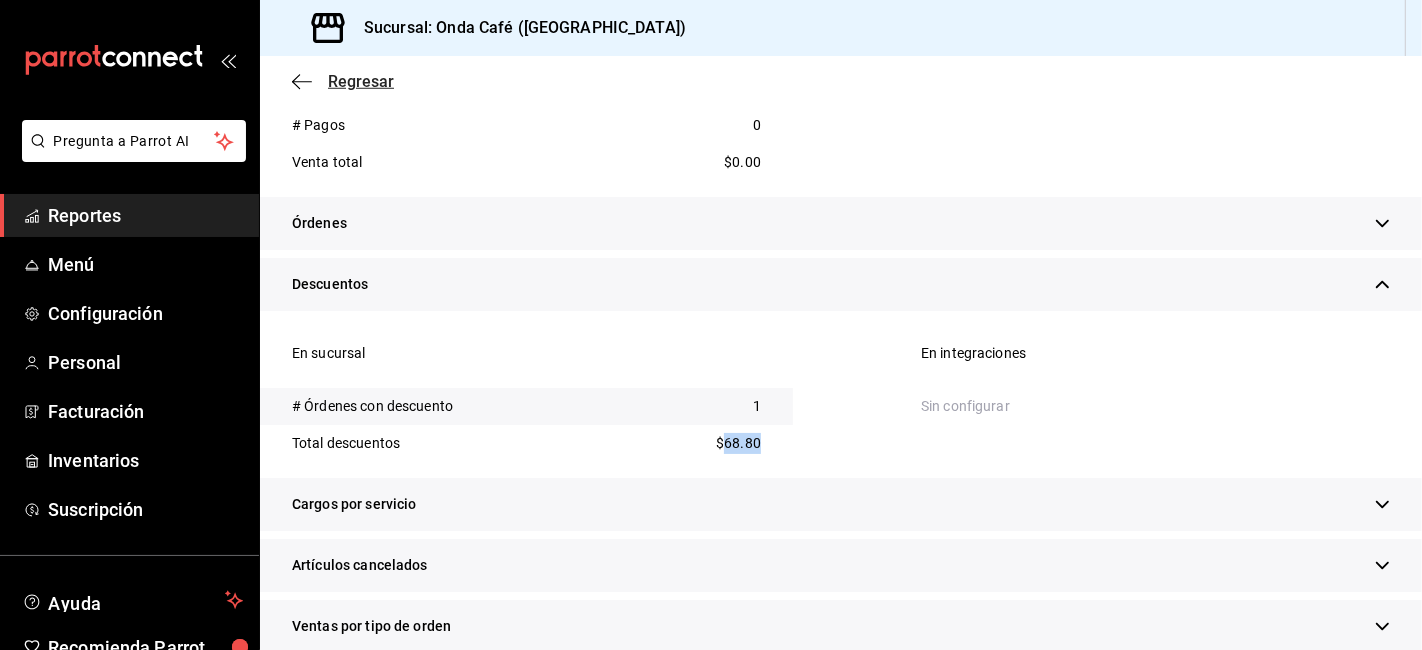click 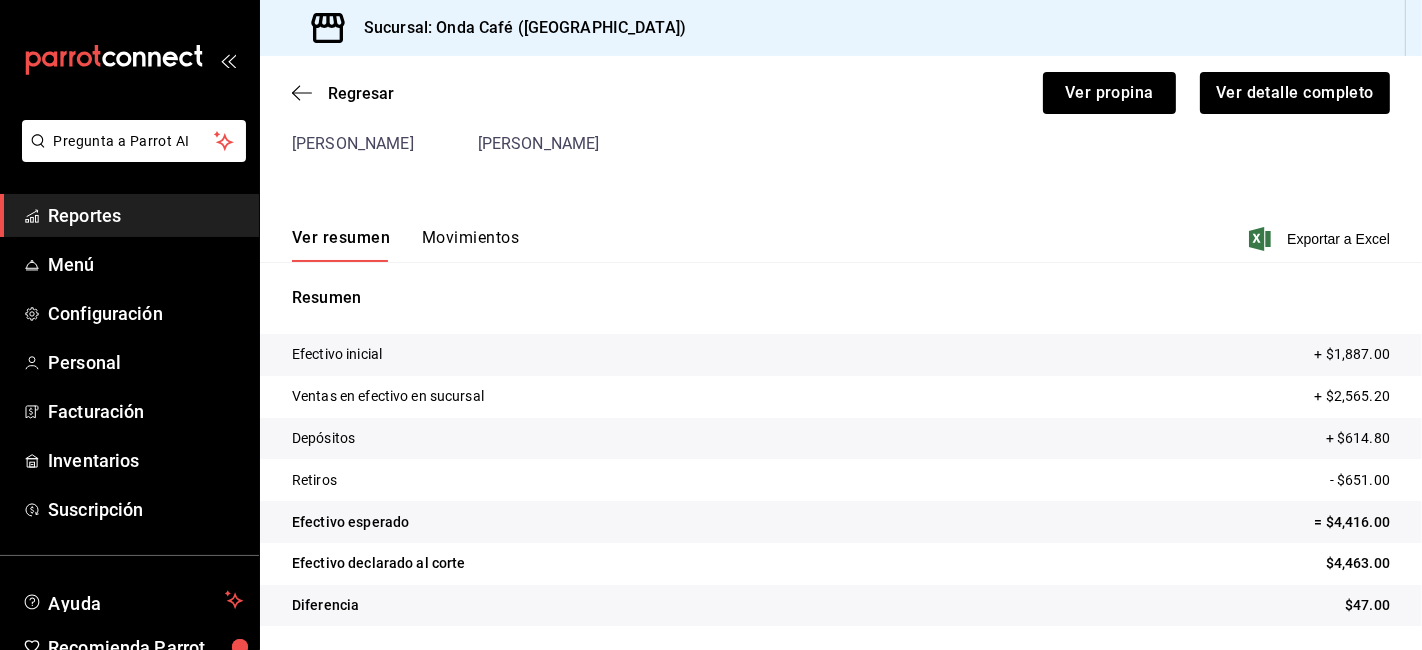 scroll, scrollTop: 166, scrollLeft: 0, axis: vertical 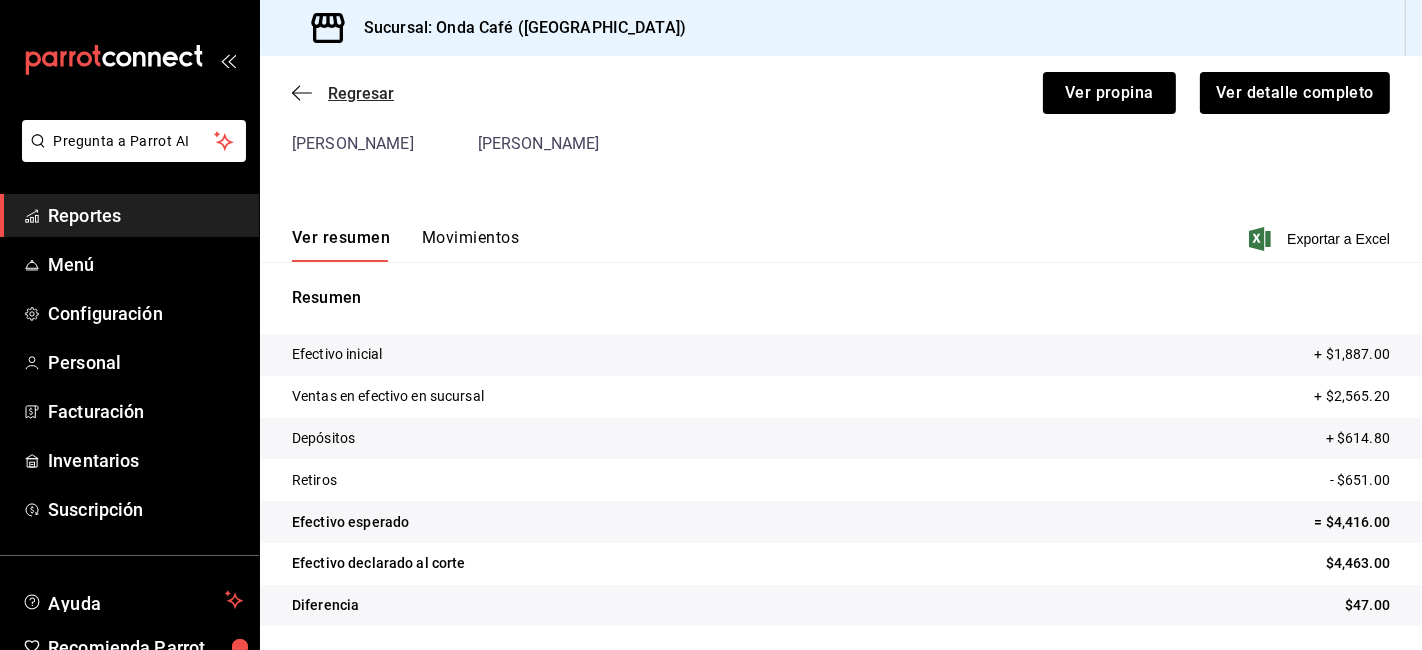 click 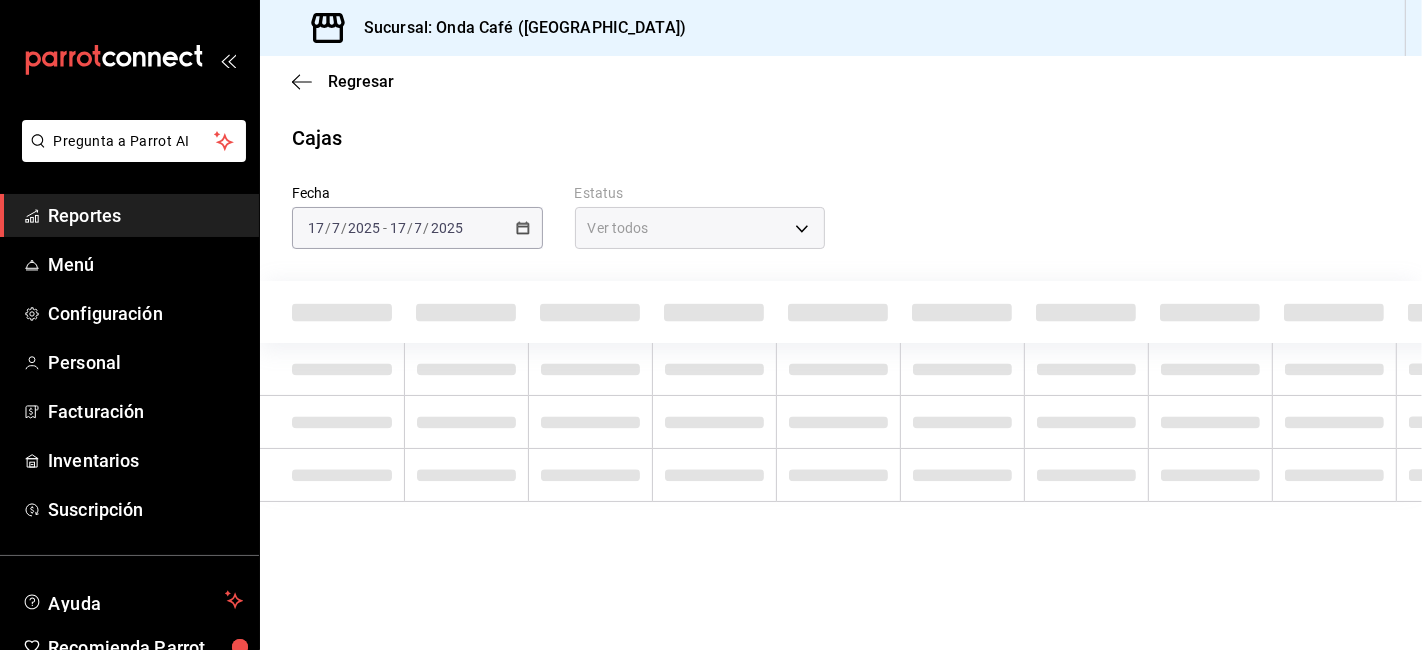 scroll, scrollTop: 0, scrollLeft: 0, axis: both 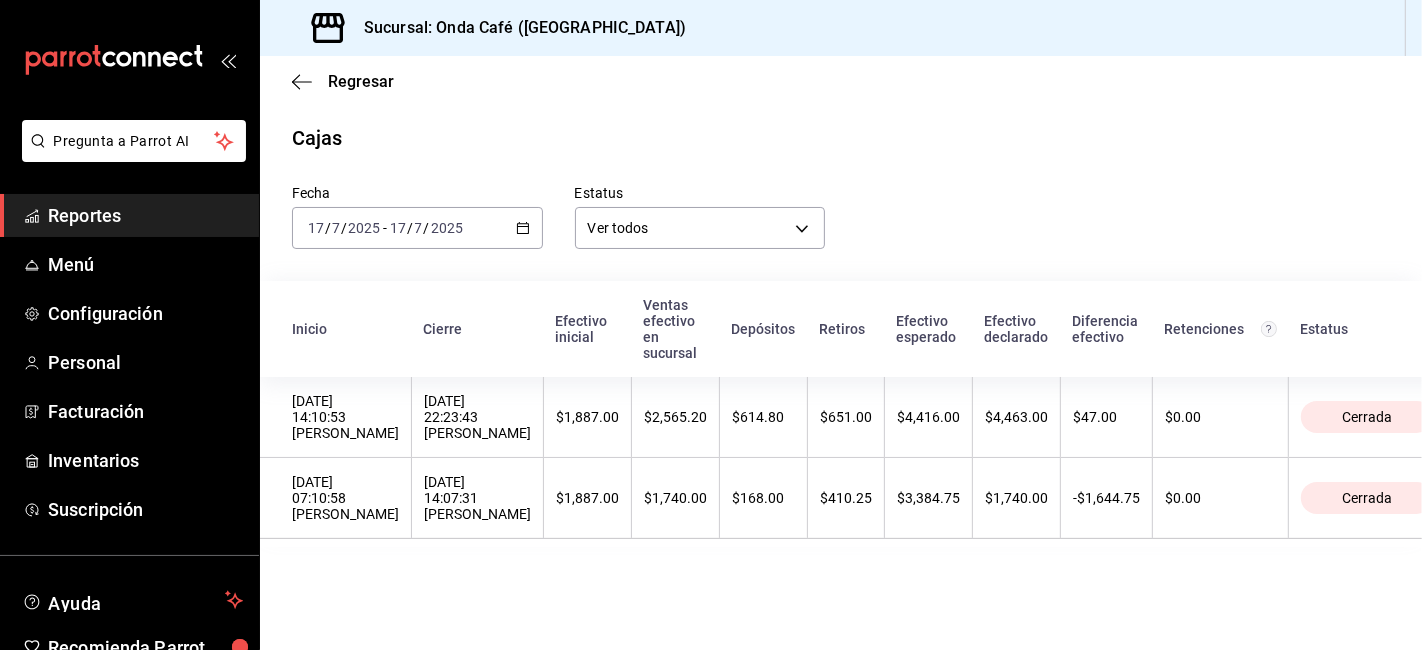 click on "[DATE] [DATE] - [DATE] [DATE]" at bounding box center (417, 228) 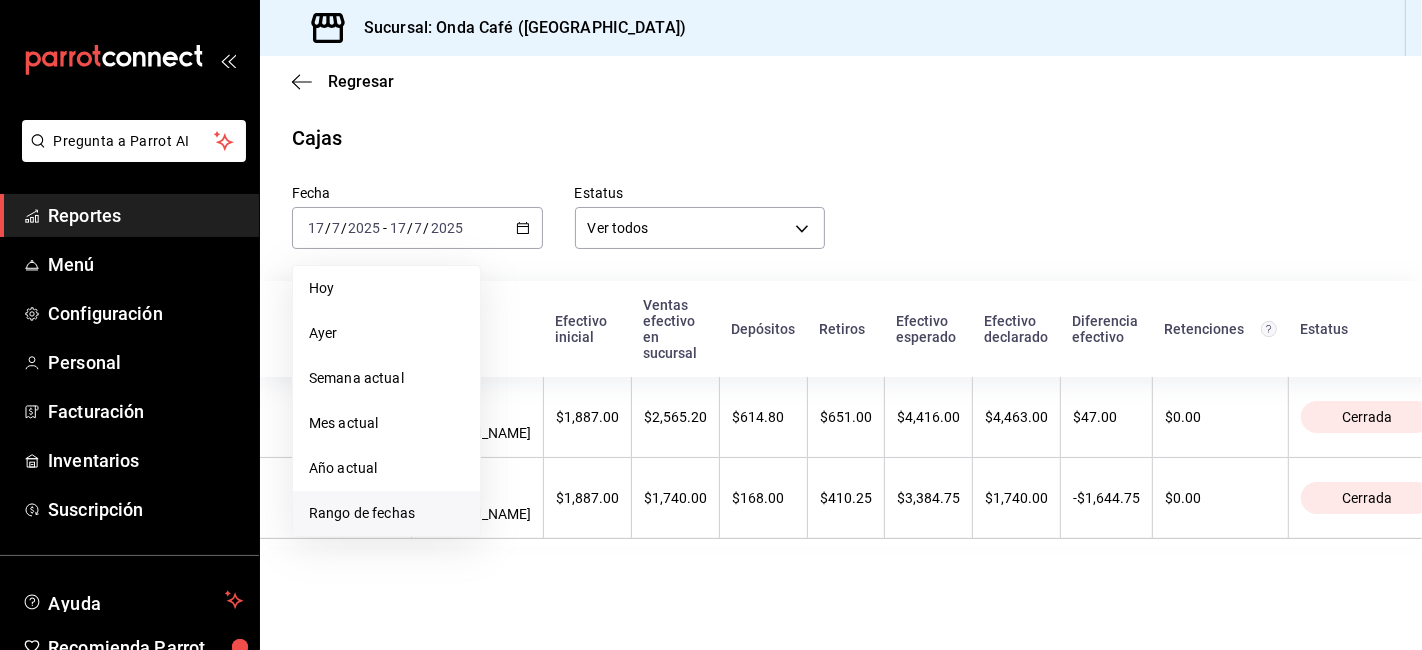 click on "Rango de fechas" at bounding box center (386, 513) 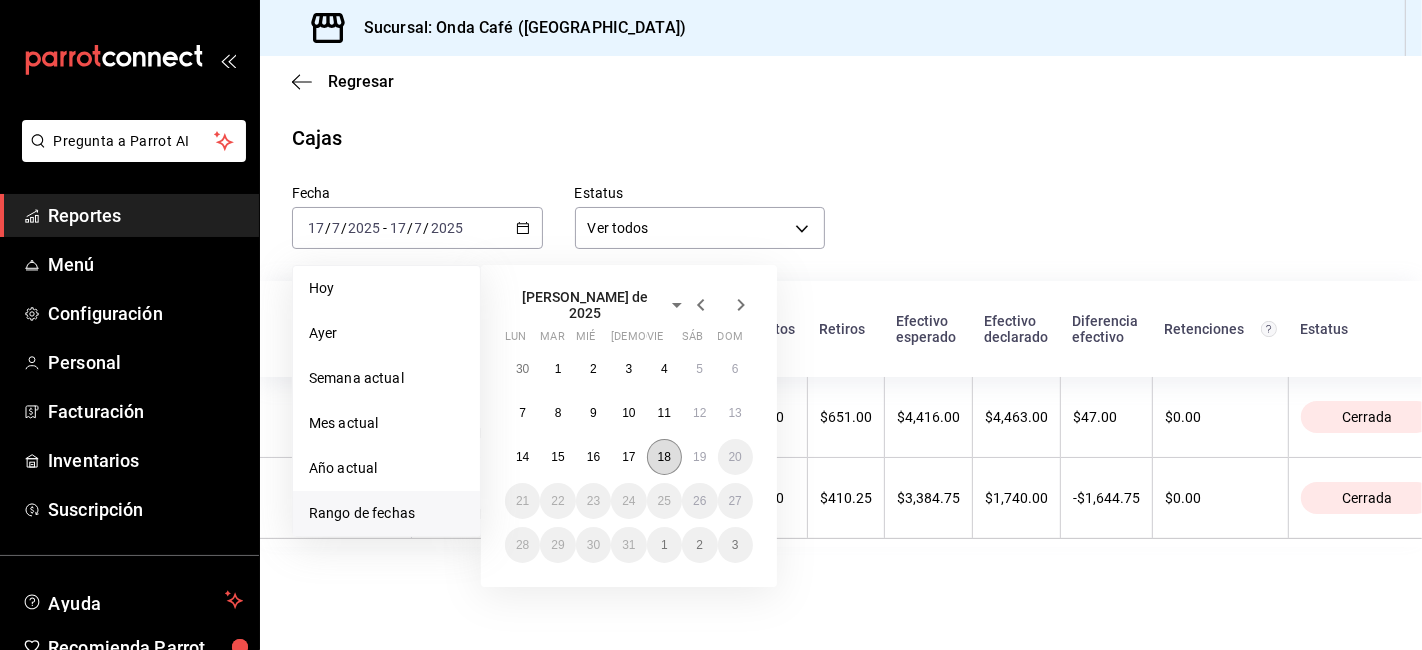click on "18" at bounding box center (664, 457) 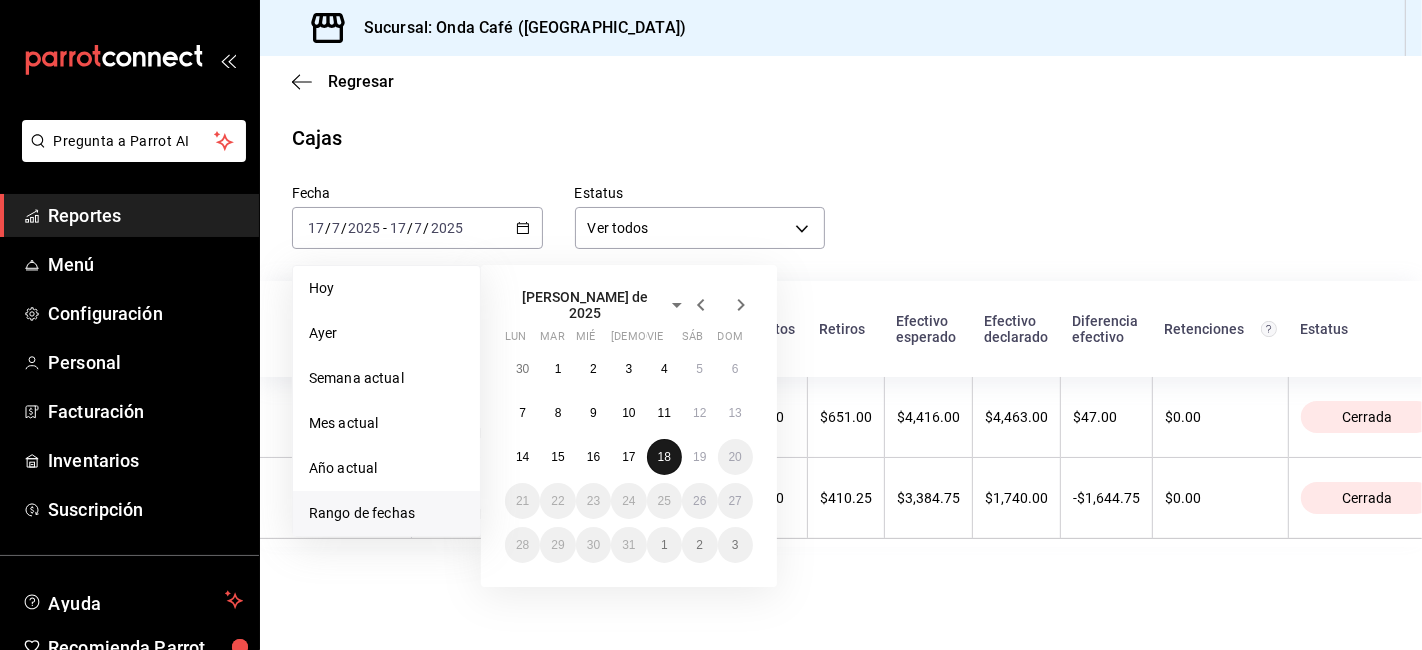 click on "18" at bounding box center (664, 457) 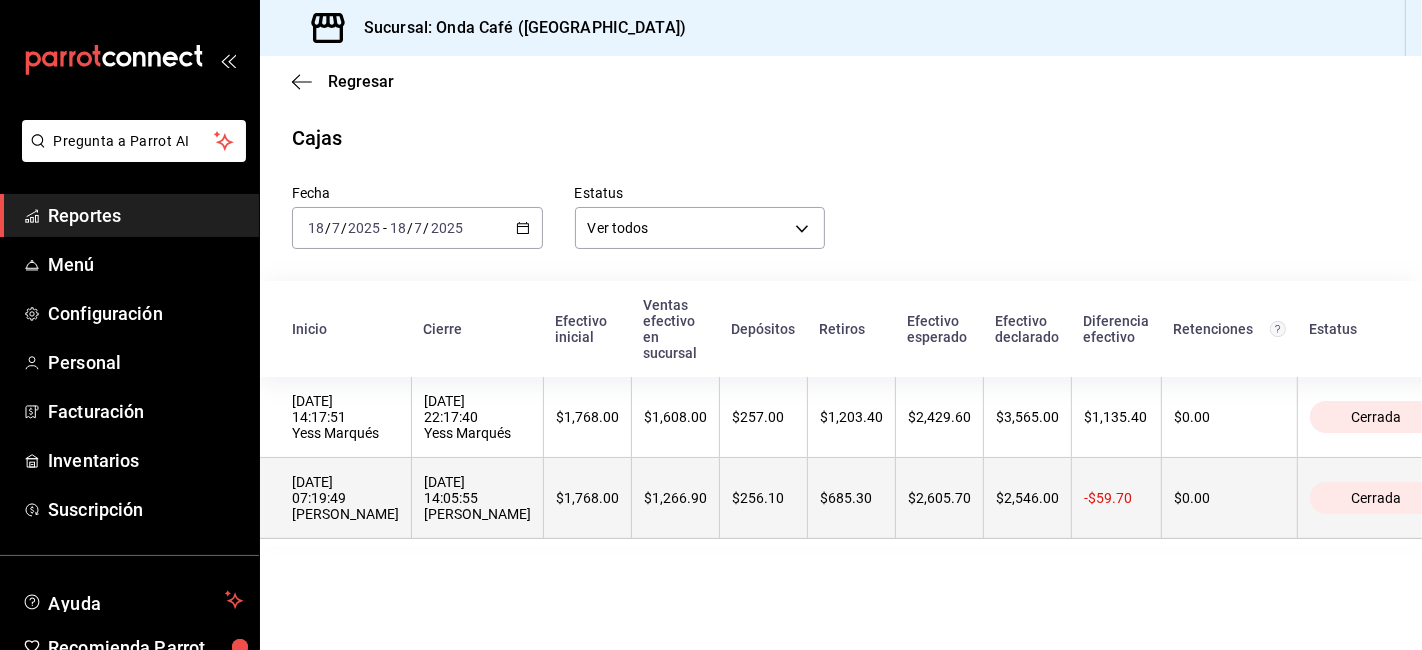 click on "[DATE]
07:19:49
[PERSON_NAME]" at bounding box center [345, 498] 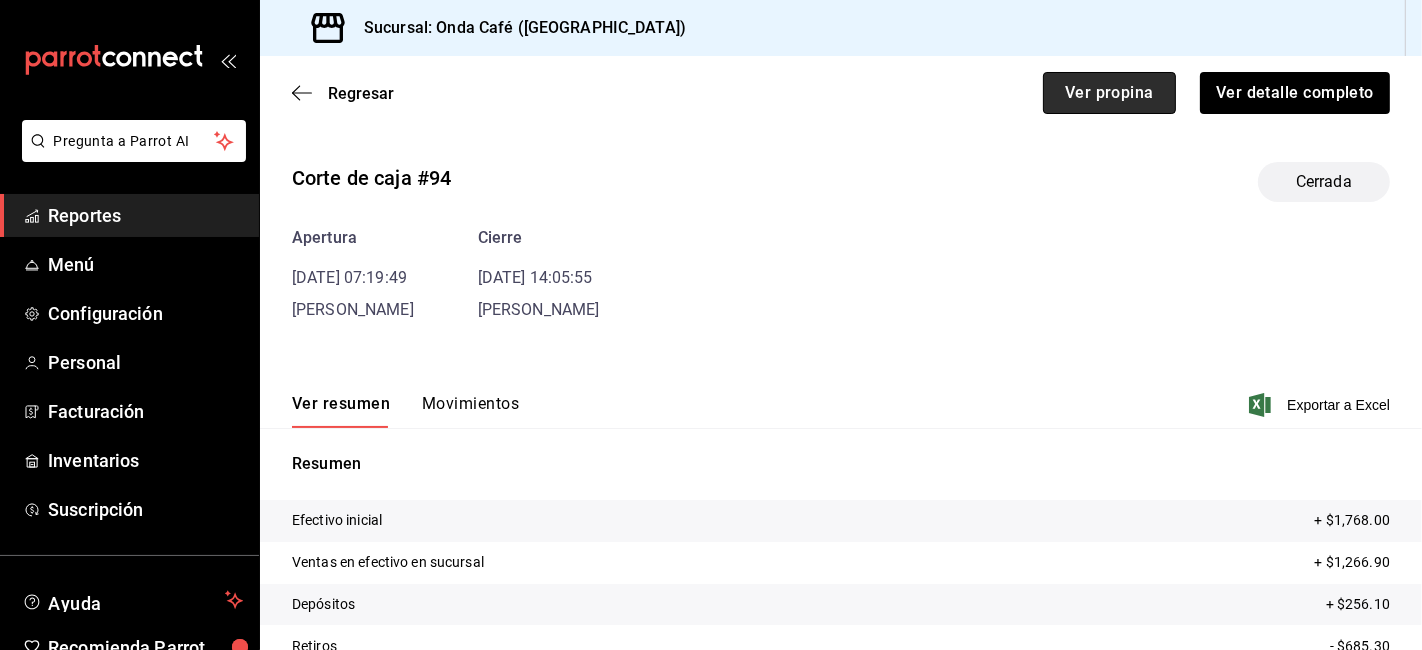 click on "Ver propina" at bounding box center (1109, 93) 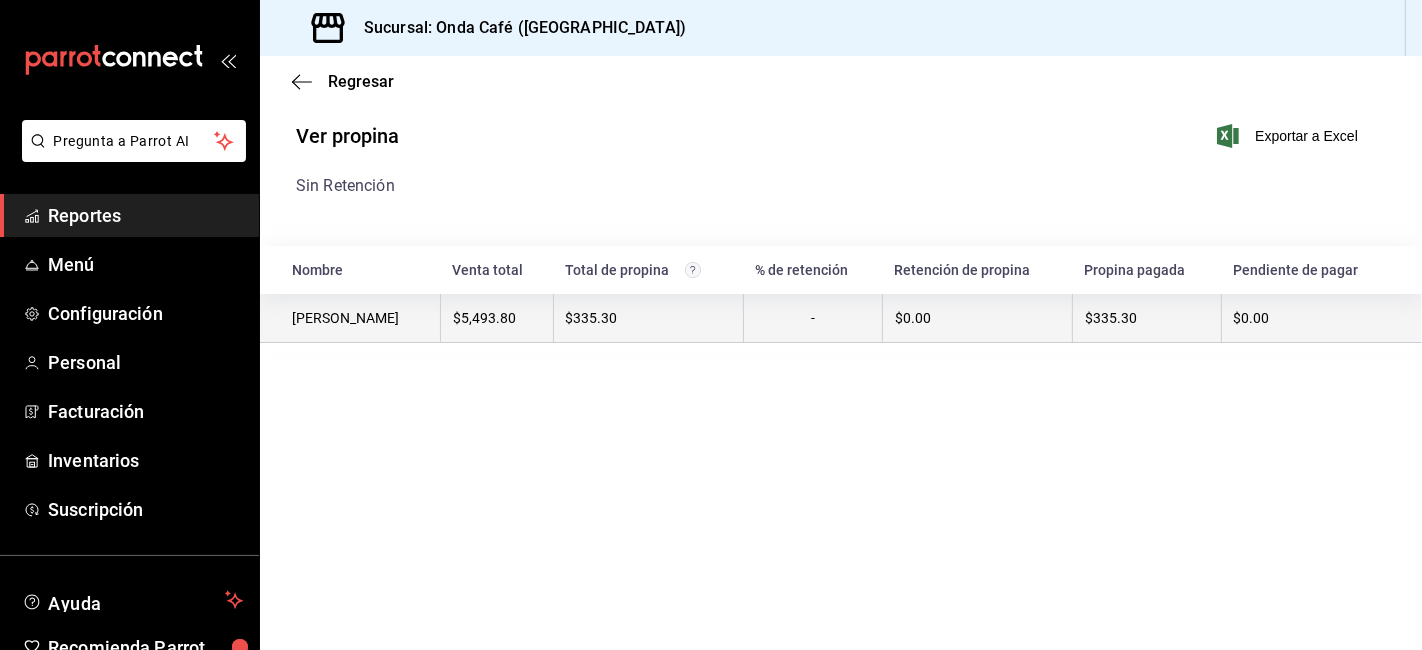 click on "$335.30" at bounding box center (648, 318) 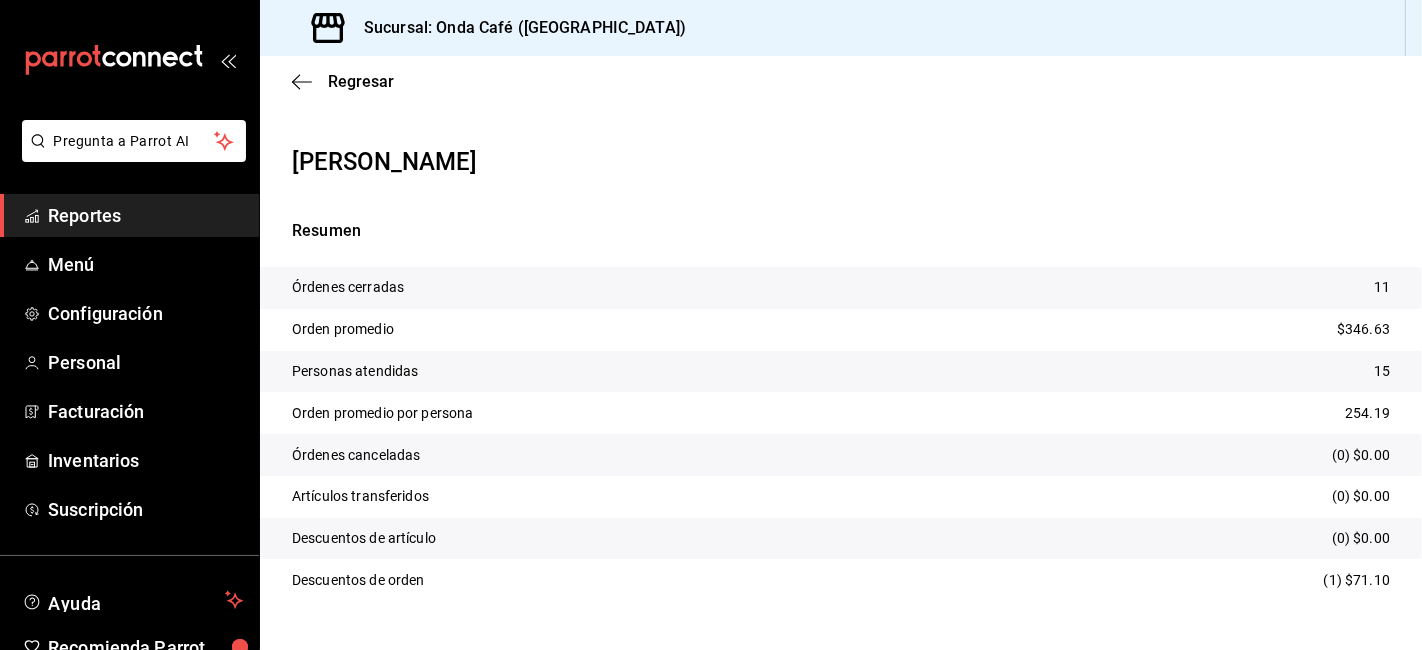 scroll, scrollTop: 111, scrollLeft: 0, axis: vertical 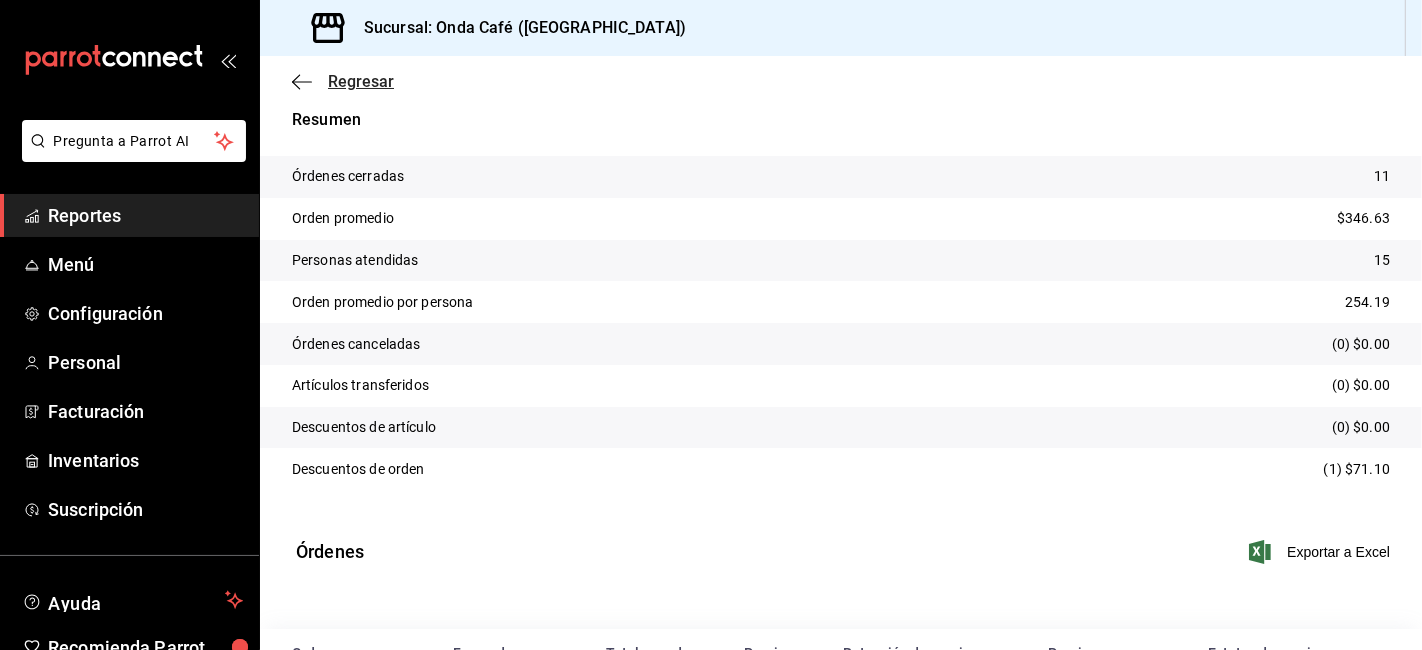 click 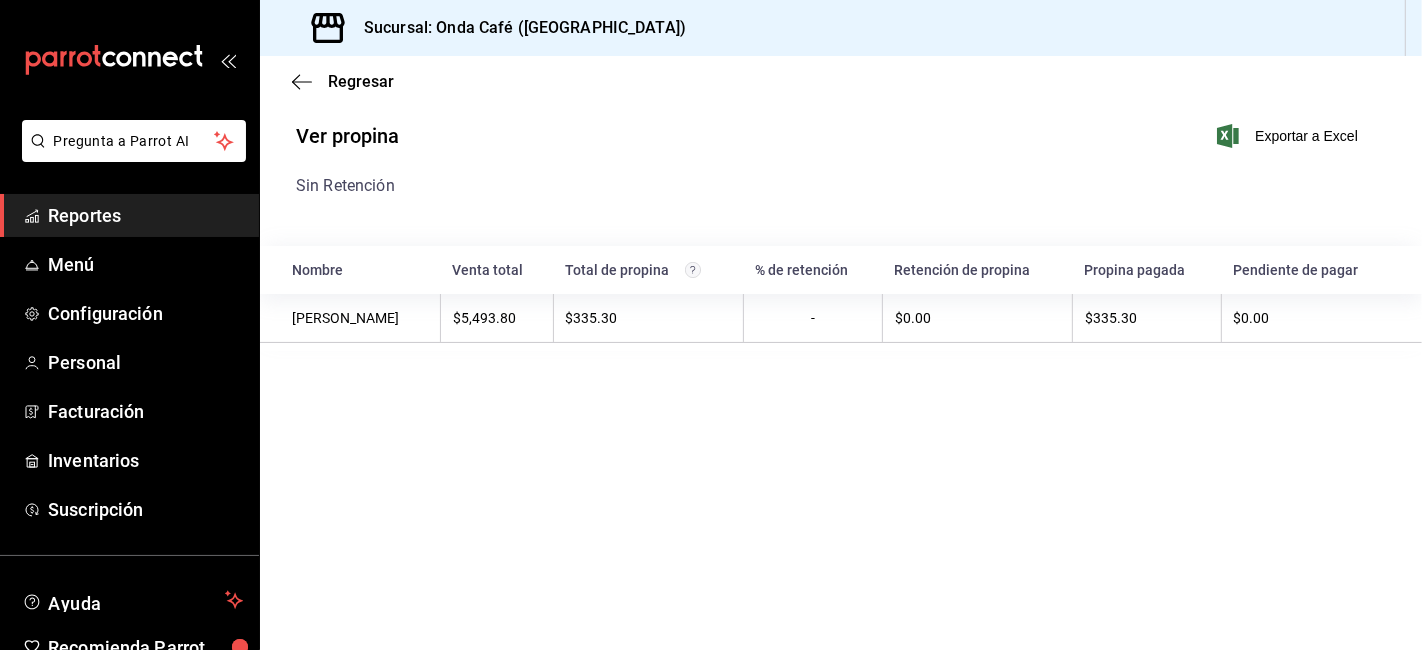 click 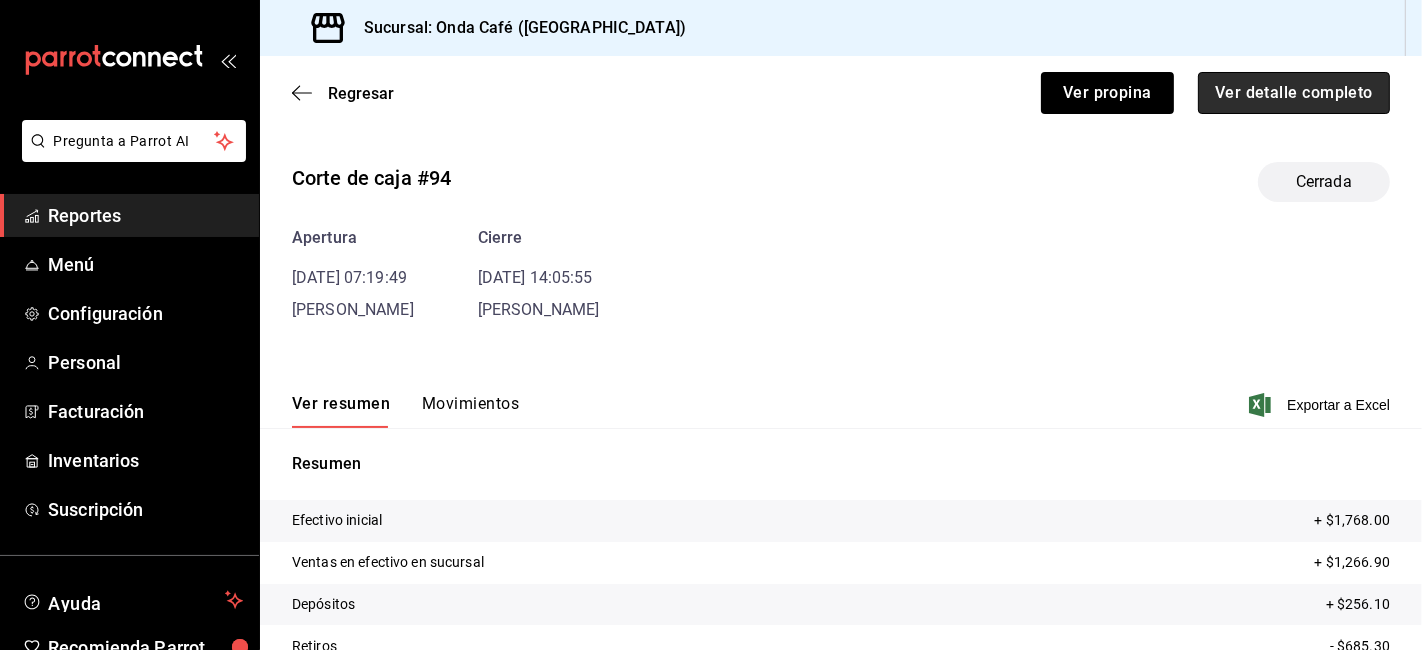 click on "Ver detalle completo" at bounding box center (1294, 93) 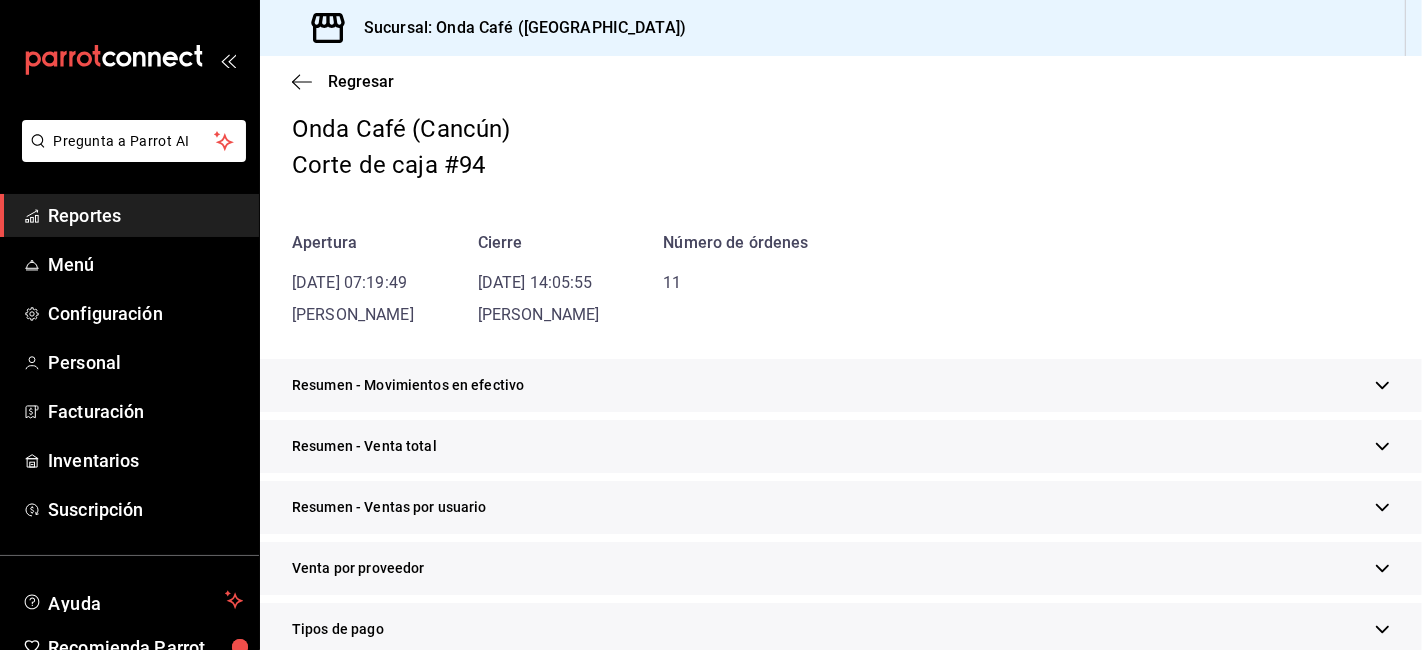 scroll, scrollTop: 111, scrollLeft: 0, axis: vertical 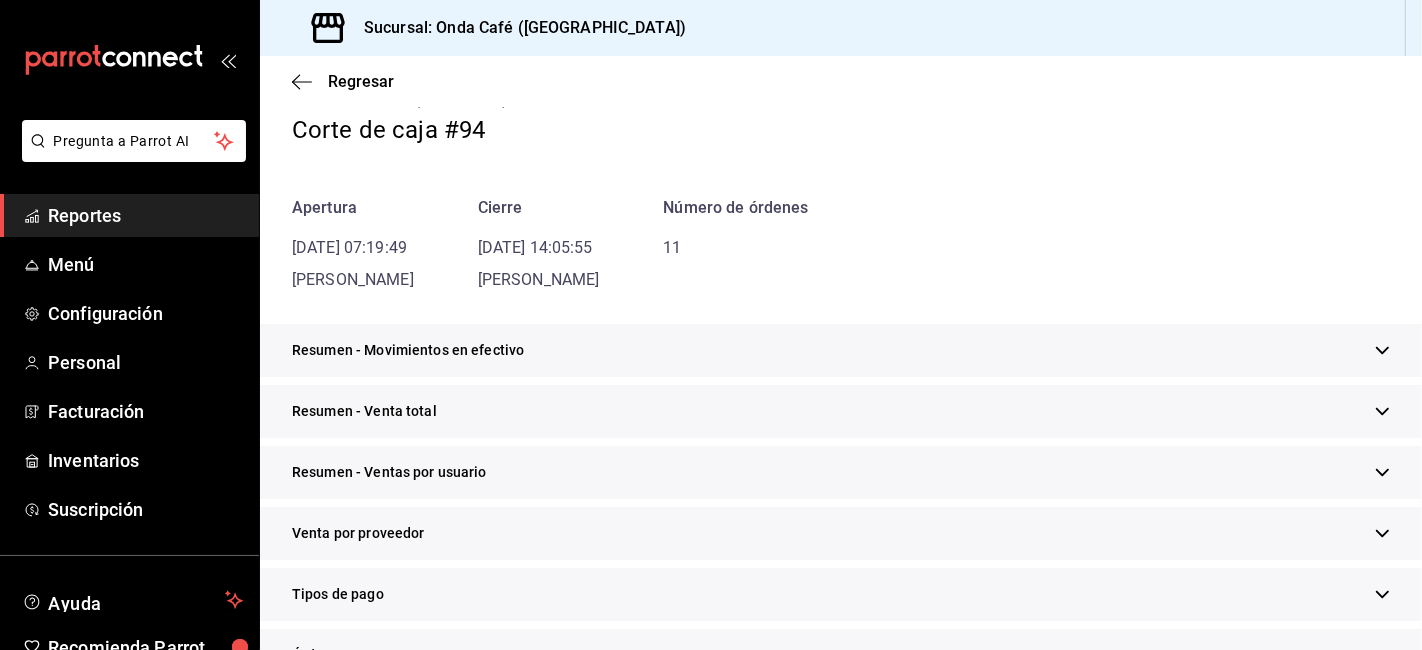 click on "Resumen - Venta total" at bounding box center (841, 411) 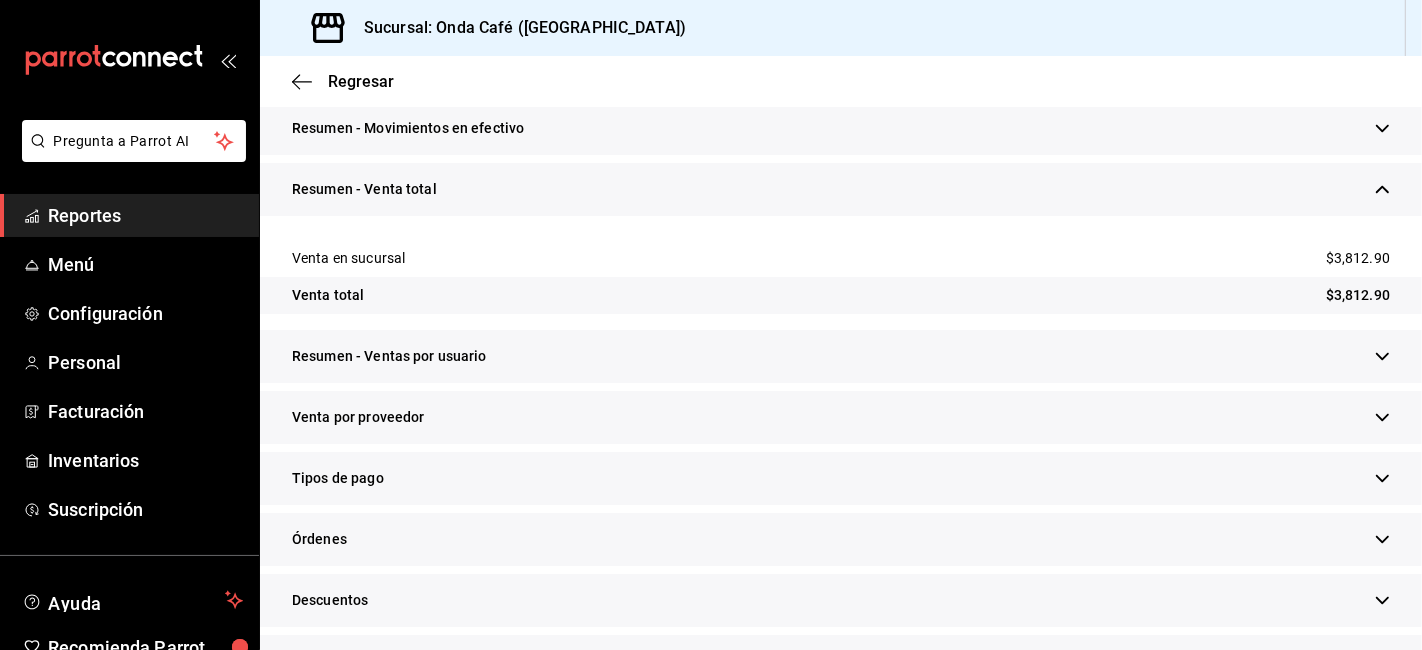 scroll, scrollTop: 555, scrollLeft: 0, axis: vertical 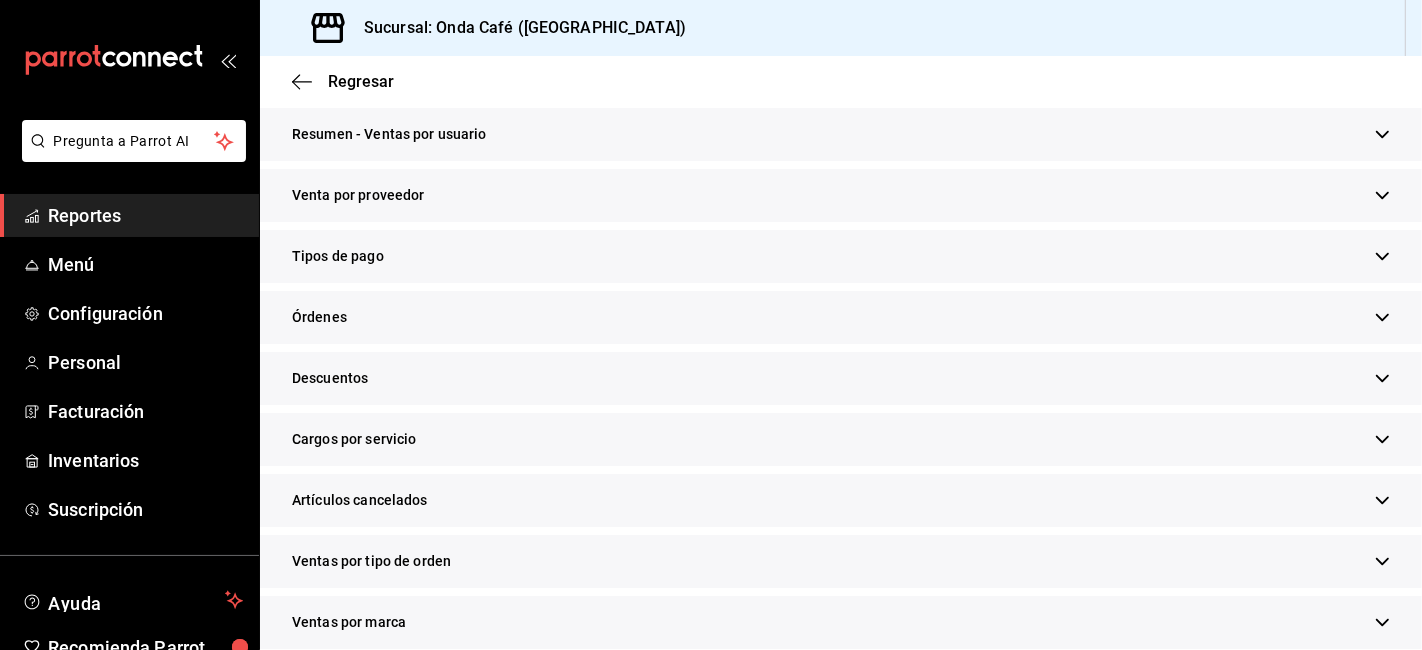 click on "Tipos de pago" at bounding box center [841, 256] 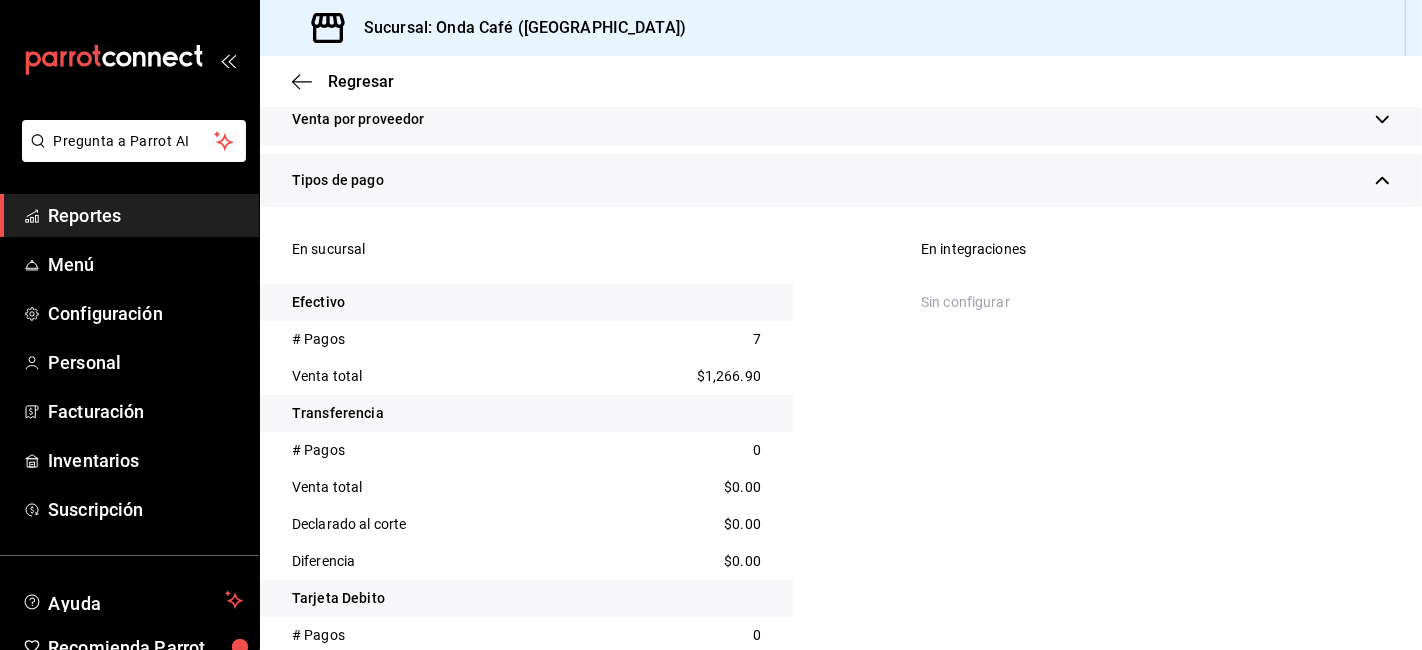 scroll, scrollTop: 666, scrollLeft: 0, axis: vertical 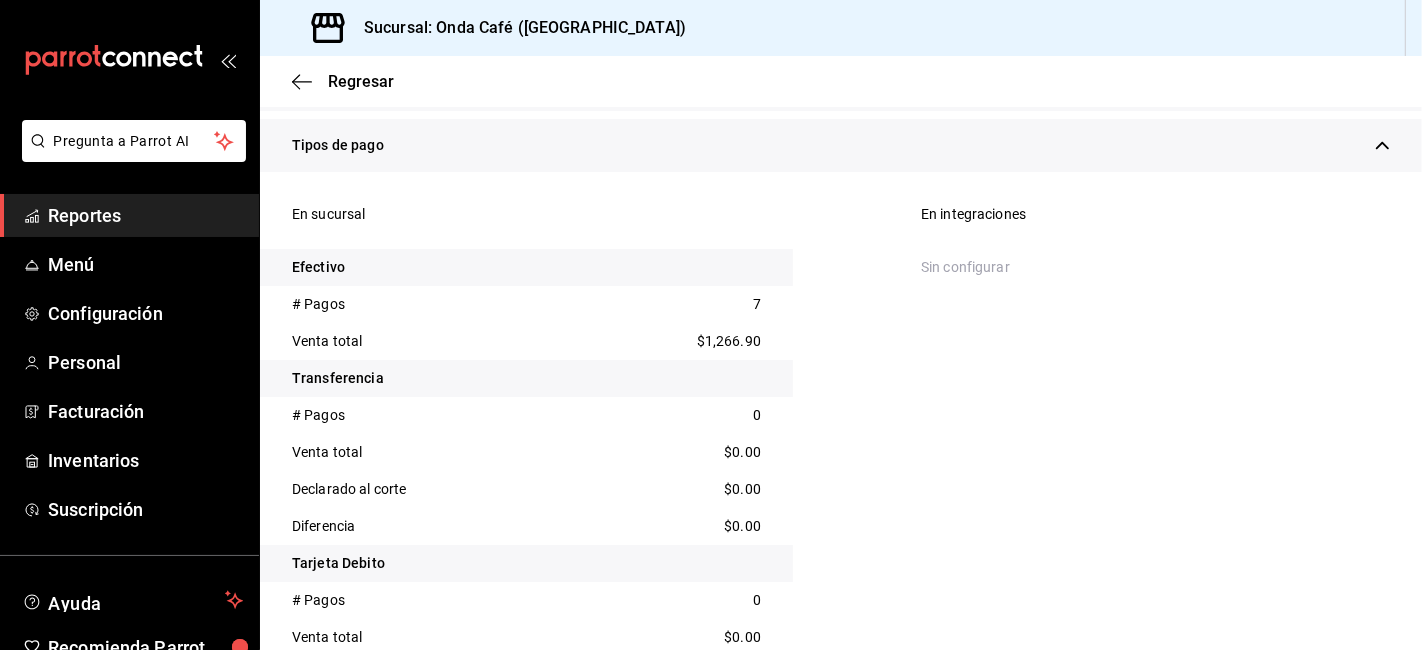 click on "$1,266.90" at bounding box center (729, 341) 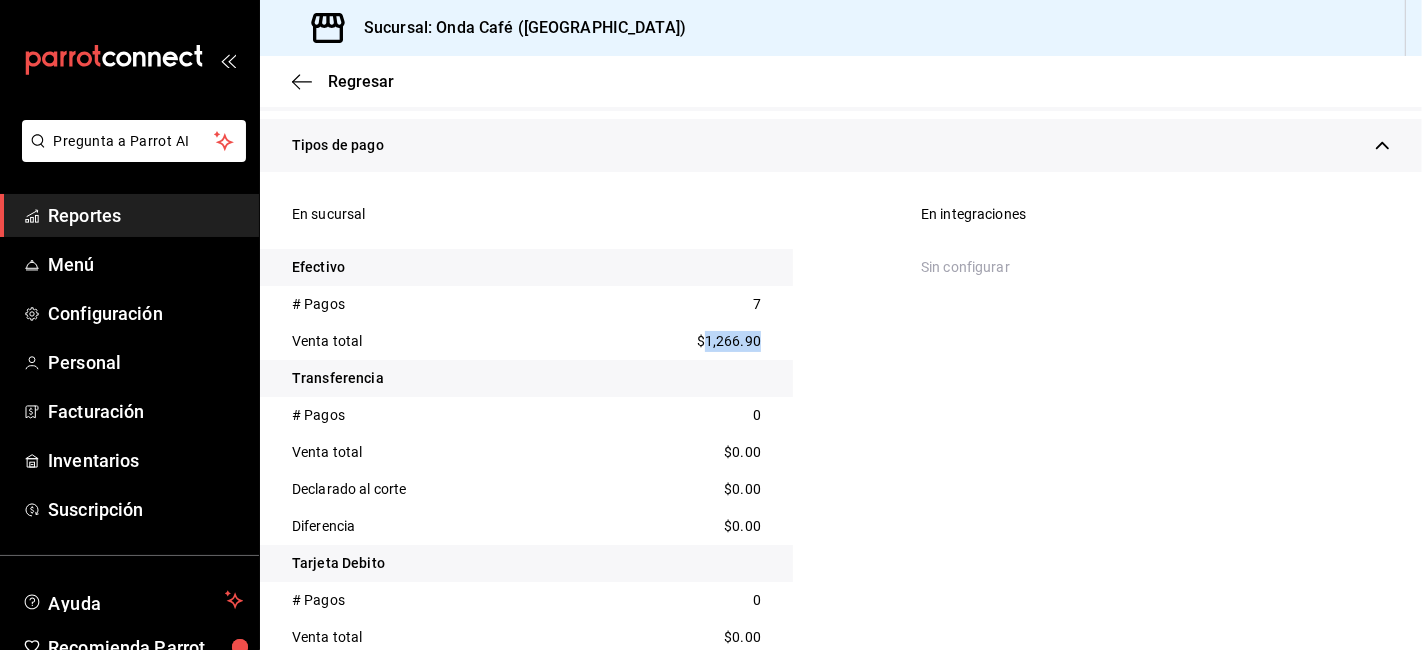 click on "$1,266.90" at bounding box center [729, 341] 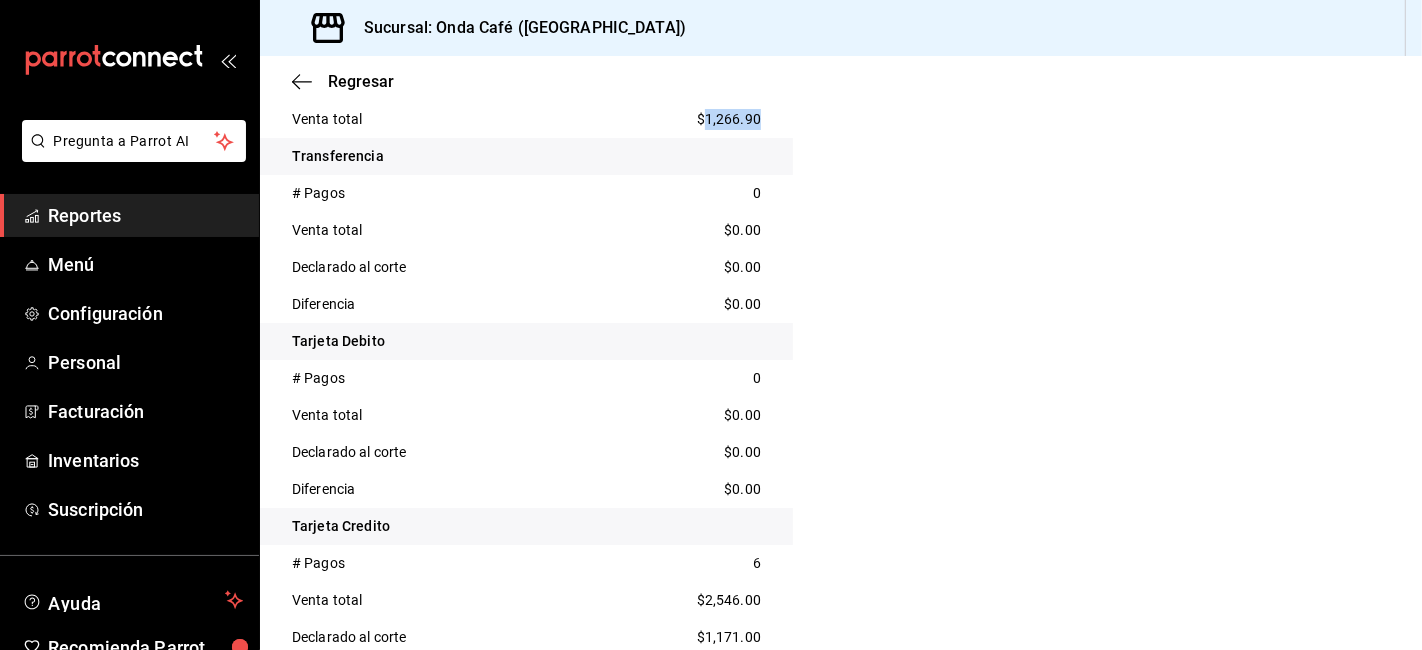 scroll, scrollTop: 1111, scrollLeft: 0, axis: vertical 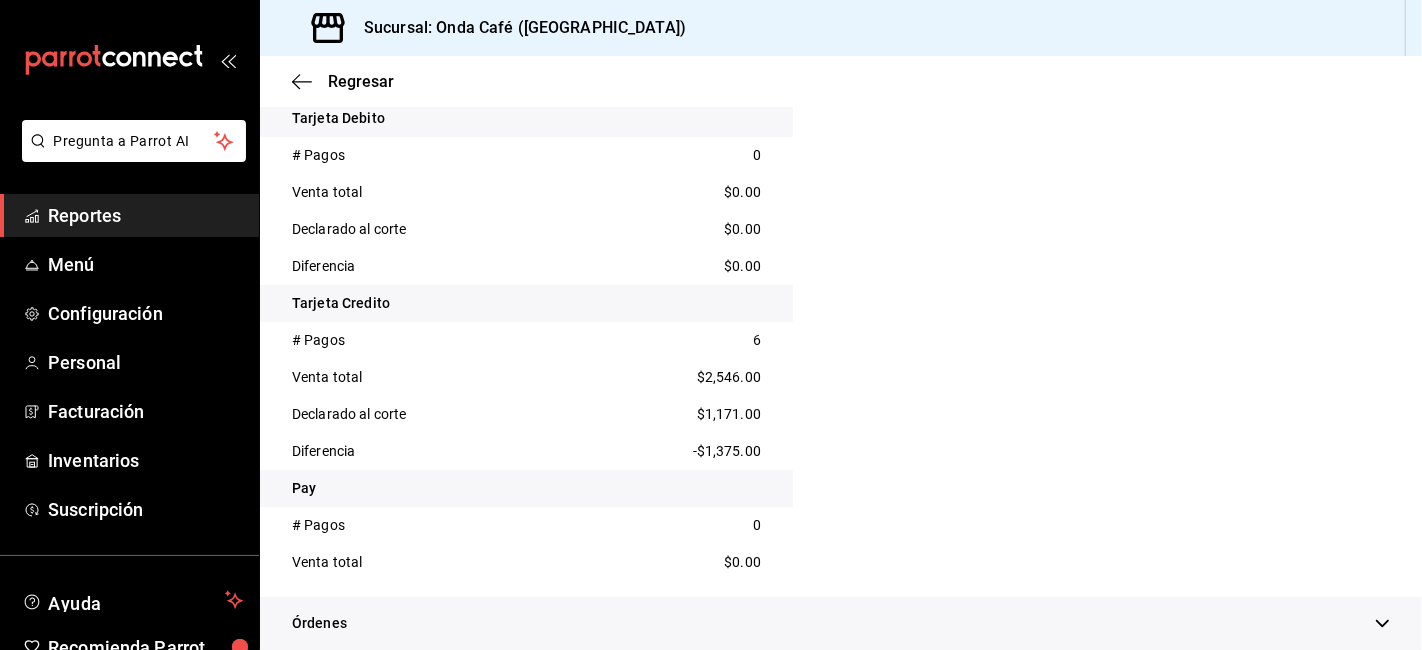 click on "$2,546.00" at bounding box center [729, 377] 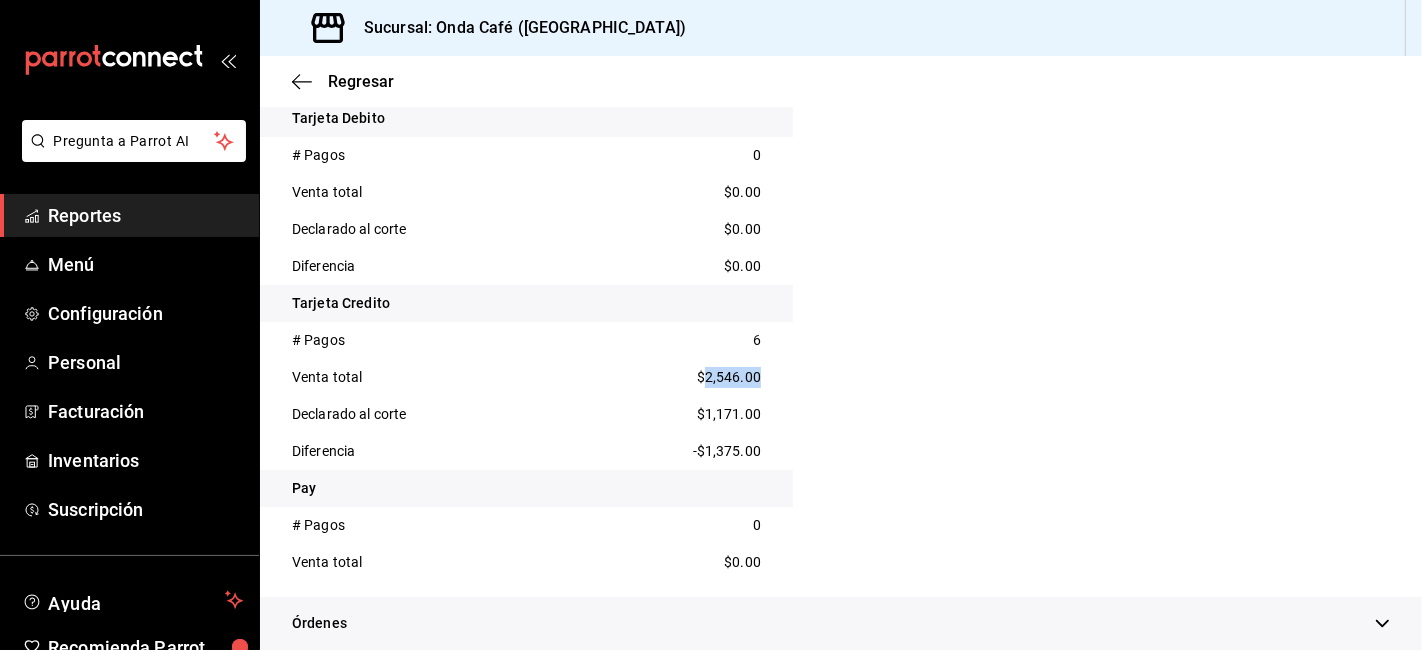 click on "$2,546.00" at bounding box center [729, 377] 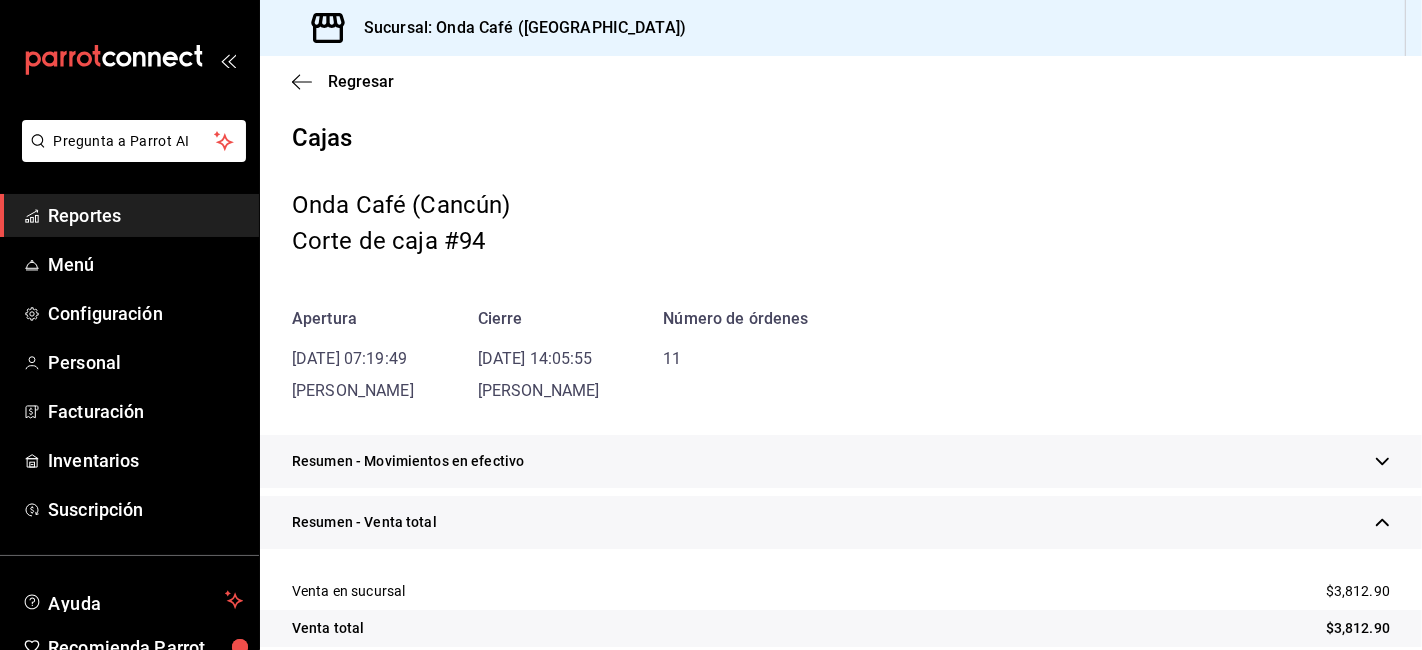 scroll, scrollTop: 0, scrollLeft: 0, axis: both 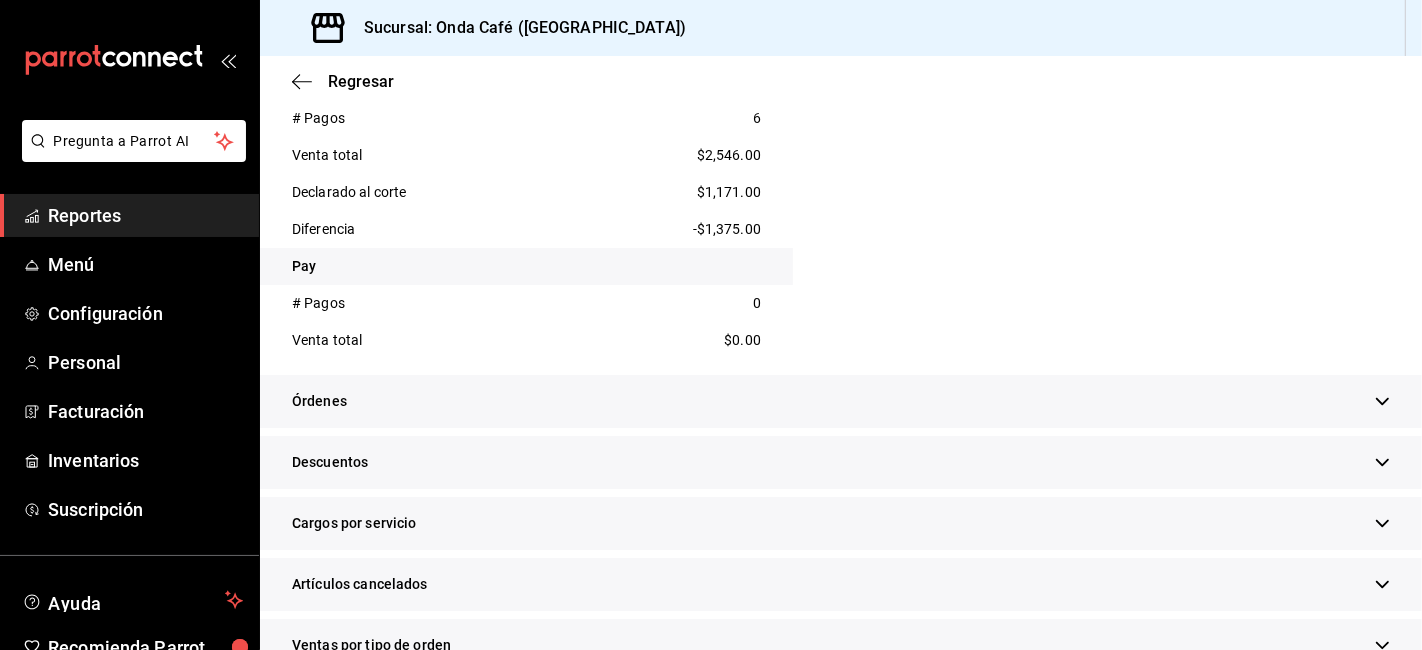 click on "Descuentos" at bounding box center [841, 462] 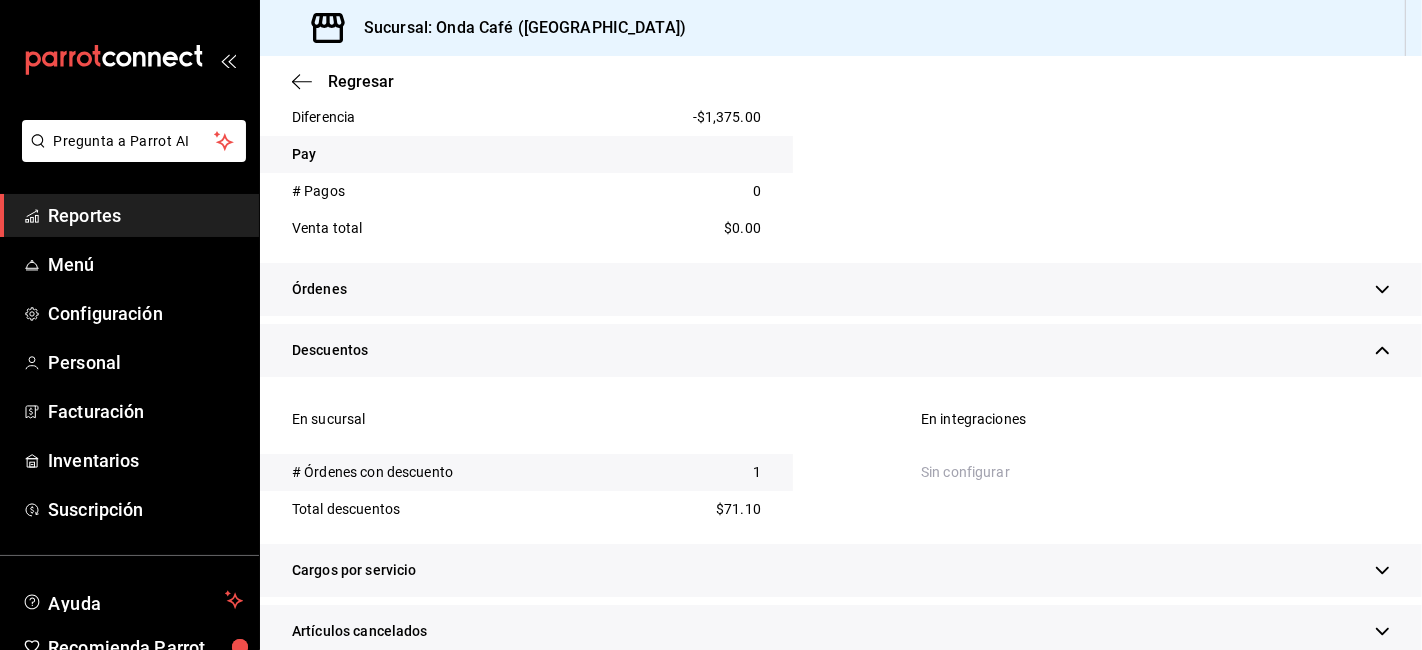 scroll, scrollTop: 1555, scrollLeft: 0, axis: vertical 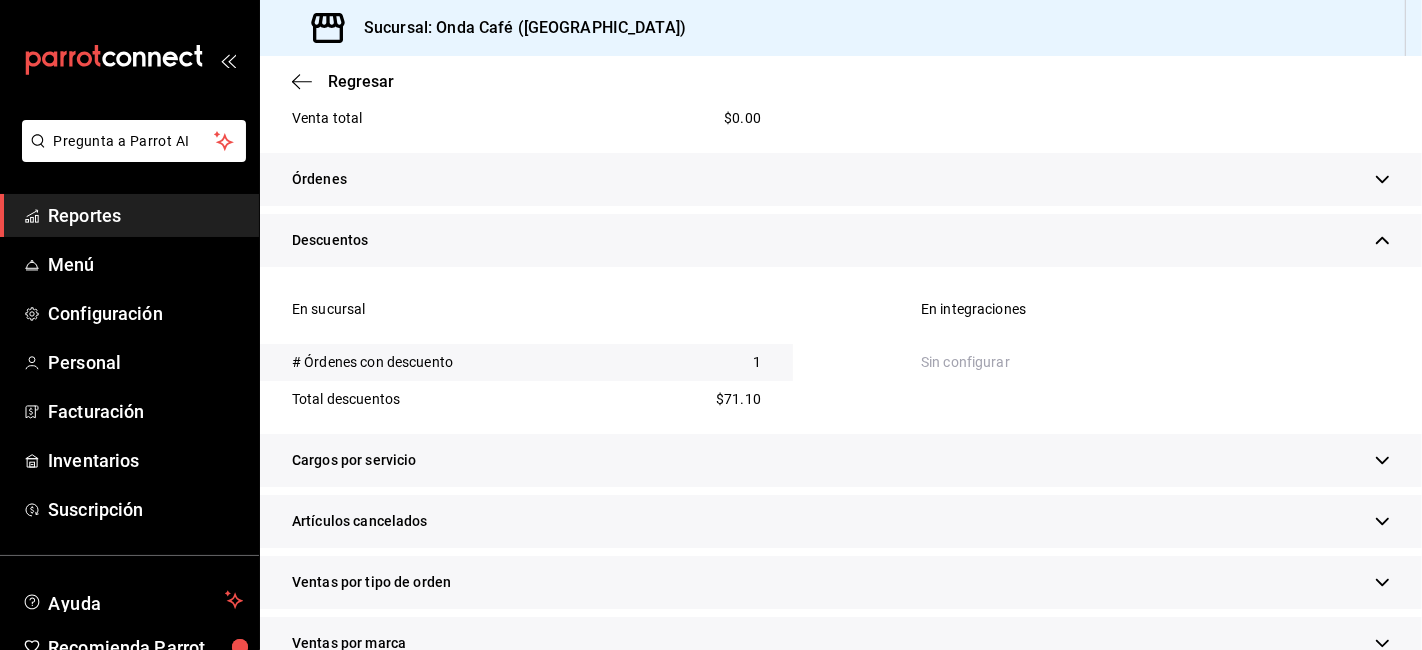 click on "$71.10" at bounding box center (738, 399) 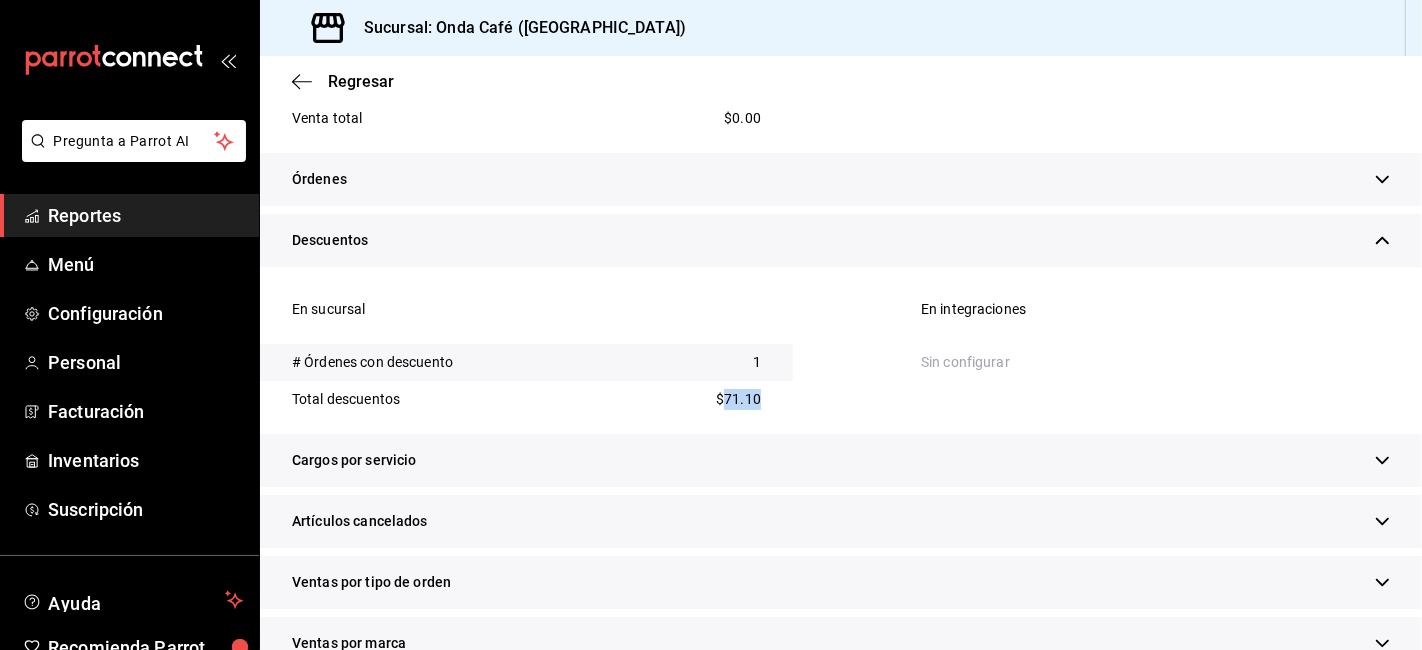 click on "$71.10" at bounding box center [738, 399] 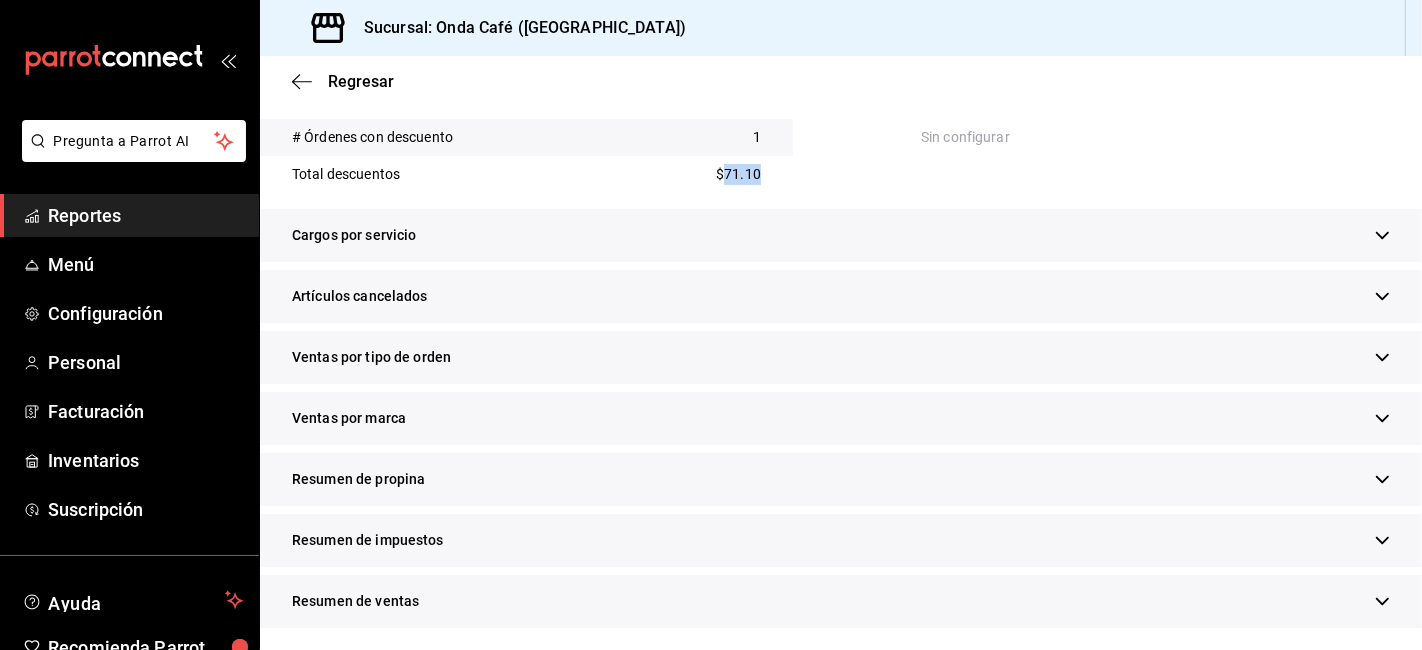scroll, scrollTop: 1781, scrollLeft: 0, axis: vertical 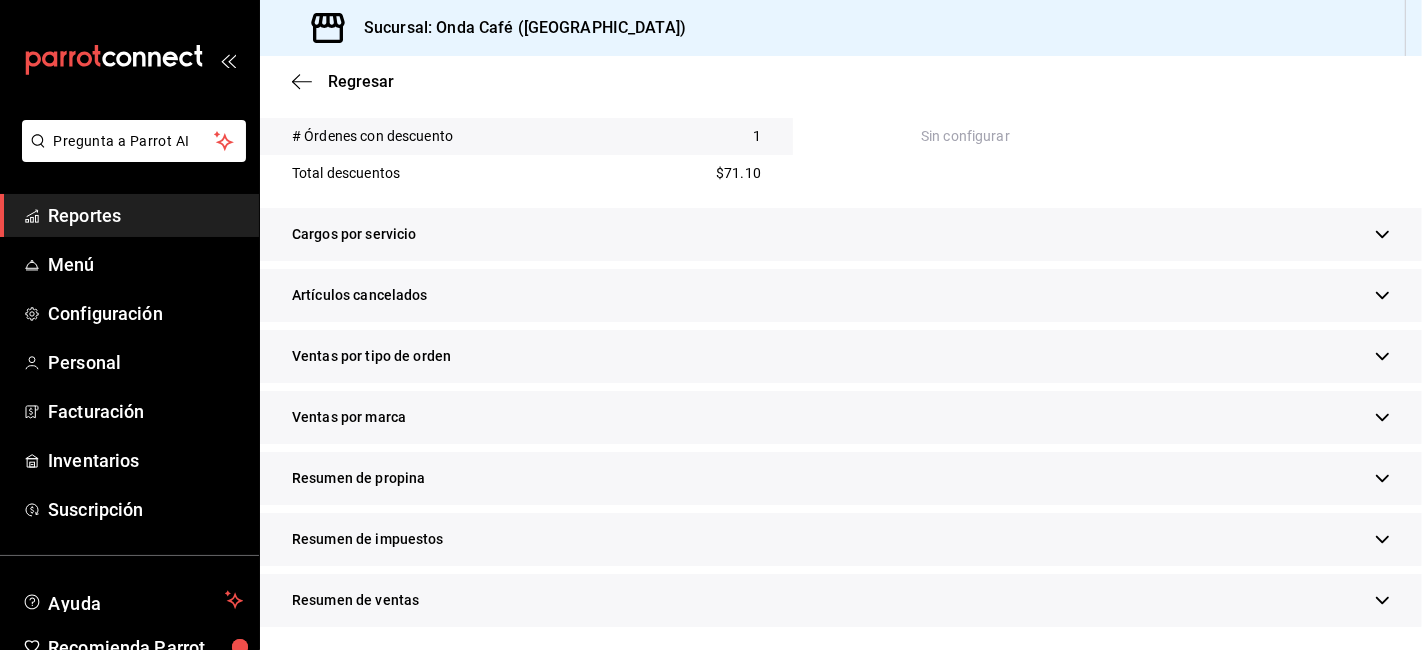 click on "Resumen de propina" at bounding box center (841, 478) 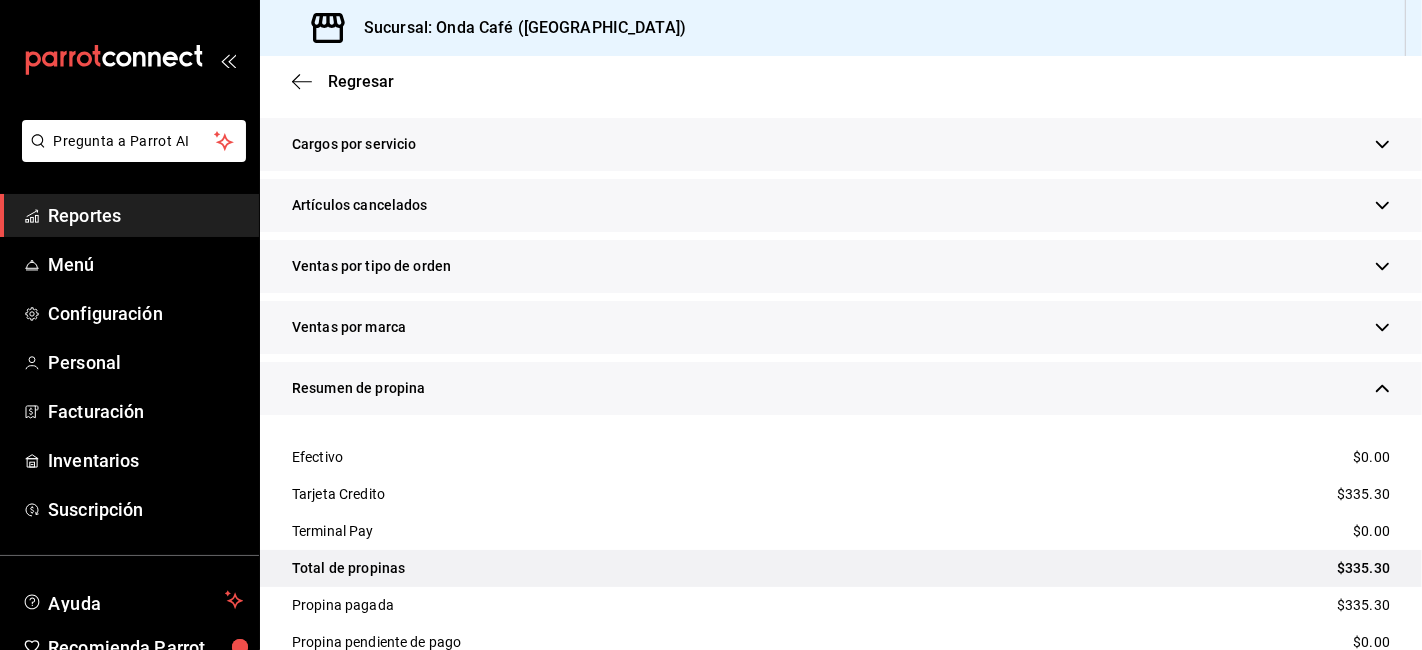 scroll, scrollTop: 1963, scrollLeft: 0, axis: vertical 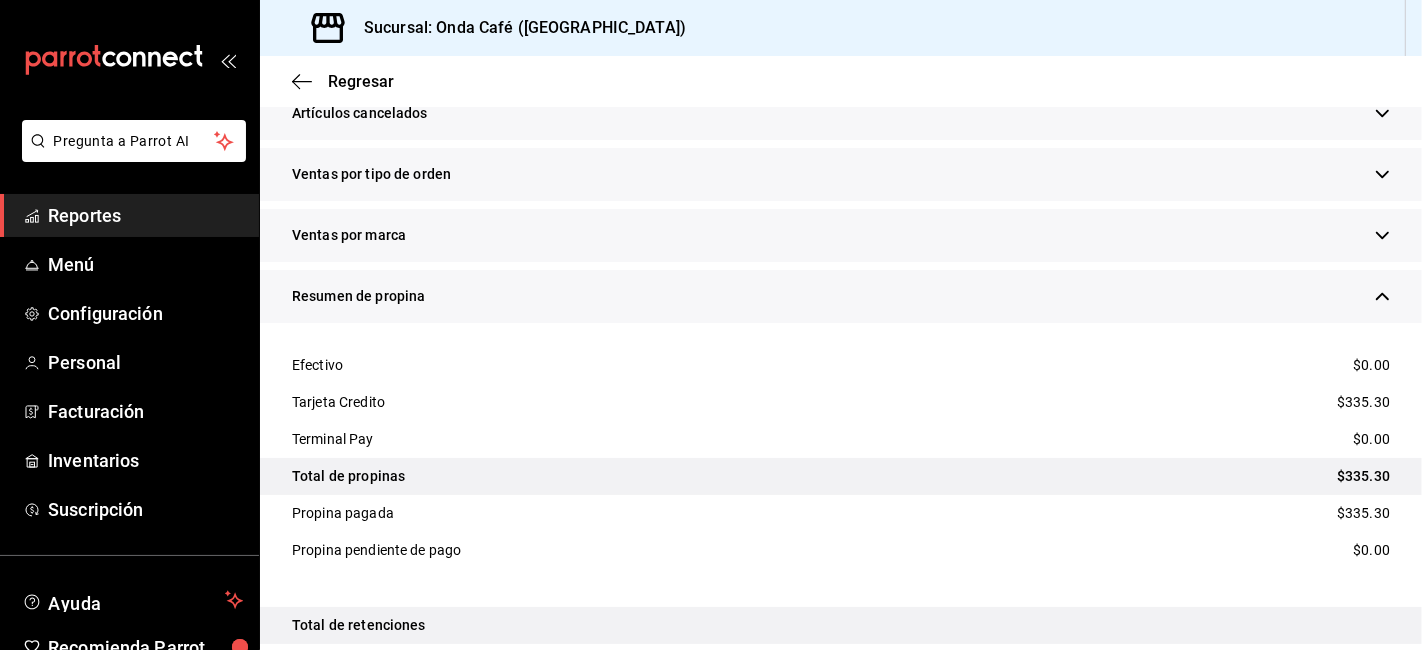 click on "$335.30" at bounding box center [1363, 402] 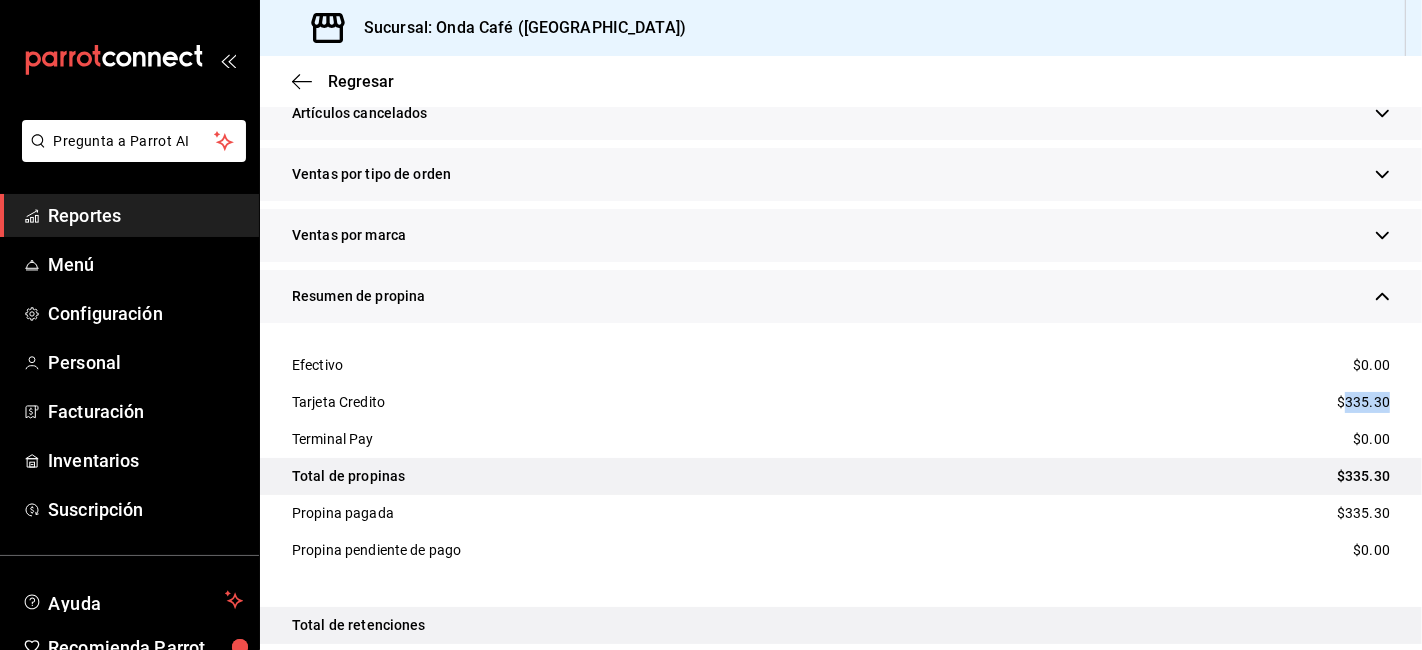 click on "$335.30" at bounding box center [1363, 402] 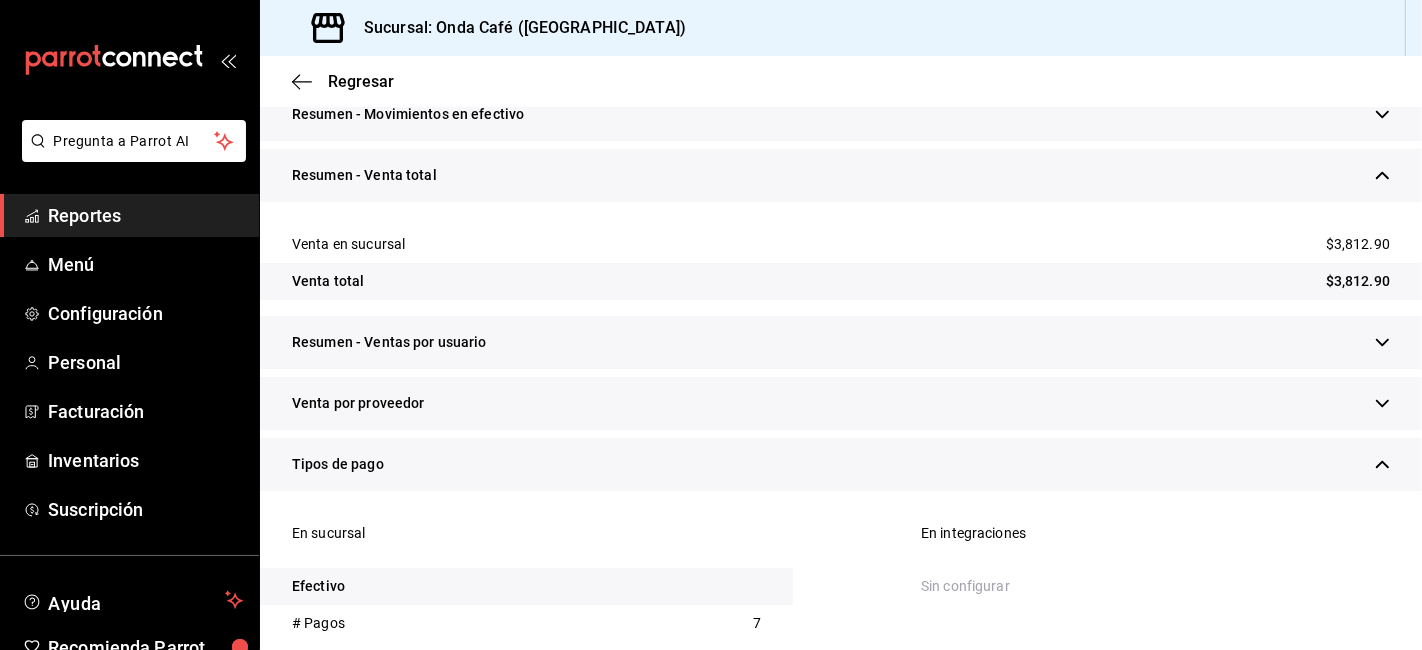 scroll, scrollTop: 185, scrollLeft: 0, axis: vertical 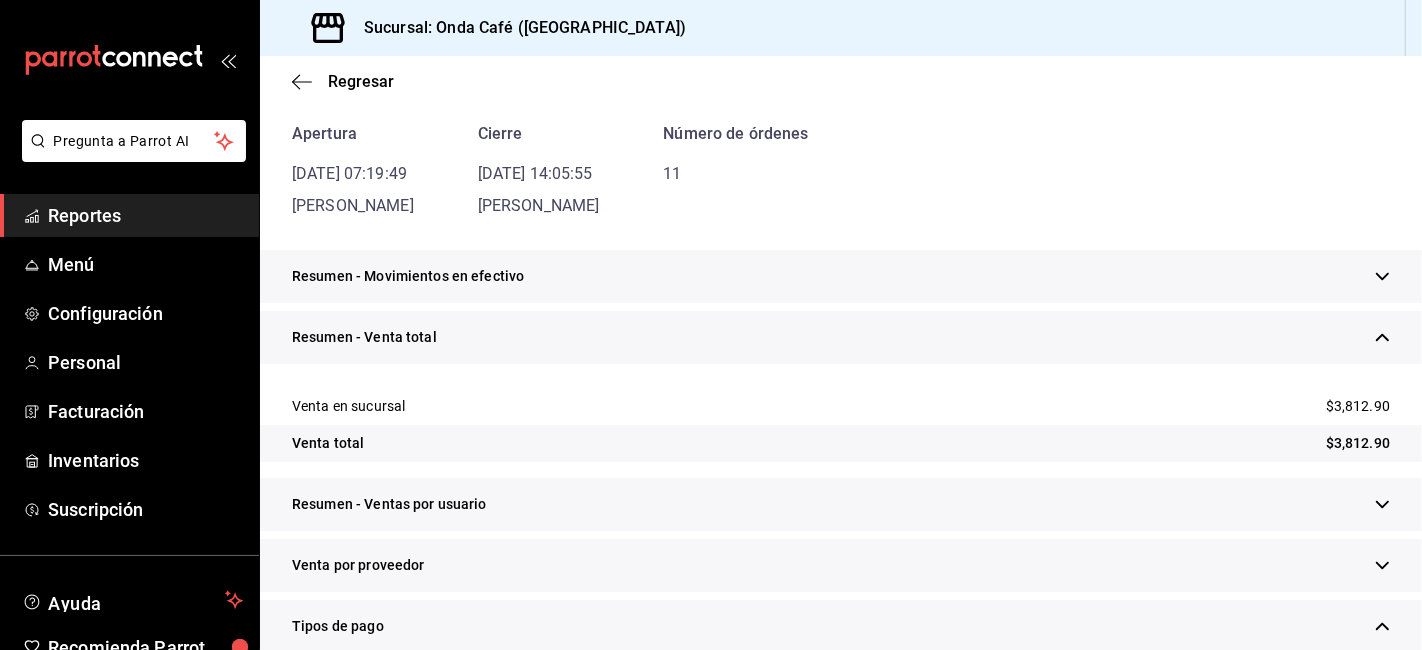 click on "Reportes" at bounding box center [145, 215] 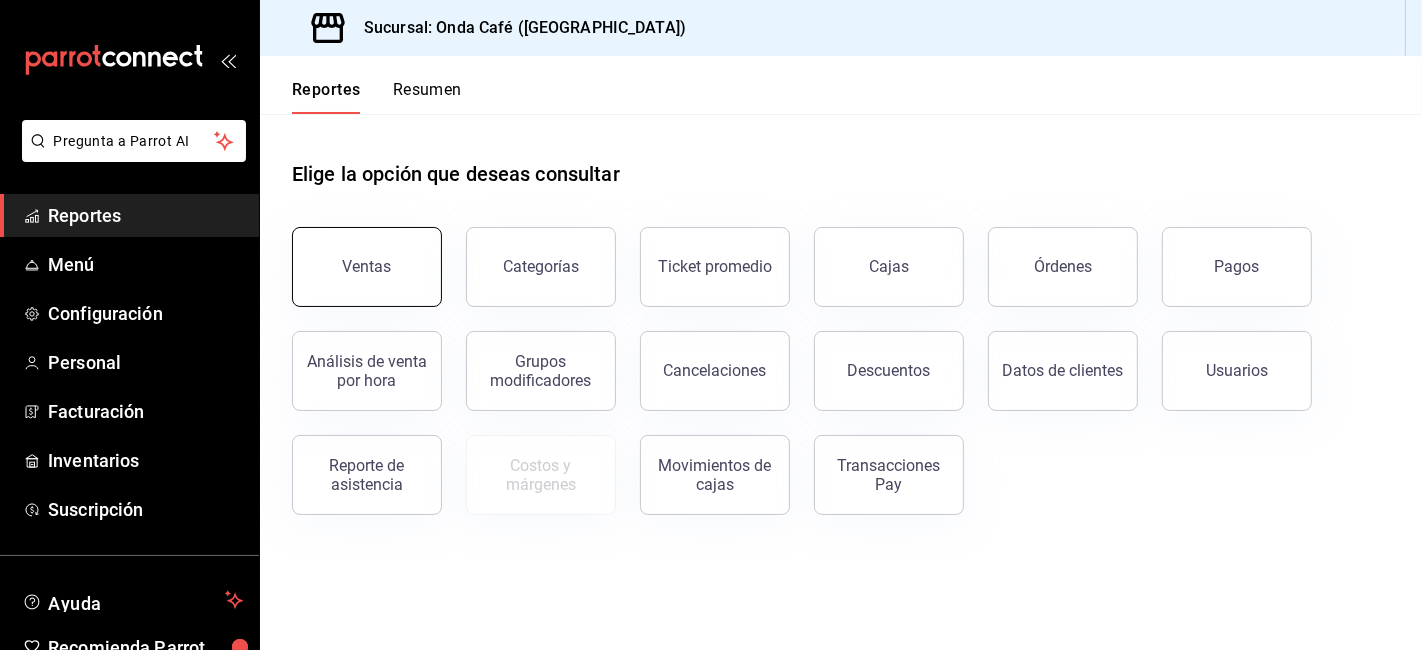 click on "Ventas" at bounding box center (367, 267) 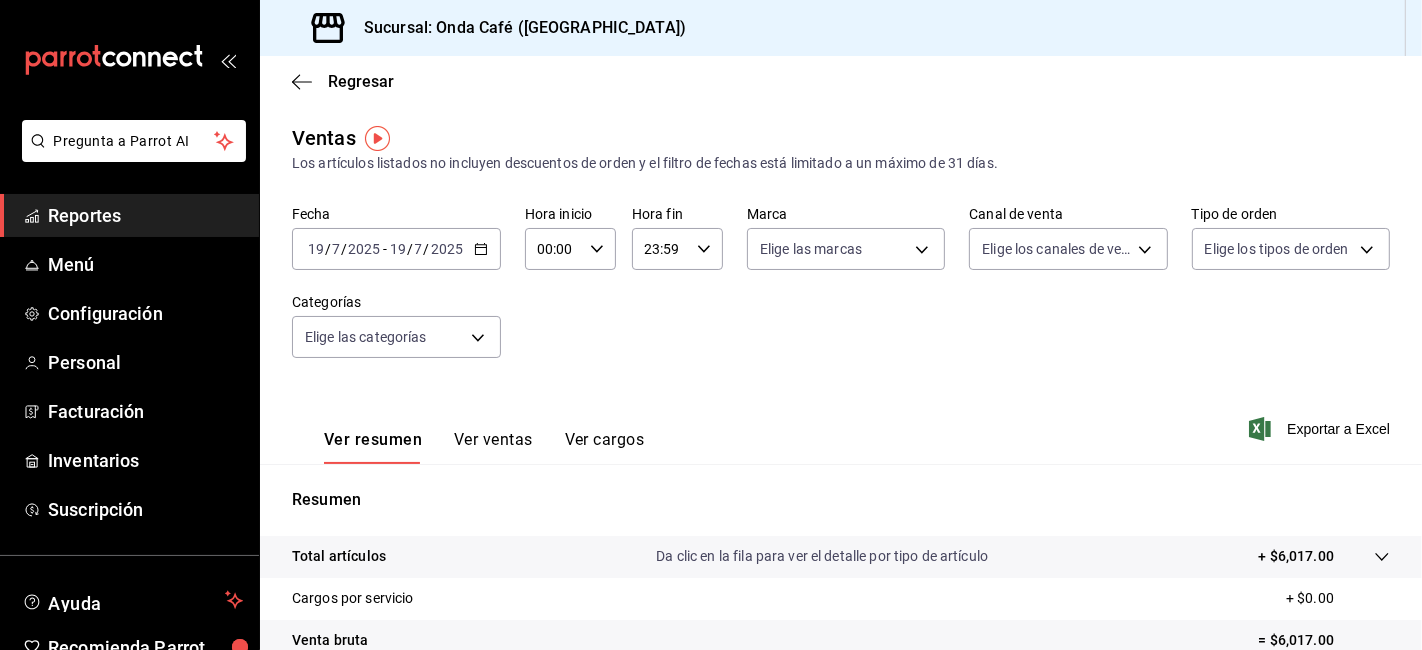 click on "[DATE] [DATE] - [DATE] [DATE]" at bounding box center [396, 249] 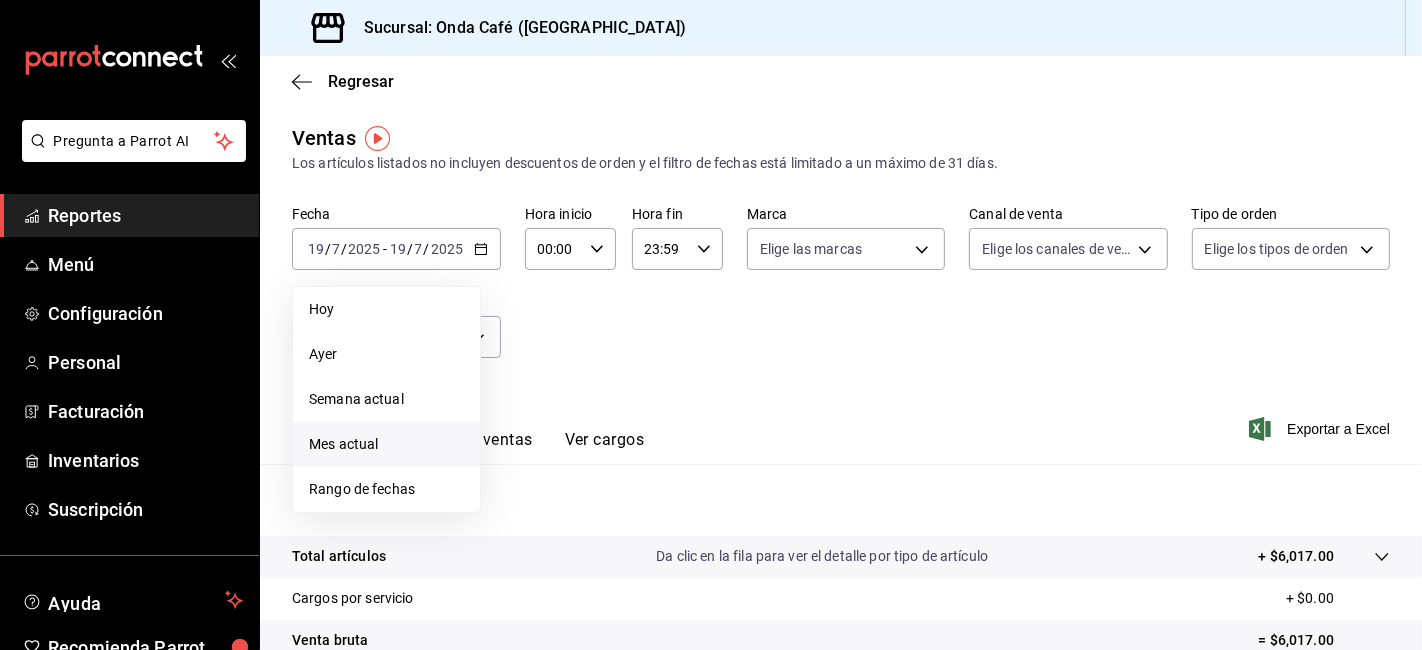 click on "Mes actual" at bounding box center [386, 444] 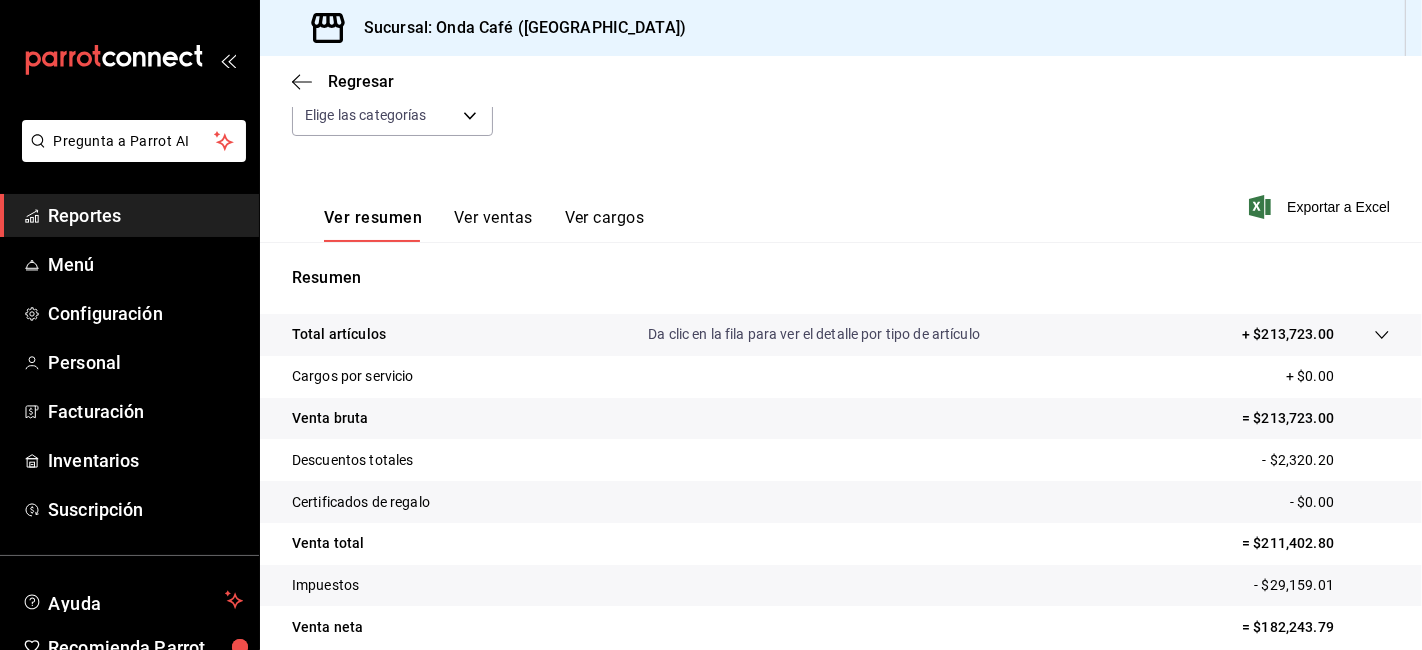 scroll, scrollTop: 0, scrollLeft: 0, axis: both 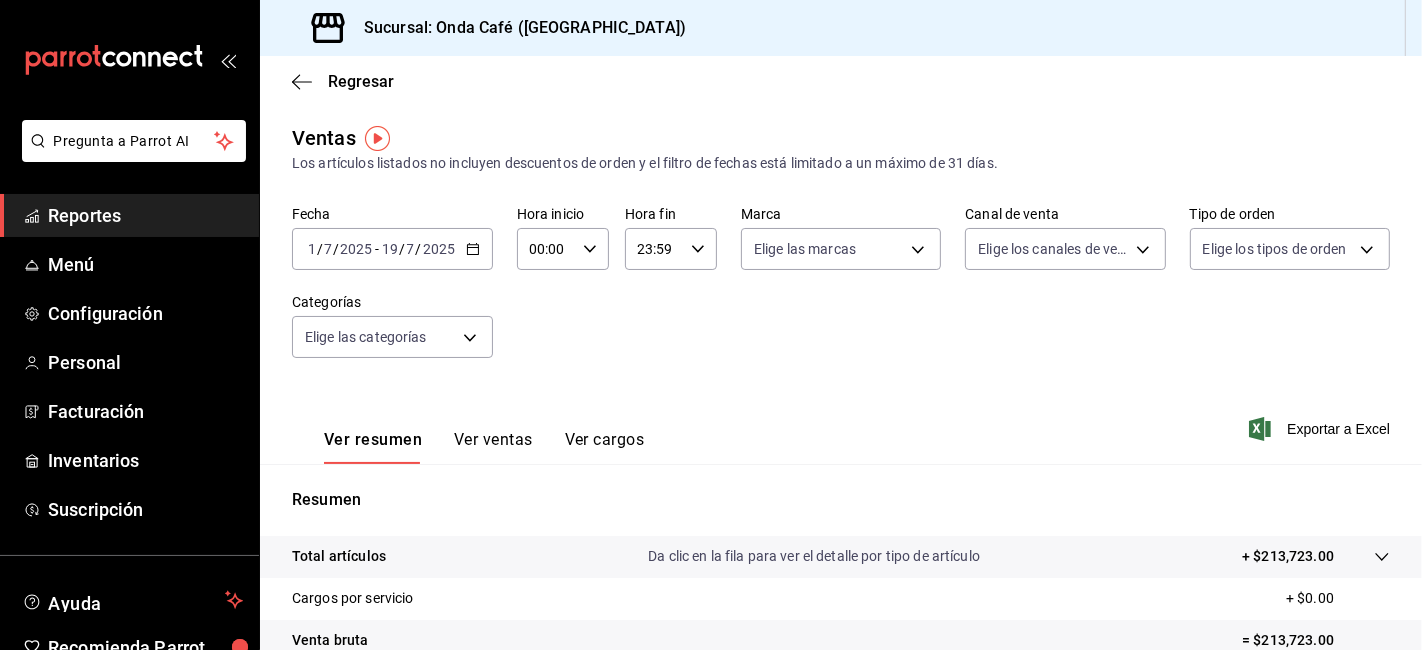 click 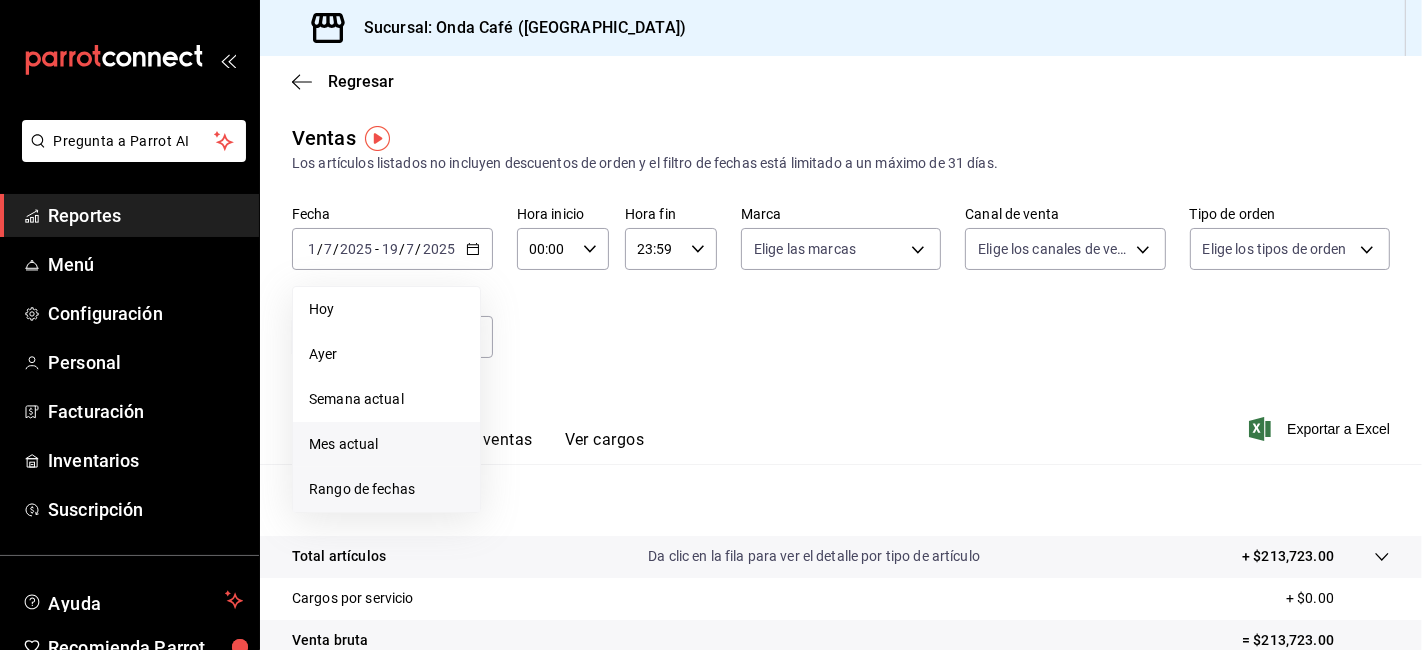 click on "Rango de fechas" at bounding box center (386, 489) 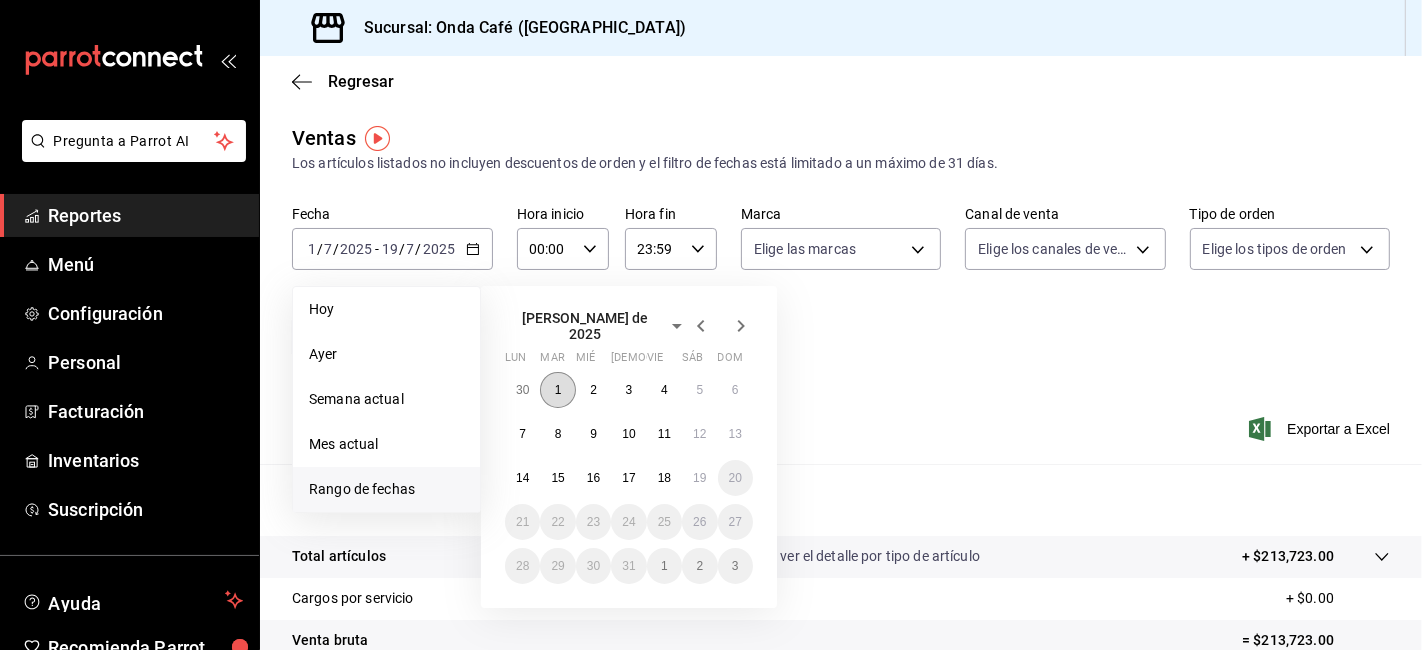 click on "1" at bounding box center (557, 390) 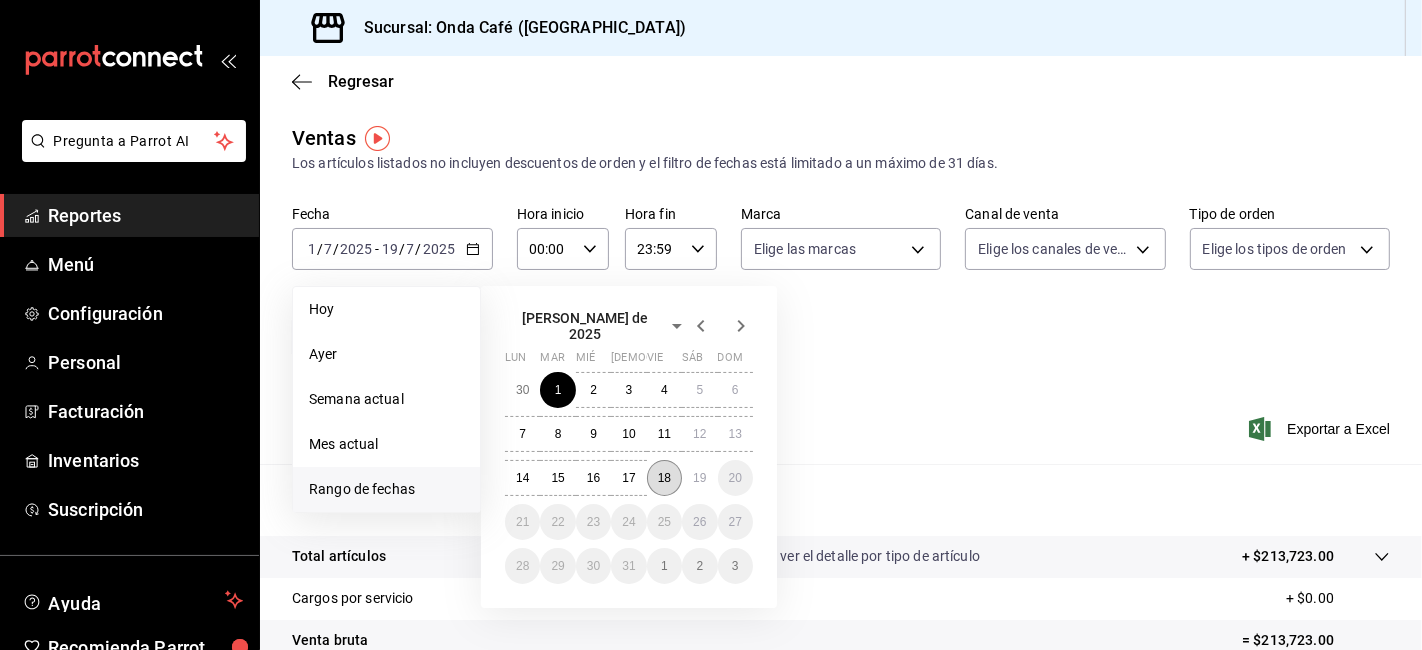 click on "18" at bounding box center (664, 478) 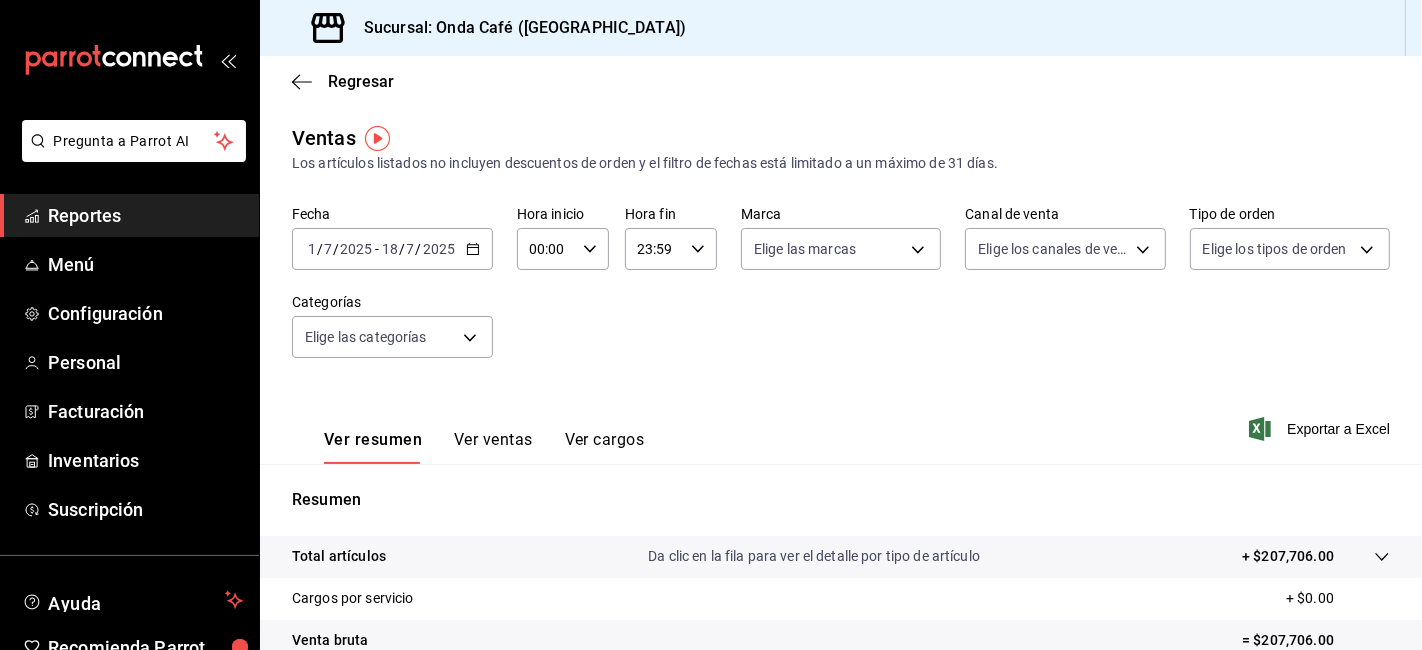 click on "Reportes" at bounding box center [145, 215] 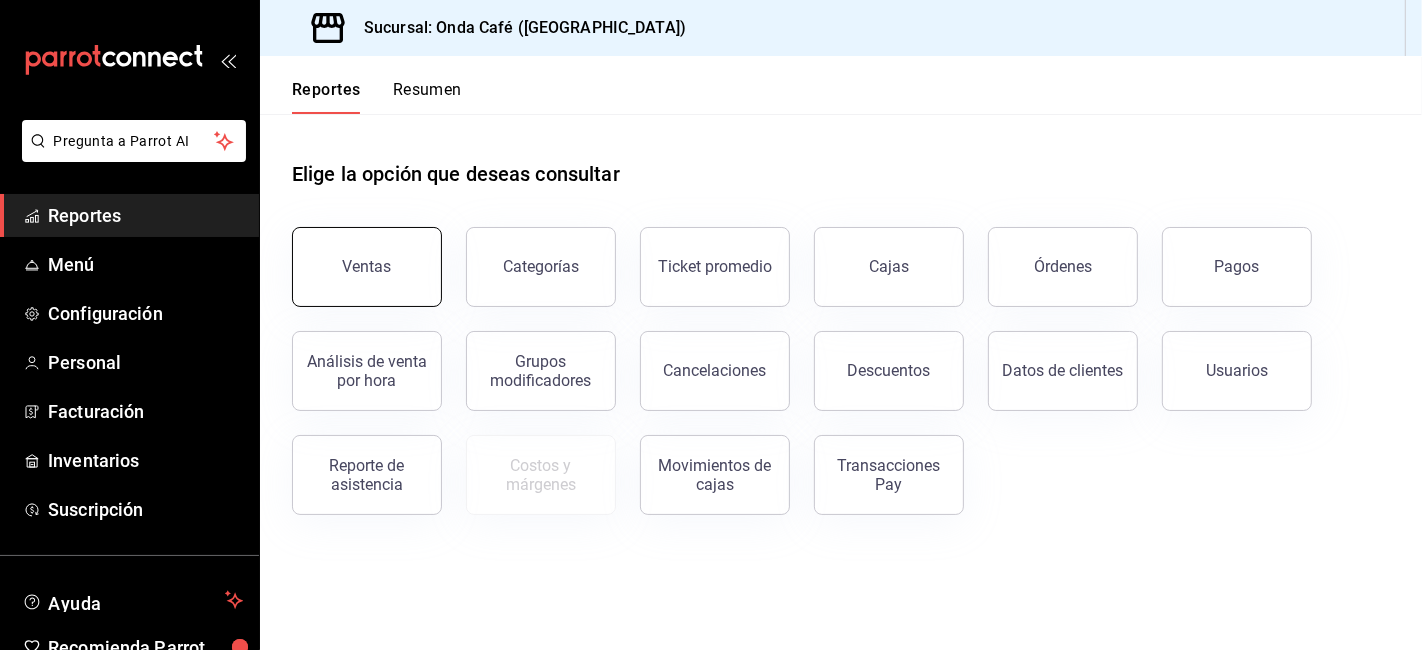 click on "Ventas" at bounding box center (367, 267) 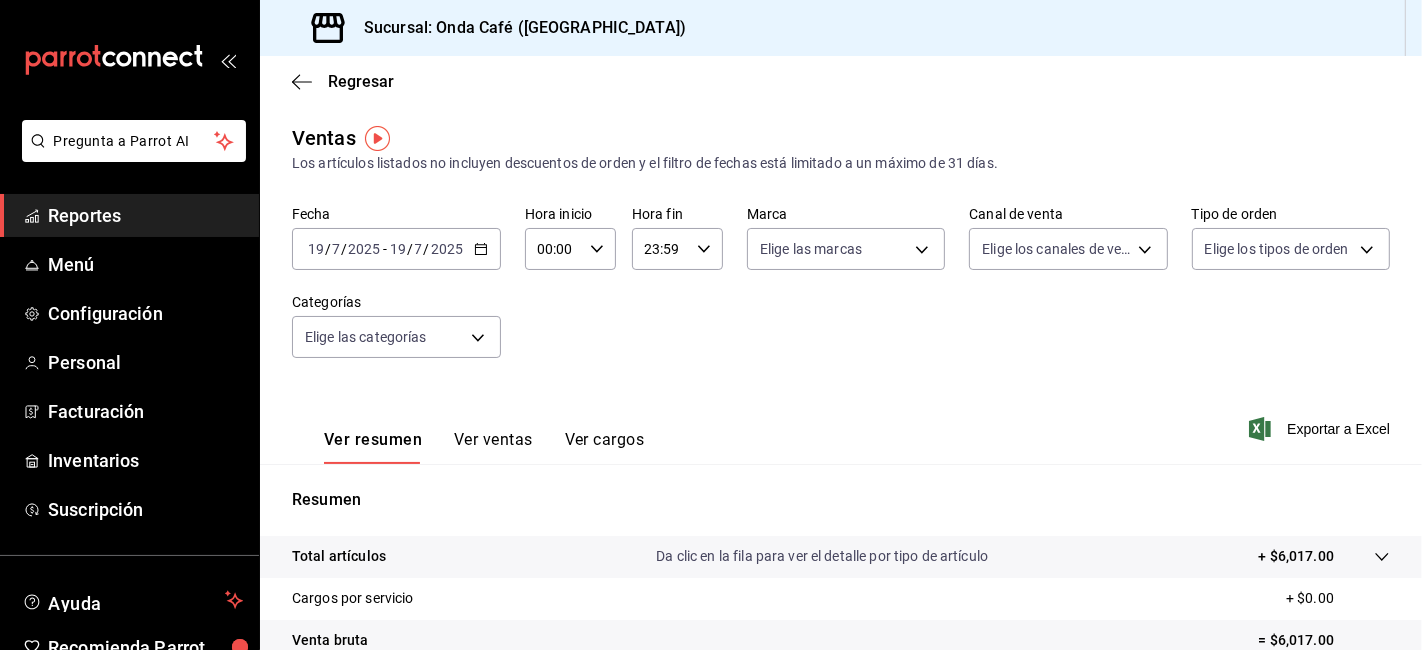 click 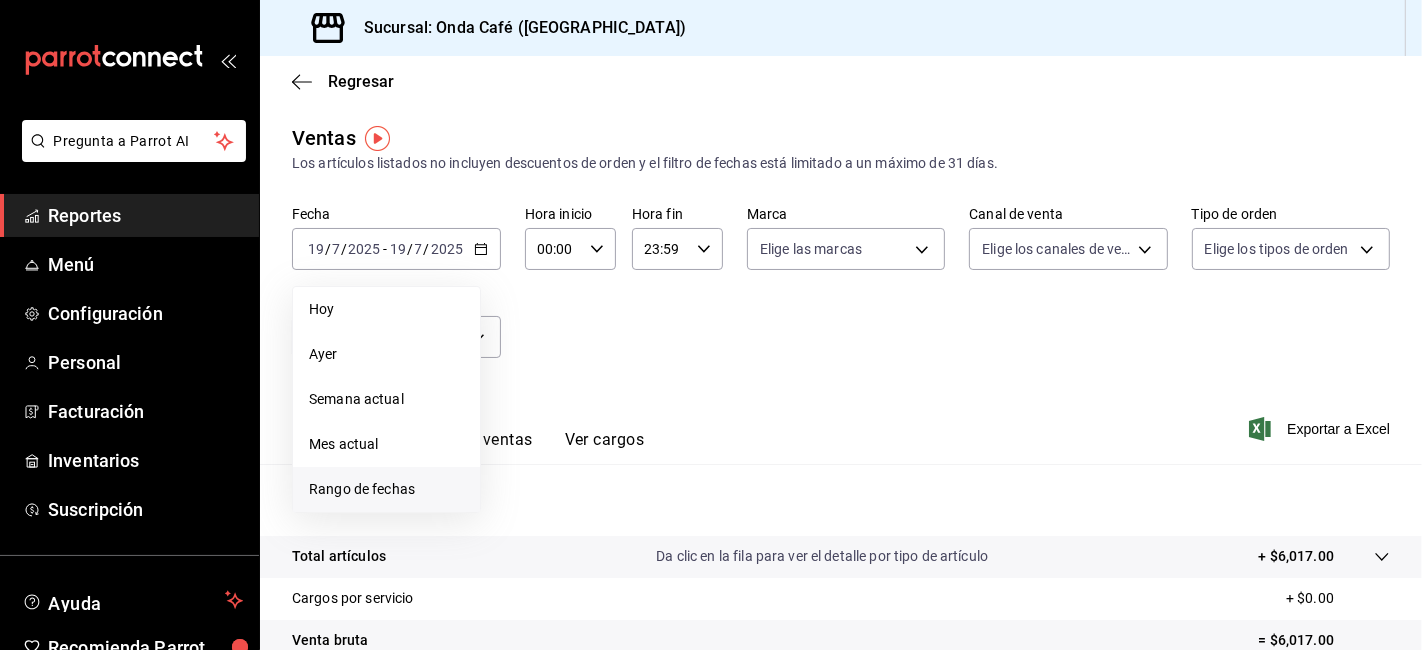 click on "Rango de fechas" at bounding box center (386, 489) 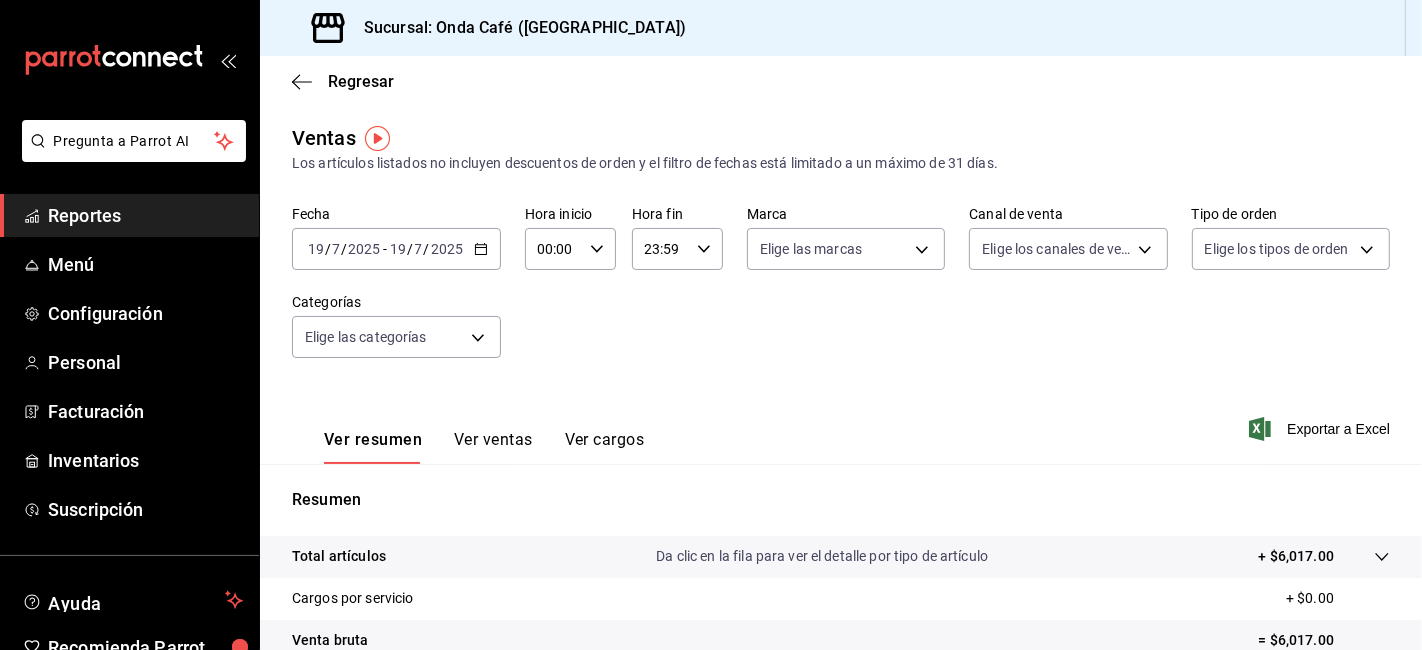 click on "Reportes" at bounding box center [145, 215] 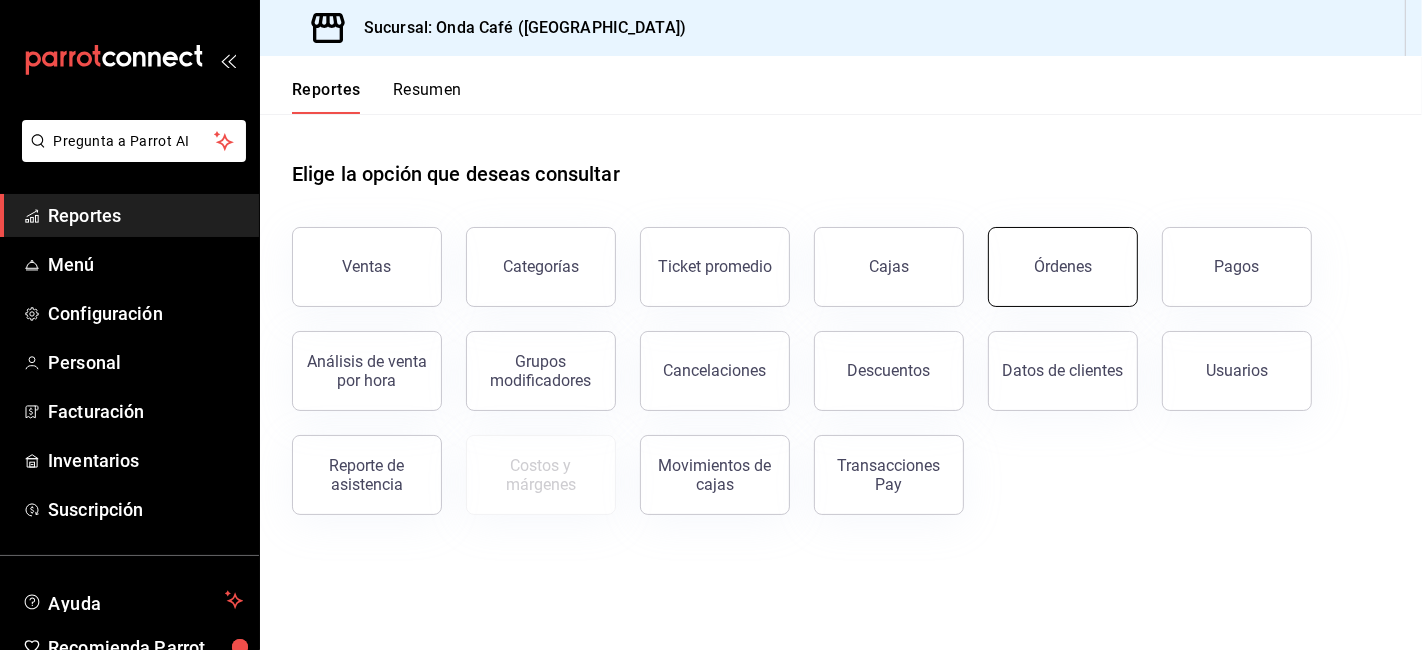 click on "Órdenes" at bounding box center (1063, 266) 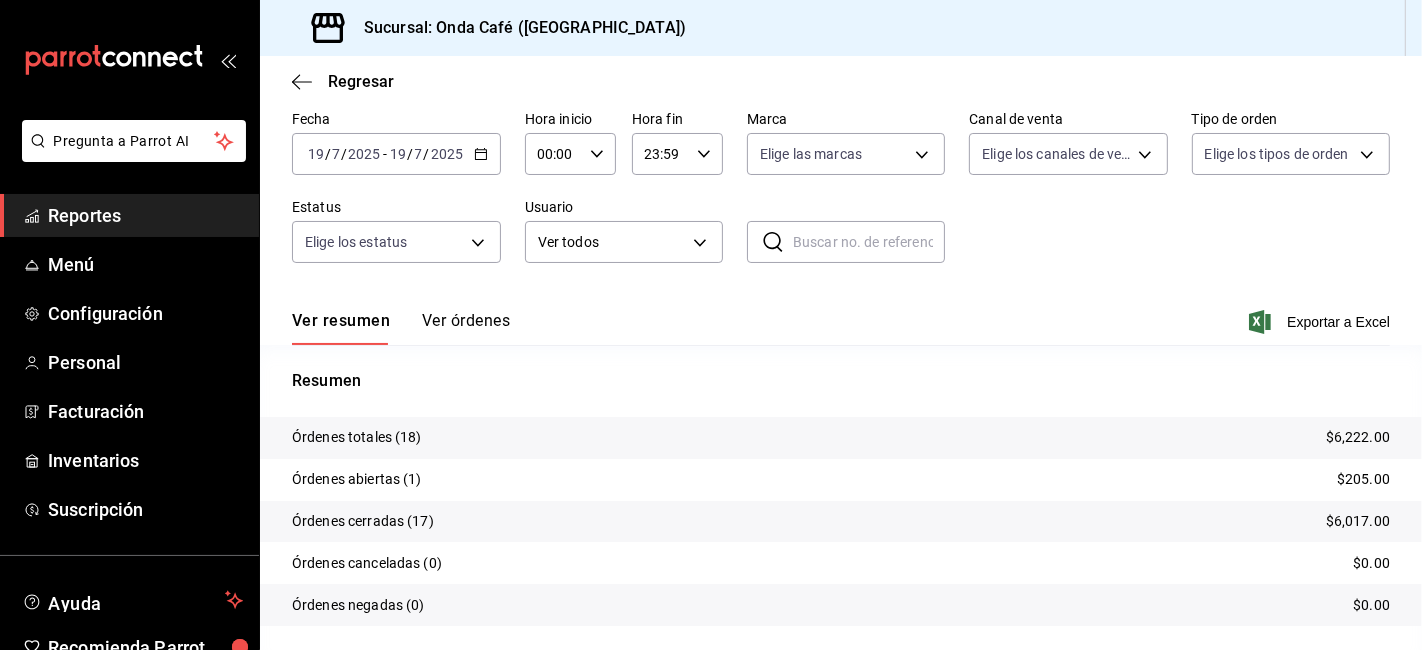 scroll, scrollTop: 134, scrollLeft: 0, axis: vertical 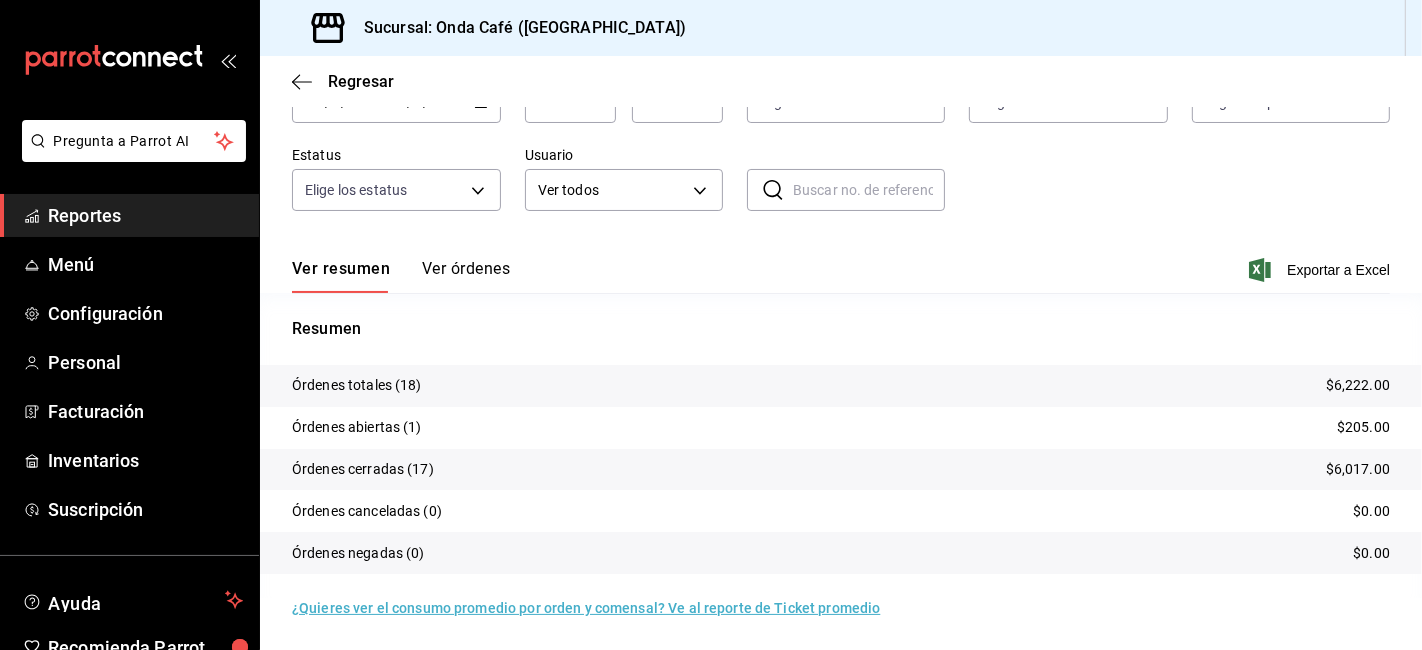 click on "Ver órdenes" at bounding box center [466, 276] 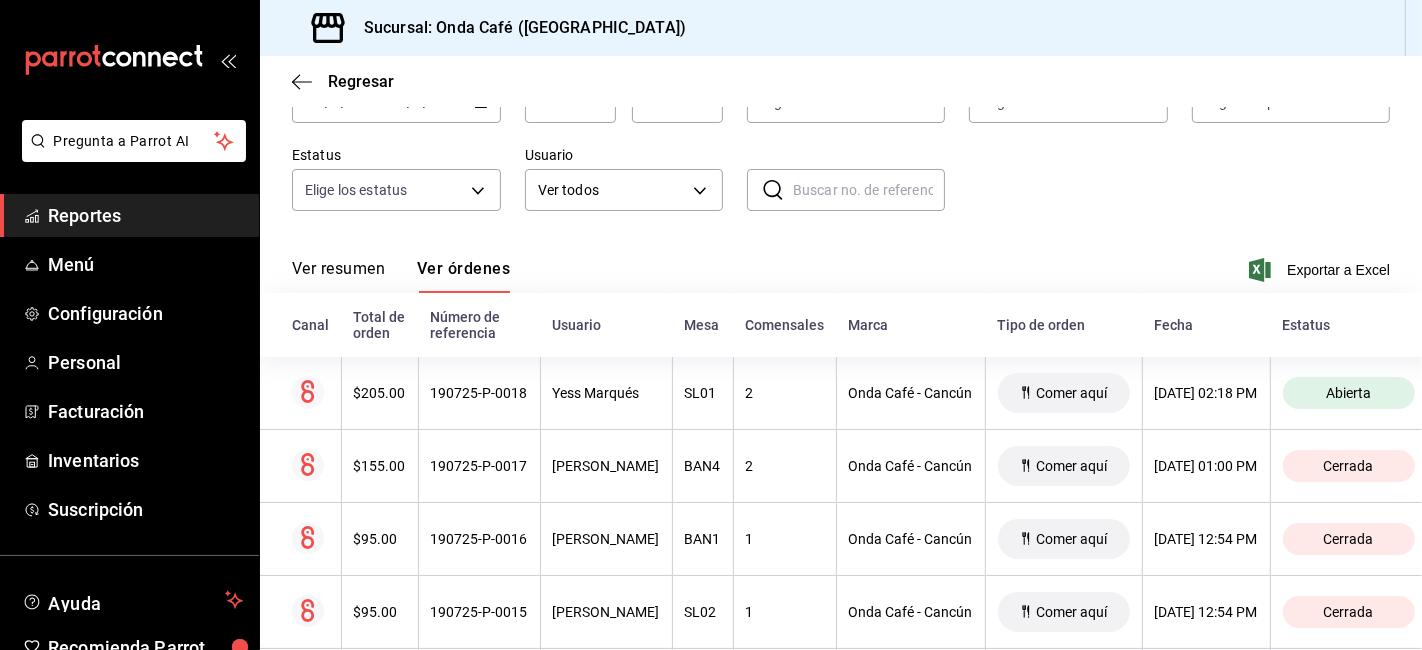 scroll, scrollTop: 0, scrollLeft: 0, axis: both 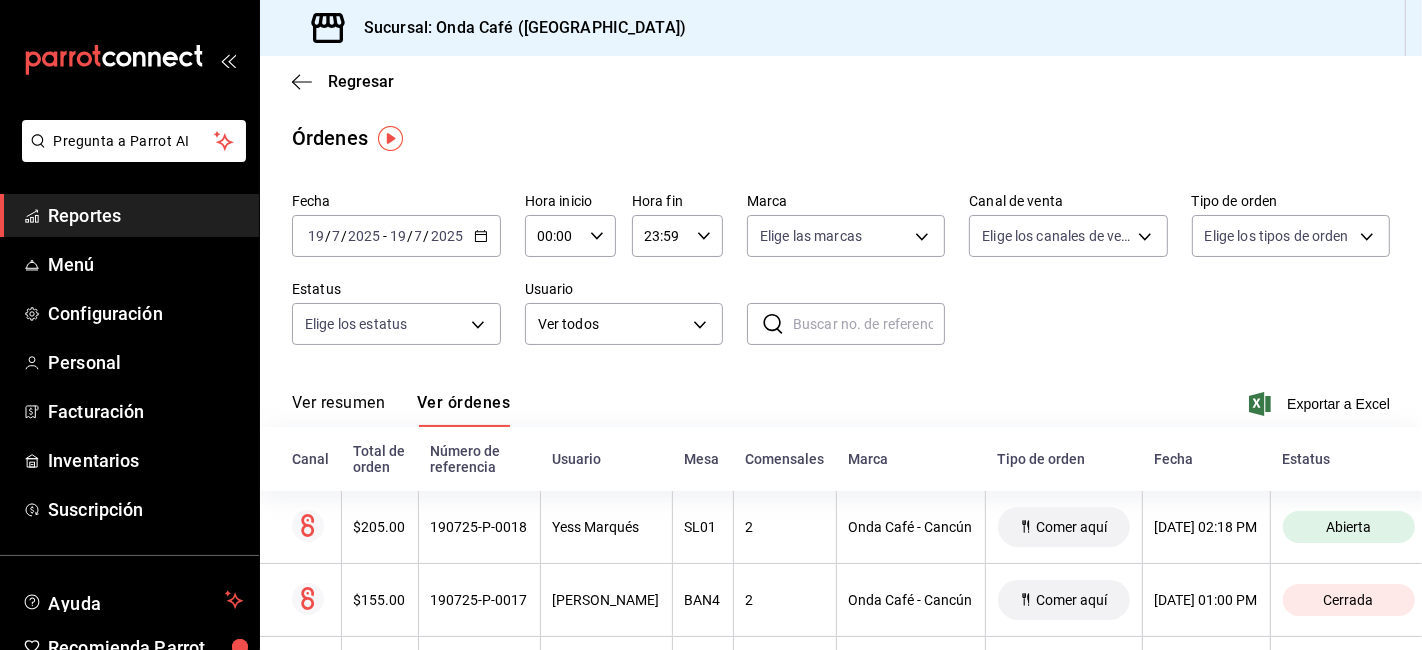 click on "[DATE] [DATE] - [DATE] [DATE]" at bounding box center [396, 236] 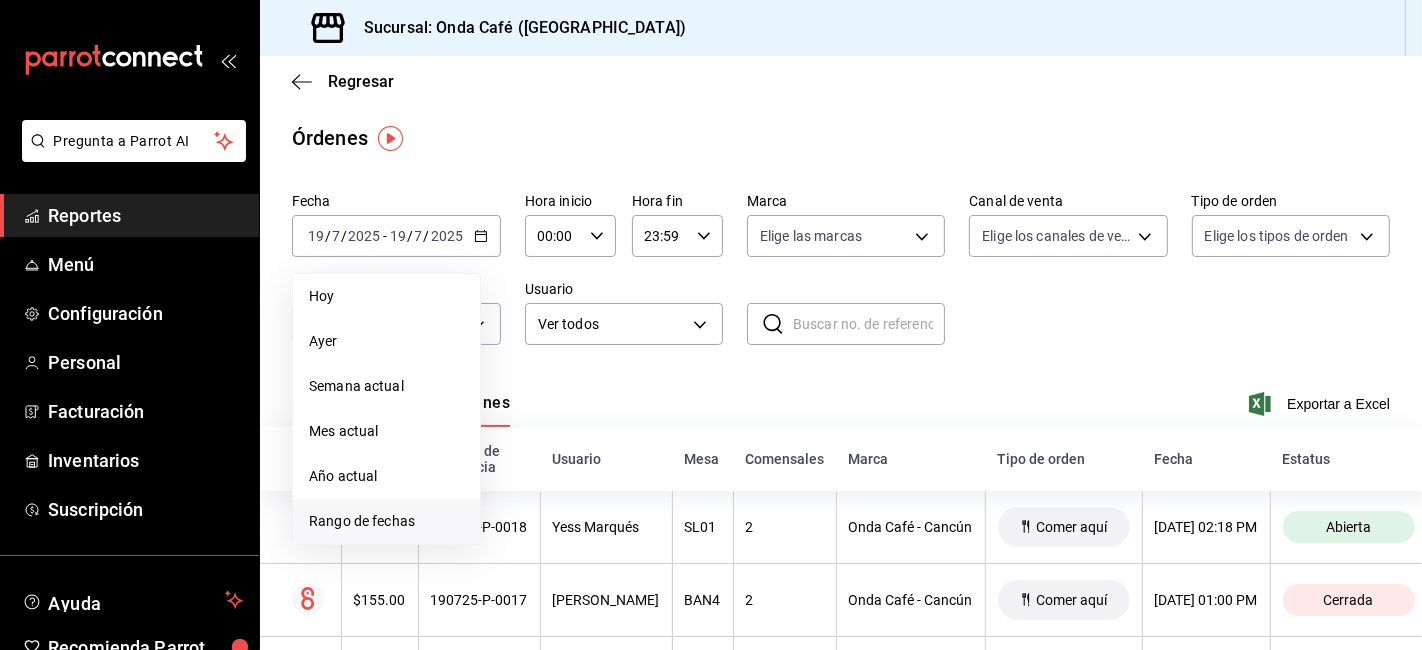 click on "Rango de fechas" at bounding box center (386, 521) 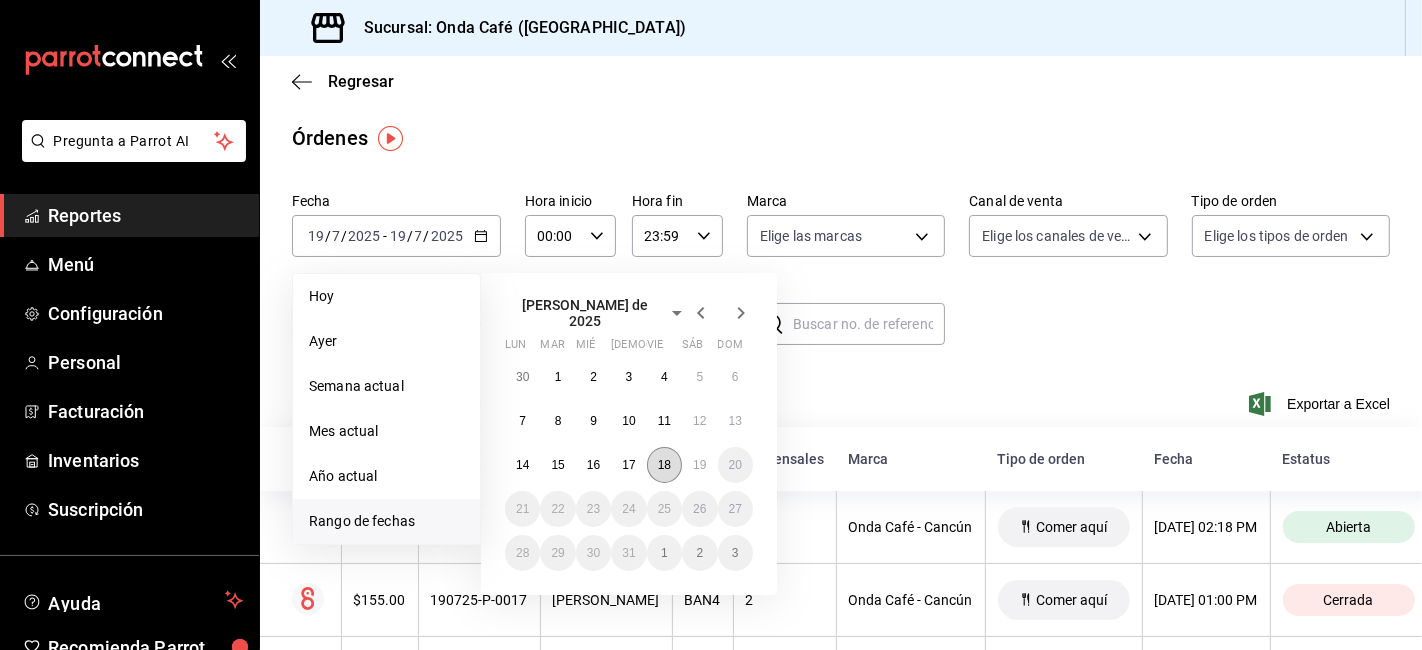 click on "18" at bounding box center (664, 465) 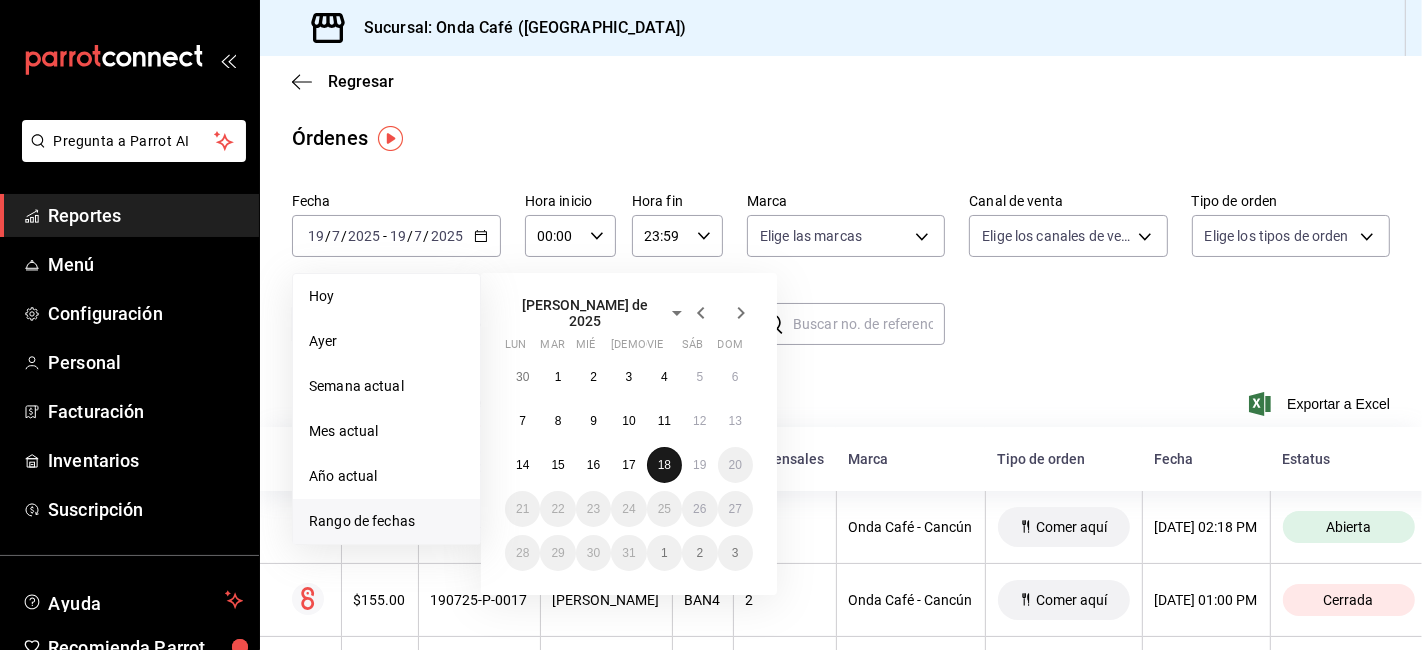 click on "18" at bounding box center [664, 465] 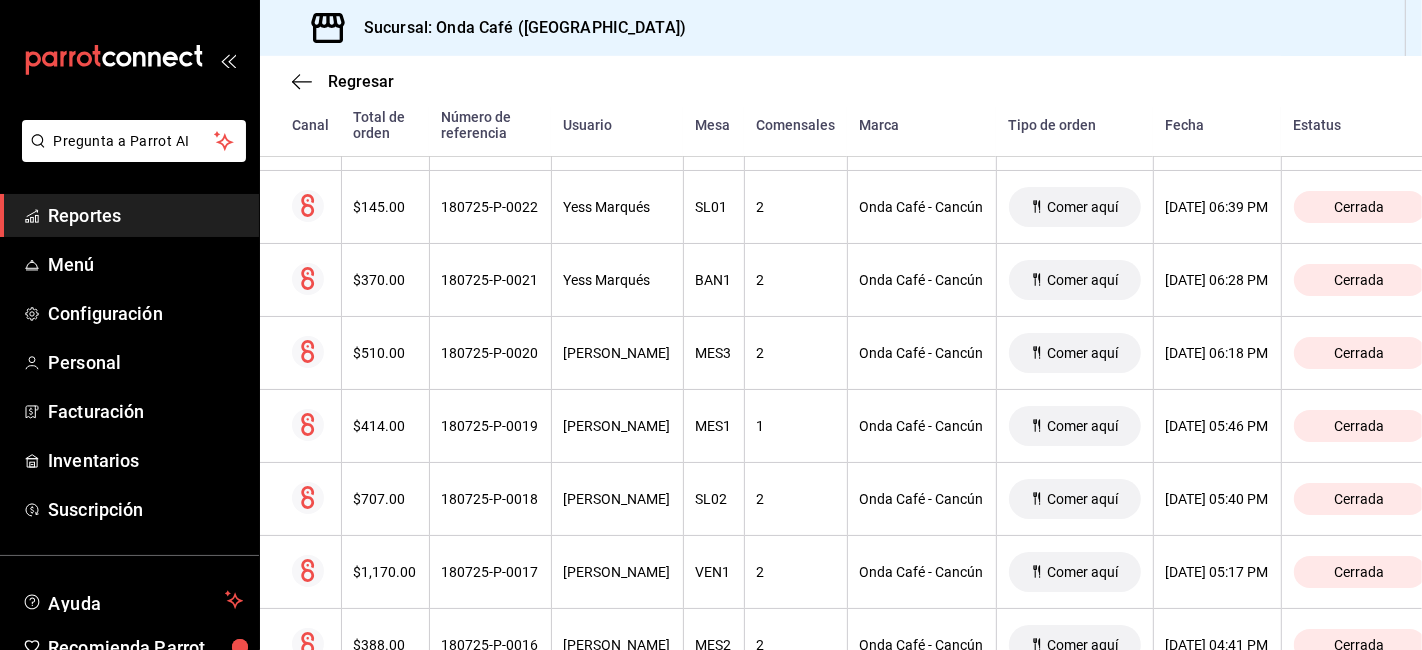 scroll, scrollTop: 888, scrollLeft: 0, axis: vertical 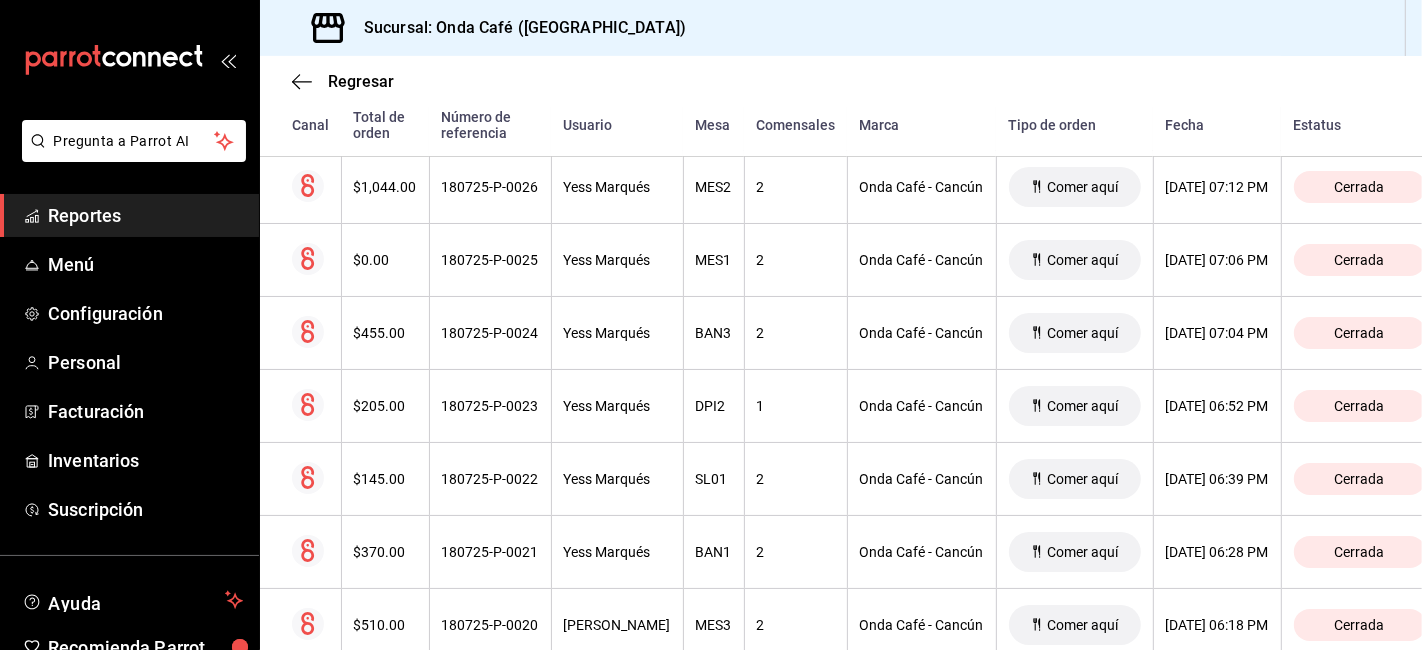 click on "Regresar" at bounding box center [841, 81] 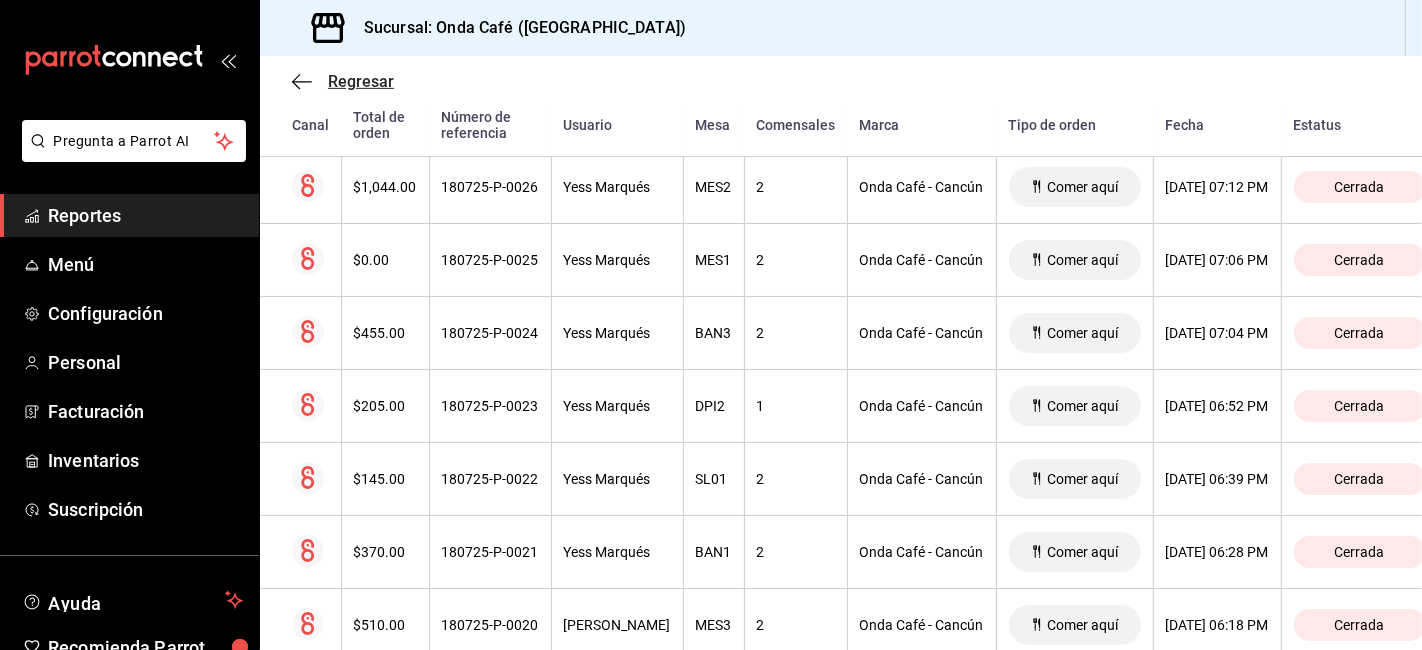 click 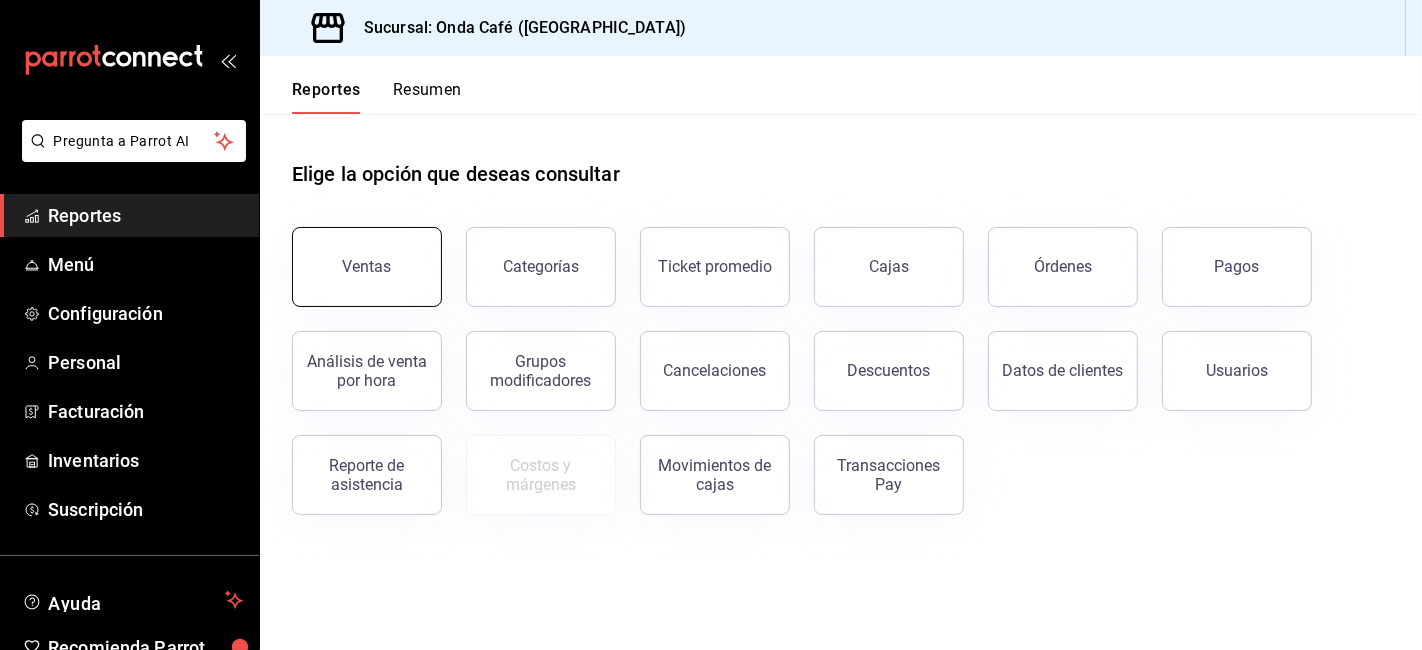 click on "Ventas" at bounding box center [367, 267] 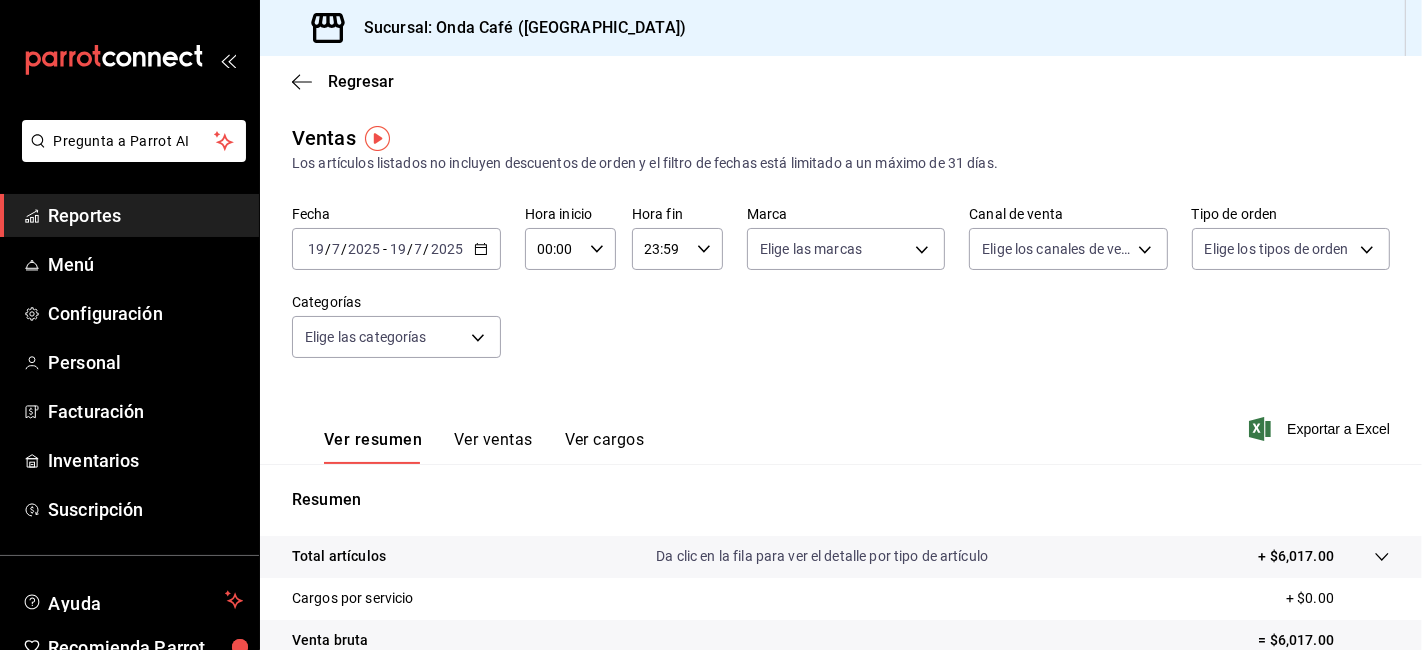 click on "[DATE] [DATE] - [DATE] [DATE]" at bounding box center (396, 249) 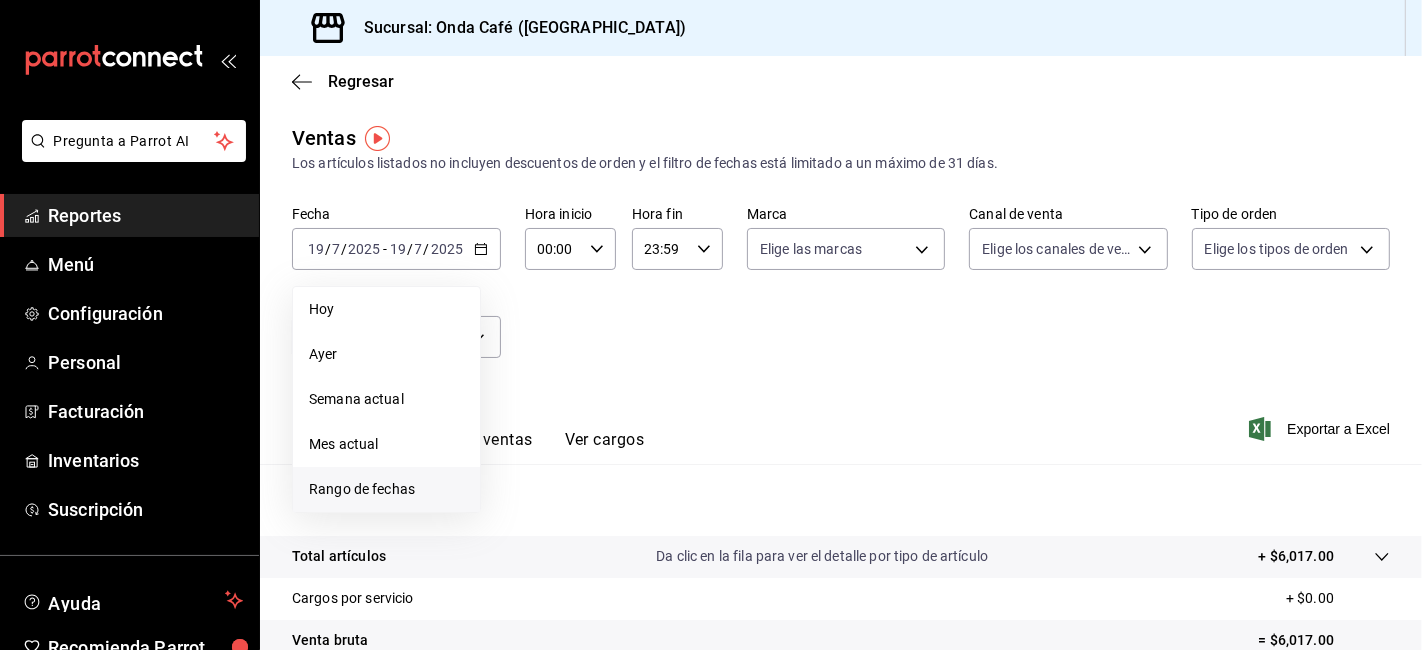 click on "Rango de fechas" at bounding box center (386, 489) 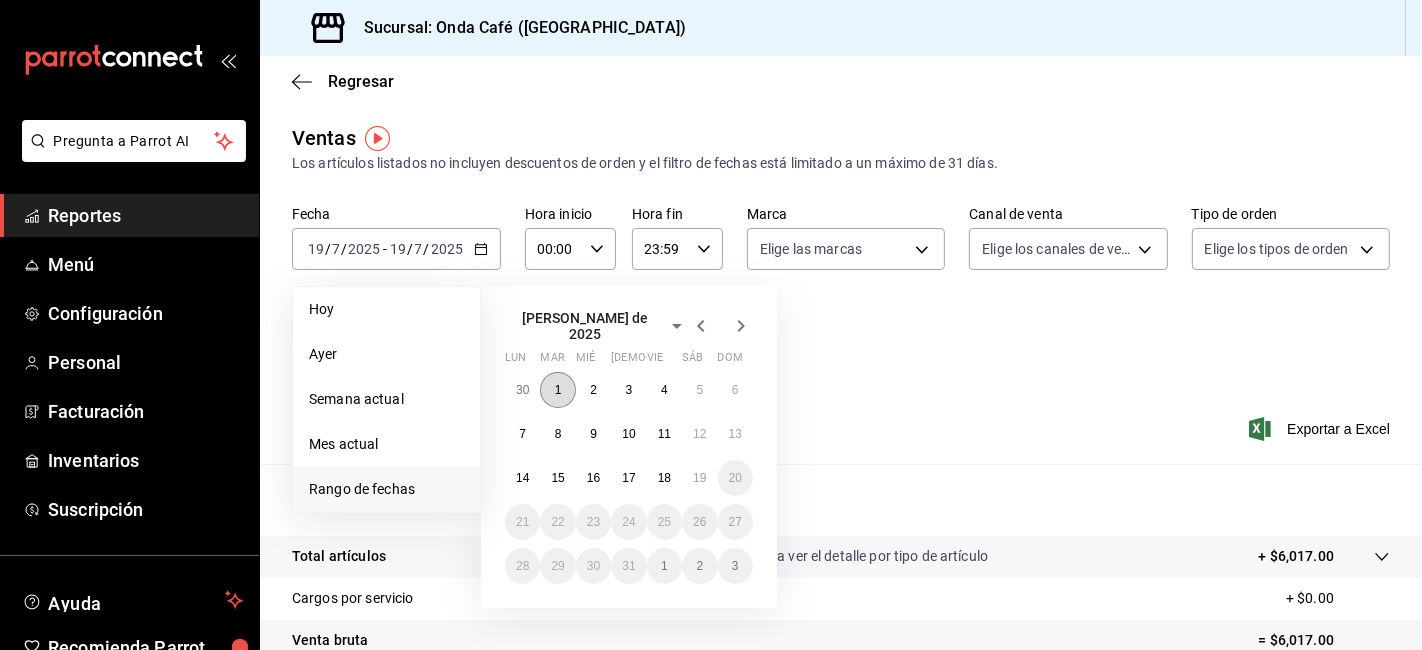 click on "1" at bounding box center (558, 390) 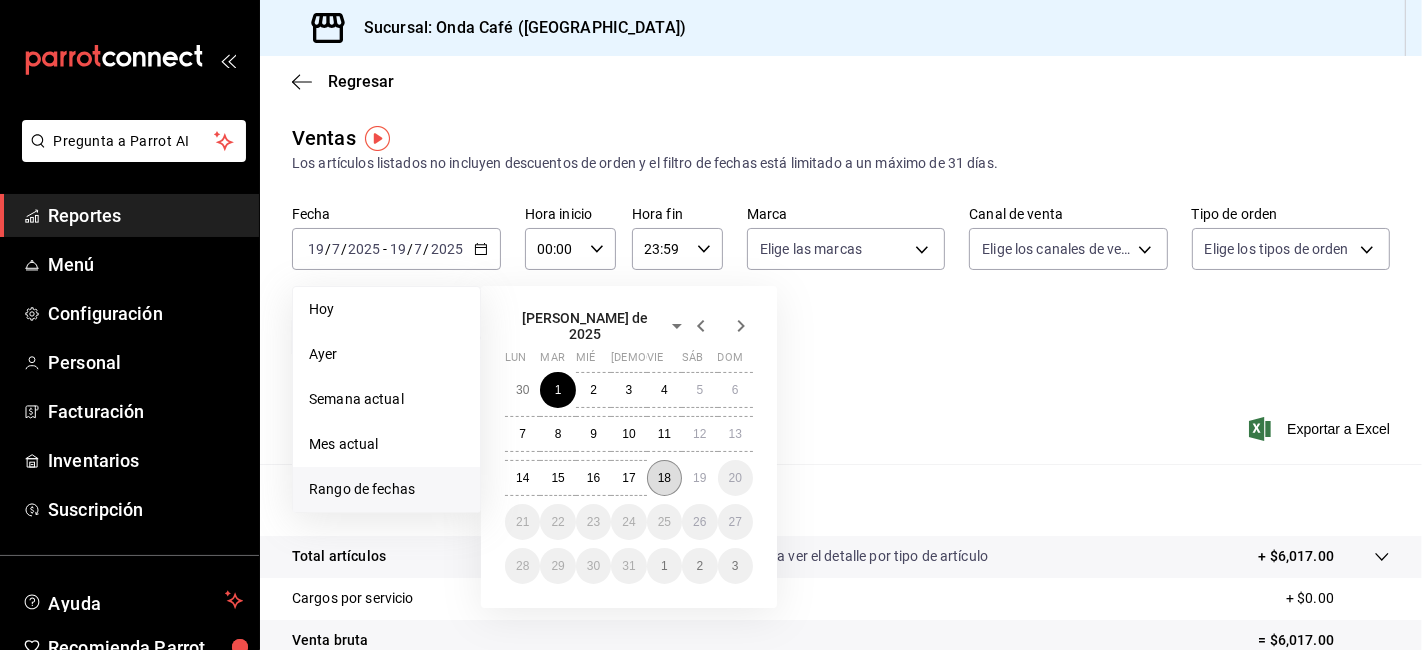 click on "18" at bounding box center [664, 478] 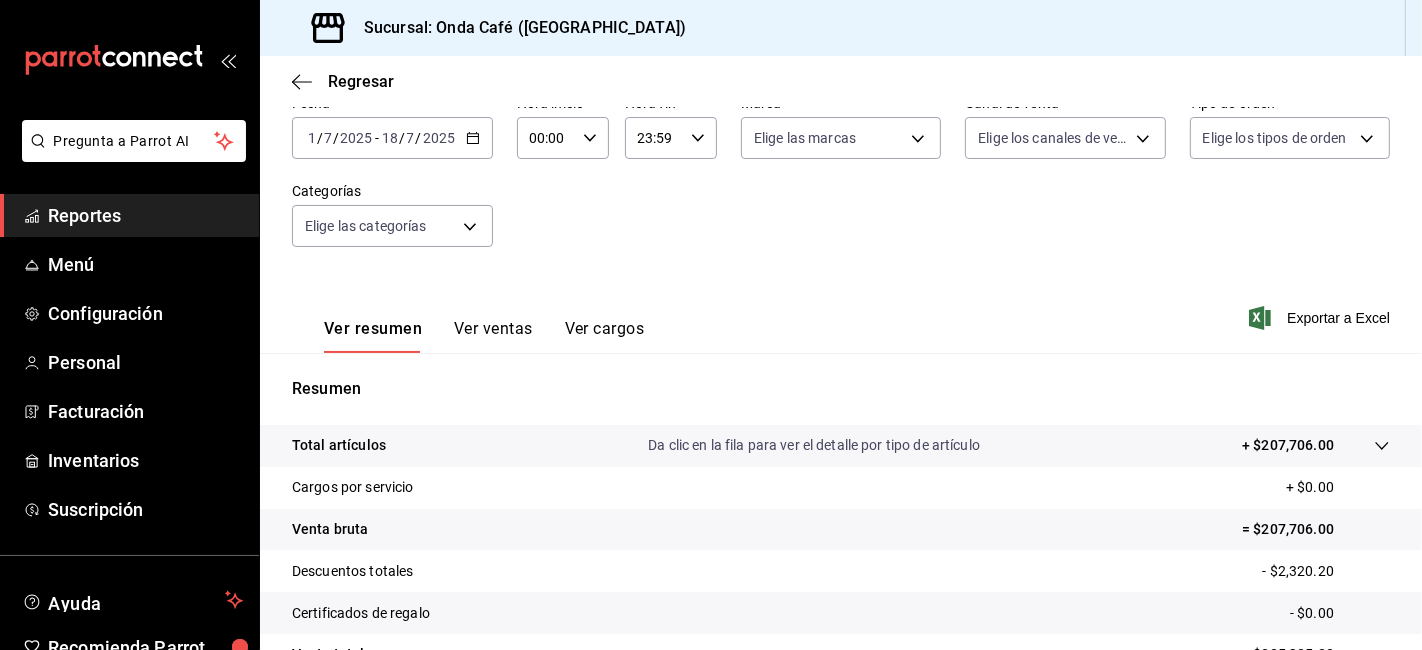 scroll, scrollTop: 0, scrollLeft: 0, axis: both 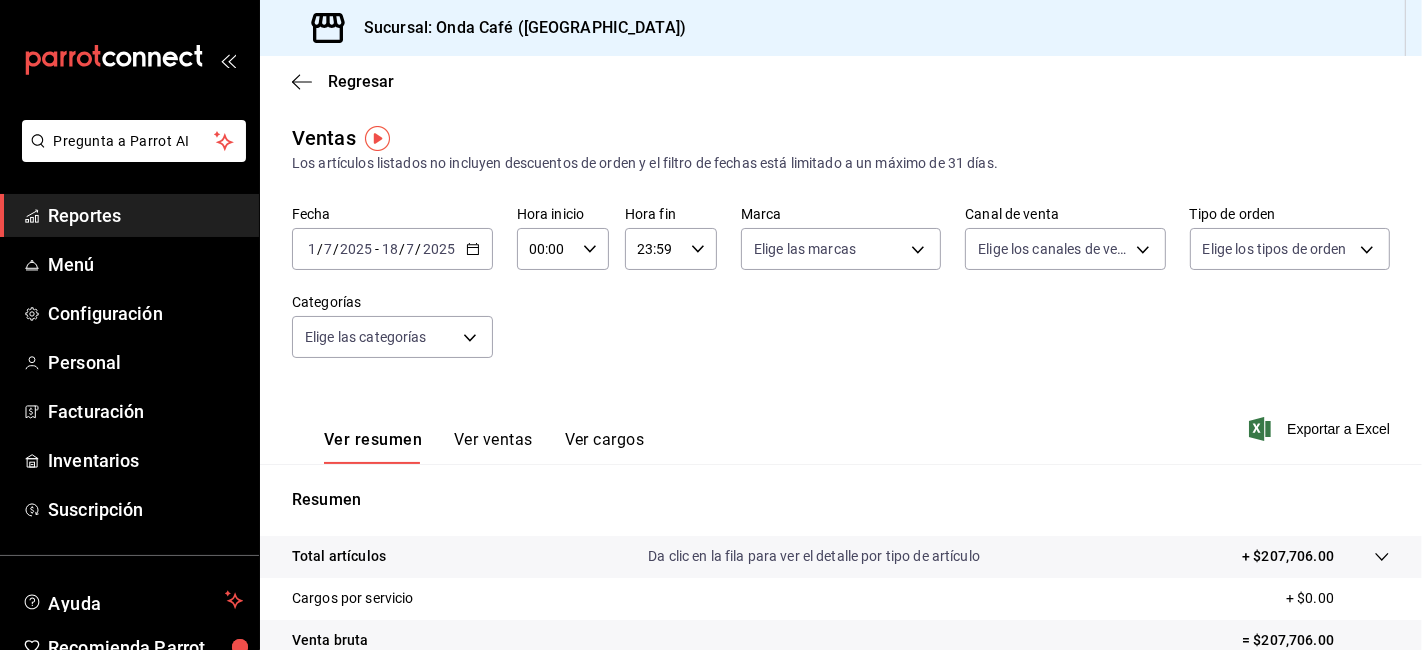 click 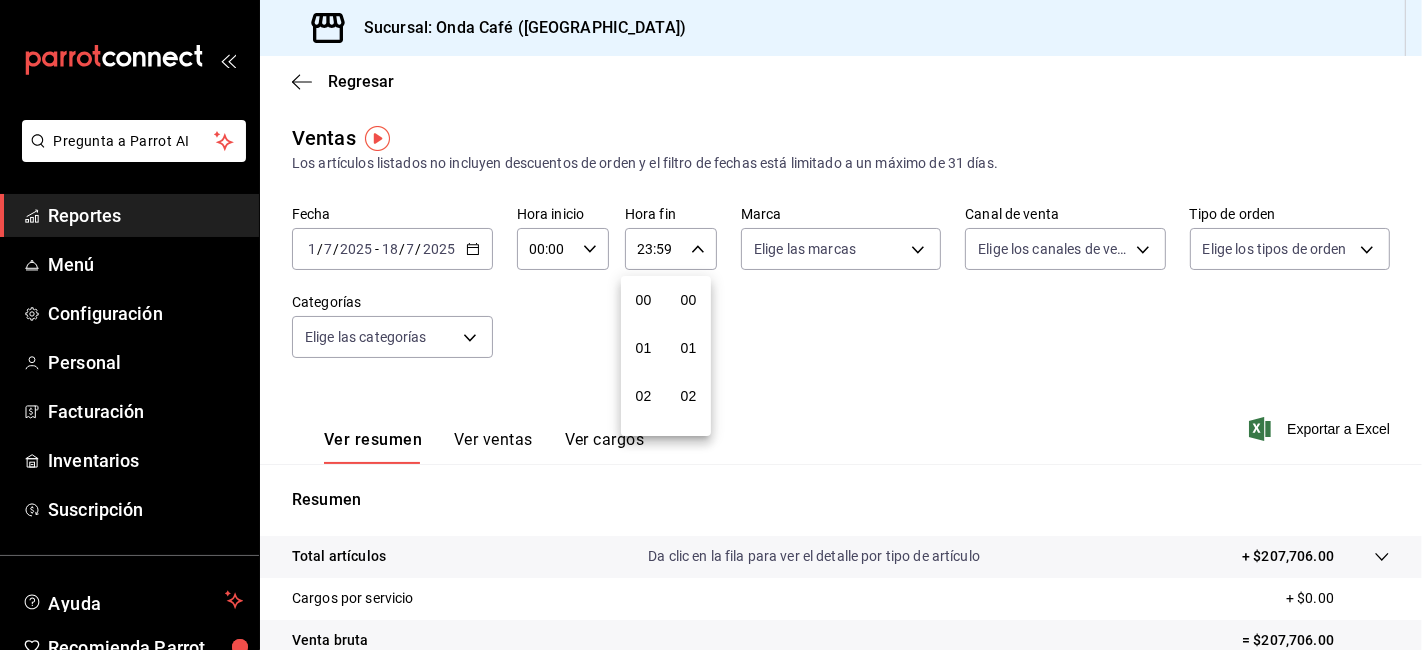 scroll, scrollTop: 998, scrollLeft: 0, axis: vertical 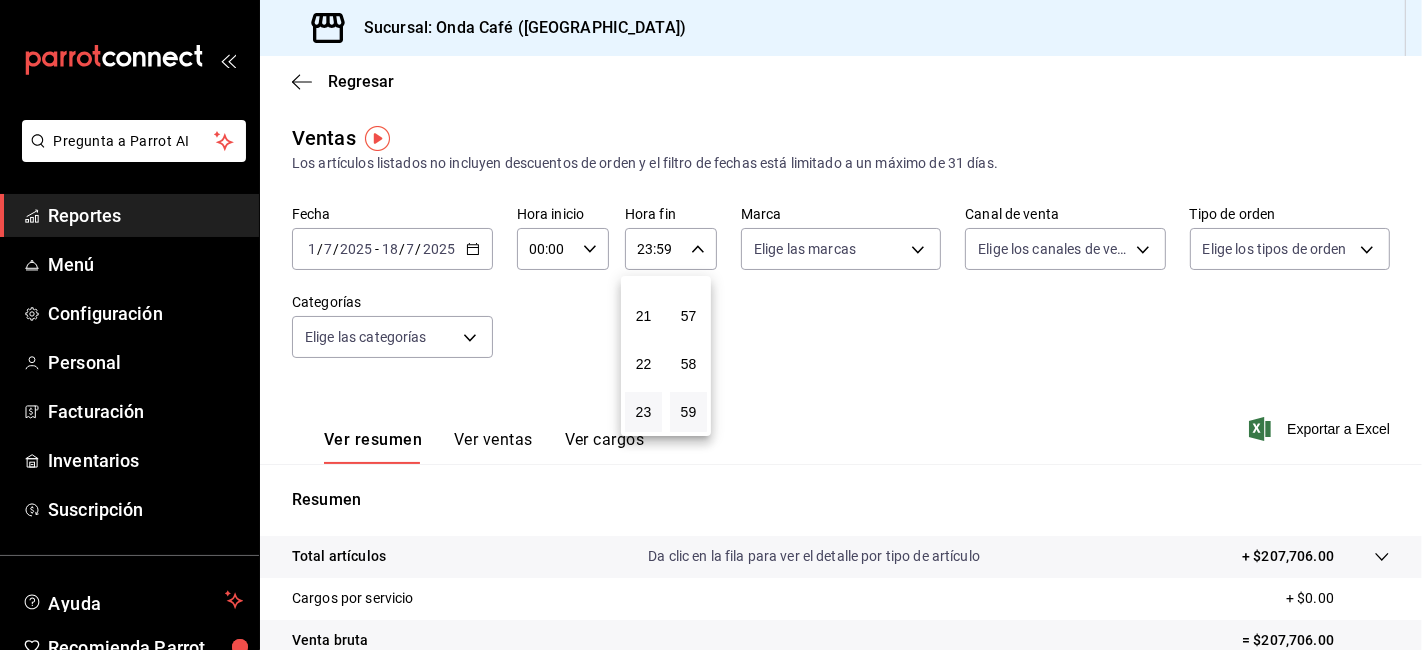 click at bounding box center [711, 325] 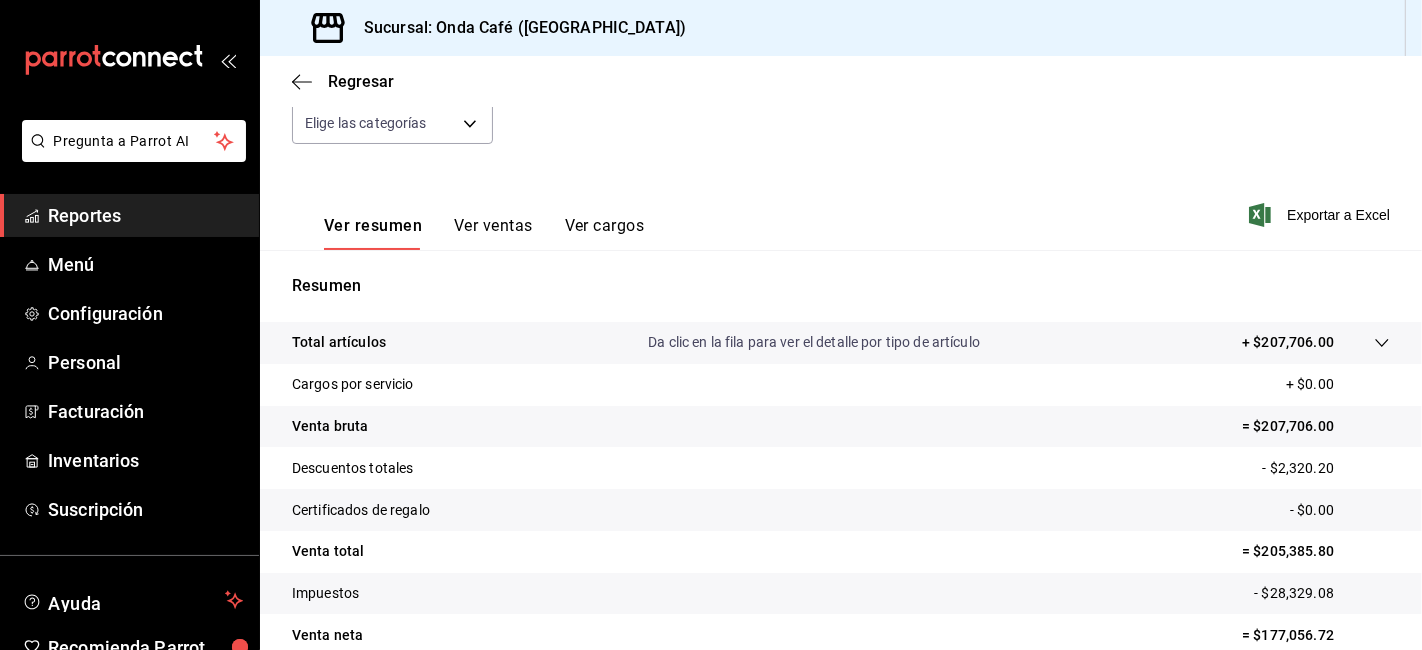 scroll, scrollTop: 222, scrollLeft: 0, axis: vertical 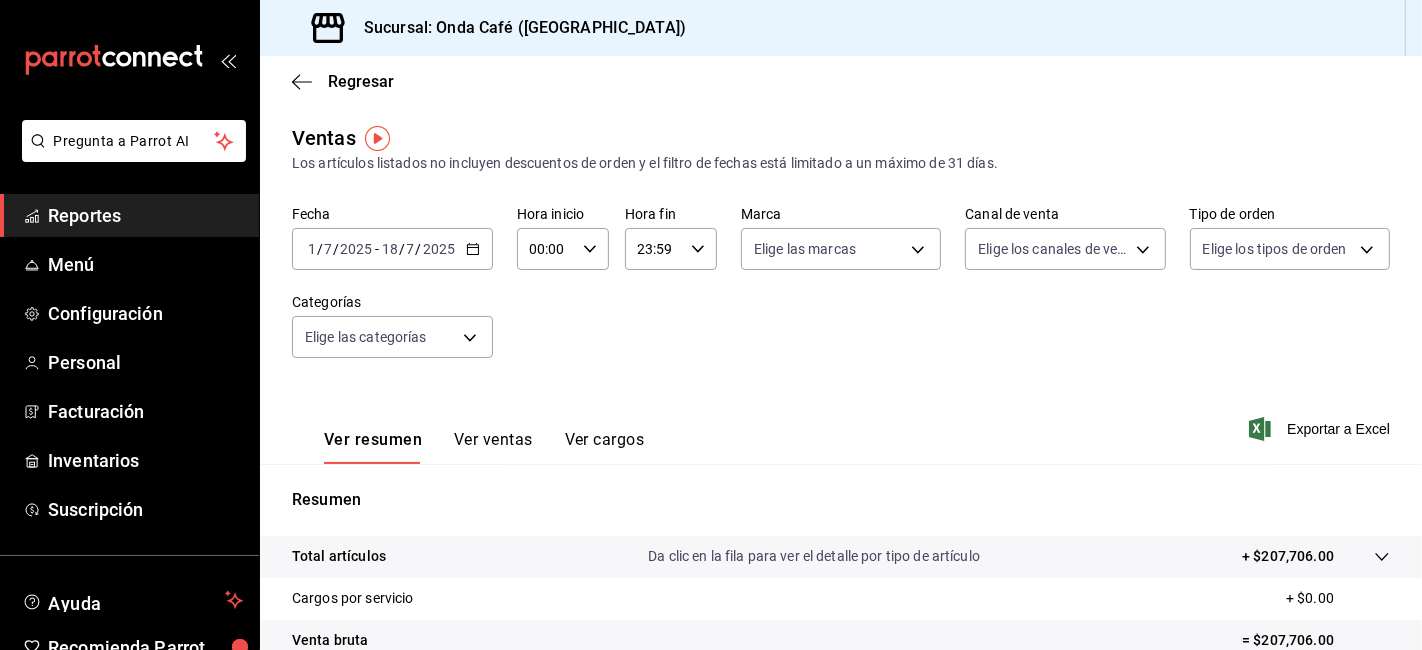 click on "Ver resumen Ver ventas Ver cargos Exportar a Excel" at bounding box center (841, 423) 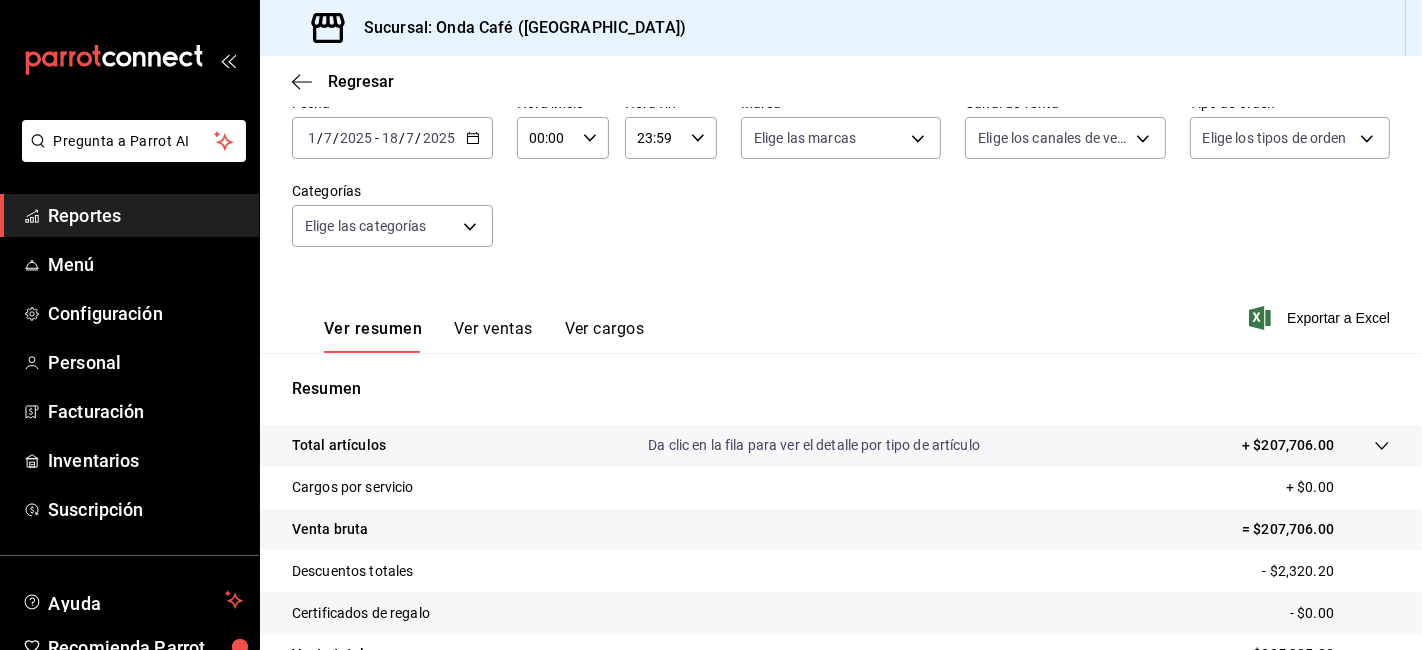 scroll, scrollTop: 222, scrollLeft: 0, axis: vertical 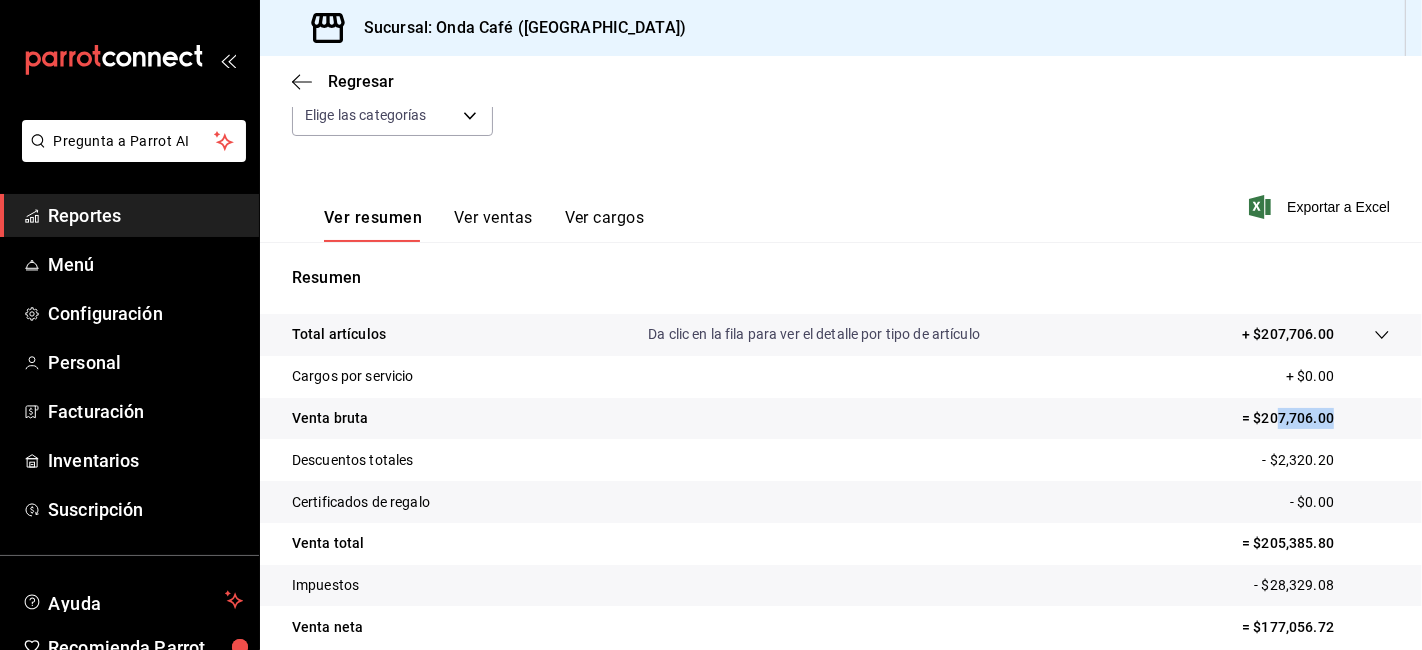 drag, startPoint x: 1260, startPoint y: 423, endPoint x: 1355, endPoint y: 423, distance: 95 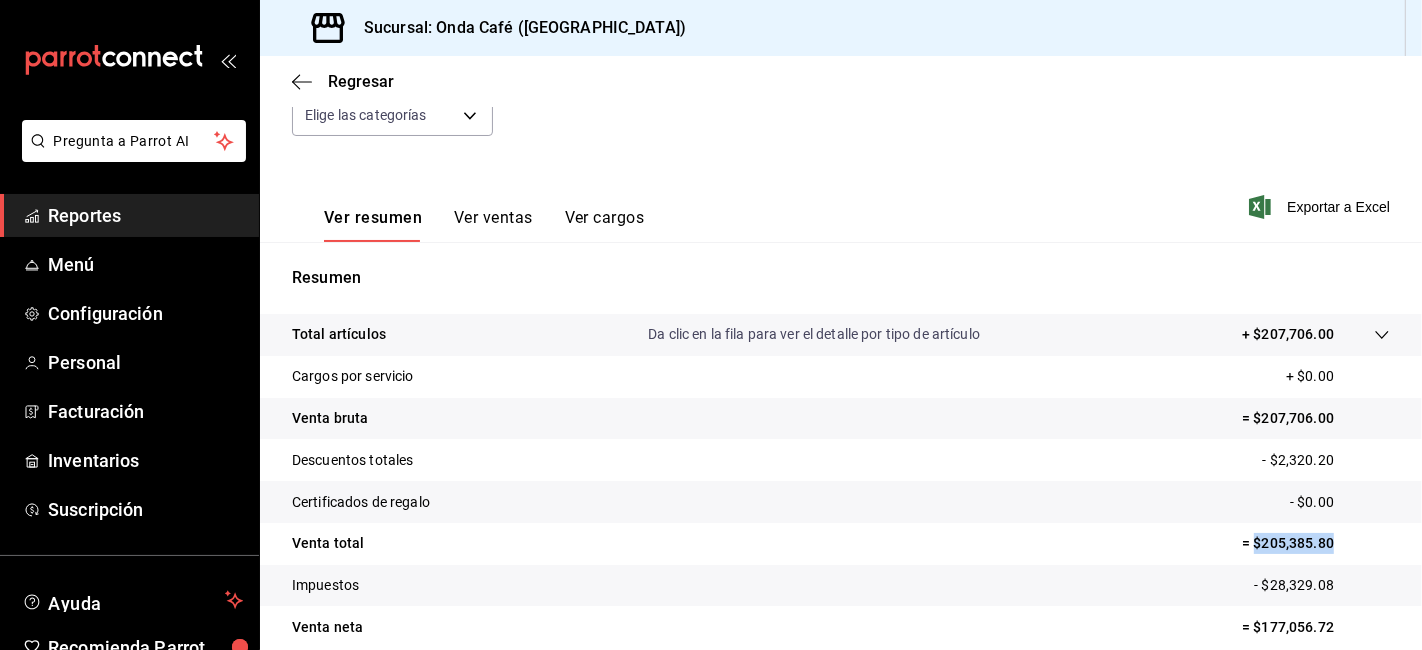 drag, startPoint x: 1240, startPoint y: 543, endPoint x: 1337, endPoint y: 548, distance: 97.128784 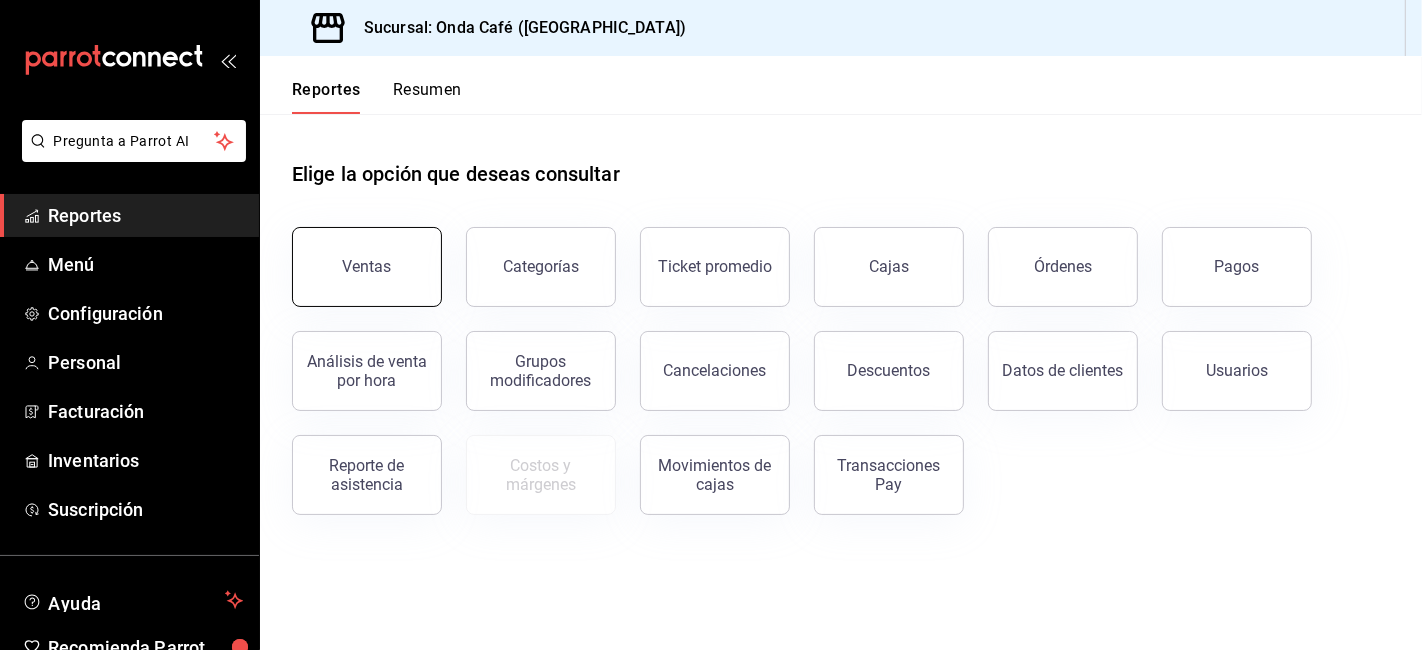 click on "Ventas" at bounding box center [367, 267] 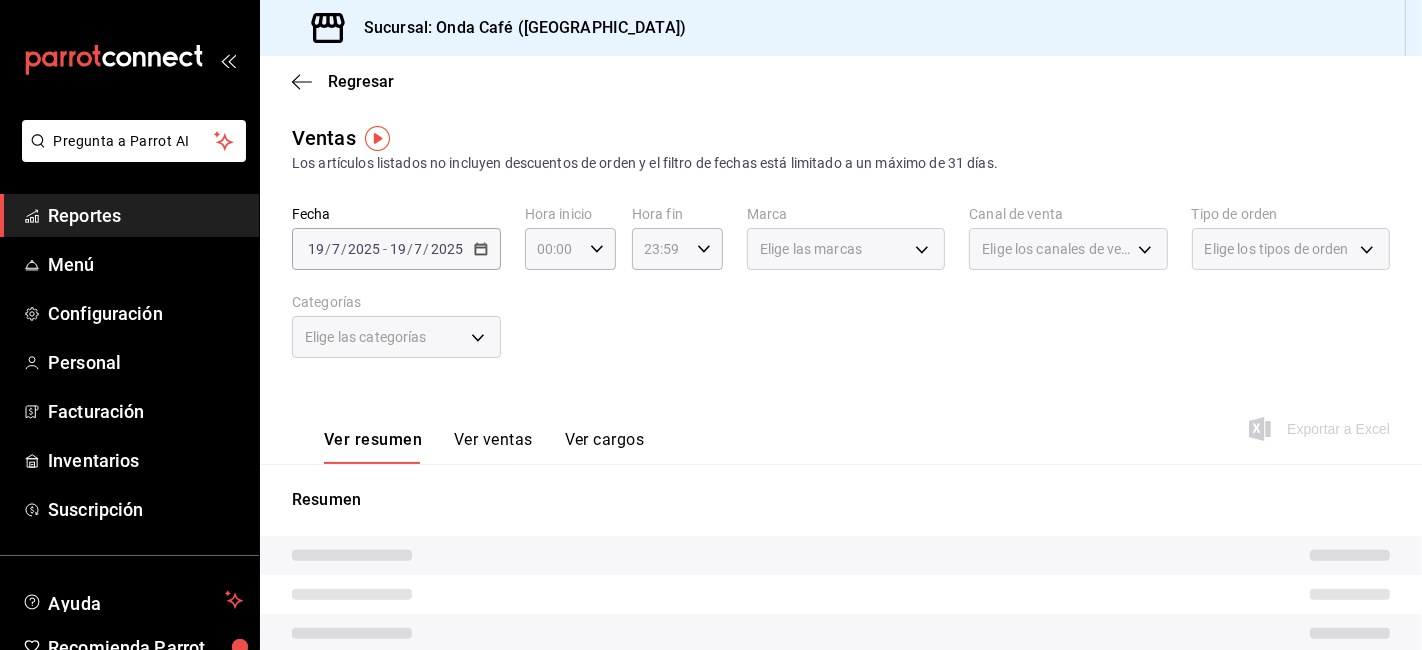 click on "[DATE] [DATE] - [DATE] [DATE]" at bounding box center (396, 249) 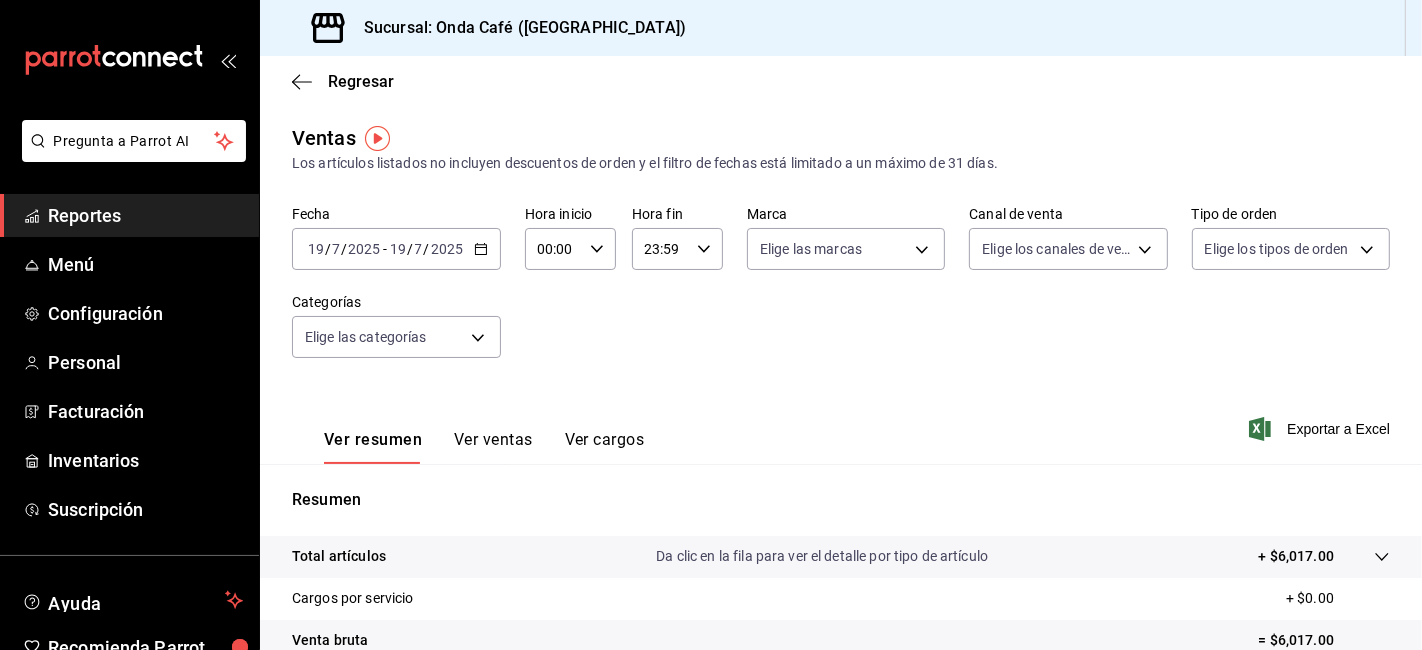 click on "[DATE] [DATE] - [DATE] [DATE]" at bounding box center (396, 249) 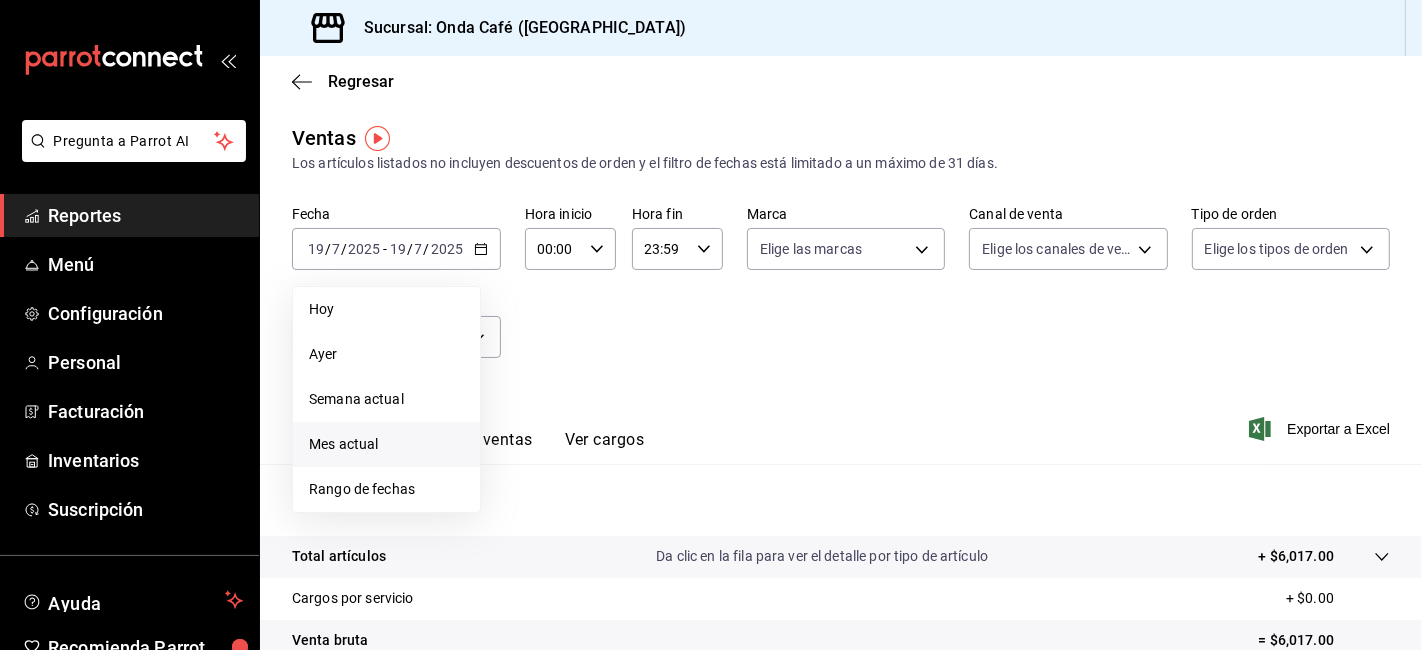 click on "Mes actual" at bounding box center [386, 444] 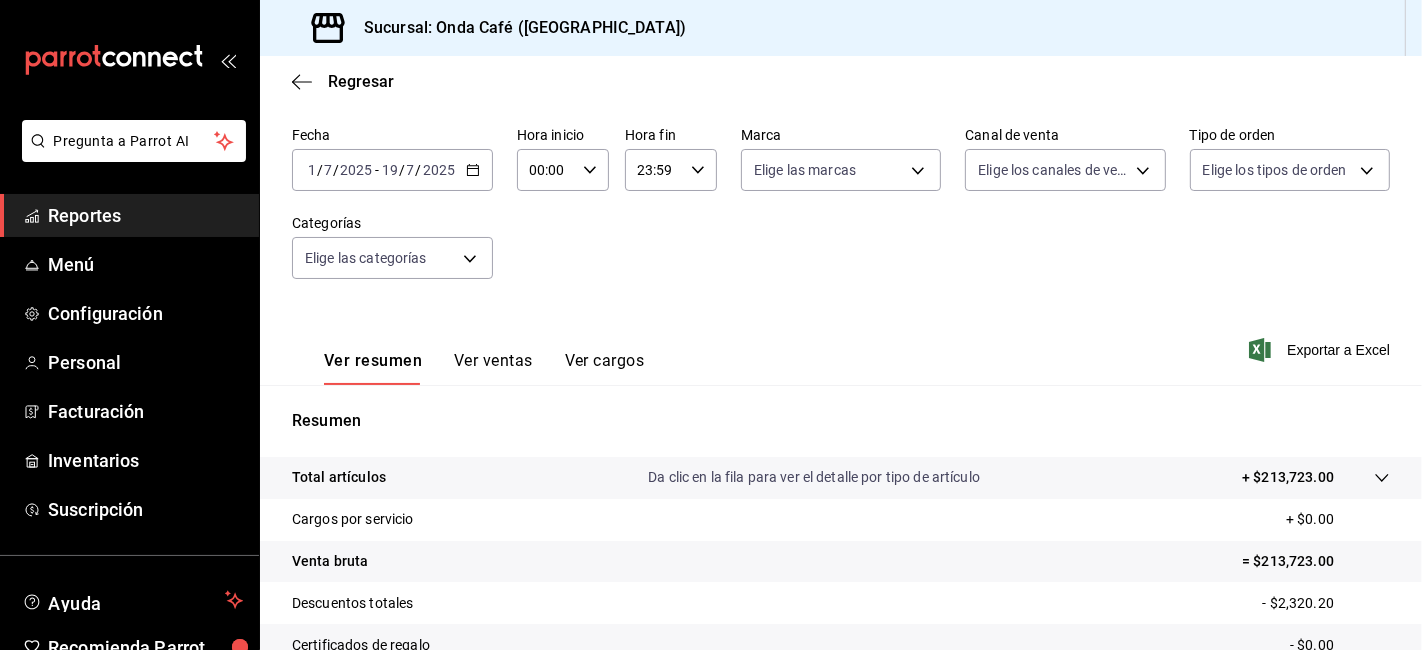 scroll, scrollTop: 111, scrollLeft: 0, axis: vertical 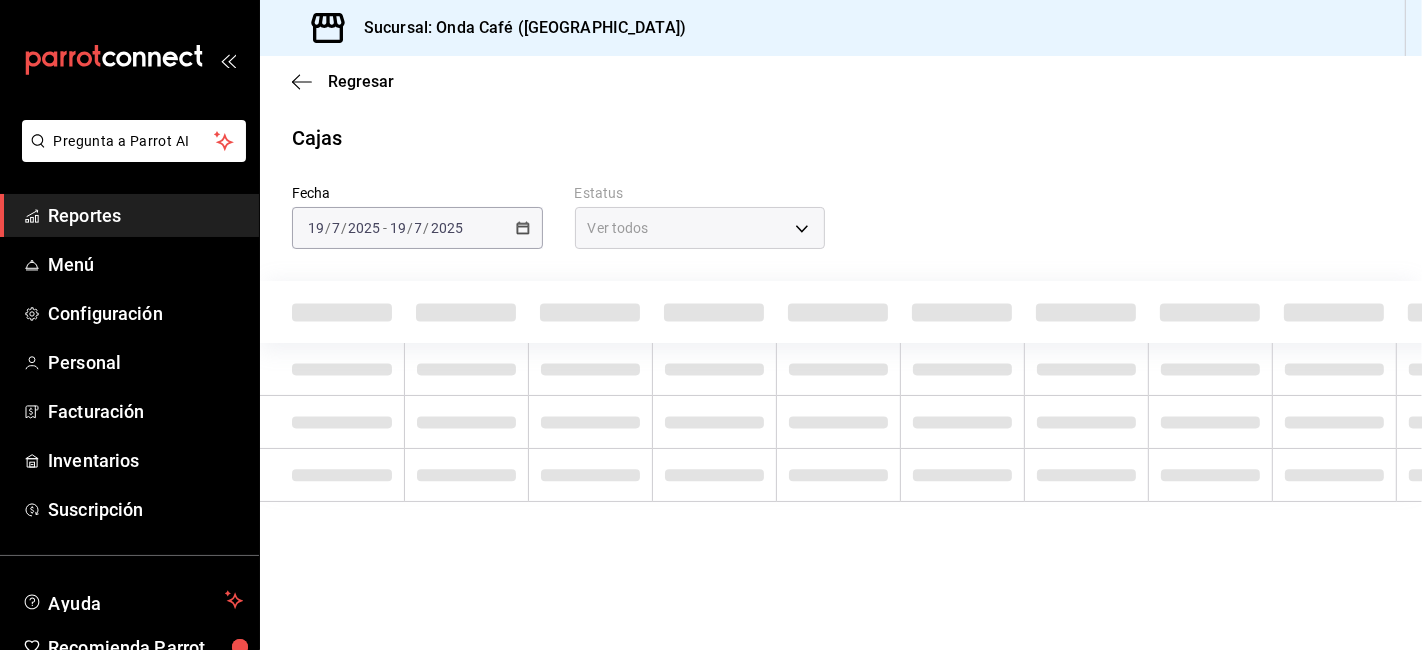 drag, startPoint x: 508, startPoint y: 218, endPoint x: 516, endPoint y: 225, distance: 10.630146 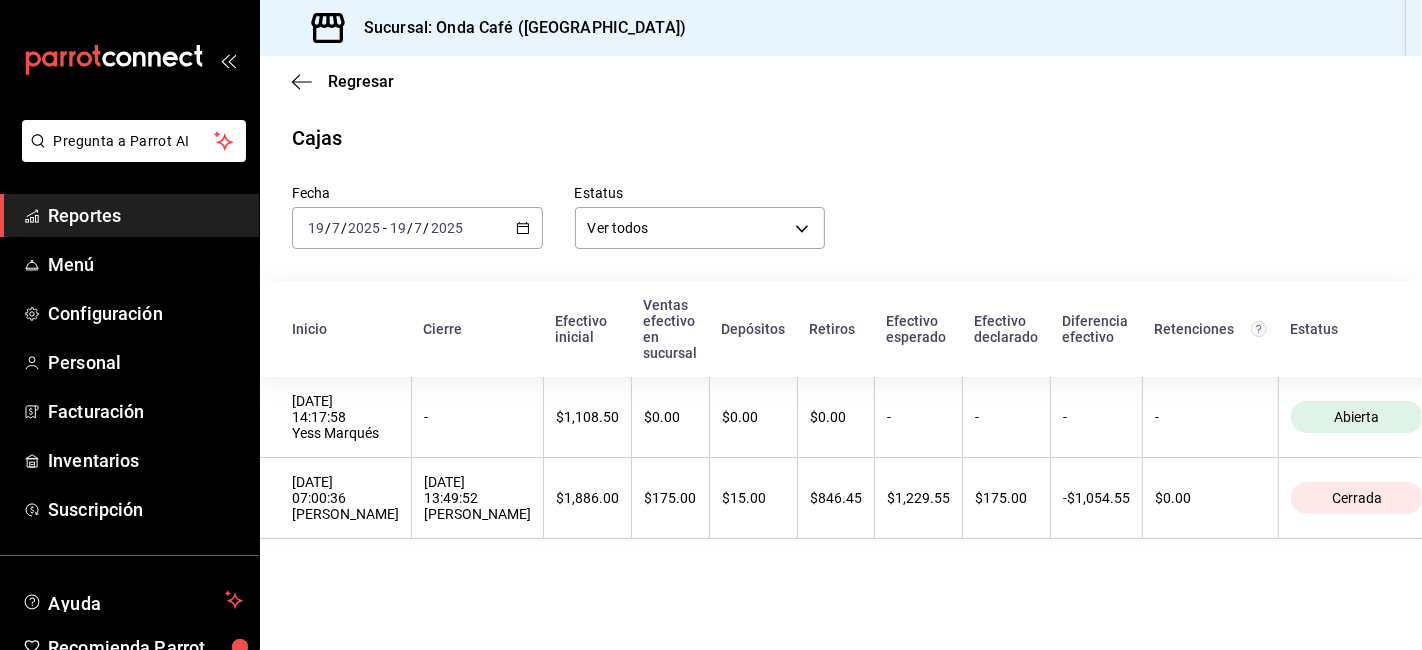 click on "[DATE] [DATE] - [DATE] [DATE]" at bounding box center (417, 228) 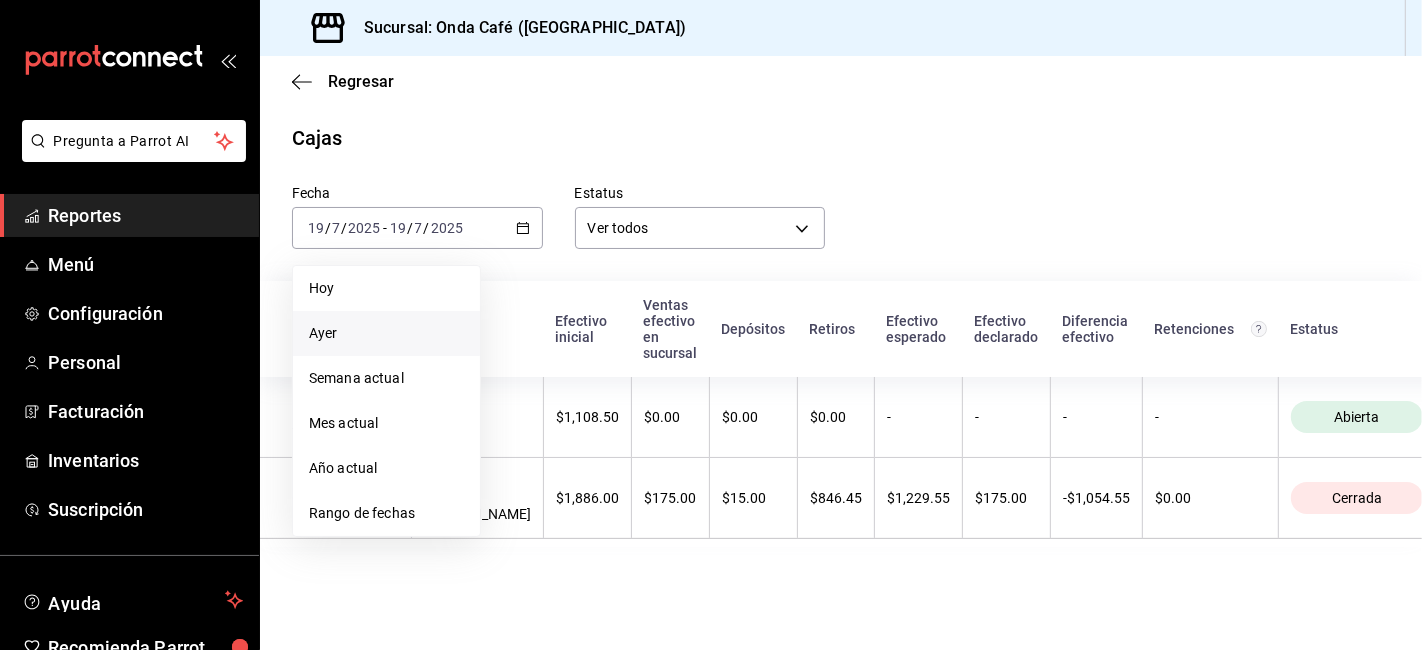 click on "Ayer" at bounding box center [386, 333] 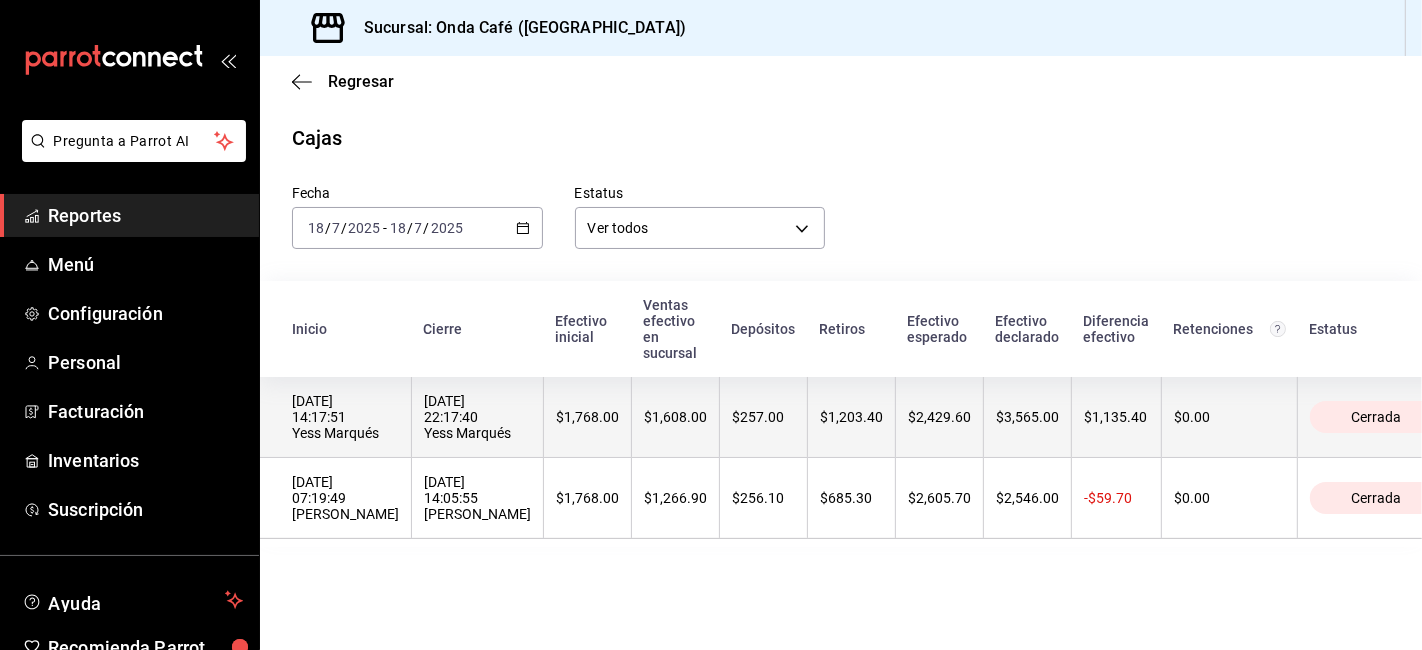 click on "[DATE]
22:17:40
Yess Marqués" at bounding box center [477, 417] 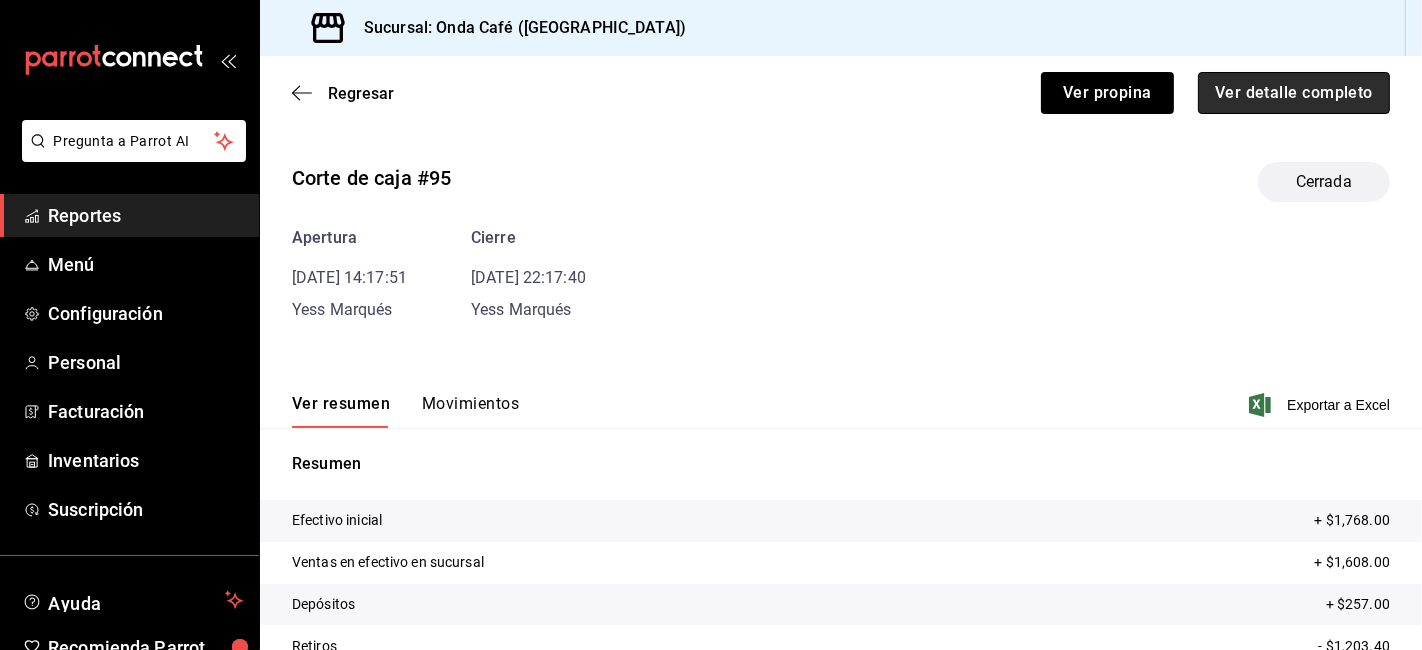 click on "Ver detalle completo" at bounding box center (1294, 93) 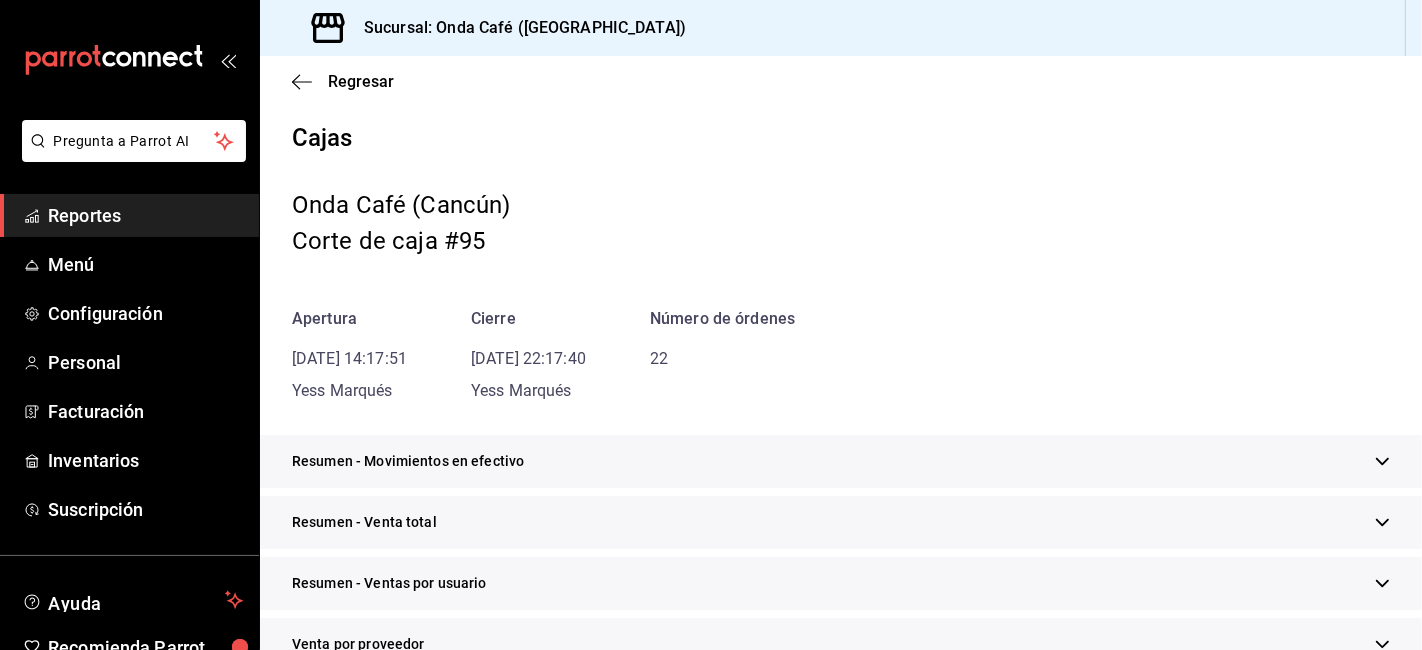 click on "Resumen - Venta total" at bounding box center [841, 522] 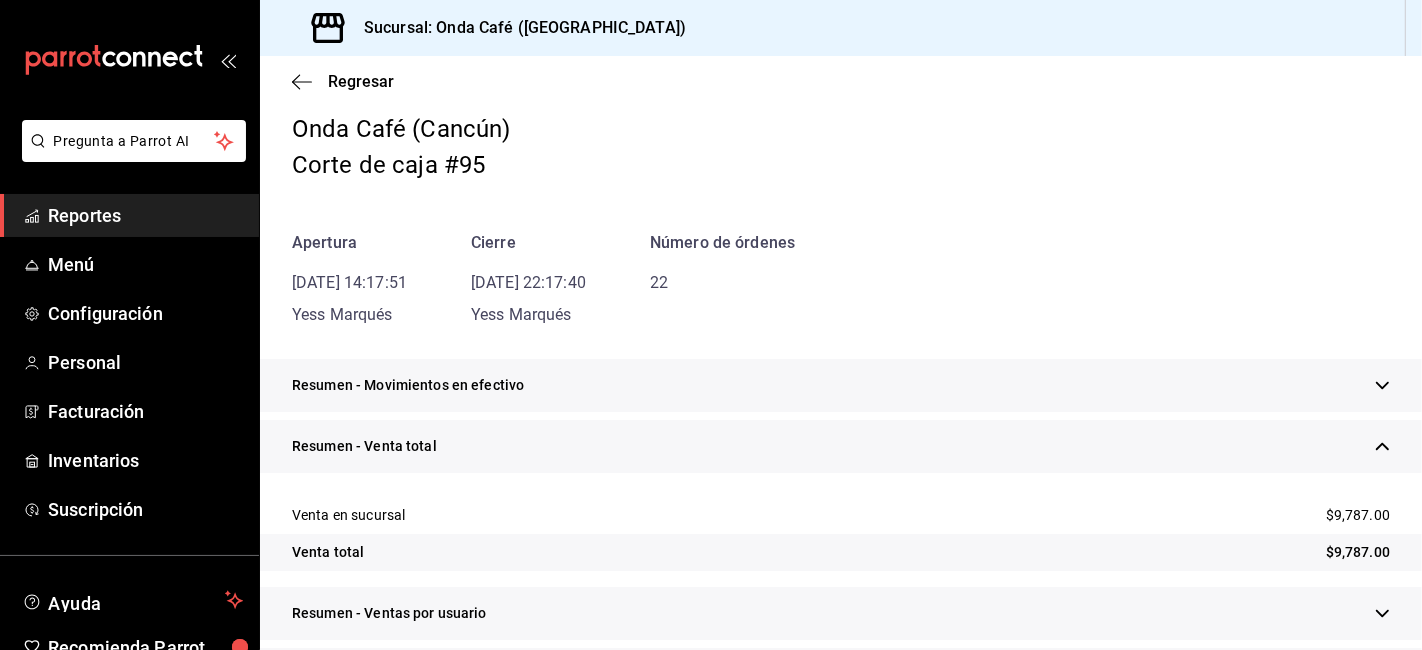 scroll, scrollTop: 111, scrollLeft: 0, axis: vertical 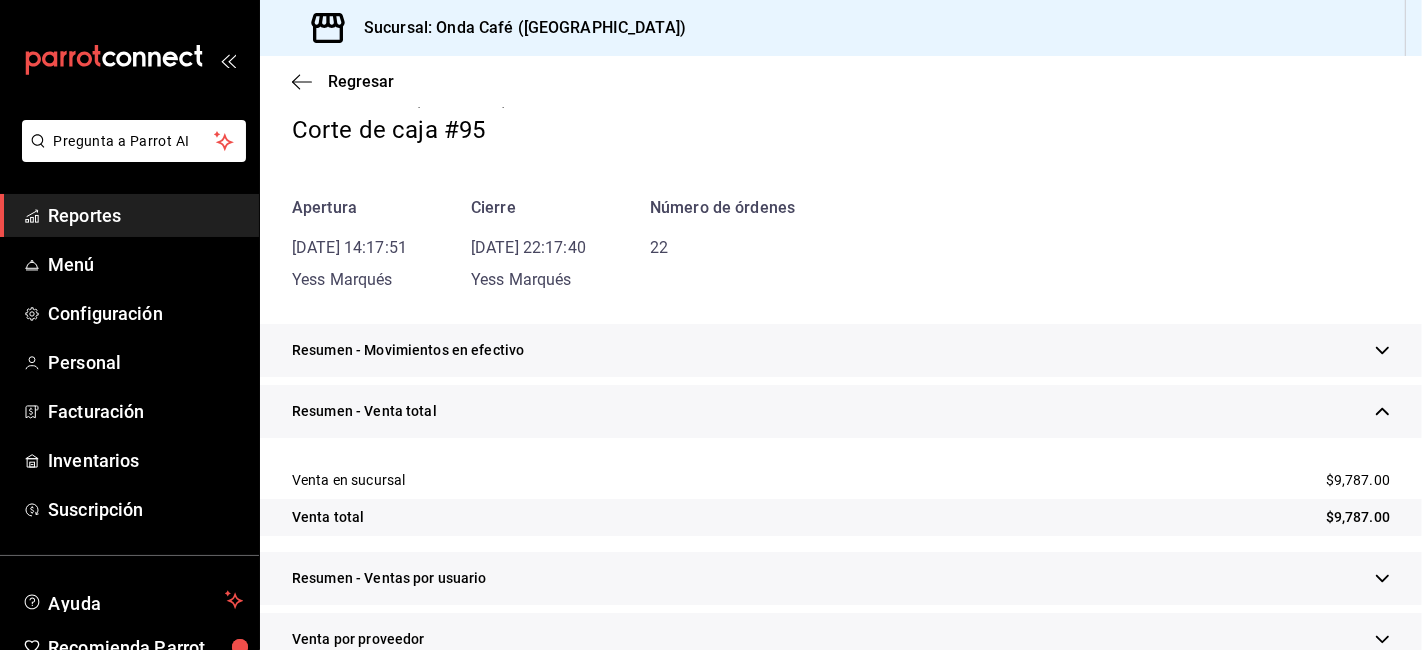 click on "Regresar" at bounding box center (841, 81) 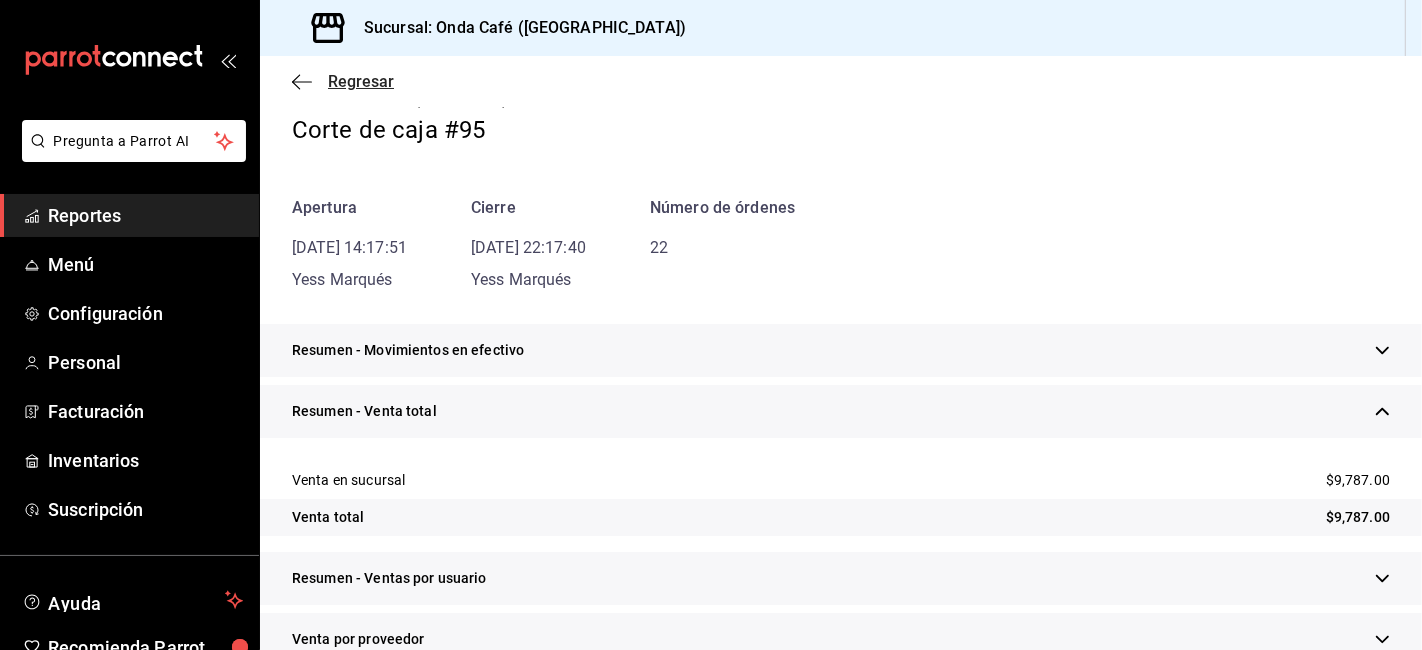click 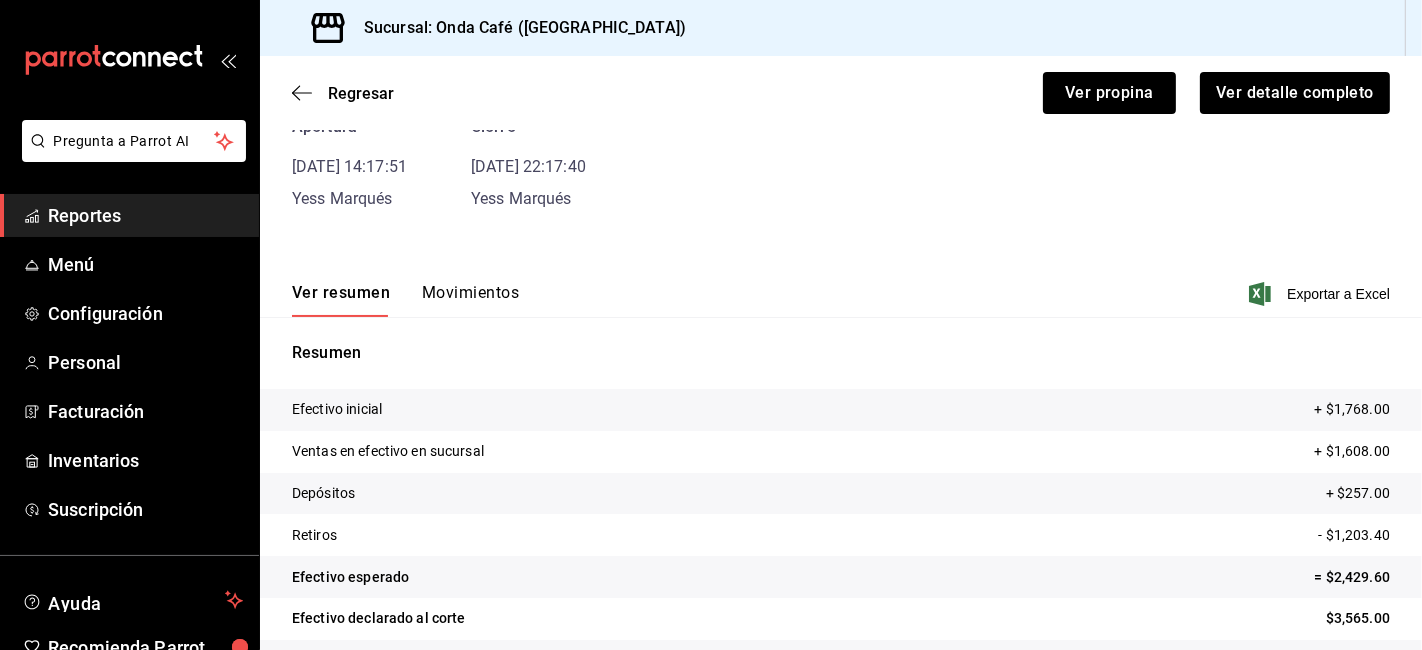 click on "Reportes" at bounding box center (145, 215) 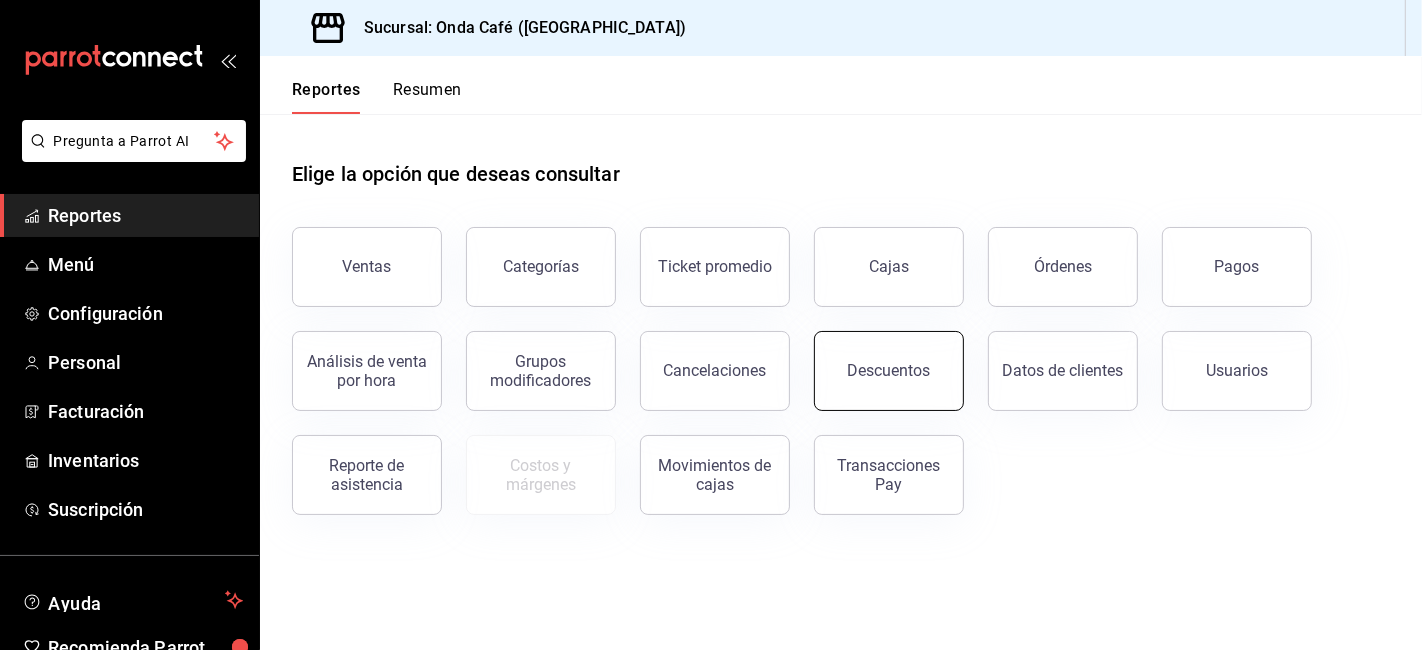 click on "Descuentos" at bounding box center (889, 370) 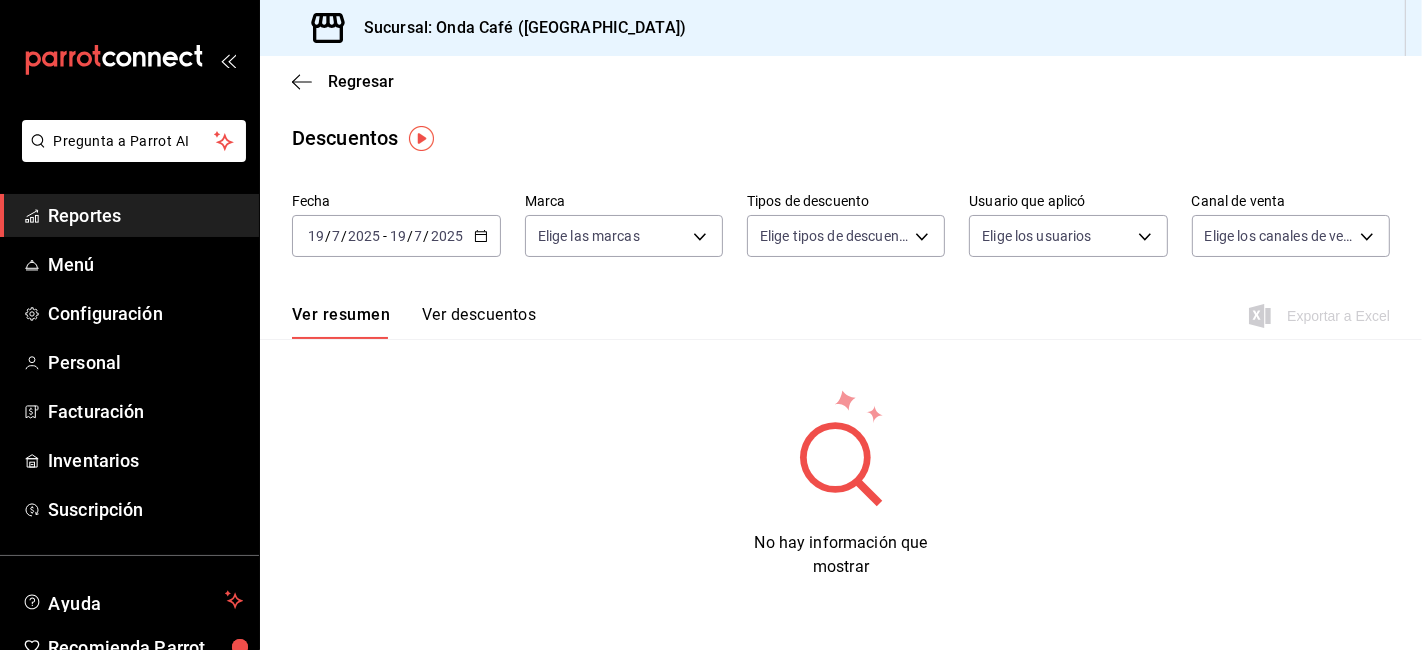 click 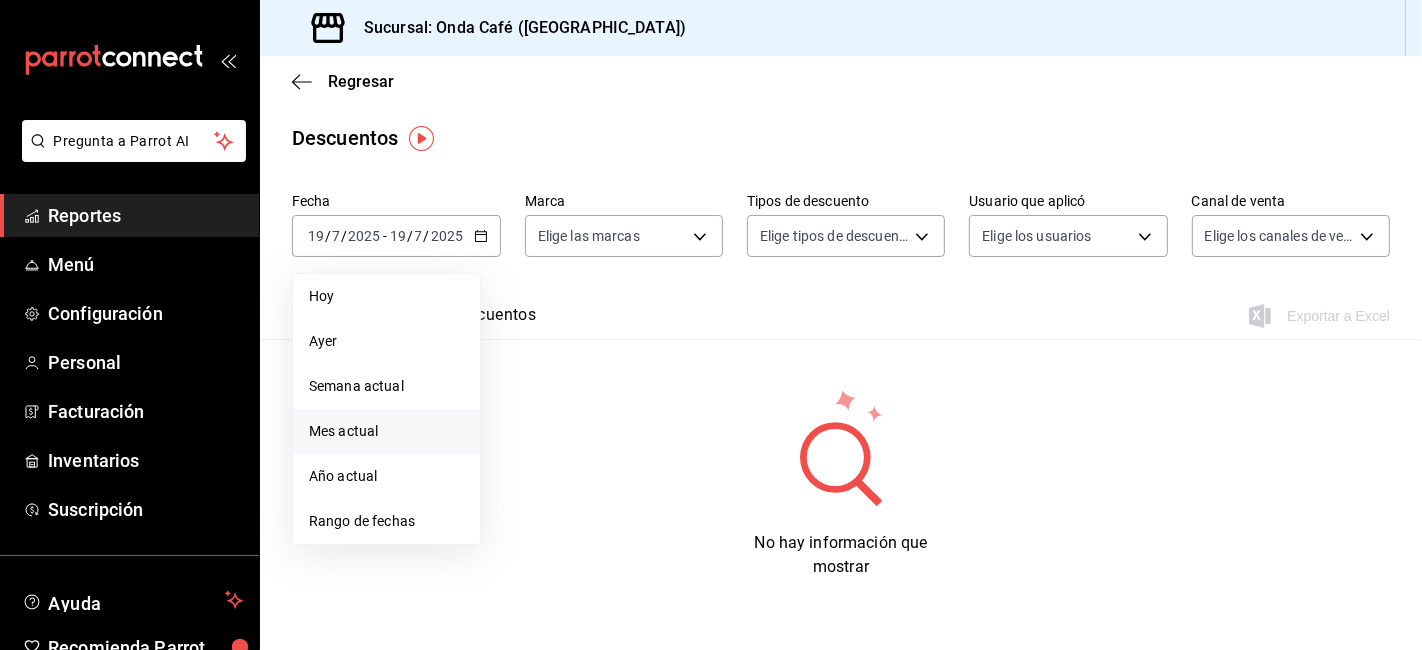 click on "Mes actual" at bounding box center [386, 431] 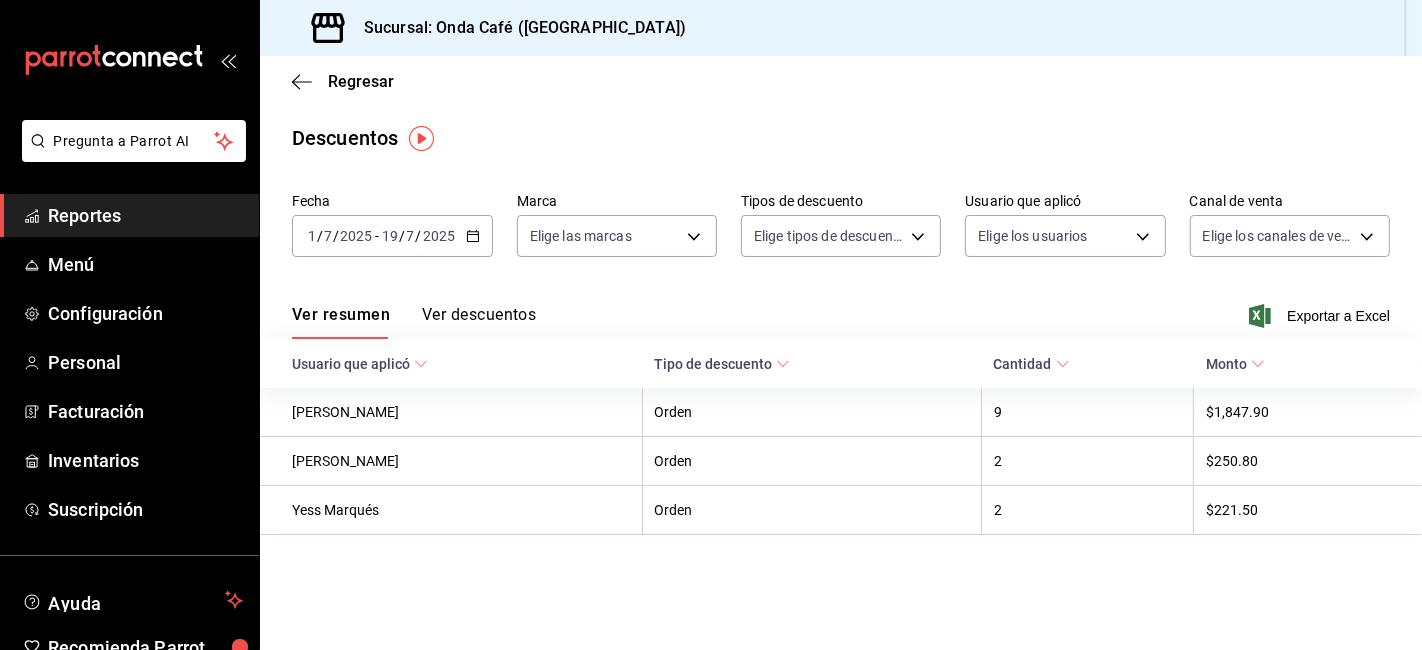 click on "Ver resumen Ver descuentos Exportar a Excel" at bounding box center [841, 310] 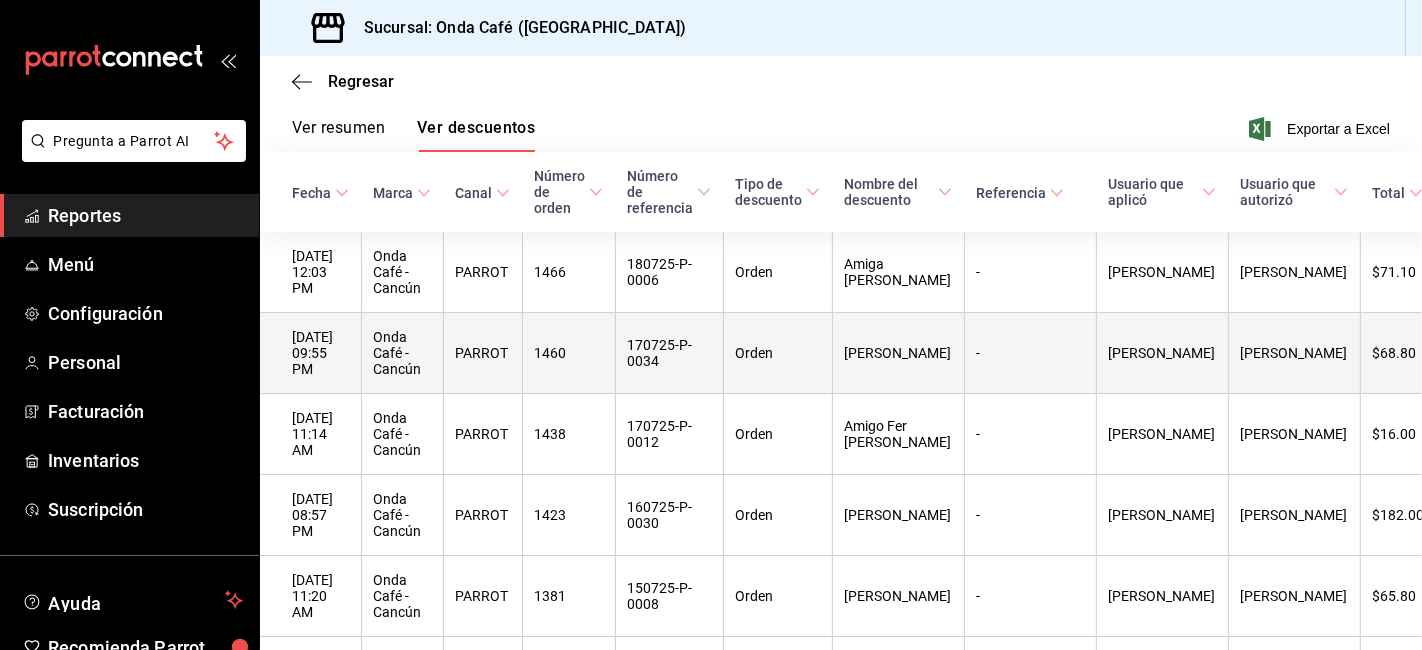 scroll, scrollTop: 222, scrollLeft: 0, axis: vertical 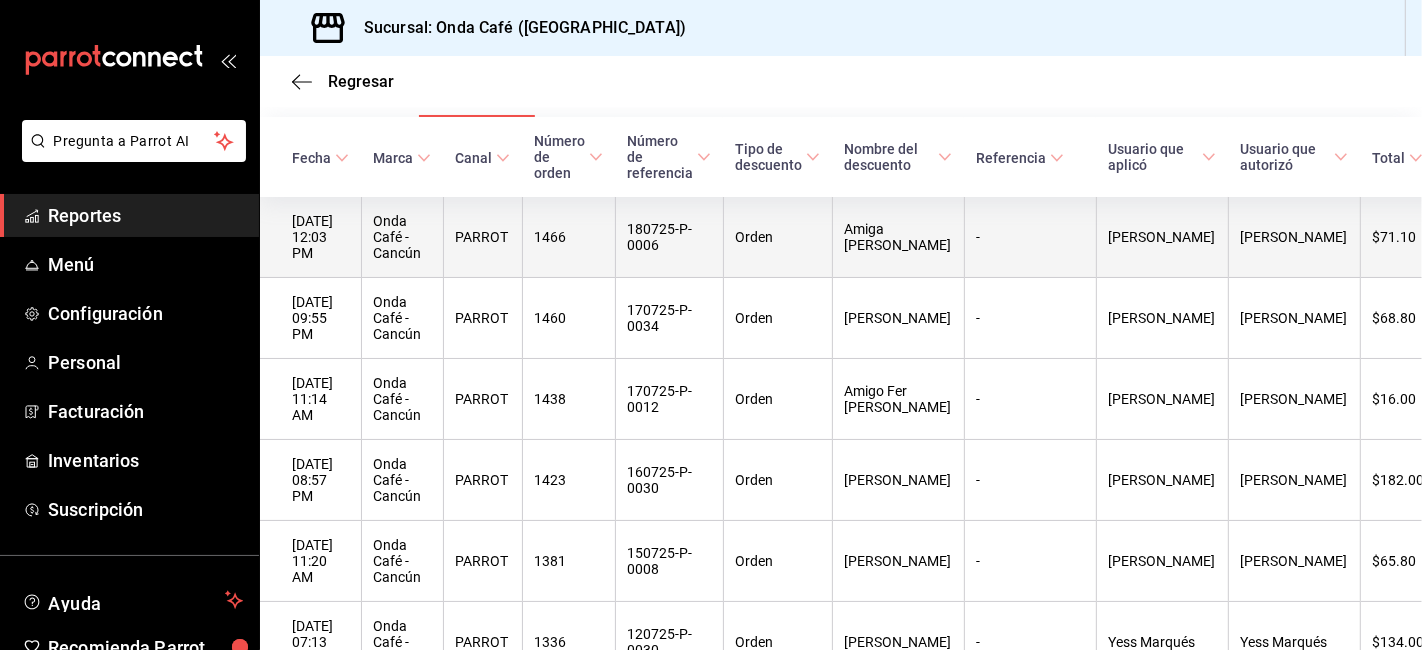 click on "$71.10" at bounding box center (1408, 237) 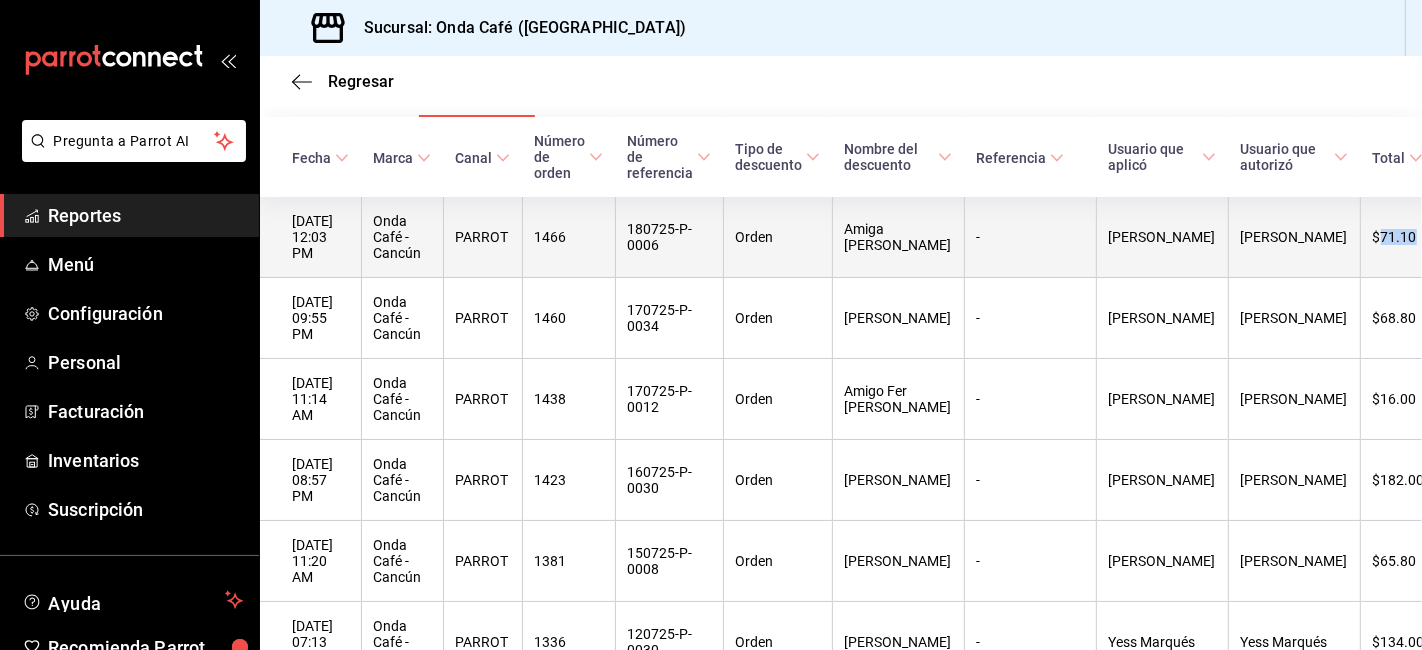 click on "$71.10" at bounding box center (1408, 237) 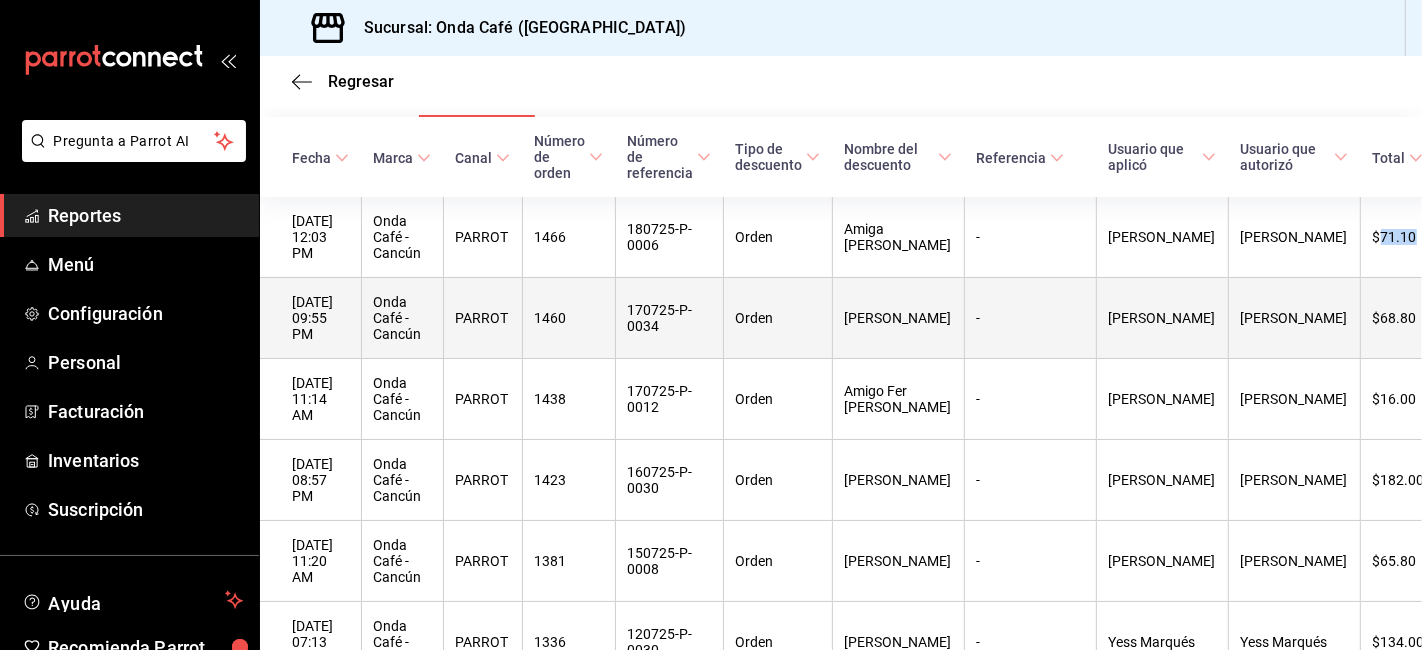 copy on "71.10" 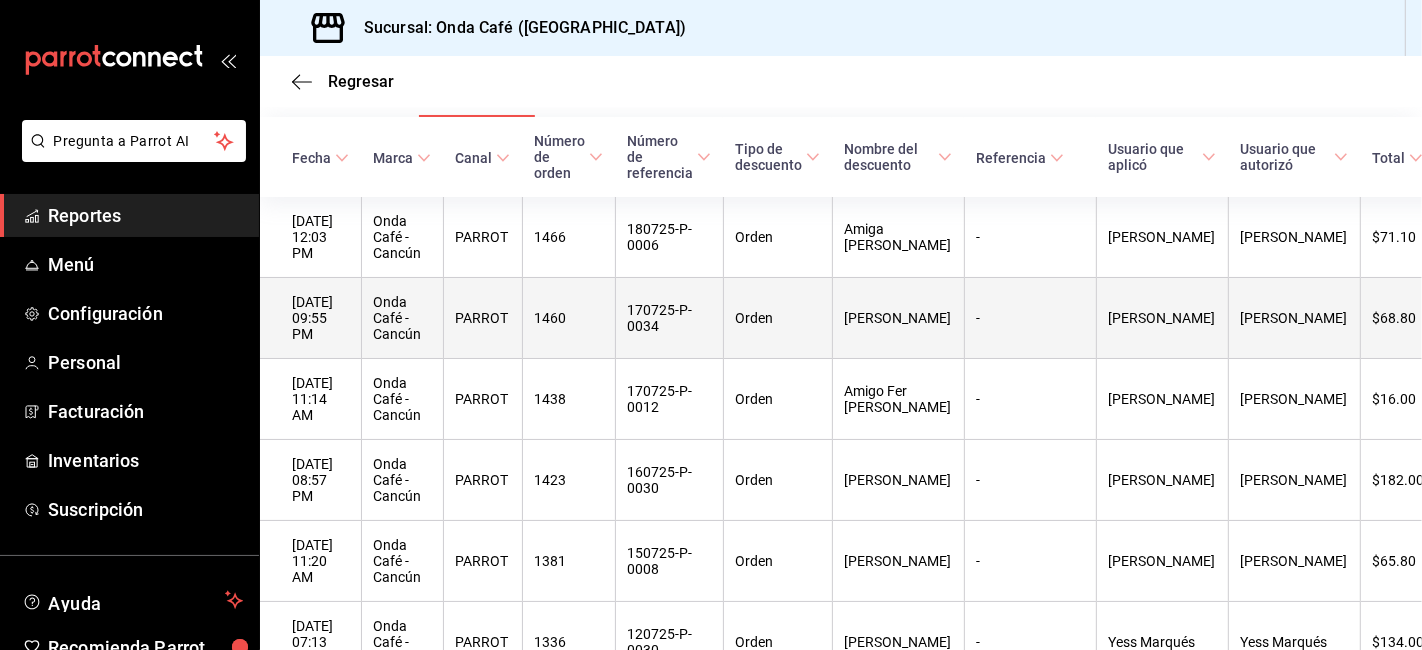 click on "$68.80" at bounding box center [1408, 318] 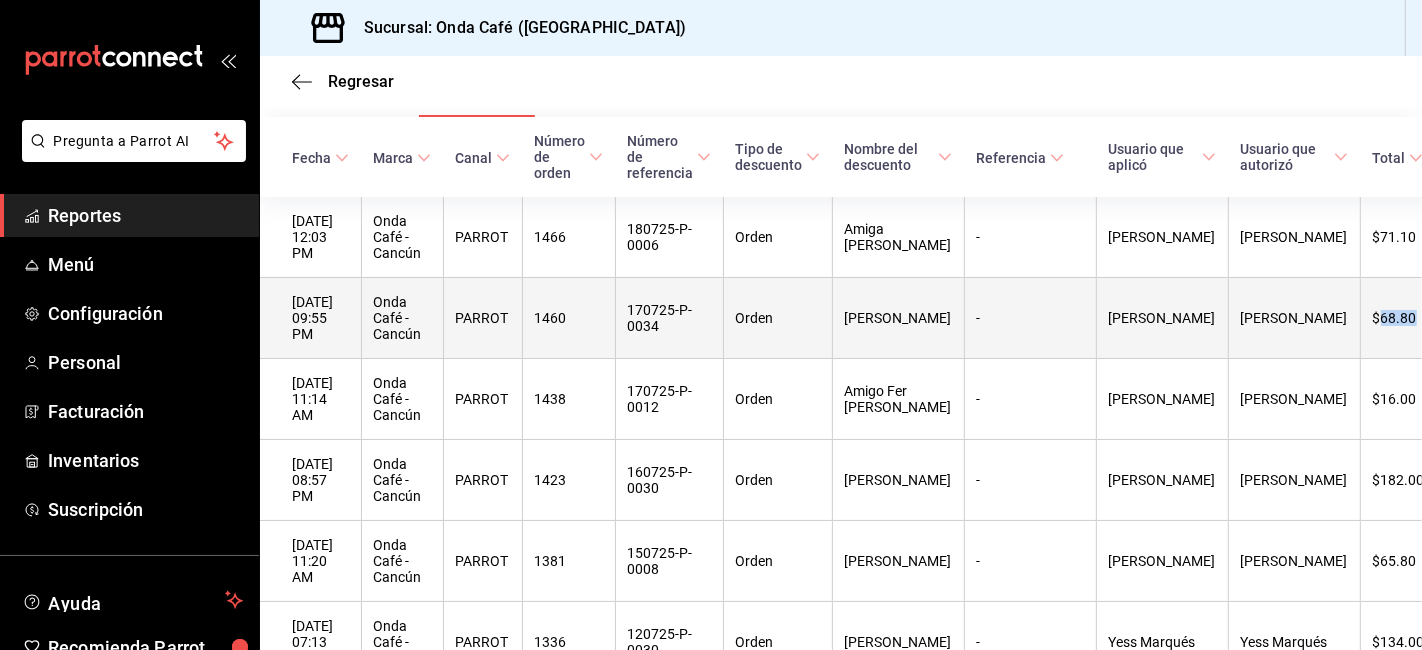 click on "$68.80" at bounding box center [1408, 318] 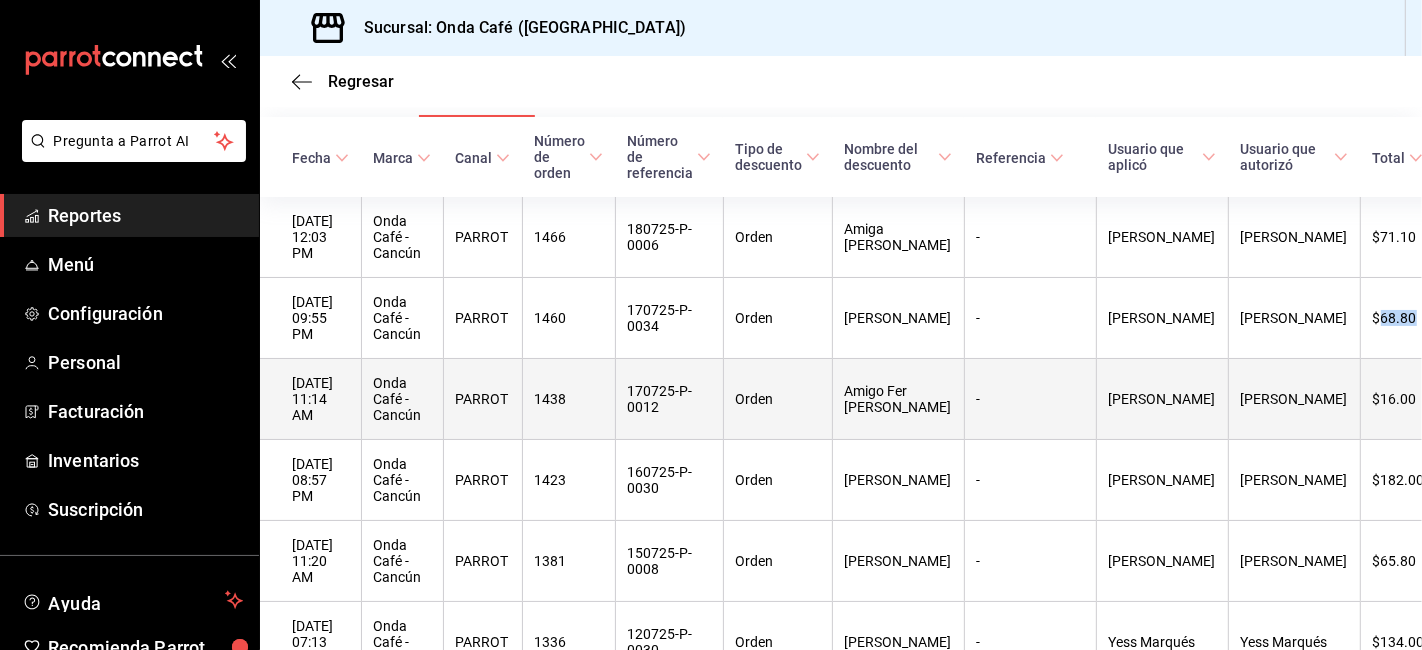 copy on "68.80" 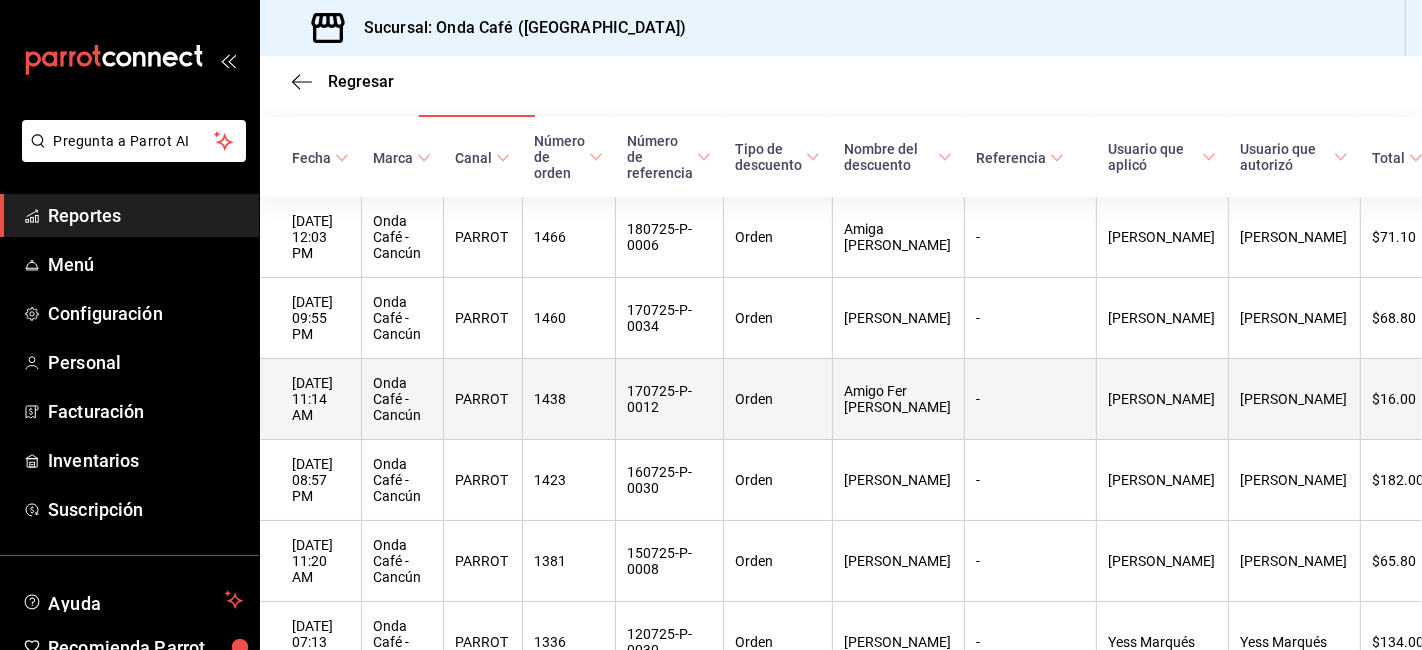 click on "$16.00" at bounding box center [1408, 399] 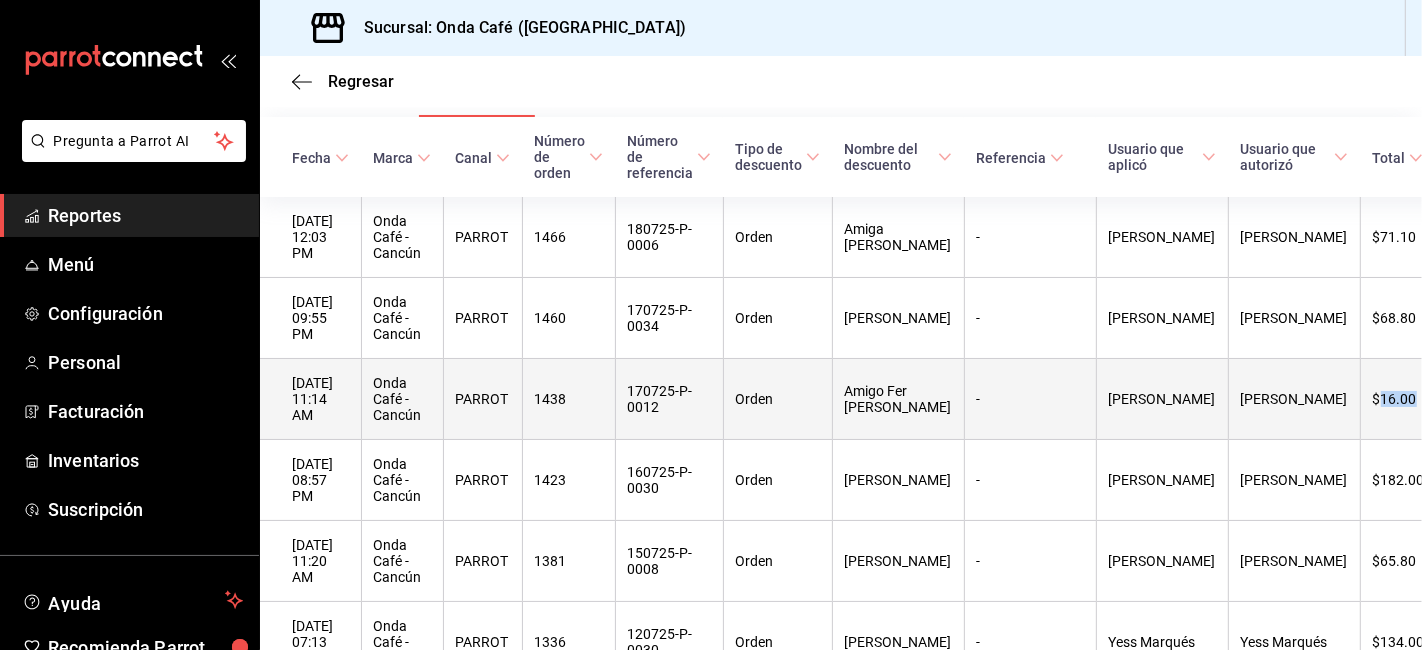 click on "$16.00" at bounding box center [1408, 399] 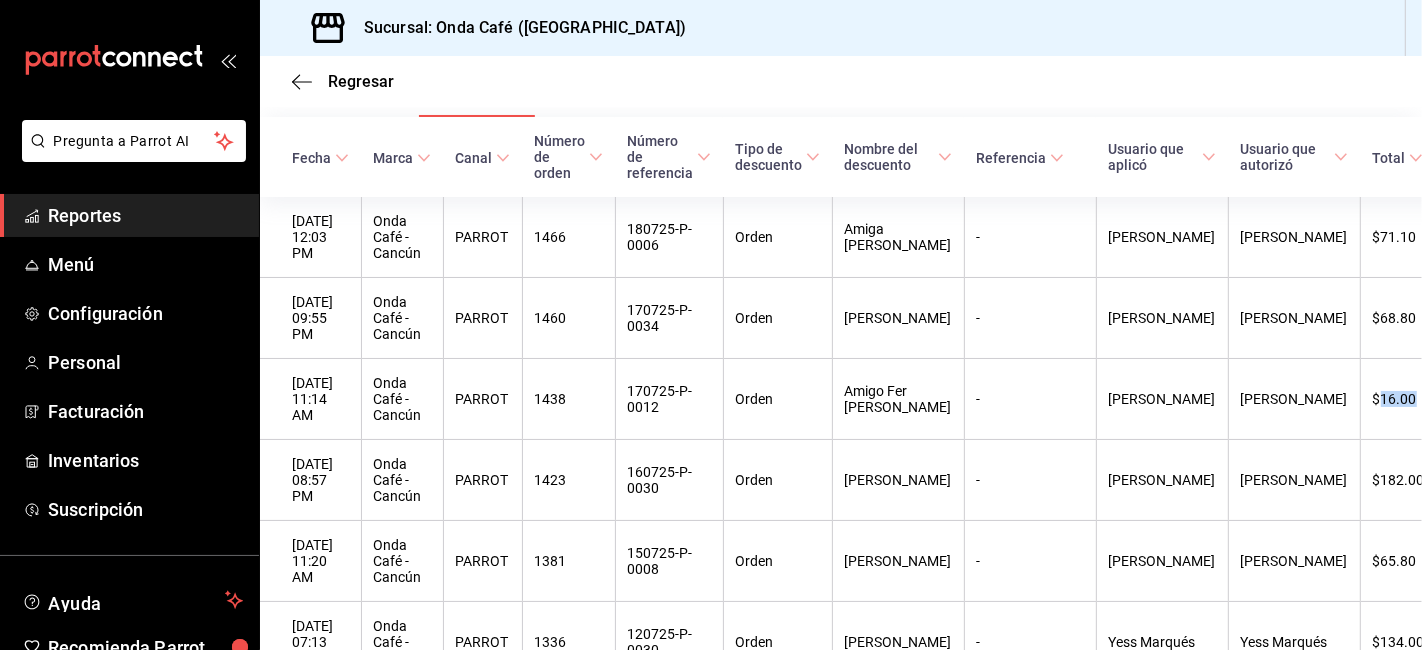 copy on "16.00" 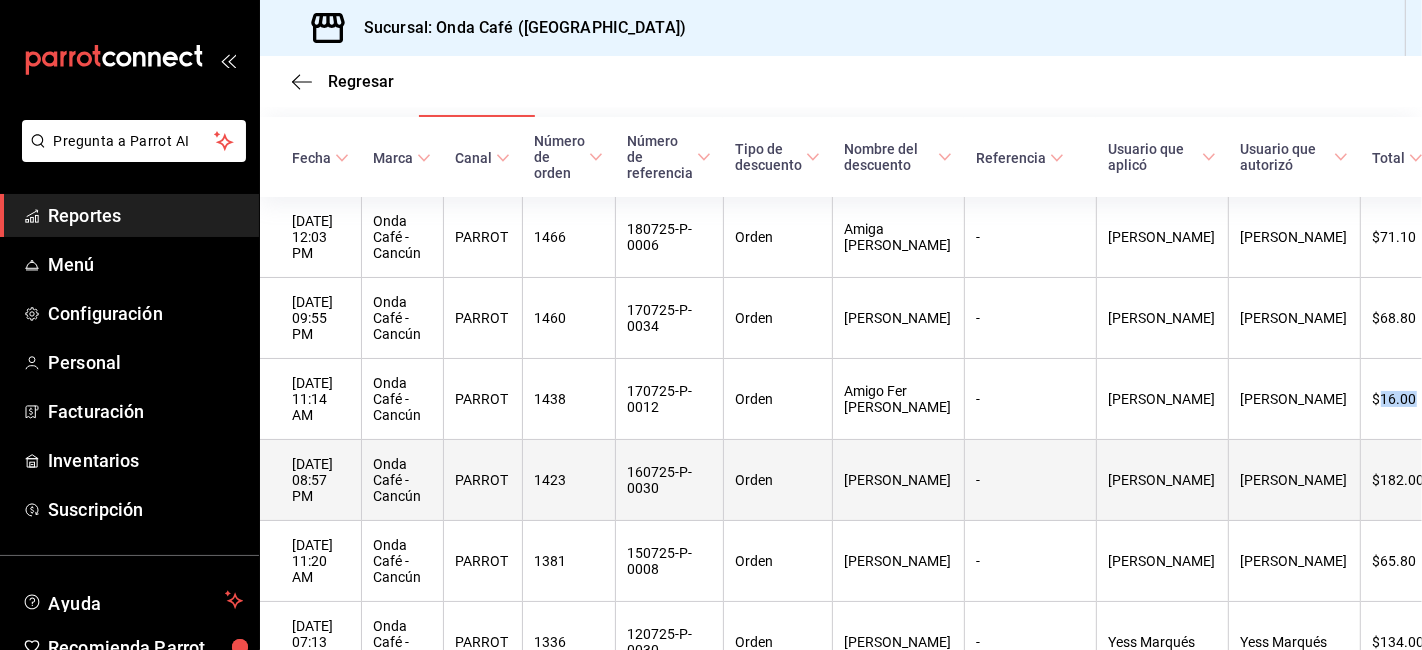 scroll, scrollTop: 333, scrollLeft: 0, axis: vertical 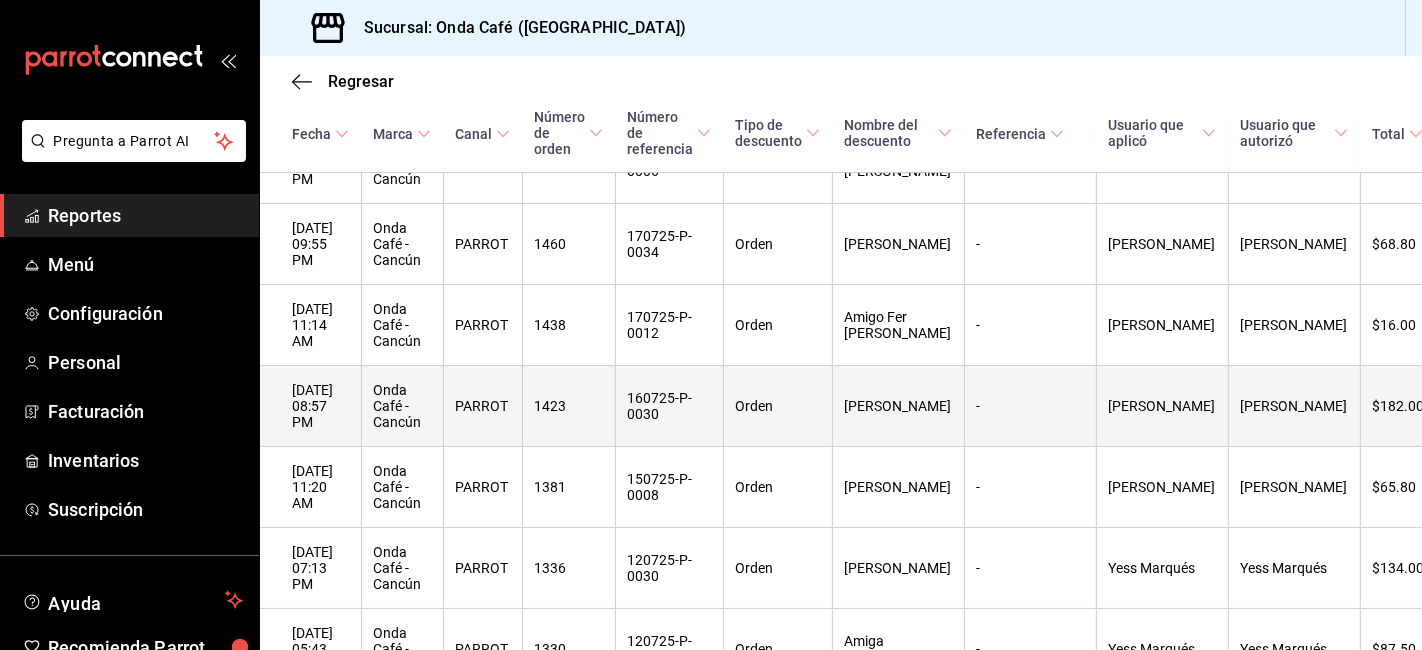 click on "$182.00" at bounding box center (1408, 406) 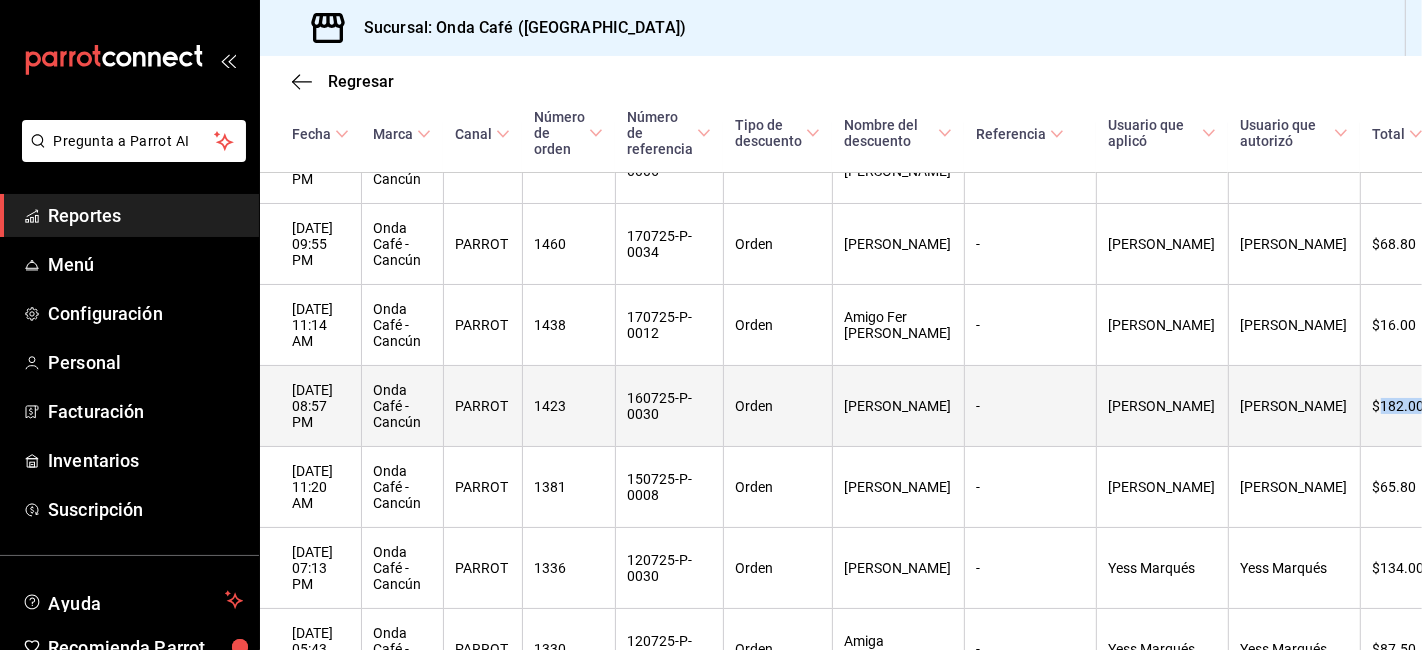 click on "$182.00" at bounding box center [1408, 406] 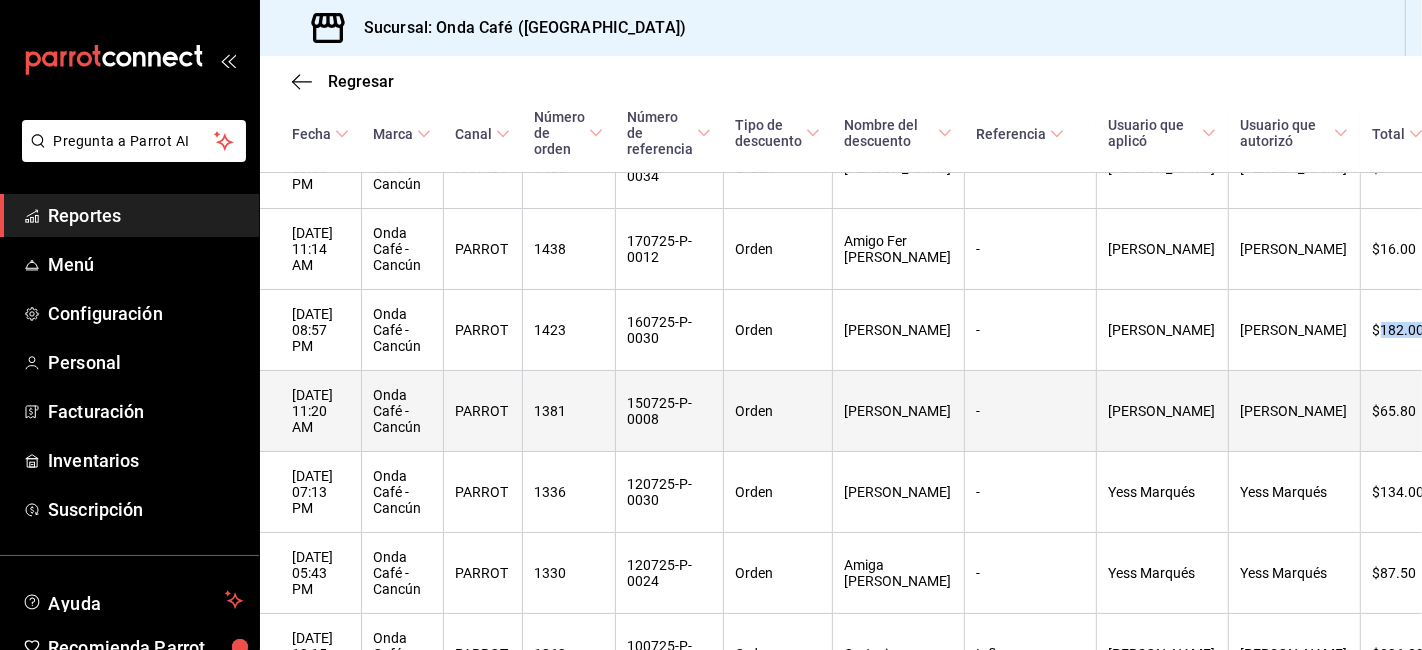 scroll, scrollTop: 444, scrollLeft: 0, axis: vertical 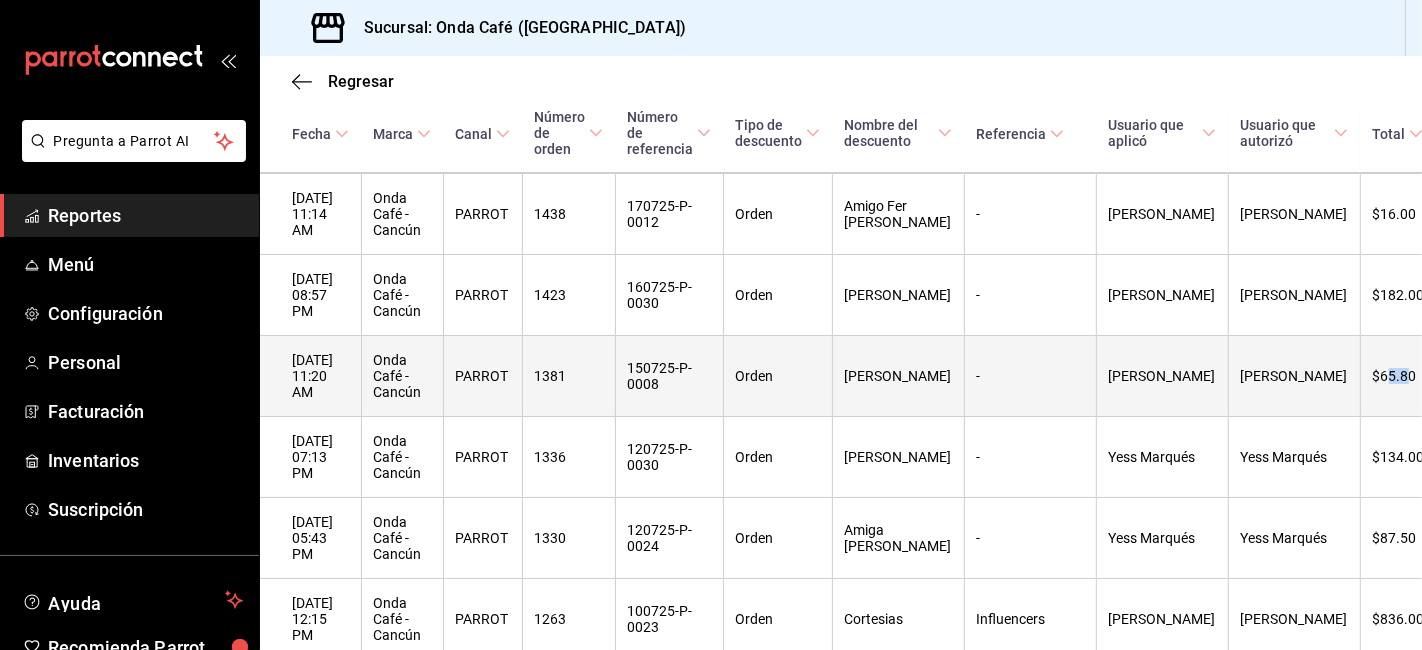 drag, startPoint x: 1340, startPoint y: 389, endPoint x: 1356, endPoint y: 391, distance: 16.124516 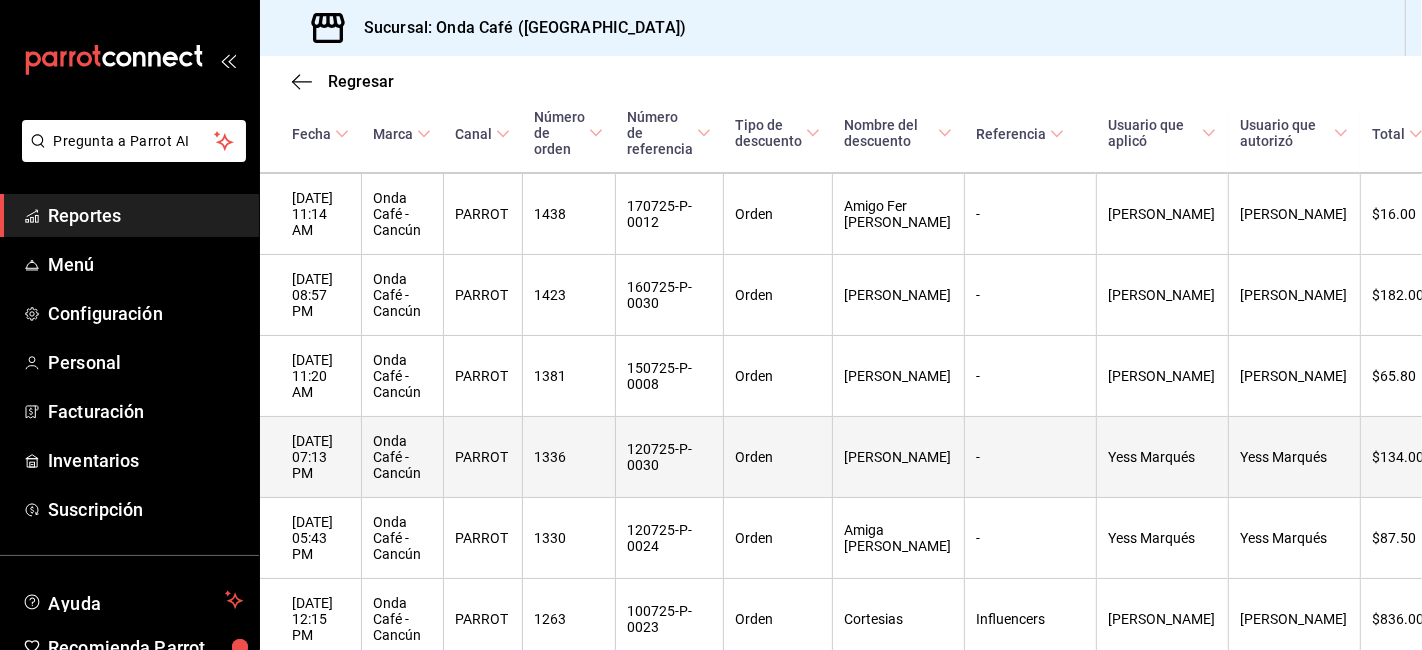 click on "$134.00" at bounding box center (1408, 457) 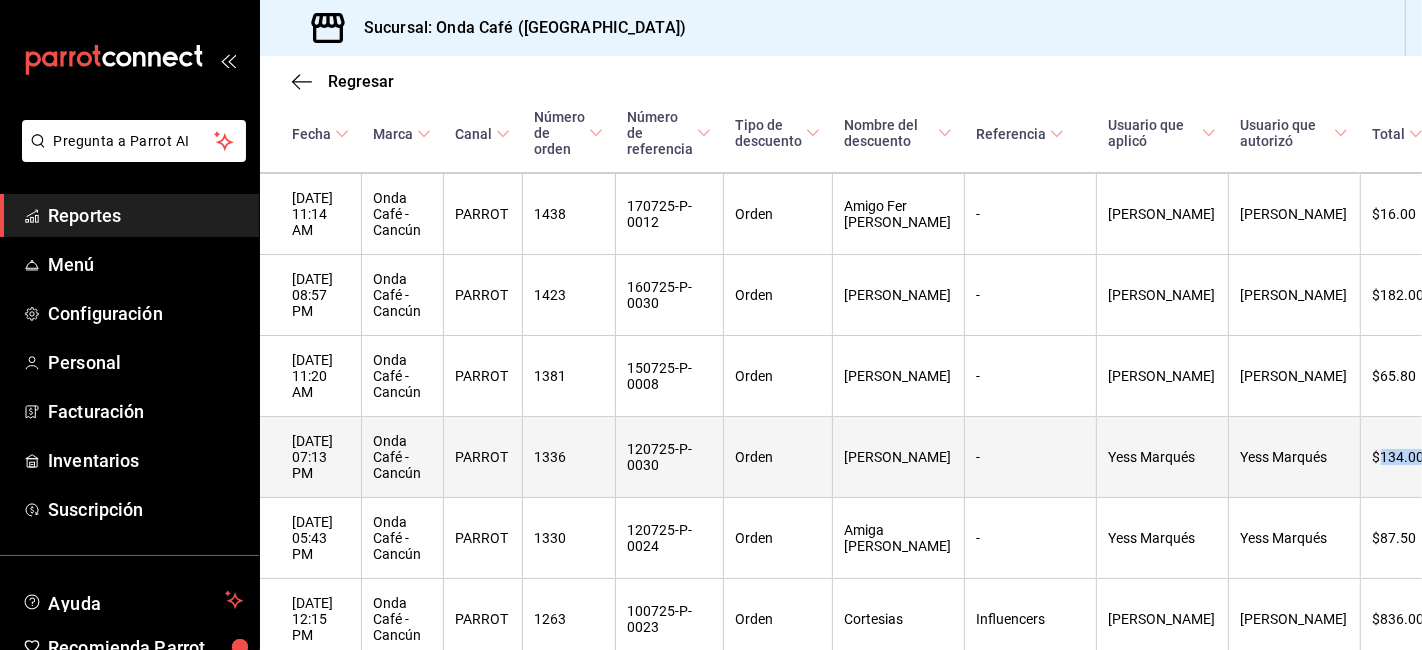click on "$134.00" at bounding box center [1408, 457] 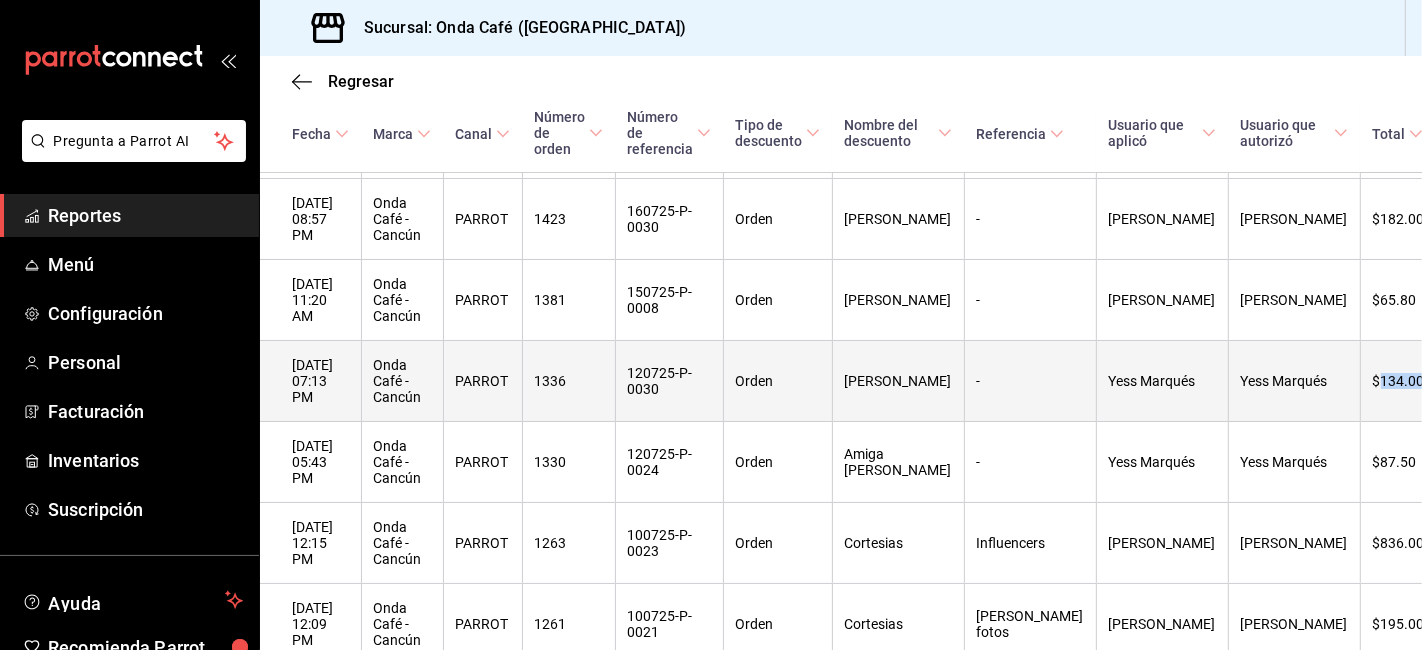 scroll, scrollTop: 555, scrollLeft: 0, axis: vertical 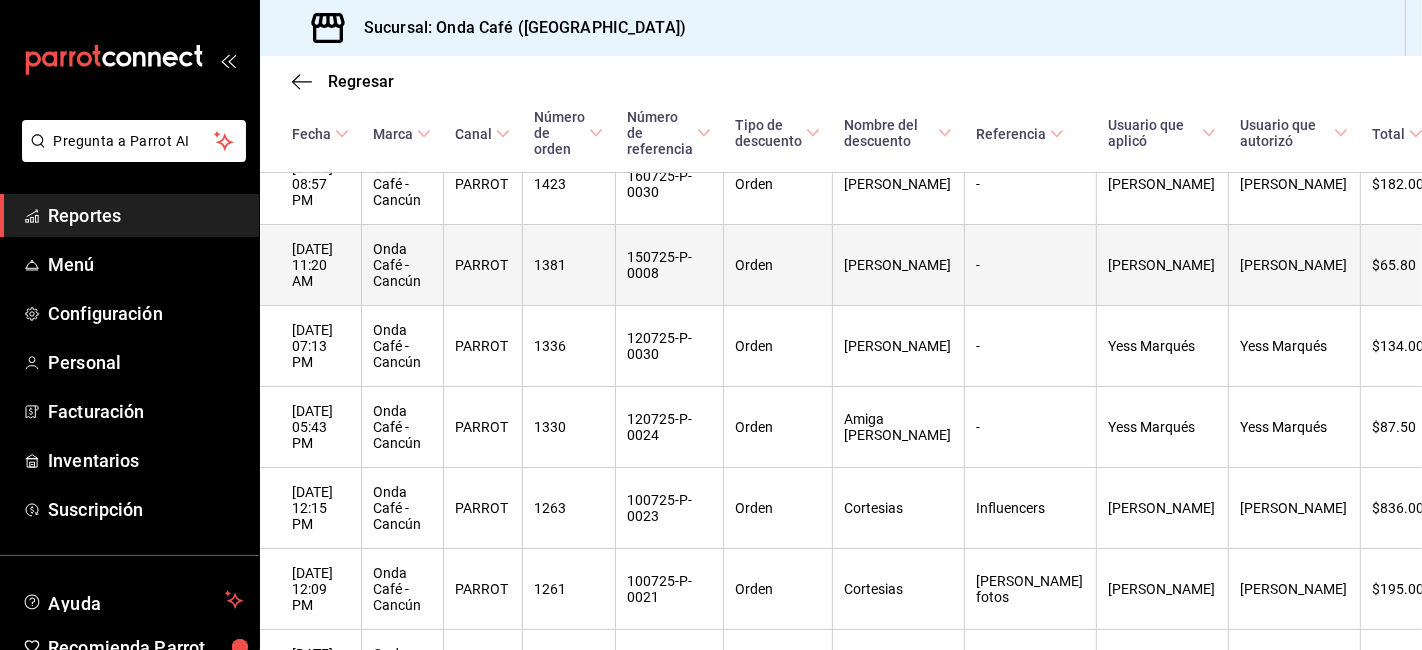 click on "$65.80" at bounding box center [1408, 265] 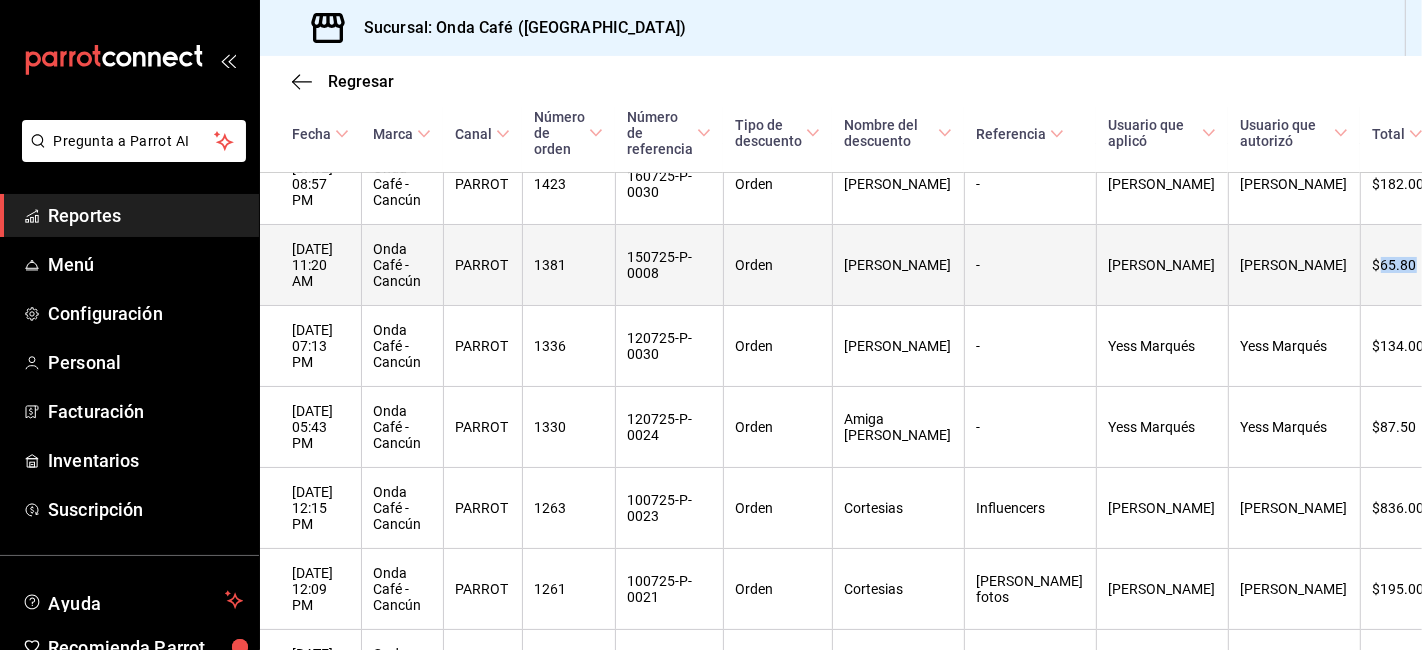 click on "$65.80" at bounding box center (1408, 265) 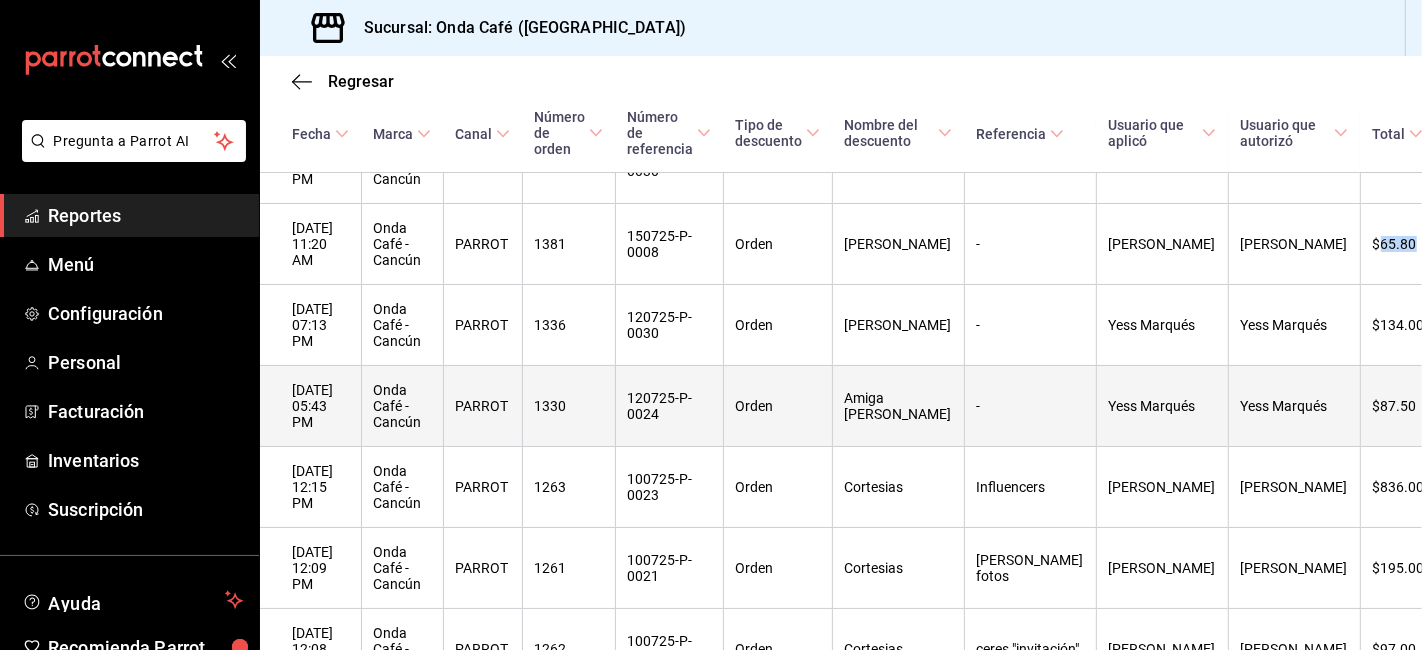 scroll, scrollTop: 555, scrollLeft: 0, axis: vertical 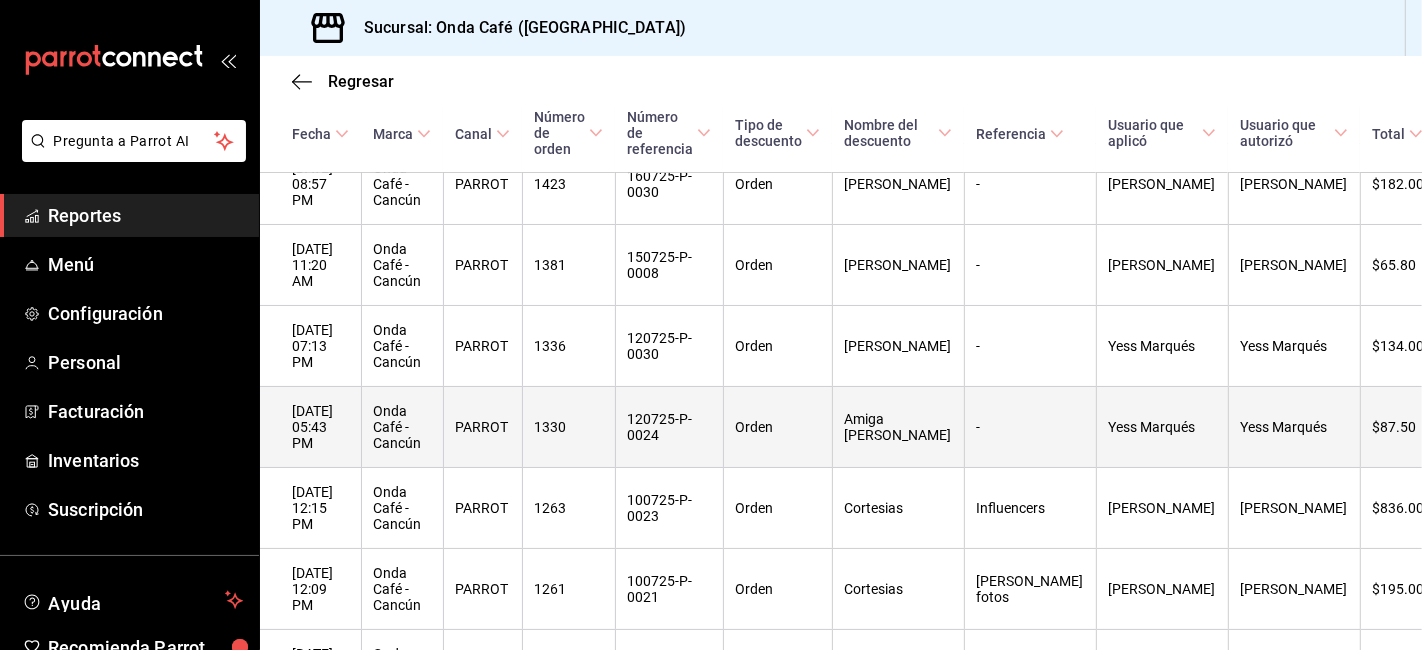 click on "$87.50" at bounding box center [1408, 427] 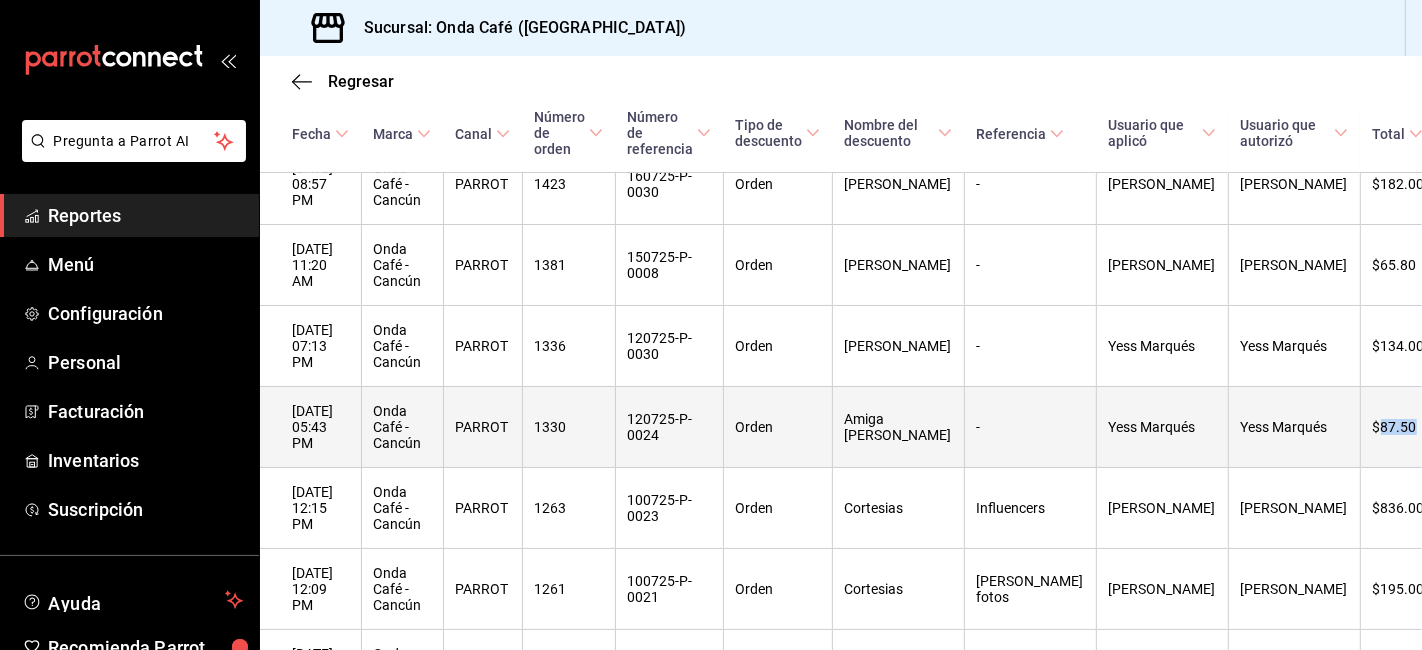 click on "$87.50" at bounding box center [1408, 427] 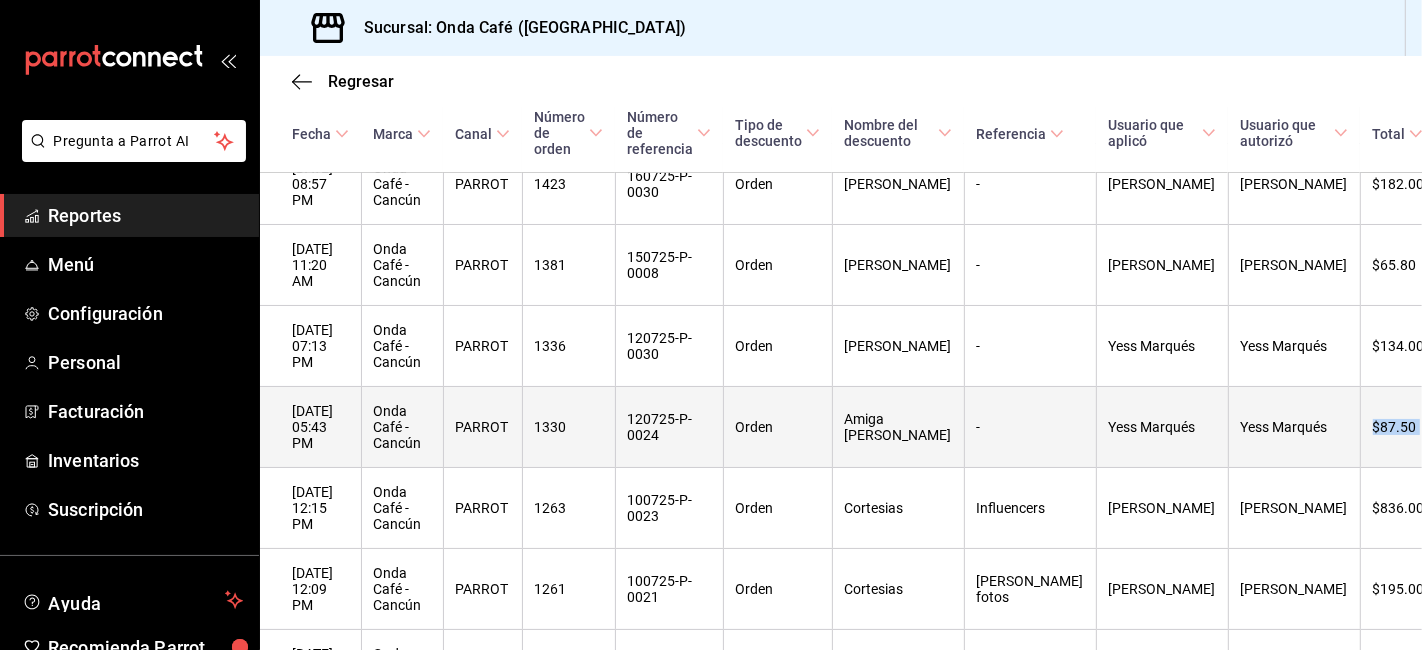 click on "$87.50" at bounding box center (1408, 427) 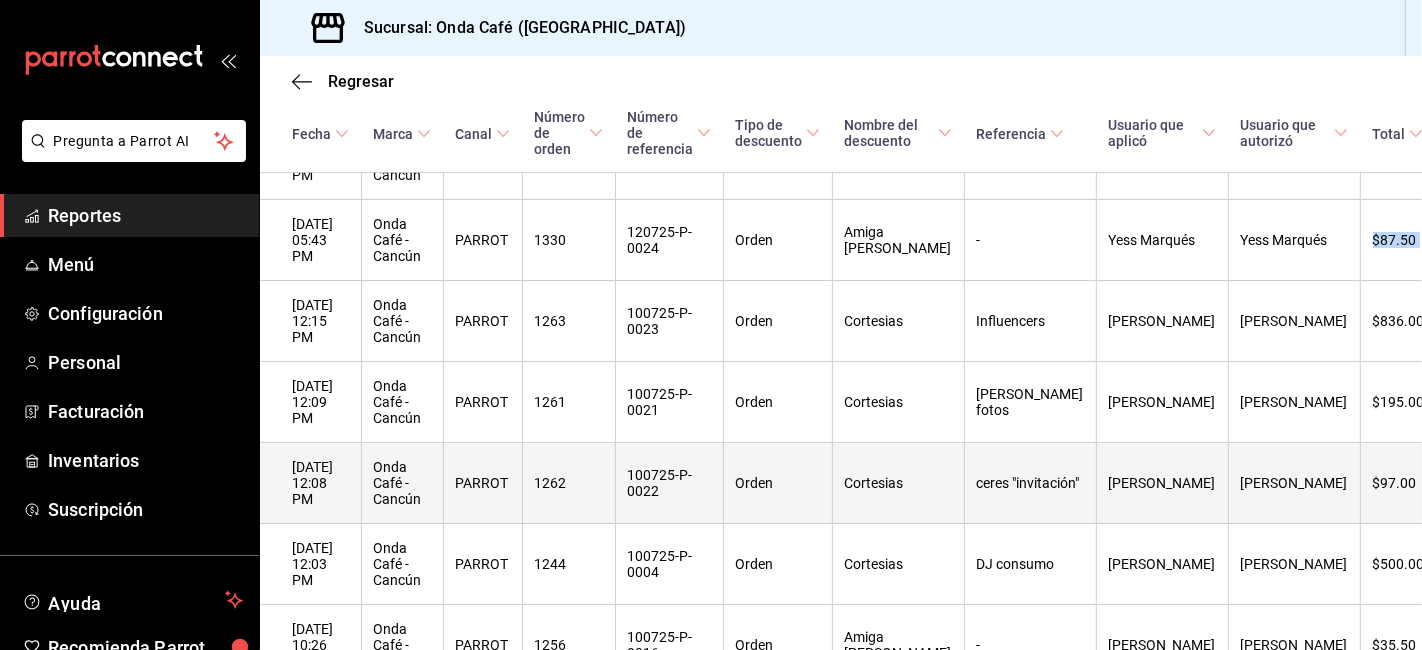 scroll, scrollTop: 777, scrollLeft: 0, axis: vertical 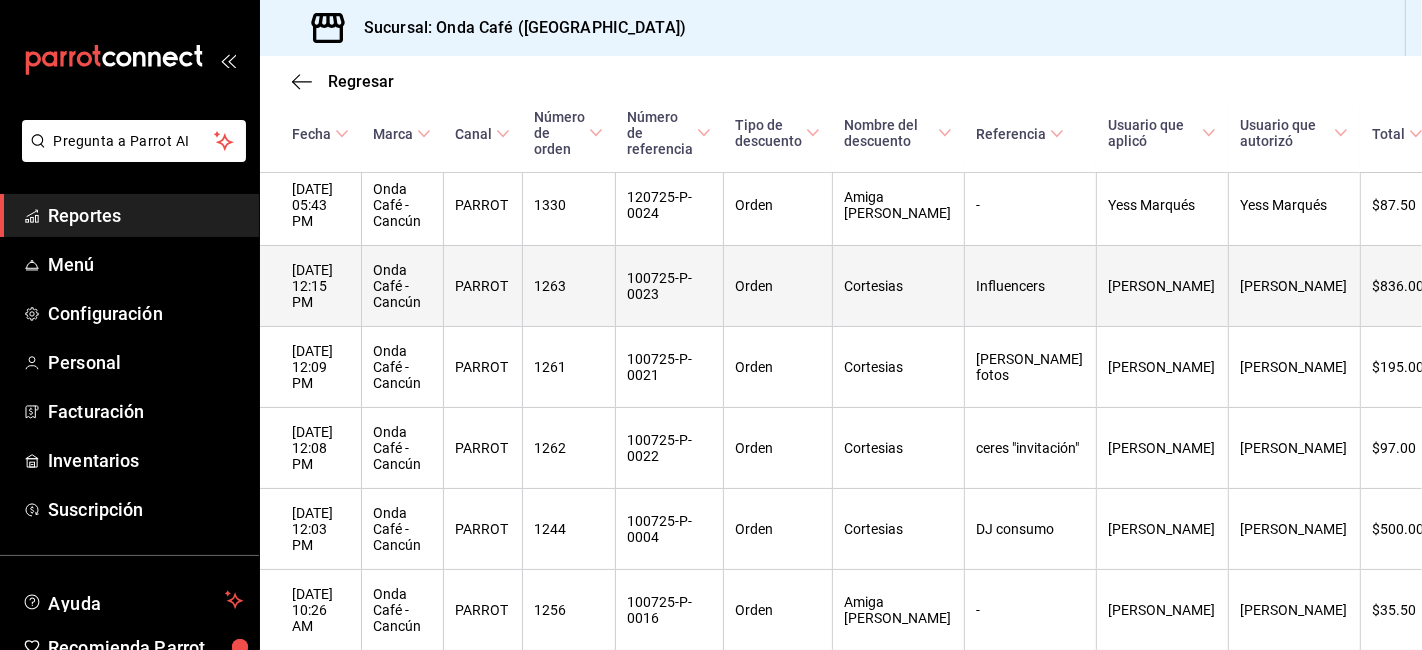 click on "$836.00" at bounding box center [1408, 286] 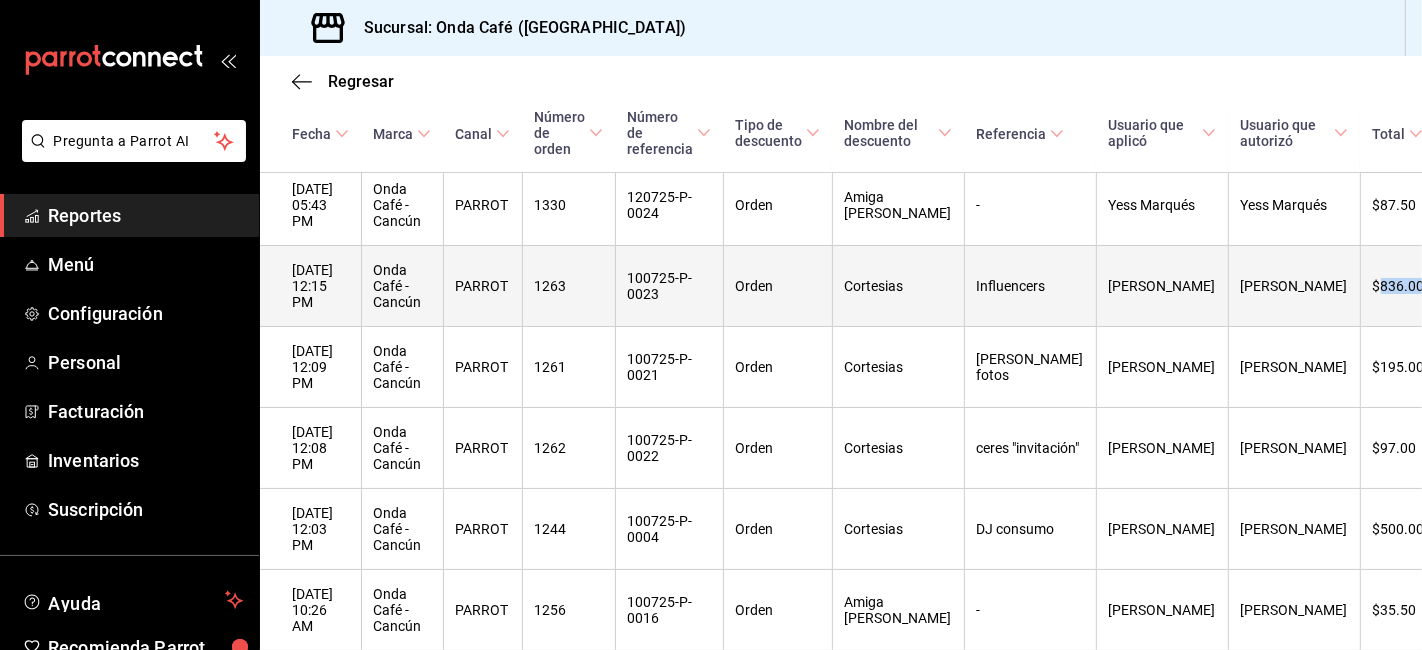 click on "$836.00" at bounding box center [1408, 286] 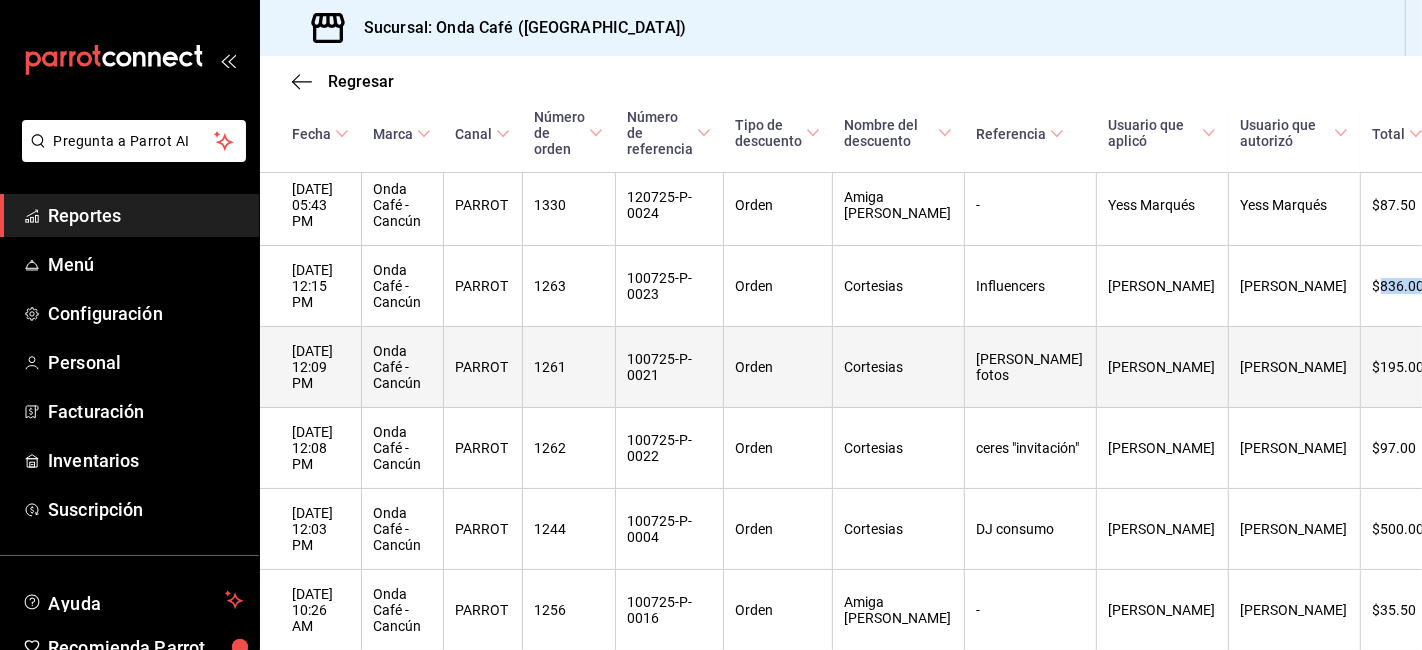 copy on "836.00" 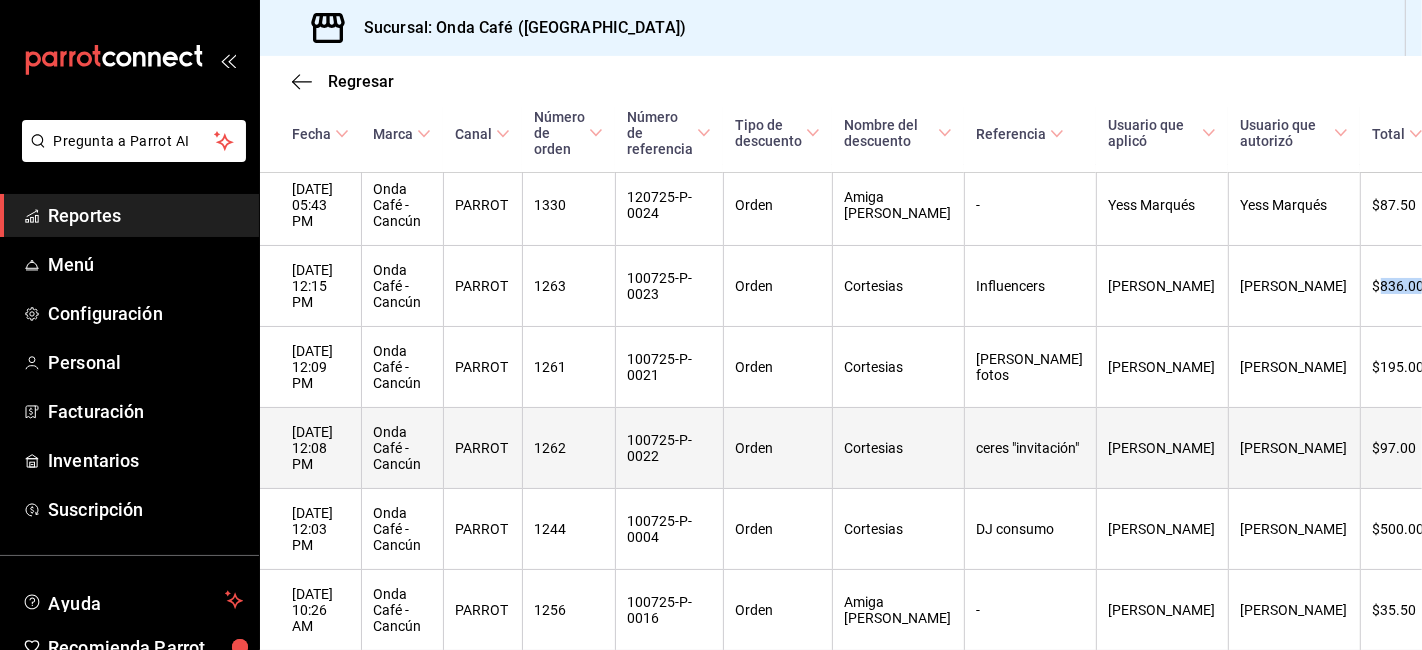 scroll, scrollTop: 888, scrollLeft: 0, axis: vertical 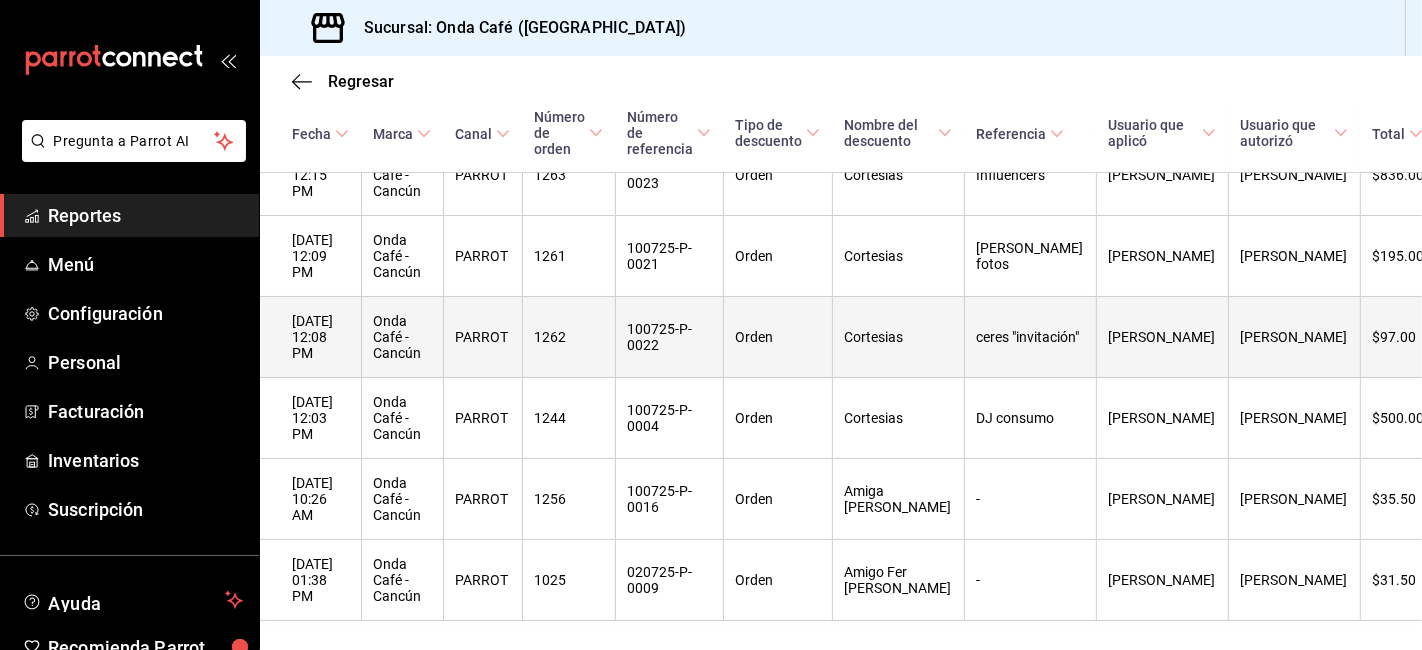 click on "[PERSON_NAME]" at bounding box center [1294, 418] 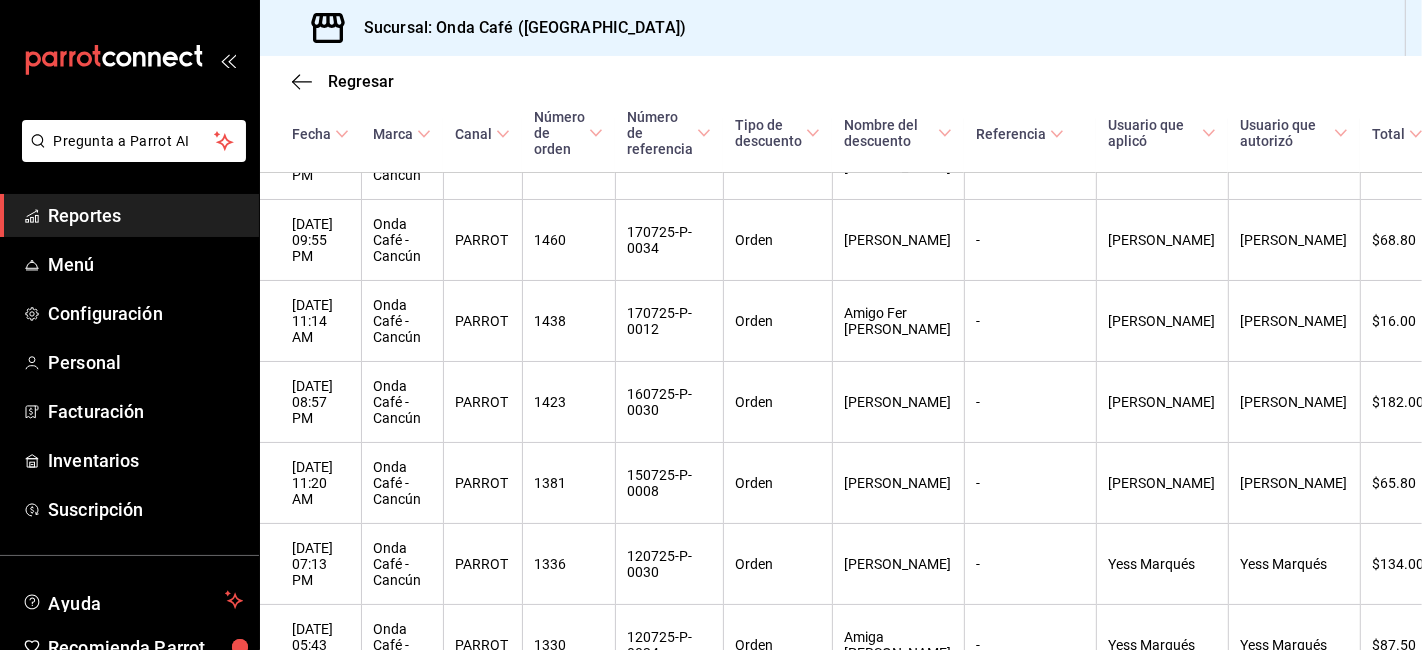 scroll, scrollTop: 0, scrollLeft: 0, axis: both 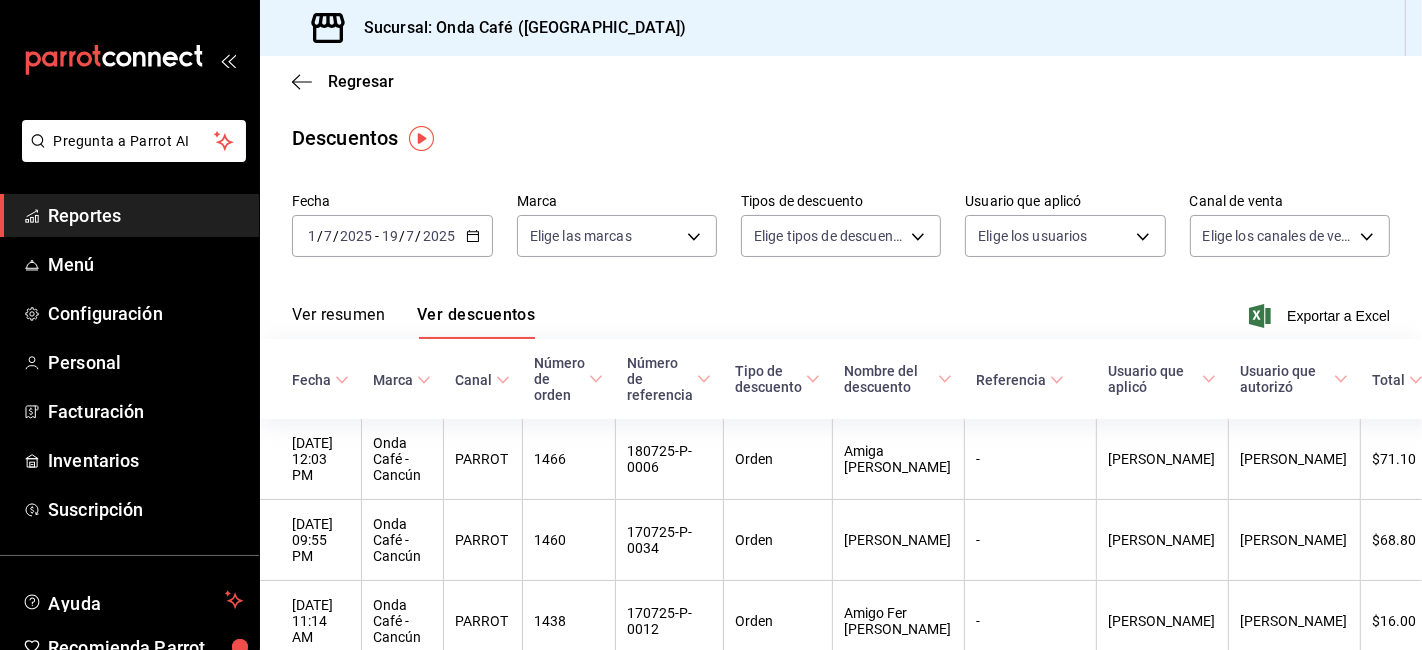click on "2025-07-01 1 / 7 / 2025 - 2025-07-19 19 / 7 / 2025" at bounding box center [392, 236] 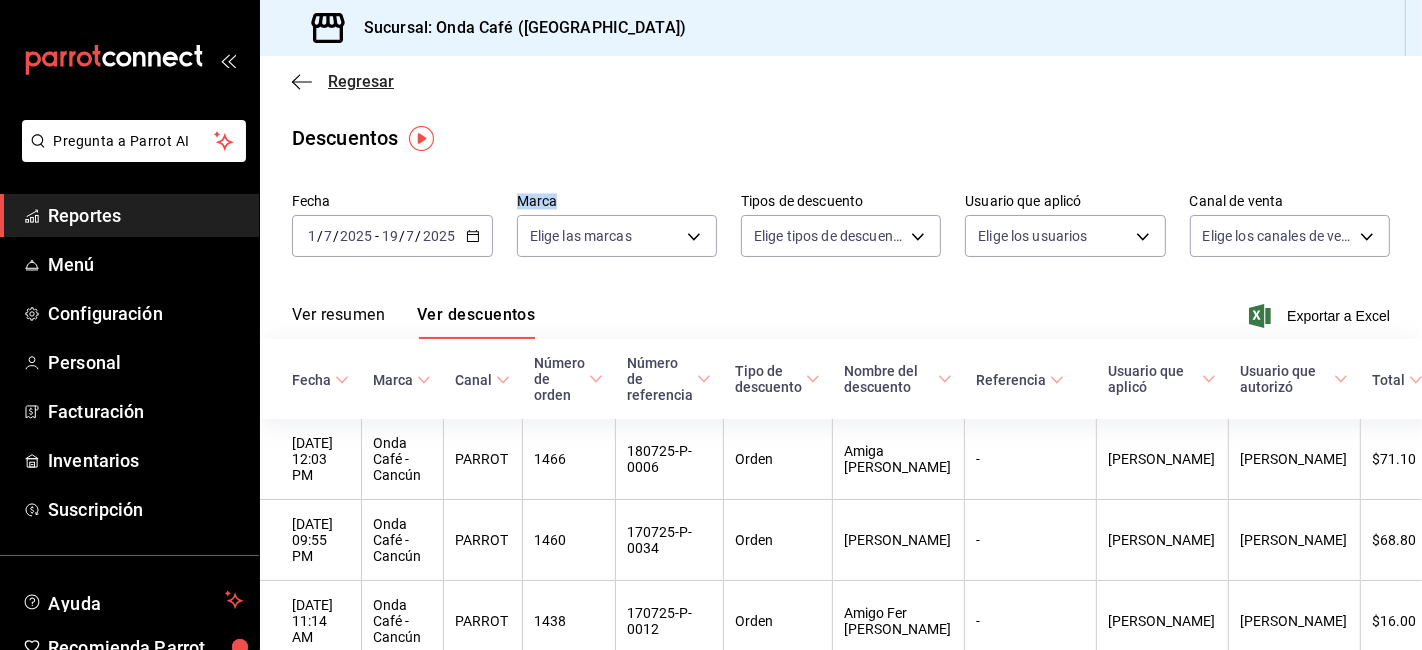 click 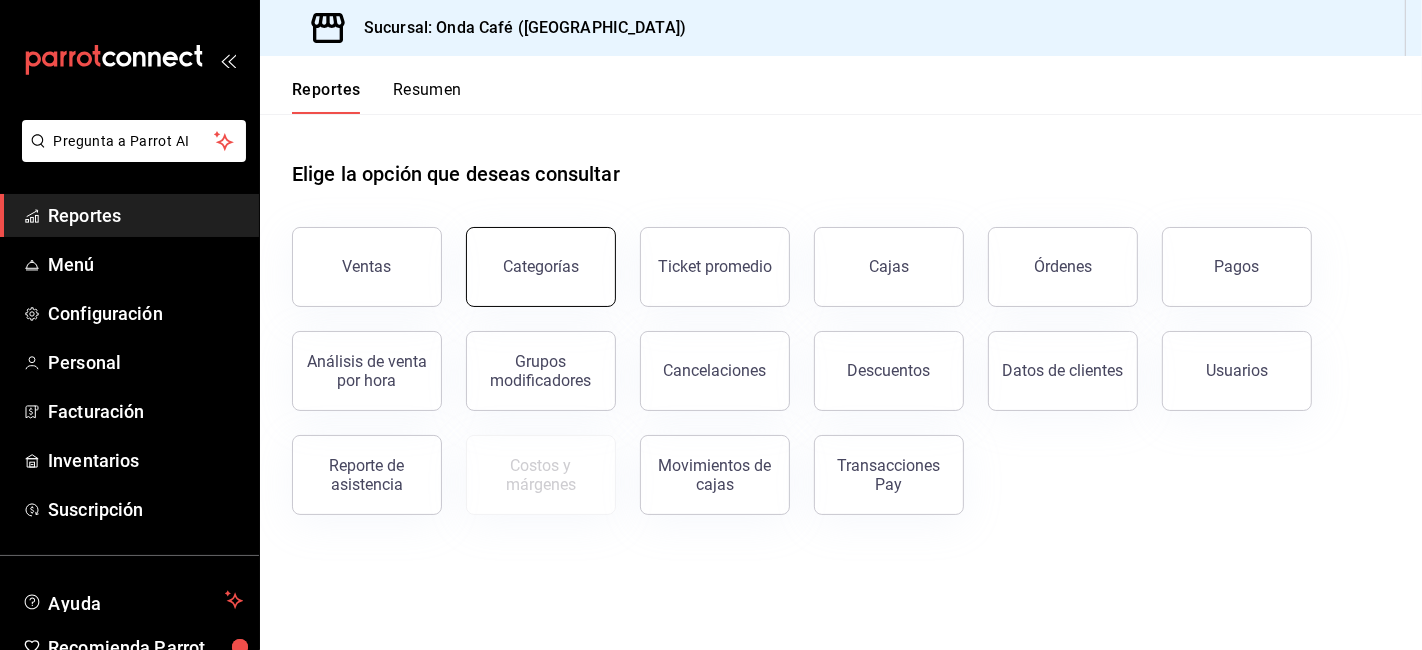 drag, startPoint x: 1097, startPoint y: 291, endPoint x: 472, endPoint y: 231, distance: 627.8734 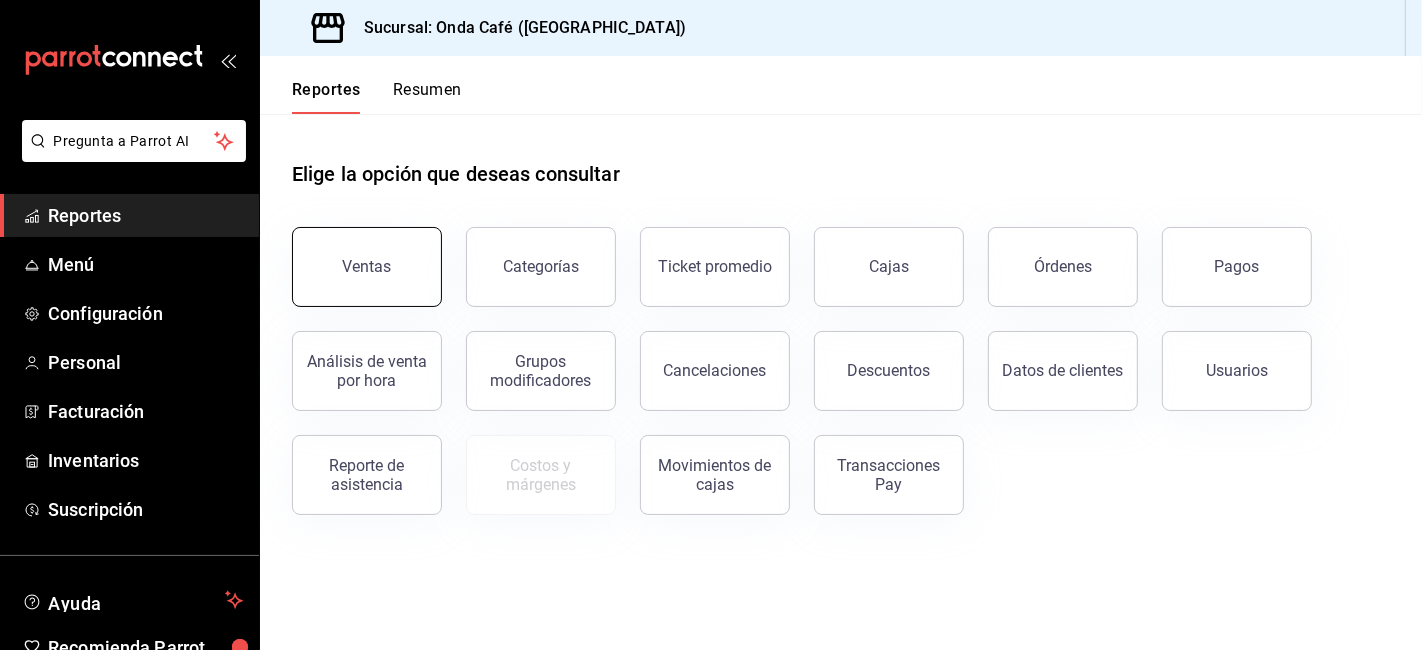 click on "Ventas" at bounding box center (367, 267) 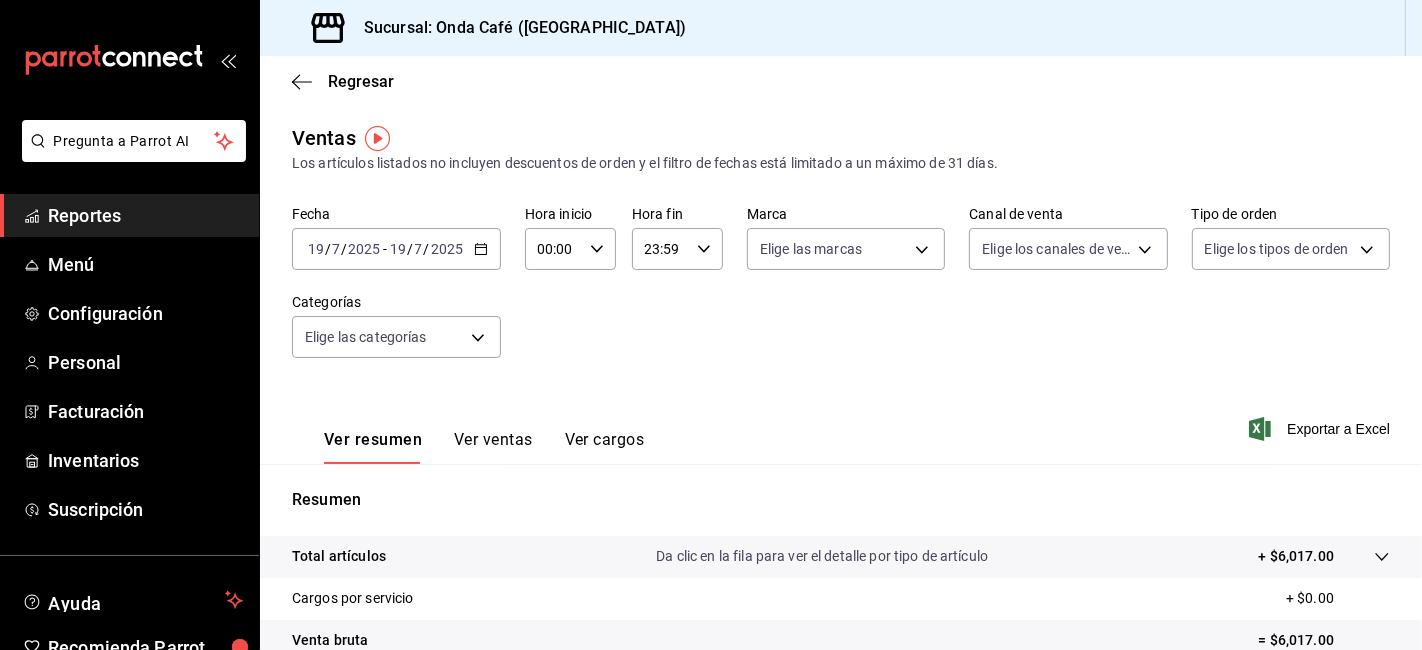 click on "[DATE] [DATE] - [DATE] [DATE]" at bounding box center (396, 249) 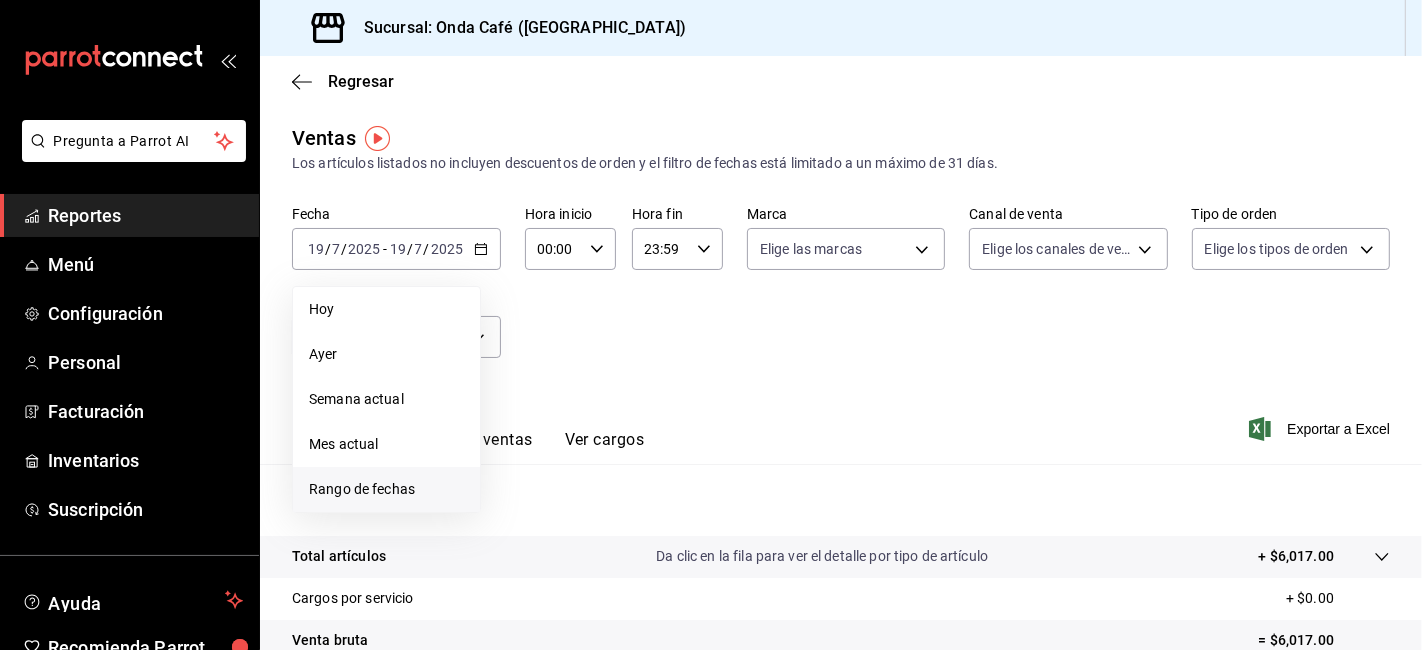 click on "Rango de fechas" at bounding box center [386, 489] 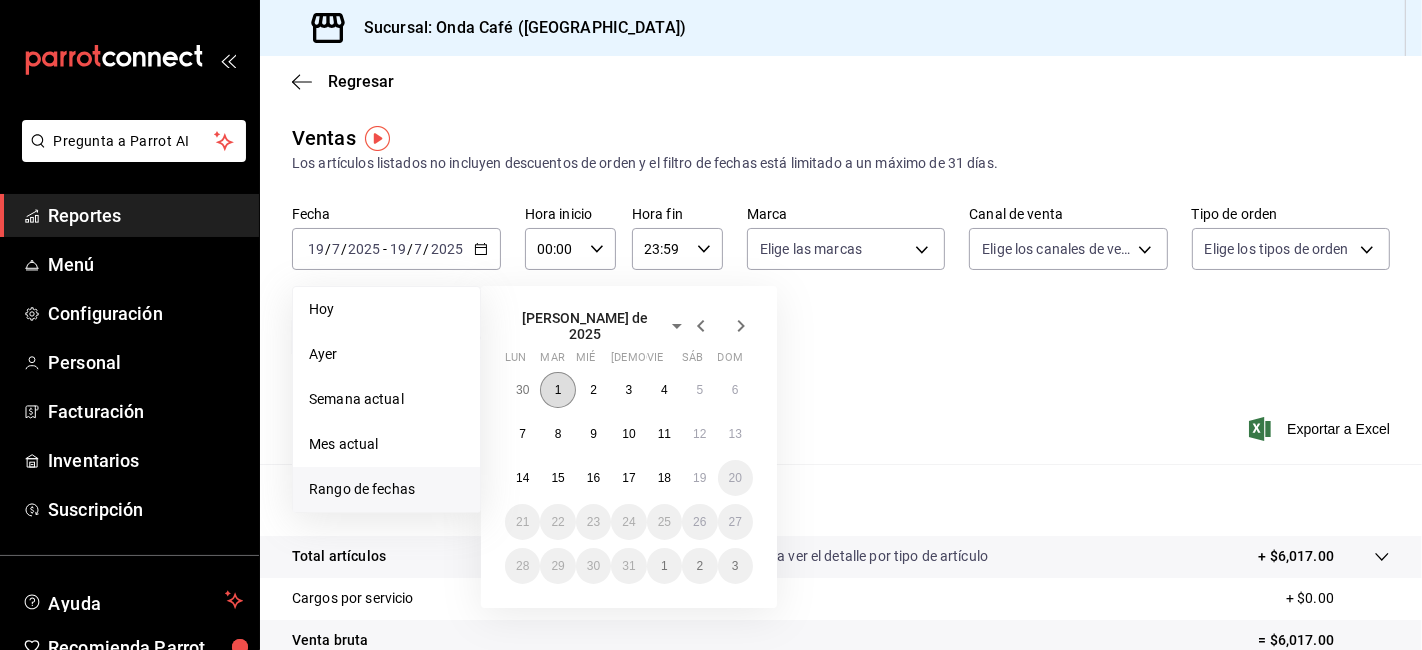 click on "1" at bounding box center (558, 390) 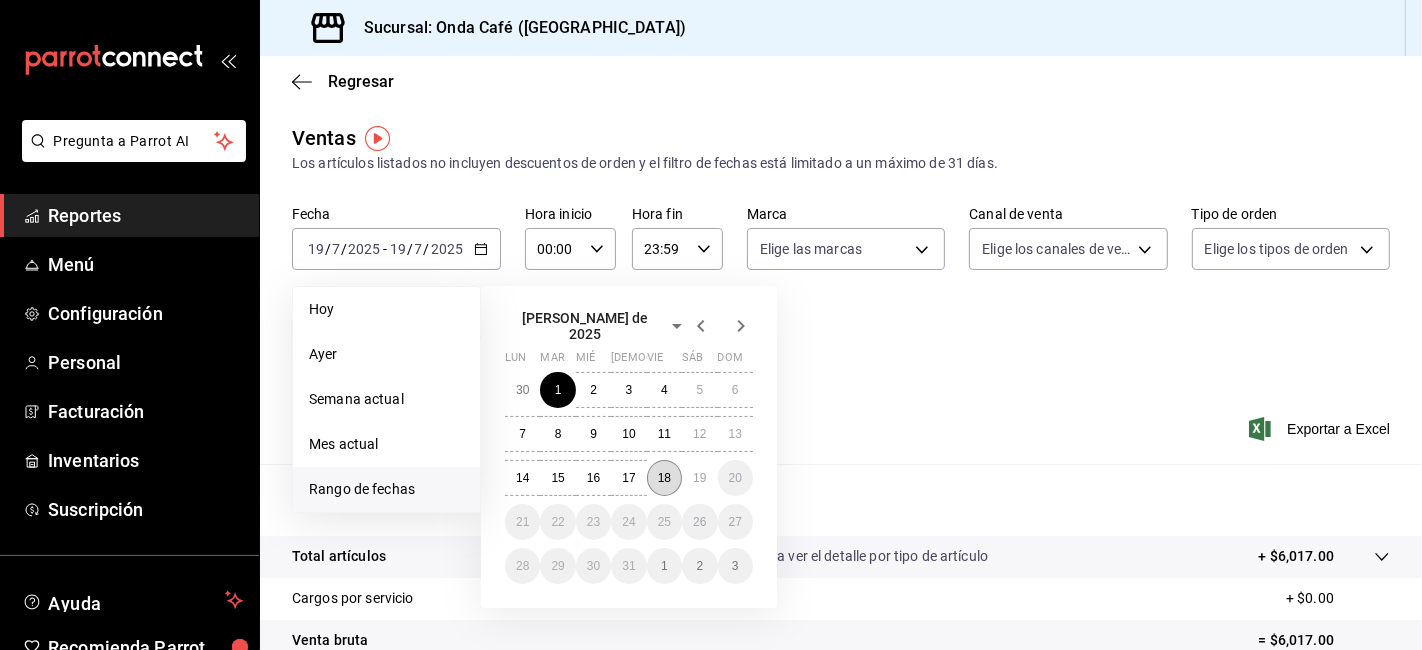 click on "18" at bounding box center [664, 478] 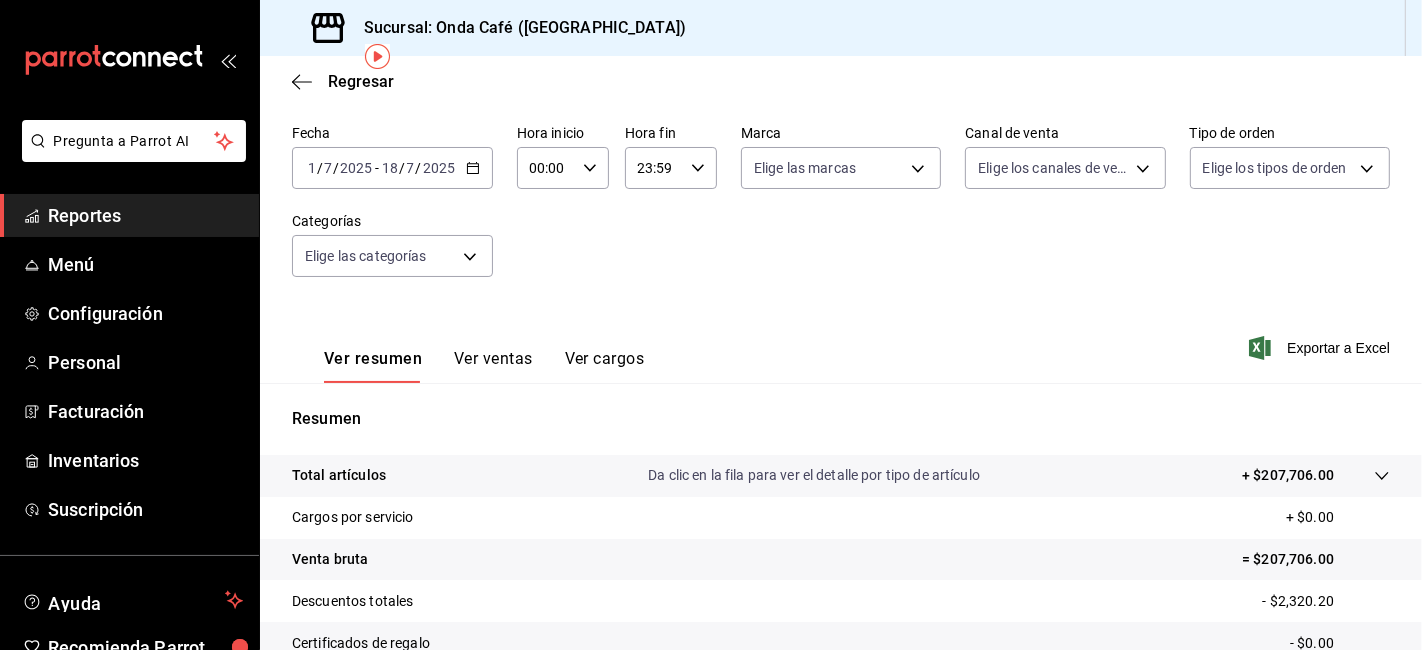 scroll, scrollTop: 111, scrollLeft: 0, axis: vertical 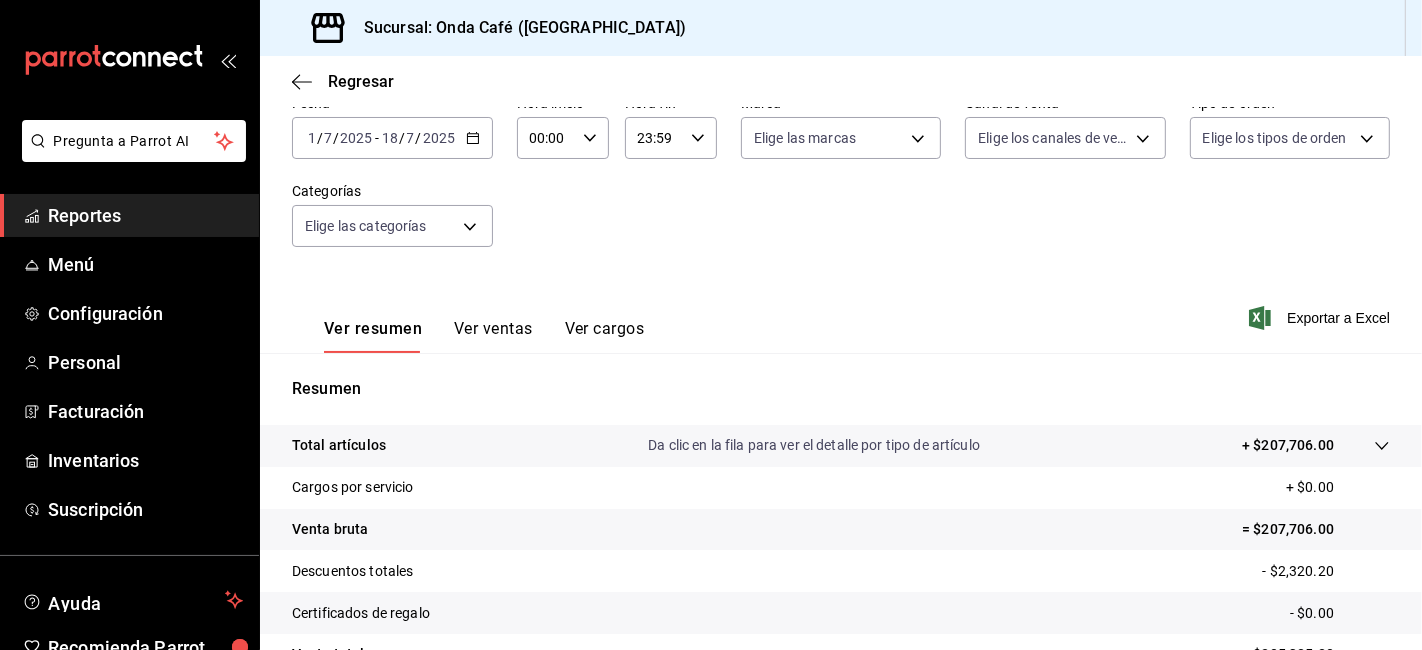 click 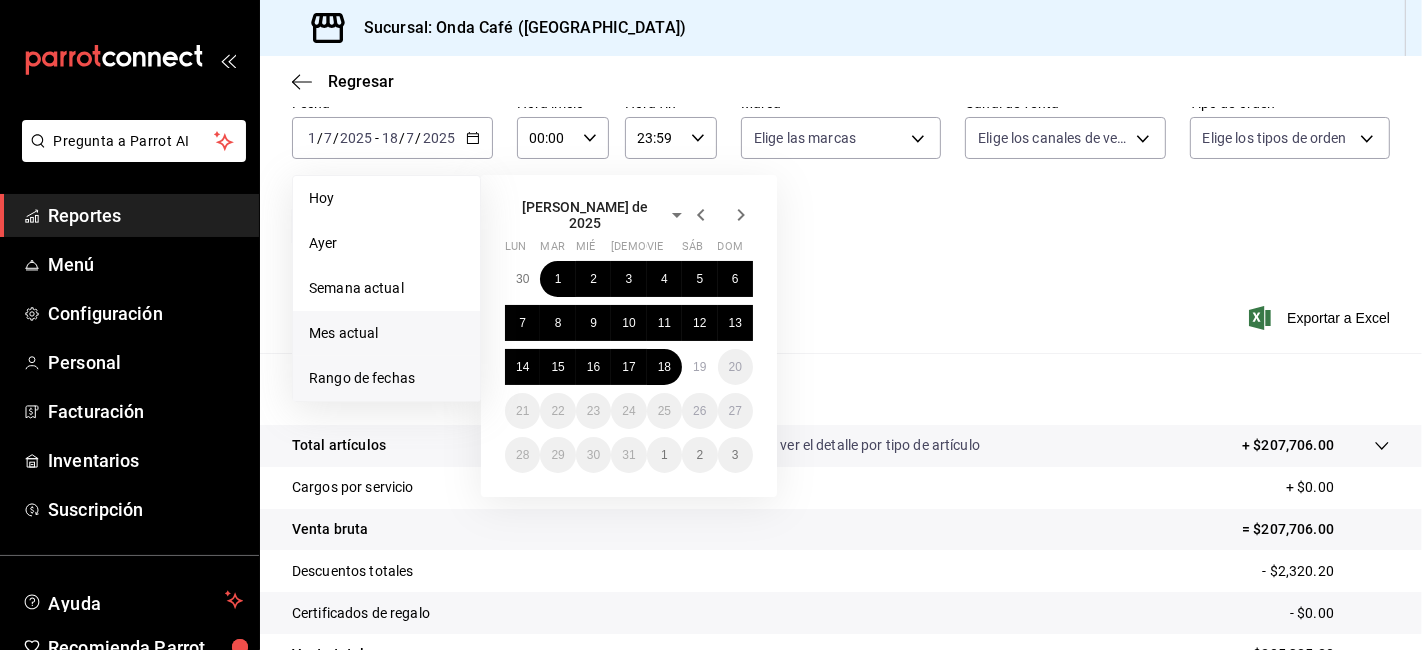 click on "Mes actual" at bounding box center [386, 333] 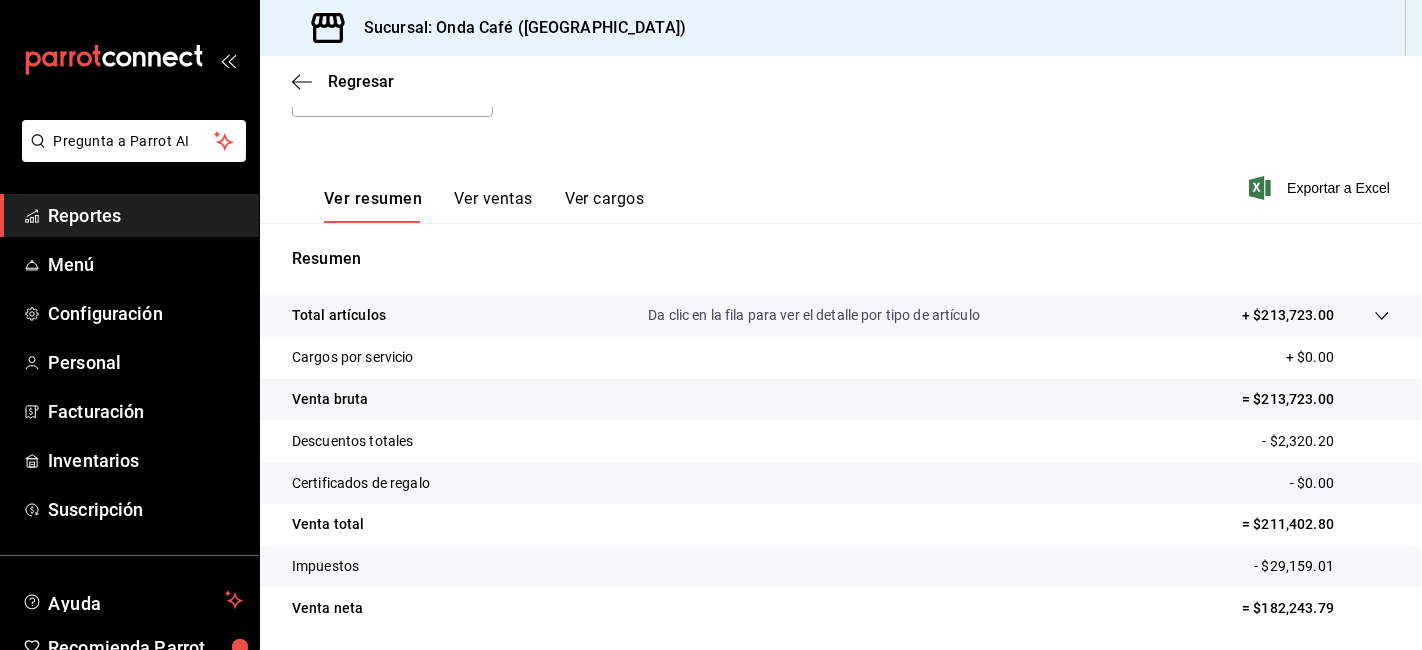 scroll, scrollTop: 308, scrollLeft: 0, axis: vertical 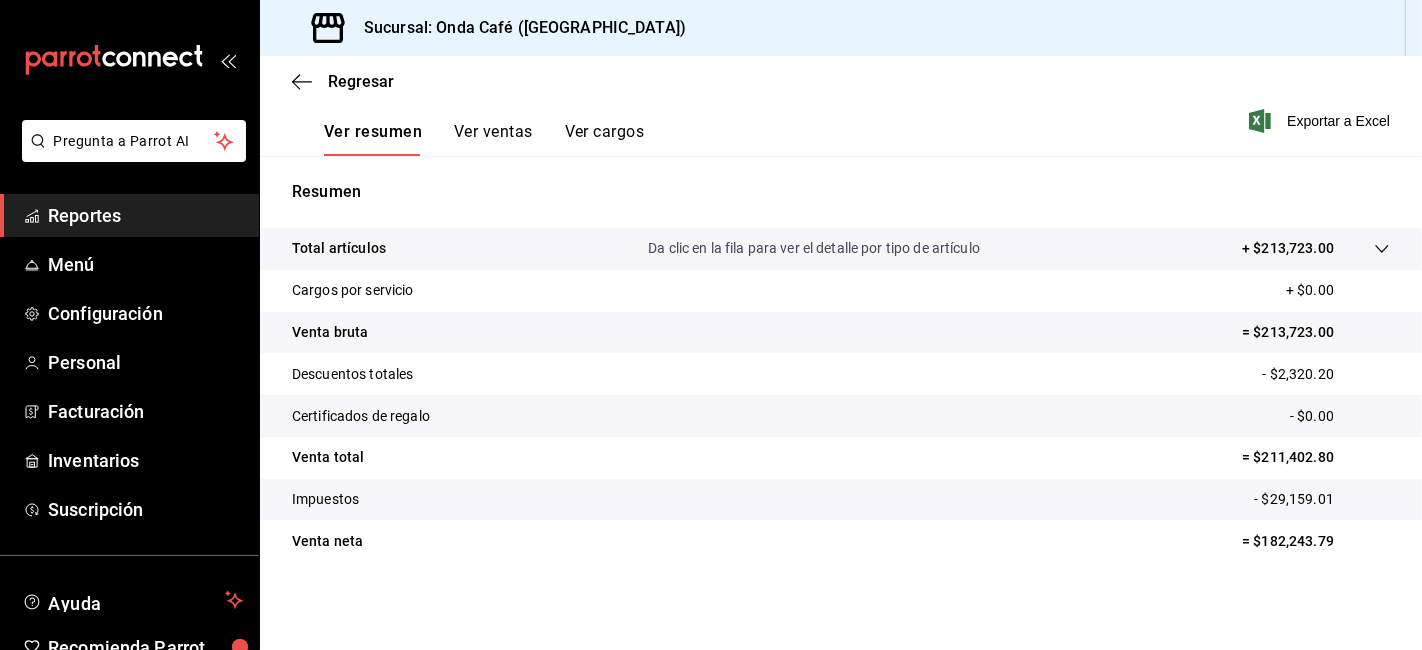 click on "Ver cargos" at bounding box center [605, 139] 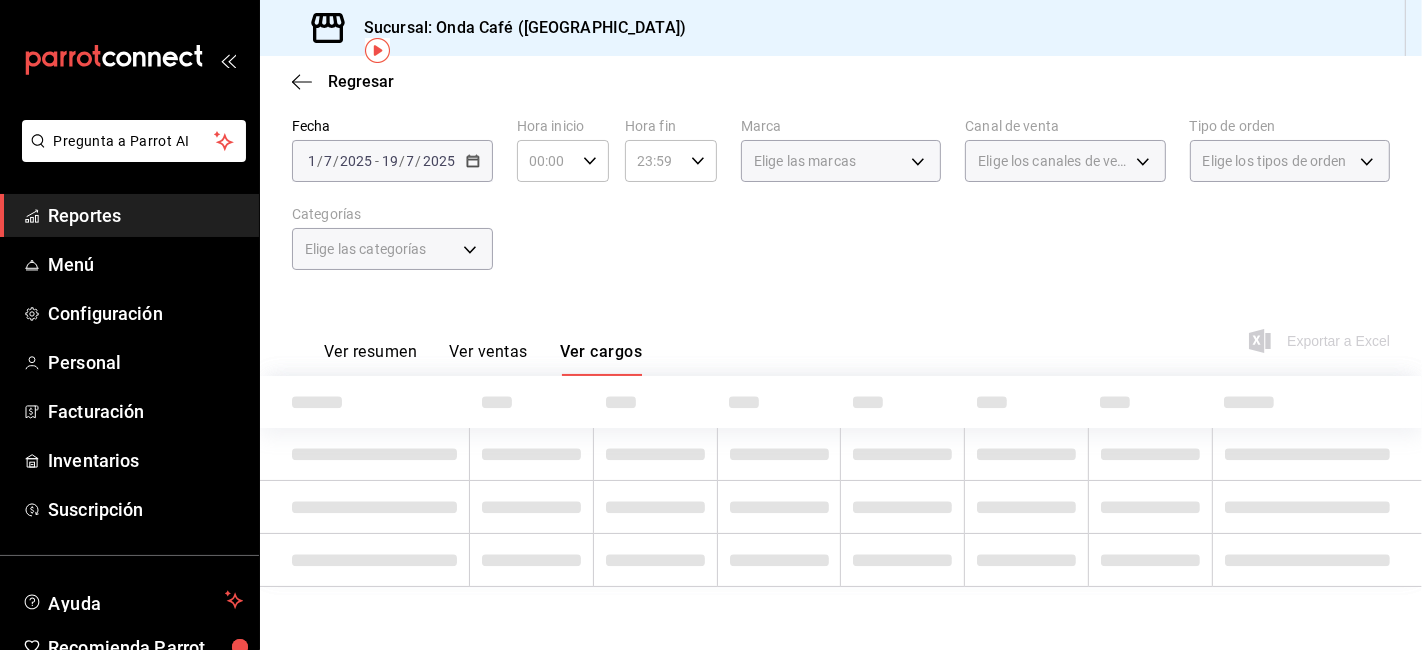 scroll, scrollTop: 178, scrollLeft: 0, axis: vertical 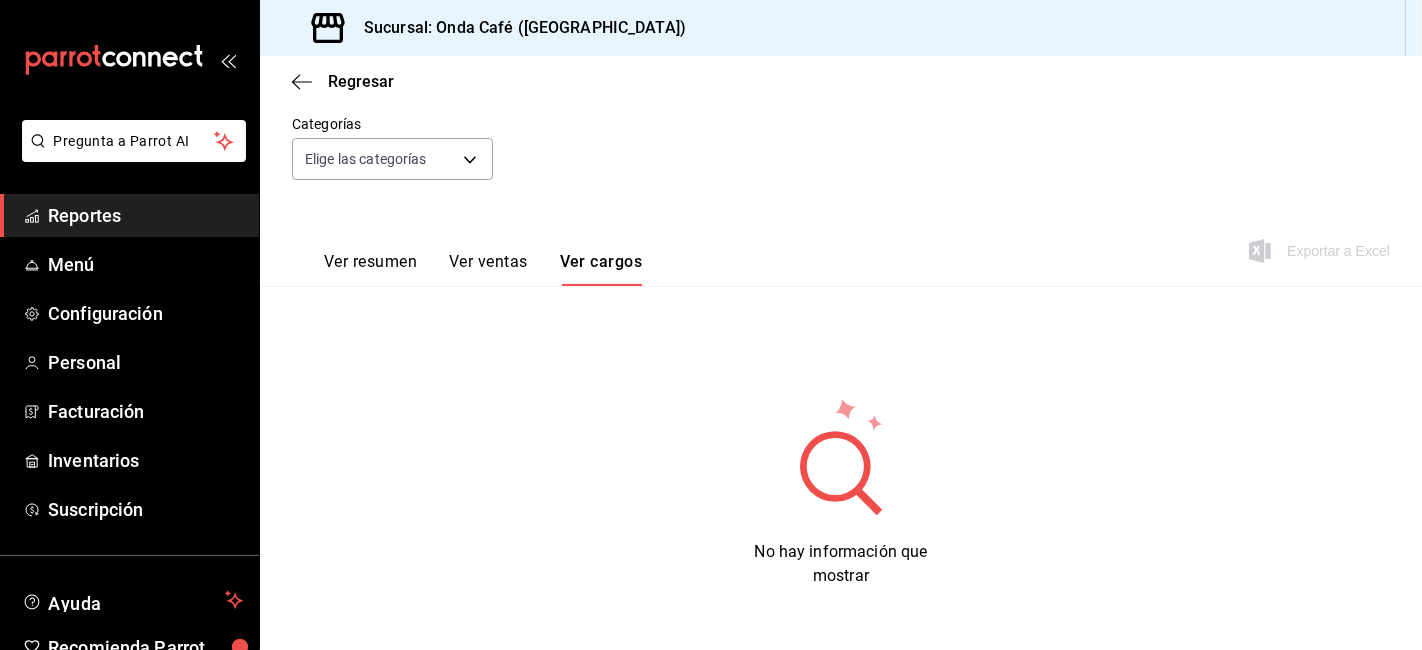 click on "Reportes" at bounding box center [145, 215] 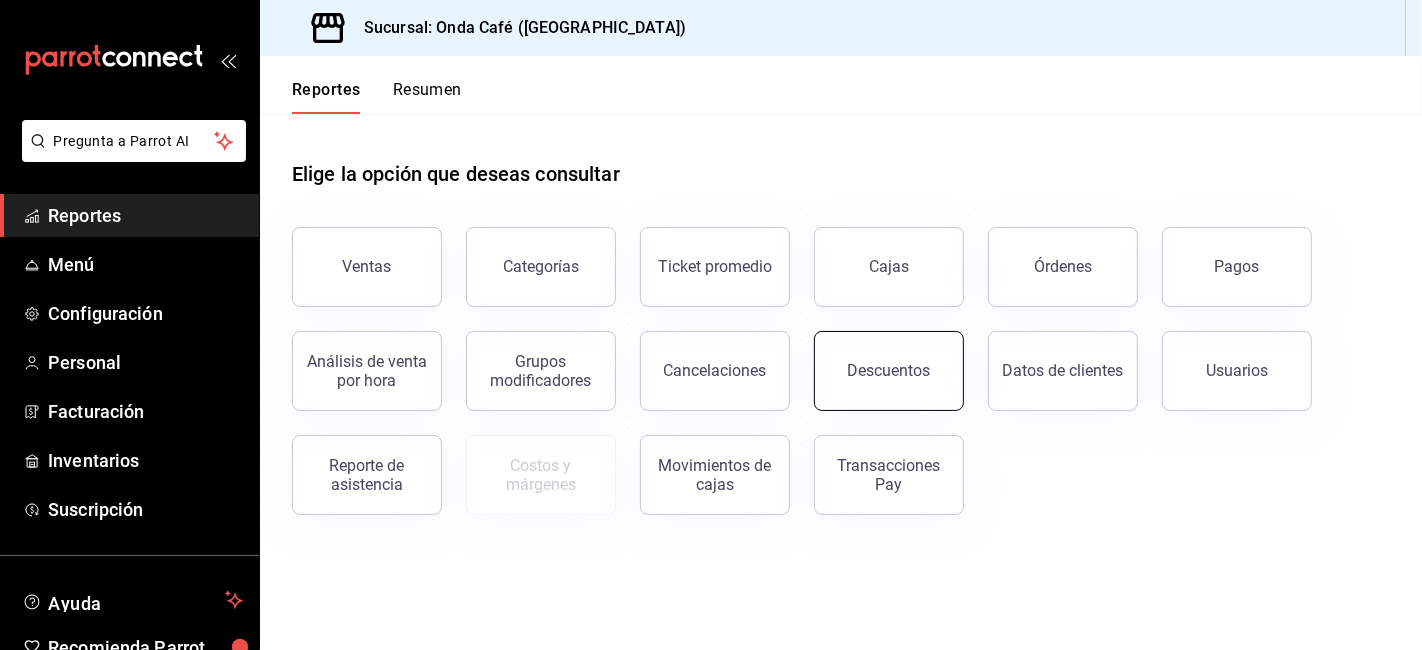 click on "Descuentos" at bounding box center (889, 370) 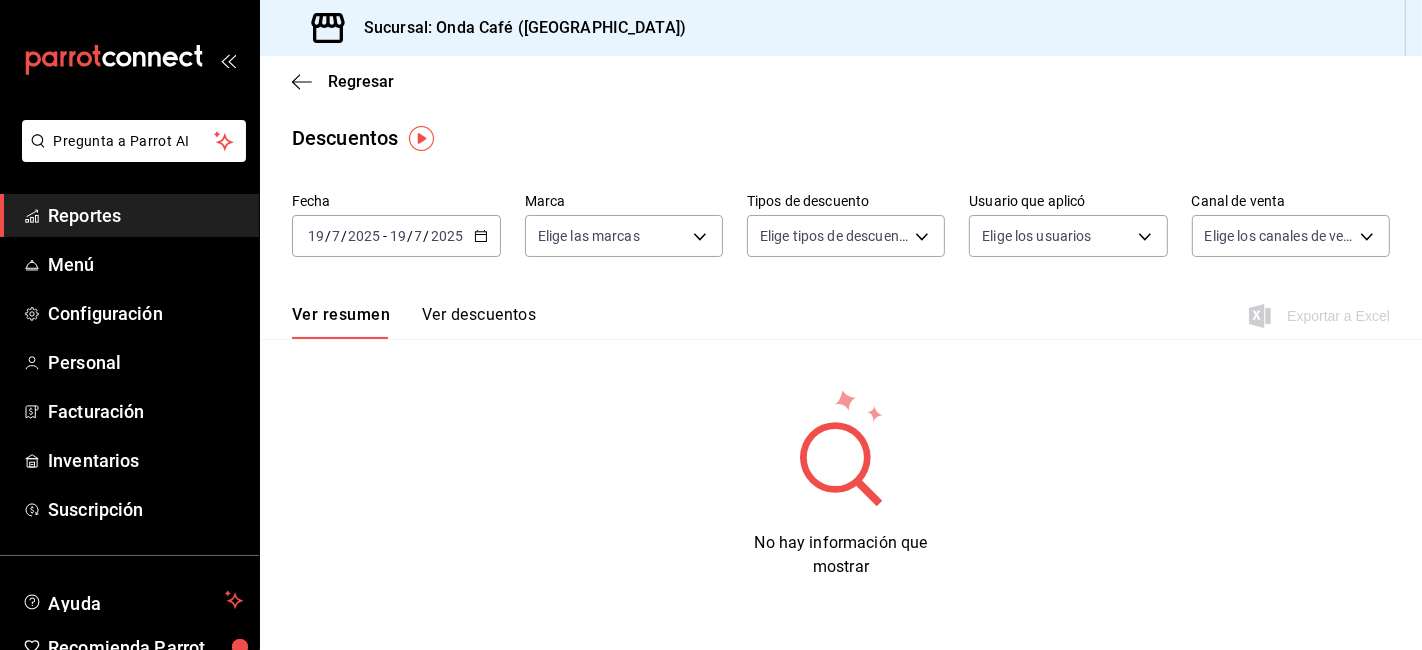click on "[DATE] [DATE] - [DATE] [DATE]" at bounding box center (396, 236) 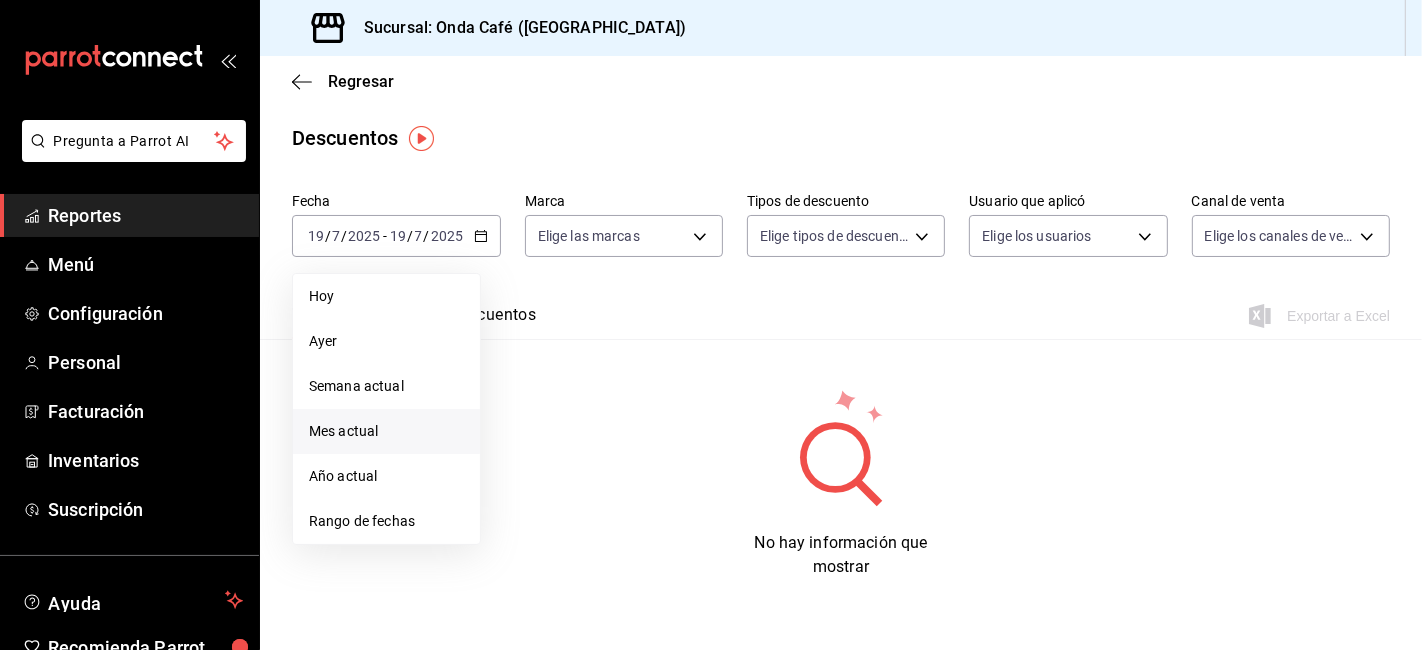 click on "Mes actual" at bounding box center [386, 431] 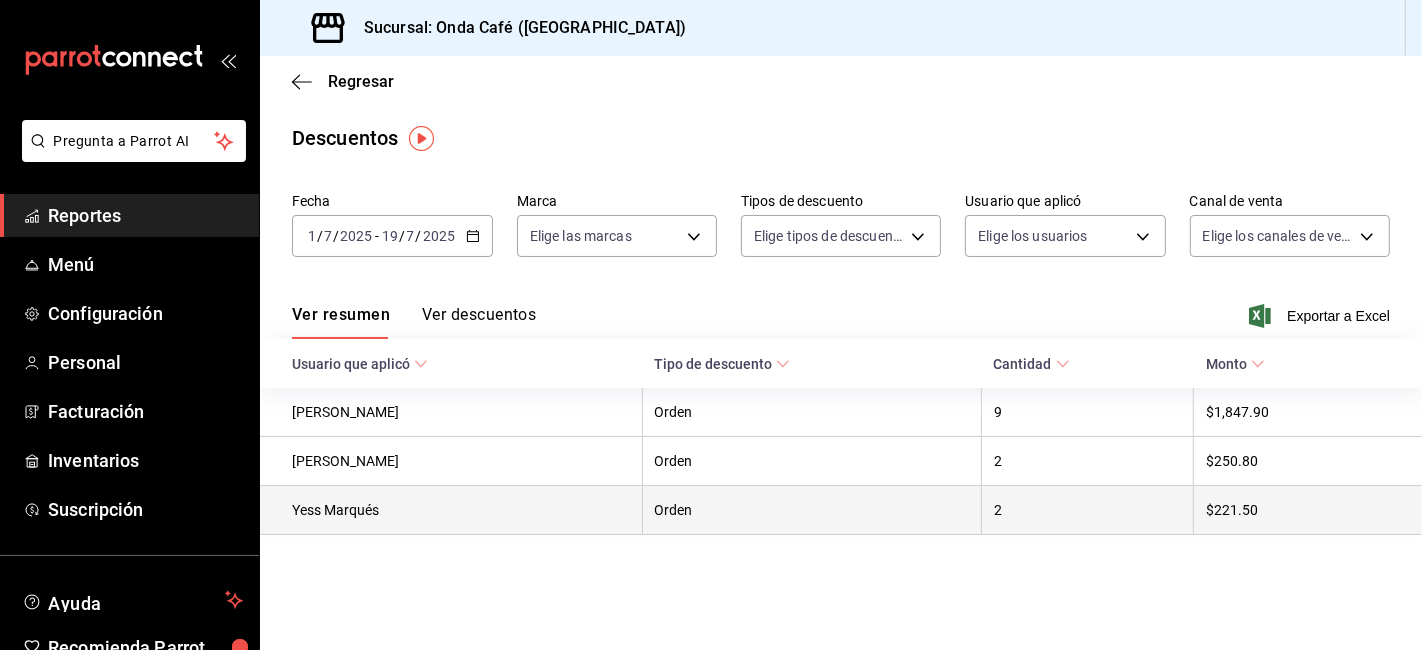 click on "2" at bounding box center [1088, 510] 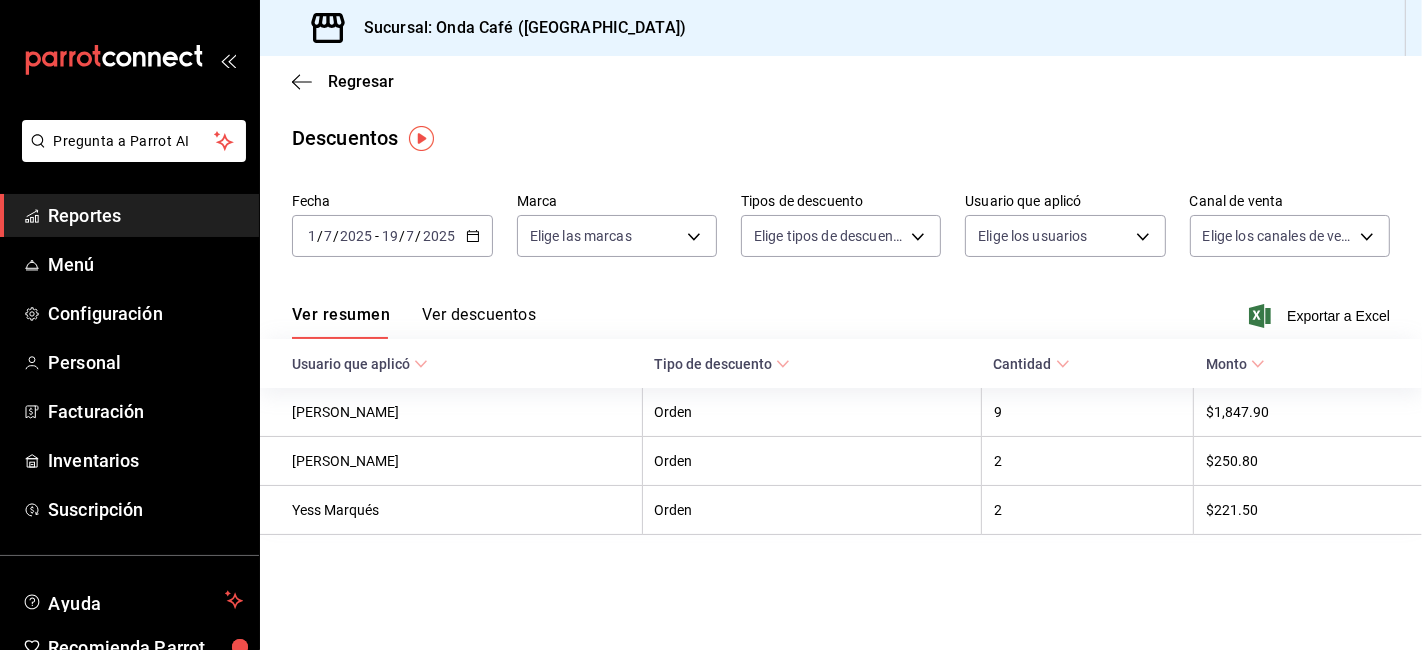 click on "Ver descuentos" at bounding box center (479, 322) 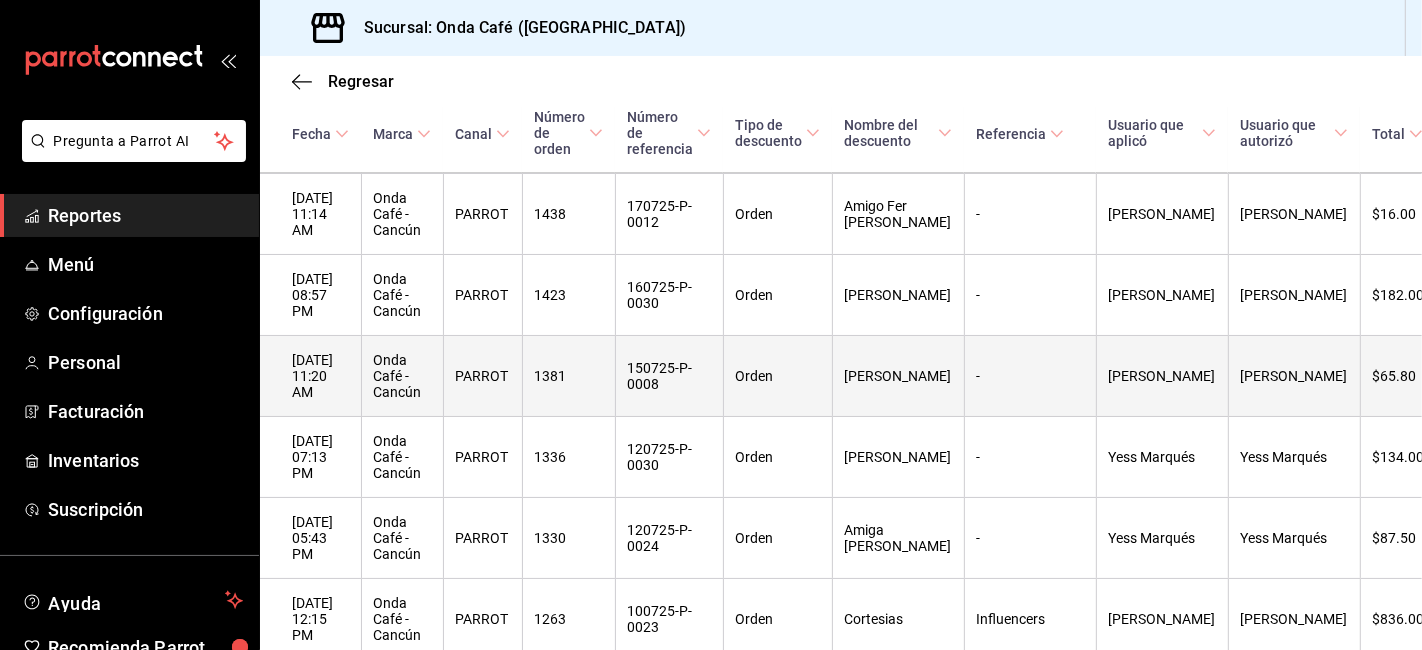 scroll, scrollTop: 978, scrollLeft: 0, axis: vertical 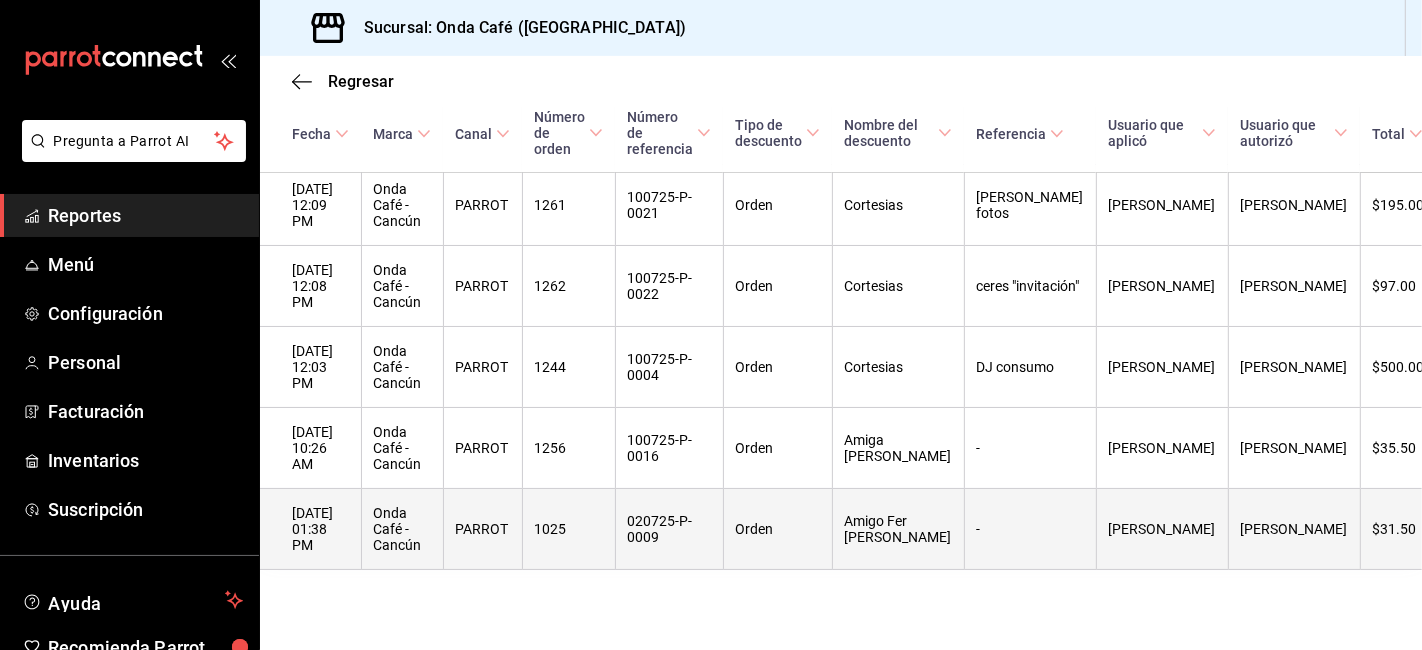 click on "$31.50" at bounding box center [1408, 529] 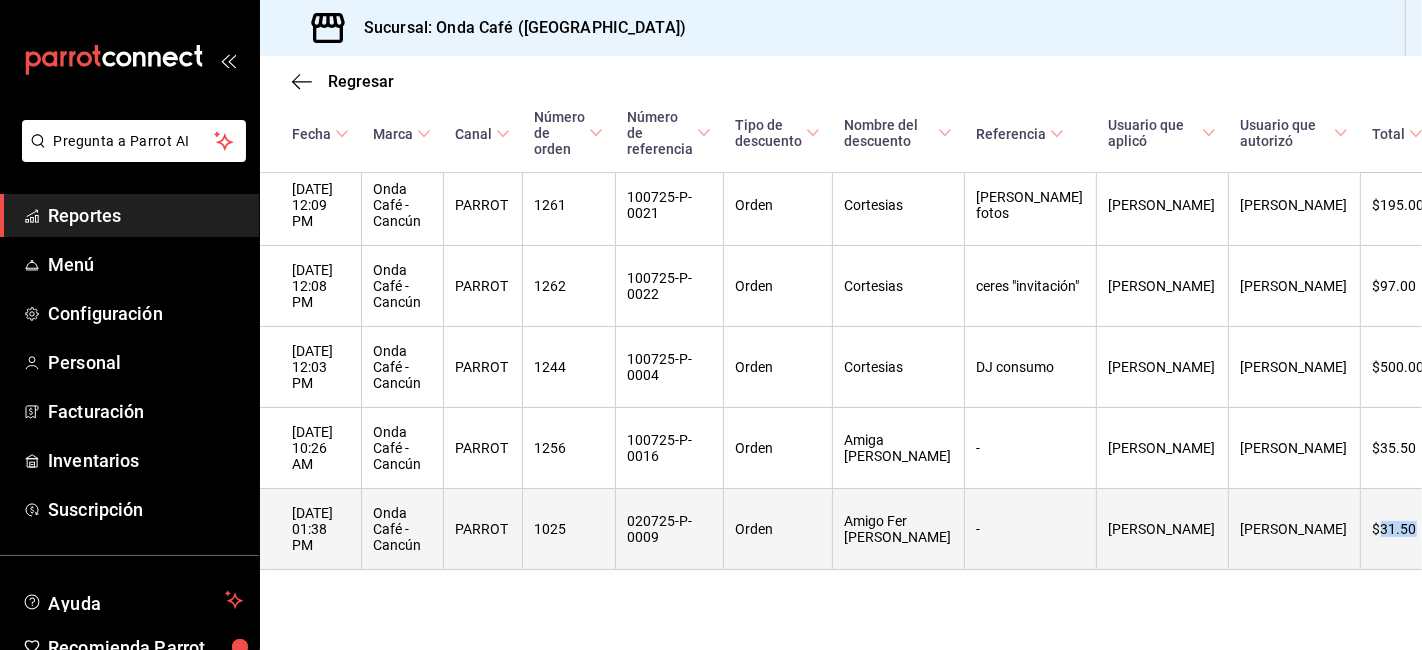 click on "$31.50" at bounding box center [1408, 529] 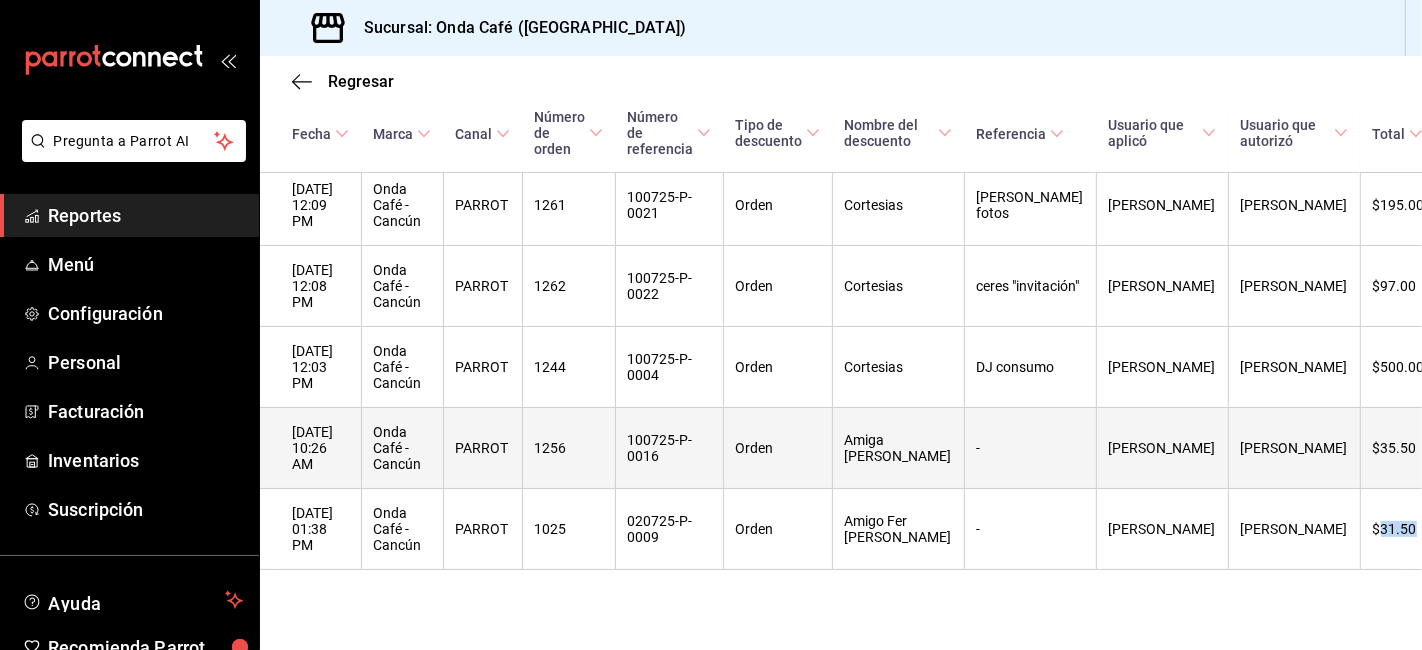 copy on "31.50" 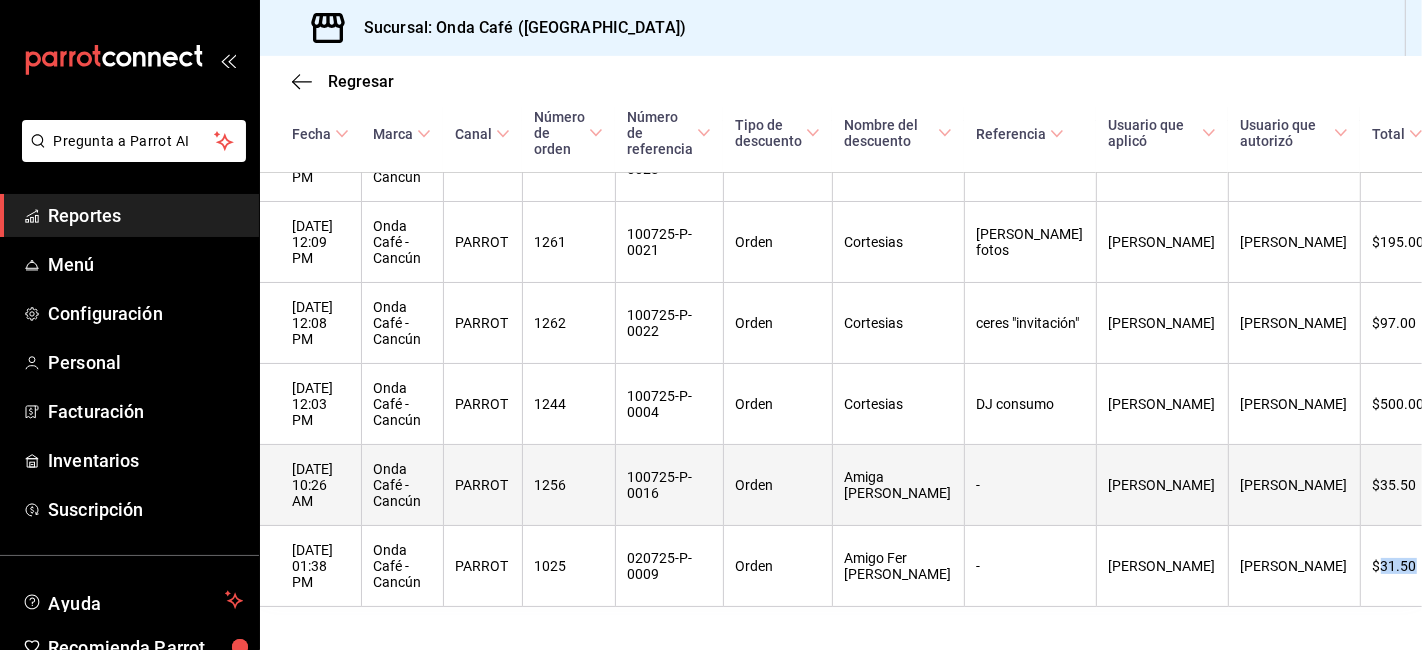 scroll, scrollTop: 867, scrollLeft: 0, axis: vertical 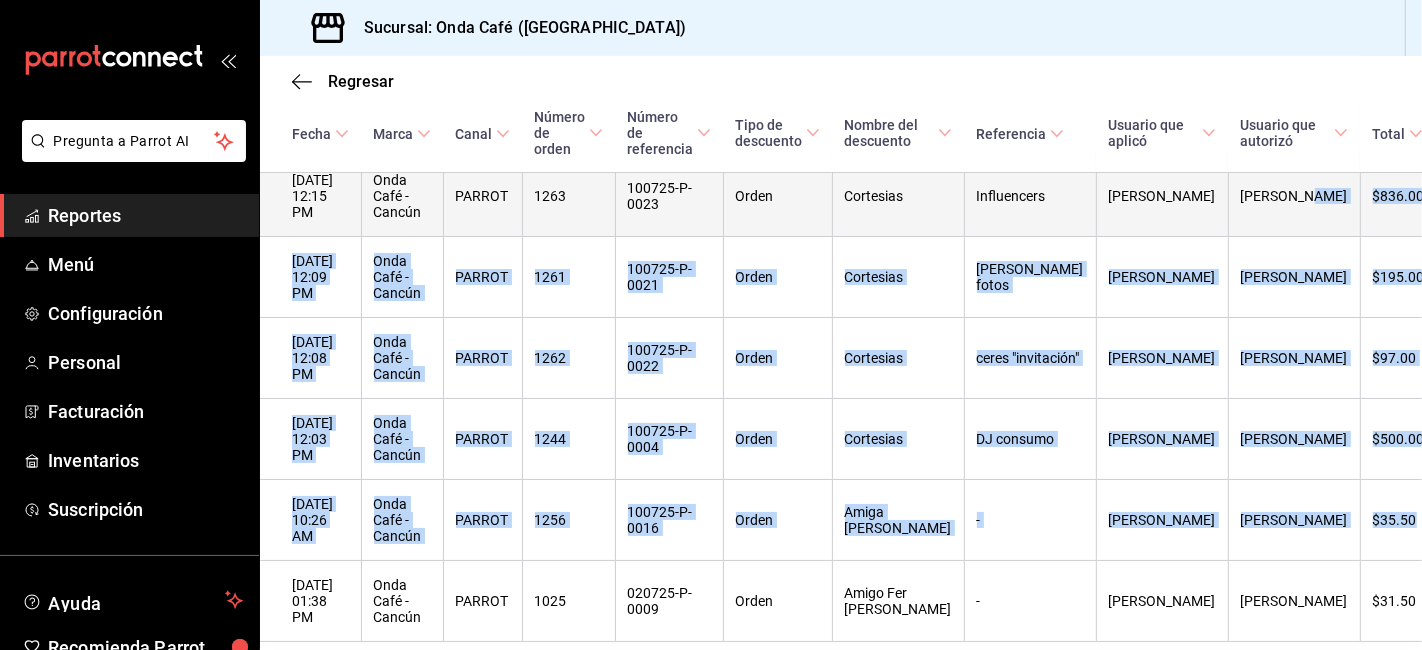 drag, startPoint x: 1368, startPoint y: 558, endPoint x: 1304, endPoint y: 192, distance: 371.5535 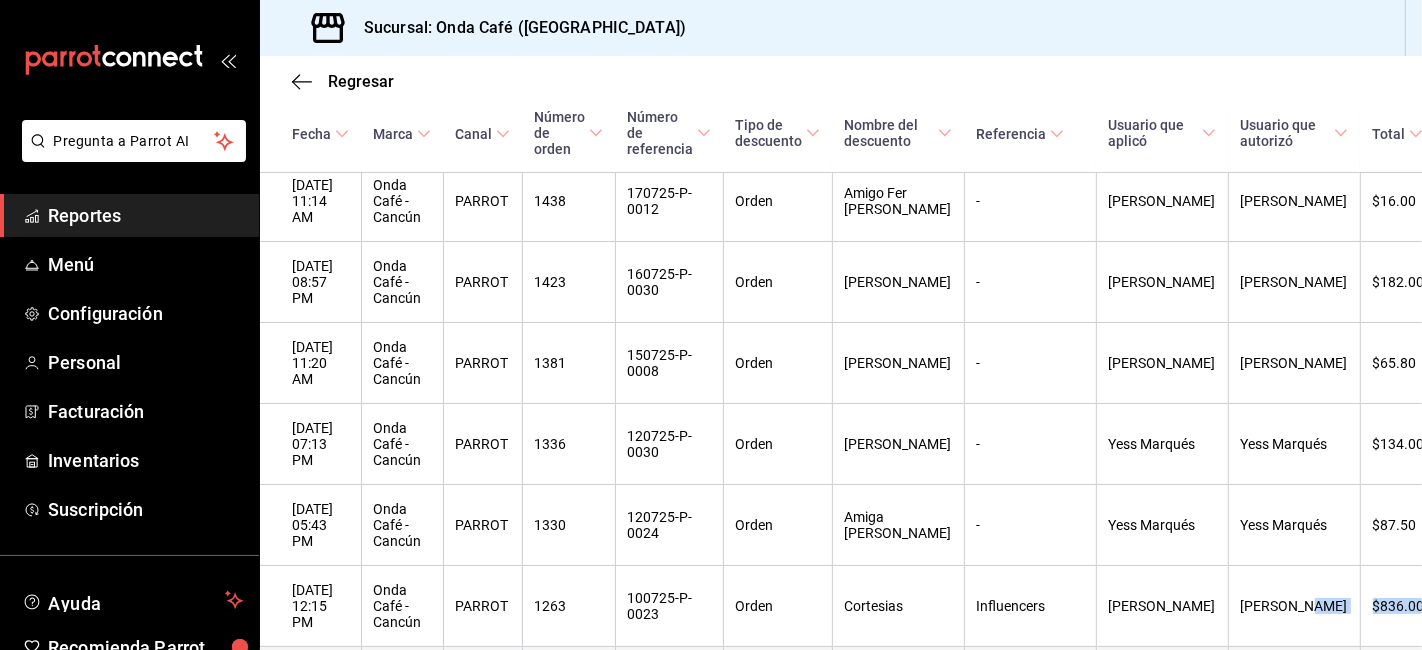 scroll, scrollTop: 422, scrollLeft: 0, axis: vertical 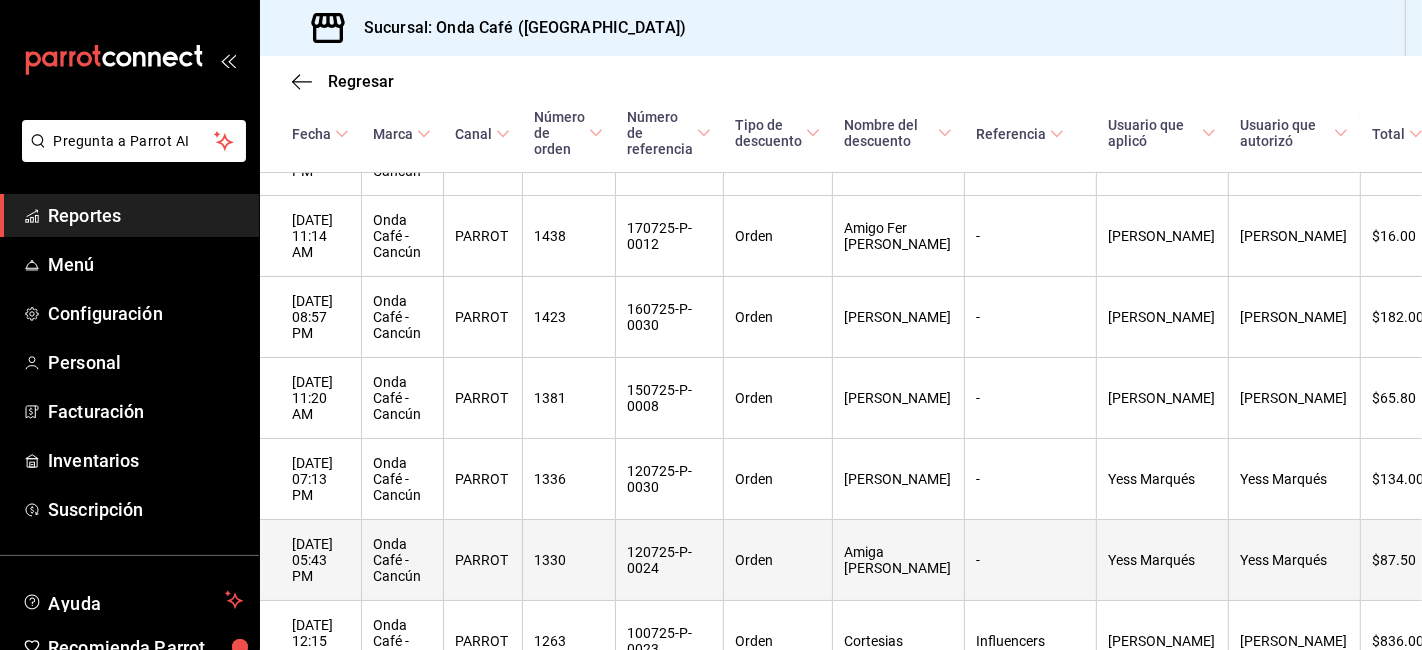 click on "$87.50" at bounding box center [1408, 560] 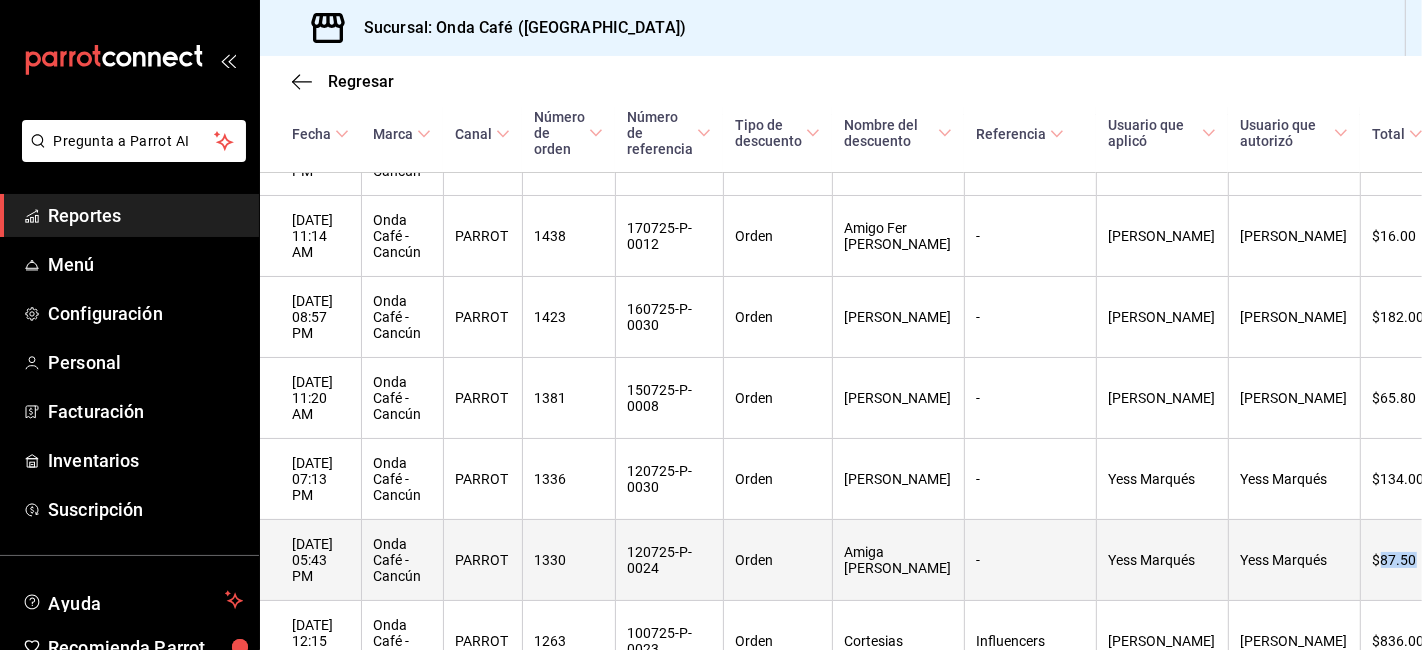 click on "$87.50" at bounding box center [1408, 560] 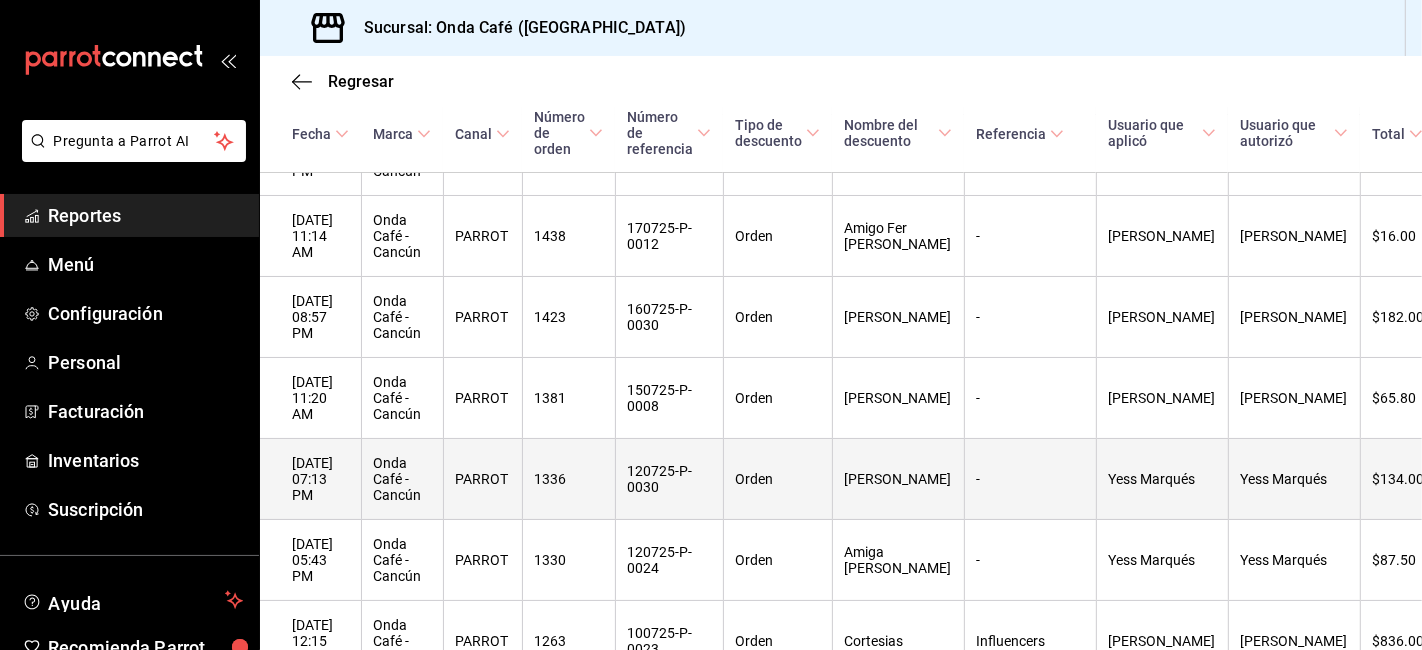 click on "$134.00" at bounding box center (1408, 479) 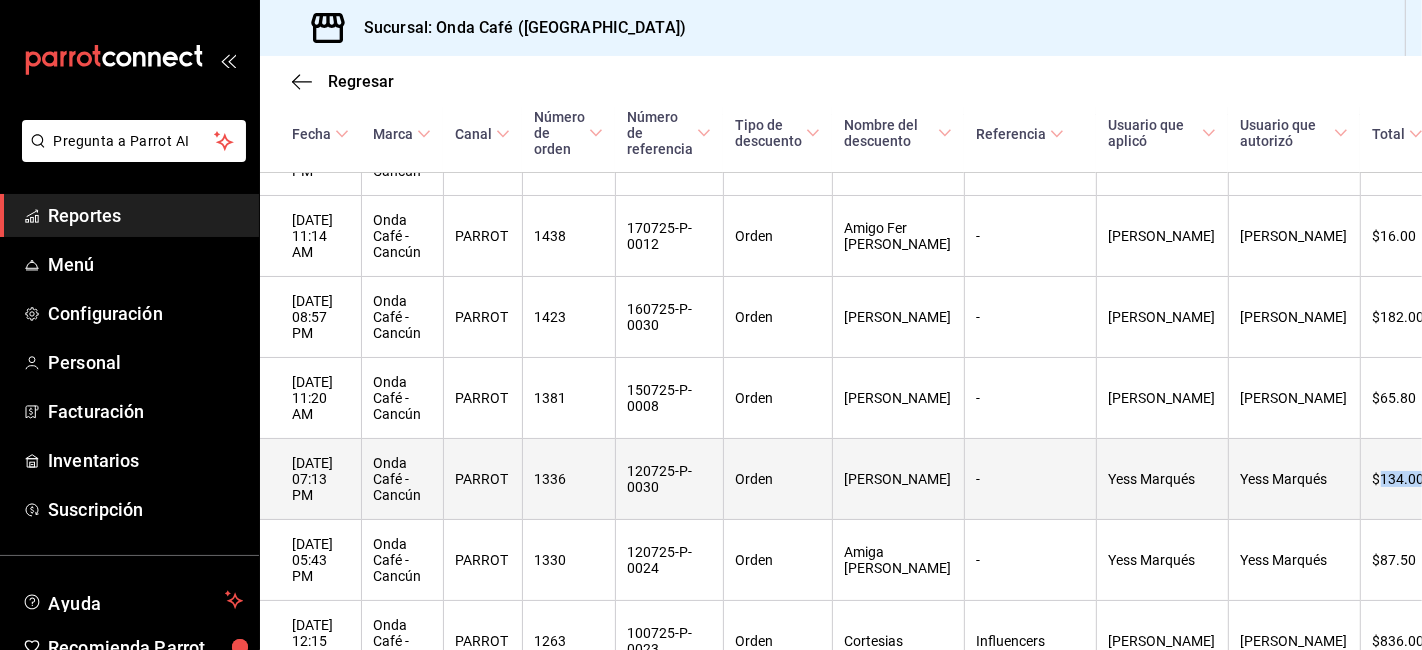 click on "$134.00" at bounding box center [1408, 479] 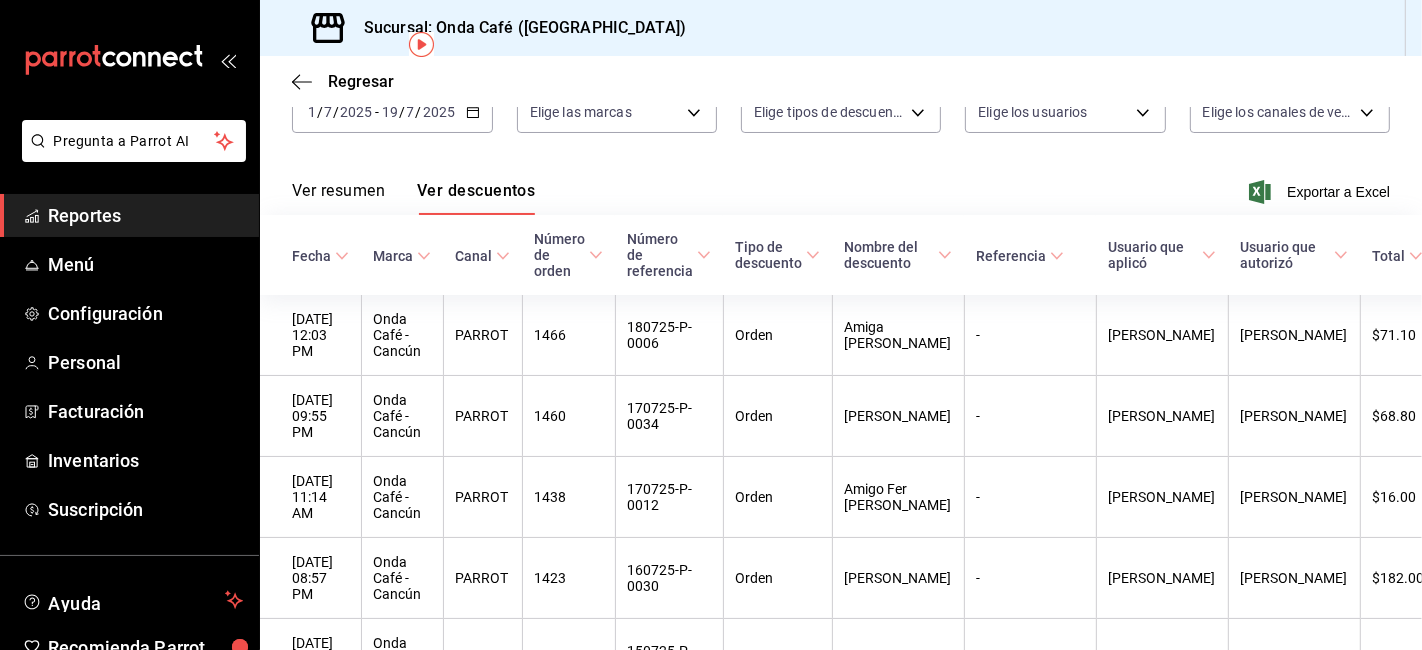 scroll, scrollTop: 89, scrollLeft: 0, axis: vertical 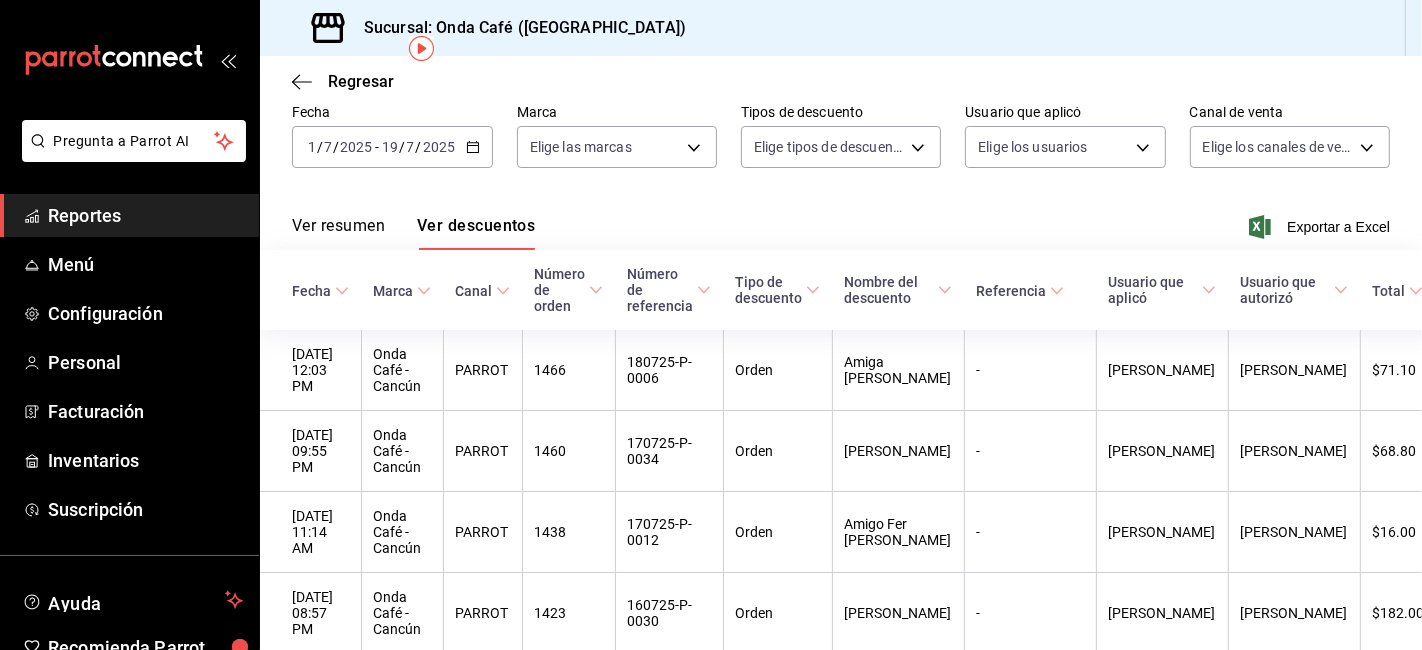 click on "Reportes" at bounding box center [145, 215] 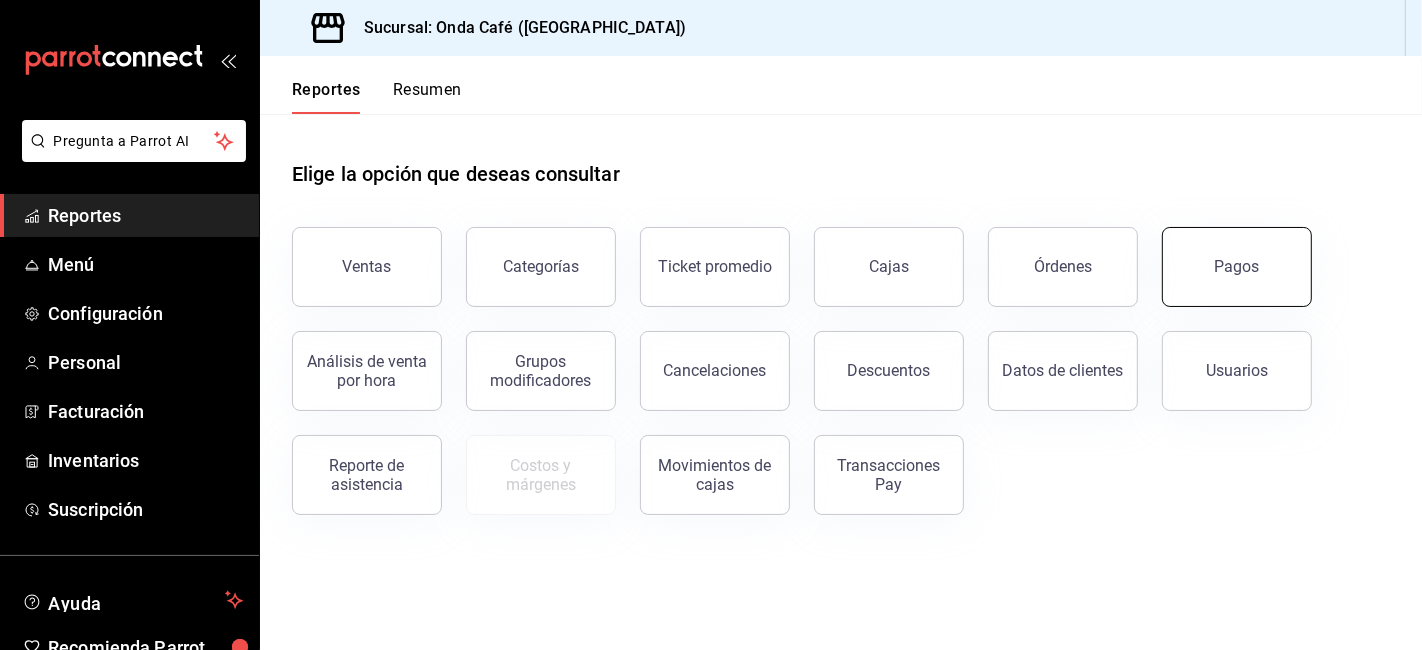 click on "Pagos" at bounding box center [1237, 267] 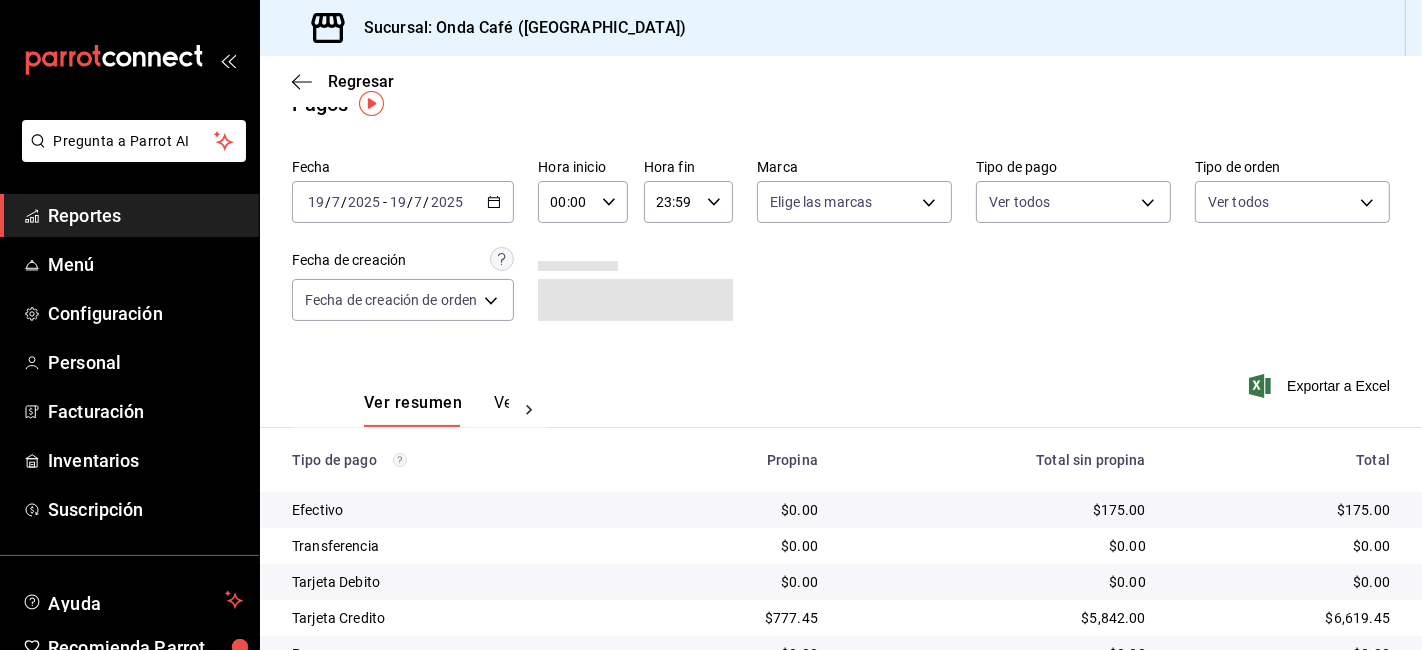 scroll, scrollTop: 0, scrollLeft: 0, axis: both 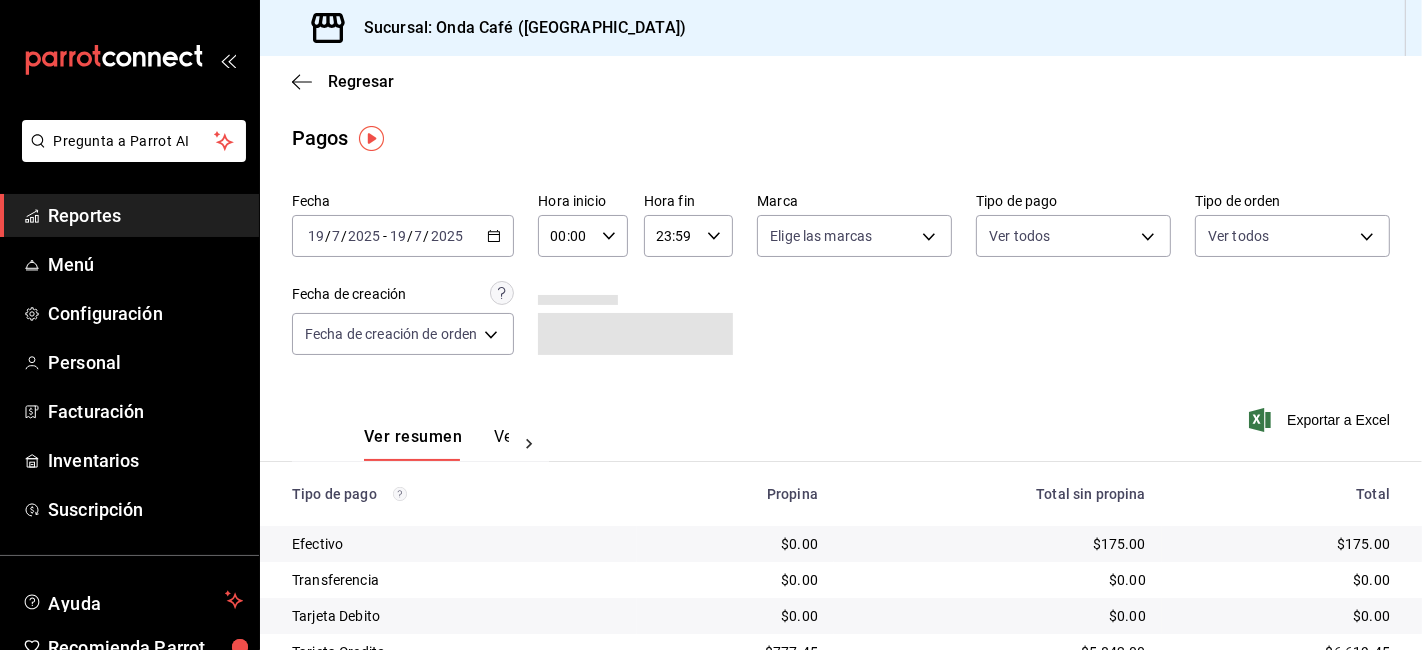 click on "[DATE] [DATE] - [DATE] [DATE]" at bounding box center (403, 236) 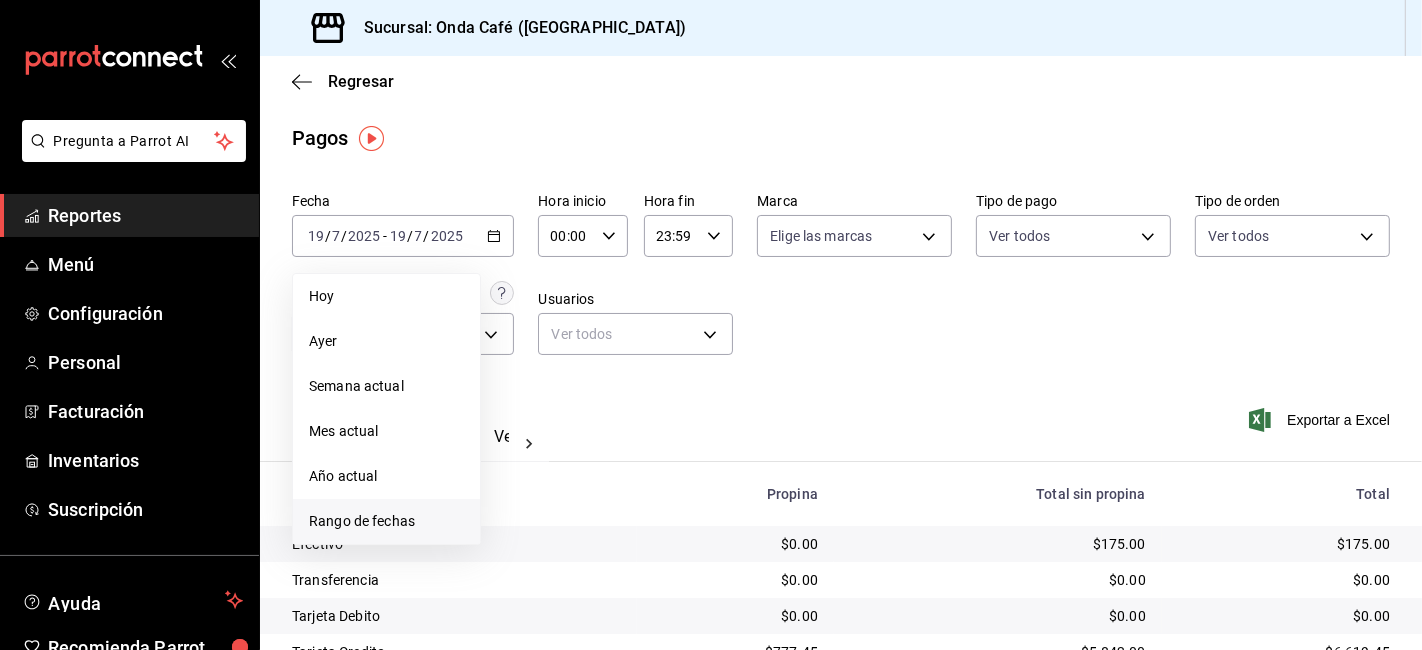 click on "Rango de fechas" at bounding box center (386, 521) 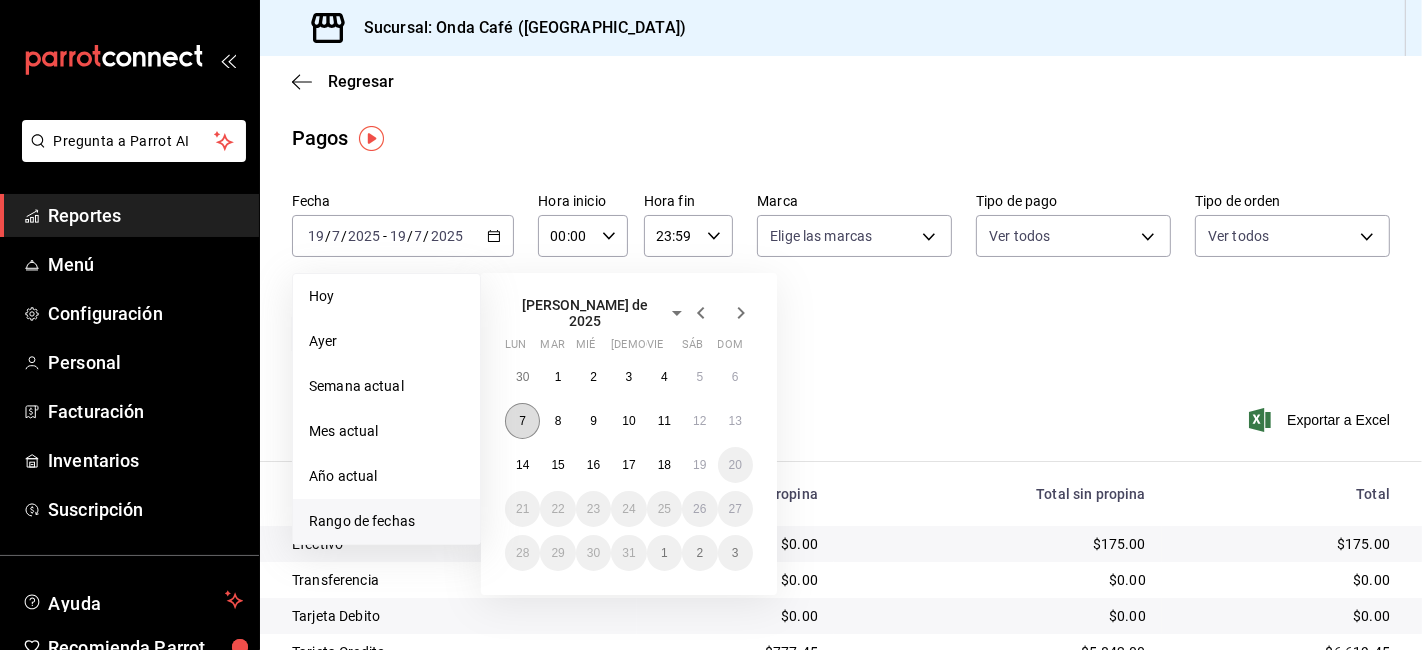 click on "7" at bounding box center [522, 421] 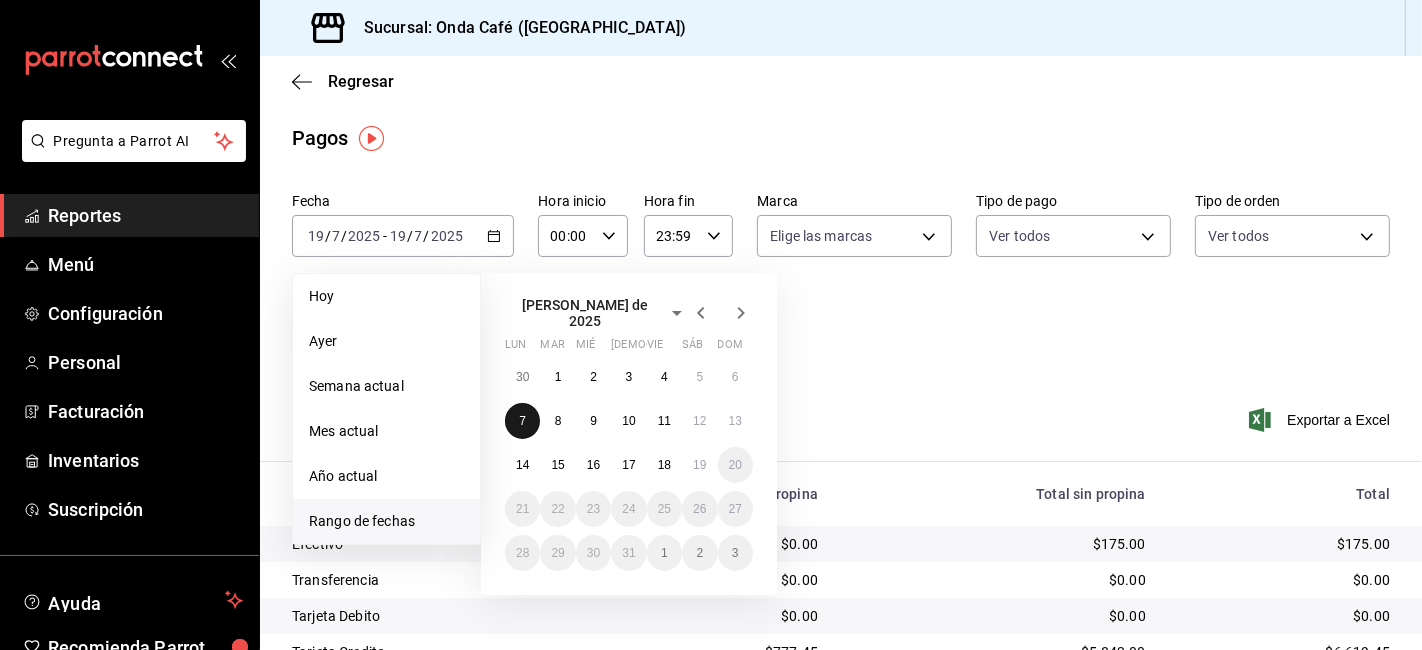 click on "7" at bounding box center (522, 421) 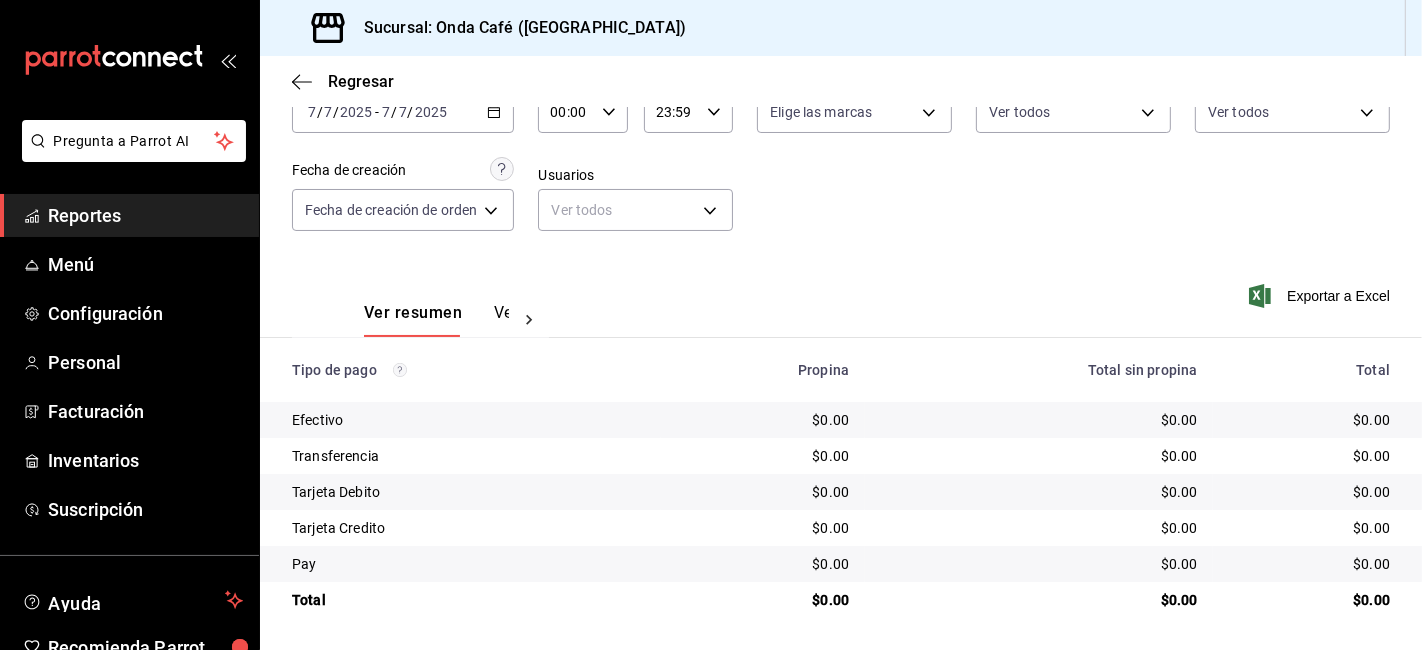 scroll, scrollTop: 0, scrollLeft: 0, axis: both 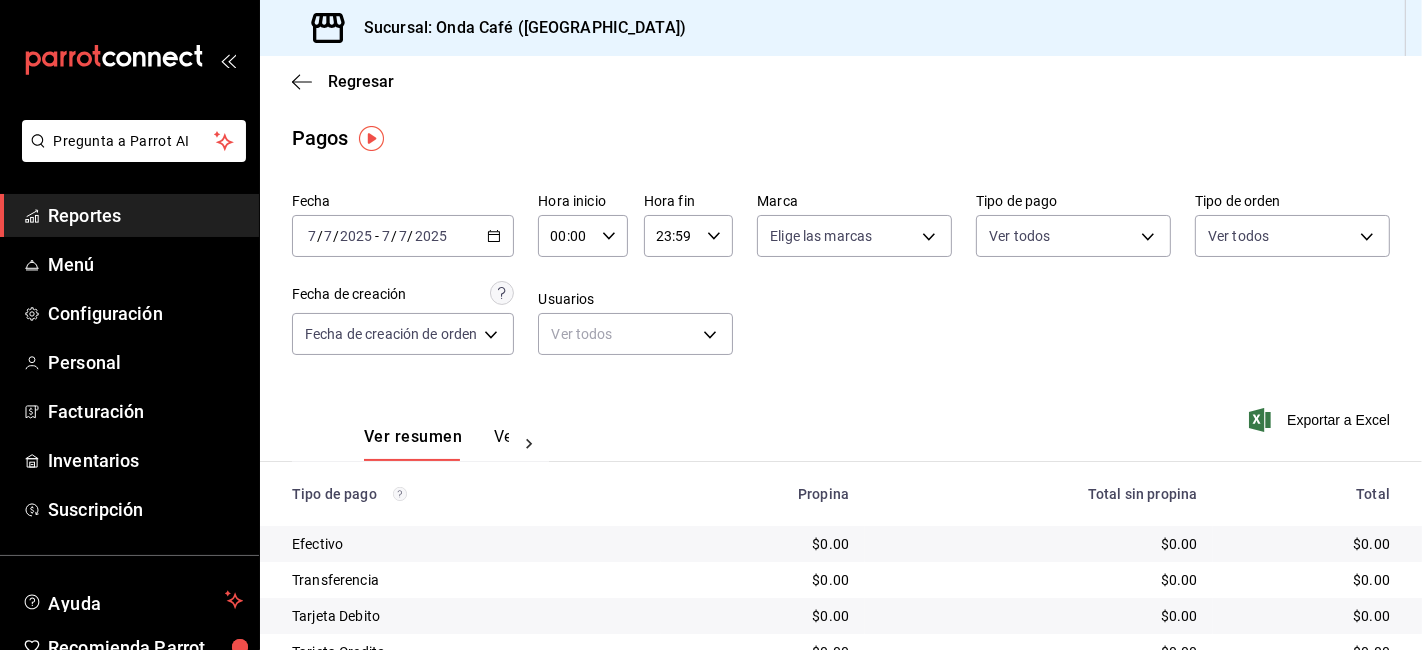 click on "Reportes" at bounding box center (145, 215) 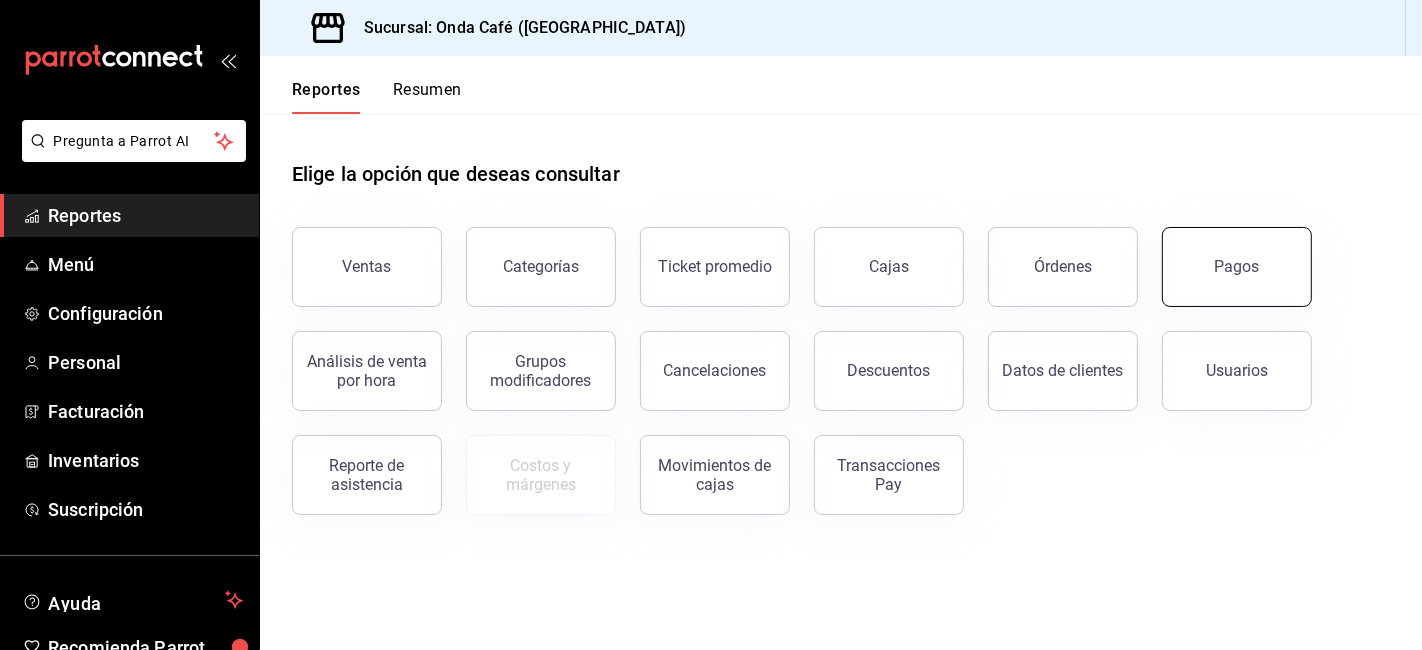 click on "Pagos" at bounding box center [1237, 266] 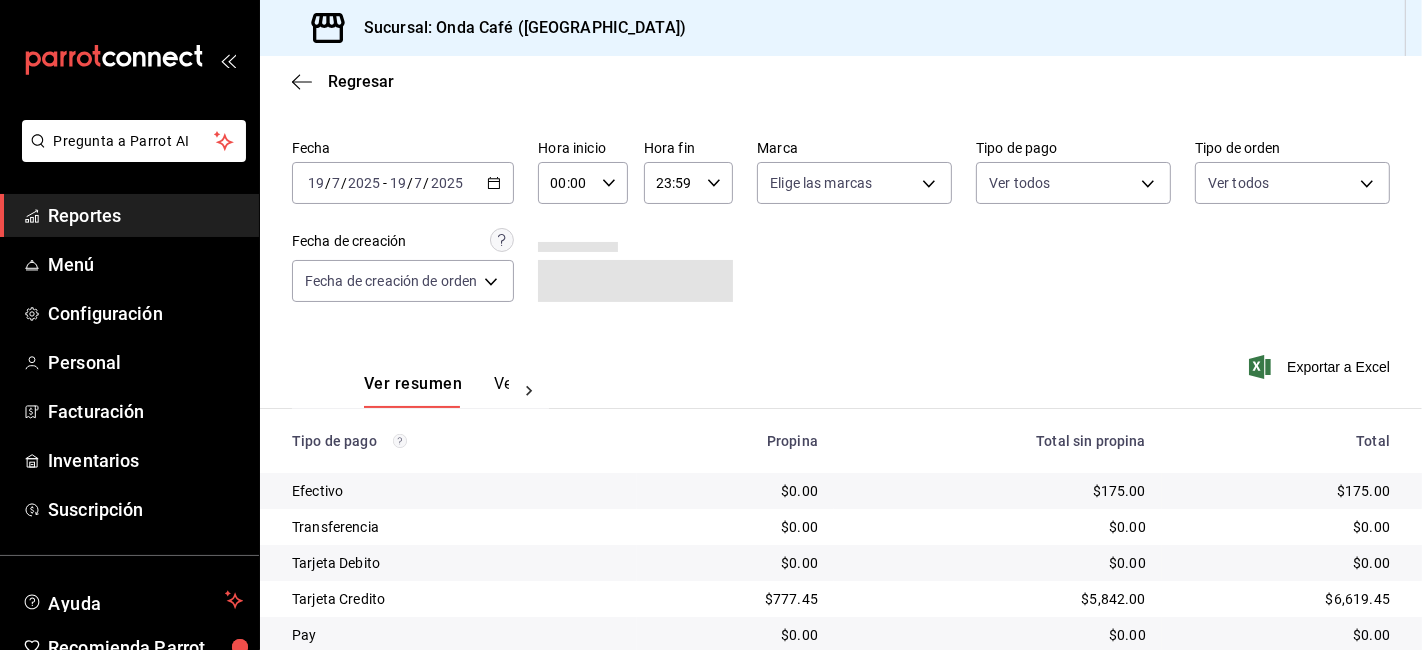 scroll, scrollTop: 111, scrollLeft: 0, axis: vertical 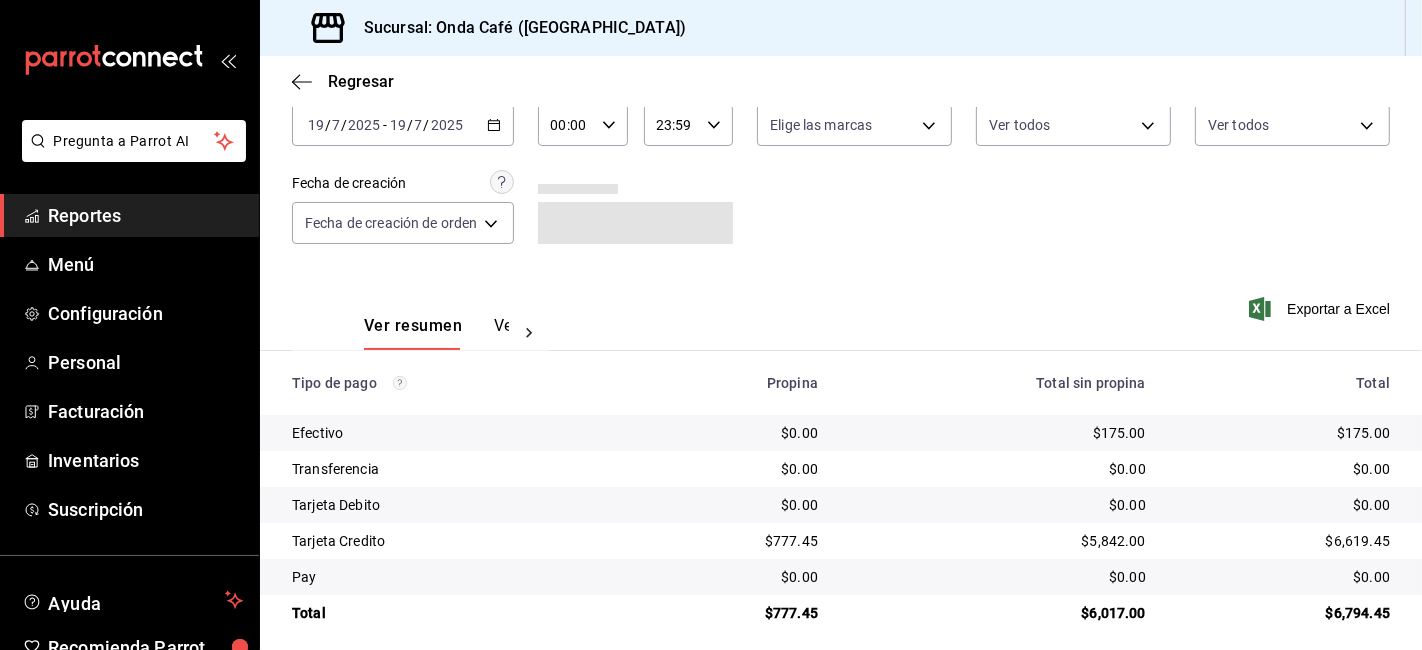 click on "Ver pagos" at bounding box center (531, 333) 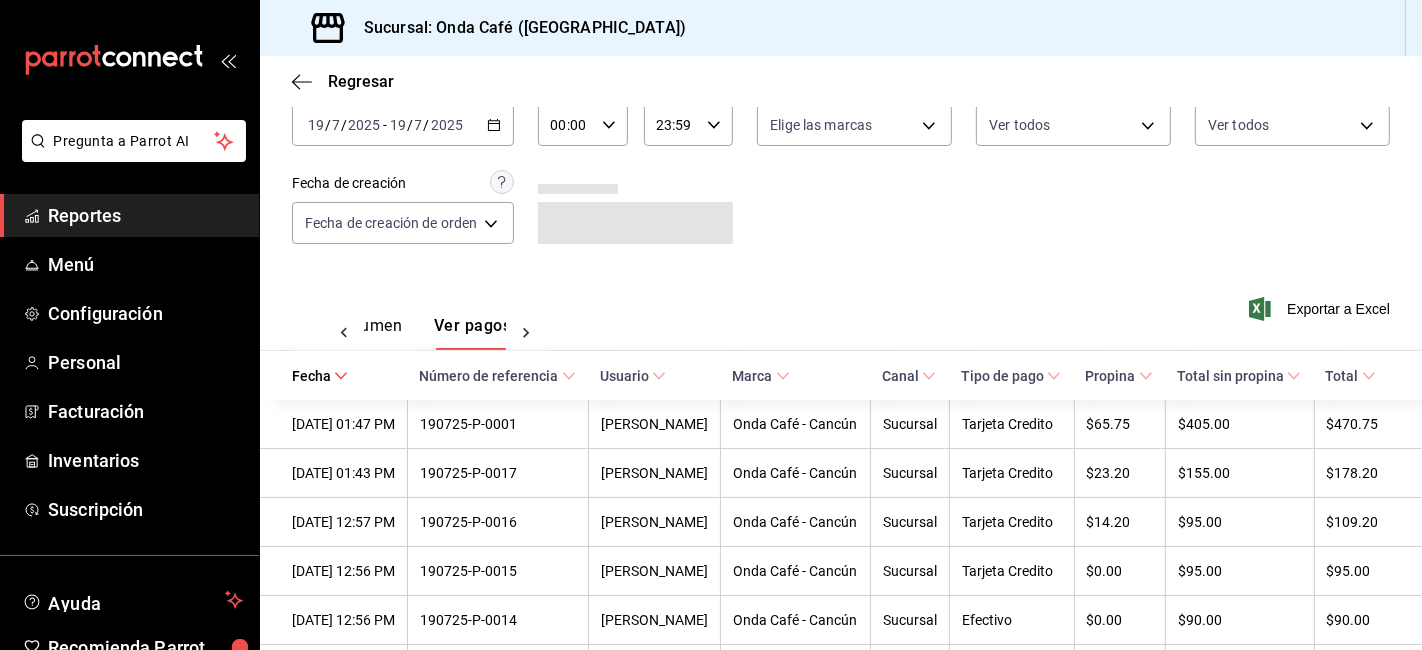scroll, scrollTop: 0, scrollLeft: 59, axis: horizontal 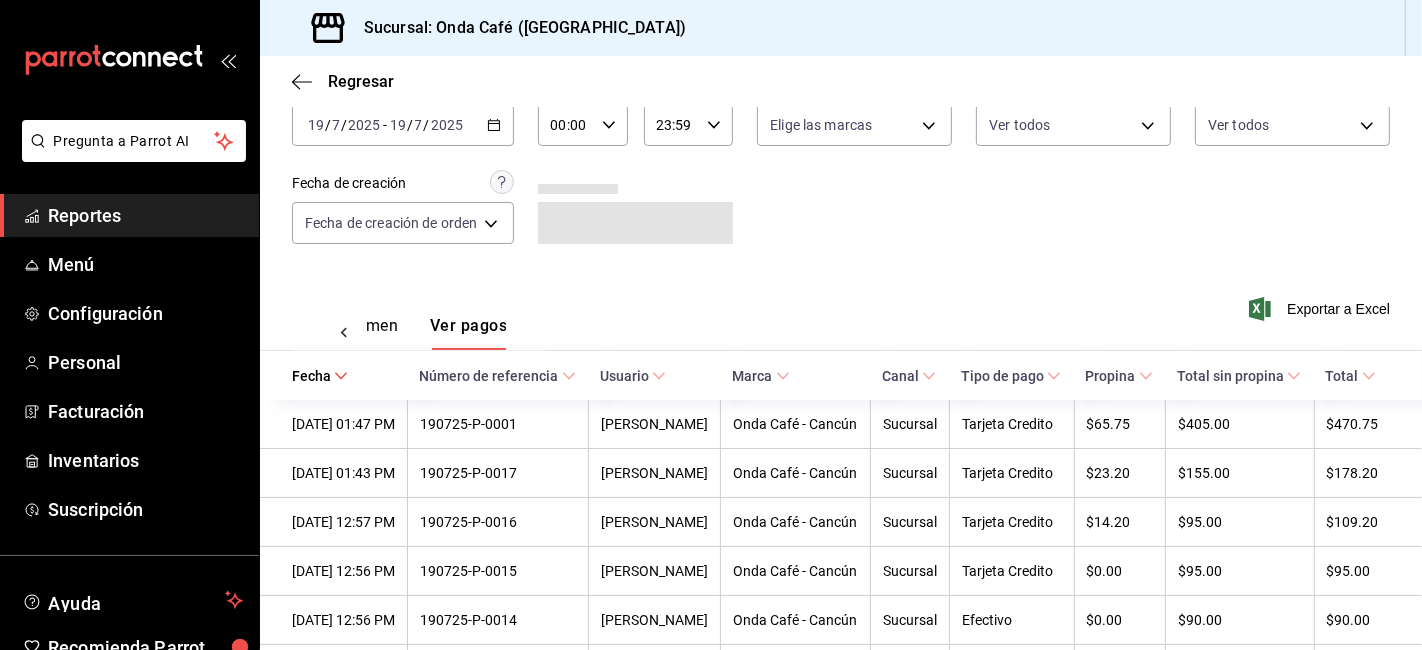 click on "Ver resumen" at bounding box center [351, 333] 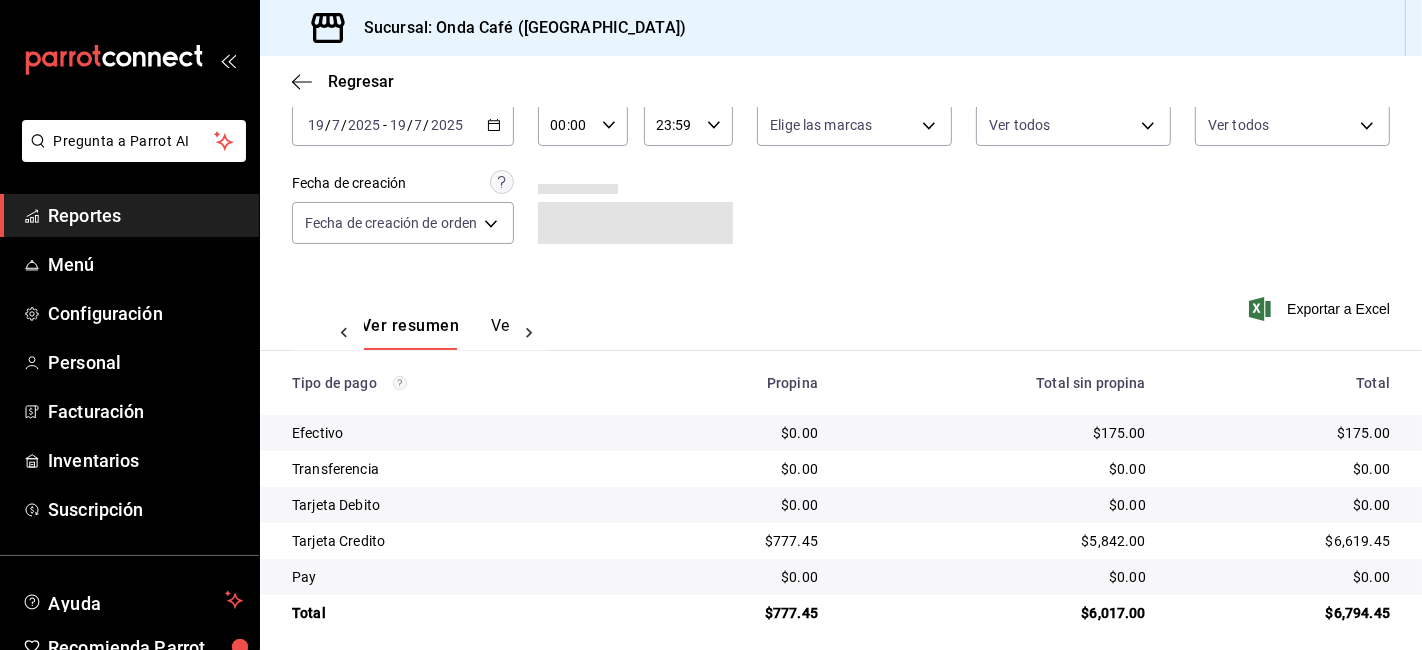 scroll, scrollTop: 0, scrollLeft: 0, axis: both 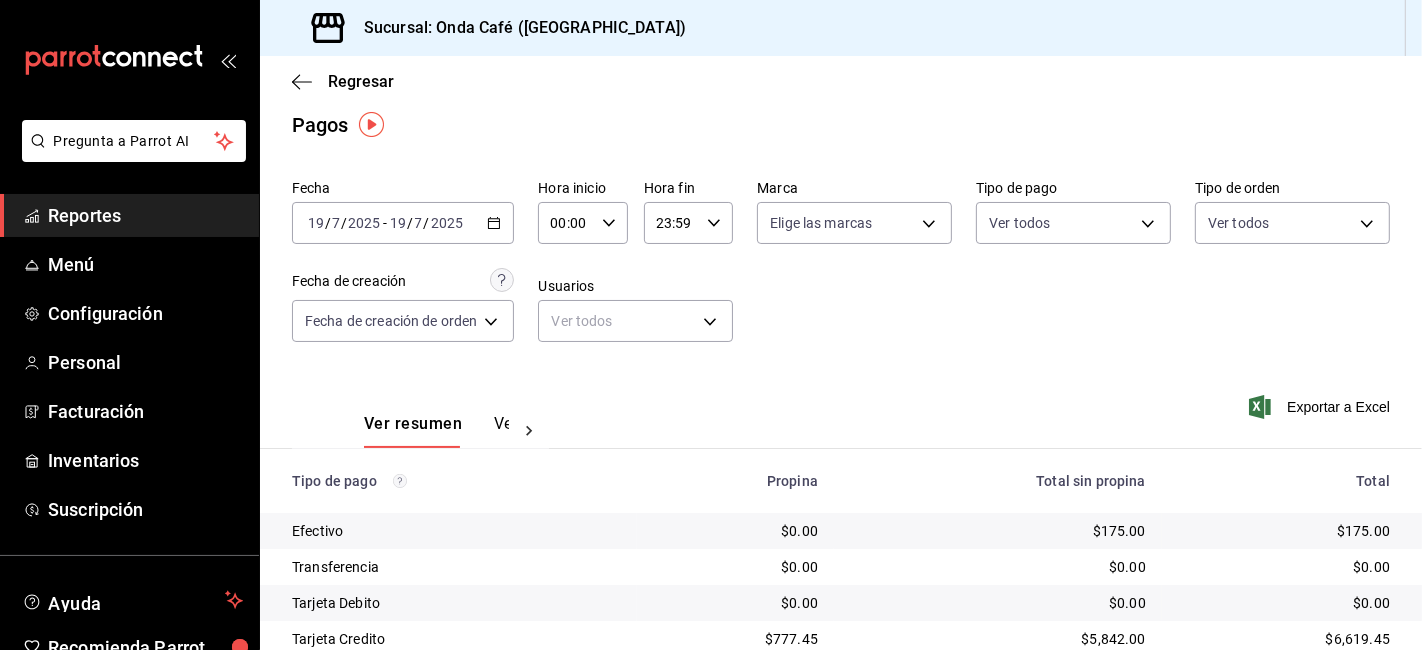 click on "[DATE] [DATE] - [DATE] [DATE]" at bounding box center [403, 223] 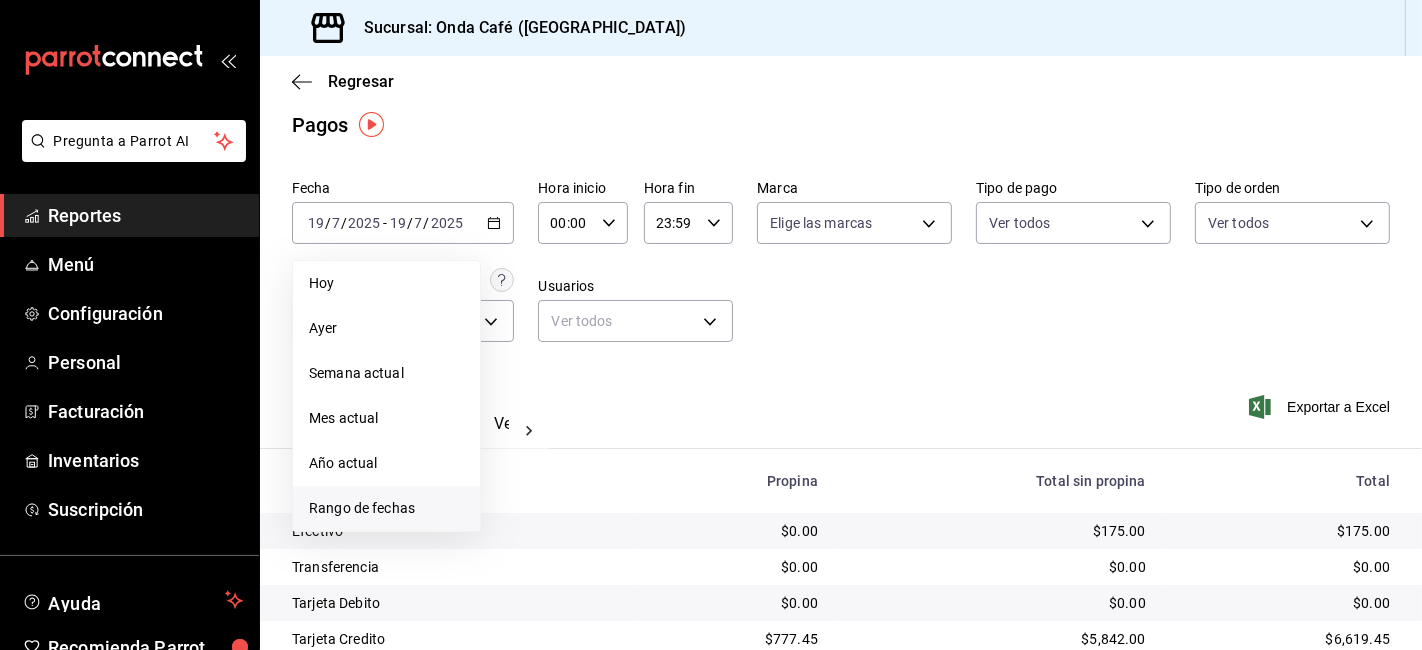 click on "Rango de fechas" at bounding box center [386, 508] 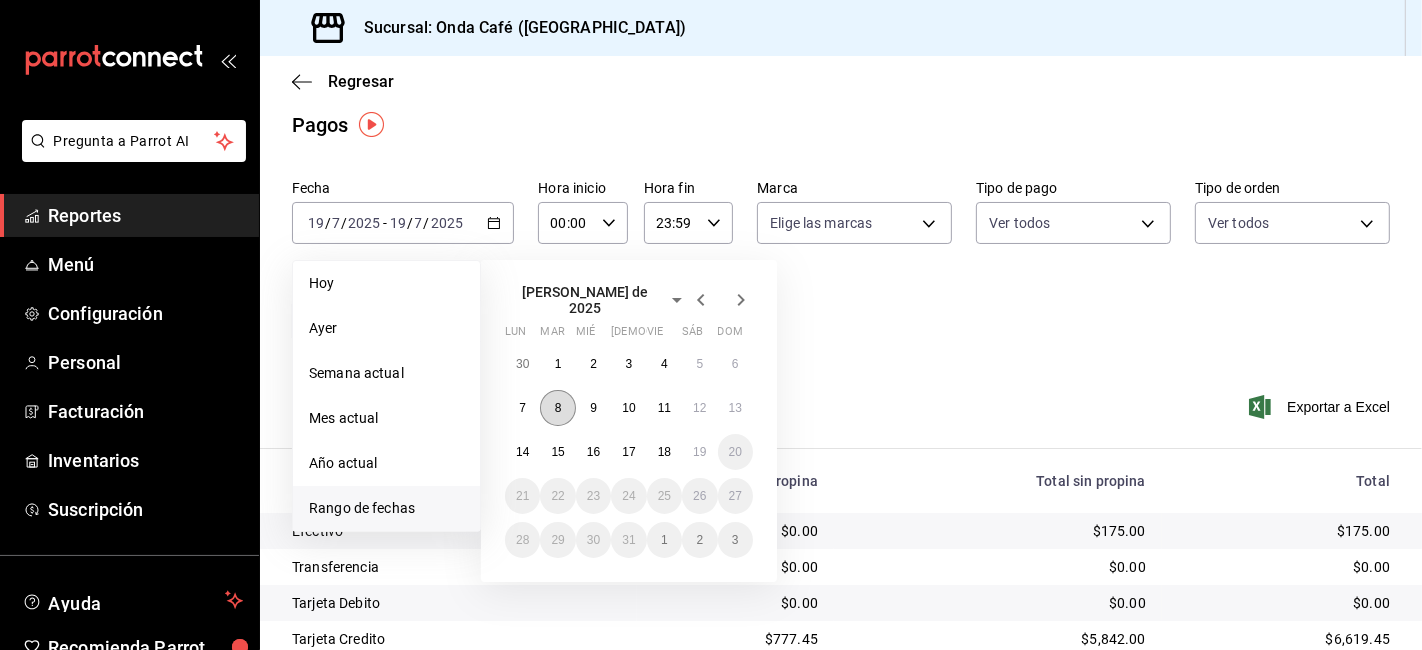 click on "8" at bounding box center (557, 408) 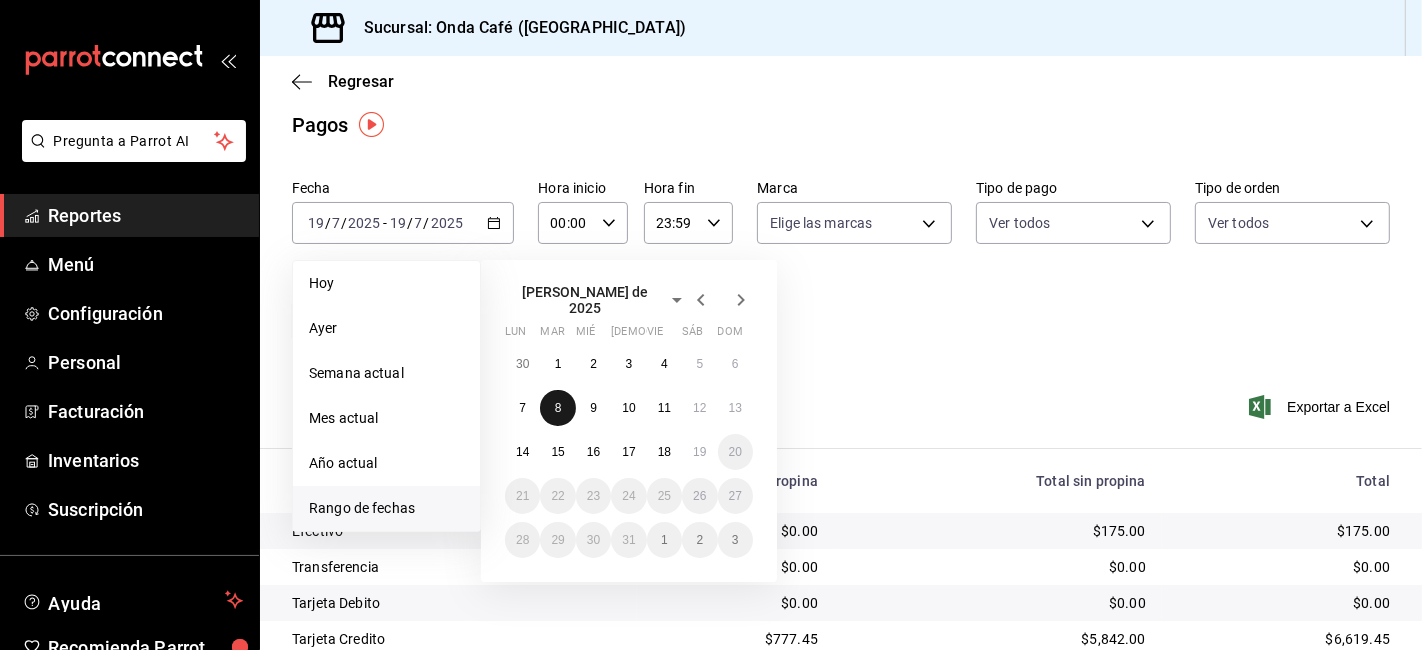 click on "8" at bounding box center [558, 408] 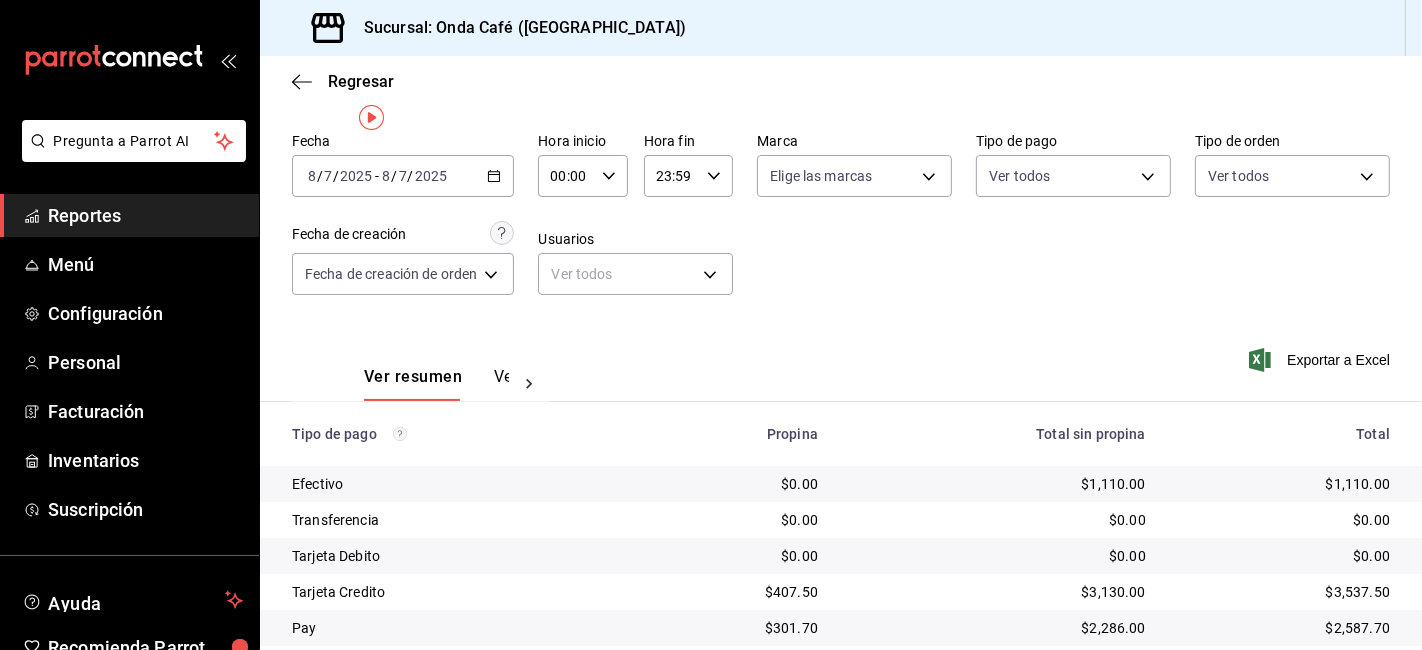 scroll, scrollTop: 124, scrollLeft: 0, axis: vertical 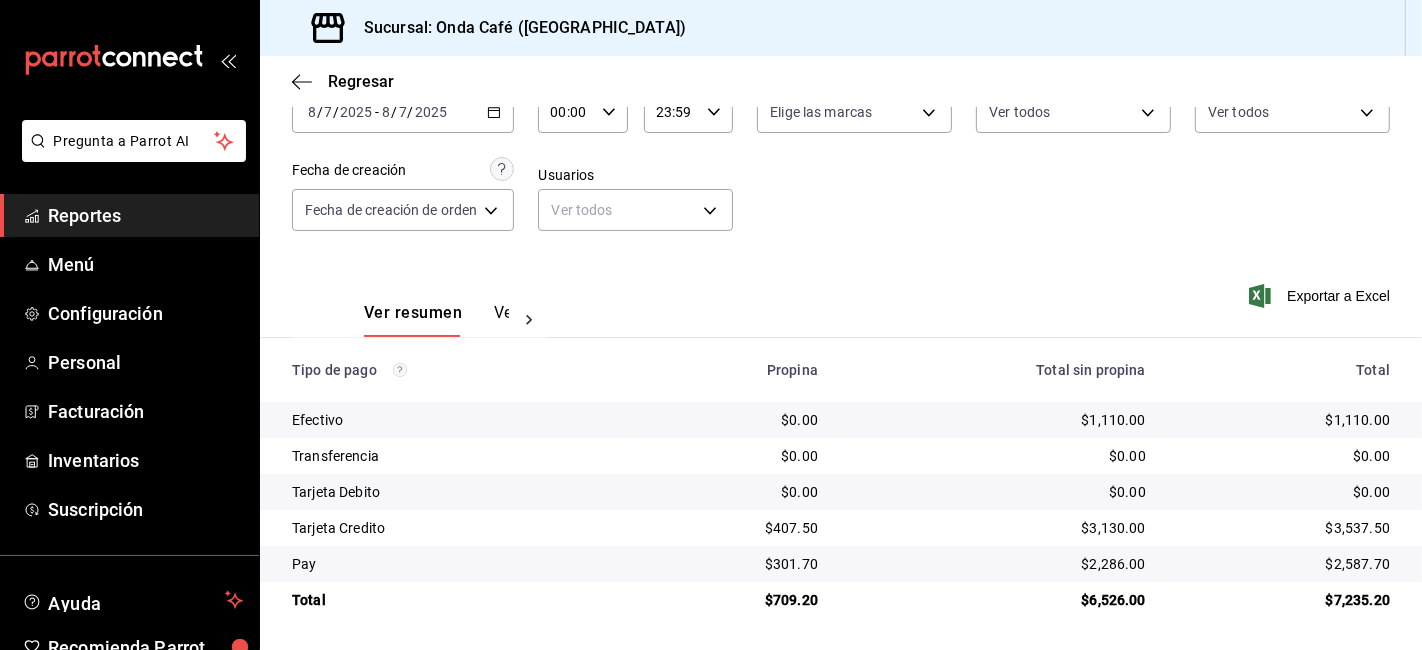 click on "$1,110.00" at bounding box center [998, 420] 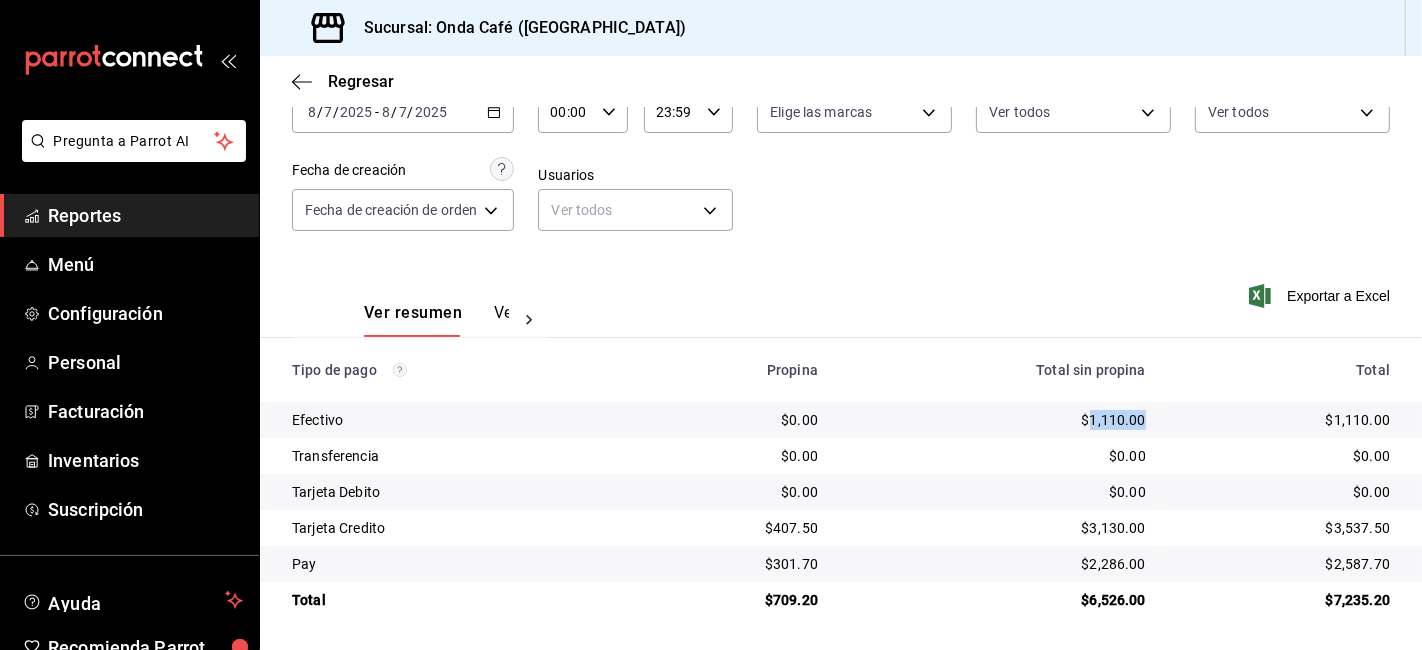 click on "$1,110.00" at bounding box center (998, 420) 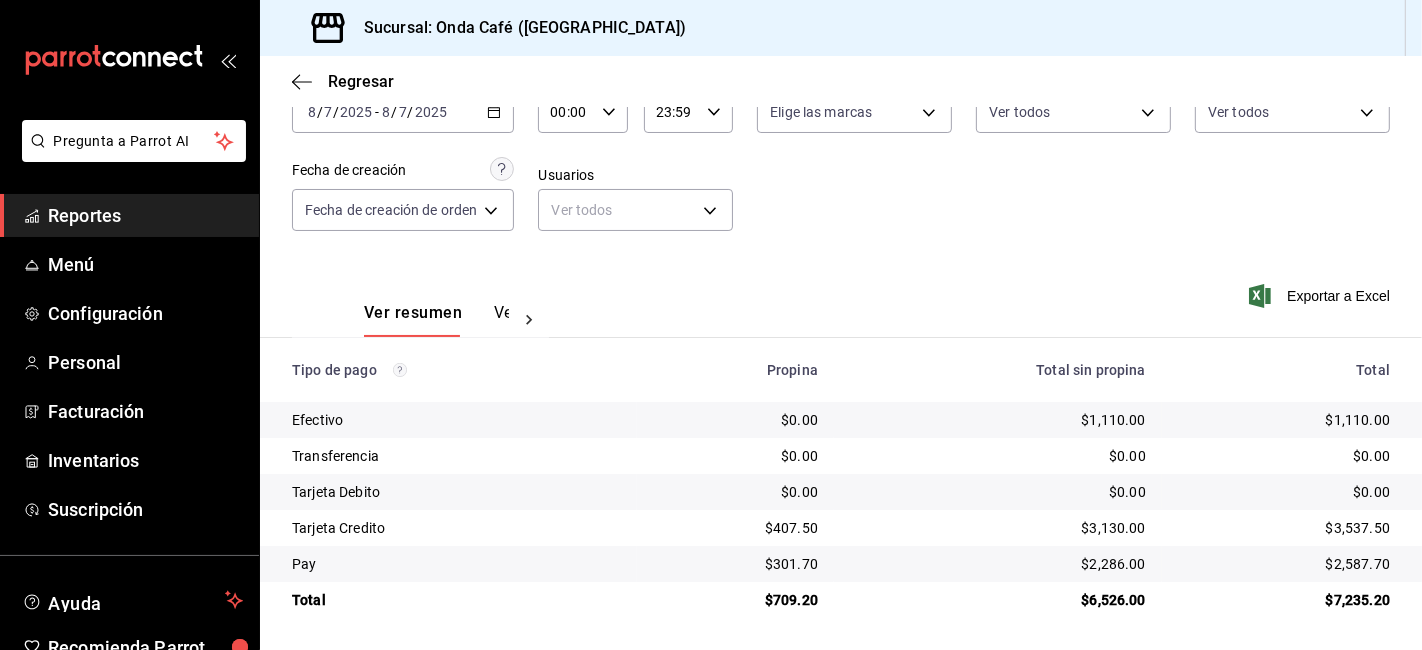 click on "$709.20" at bounding box center [735, 600] 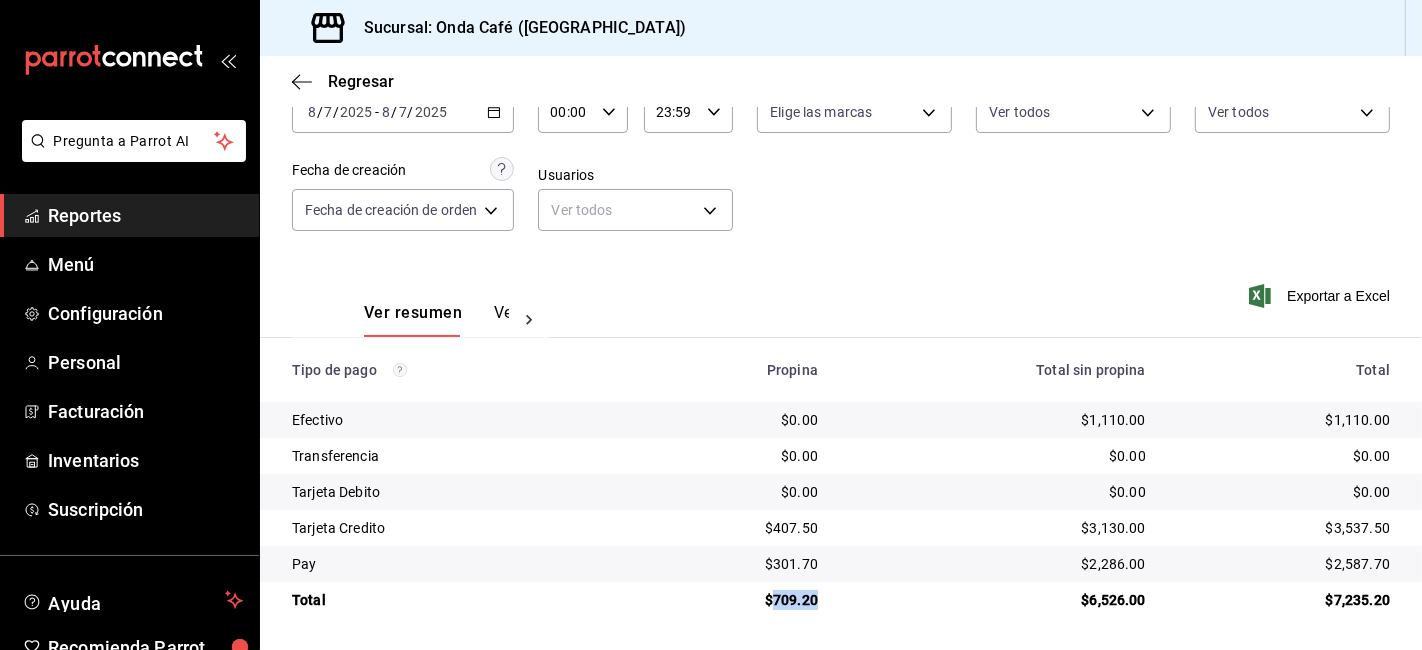 click on "$709.20" at bounding box center [735, 600] 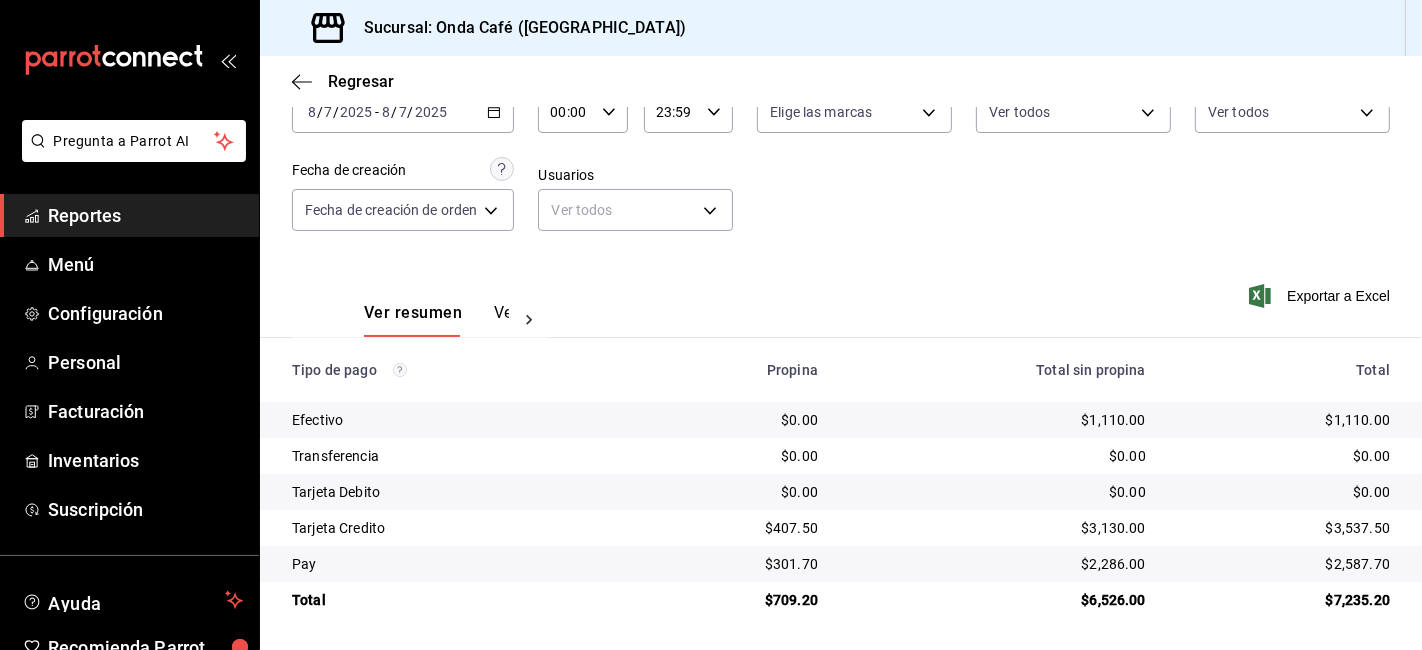 click on "$2,587.70" at bounding box center (1284, 564) 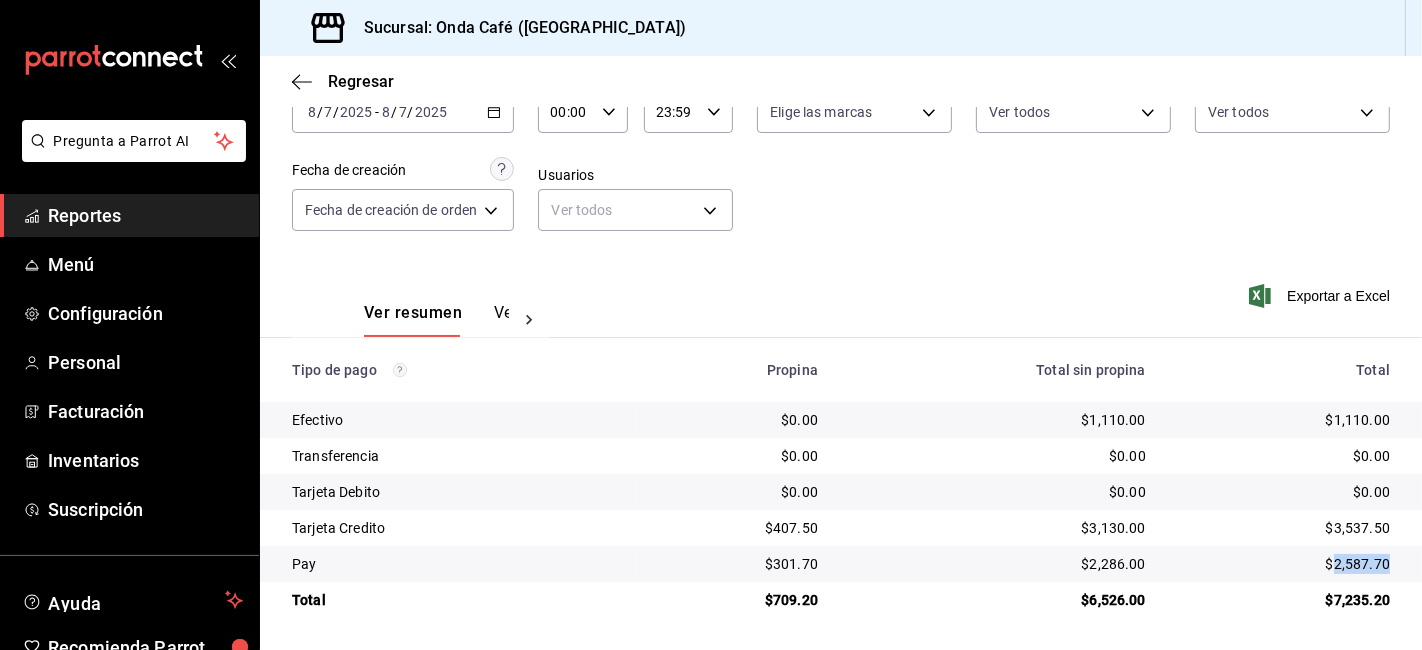 click on "$2,587.70" at bounding box center [1284, 564] 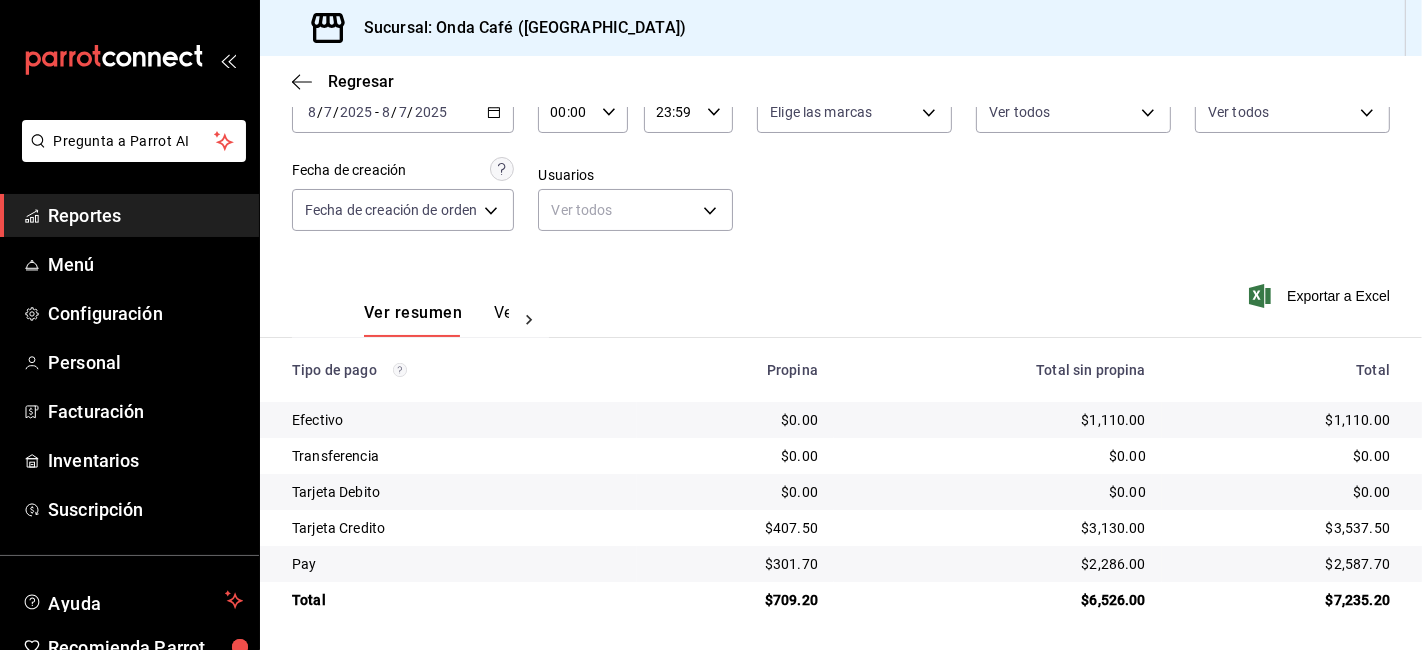 click on "$3,537.50" at bounding box center [1284, 528] 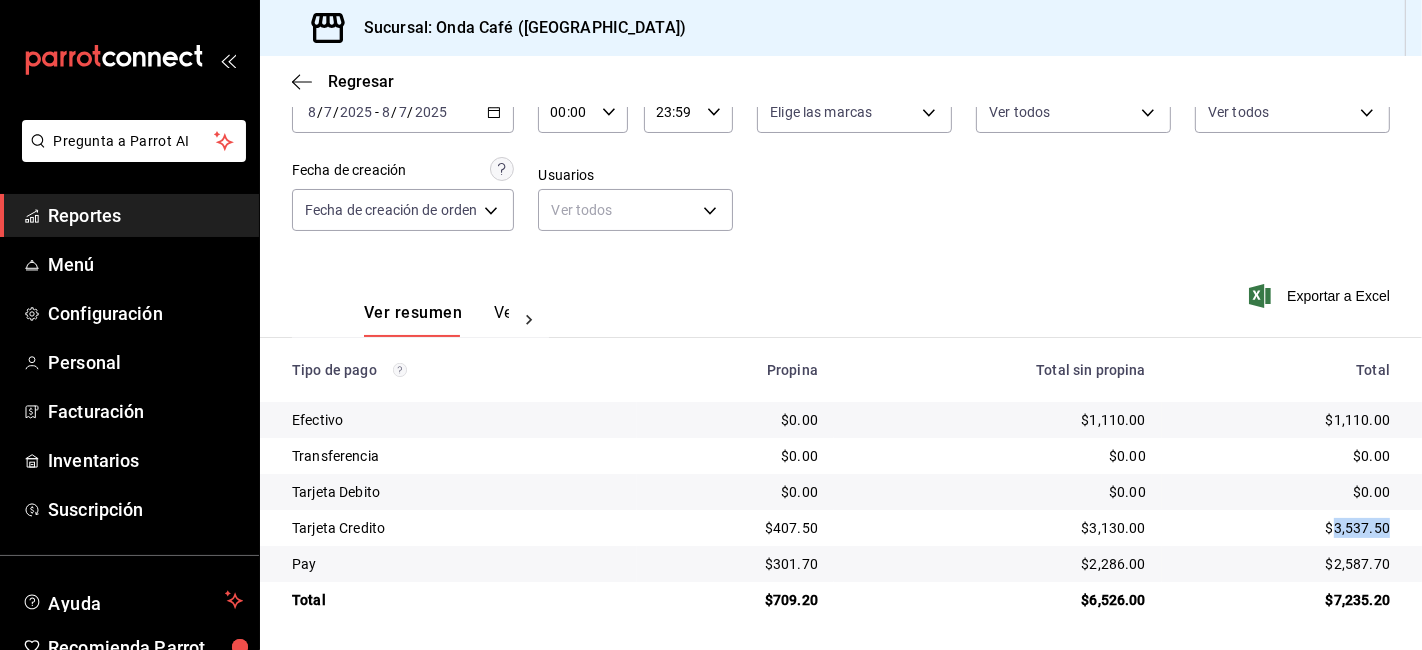 click on "$3,537.50" at bounding box center [1284, 528] 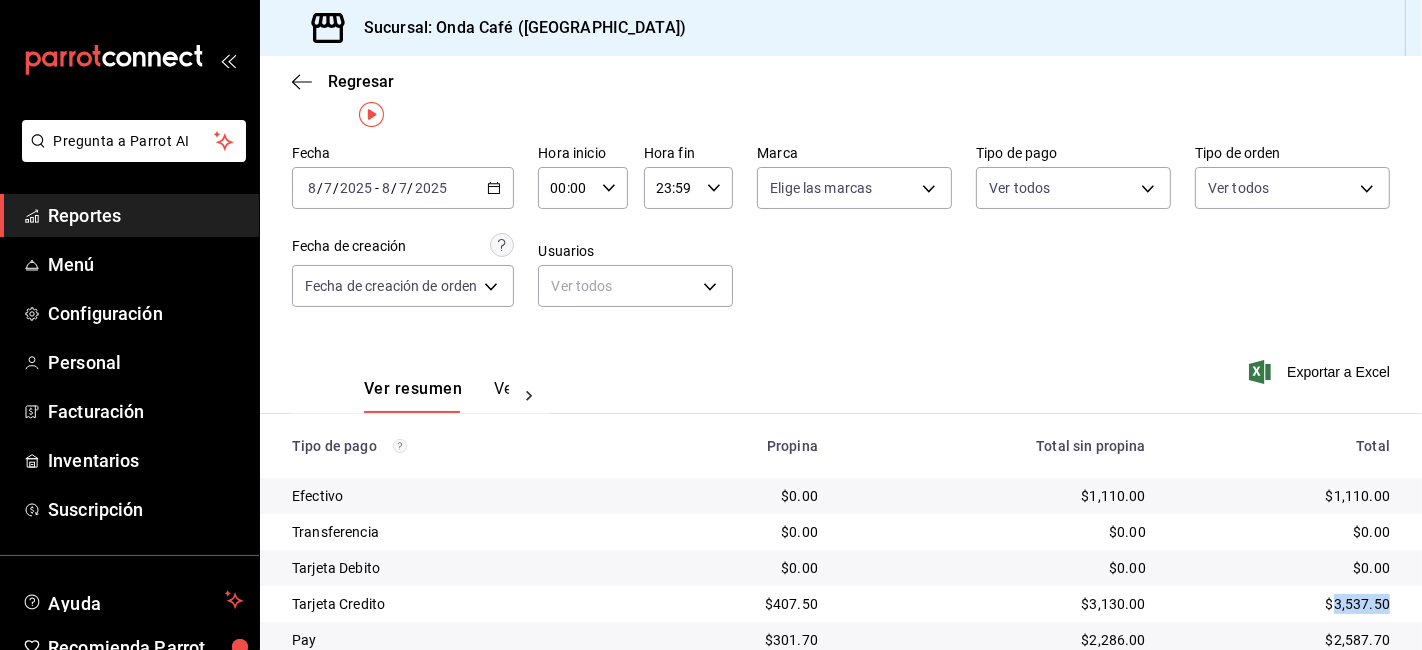 scroll, scrollTop: 13, scrollLeft: 0, axis: vertical 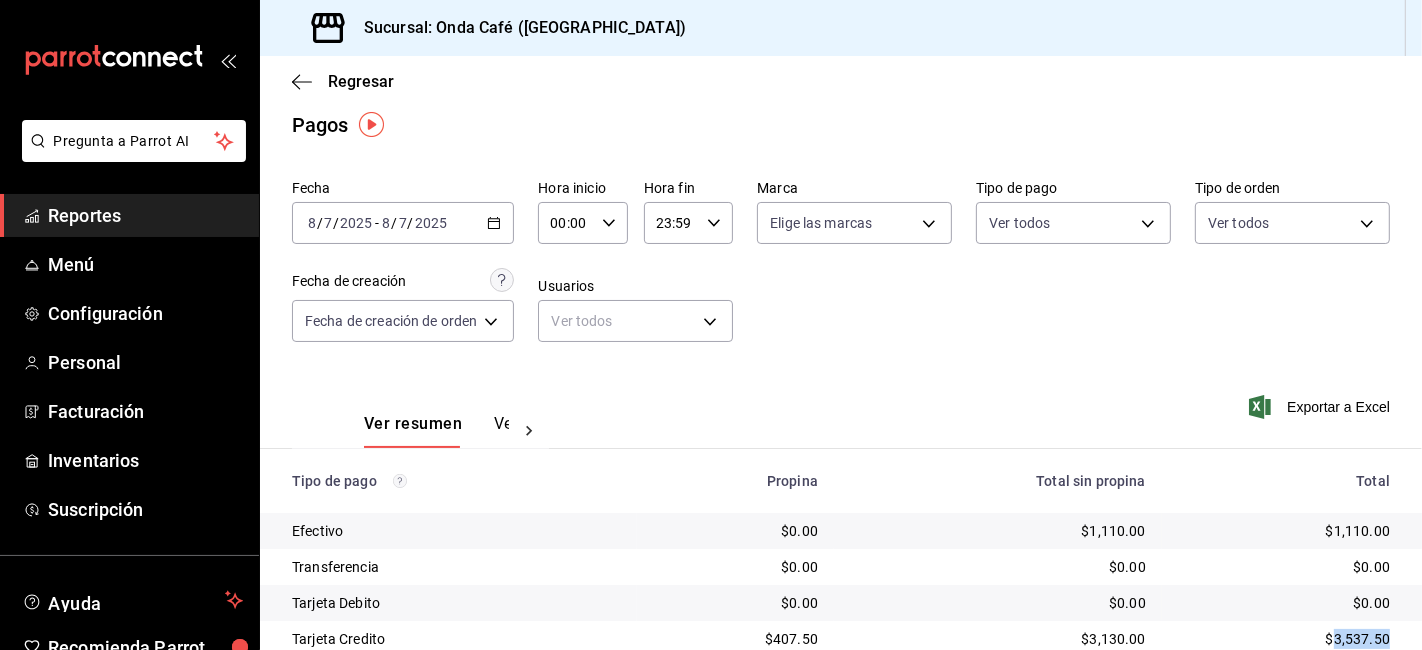 click 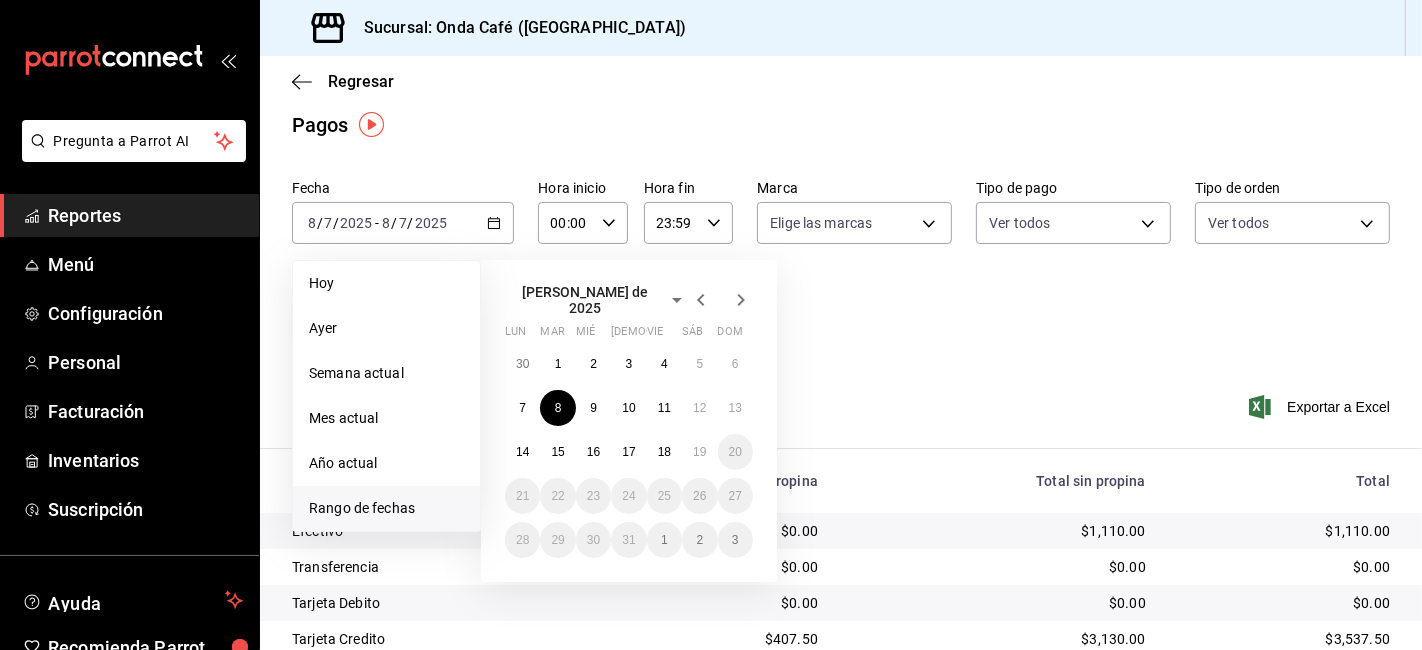 click on "Rango de fechas" at bounding box center [386, 508] 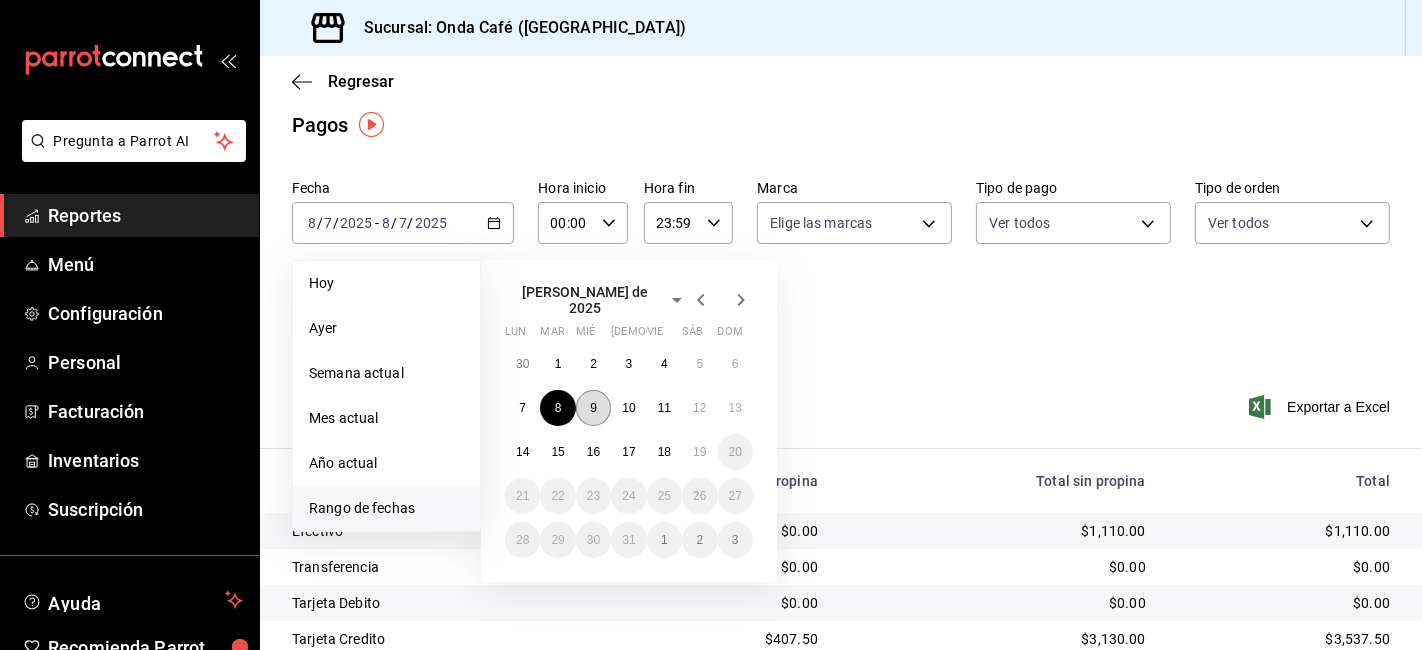 click on "9" at bounding box center (593, 408) 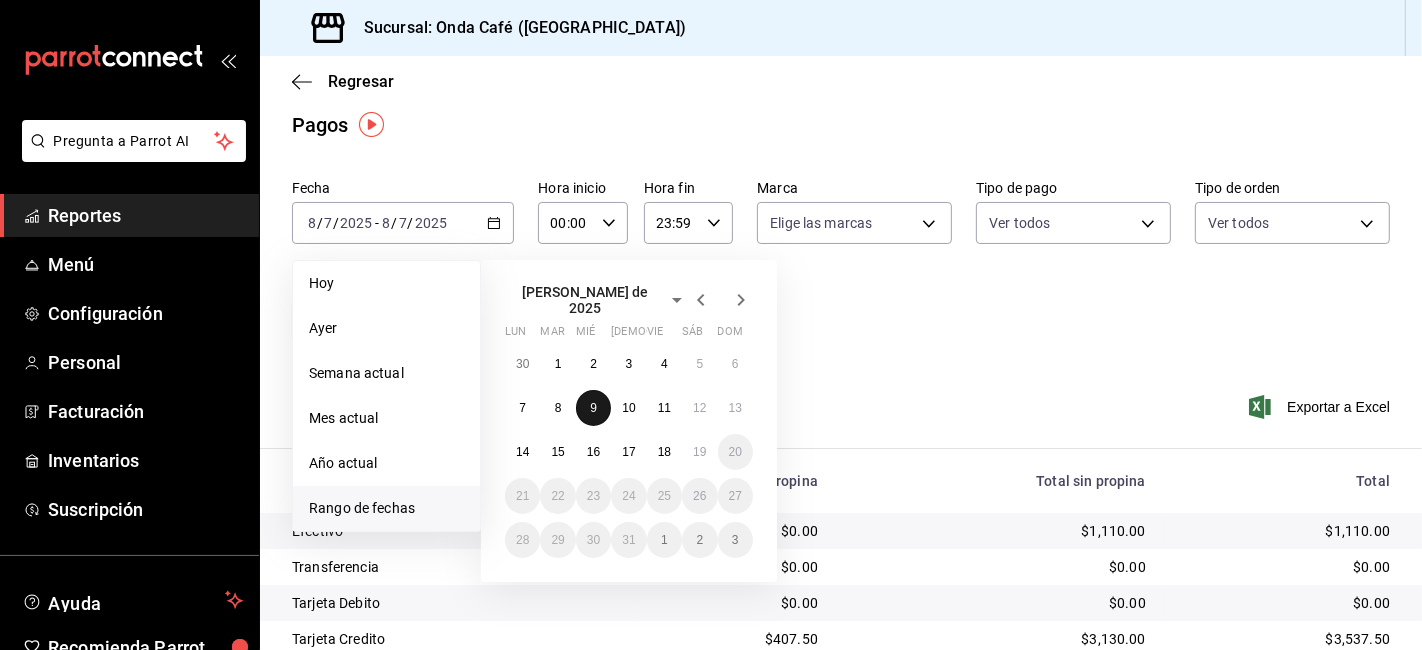 click on "9" at bounding box center (593, 408) 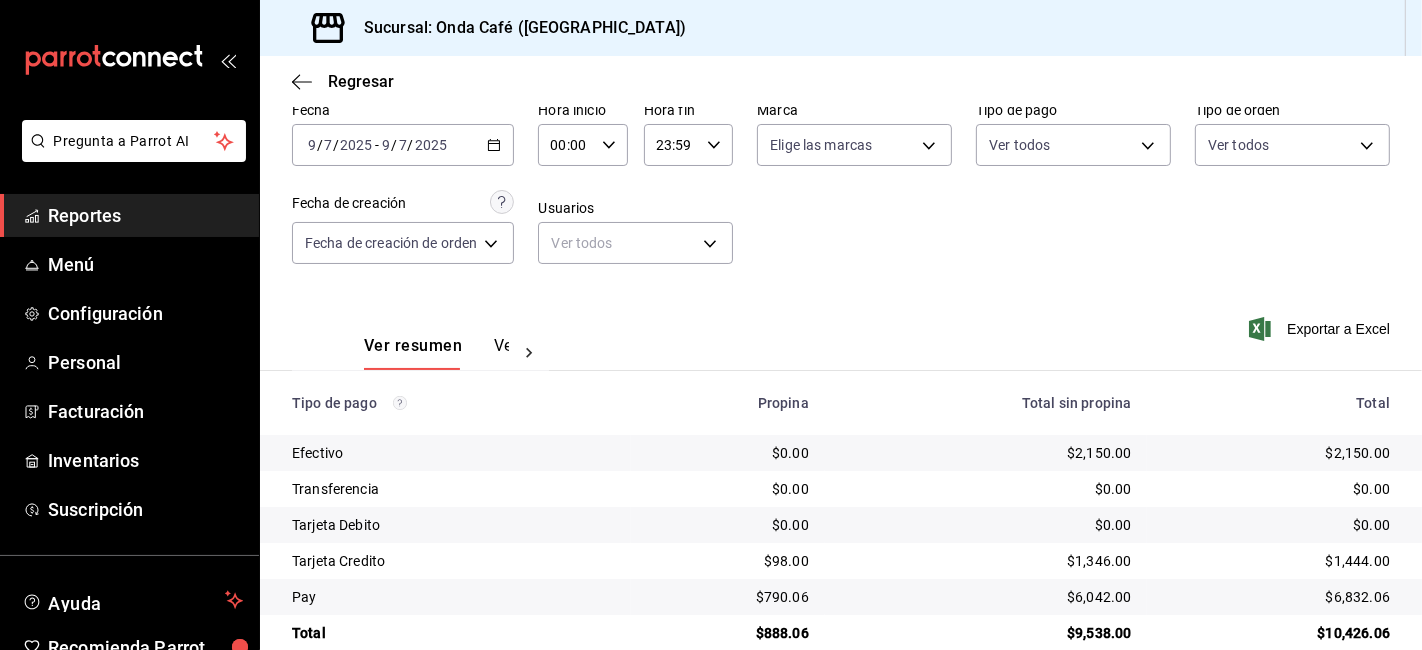 scroll, scrollTop: 124, scrollLeft: 0, axis: vertical 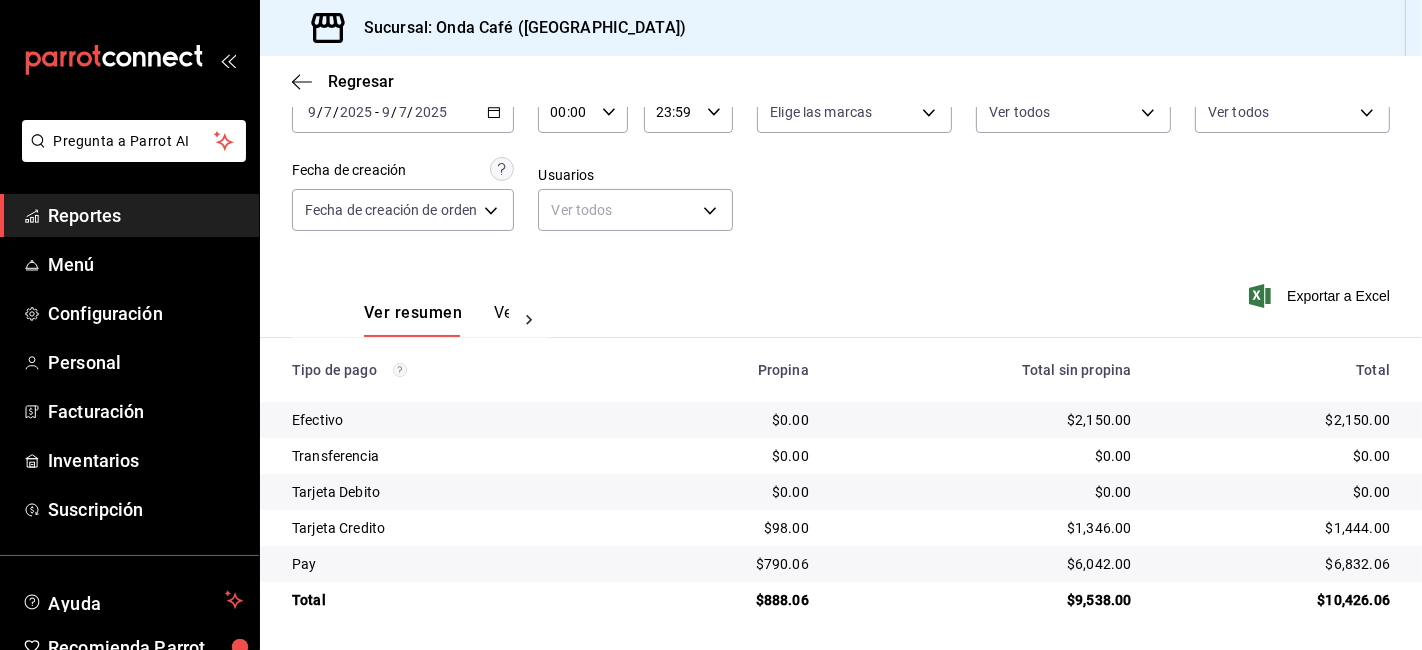 click on "$2,150.00" at bounding box center [986, 420] 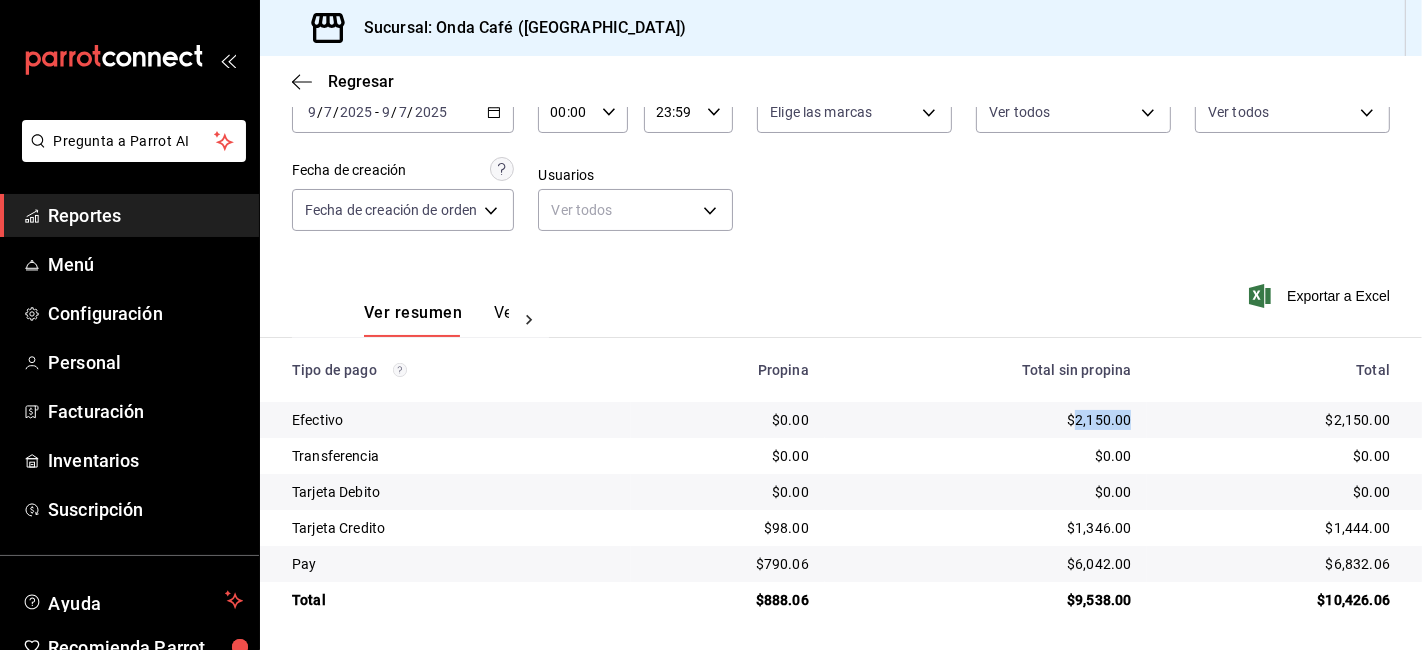 click on "$2,150.00" at bounding box center [986, 420] 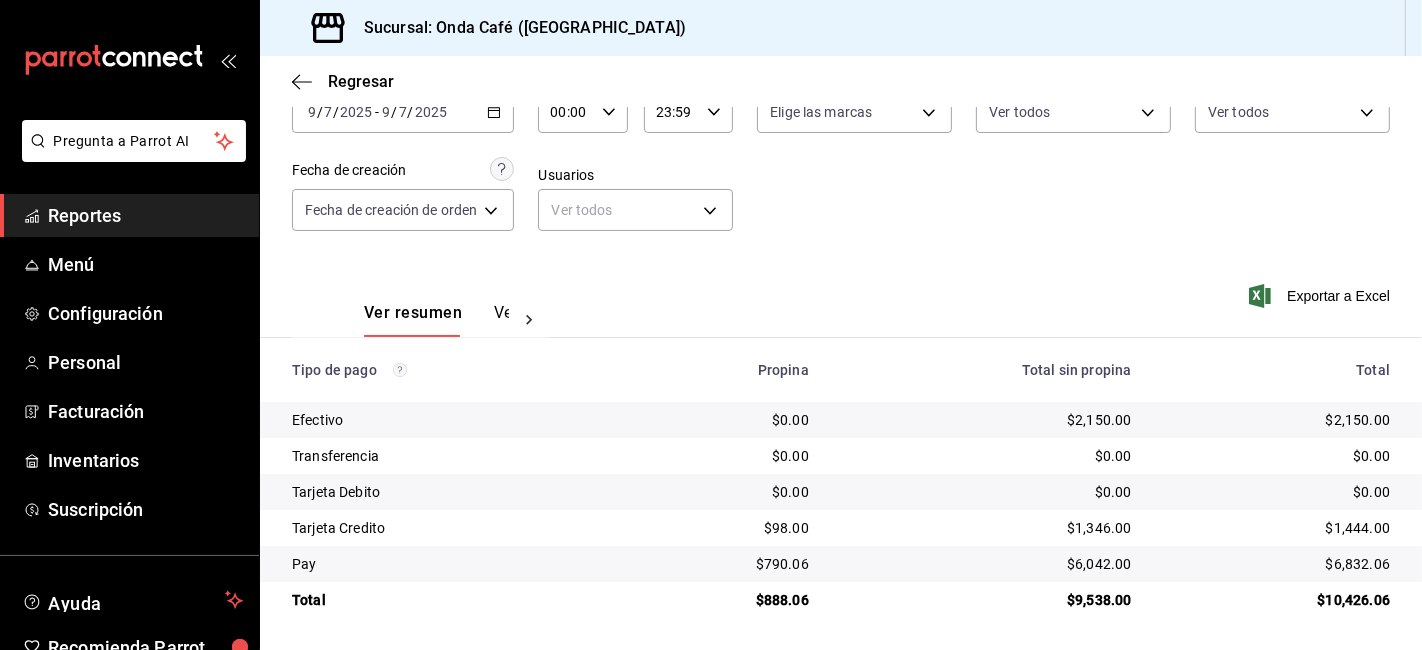 click on "$888.06" at bounding box center (728, 600) 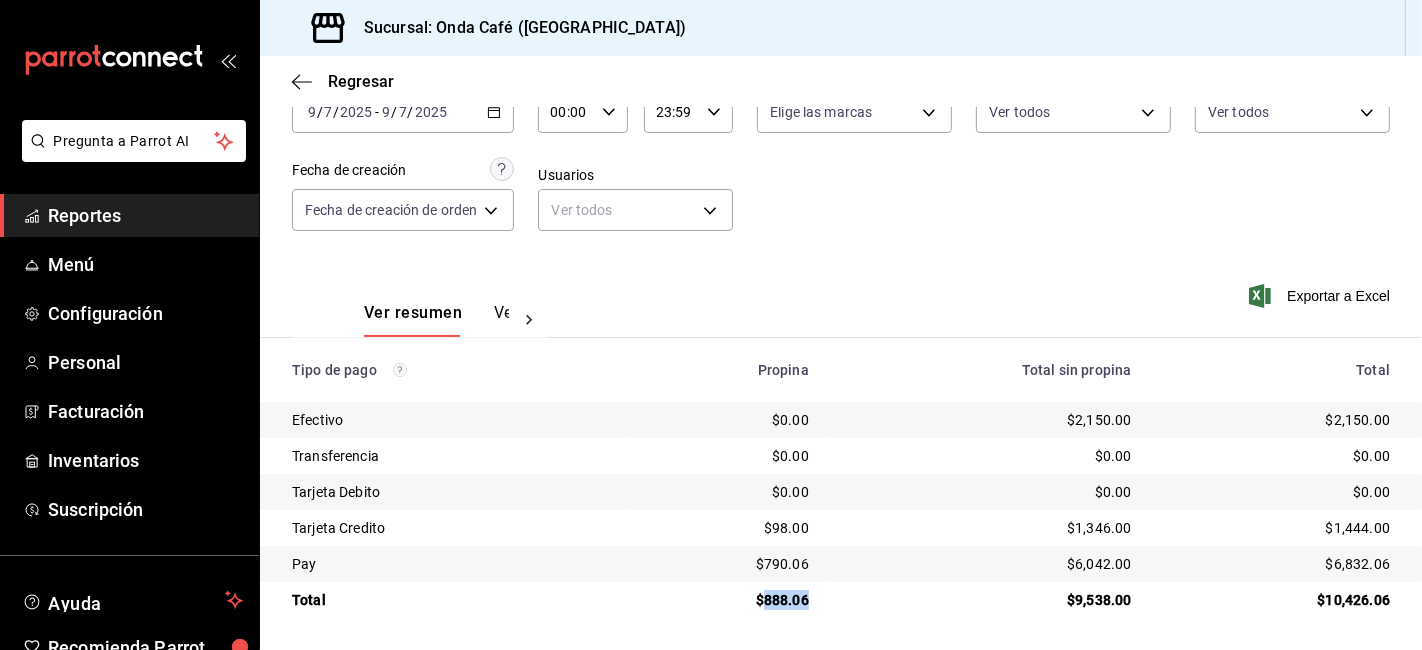 click on "$888.06" at bounding box center [728, 600] 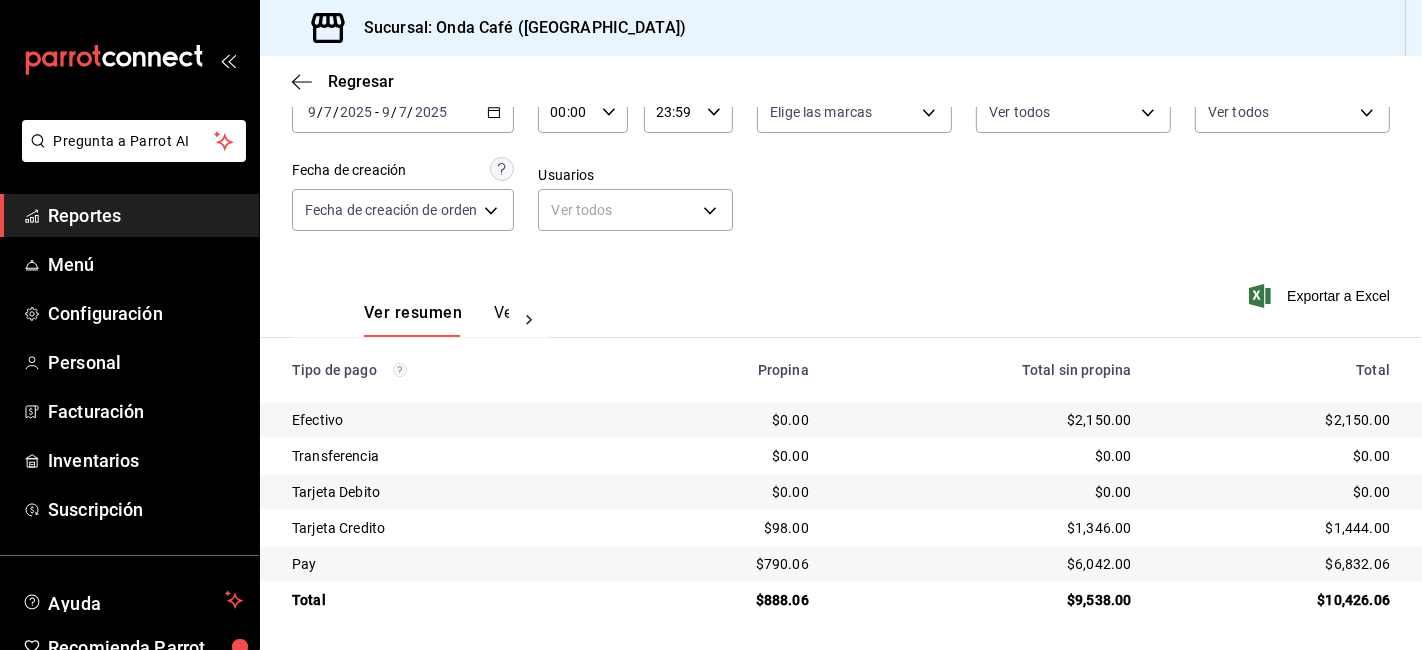 click on "$1,444.00" at bounding box center [1276, 528] 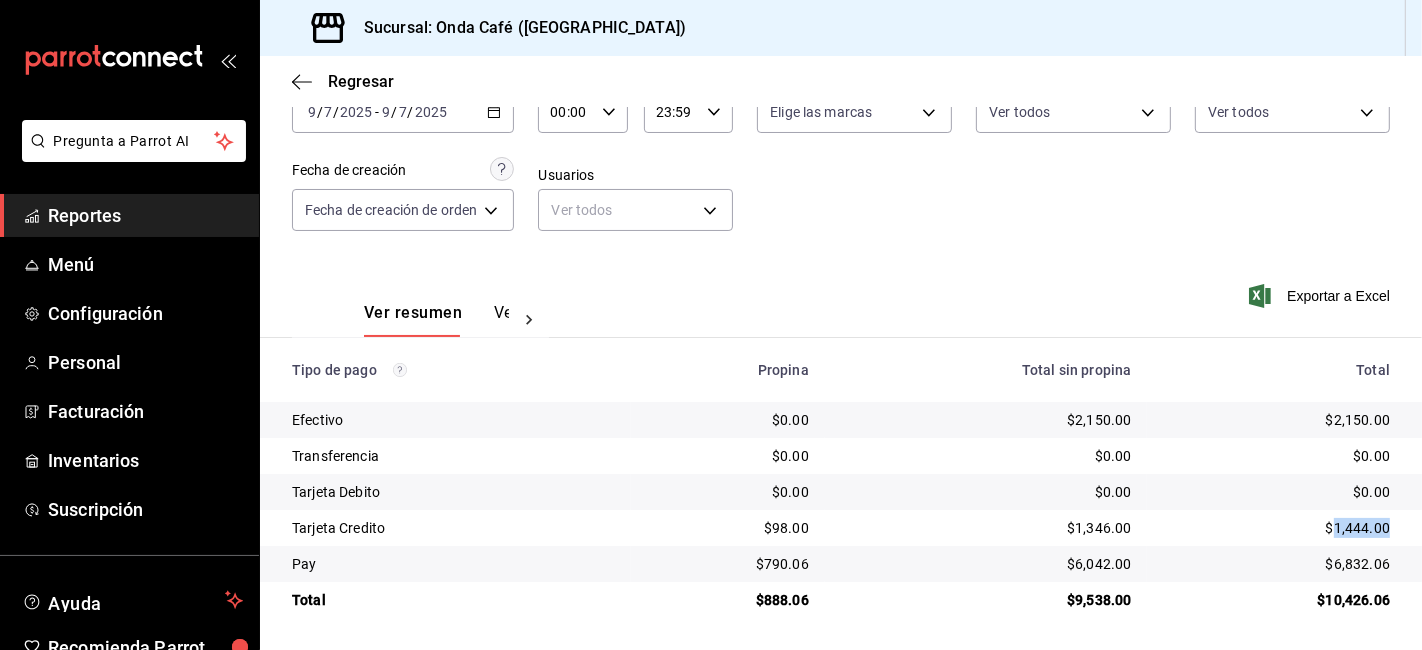 click on "$1,444.00" at bounding box center (1276, 528) 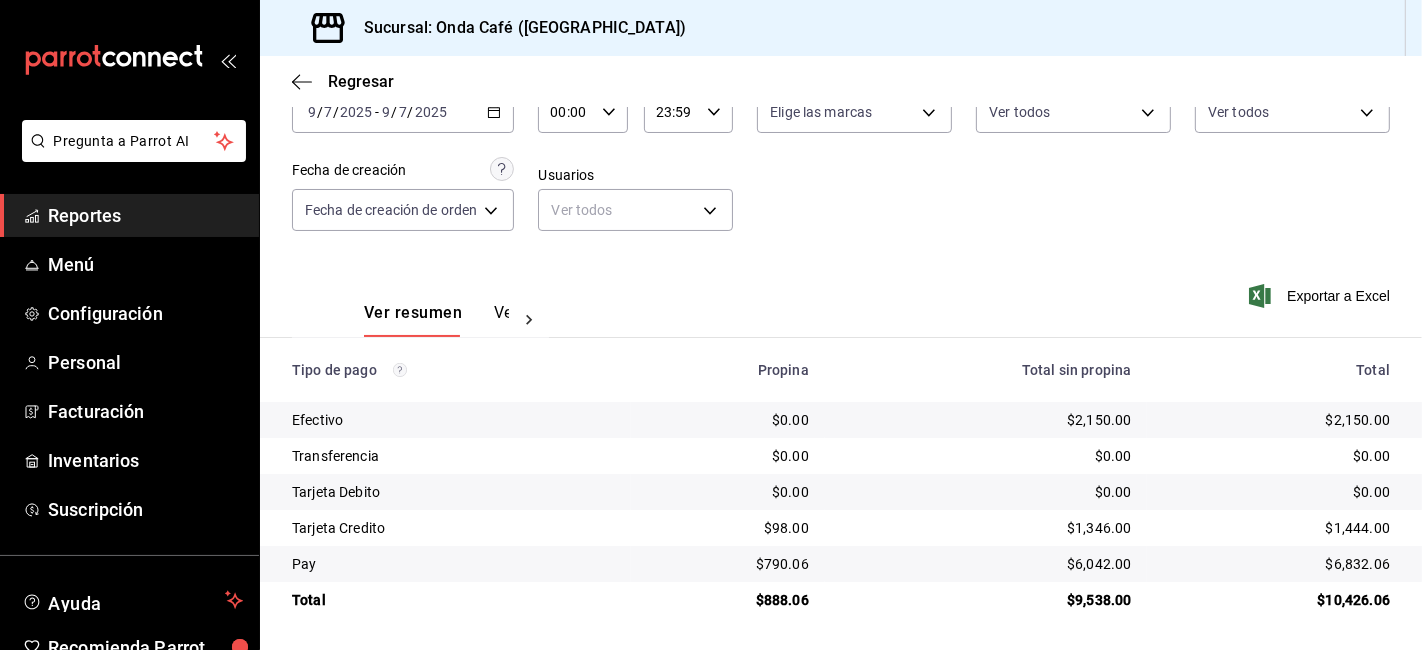 click on "$6,832.06" at bounding box center [1276, 564] 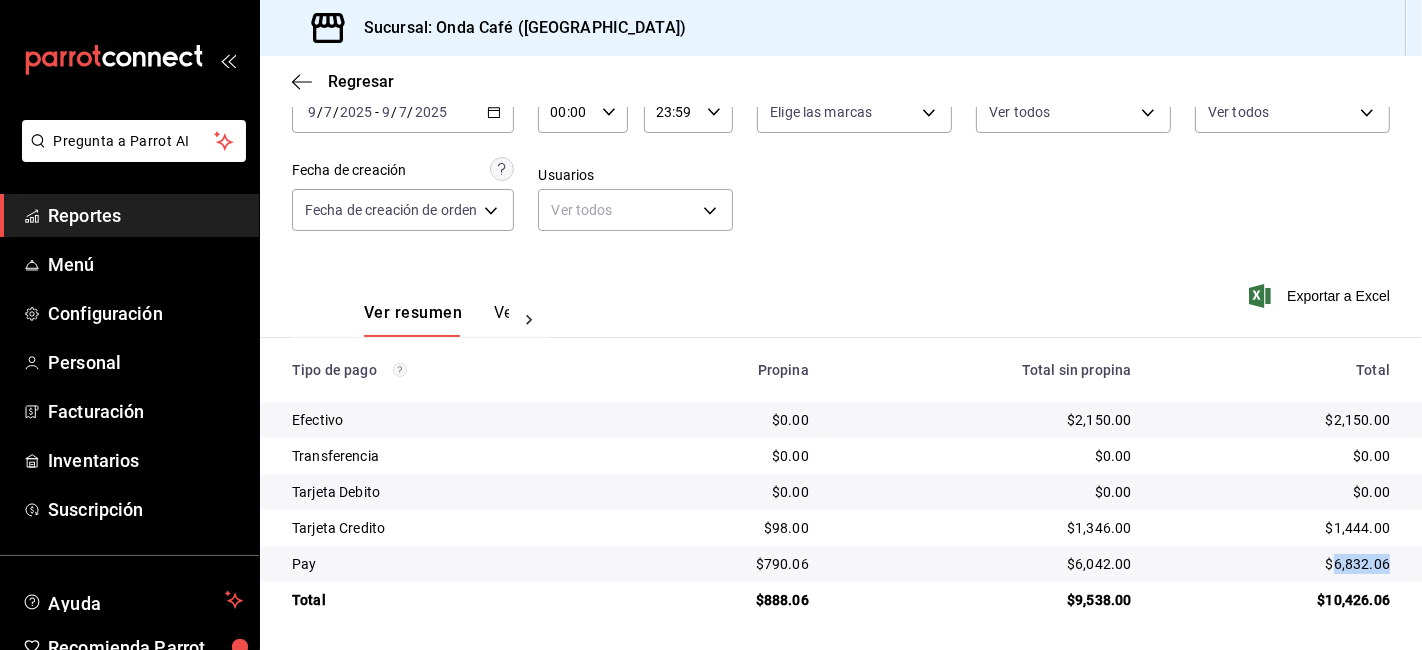 click on "$6,832.06" at bounding box center [1276, 564] 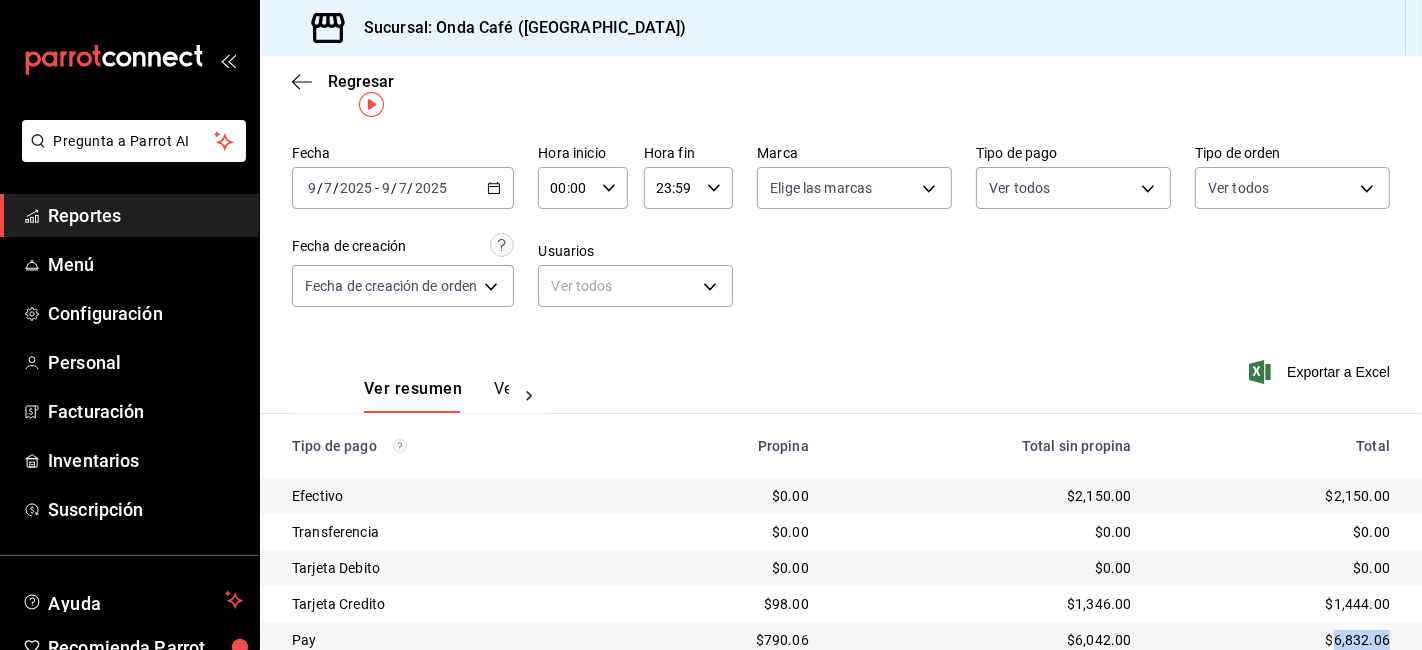 scroll, scrollTop: 13, scrollLeft: 0, axis: vertical 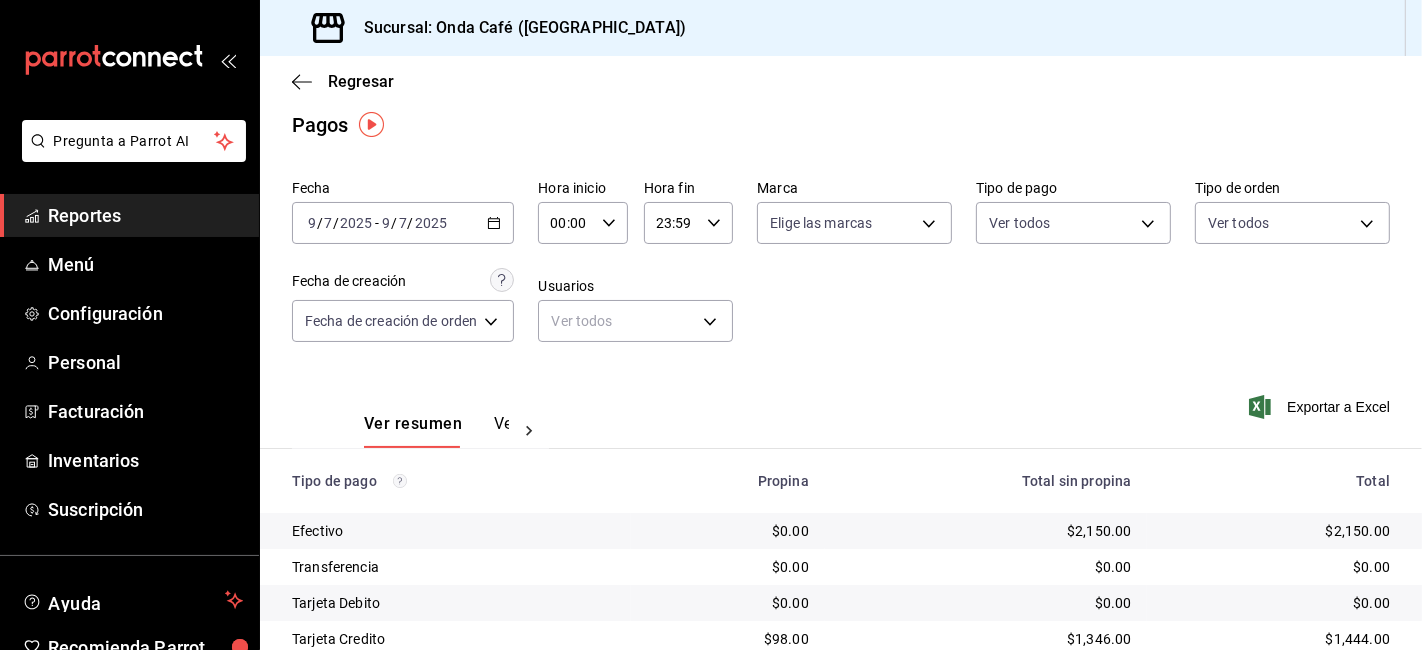 click on "2025-07-09 9 / 7 / 2025 - 2025-07-09 9 / 7 / 2025" at bounding box center [403, 223] 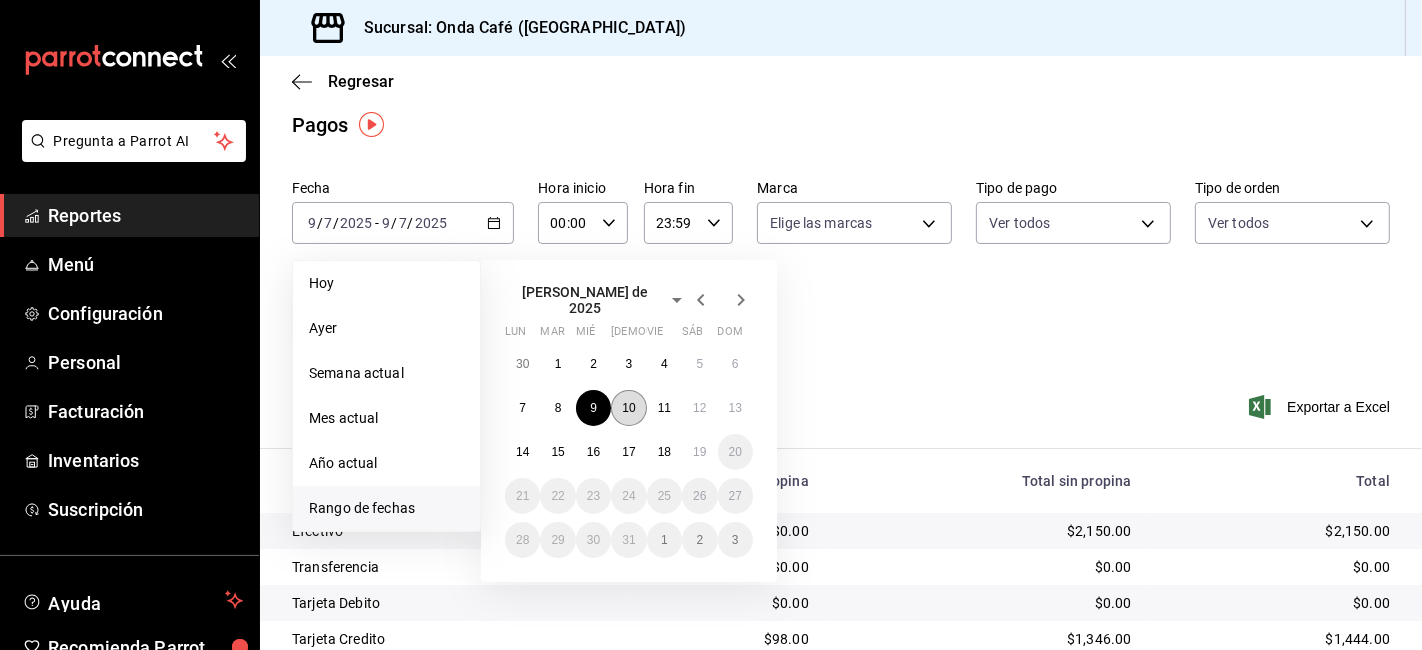 click on "10" at bounding box center [628, 408] 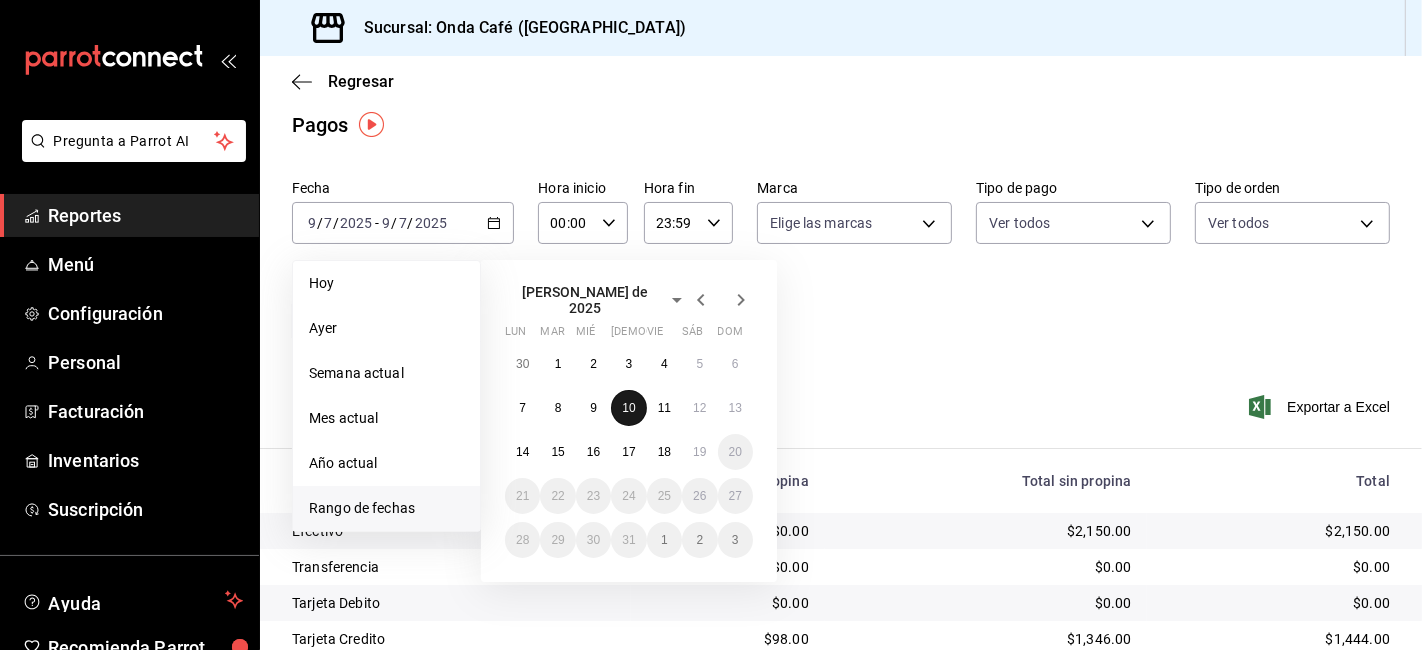 click on "10" at bounding box center [628, 408] 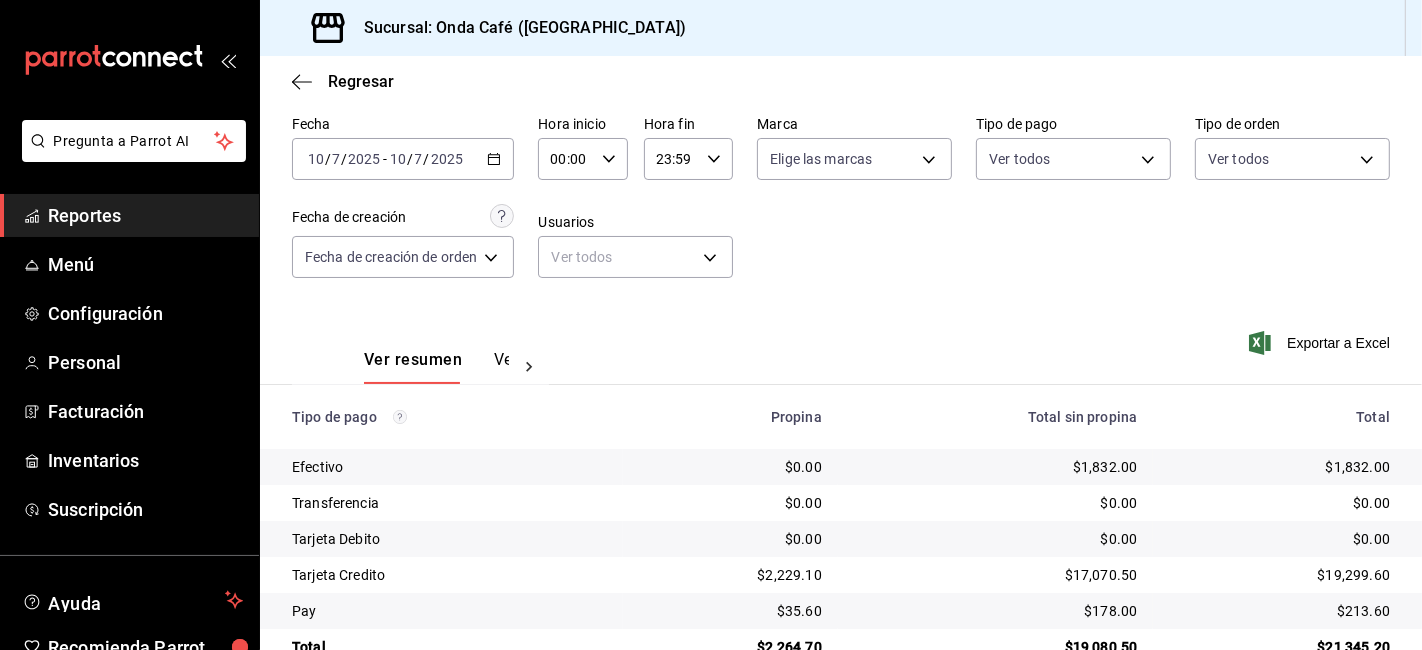 scroll, scrollTop: 124, scrollLeft: 0, axis: vertical 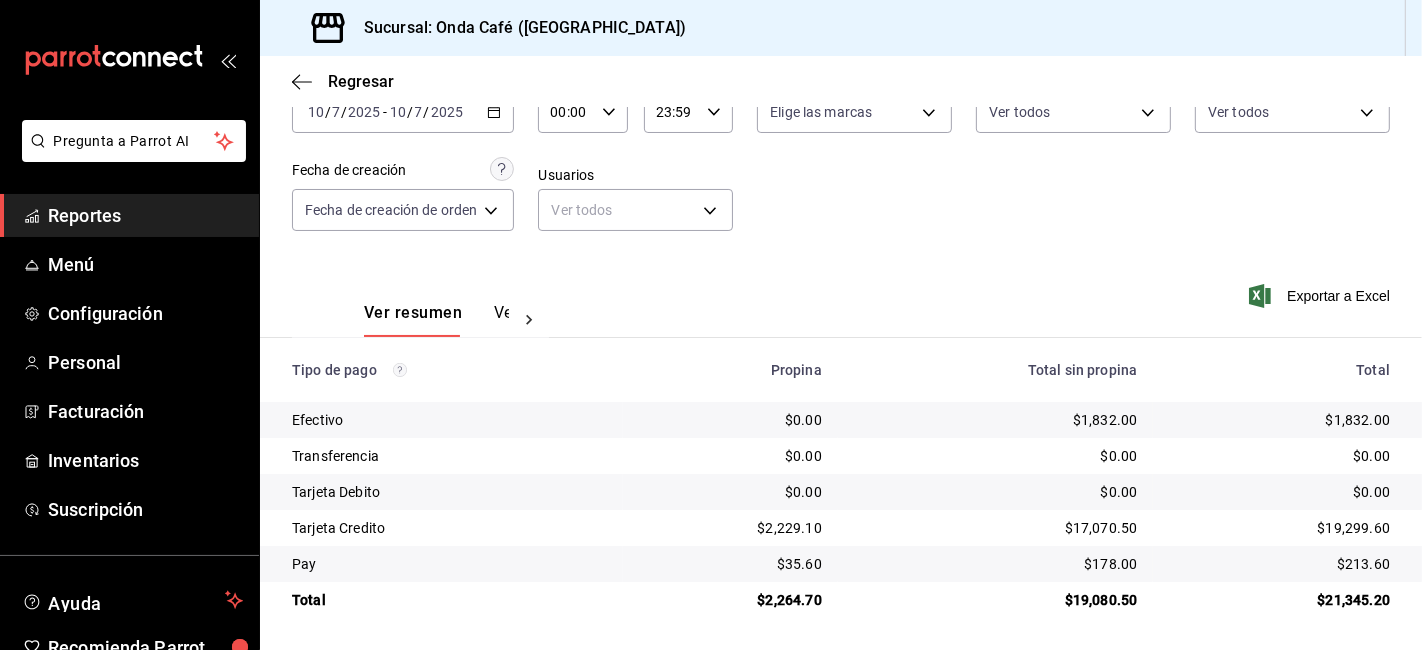click on "$1,832.00" at bounding box center [996, 420] 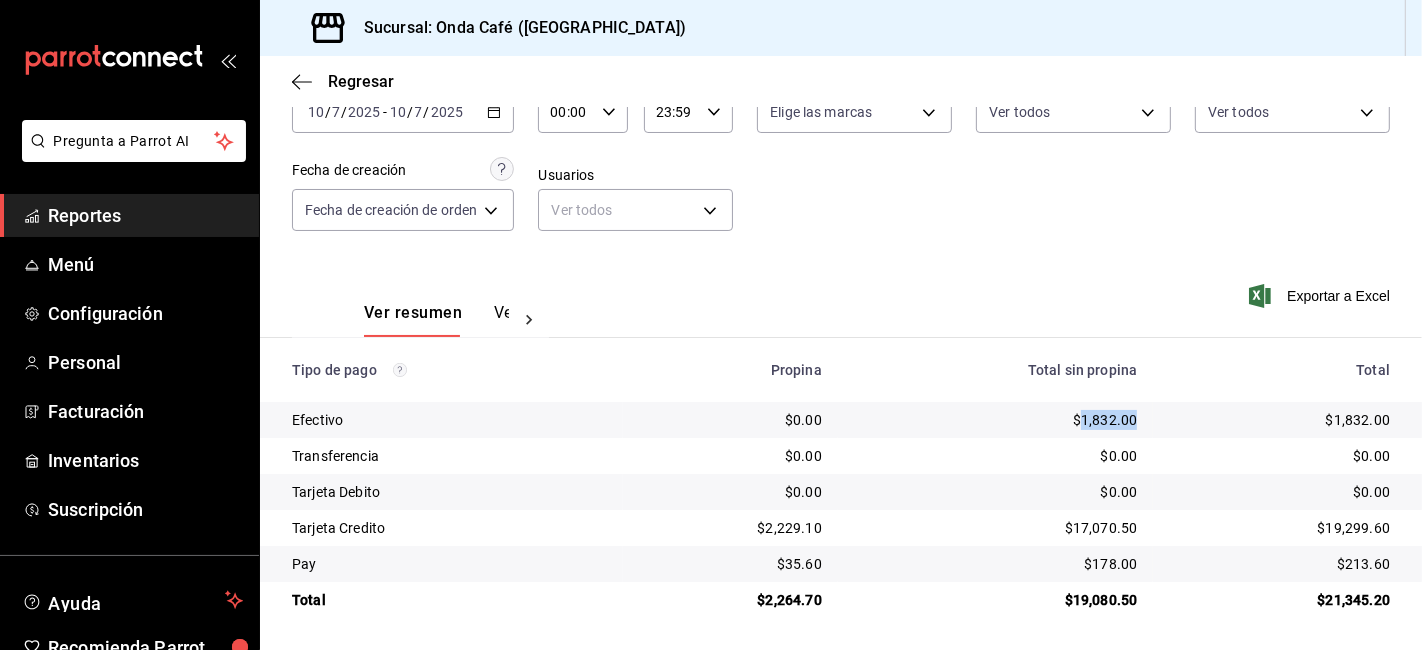 click on "$1,832.00" at bounding box center [996, 420] 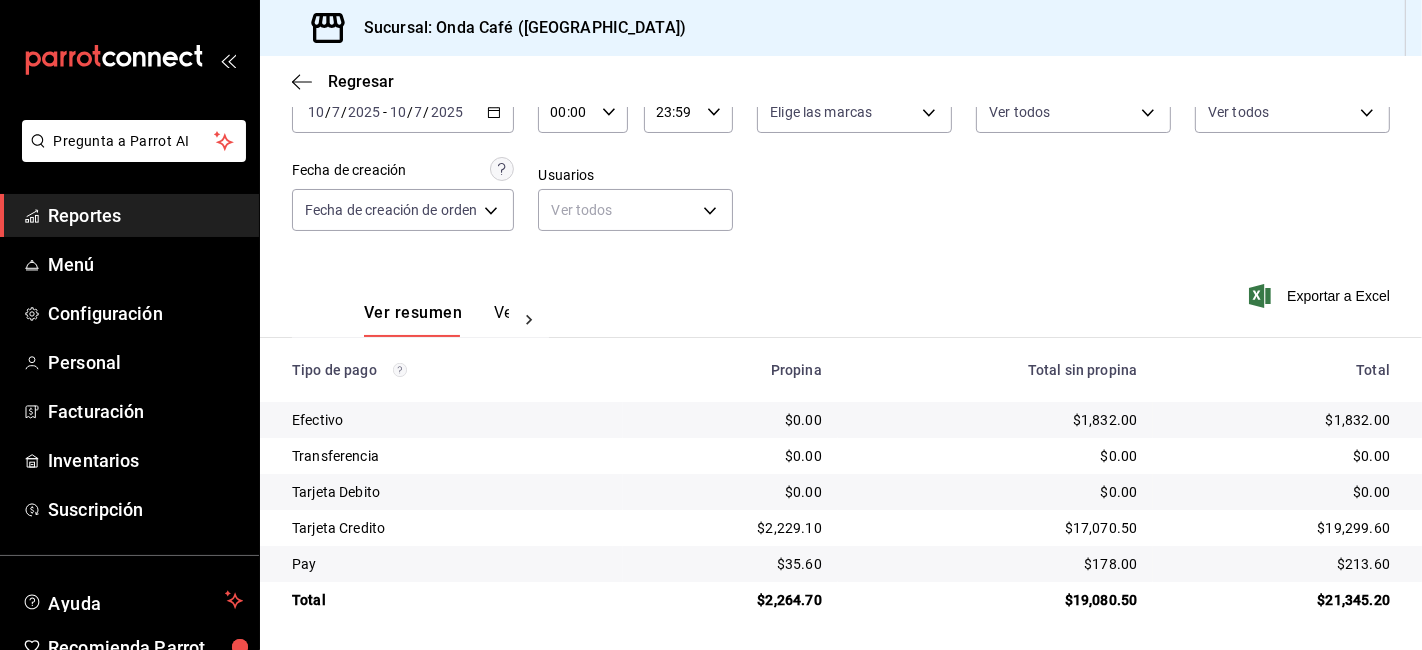 click on "$2,264.70" at bounding box center (730, 600) 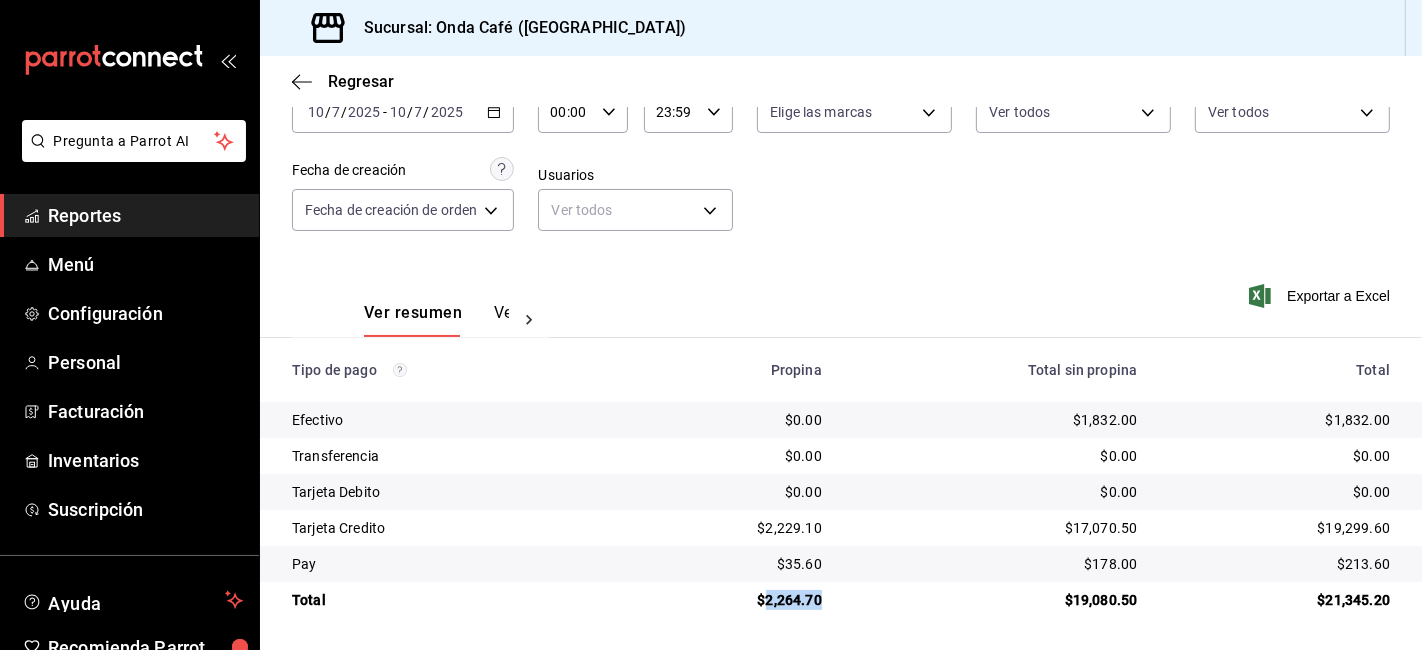 click on "$2,264.70" at bounding box center [730, 600] 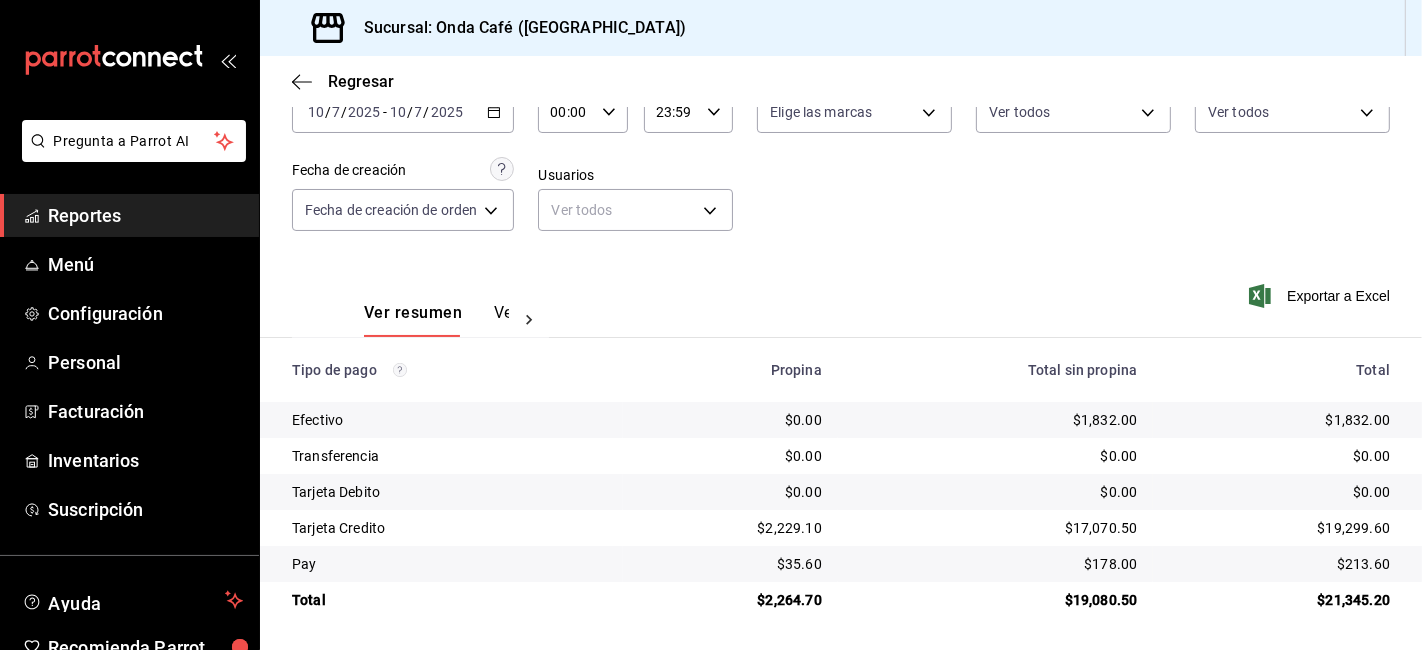 click on "$19,299.60" at bounding box center [1279, 528] 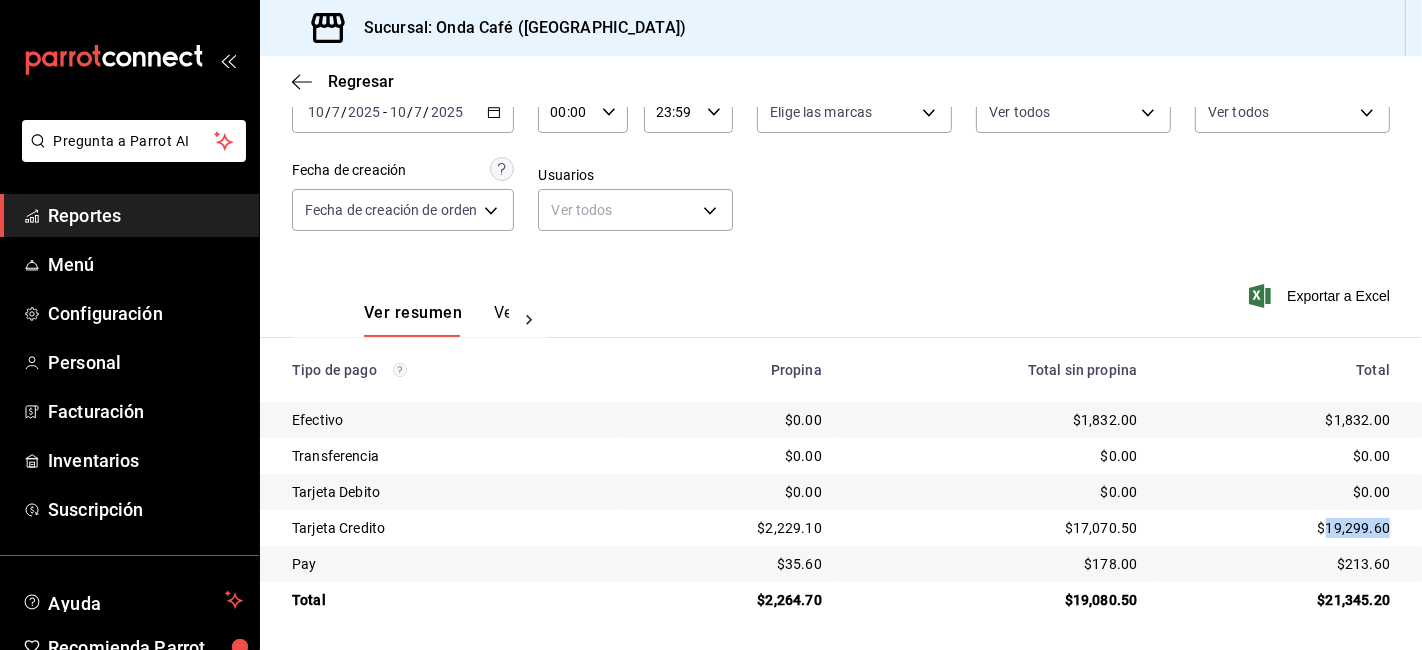 click on "$19,299.60" at bounding box center (1279, 528) 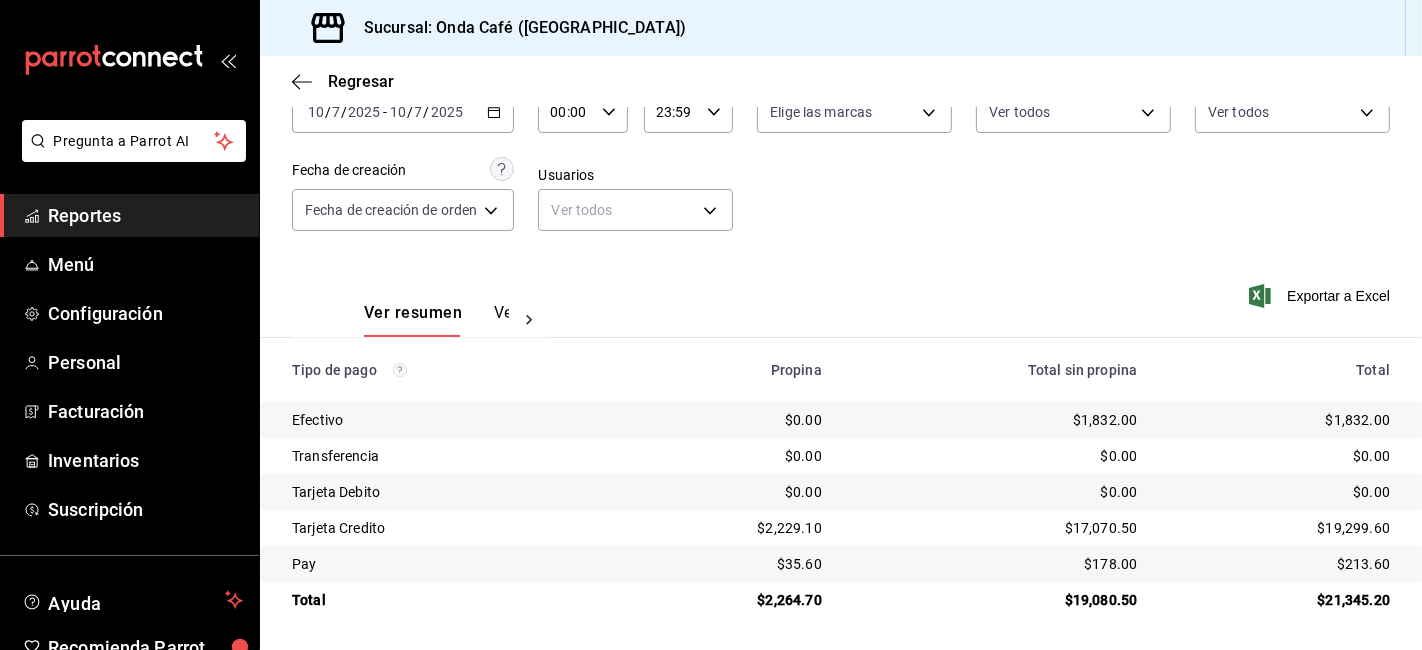 click on "$213.60" at bounding box center [1279, 564] 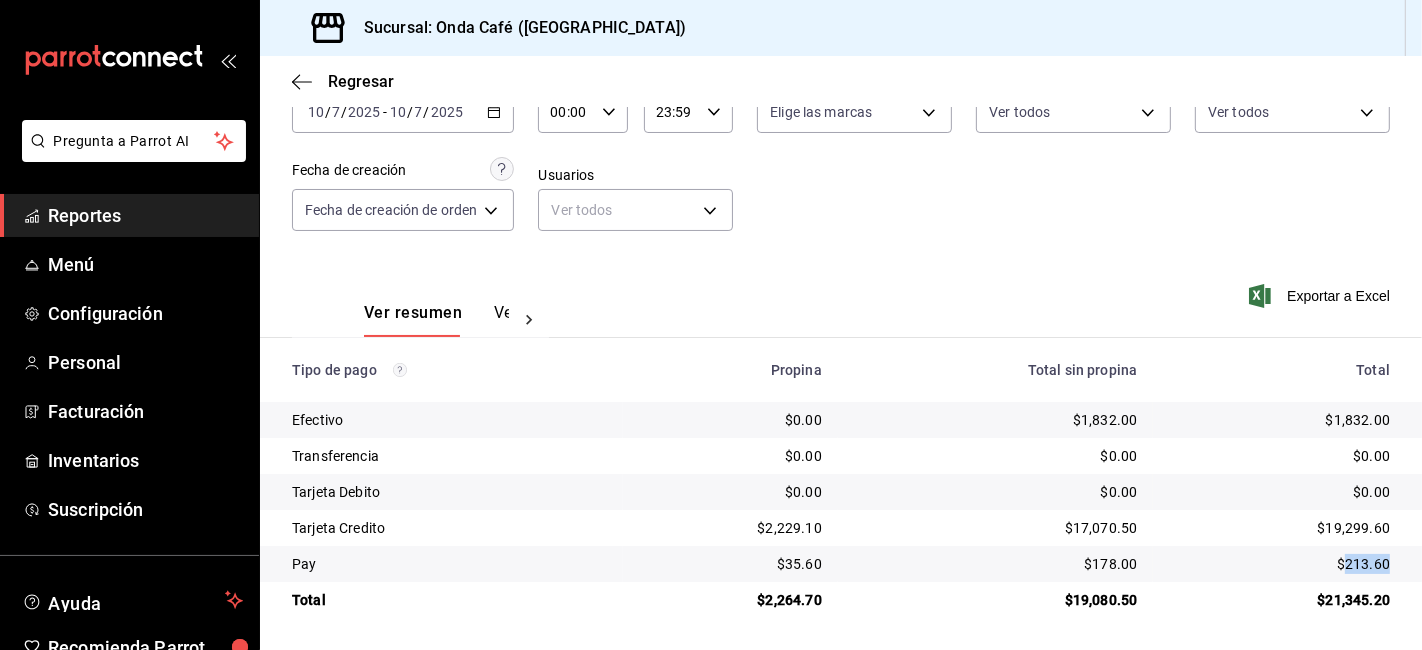 click on "$213.60" at bounding box center (1279, 564) 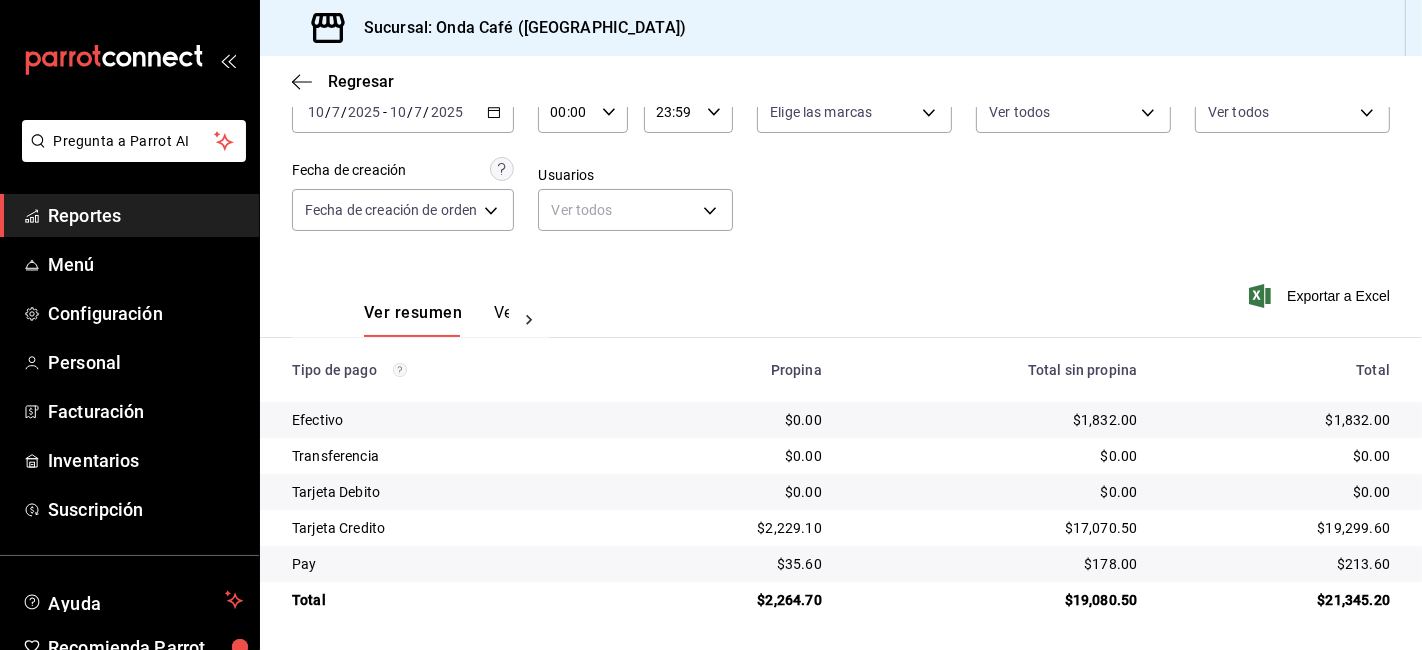click on "Regresar" at bounding box center (841, 81) 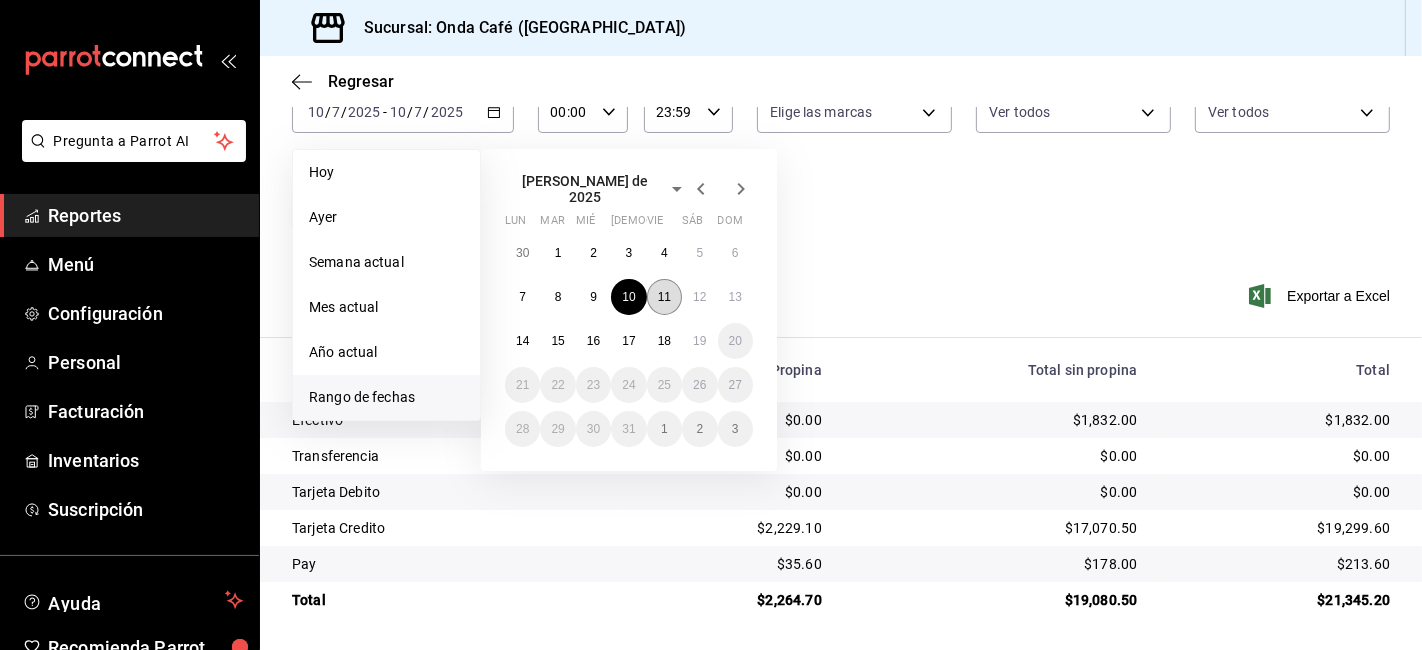 click on "11" at bounding box center (664, 297) 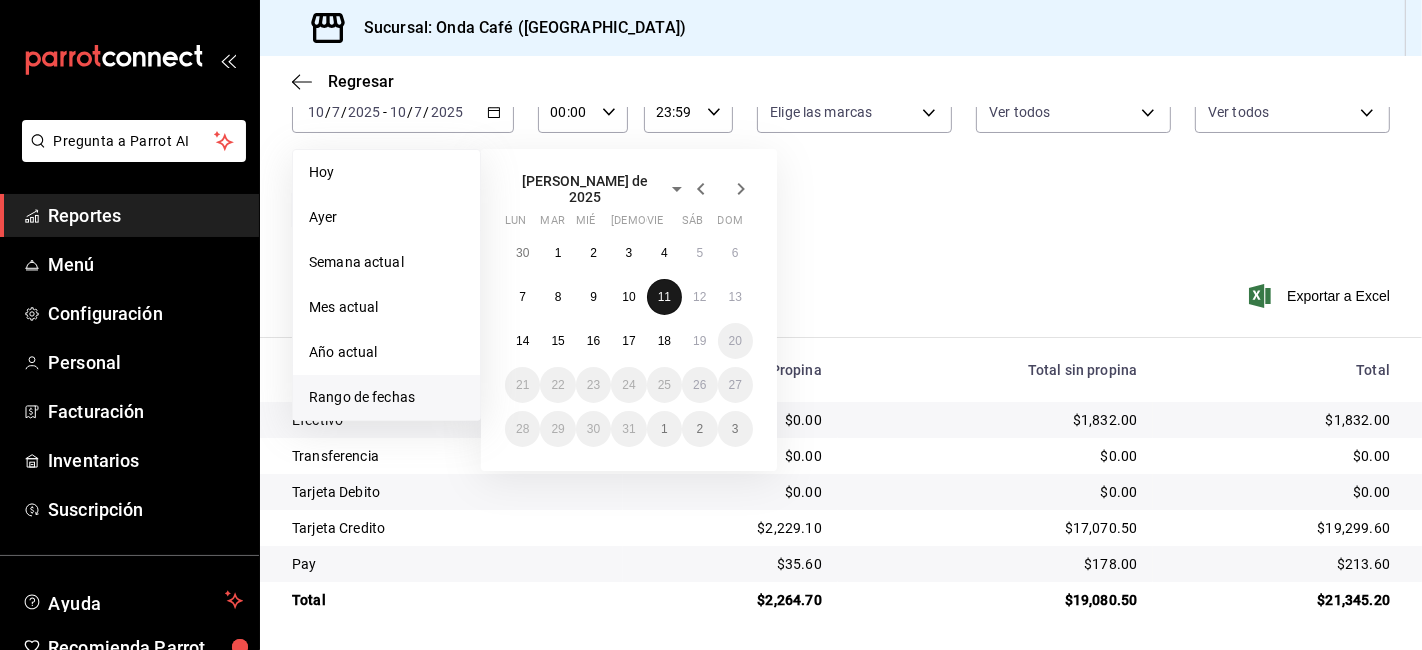 click on "11" at bounding box center (664, 297) 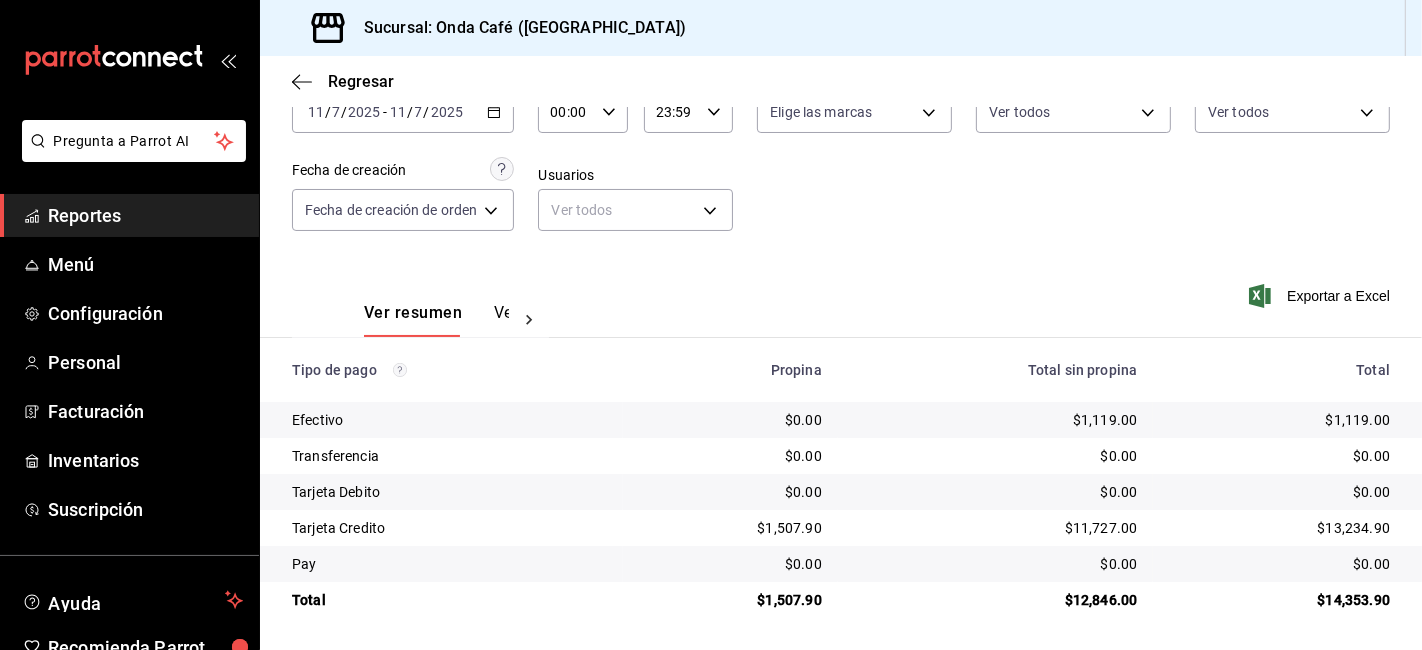 click on "$1,119.00" at bounding box center (996, 420) 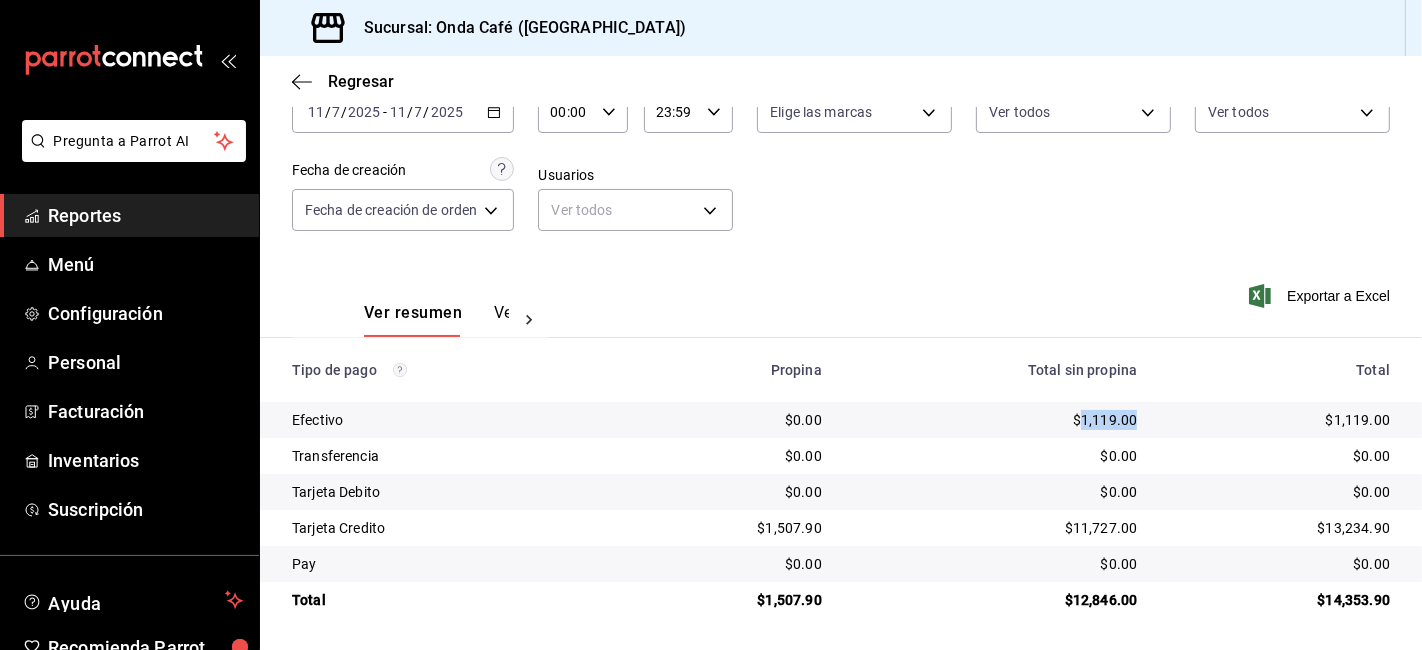 click on "$1,119.00" at bounding box center (996, 420) 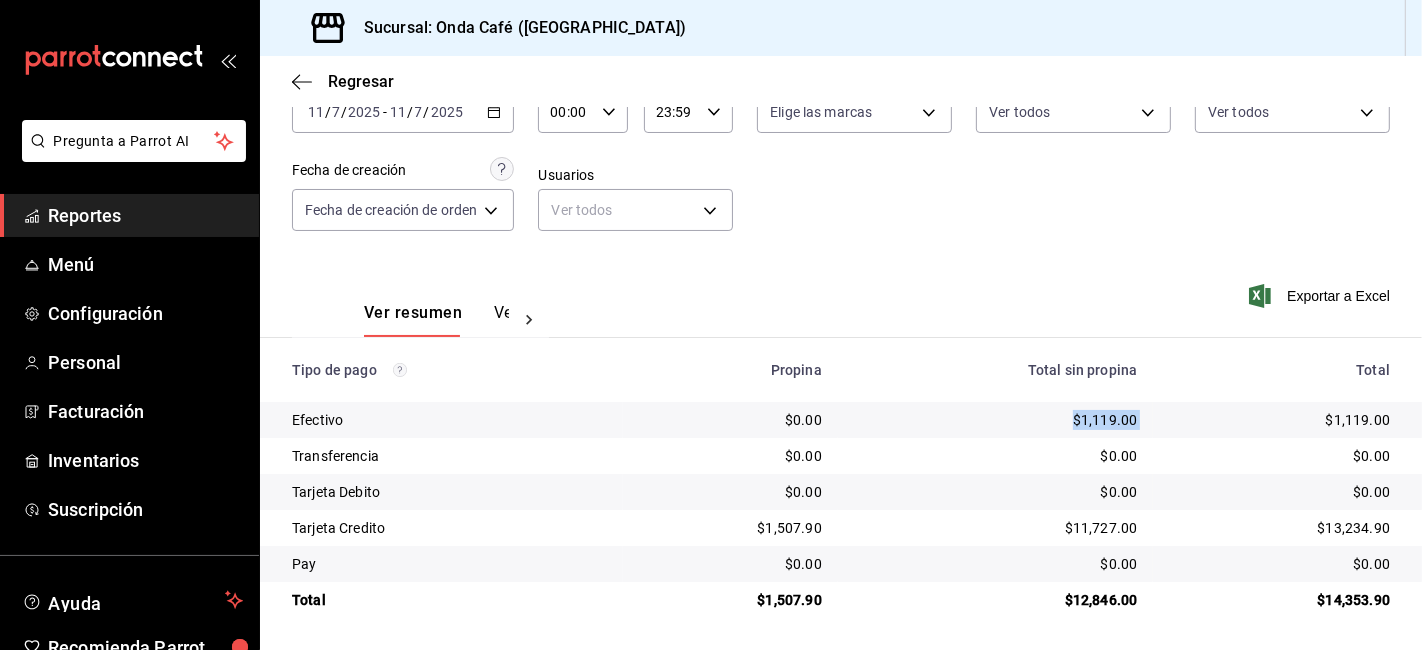 click on "$1,119.00" at bounding box center [996, 420] 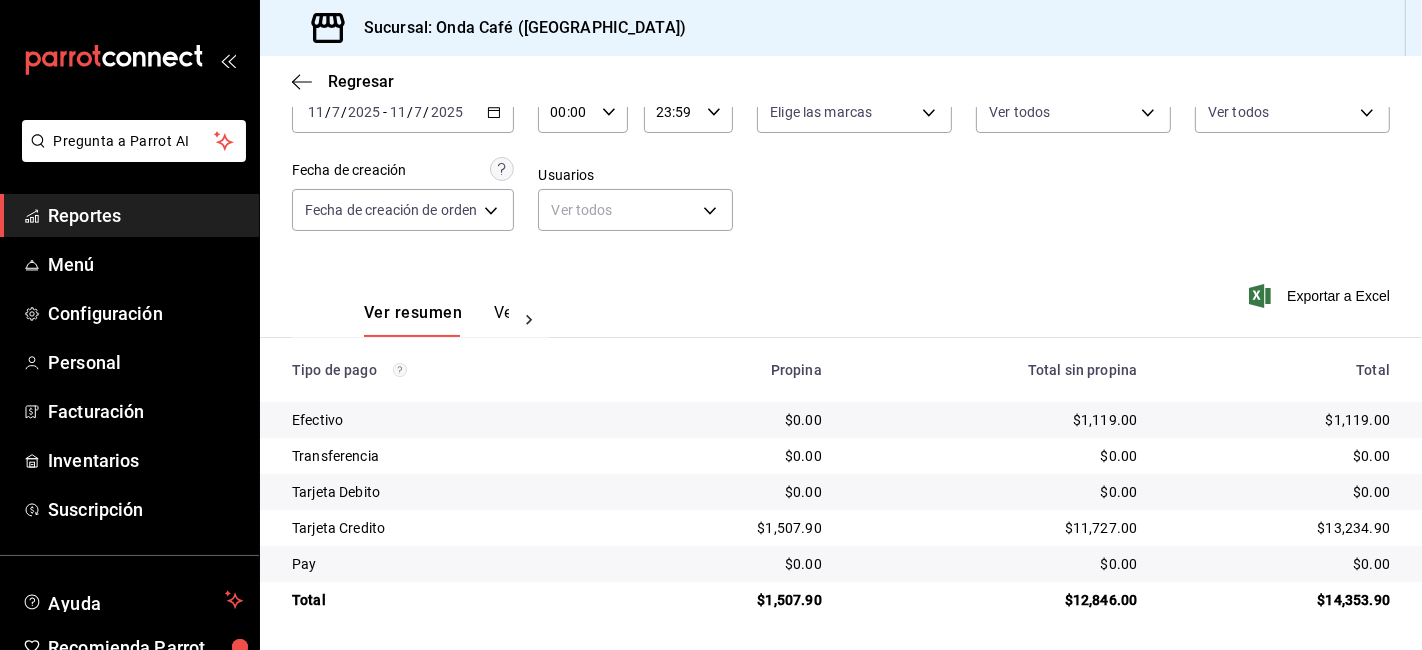 click on "$1,507.90" at bounding box center (730, 600) 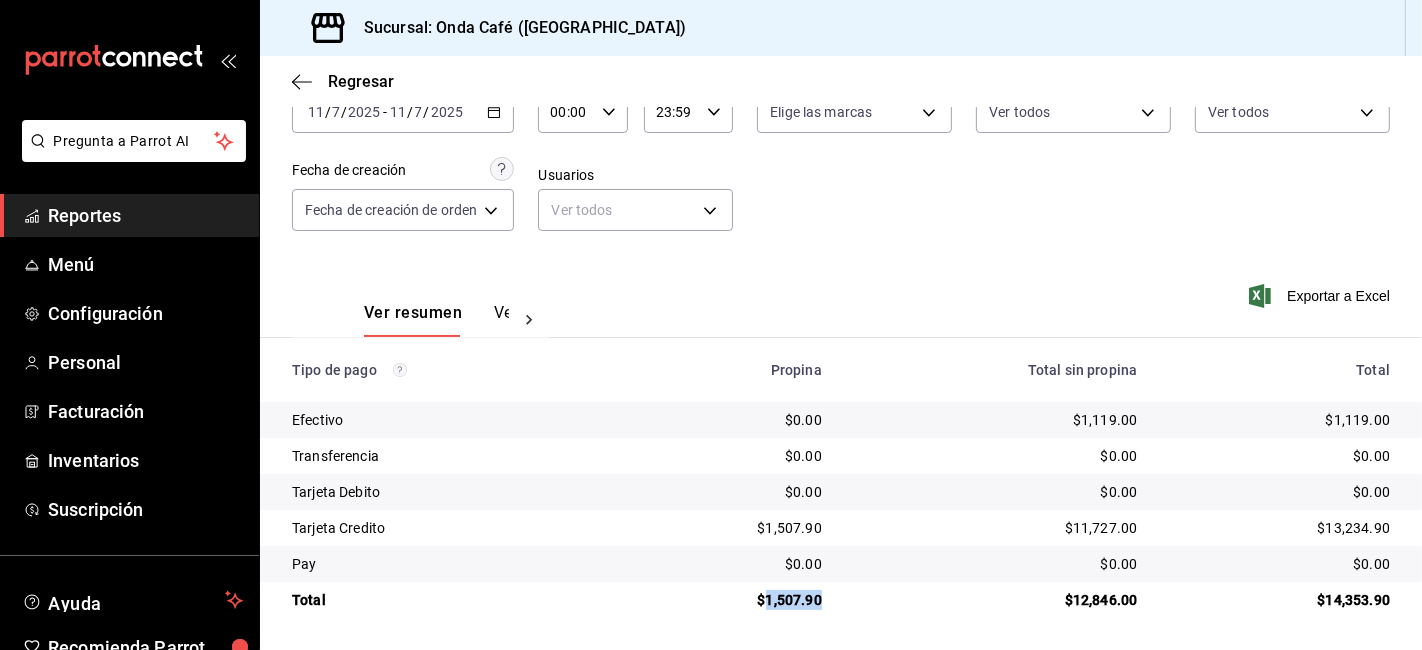 click on "$1,507.90" at bounding box center (730, 600) 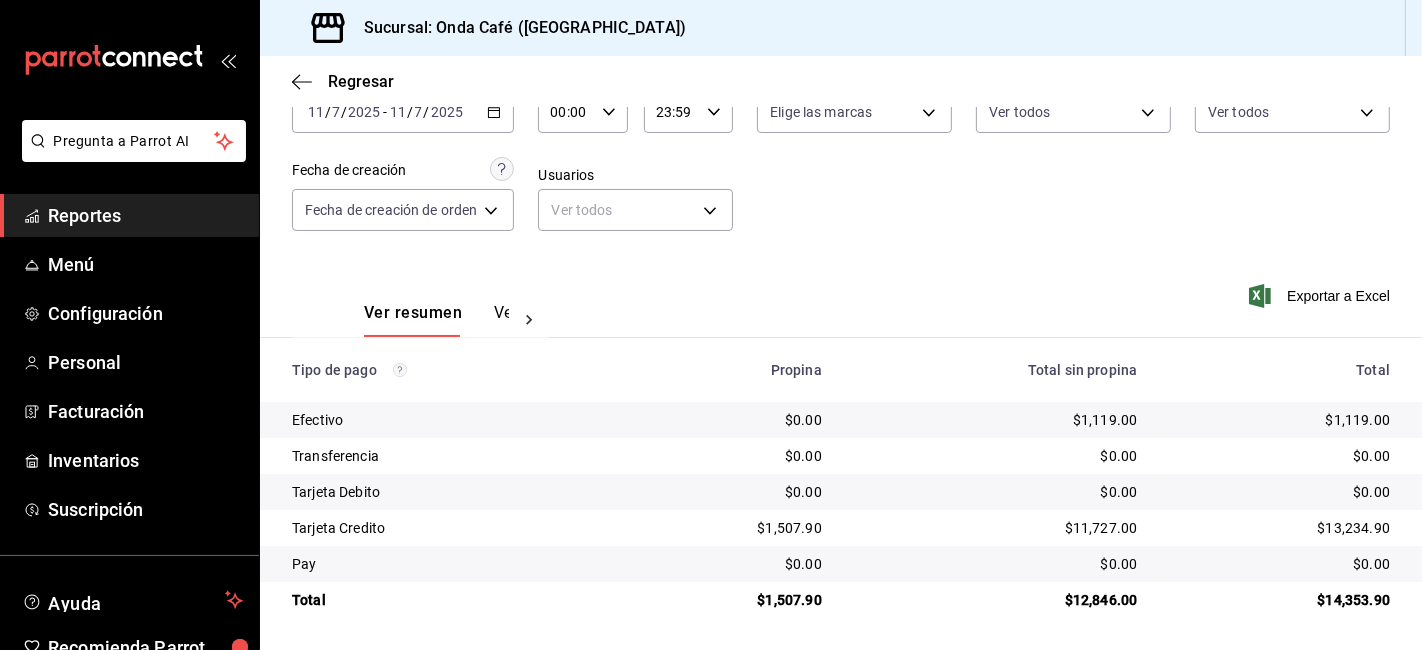 click on "$11,727.00" at bounding box center [996, 528] 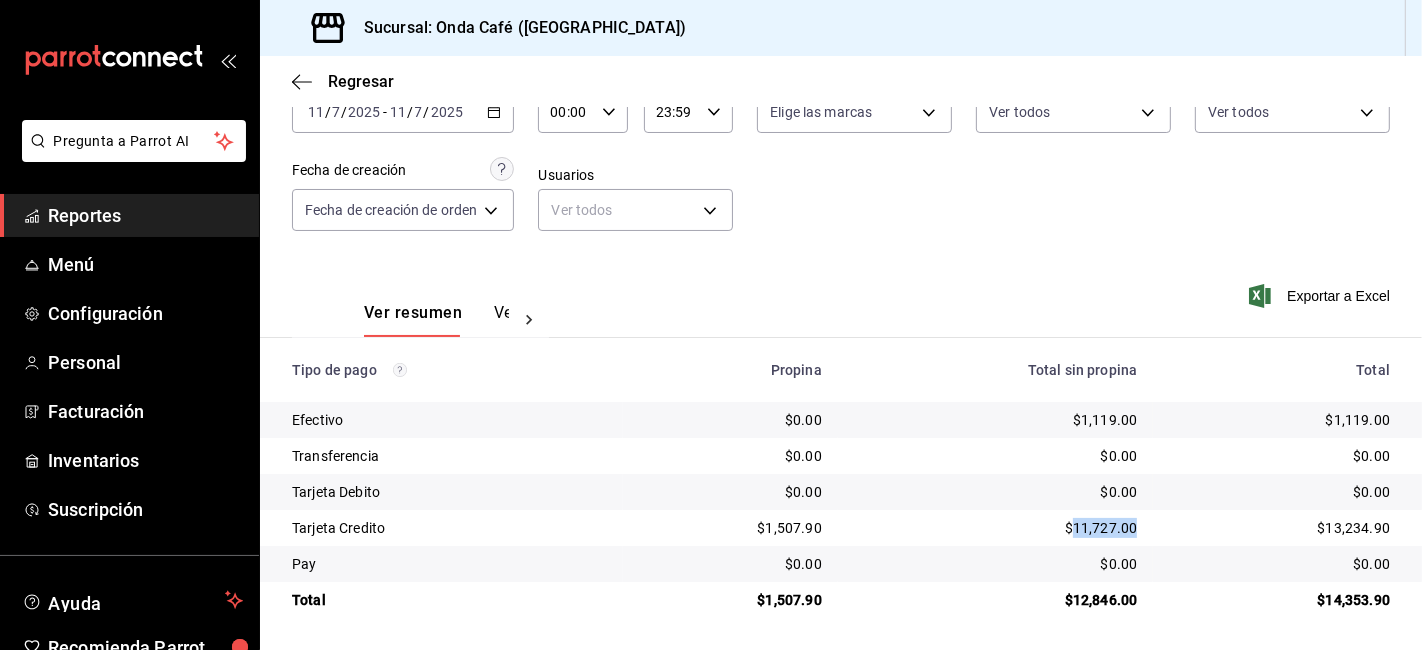 click on "$11,727.00" at bounding box center (996, 528) 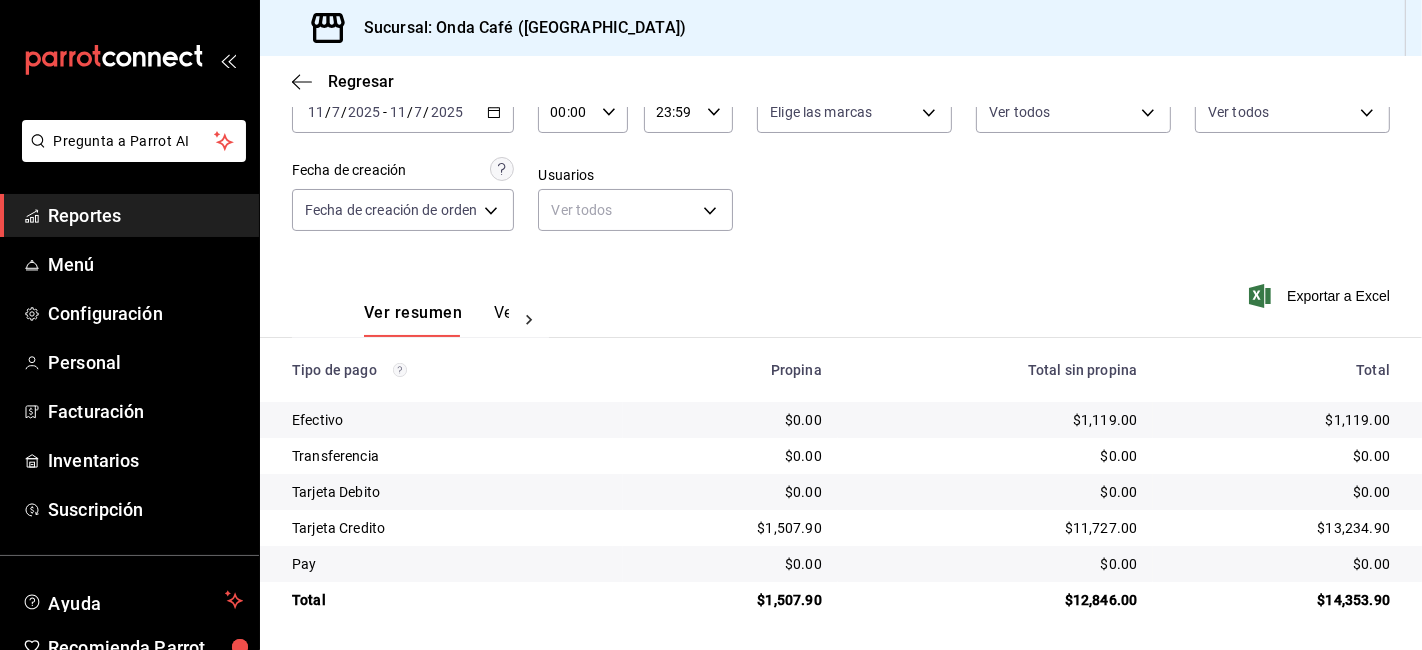 click on "$13,234.90" at bounding box center [1279, 528] 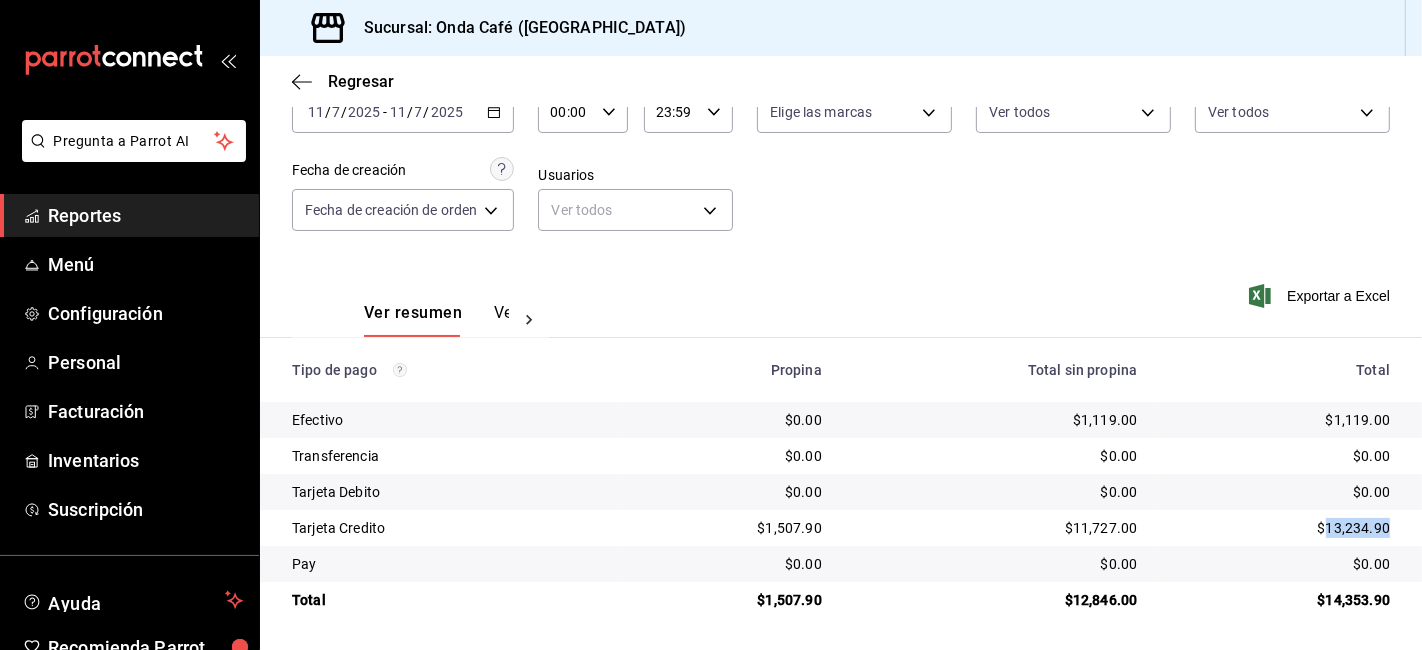 click on "$13,234.90" at bounding box center [1279, 528] 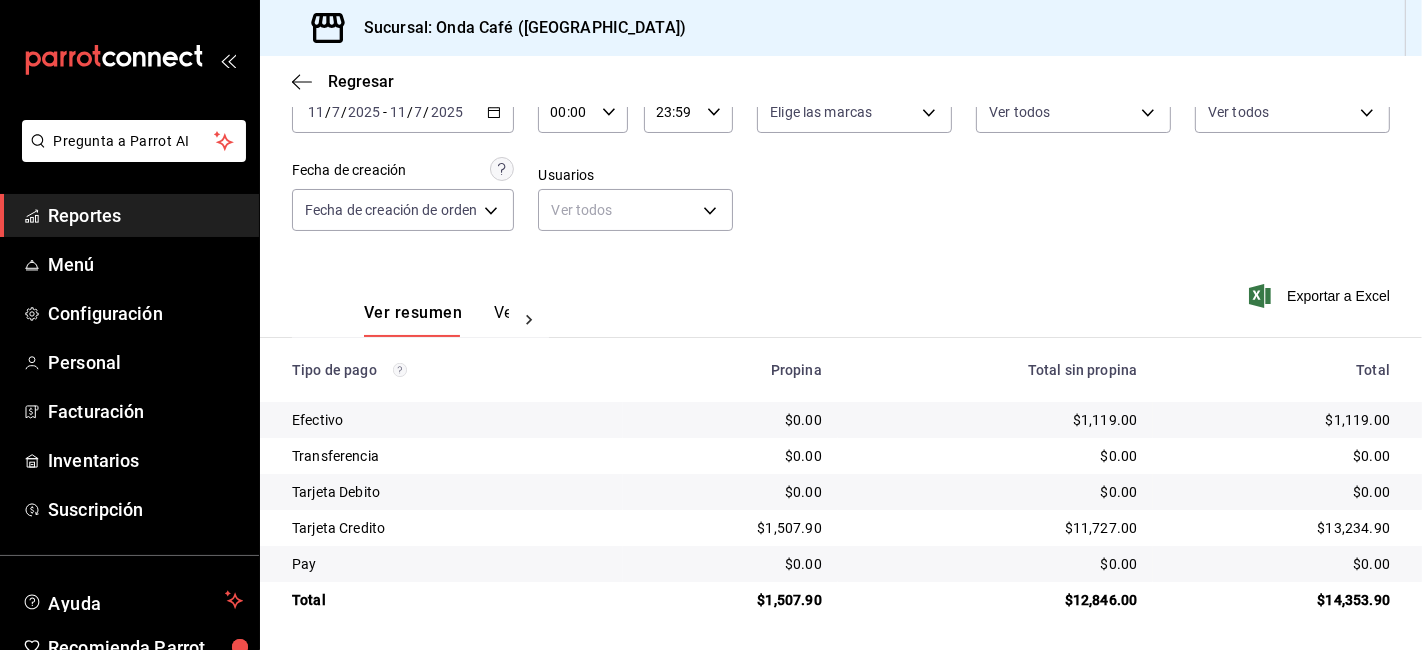 click on "2025-07-11 11 / 7 / 2025 - 2025-07-11 11 / 7 / 2025" at bounding box center (403, 112) 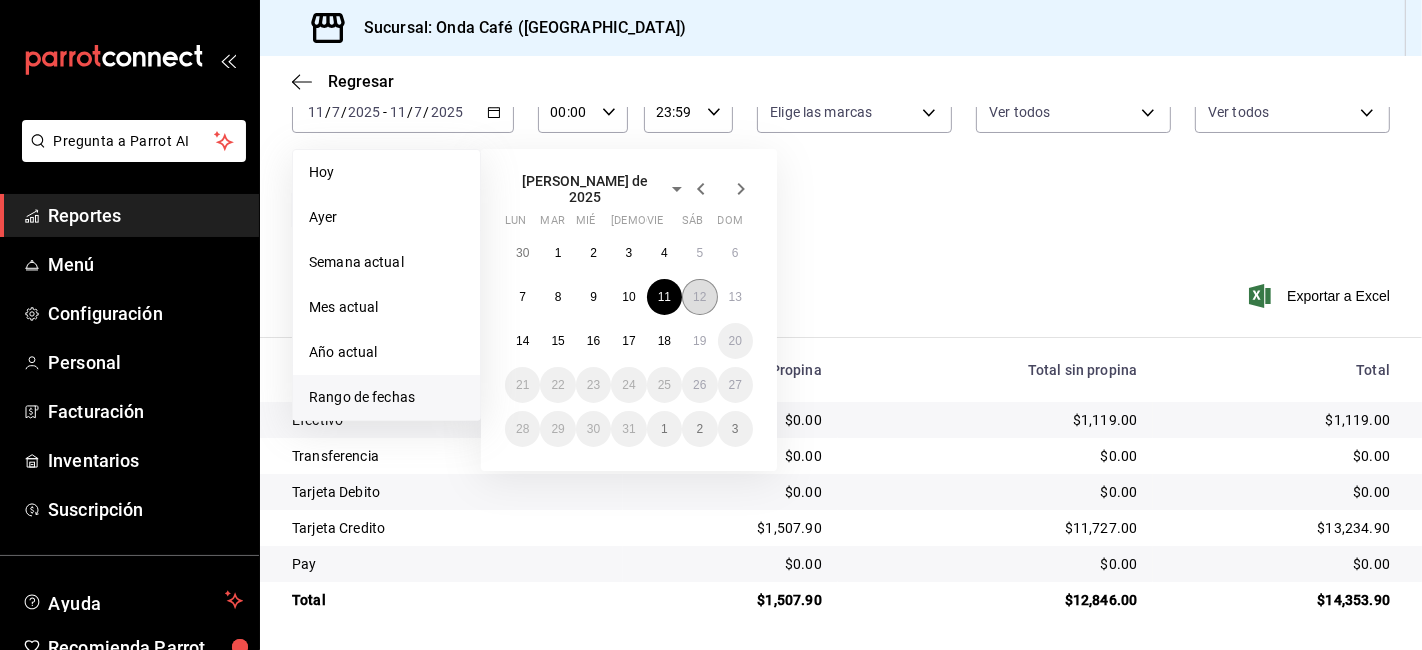 click on "12" at bounding box center (699, 297) 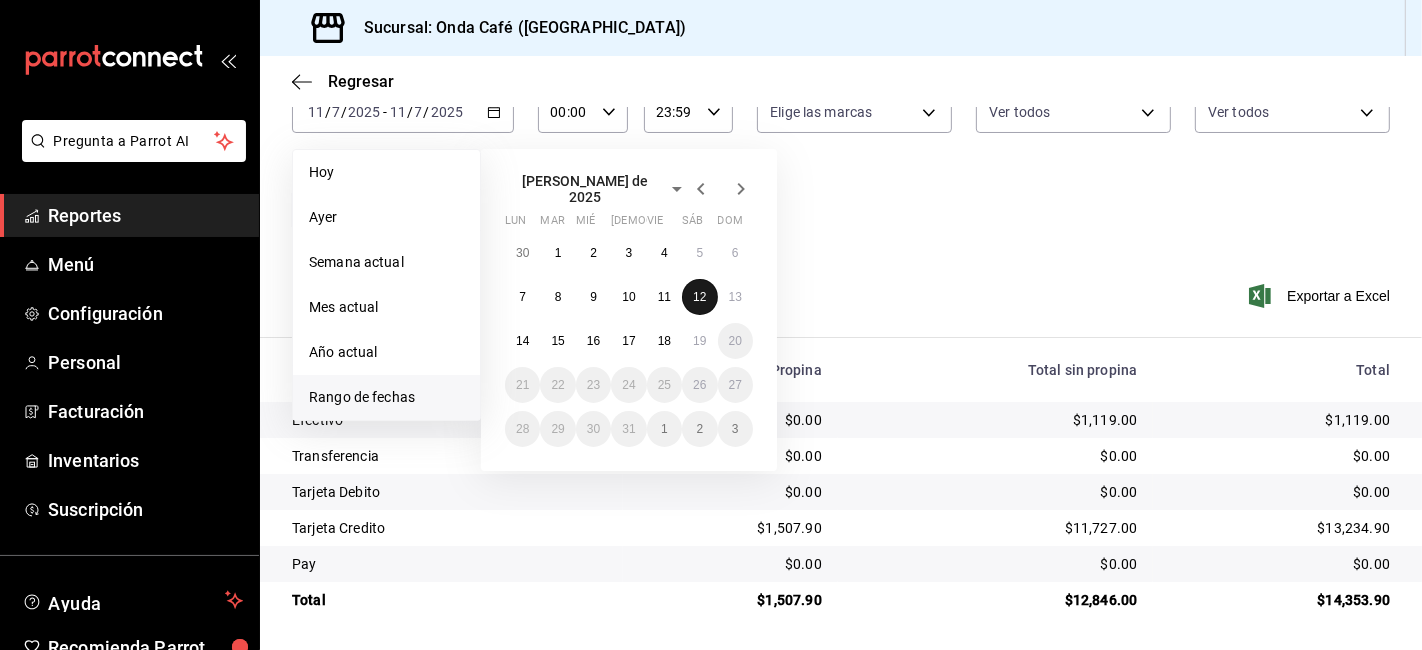 click on "12" at bounding box center [699, 297] 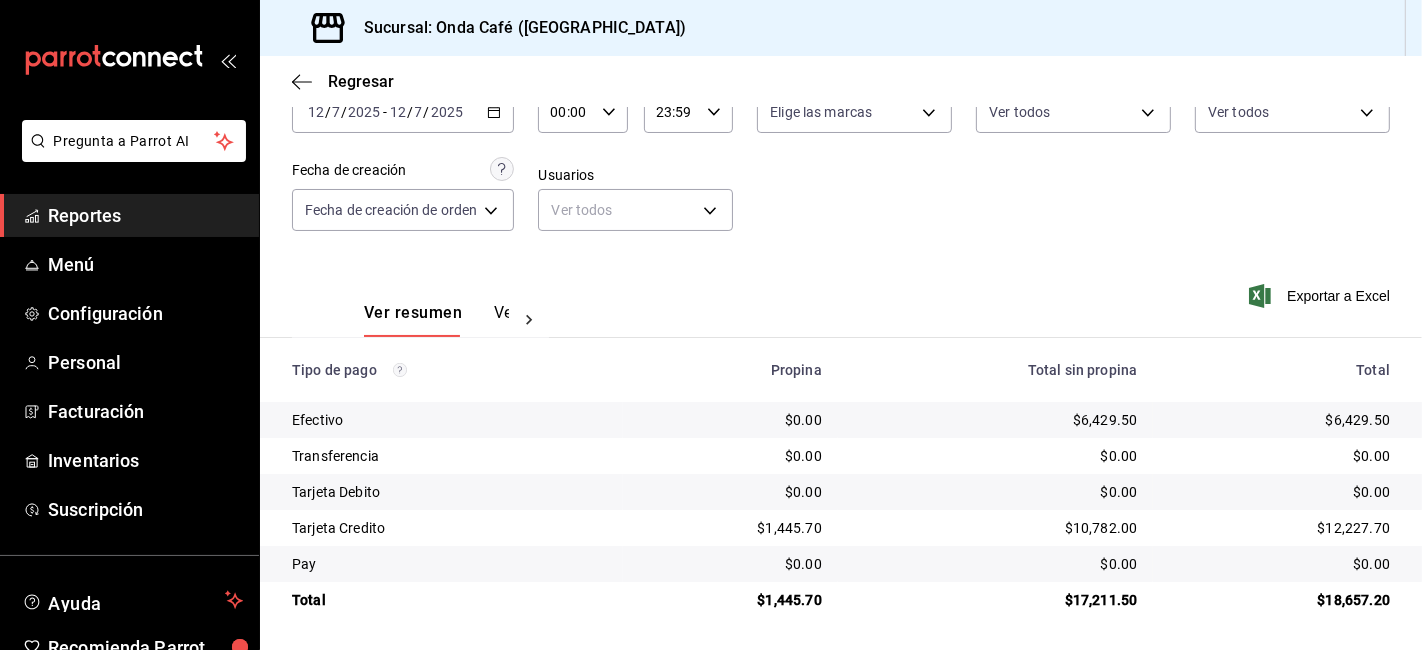 click on "$6,429.50" at bounding box center (996, 420) 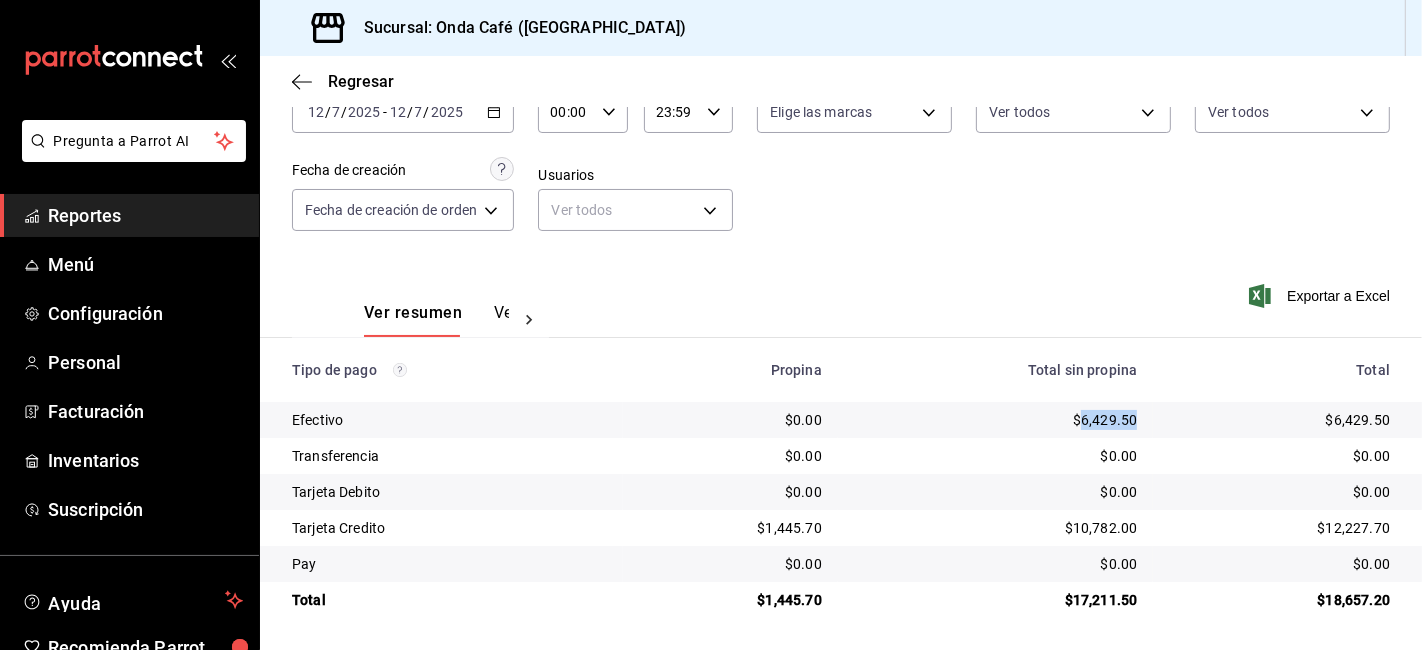 click on "$6,429.50" at bounding box center [996, 420] 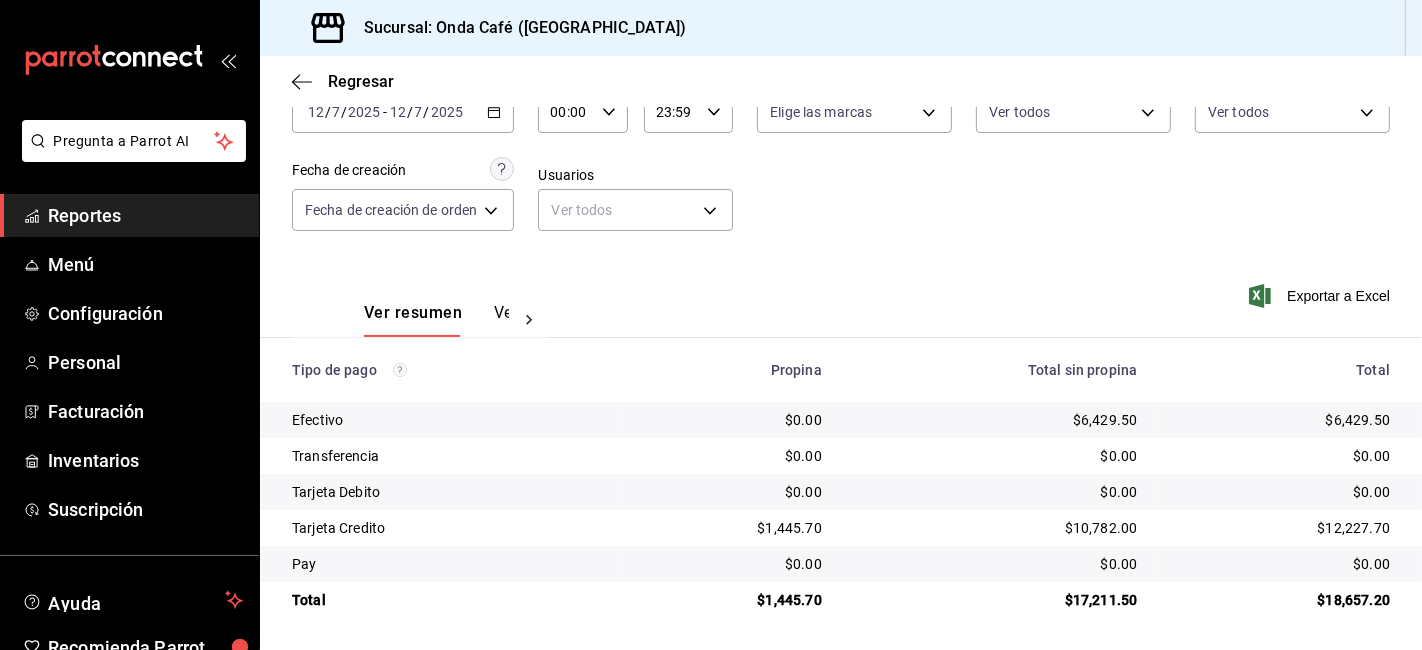 click on "$1,445.70" at bounding box center [730, 600] 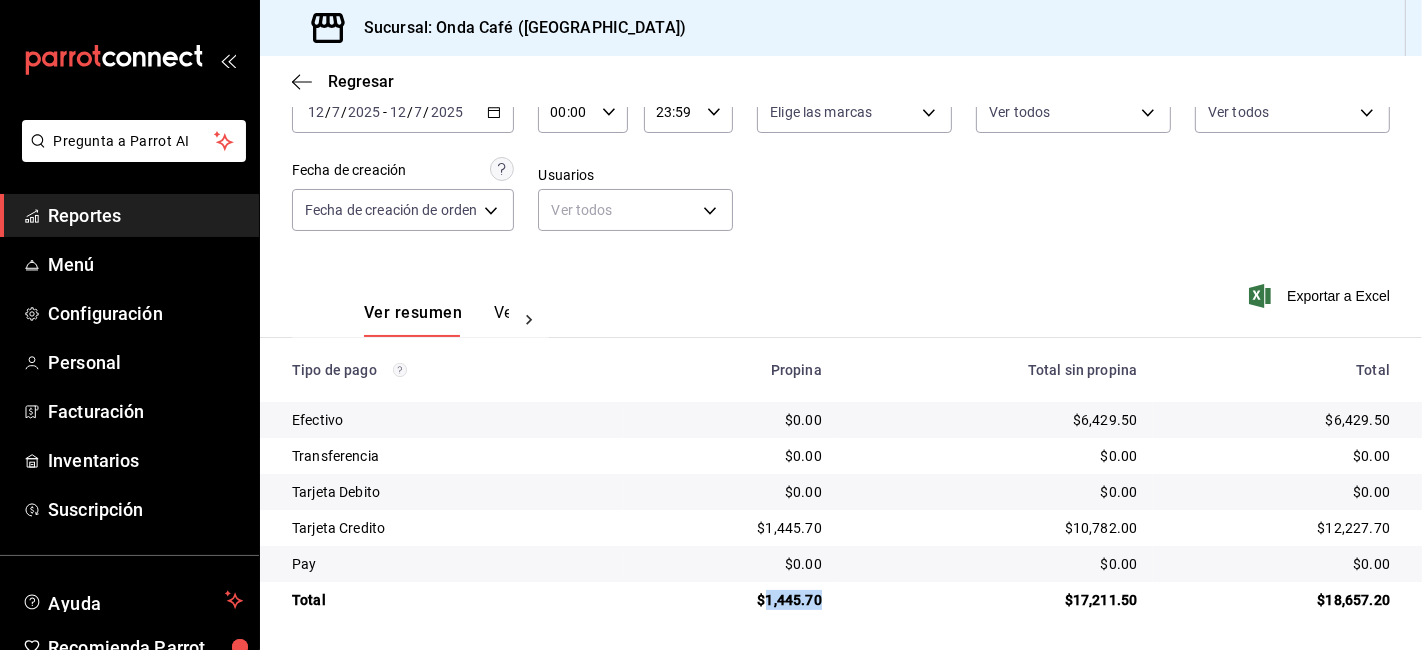 click on "$1,445.70" at bounding box center (730, 600) 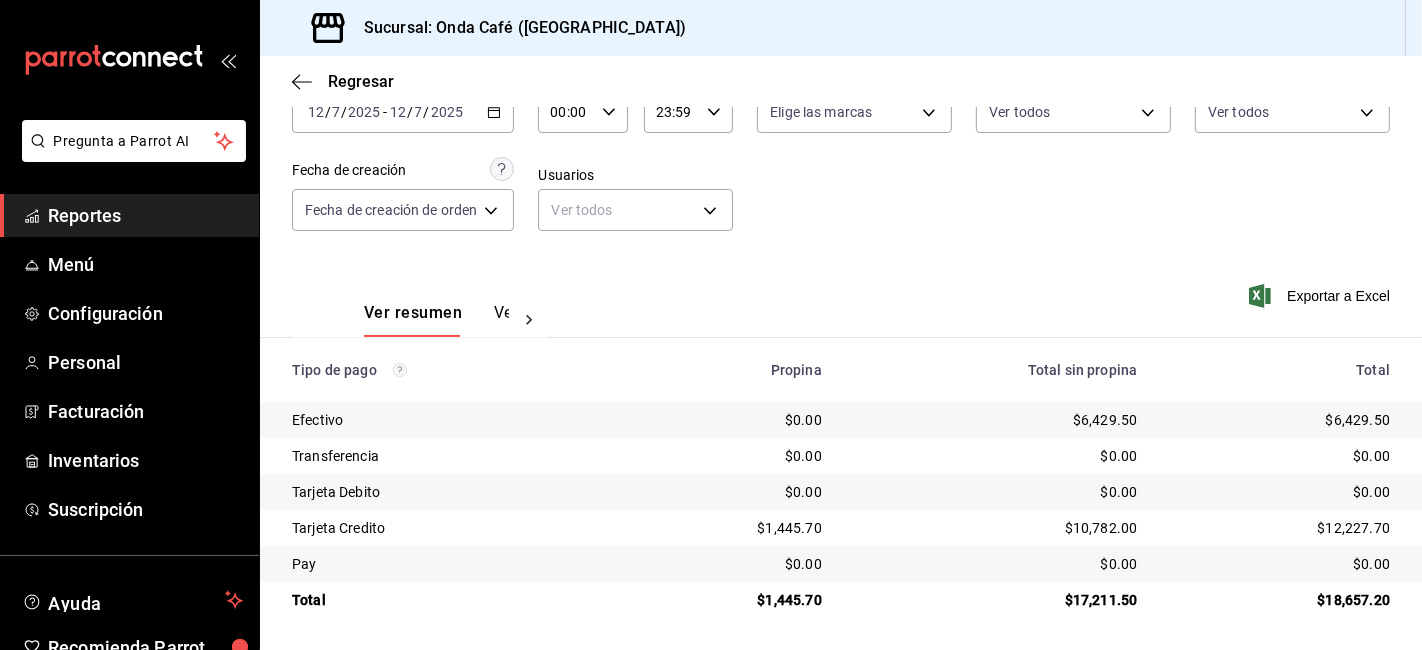 click on "$12,227.70" at bounding box center (1279, 528) 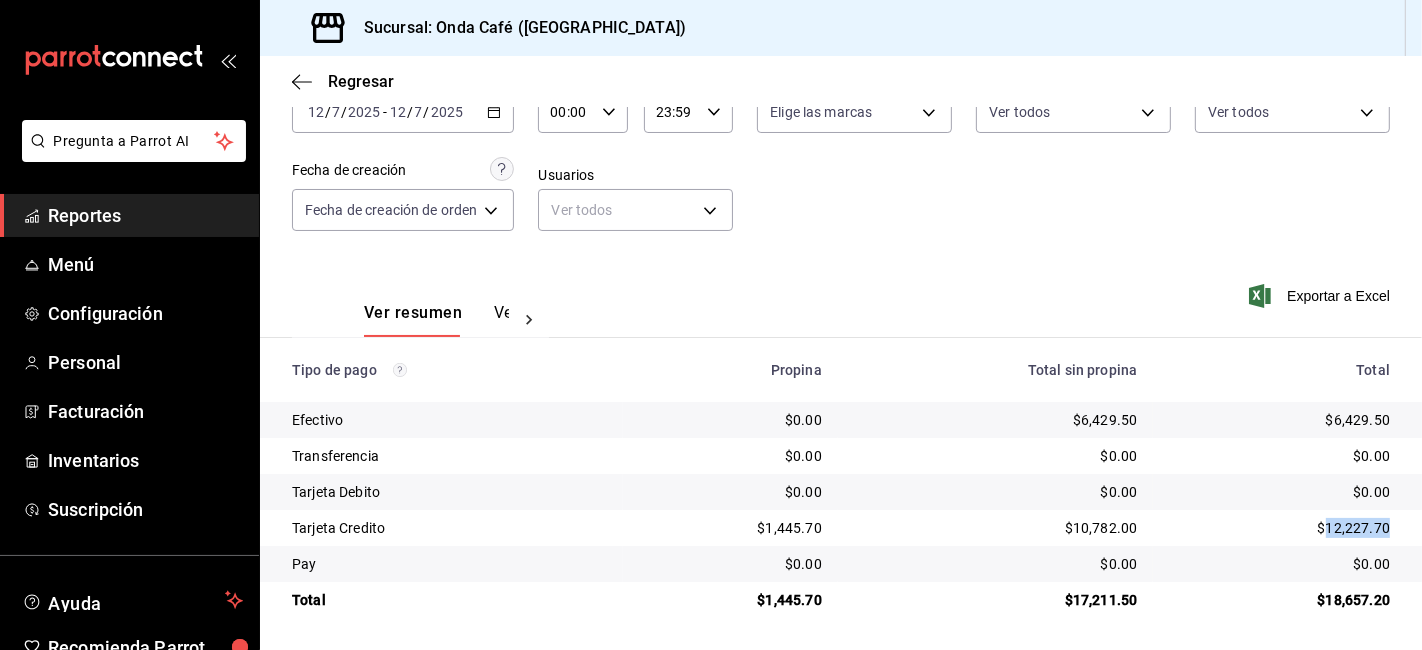 click on "$12,227.70" at bounding box center (1279, 528) 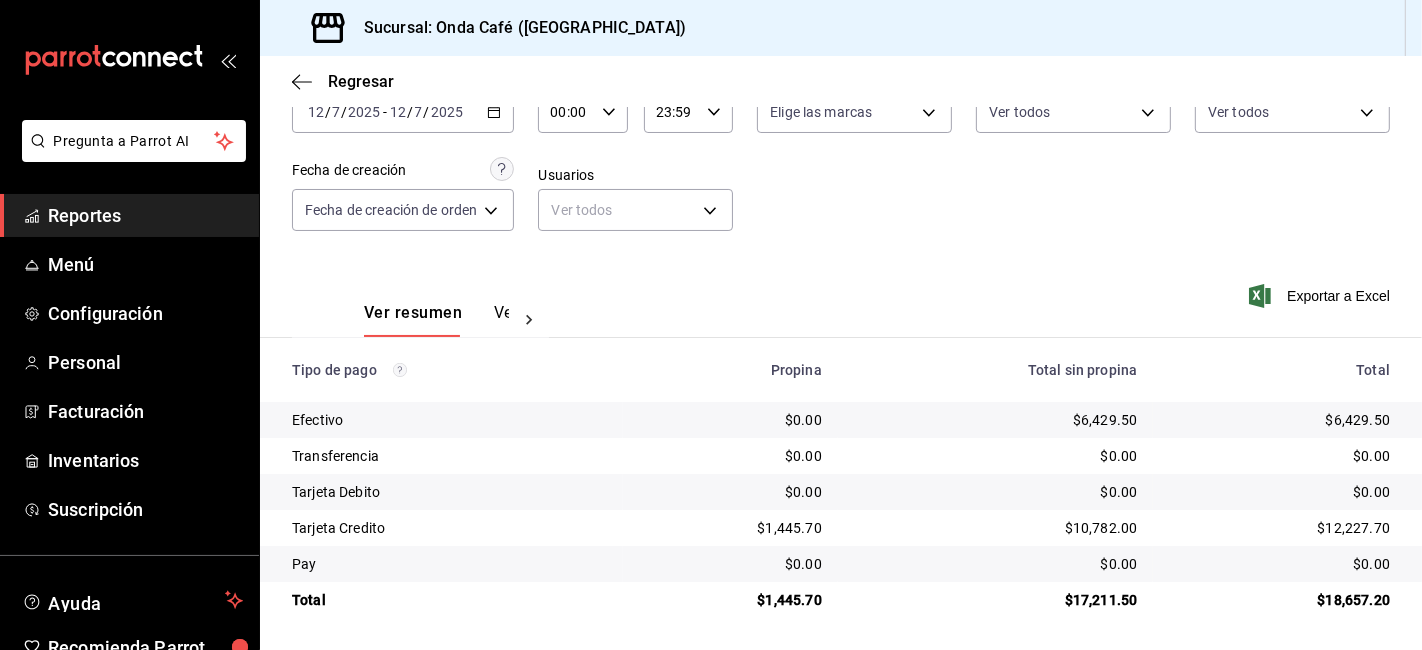 click on "2025-07-12 12 / 7 / 2025 - 2025-07-12 12 / 7 / 2025" at bounding box center (403, 112) 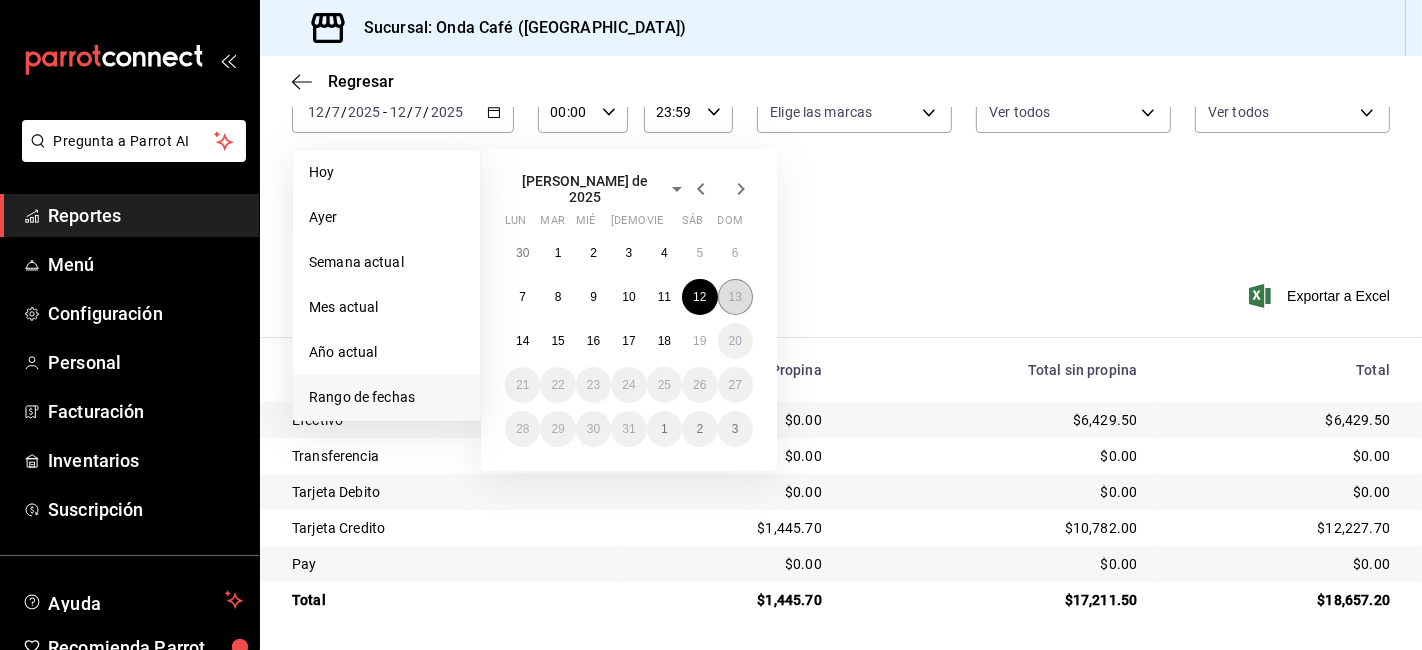 click on "13" at bounding box center [735, 297] 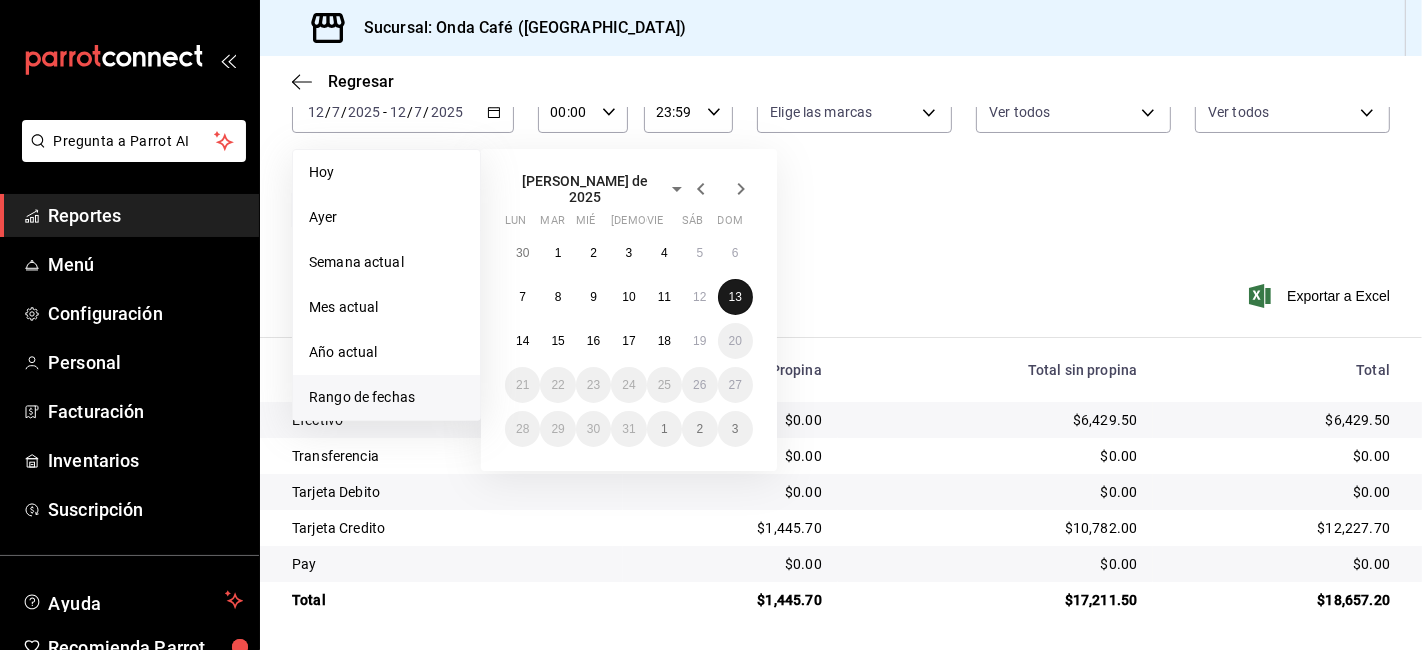 click on "13" at bounding box center [735, 297] 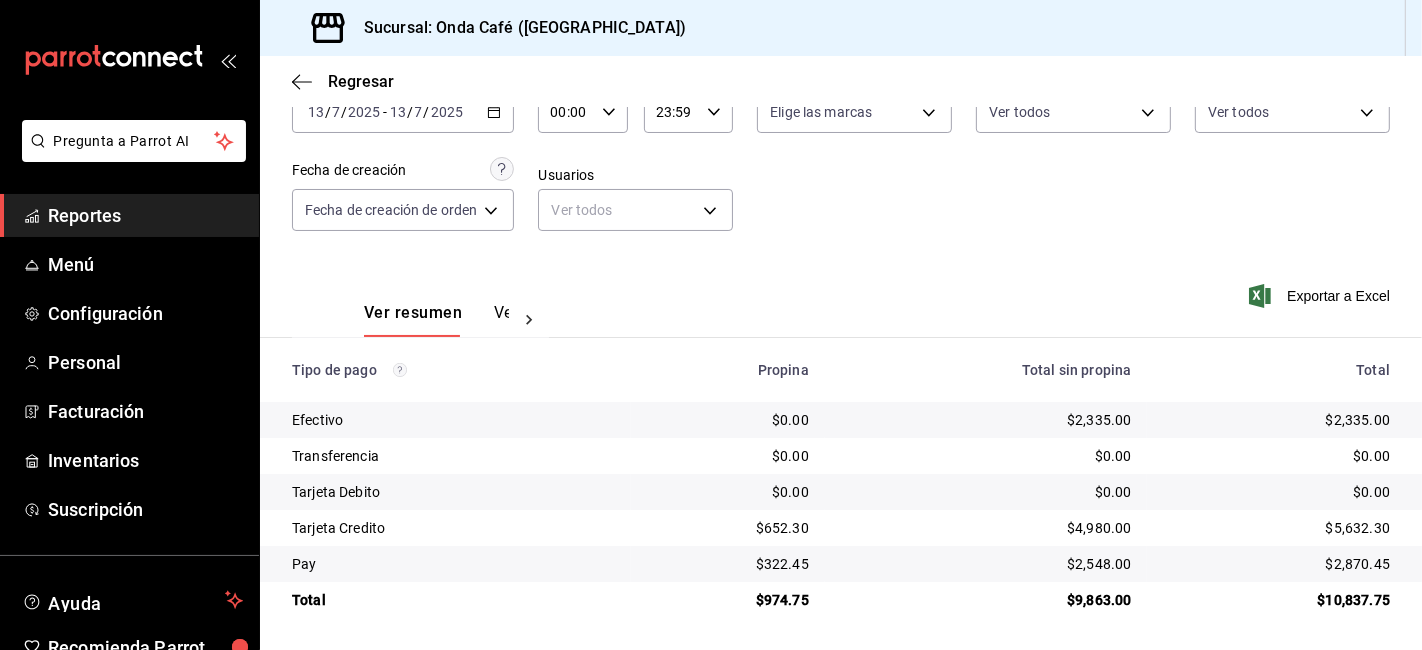 click on "$2,335.00" at bounding box center [986, 420] 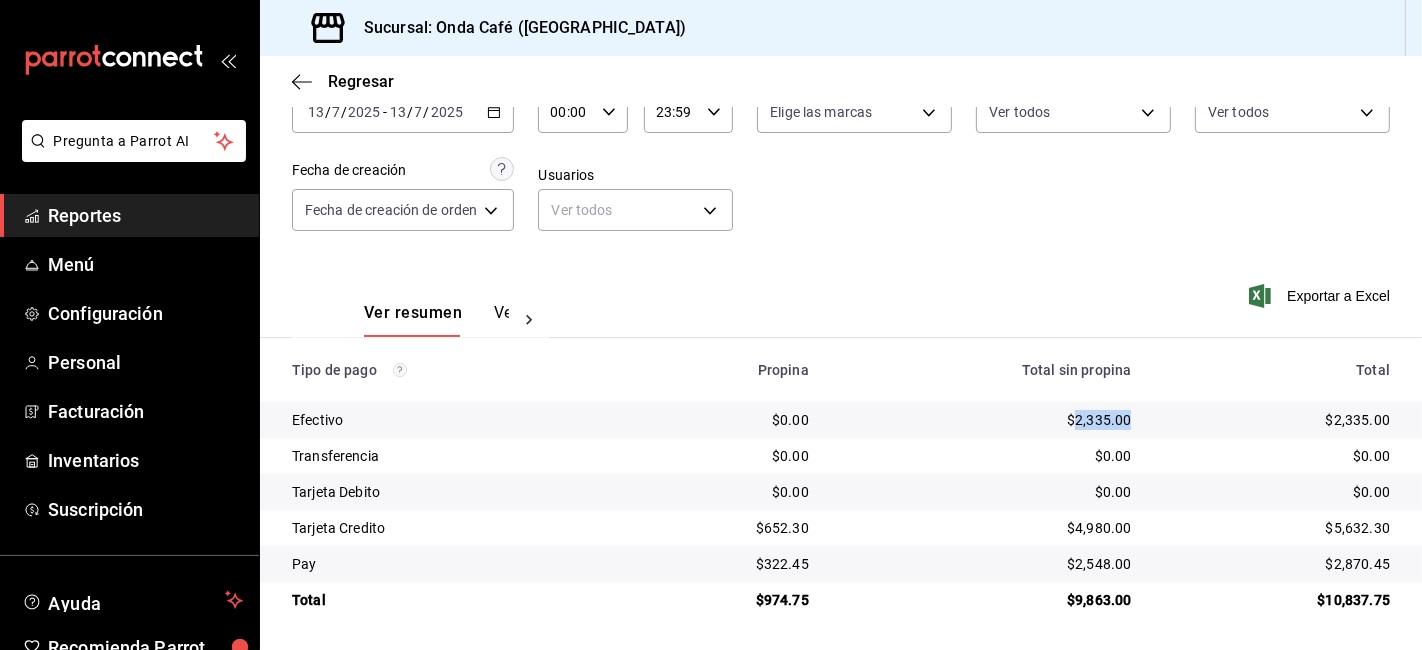 click on "$2,335.00" at bounding box center [986, 420] 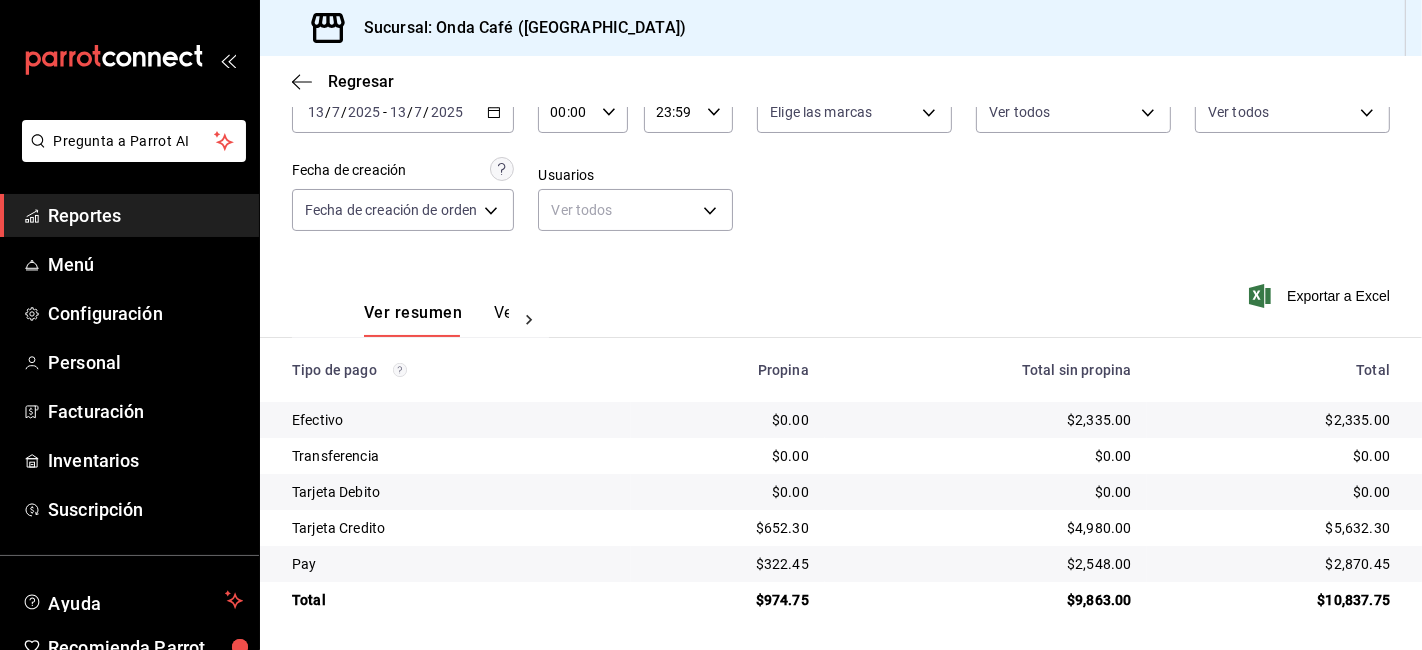 click on "$974.75" at bounding box center (728, 600) 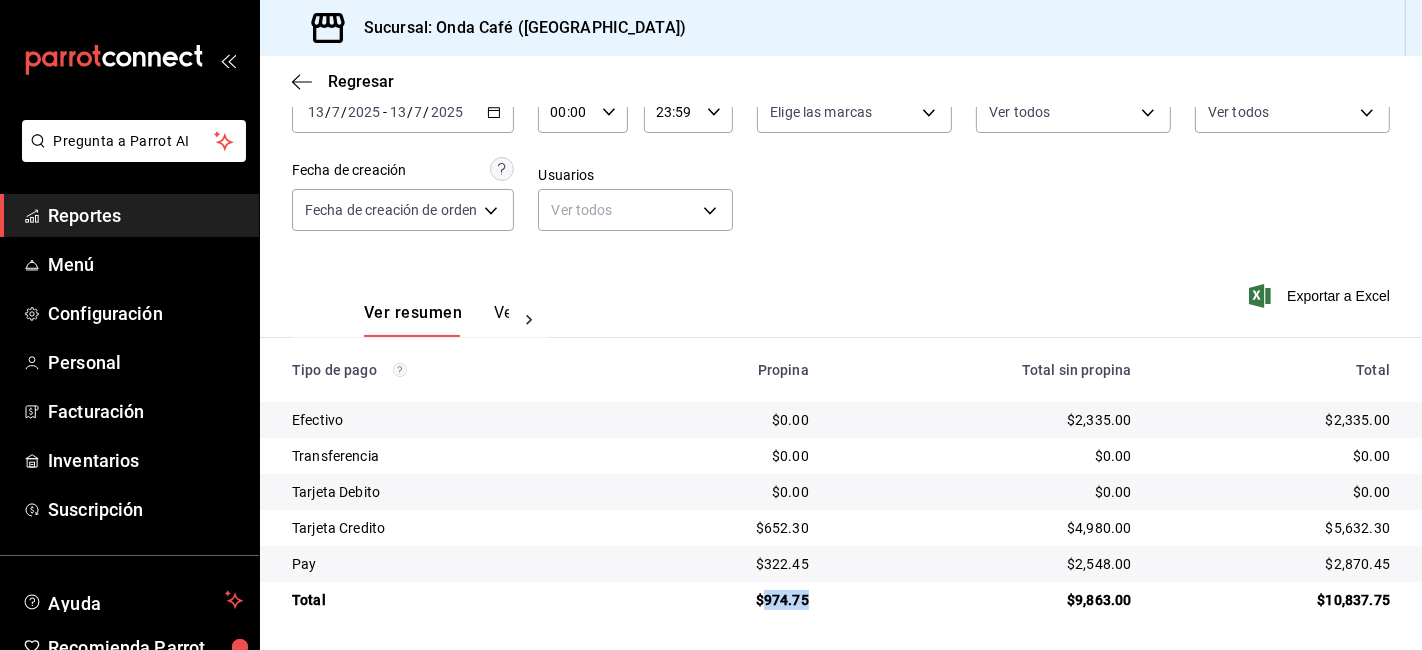 click on "$974.75" at bounding box center [728, 600] 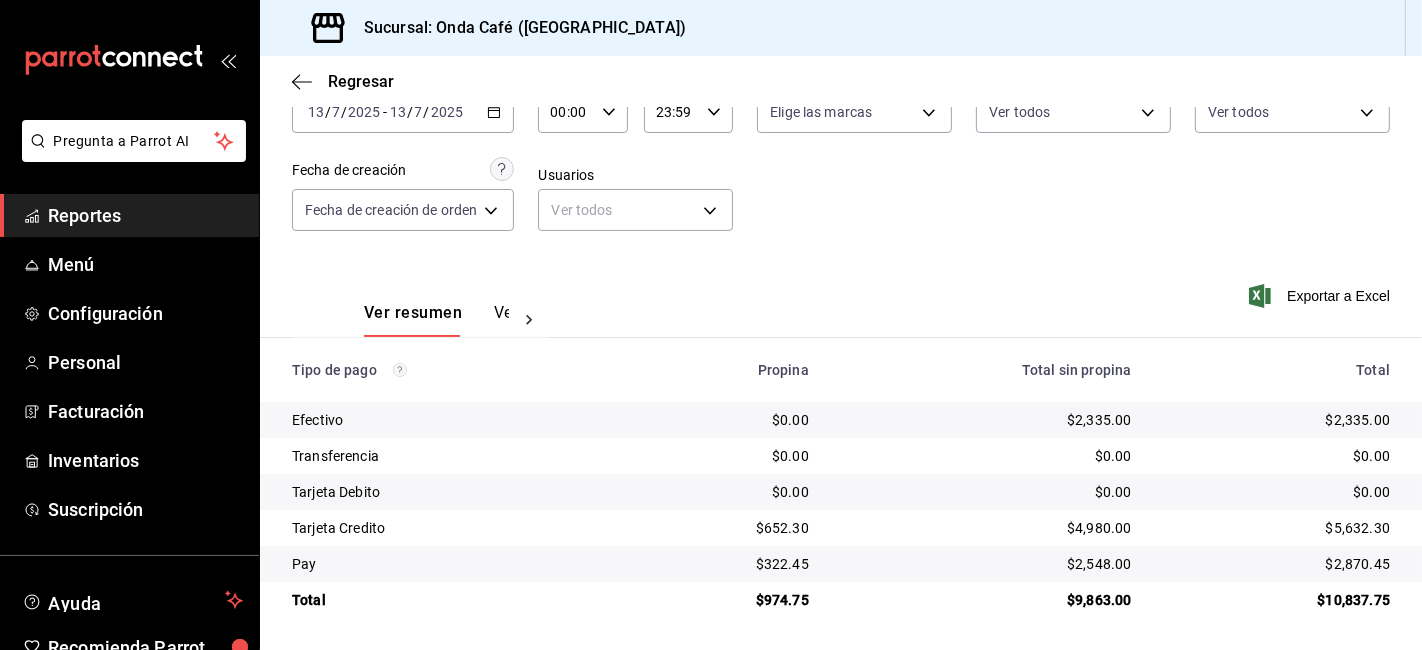 click on "$2,870.45" at bounding box center [1276, 564] 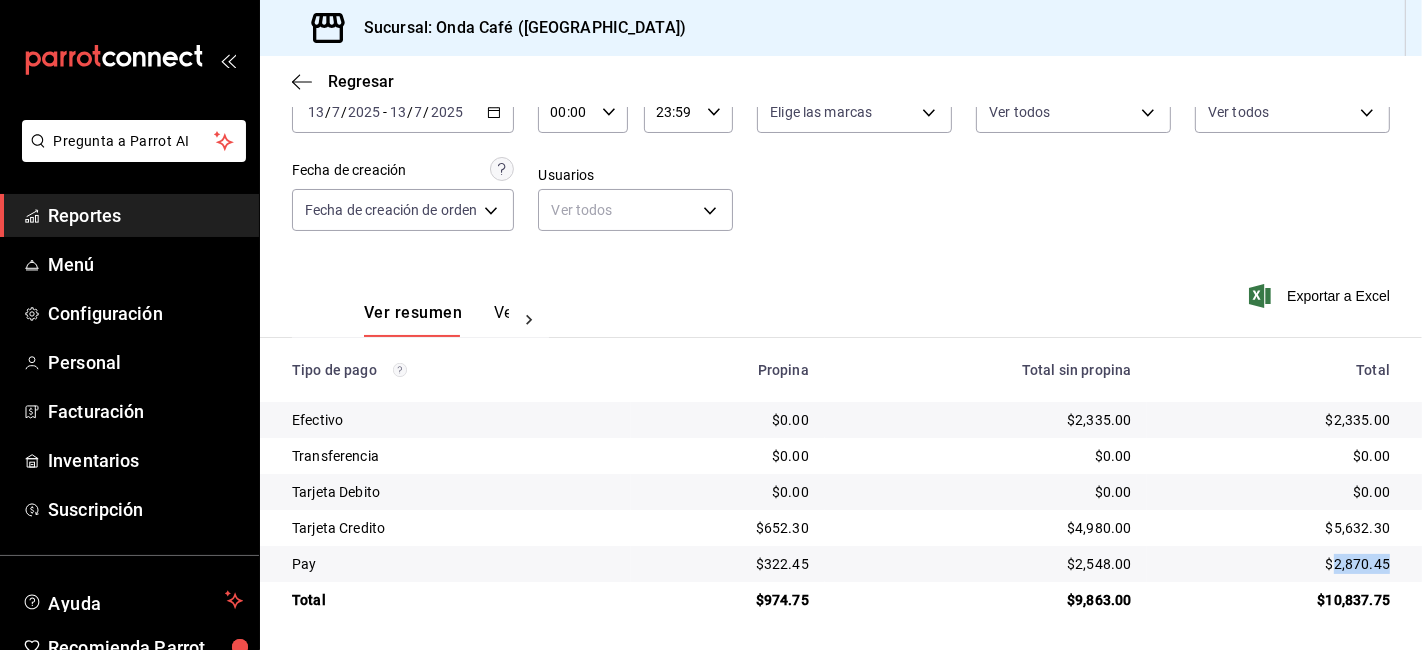 click on "$2,870.45" at bounding box center (1276, 564) 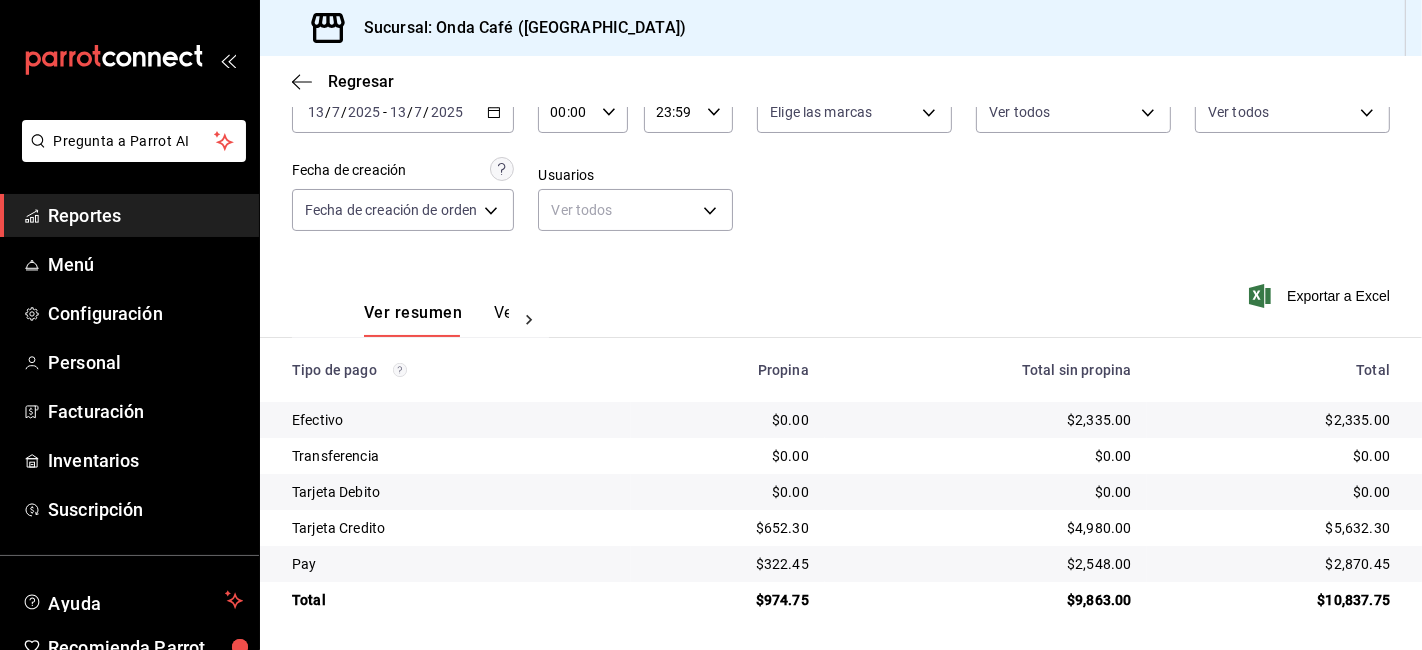click on "$5,632.30" at bounding box center [1276, 528] 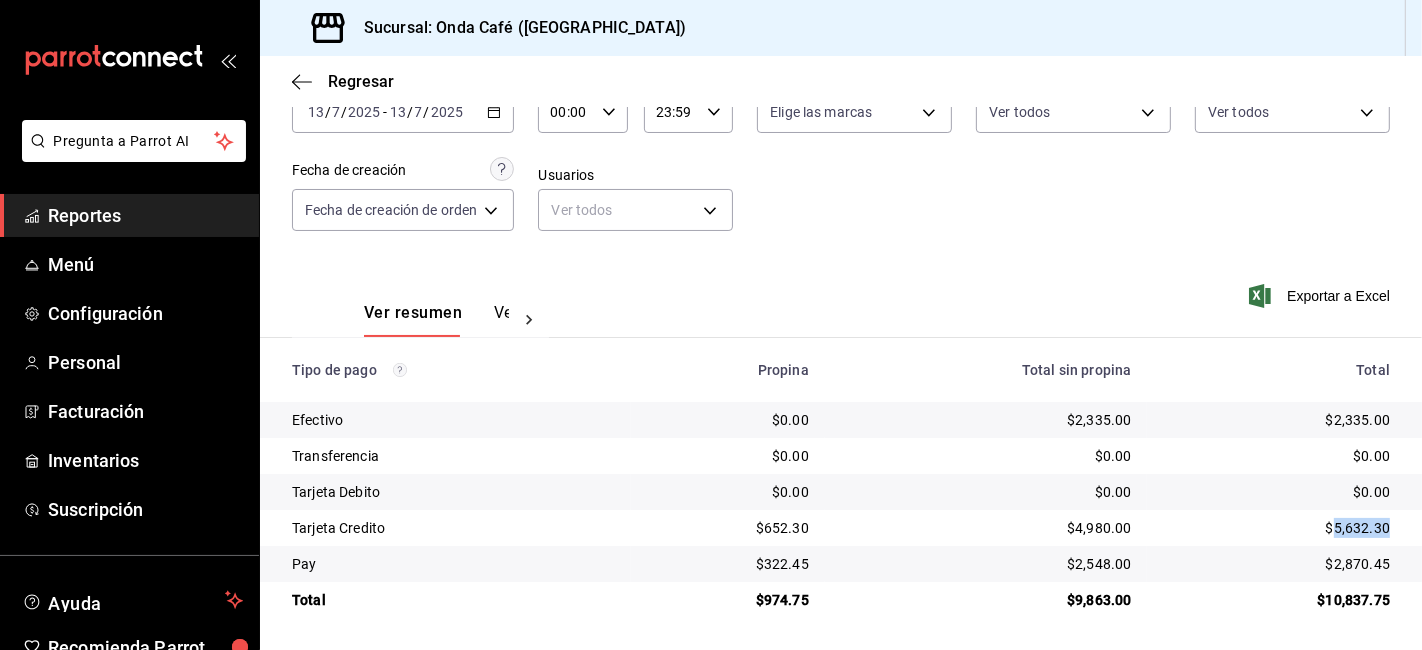 click on "$5,632.30" at bounding box center [1276, 528] 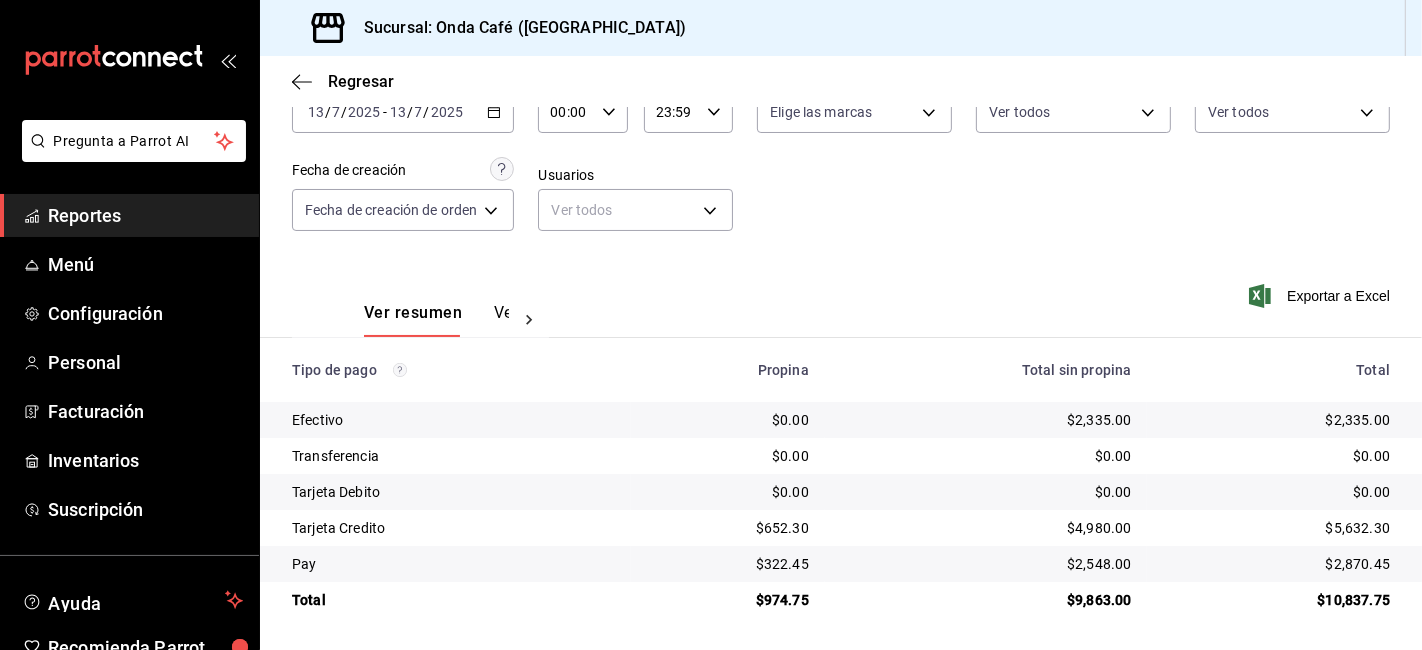 click on "$2,870.45" at bounding box center (1276, 564) 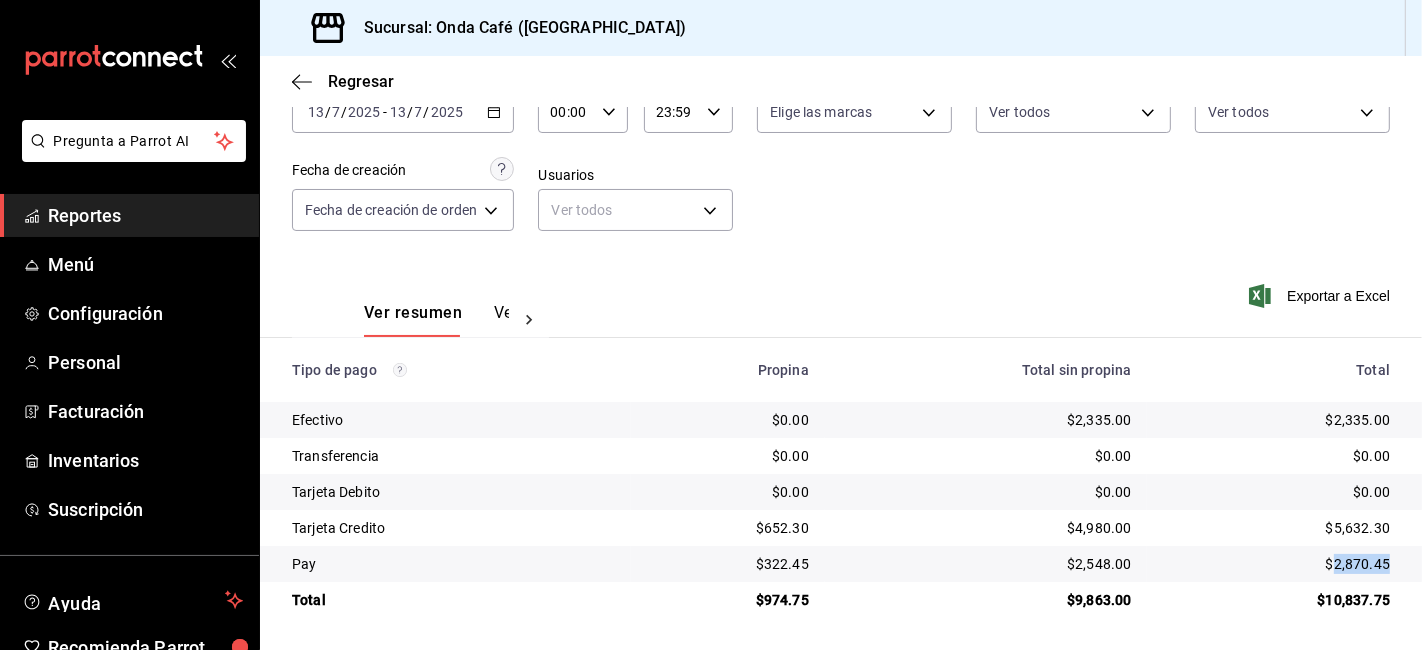 click on "$2,870.45" at bounding box center (1276, 564) 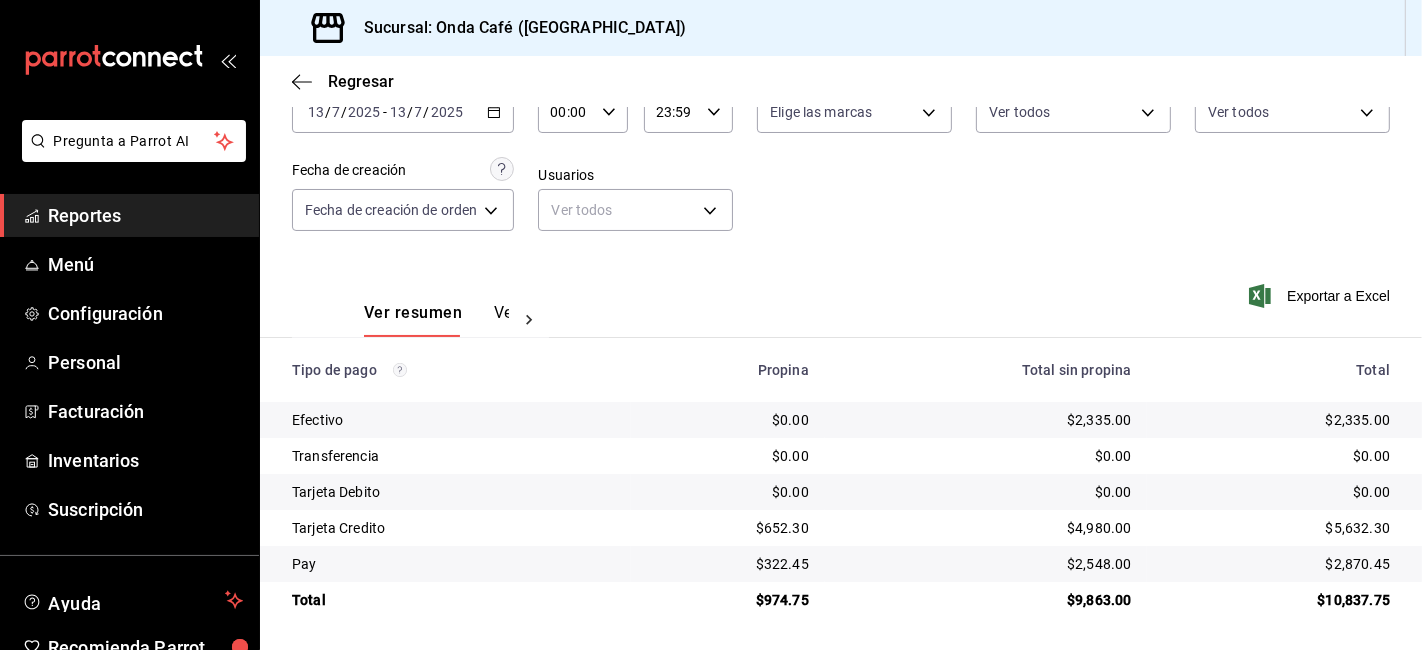 click on "2025-07-13 13 / 7 / 2025 - 2025-07-13 13 / 7 / 2025" at bounding box center (403, 112) 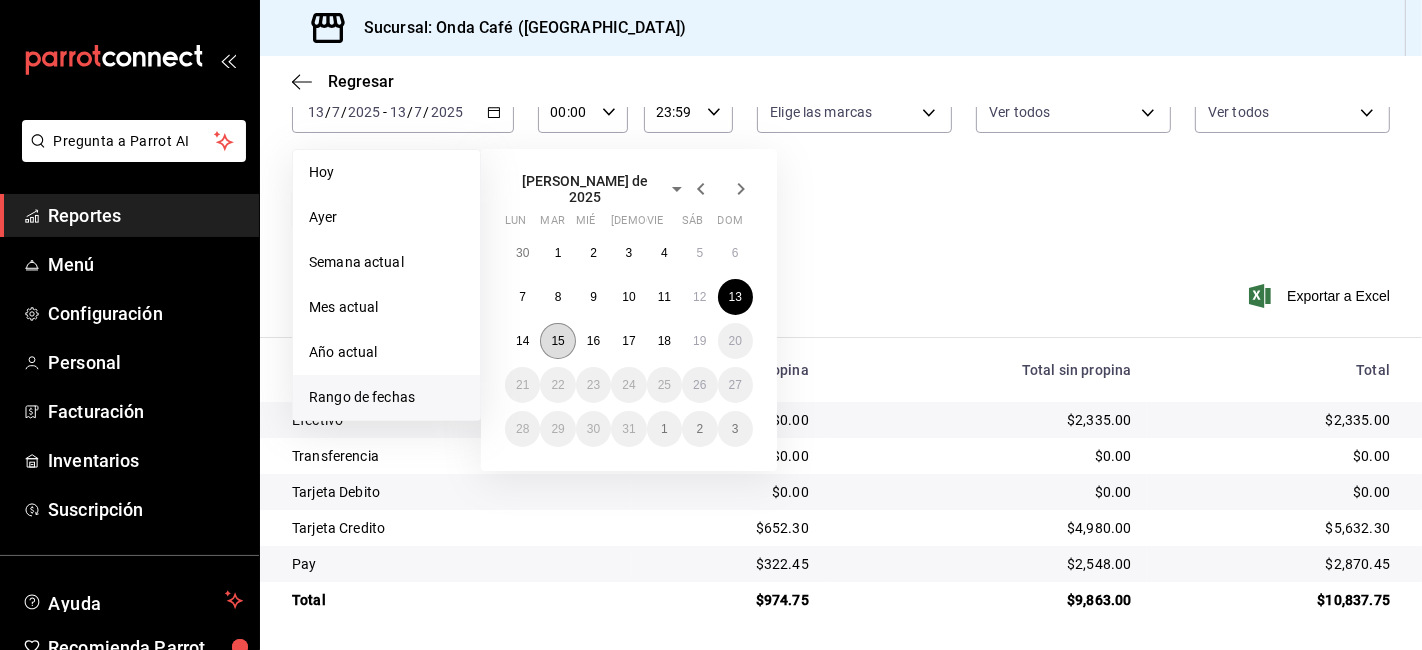 click on "15" at bounding box center (557, 341) 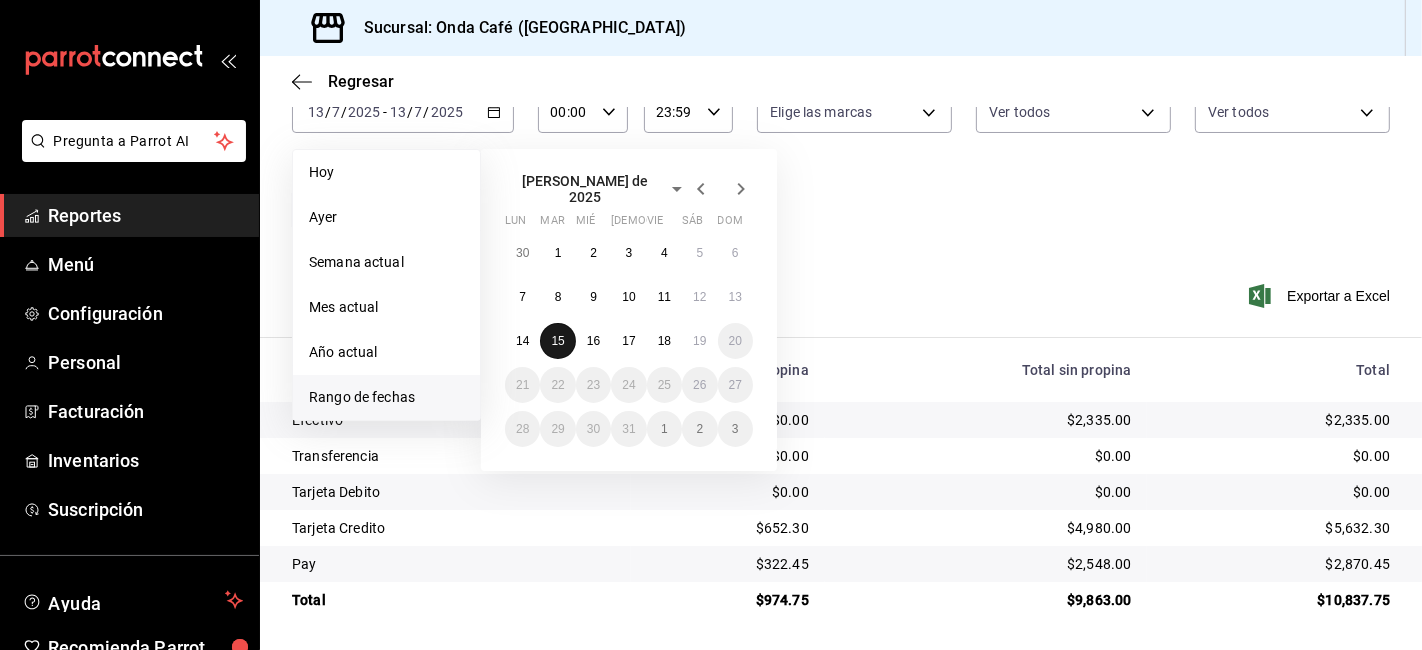 click on "15" at bounding box center [557, 341] 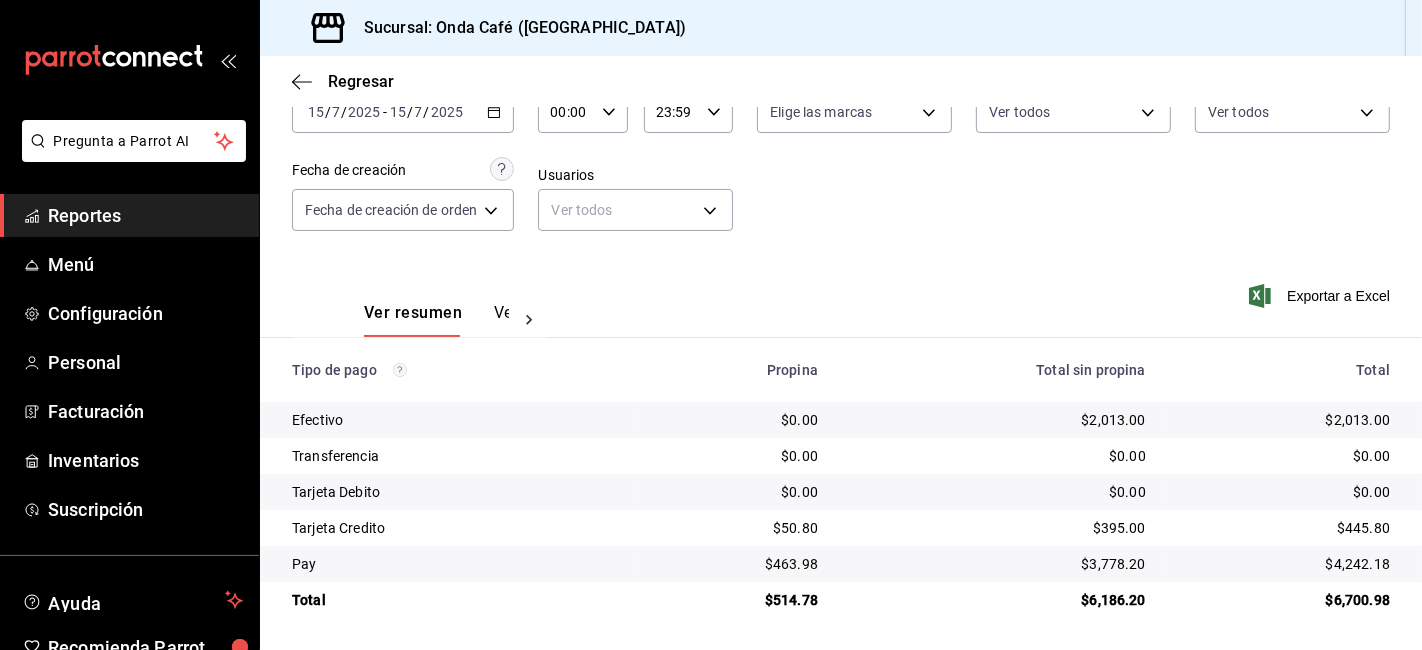 click on "$2,013.00" at bounding box center [998, 420] 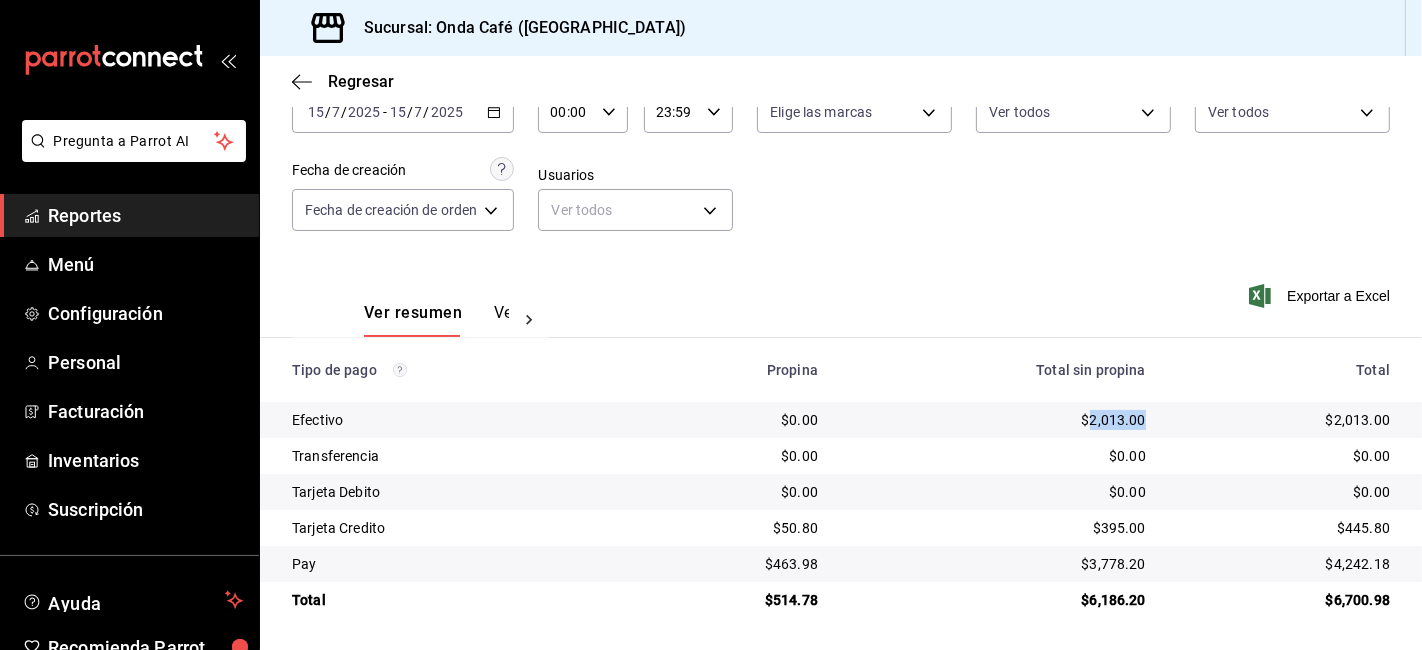 click on "$2,013.00" at bounding box center (998, 420) 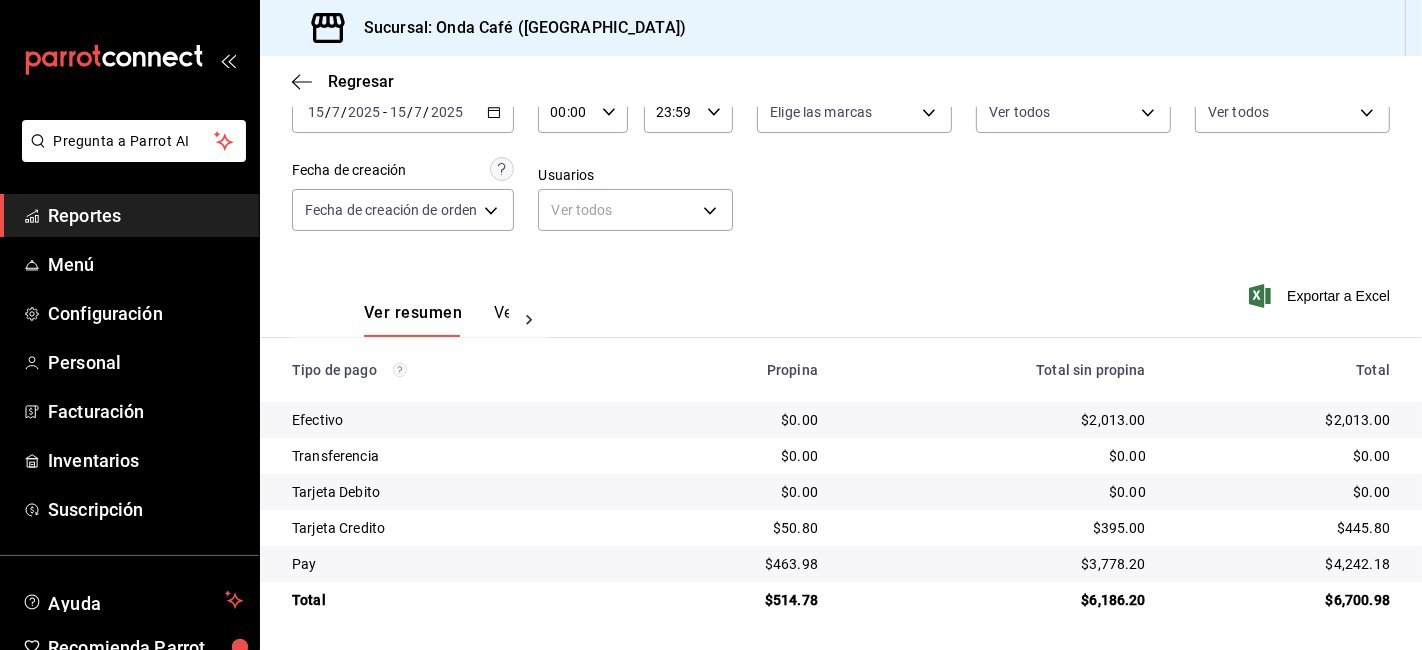 click on "$514.78" at bounding box center [735, 600] 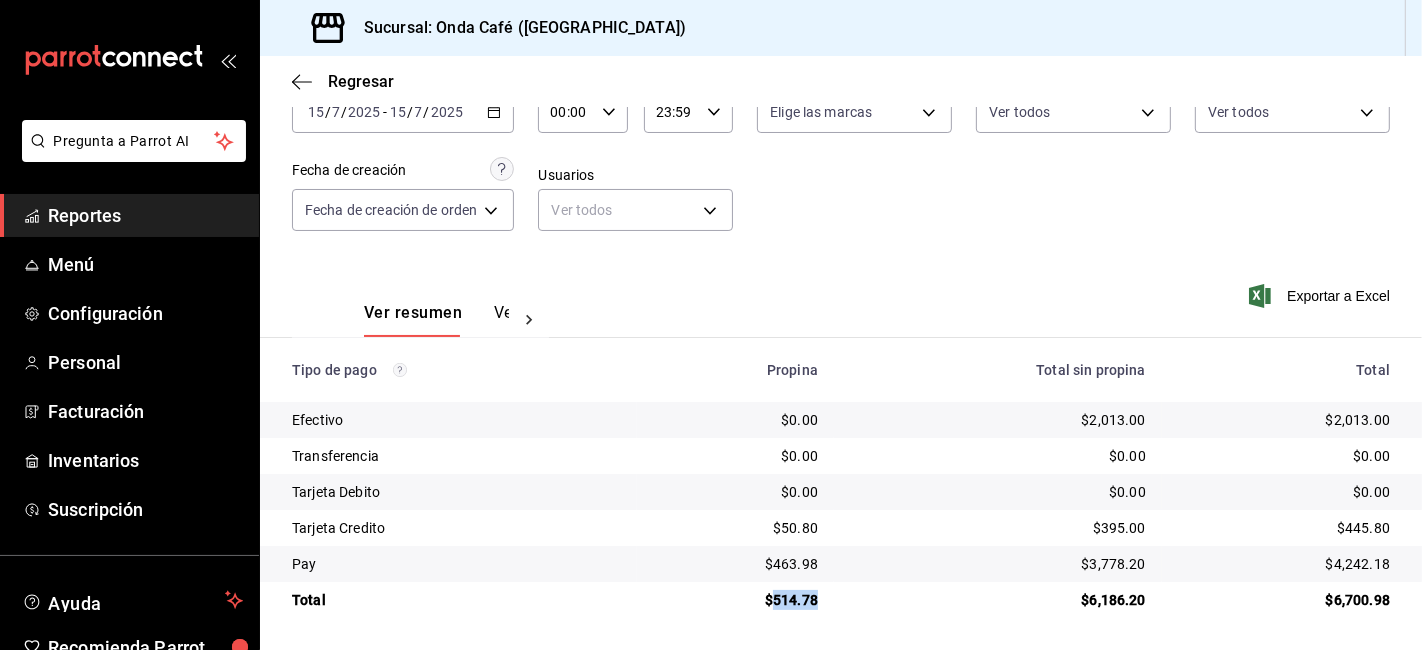 click on "$514.78" at bounding box center [735, 600] 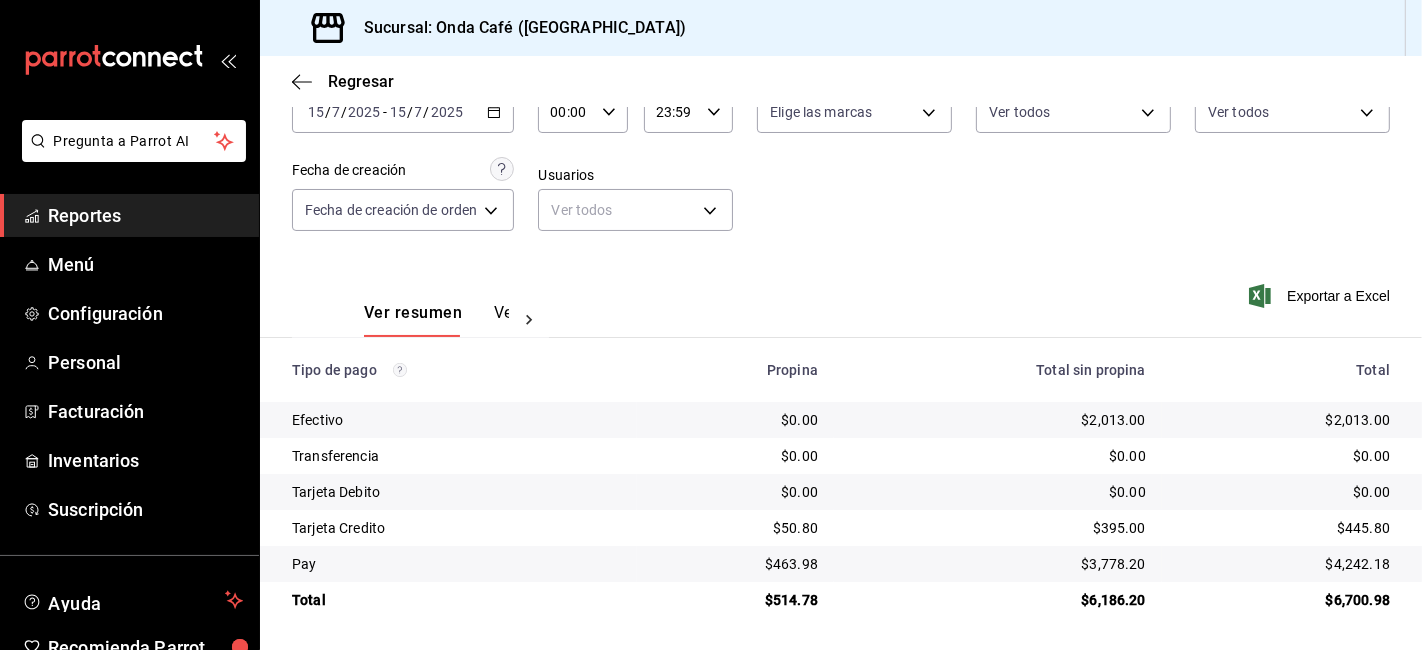click on "$4,242.18" at bounding box center (1284, 564) 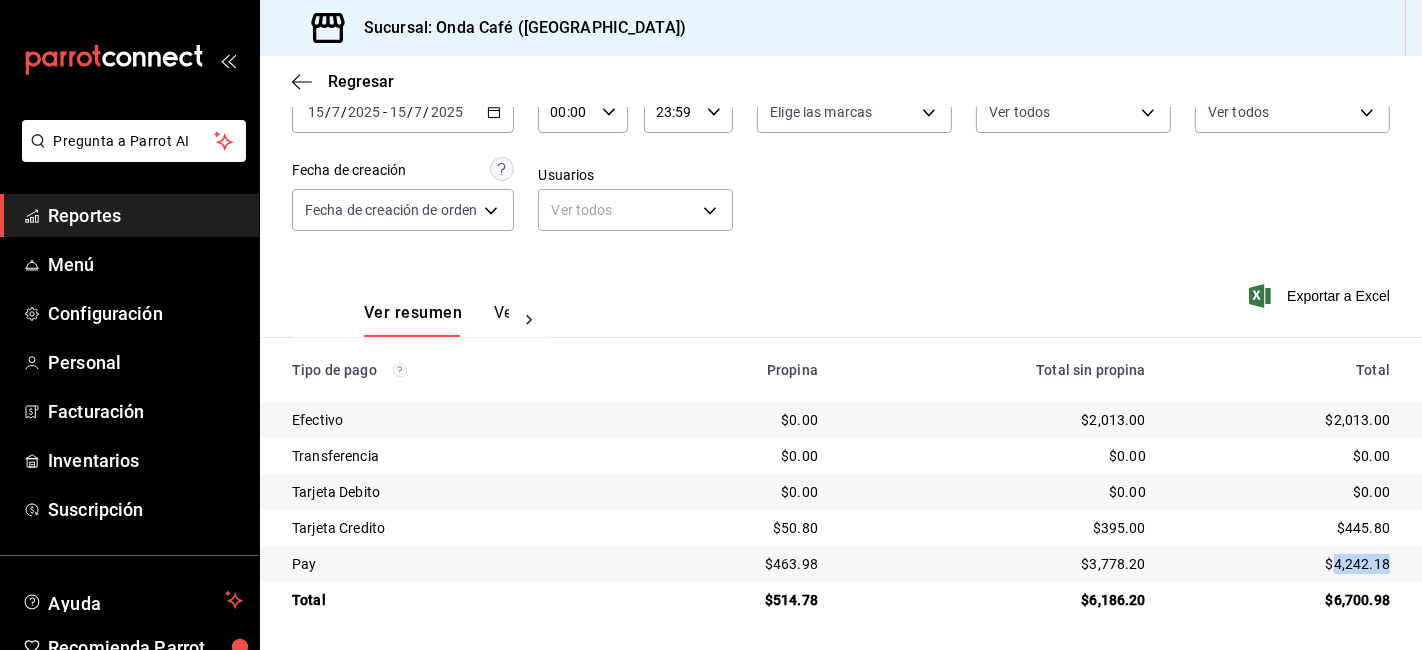 click on "$4,242.18" at bounding box center [1284, 564] 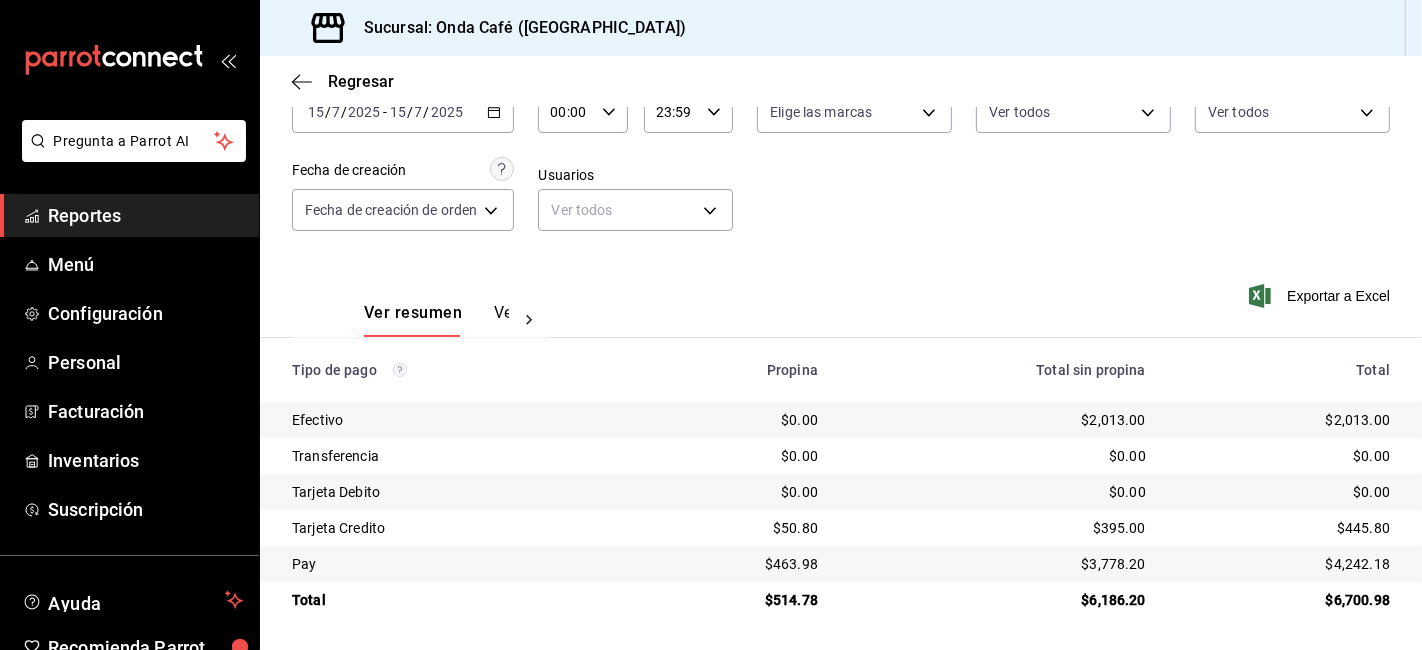 click on "$445.80" at bounding box center [1284, 528] 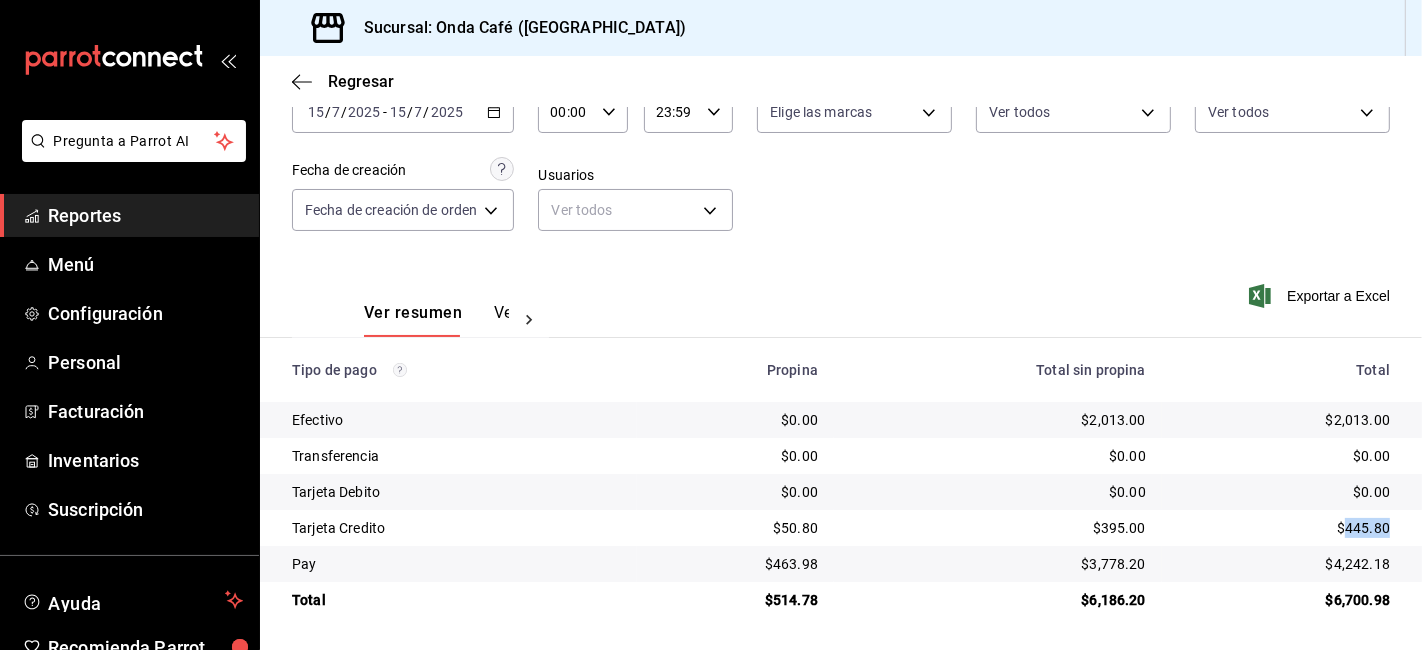 click on "$445.80" at bounding box center (1284, 528) 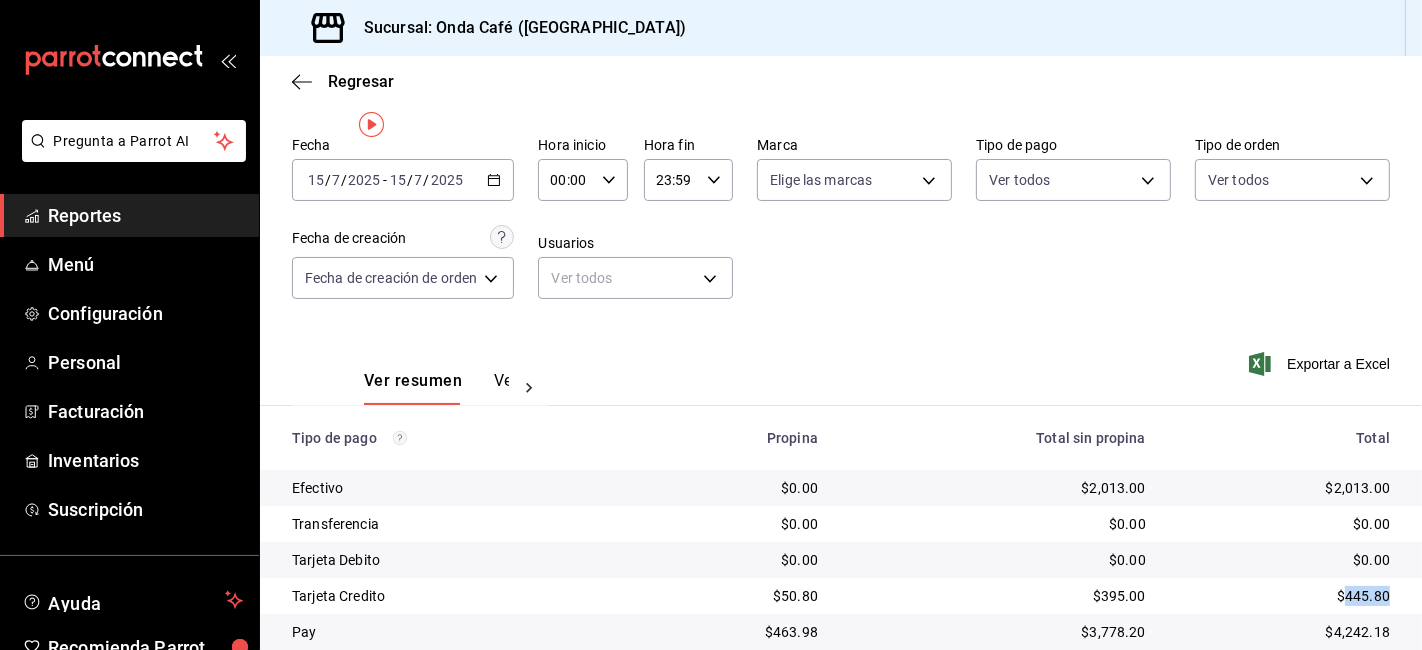 scroll, scrollTop: 0, scrollLeft: 0, axis: both 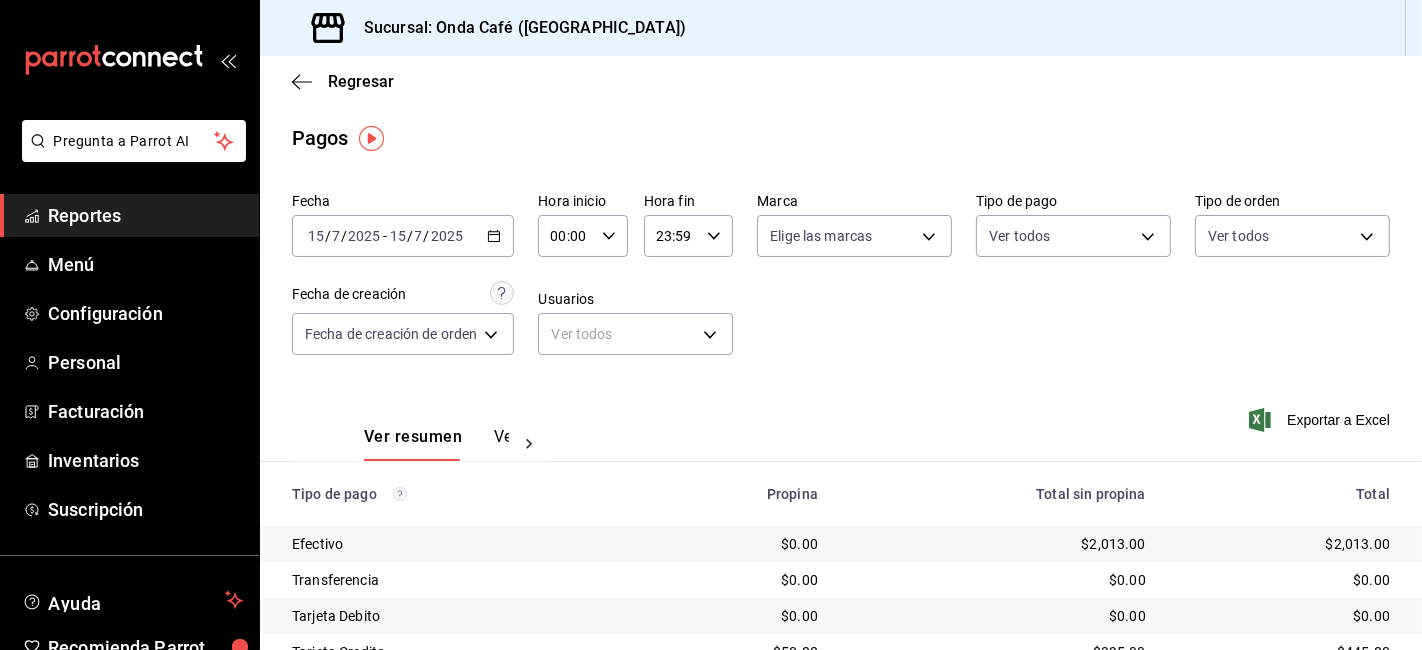 click on "2025-07-15 15 / 7 / 2025 - 2025-07-15 15 / 7 / 2025" at bounding box center (403, 236) 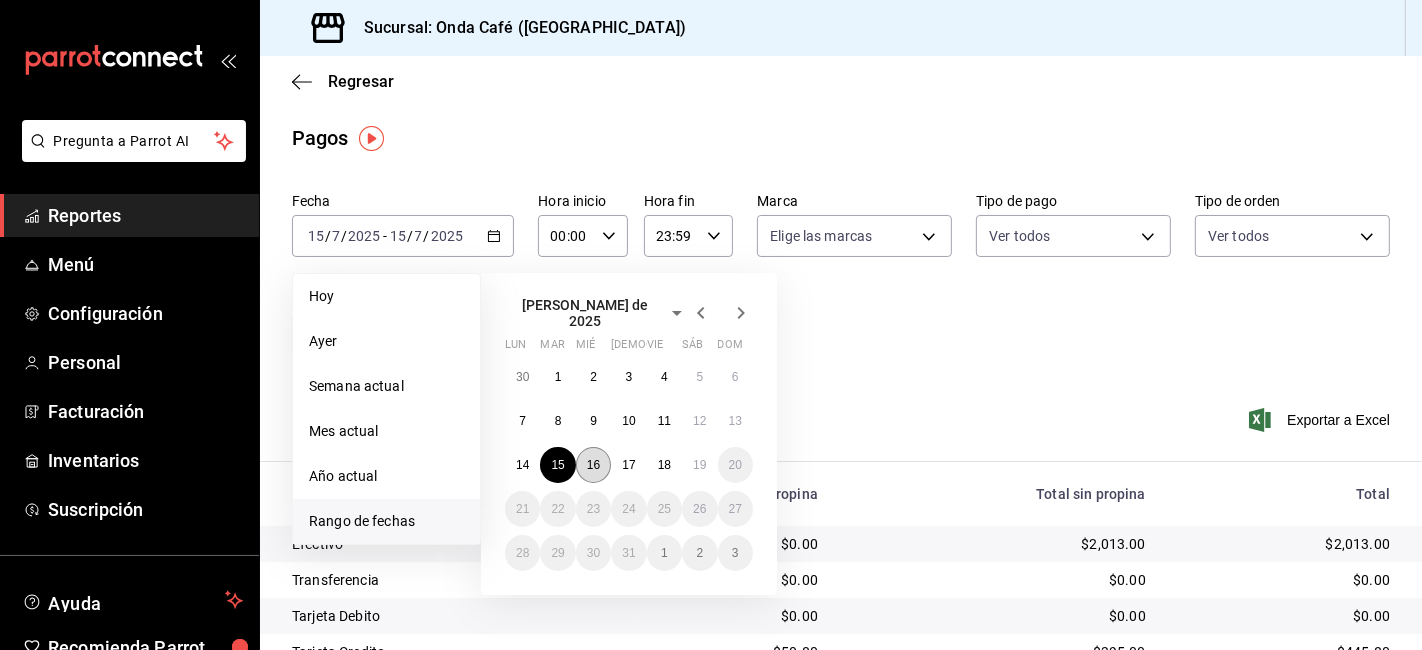 click on "16" at bounding box center [593, 465] 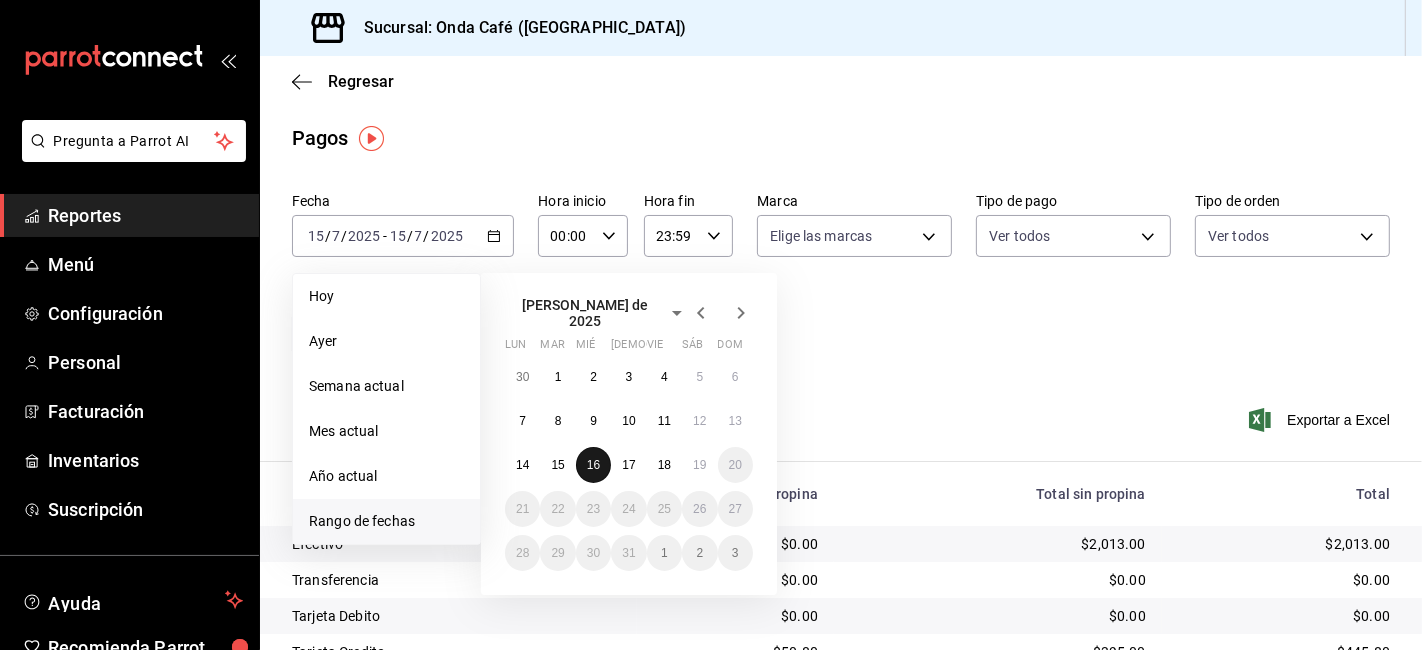 click on "16" at bounding box center [593, 465] 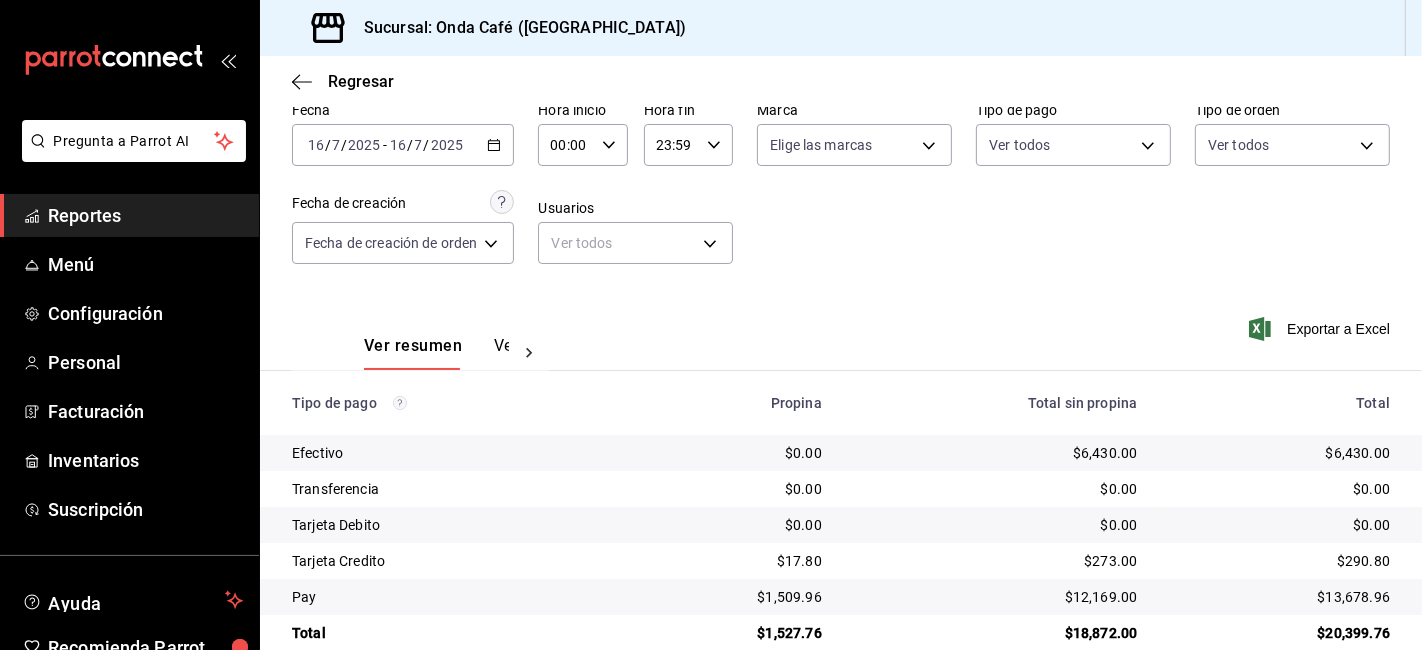 scroll, scrollTop: 124, scrollLeft: 0, axis: vertical 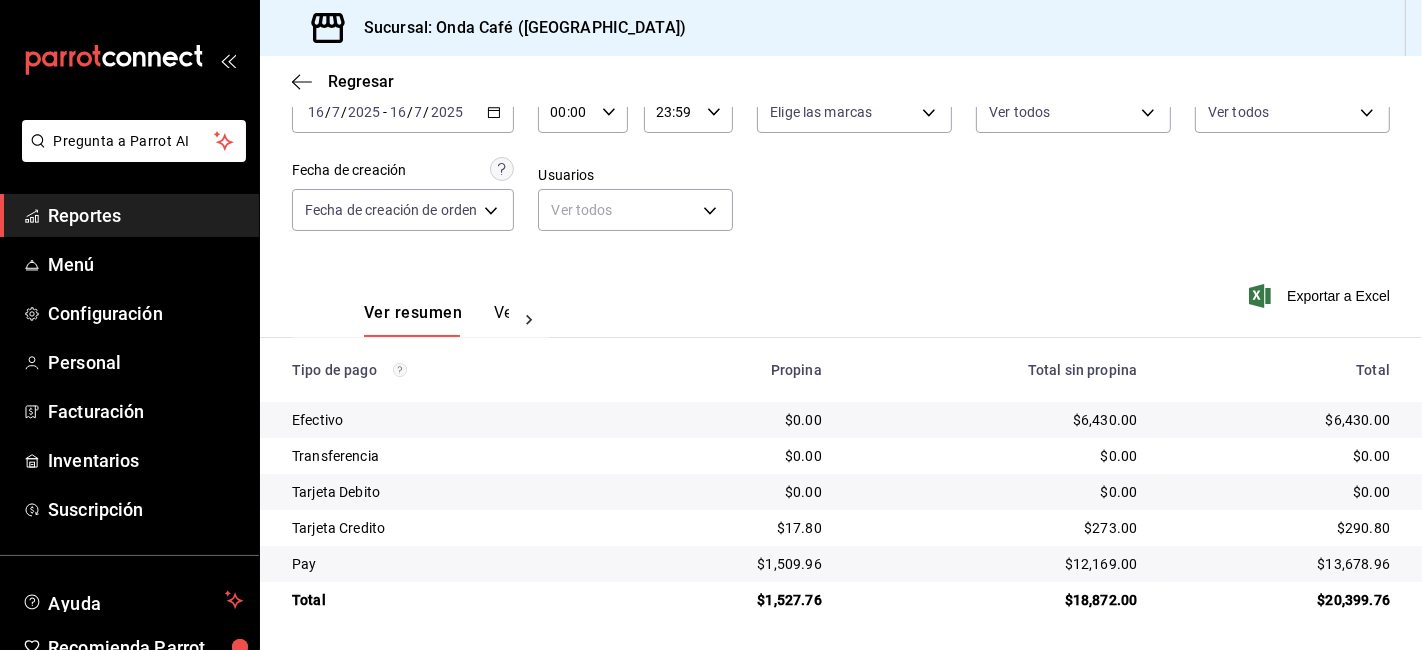 click on "$6,430.00" at bounding box center (996, 420) 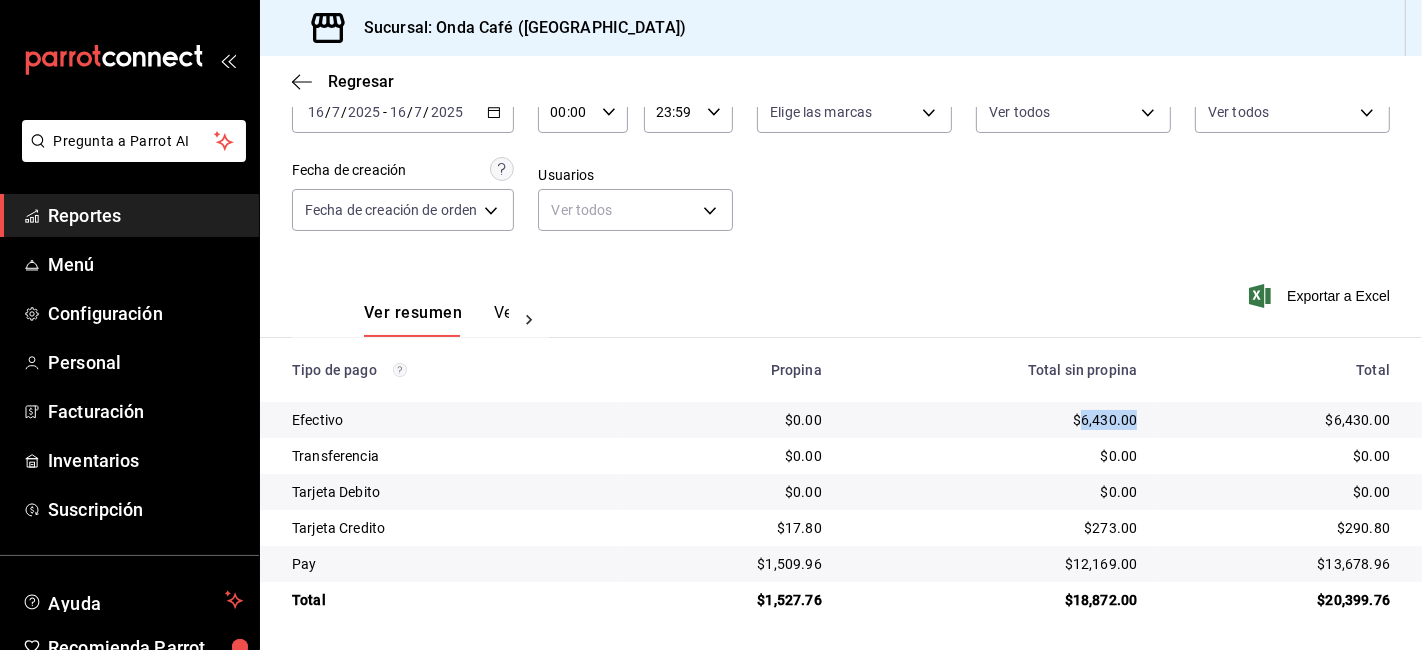 click on "$6,430.00" at bounding box center (996, 420) 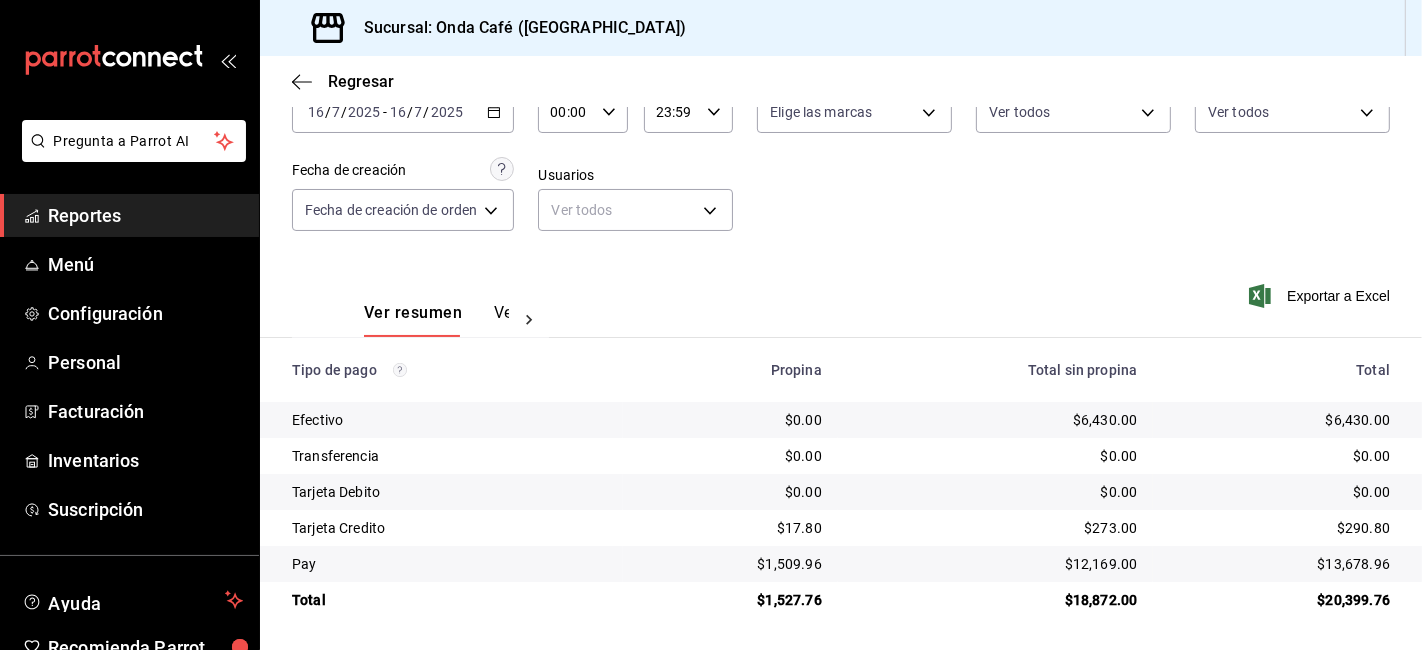 click on "$1,527.76" at bounding box center (730, 600) 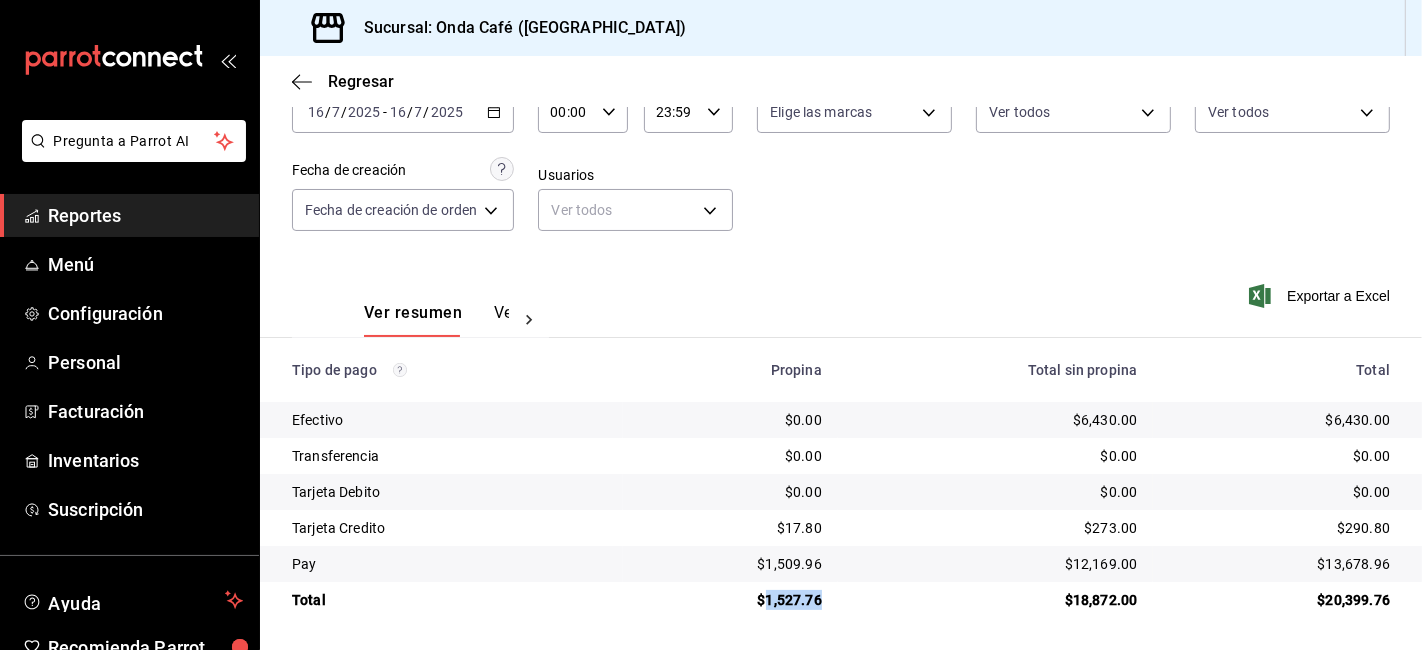 click on "$1,527.76" at bounding box center [730, 600] 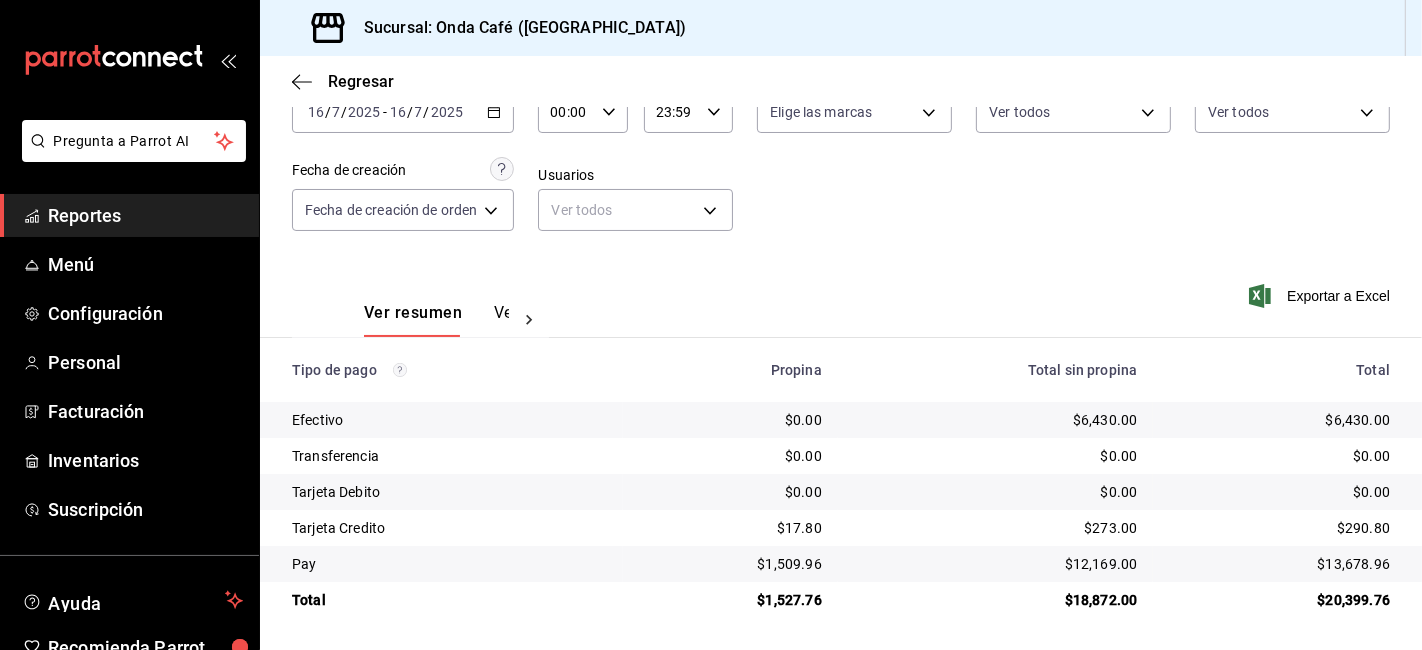 click on "$1,509.96" at bounding box center (730, 564) 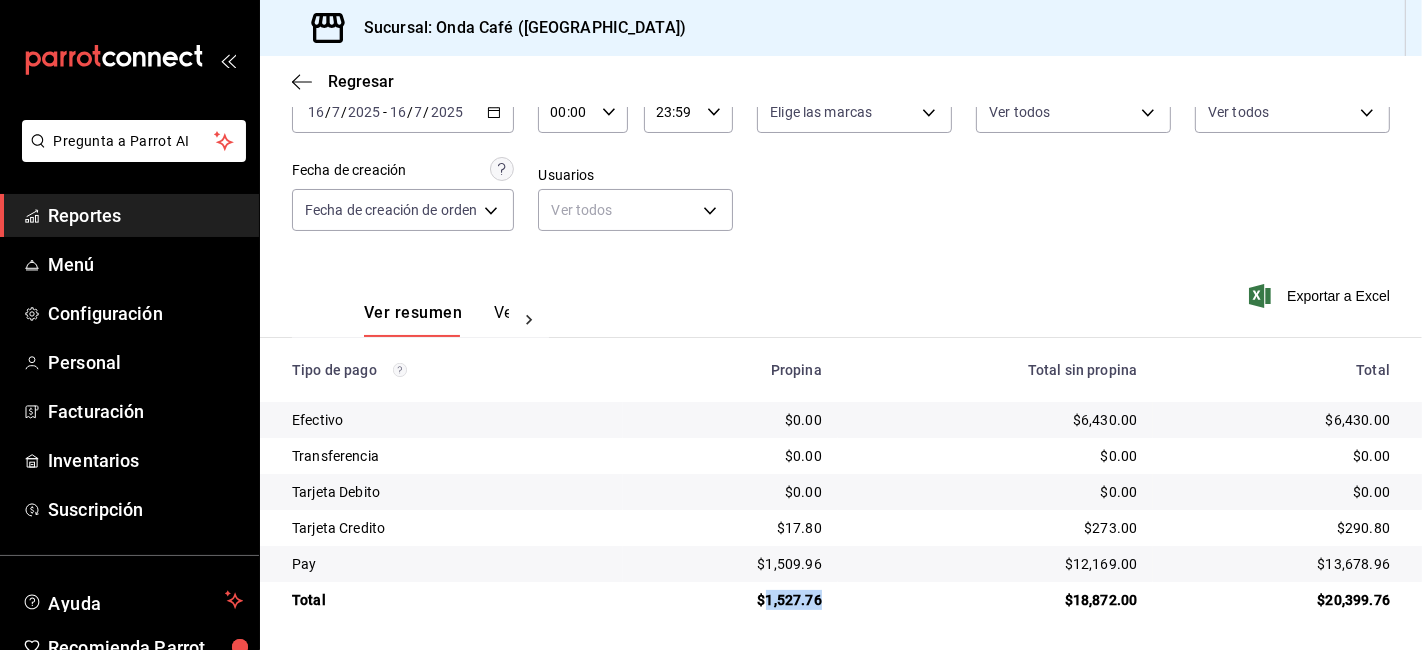click on "$1,527.76" at bounding box center [730, 600] 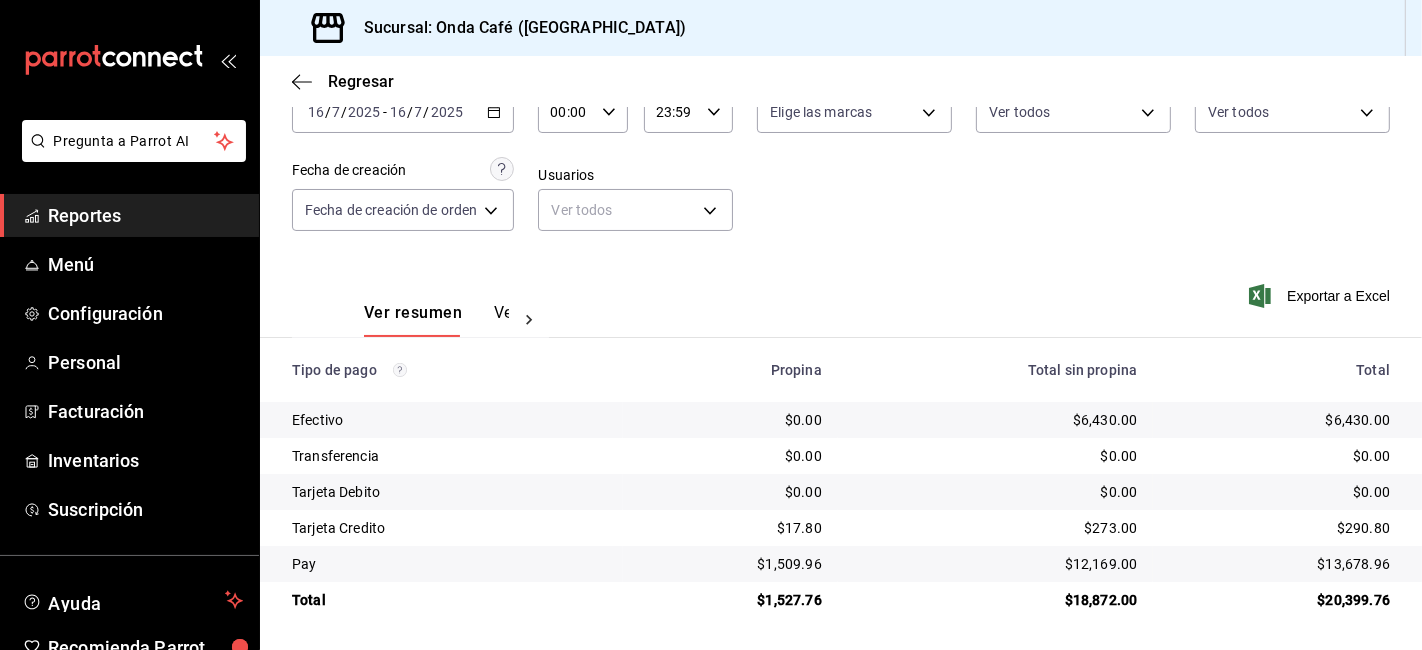 click on "$13,678.96" at bounding box center [1279, 564] 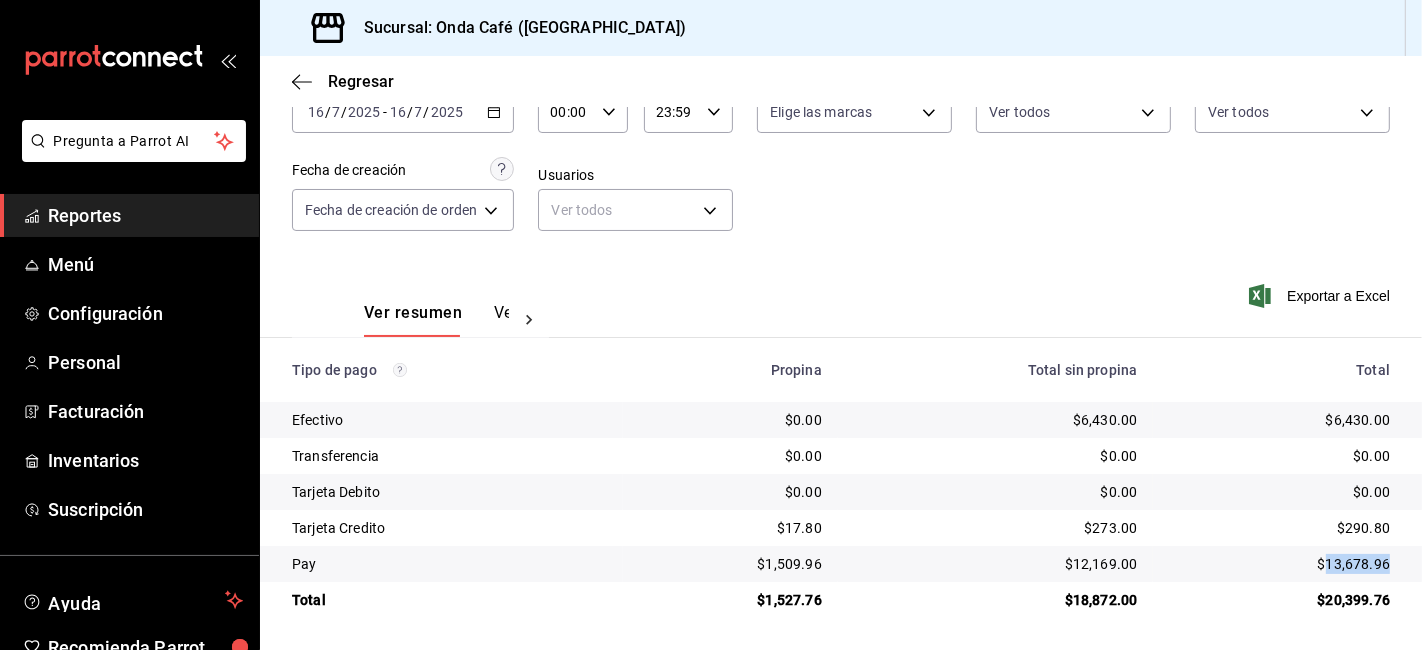 click on "$13,678.96" at bounding box center [1279, 564] 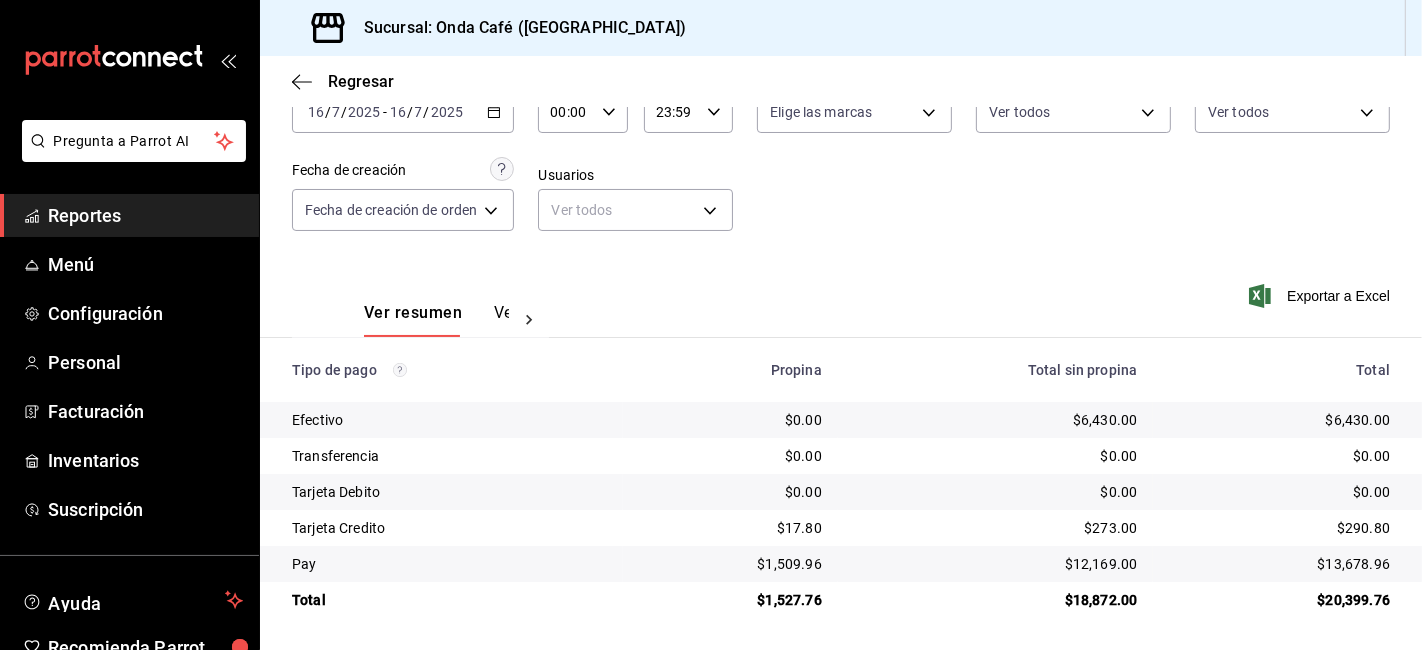click on "$12,169.00" at bounding box center (996, 564) 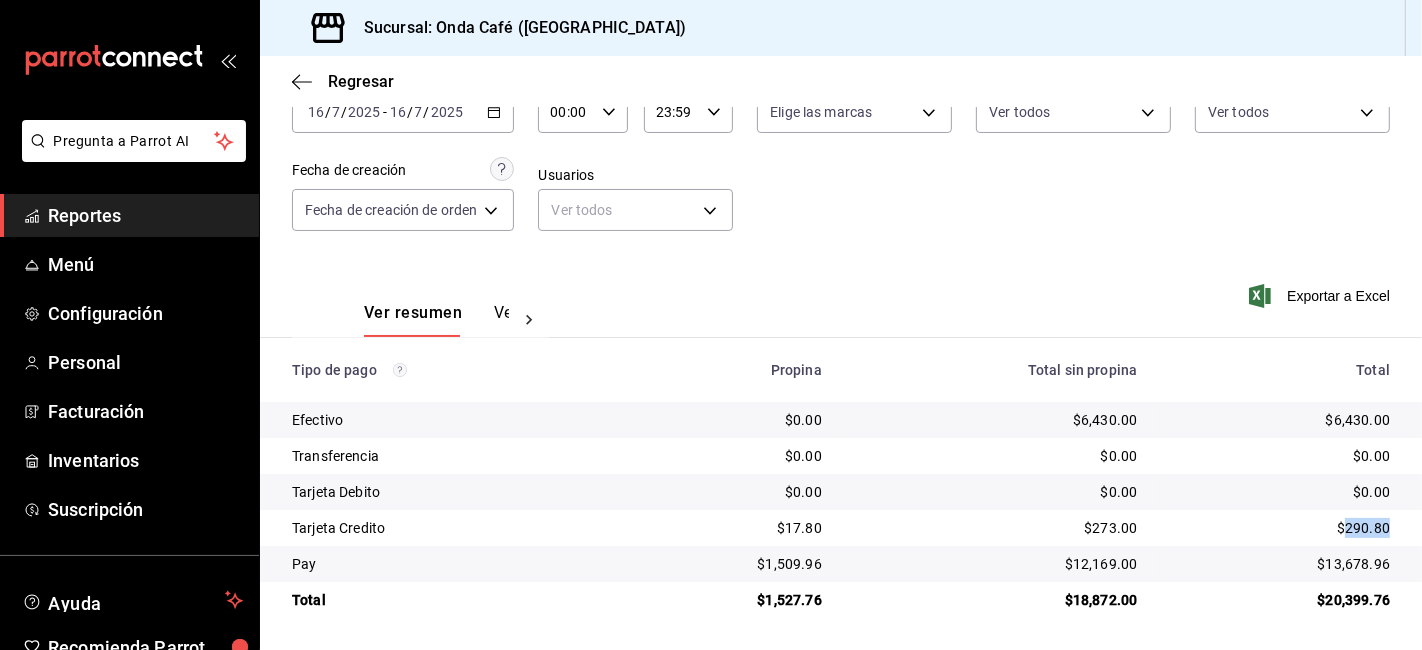 click on "$290.80" at bounding box center (1279, 528) 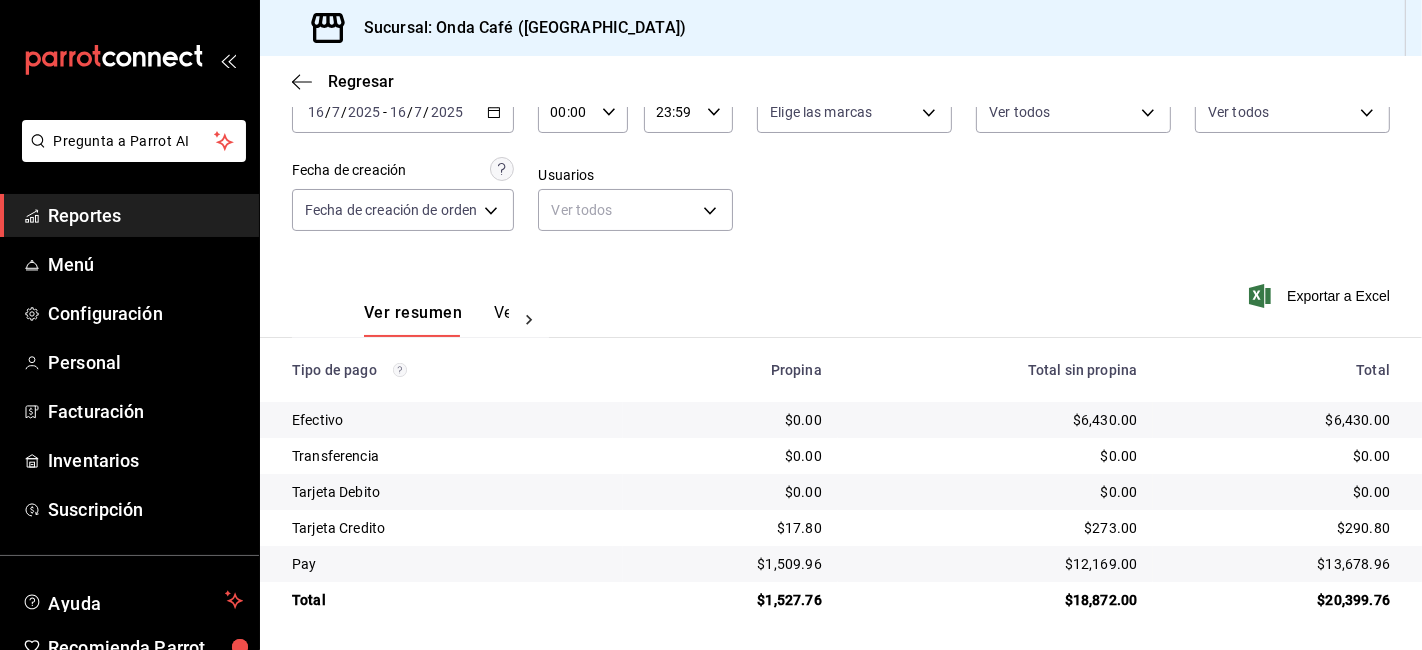 click on "[DATE] [DATE] - [DATE] [DATE]" at bounding box center [403, 112] 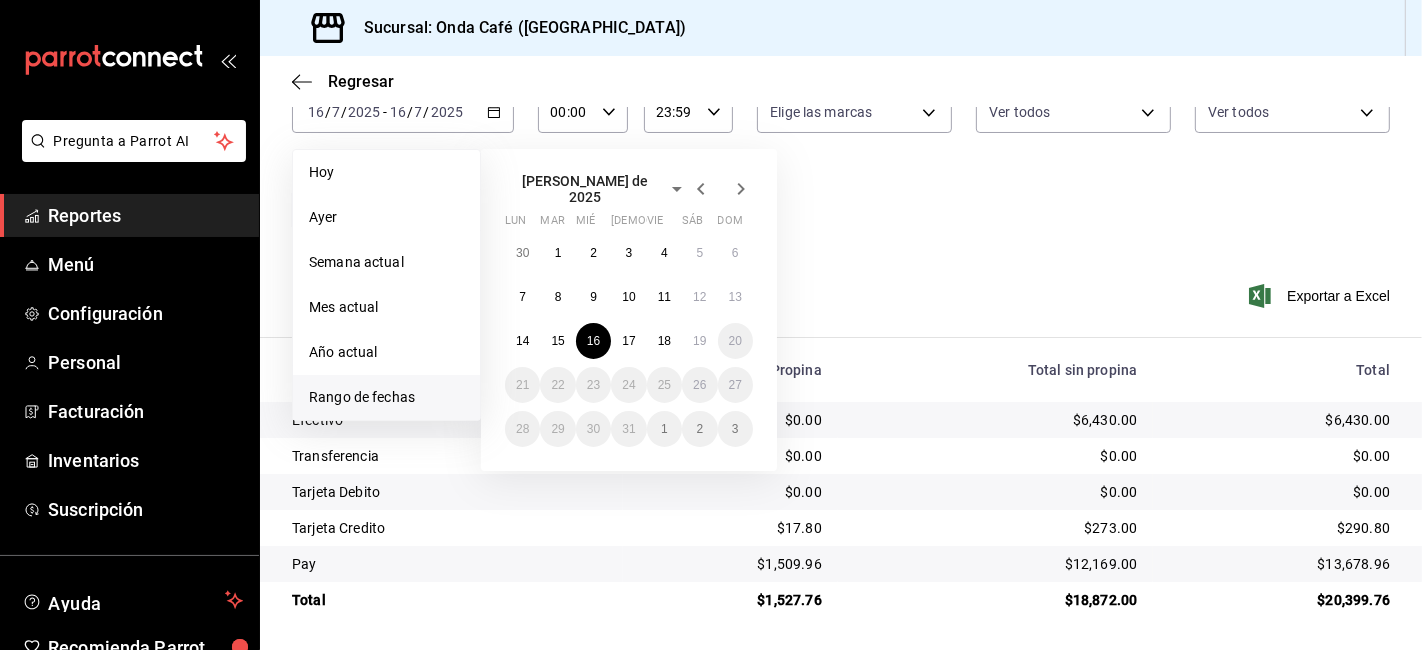 click on "30 1 2 3 4 5 6 7 8 9 10 11 12 13 14 15 16 17 18 19 20 21 22 23 24 25 26 27 28 29 30 31 1 2 3" at bounding box center (629, 341) 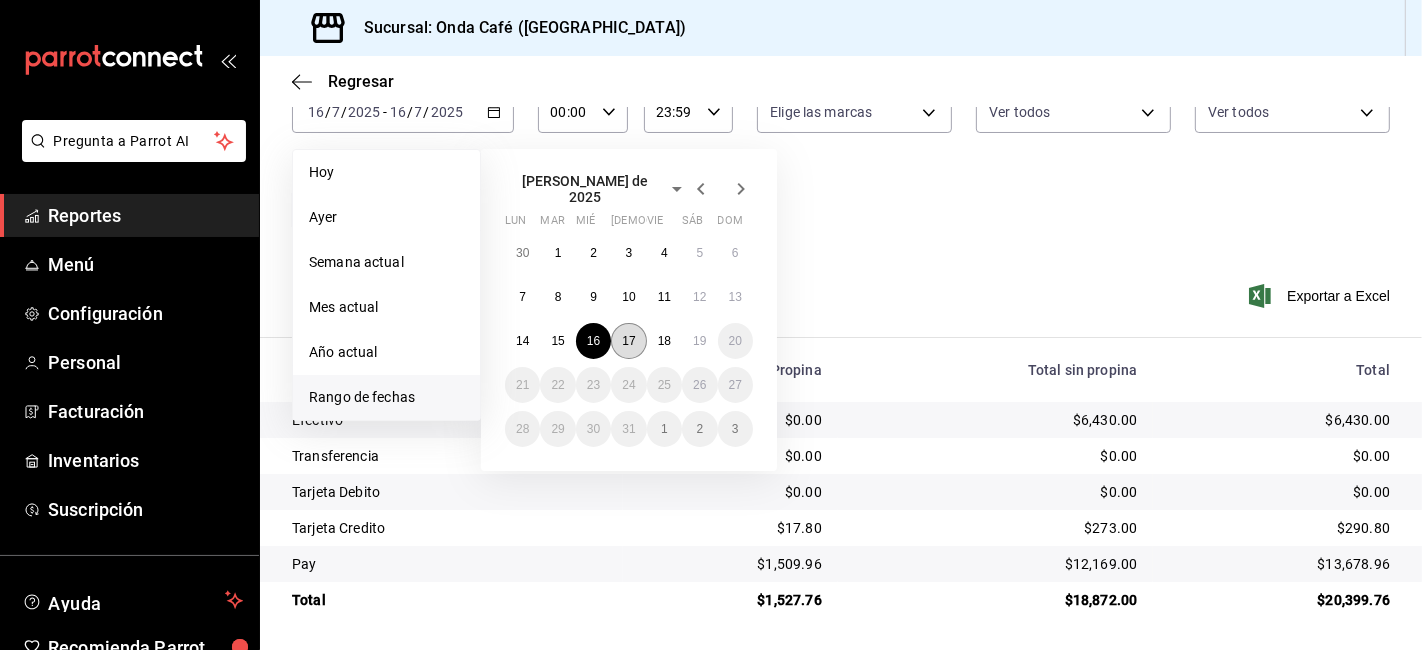 click on "17" at bounding box center (628, 341) 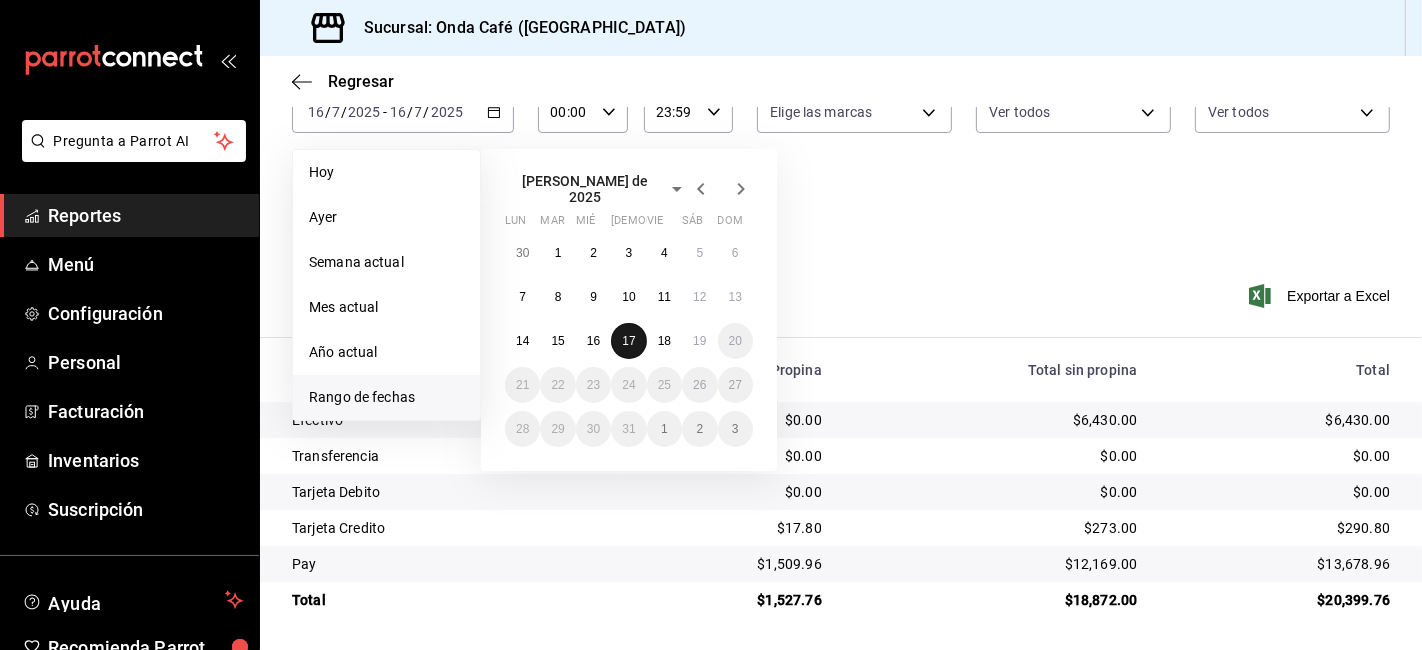 click on "17" at bounding box center (628, 341) 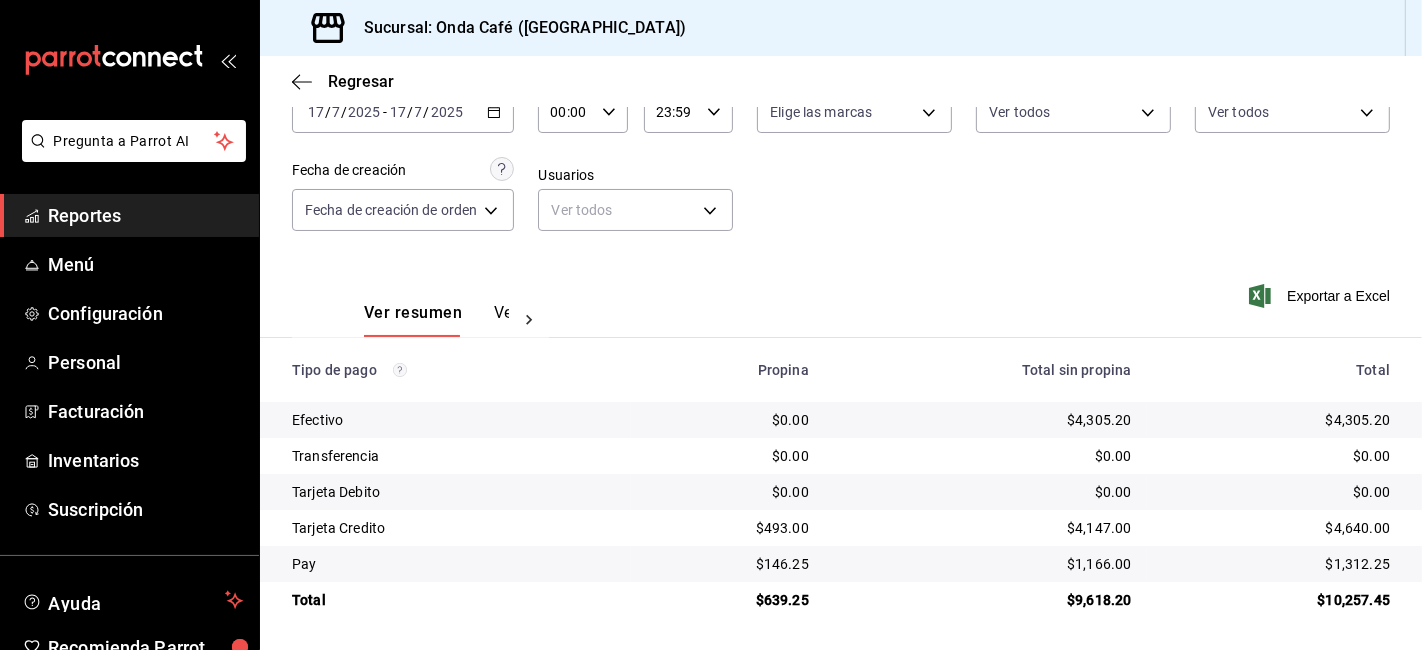 click on "$4,305.20" at bounding box center [986, 420] 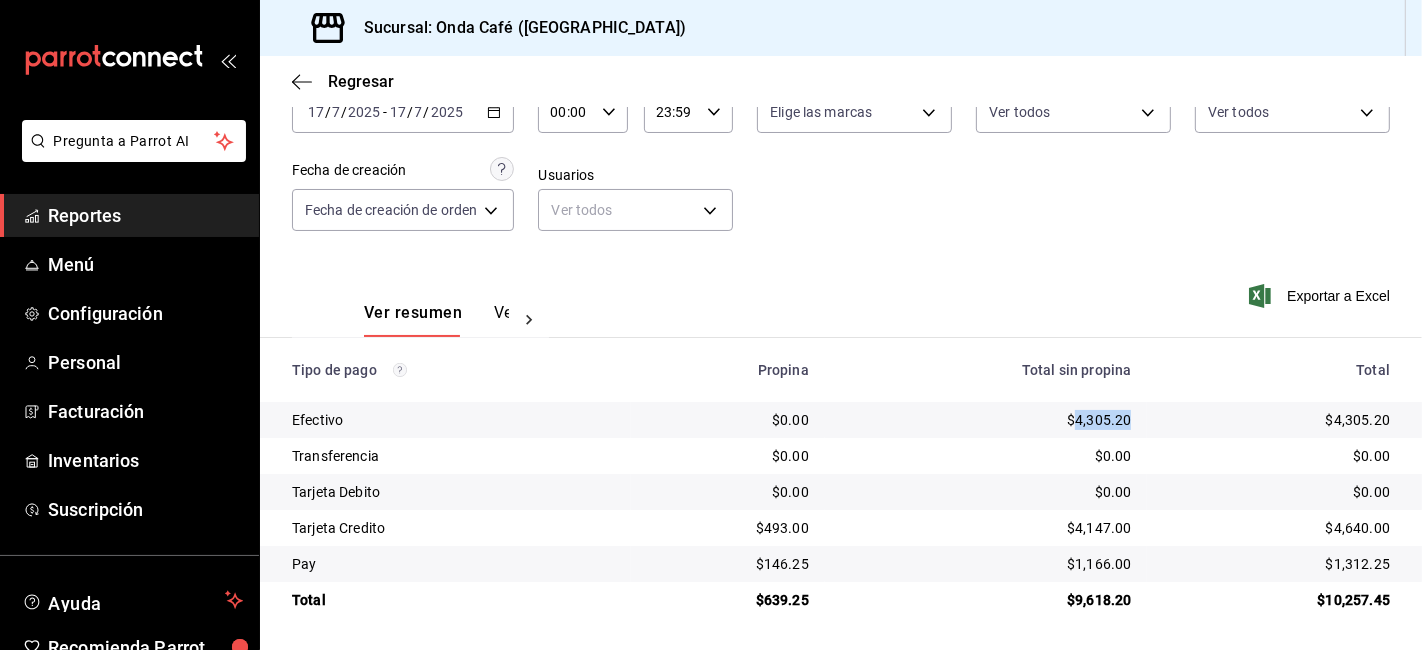 click on "$4,305.20" at bounding box center (986, 420) 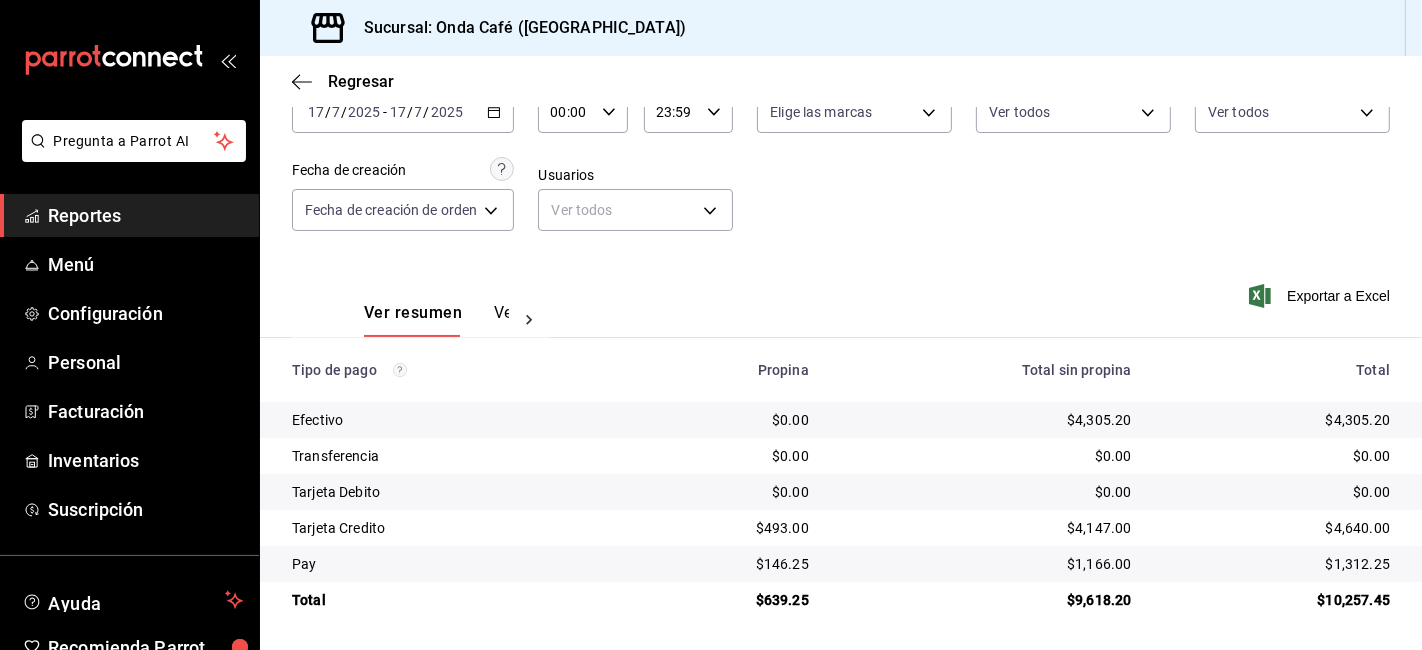 click on "$639.25" at bounding box center (728, 600) 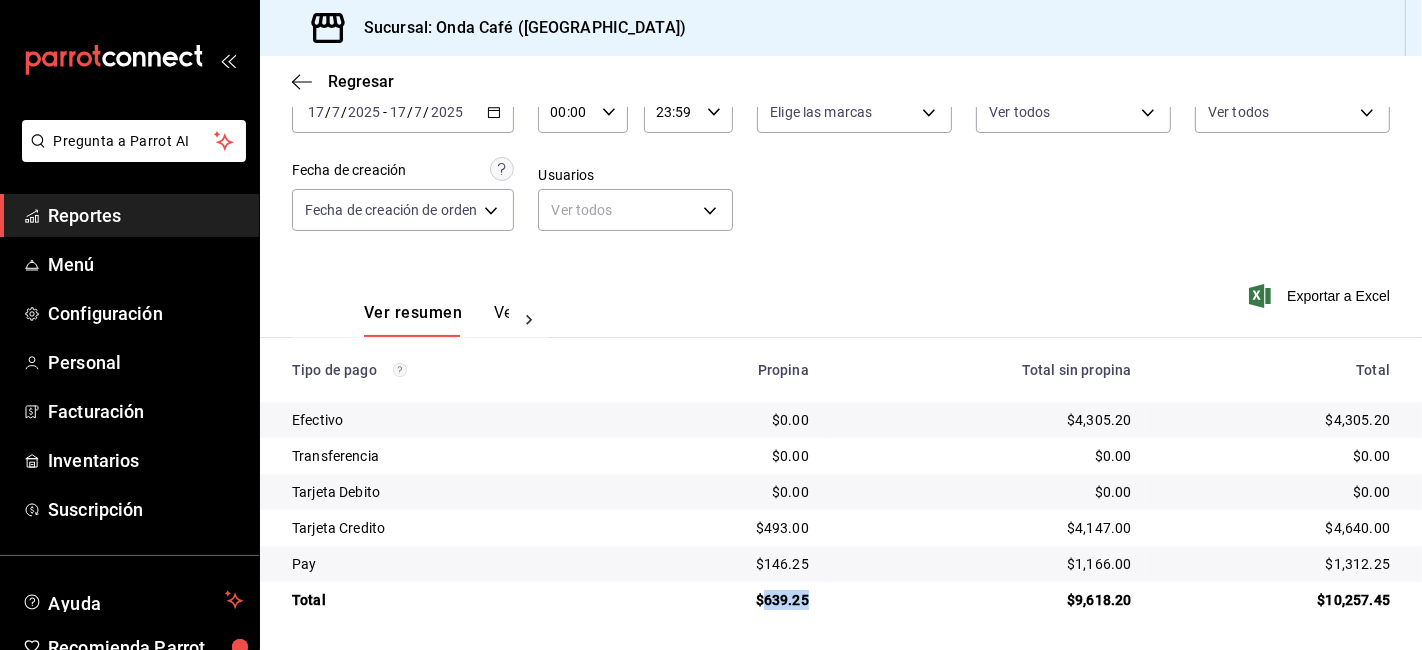 click on "$639.25" at bounding box center (728, 600) 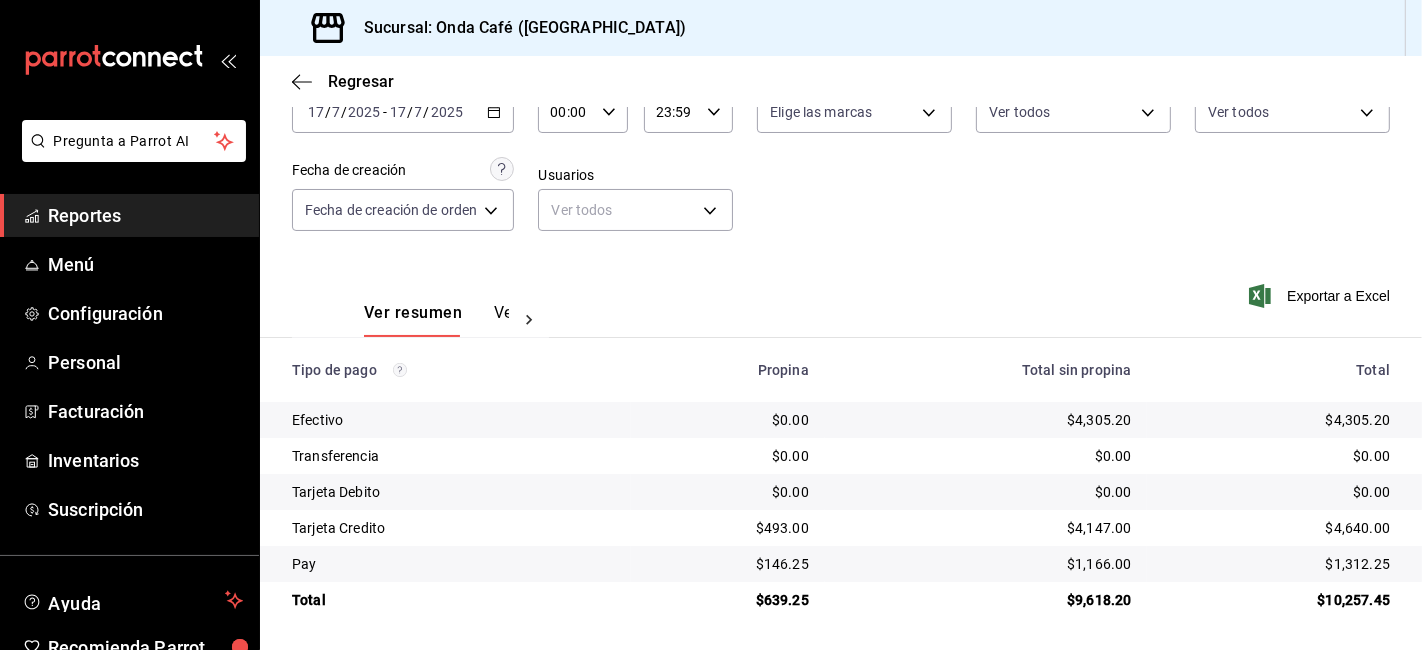 click on "$4,640.00" at bounding box center (1276, 528) 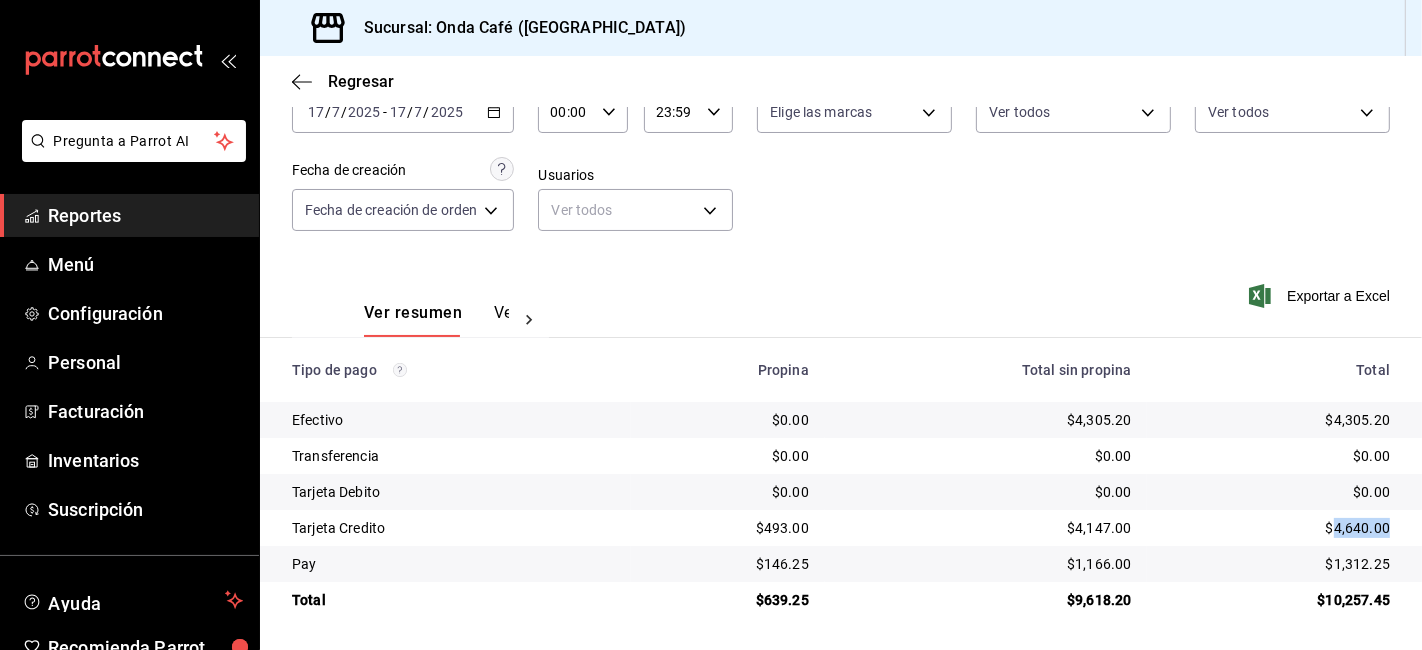 click on "$4,640.00" at bounding box center [1276, 528] 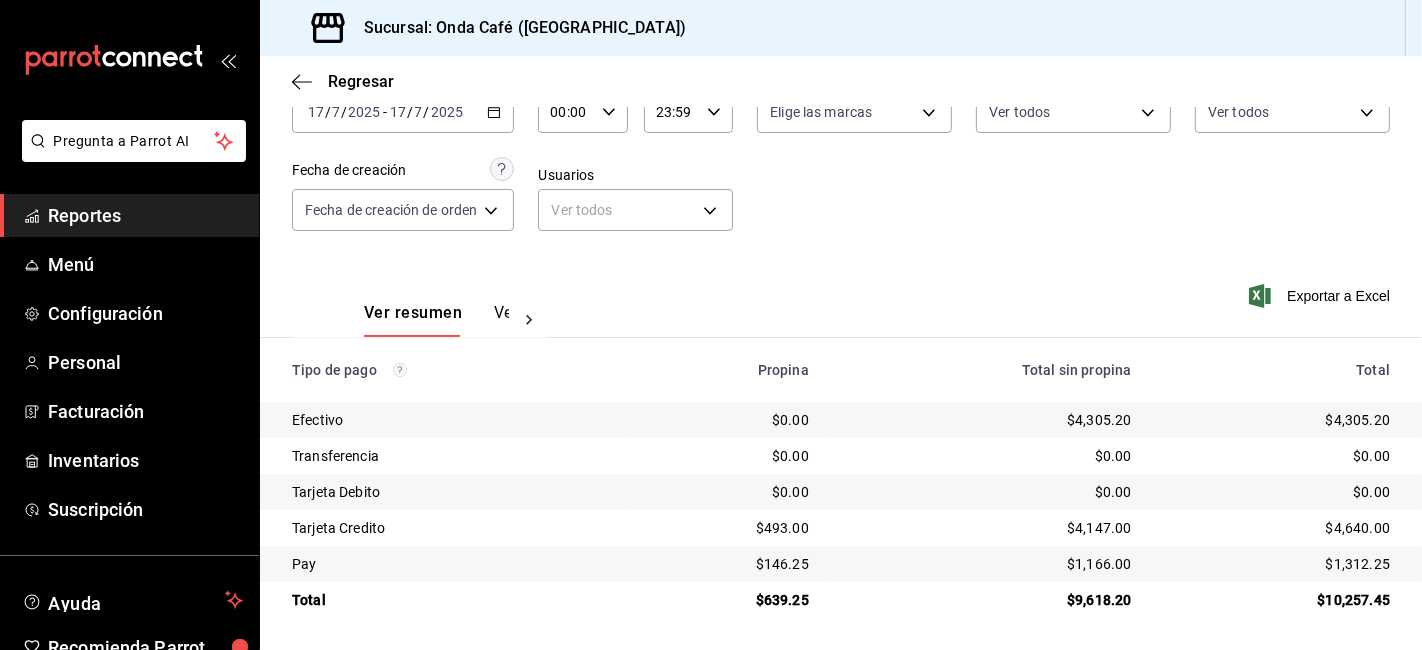 click on "$1,312.25" at bounding box center [1276, 564] 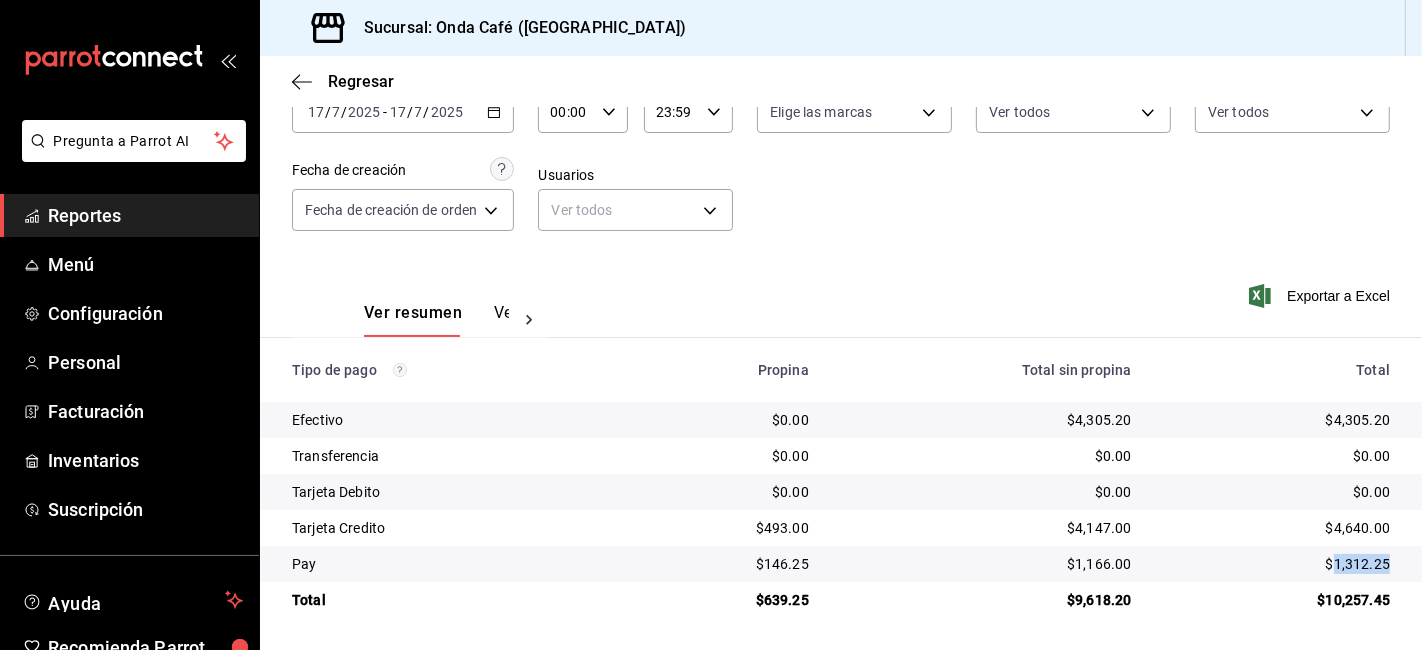 click on "$1,312.25" at bounding box center (1276, 564) 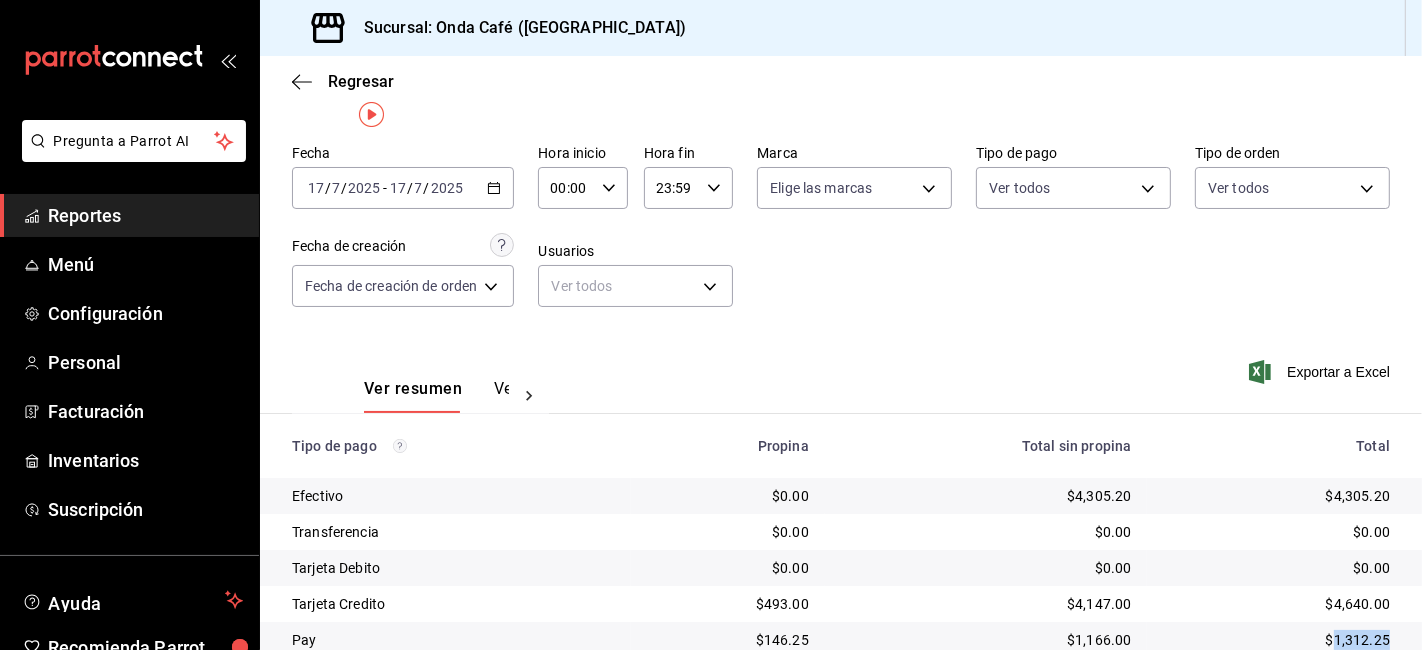 scroll, scrollTop: 13, scrollLeft: 0, axis: vertical 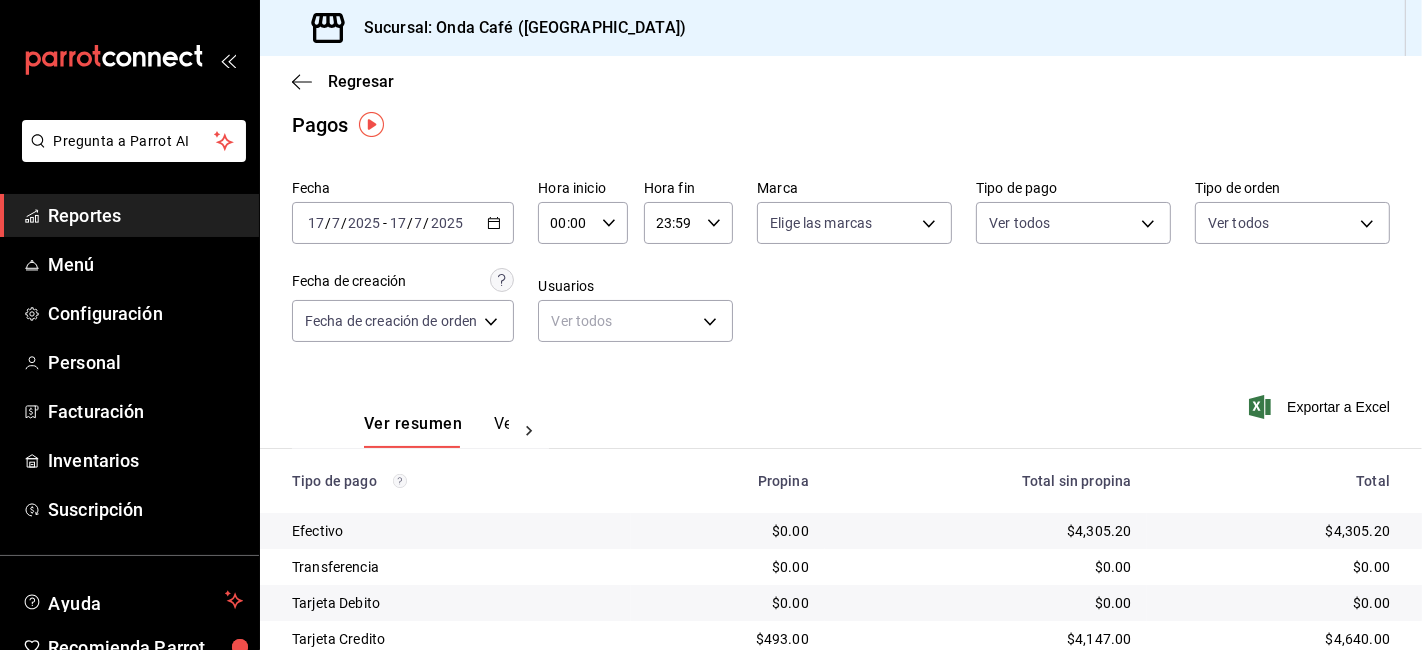 click on "[DATE] [DATE] - [DATE] [DATE]" at bounding box center [403, 223] 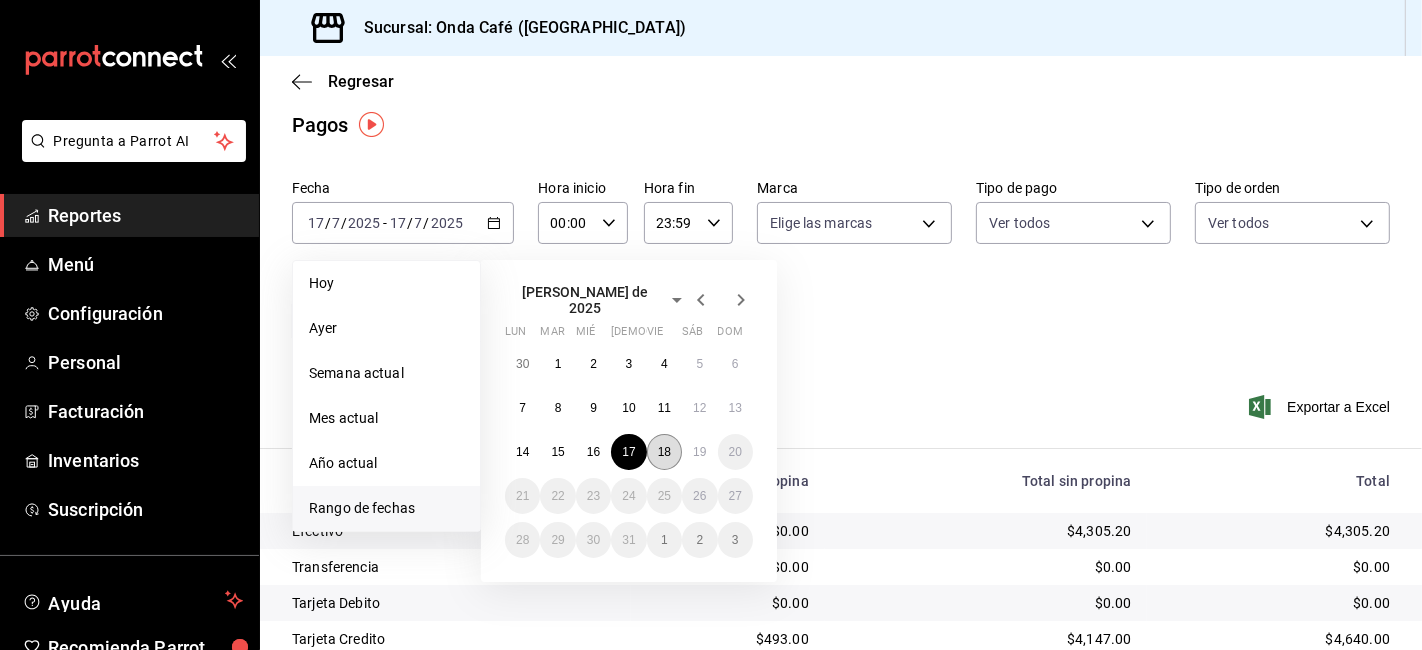 click on "18" at bounding box center [664, 452] 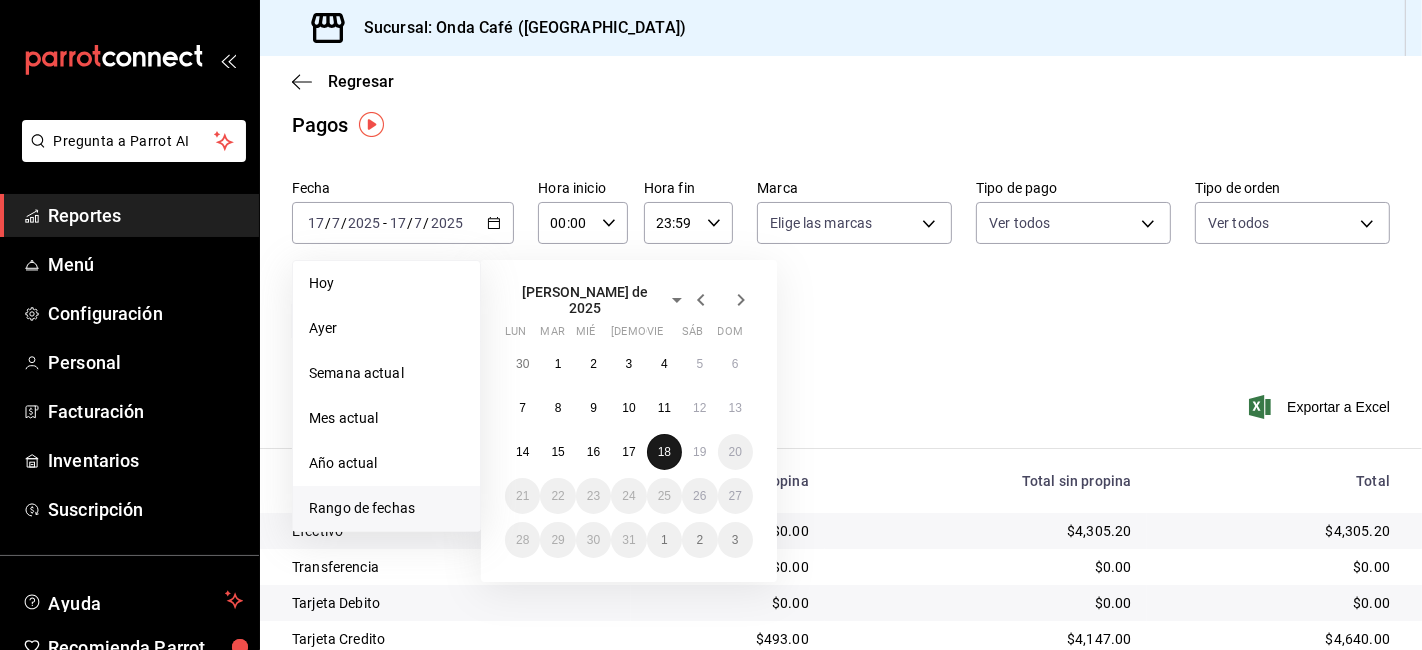 click on "18" at bounding box center [664, 452] 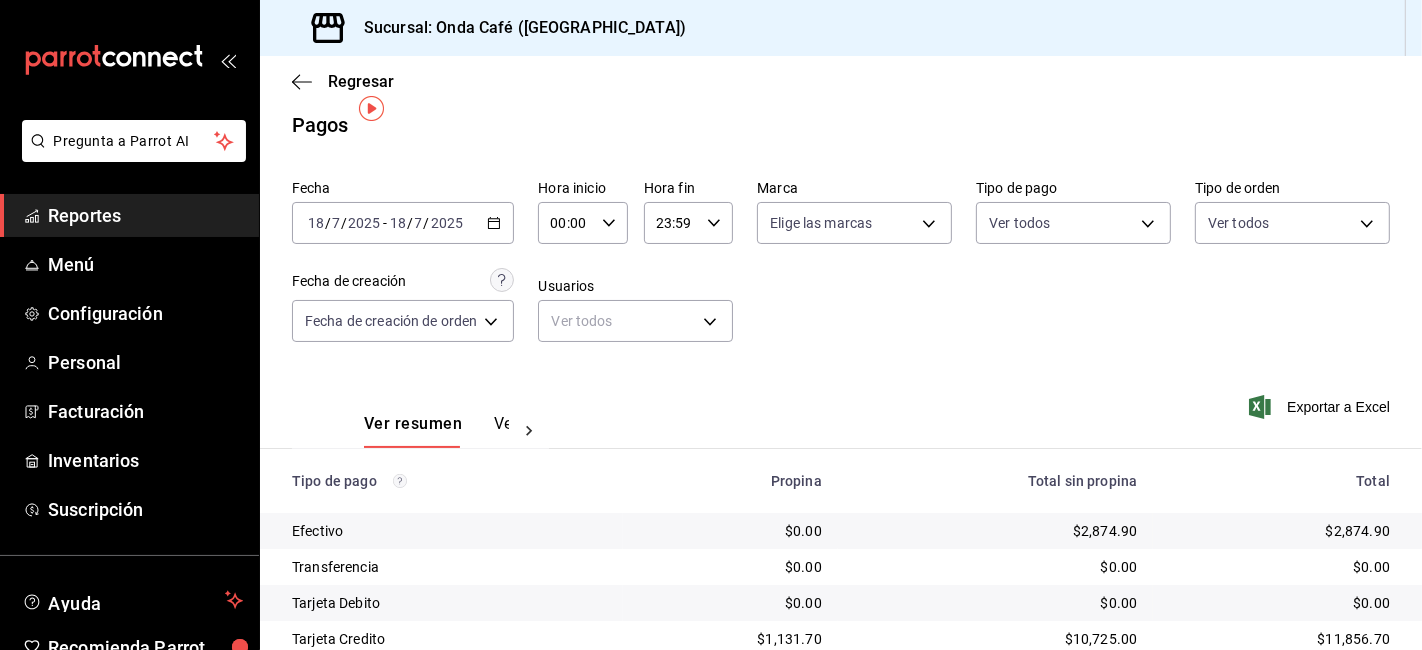 scroll, scrollTop: 124, scrollLeft: 0, axis: vertical 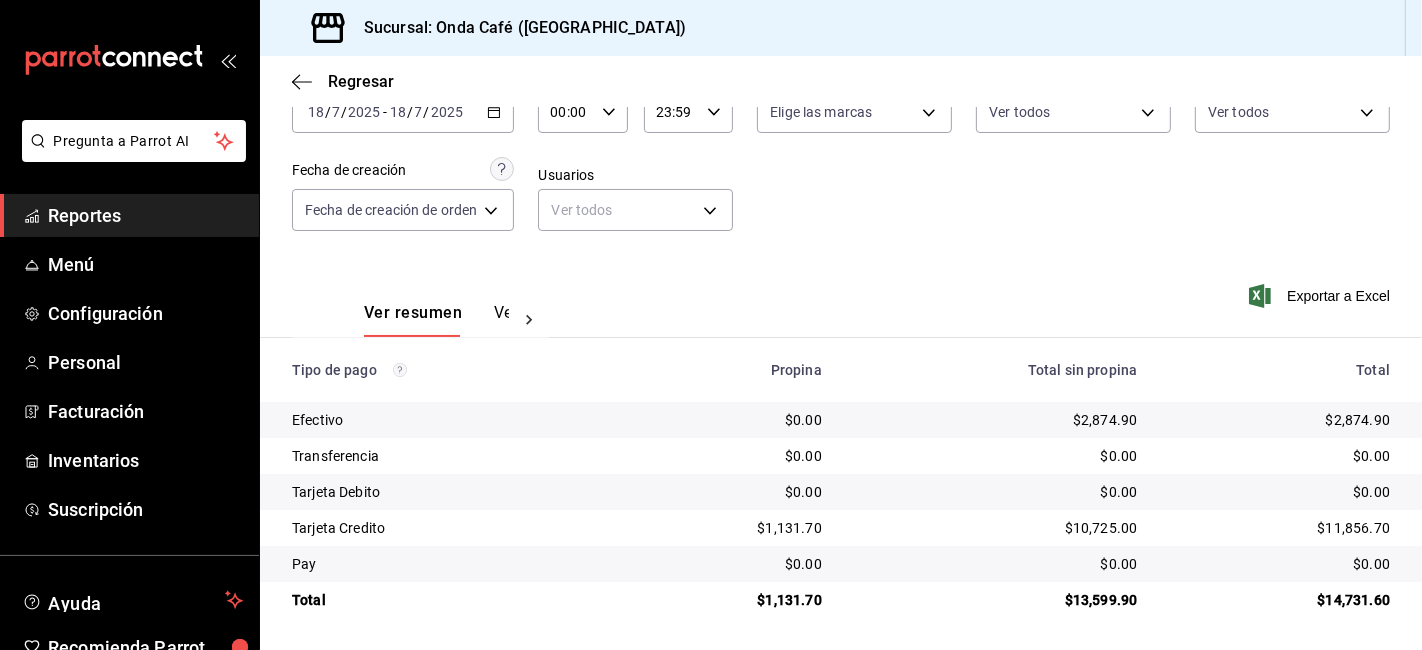 click on "$2,874.90" at bounding box center (996, 420) 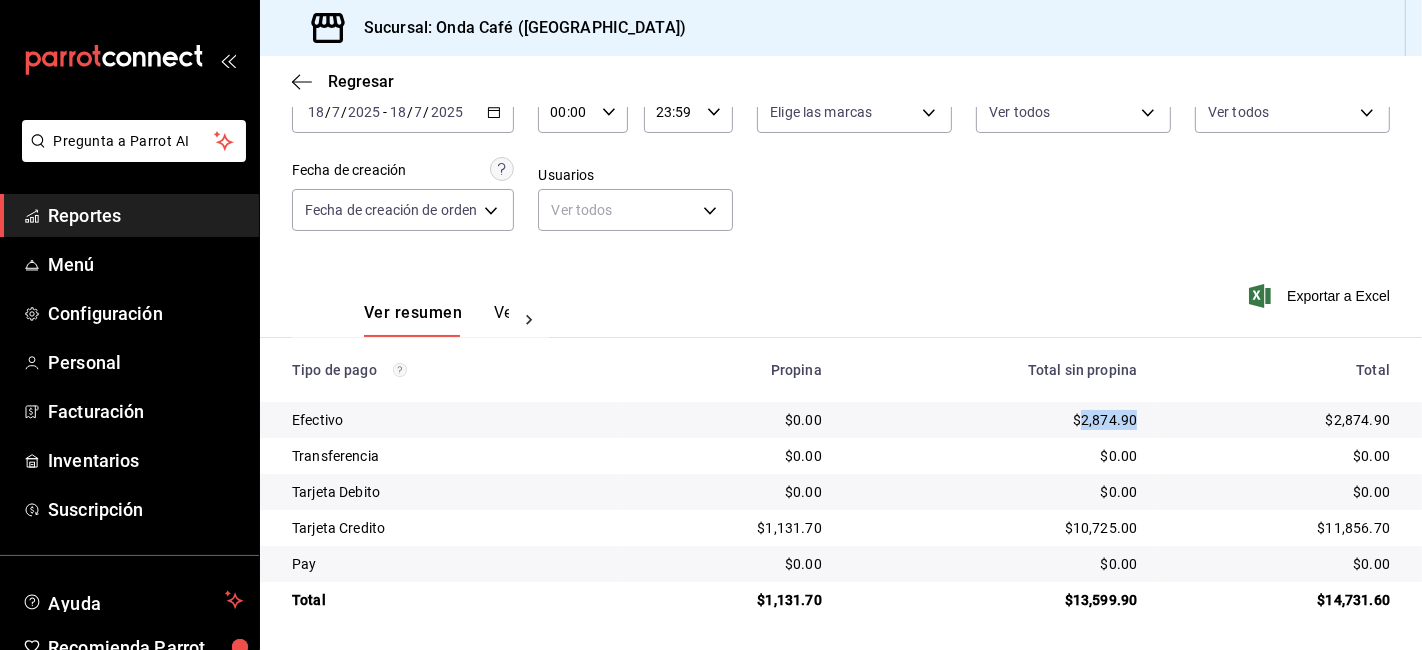 click on "$2,874.90" at bounding box center (996, 420) 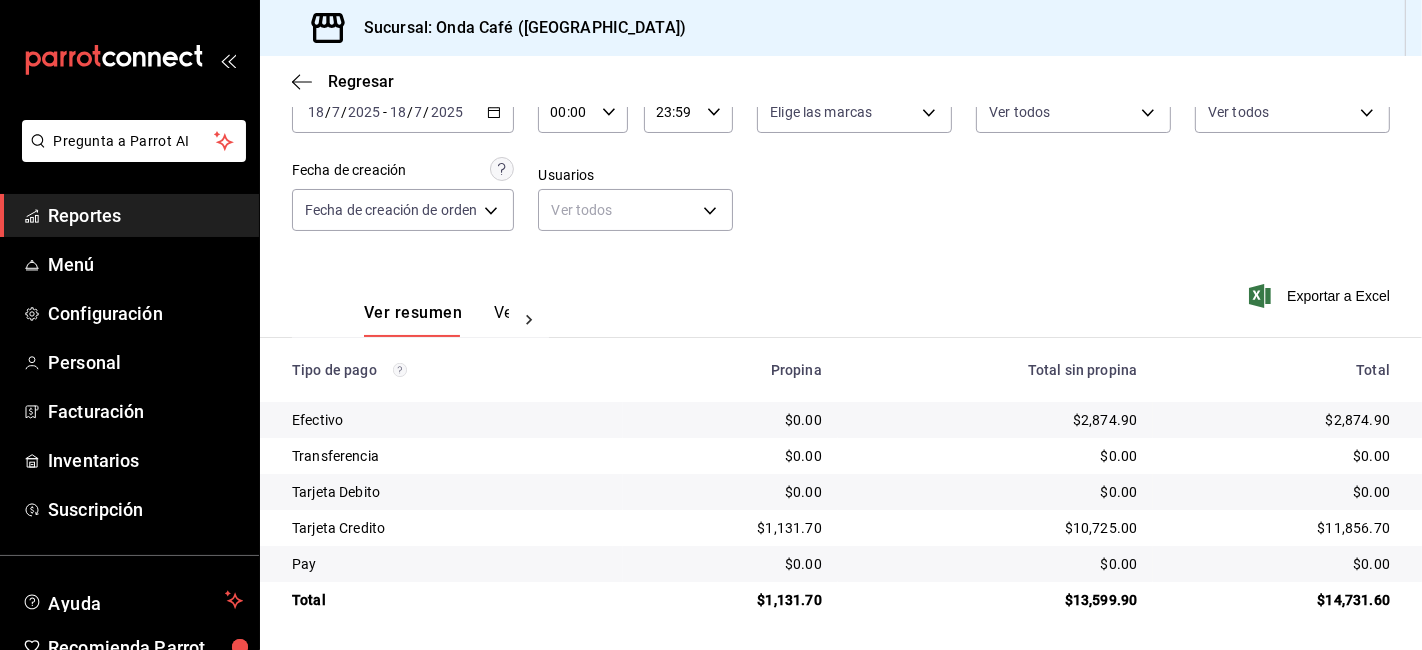 click on "$1,131.70" at bounding box center [730, 600] 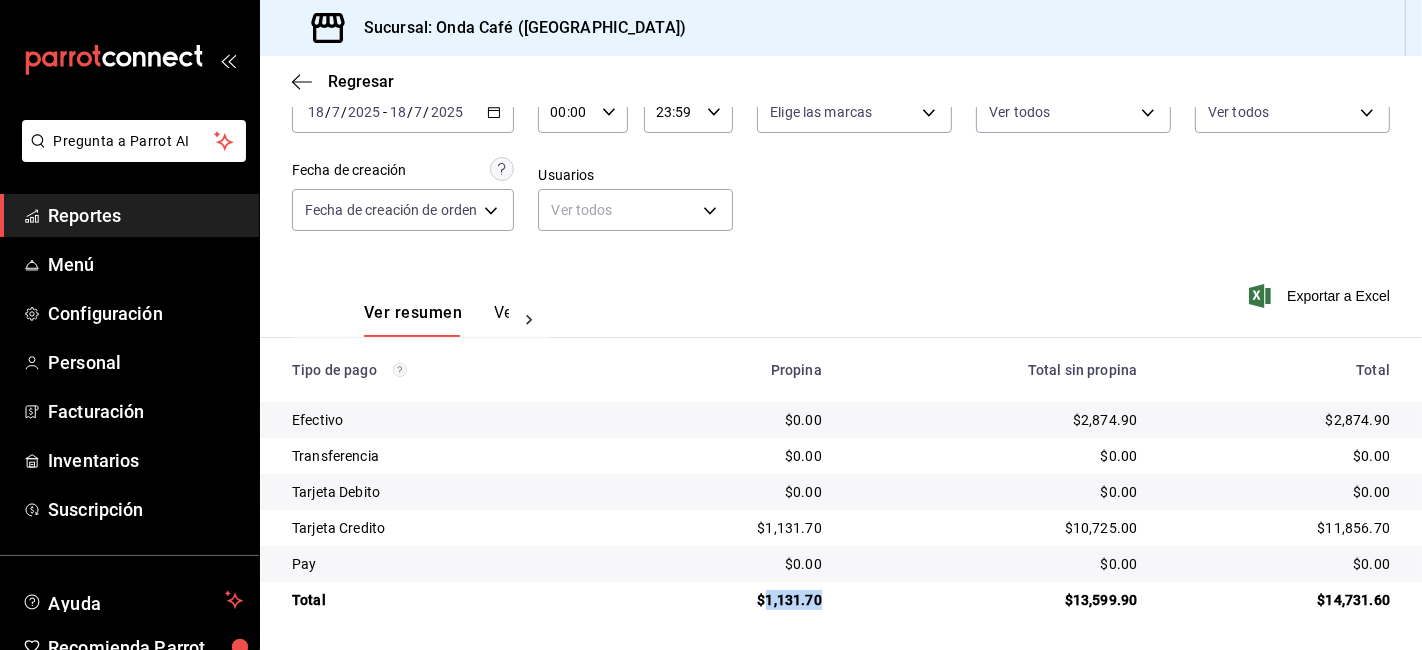 click on "$1,131.70" at bounding box center [730, 600] 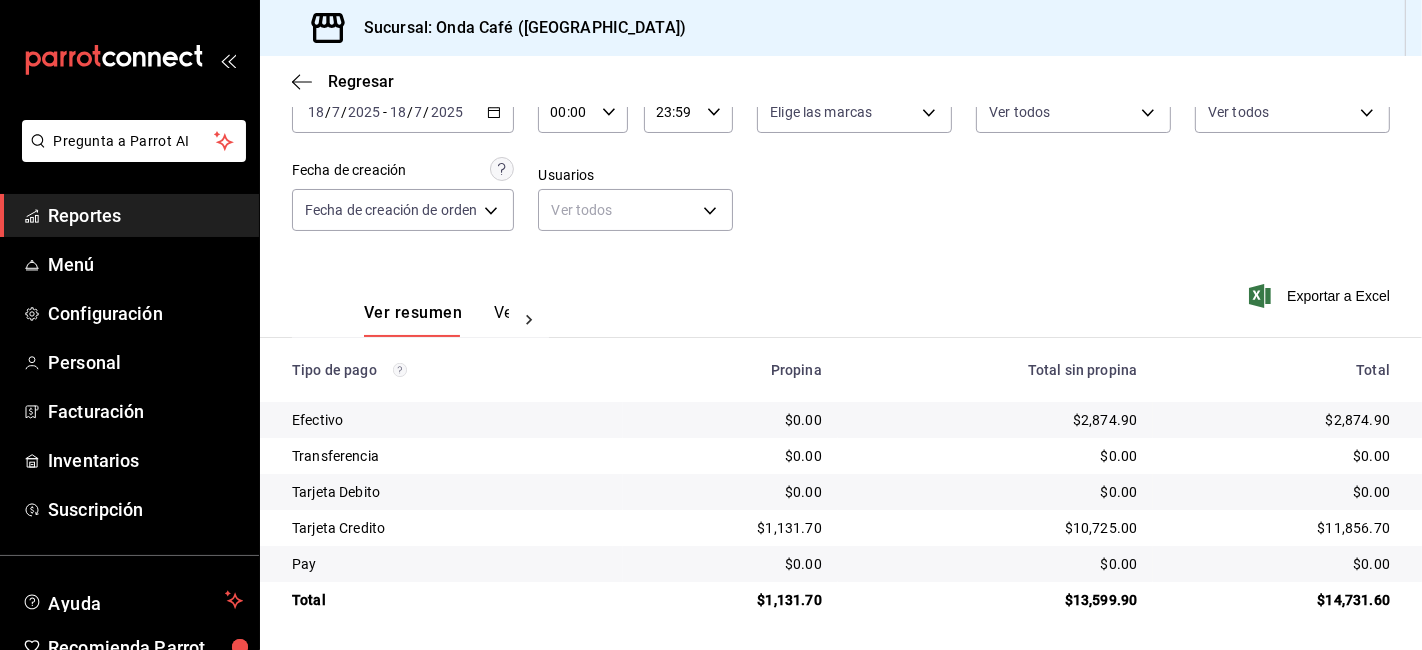 click on "$11,856.70" at bounding box center [1287, 528] 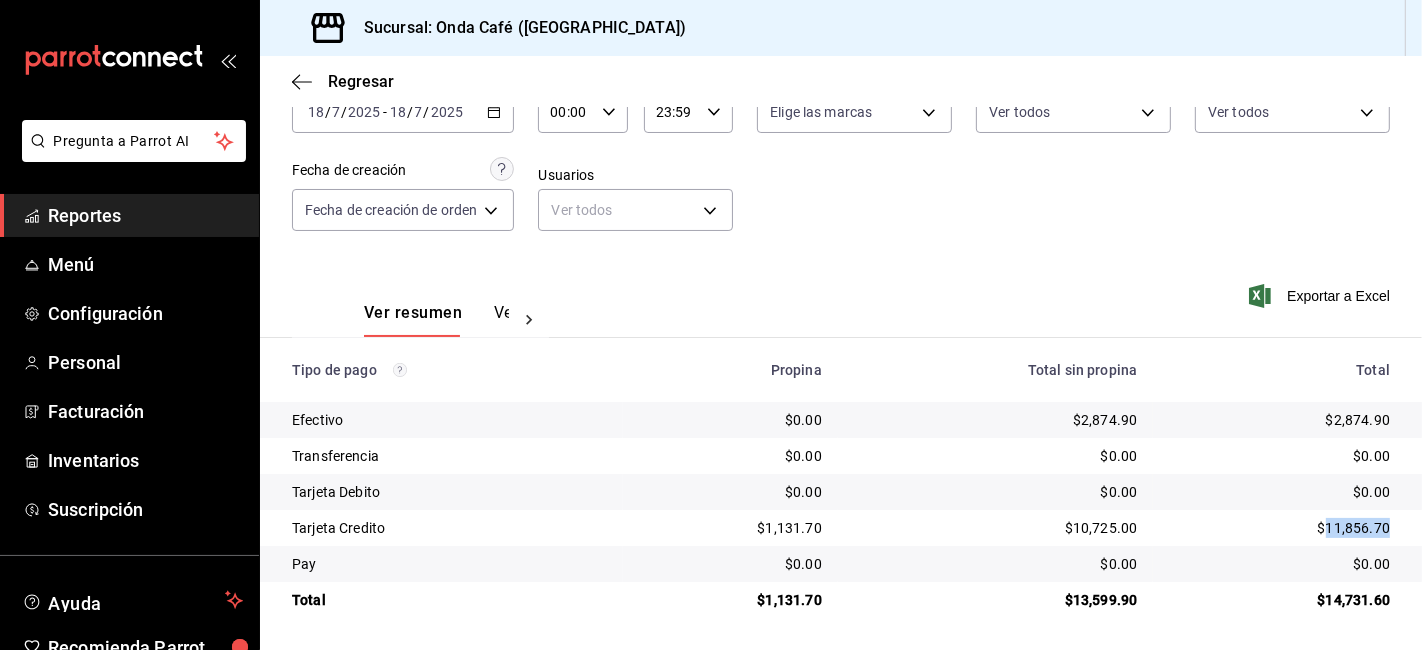 click on "$11,856.70" at bounding box center [1287, 528] 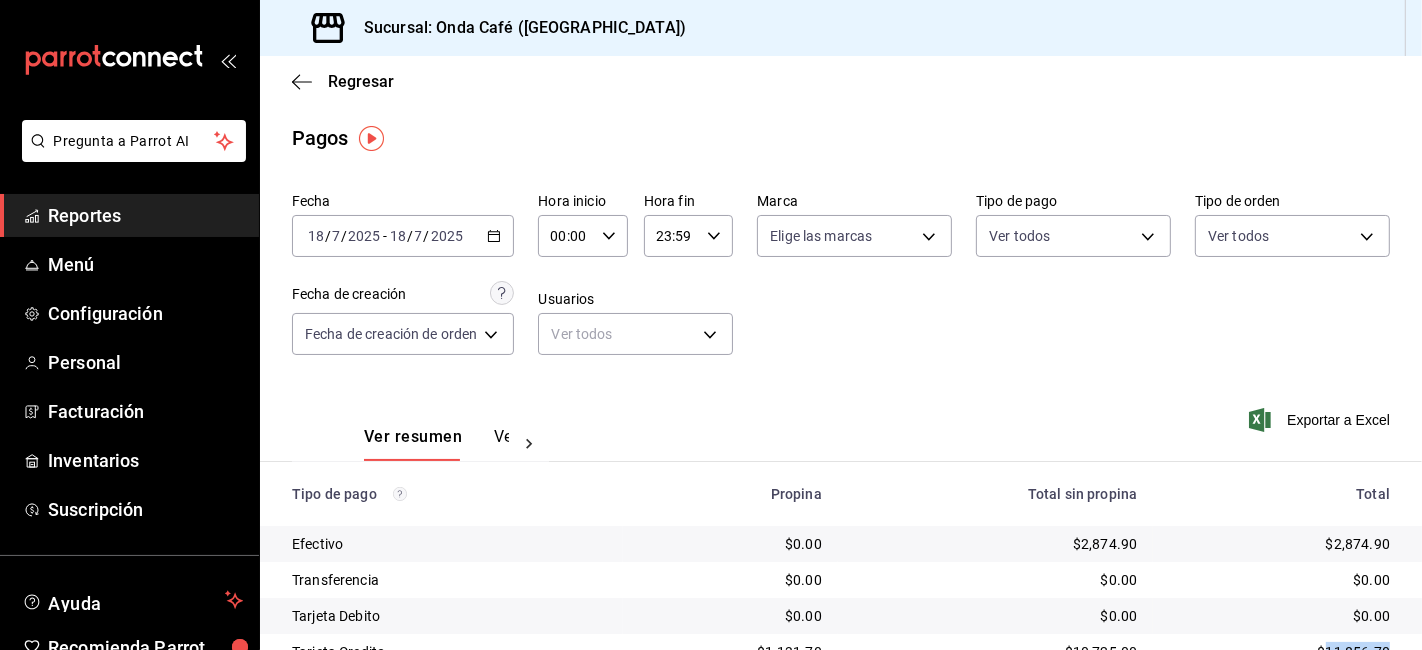 scroll, scrollTop: 124, scrollLeft: 0, axis: vertical 